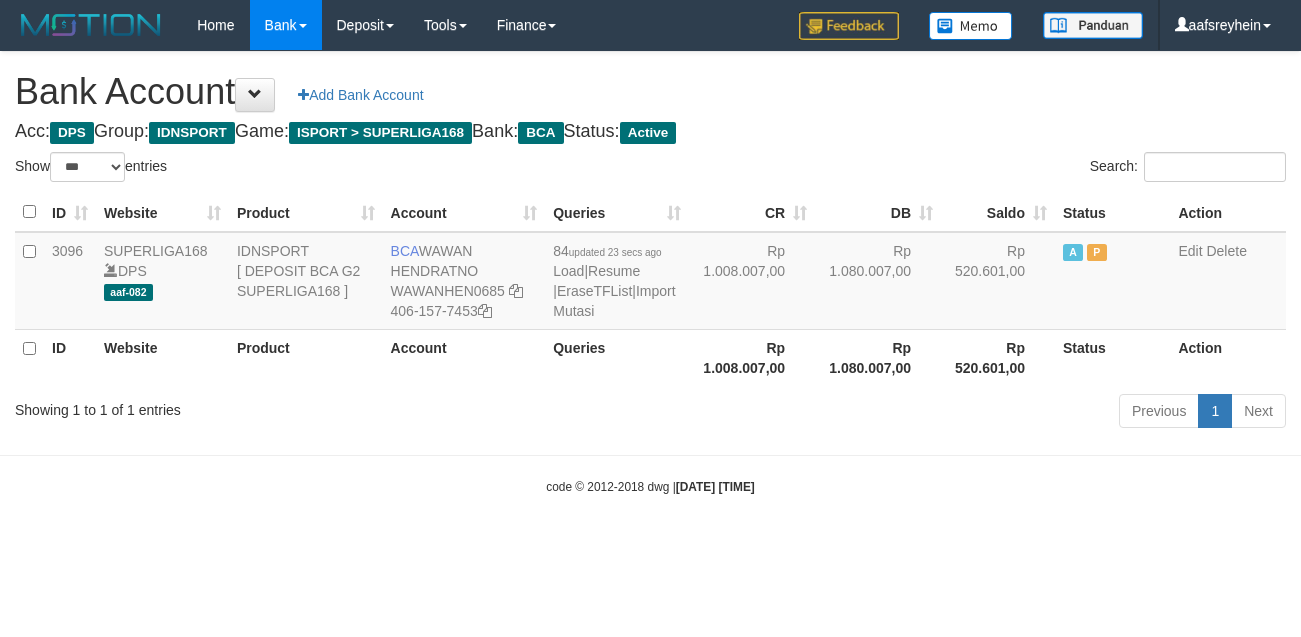 select on "***" 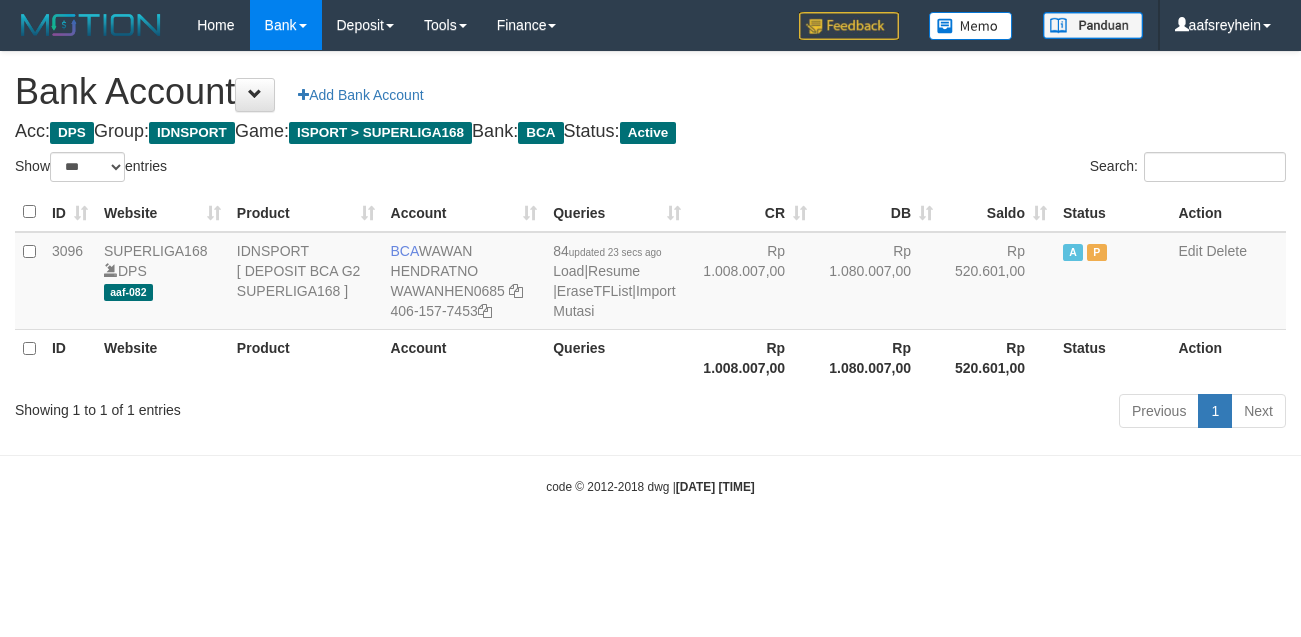 scroll, scrollTop: 0, scrollLeft: 0, axis: both 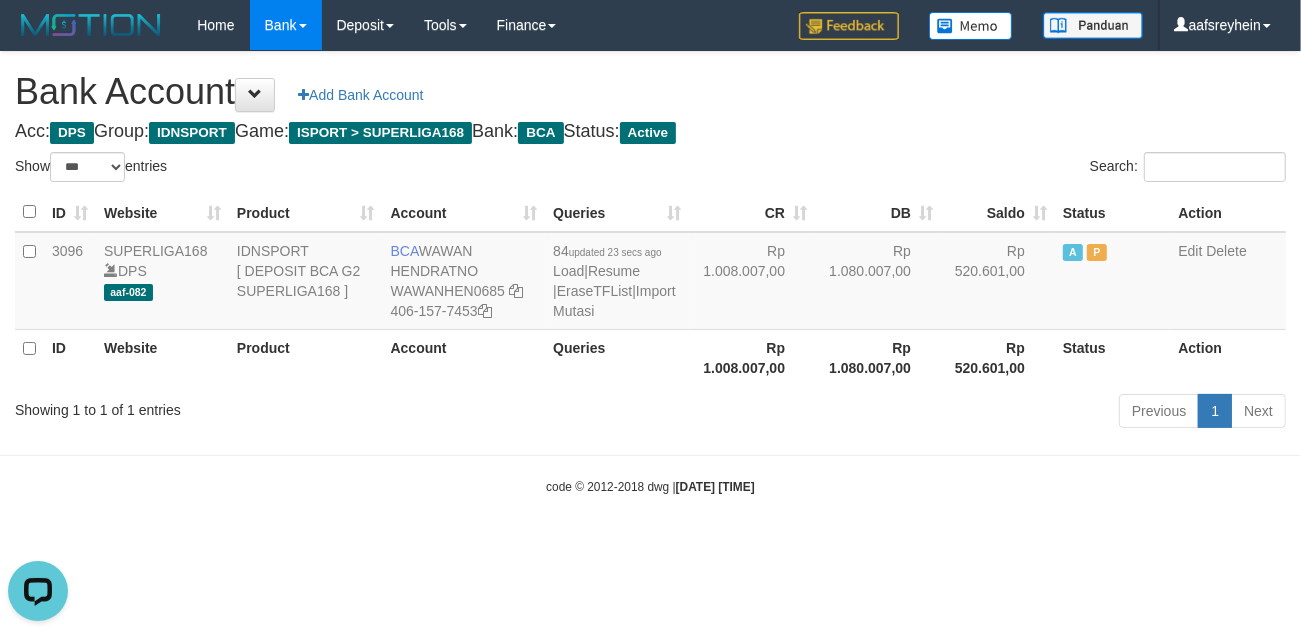 click on "Toggle navigation
Home
Bank
Account List
Load
By Website
Group
[ISPORT]													SUPERLIGA168
By Load Group (DPS)
-" at bounding box center (650, 273) 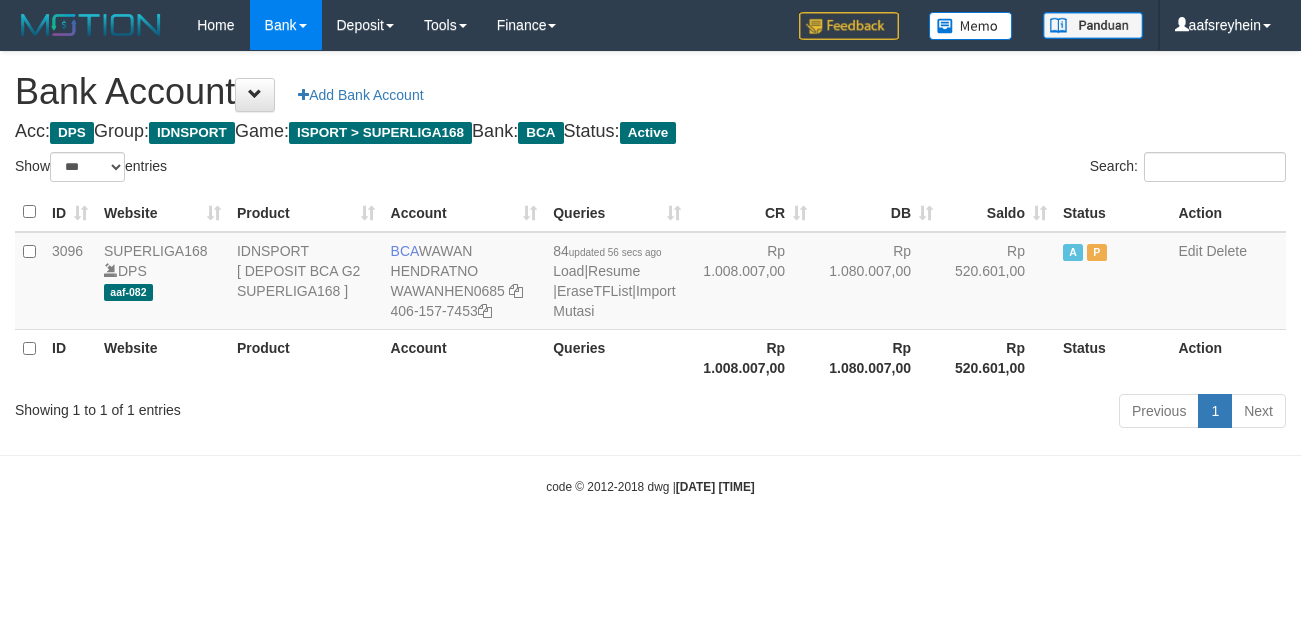 select on "***" 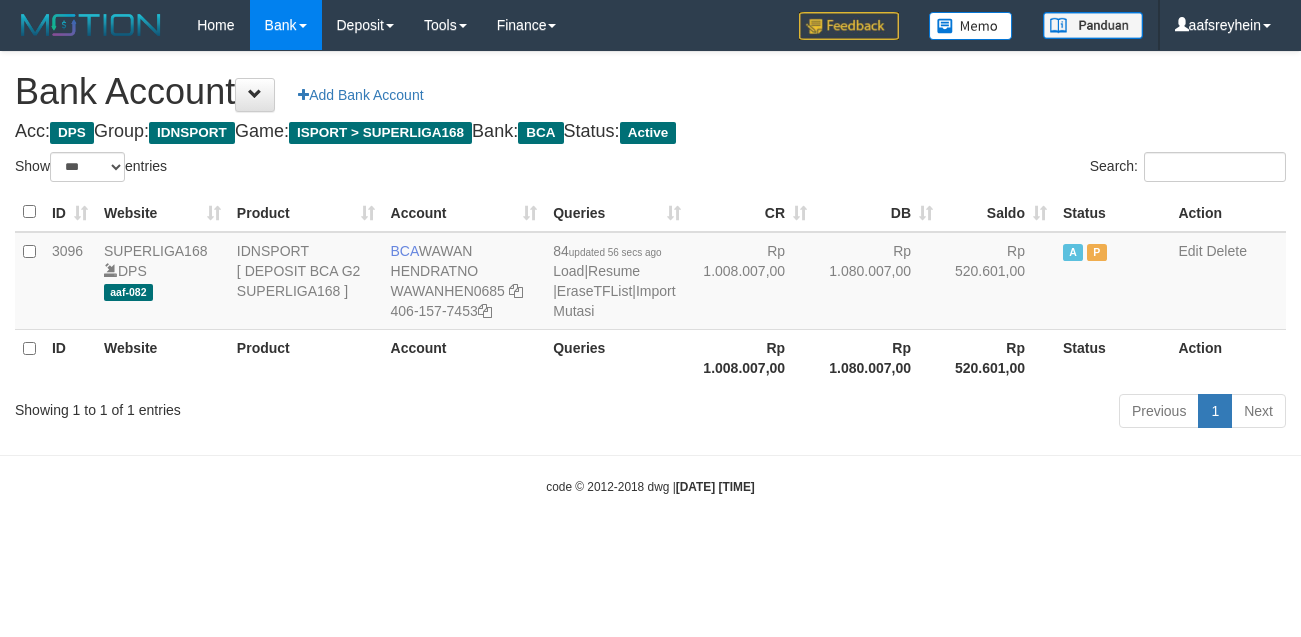 scroll, scrollTop: 0, scrollLeft: 0, axis: both 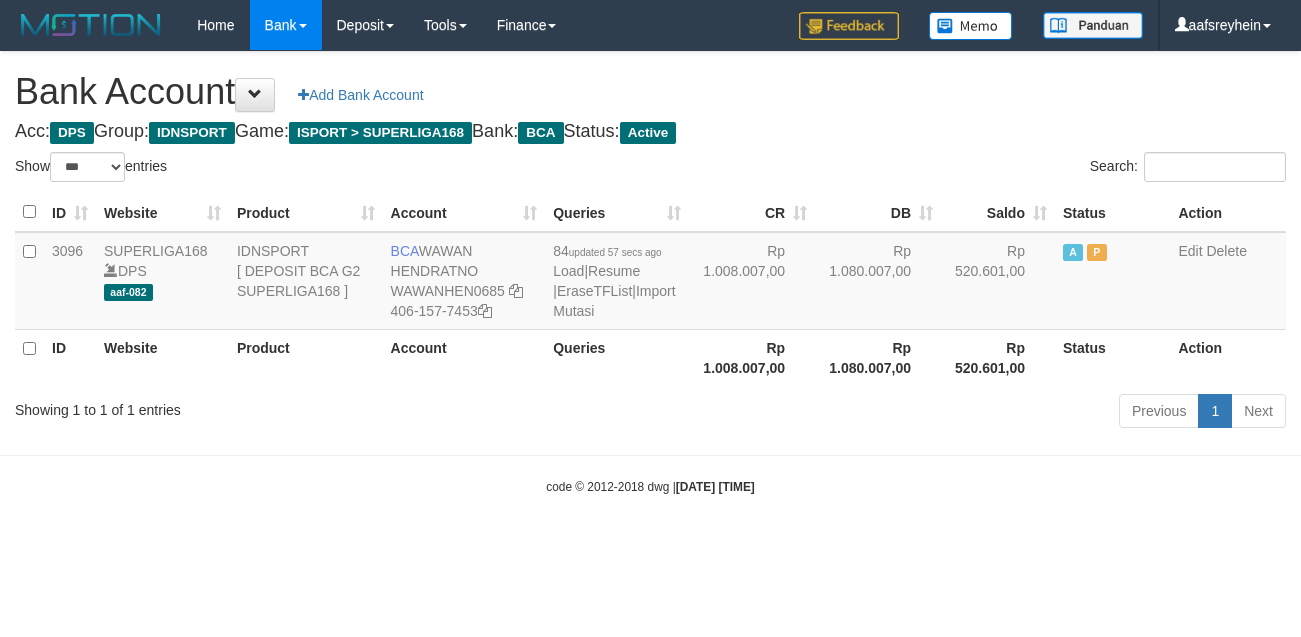 select on "***" 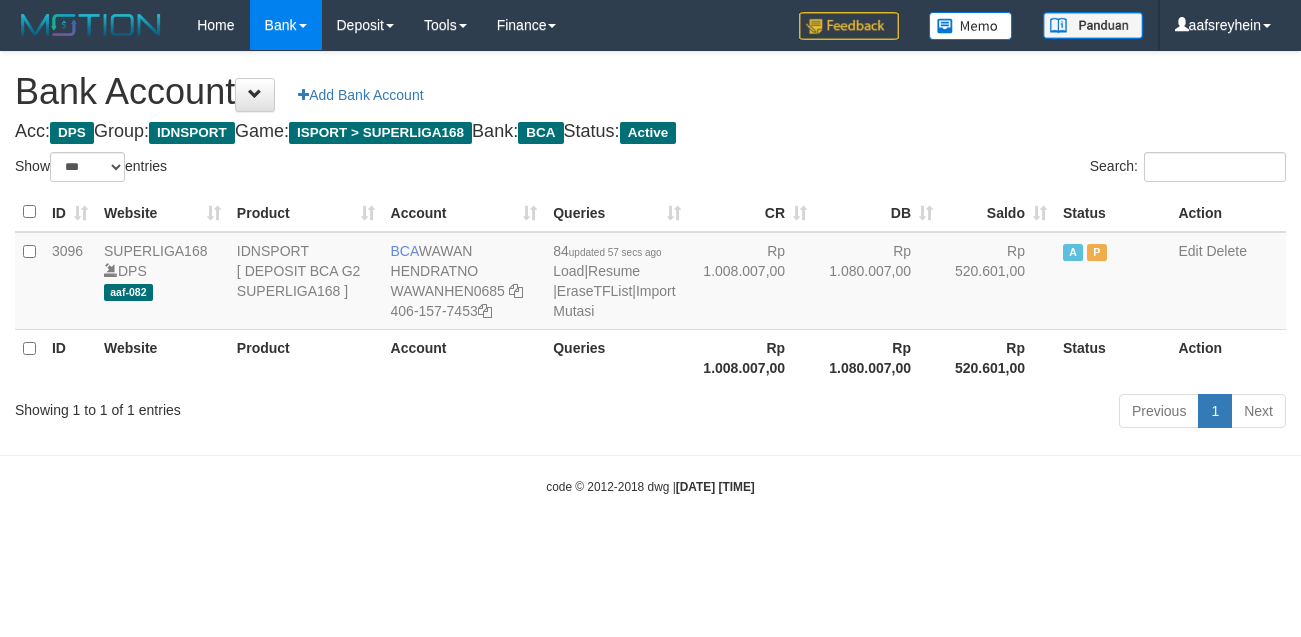 scroll, scrollTop: 0, scrollLeft: 0, axis: both 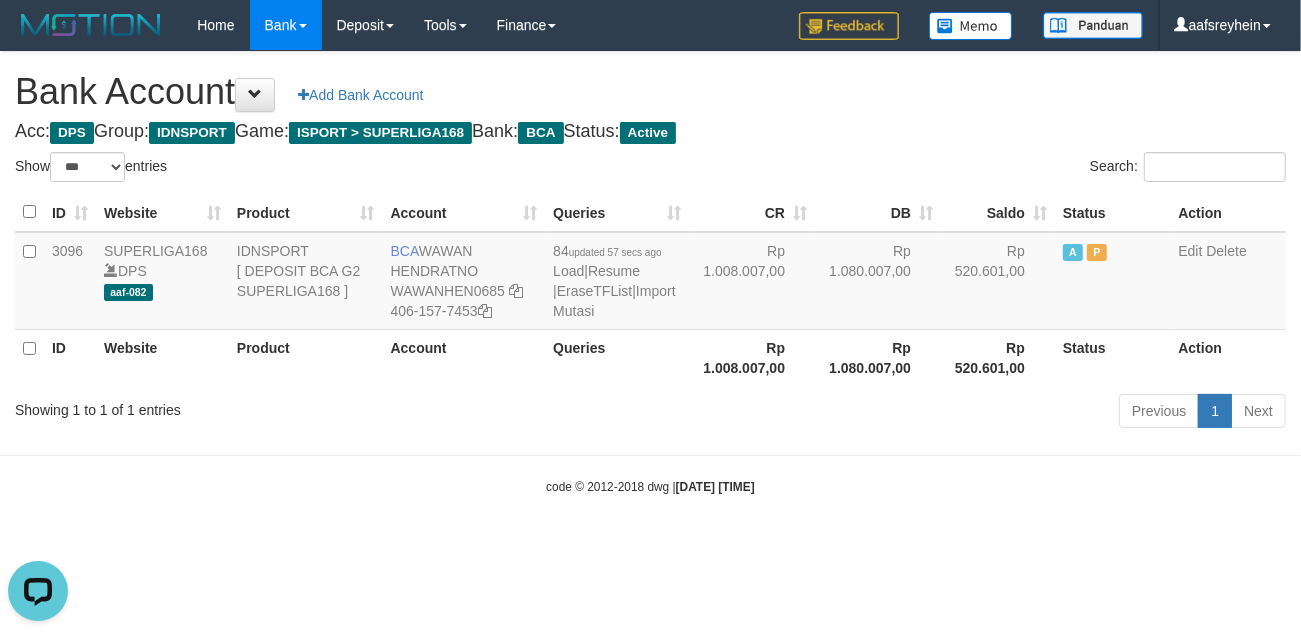 click on "Toggle navigation
Home
Bank
Account List
Load
By Website
Group
[ISPORT]													SUPERLIGA168
By Load Group (DPS)
-" at bounding box center (650, 273) 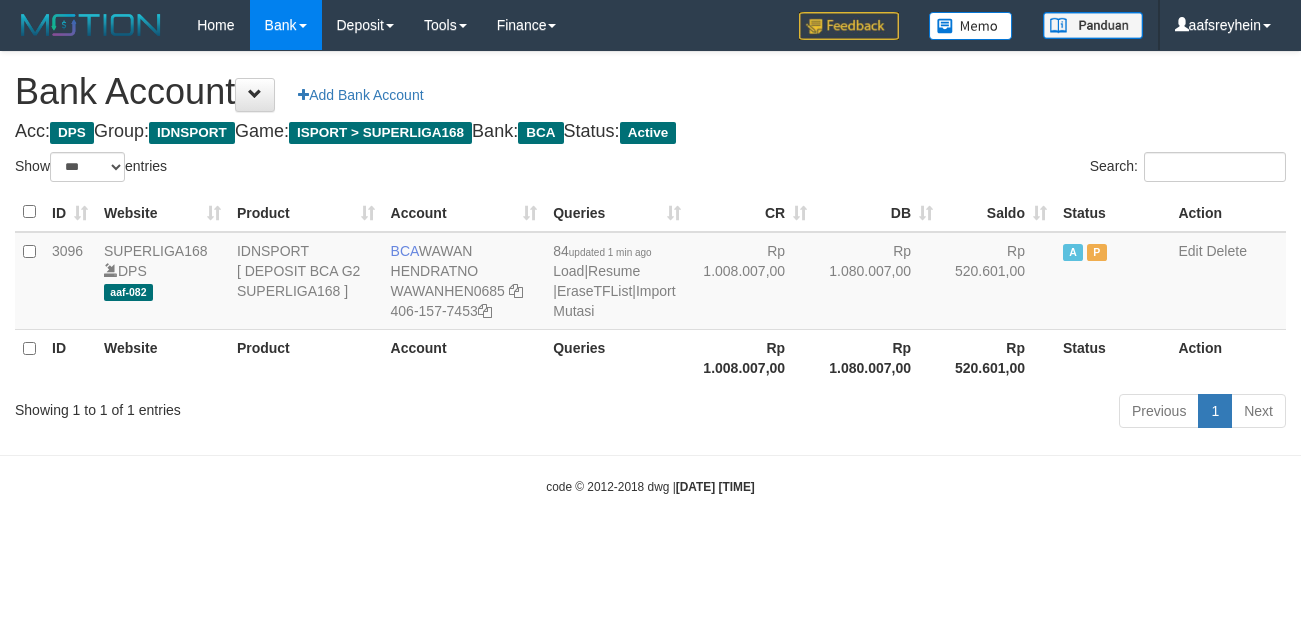 select on "***" 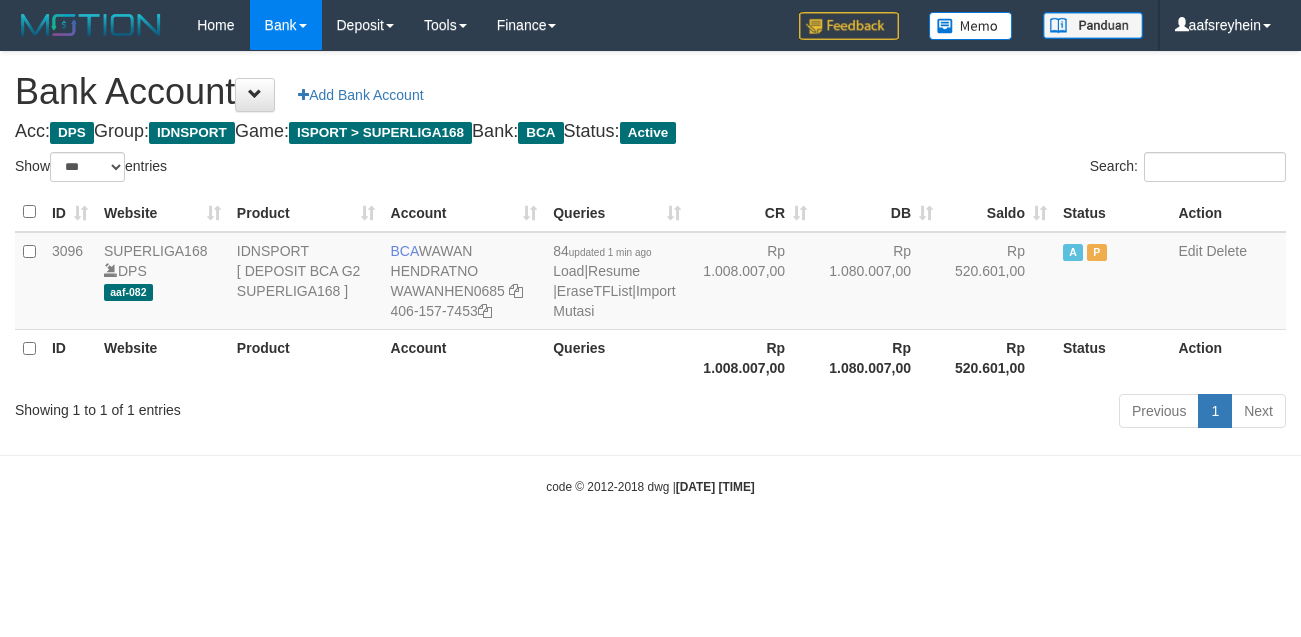 scroll, scrollTop: 0, scrollLeft: 0, axis: both 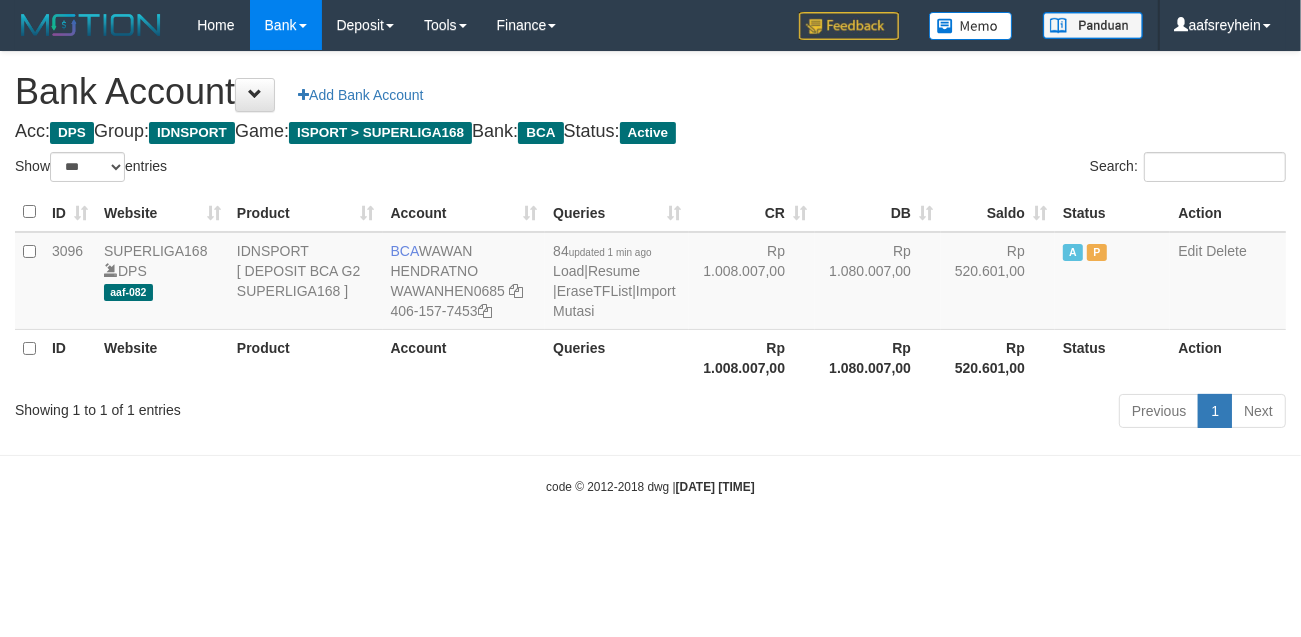 drag, startPoint x: 0, startPoint y: 0, endPoint x: 1288, endPoint y: 495, distance: 1379.8439 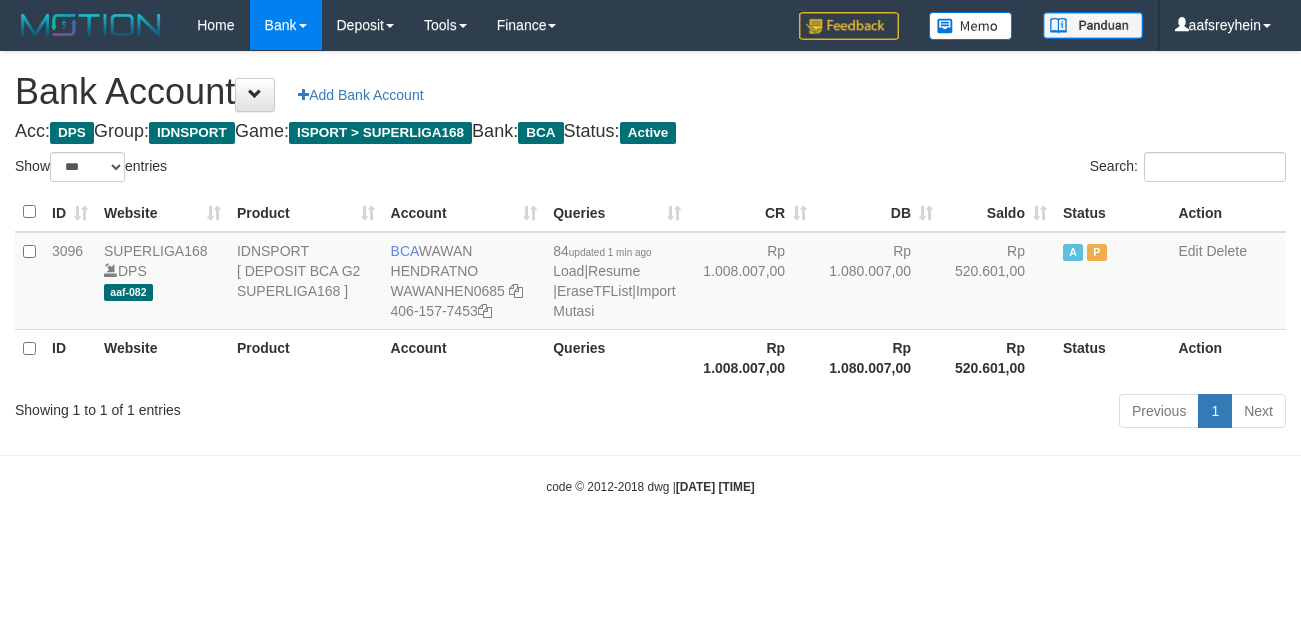 select on "***" 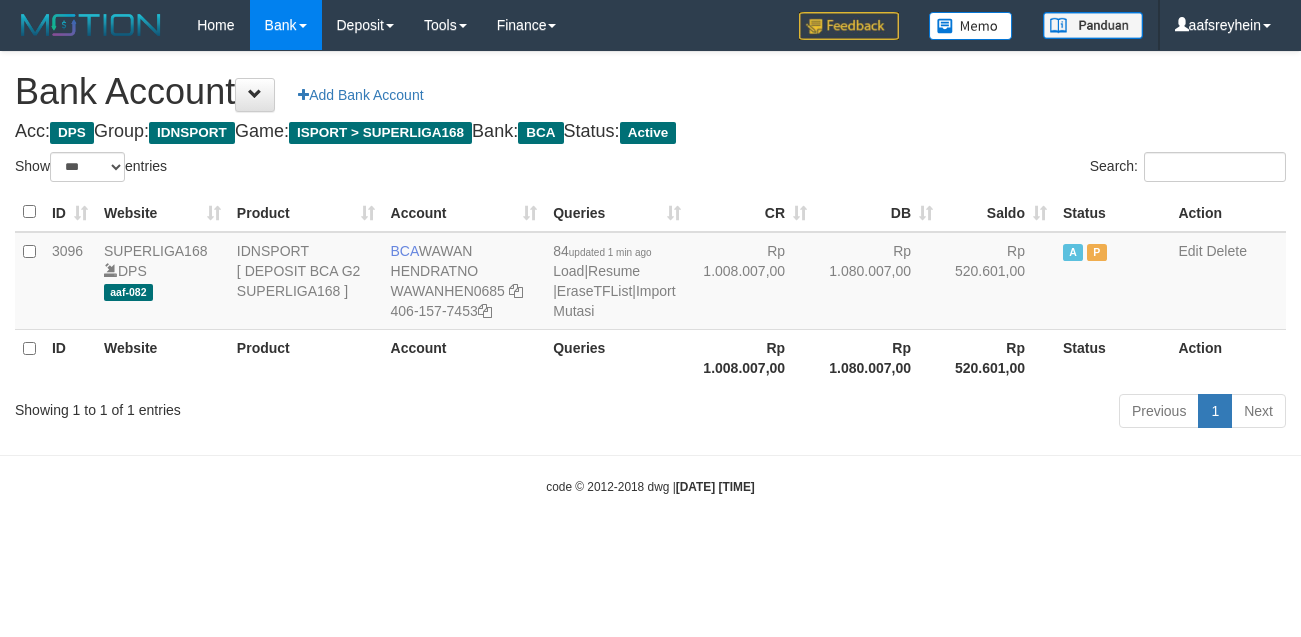 scroll, scrollTop: 0, scrollLeft: 0, axis: both 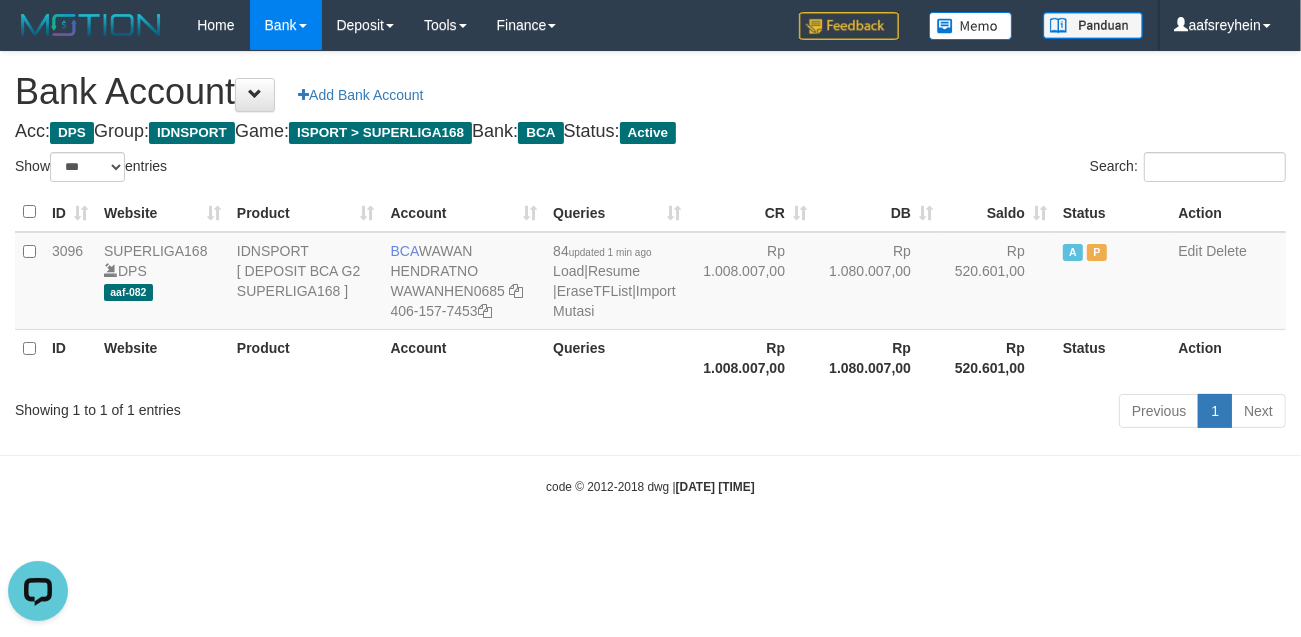 click on "Toggle navigation
Home
Bank
Account List
Load
By Website
Group
[ISPORT]													SUPERLIGA168
By Load Group (DPS)
-" at bounding box center (650, 273) 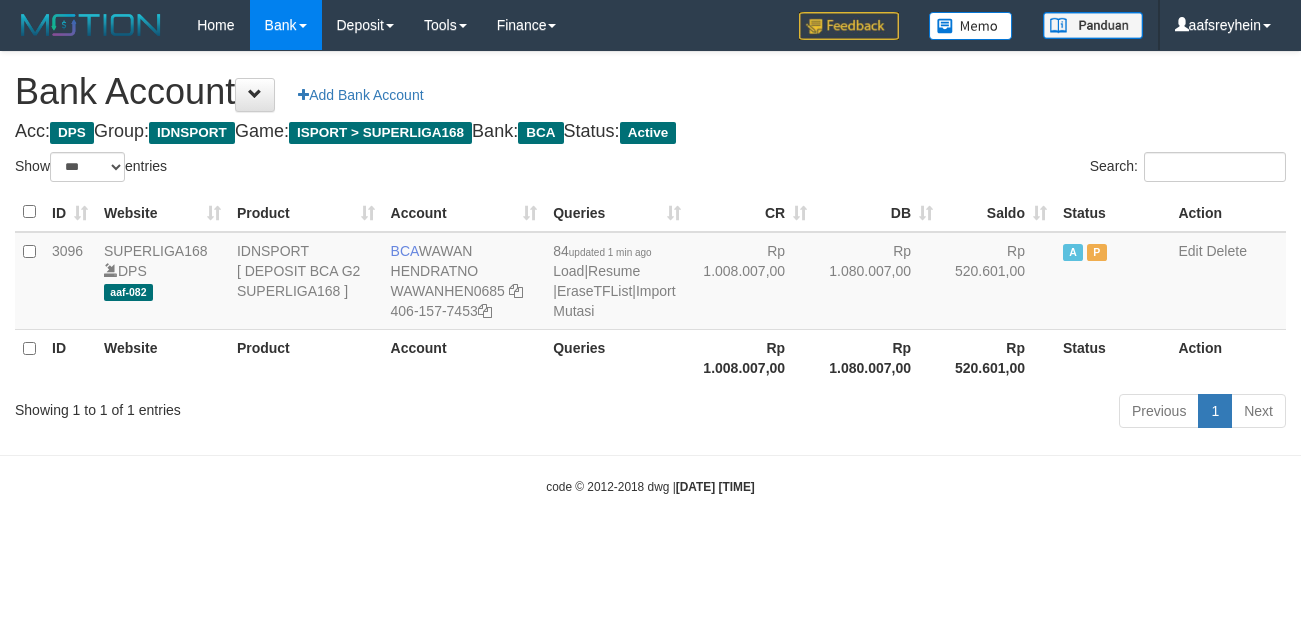 select on "***" 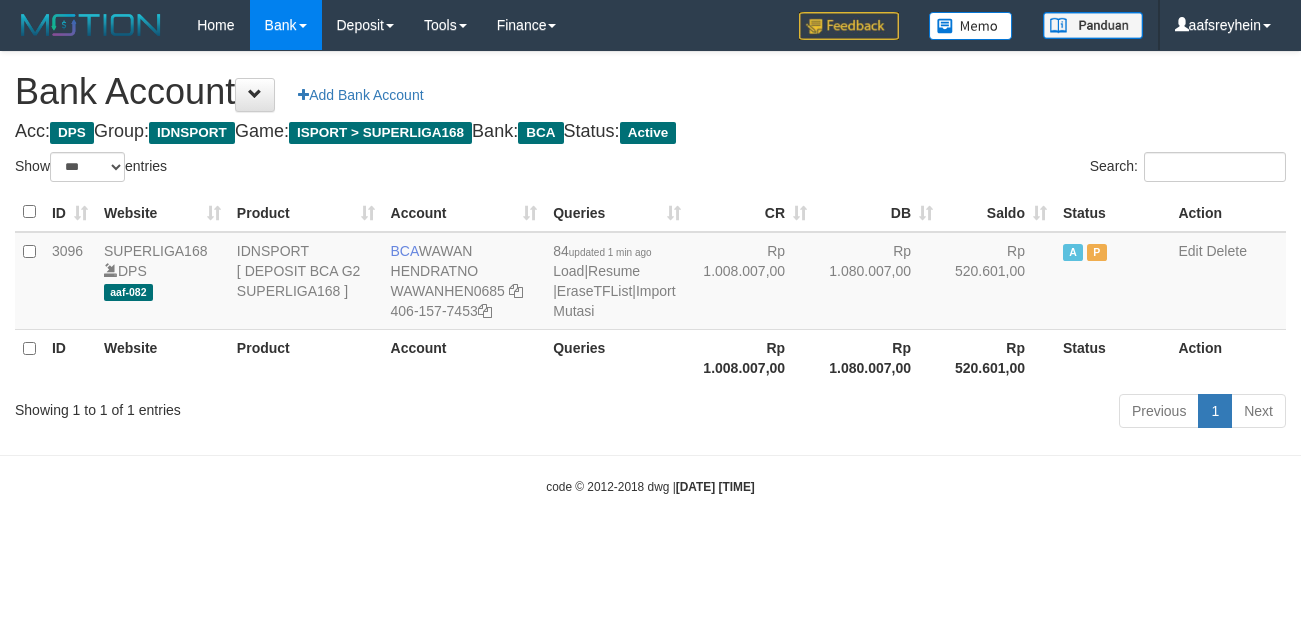 scroll, scrollTop: 0, scrollLeft: 0, axis: both 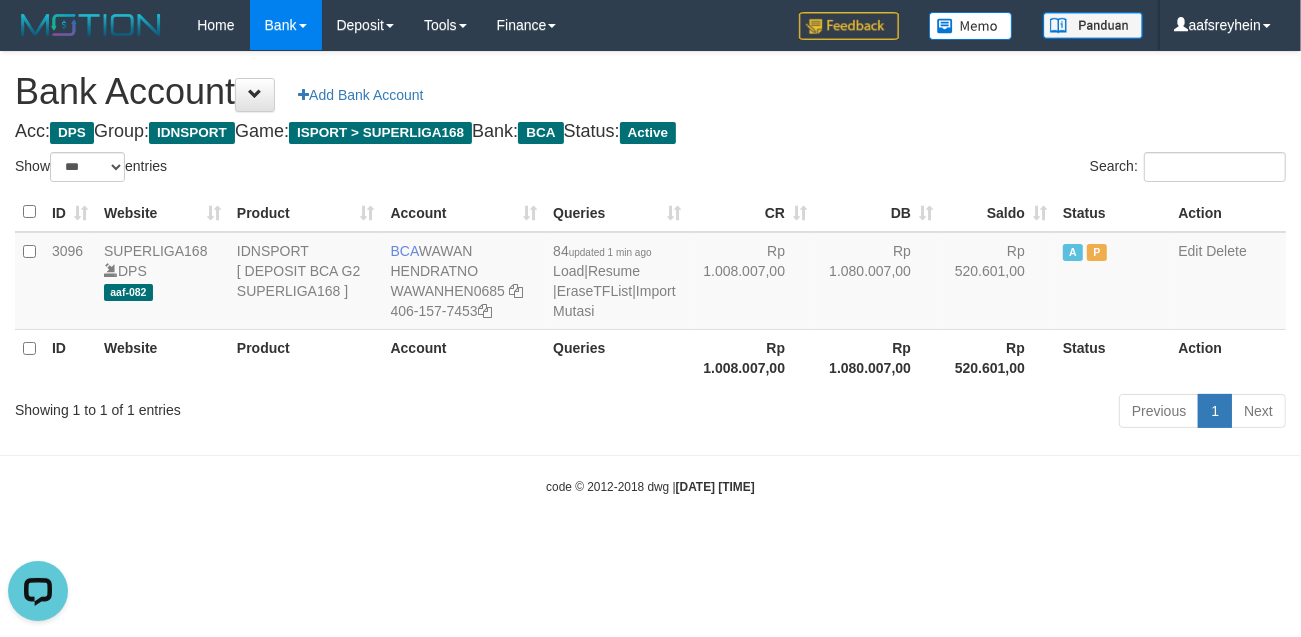 click on "2025/07/12 07:34:18" at bounding box center [715, 487] 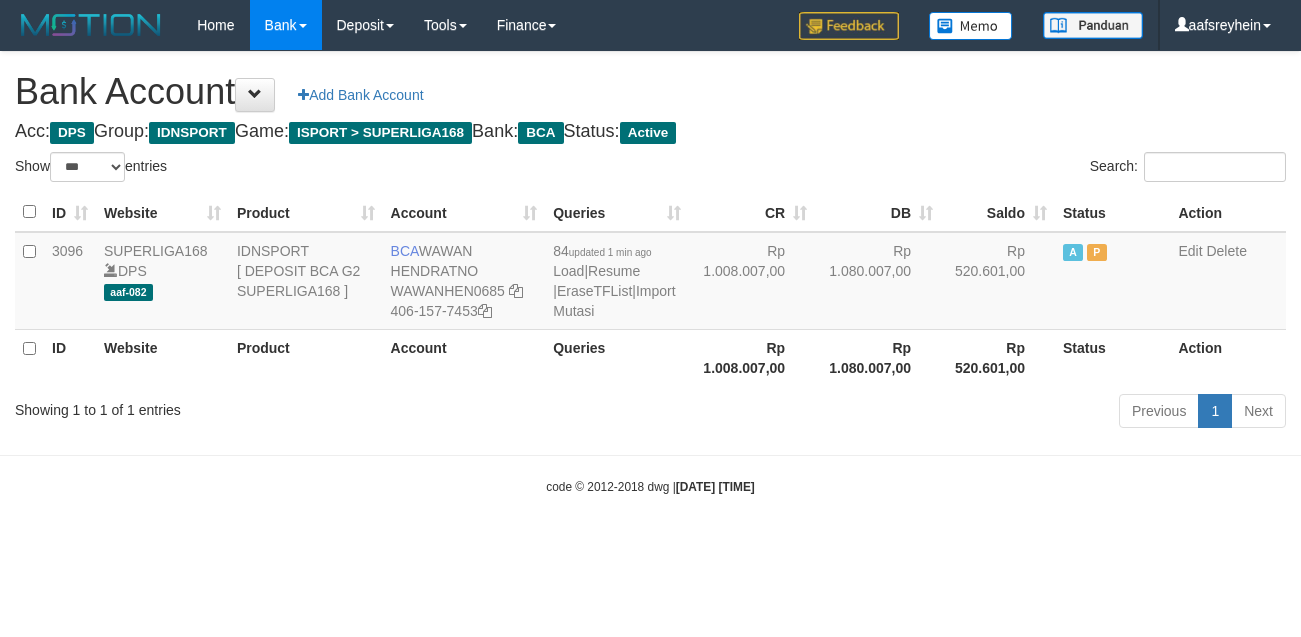 select on "***" 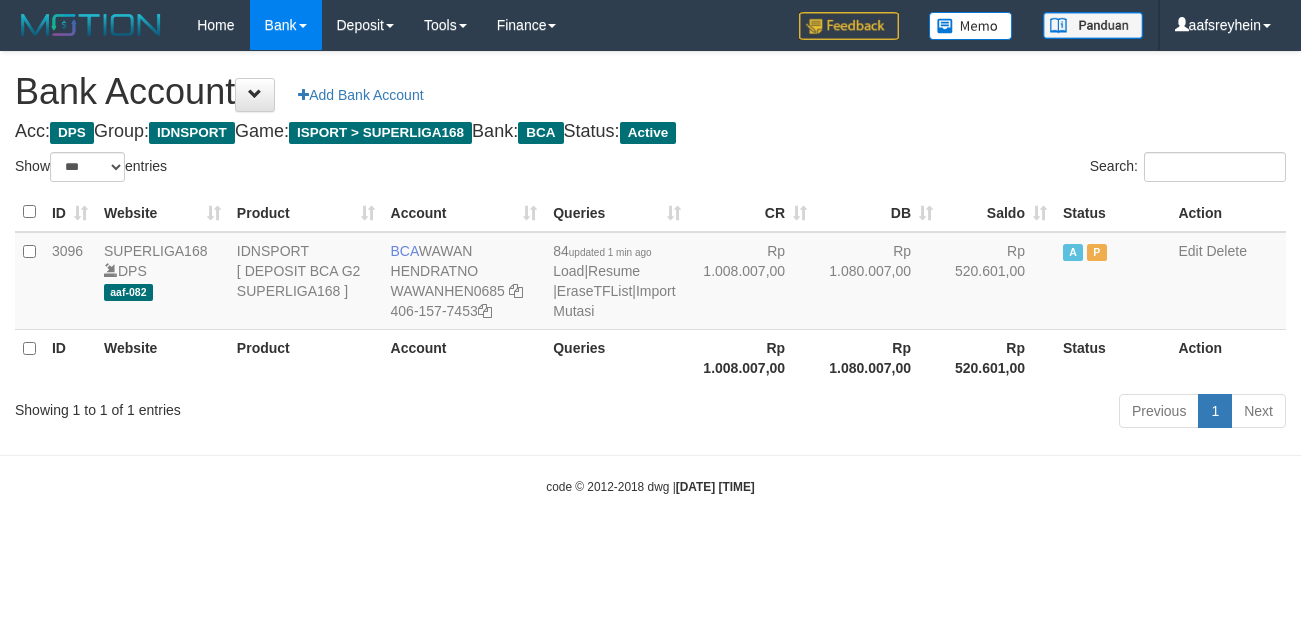 scroll, scrollTop: 0, scrollLeft: 0, axis: both 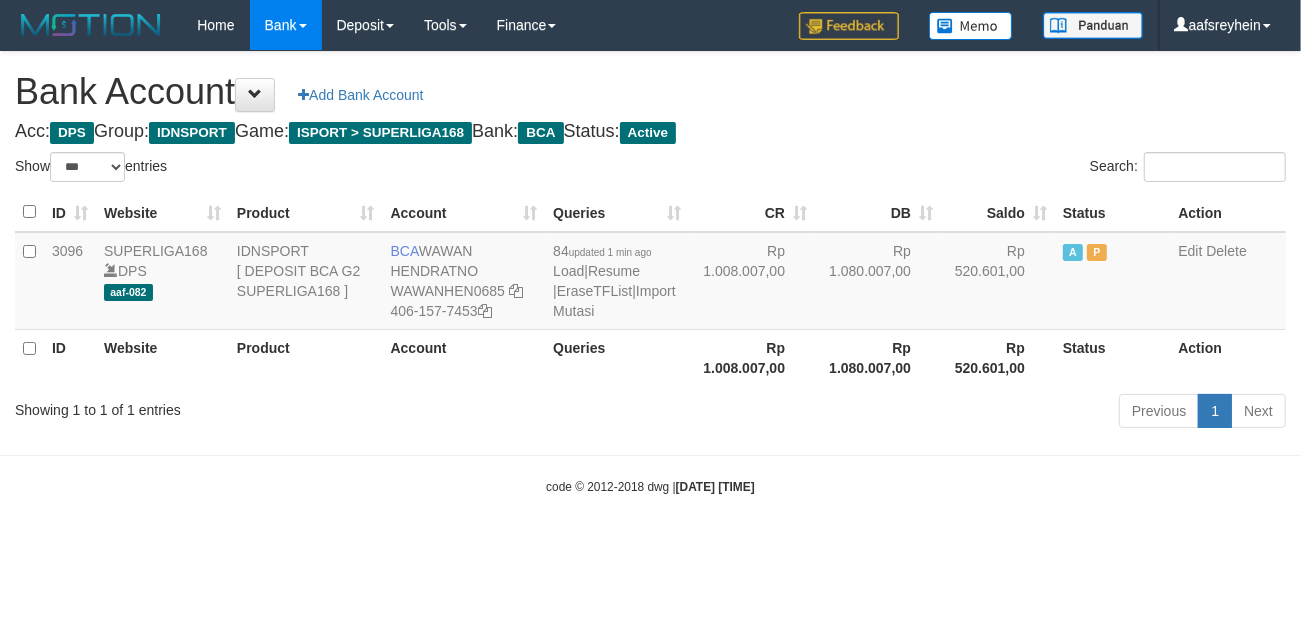 click on "Previous 1 Next" at bounding box center (921, 413) 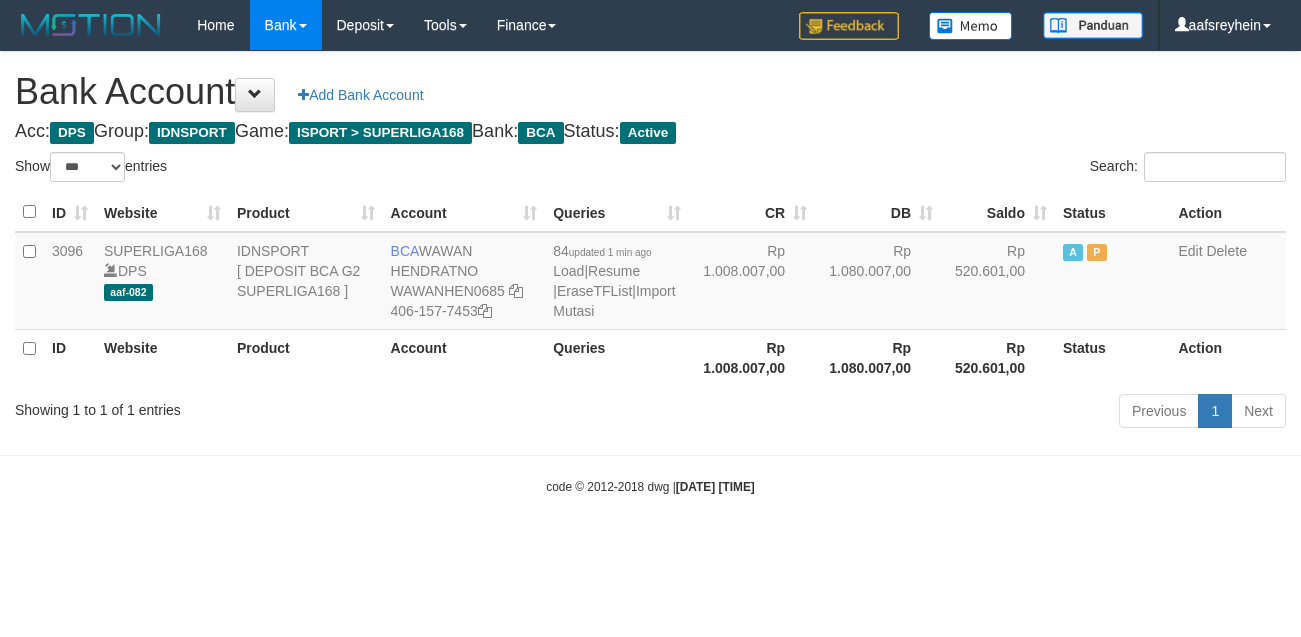 select on "***" 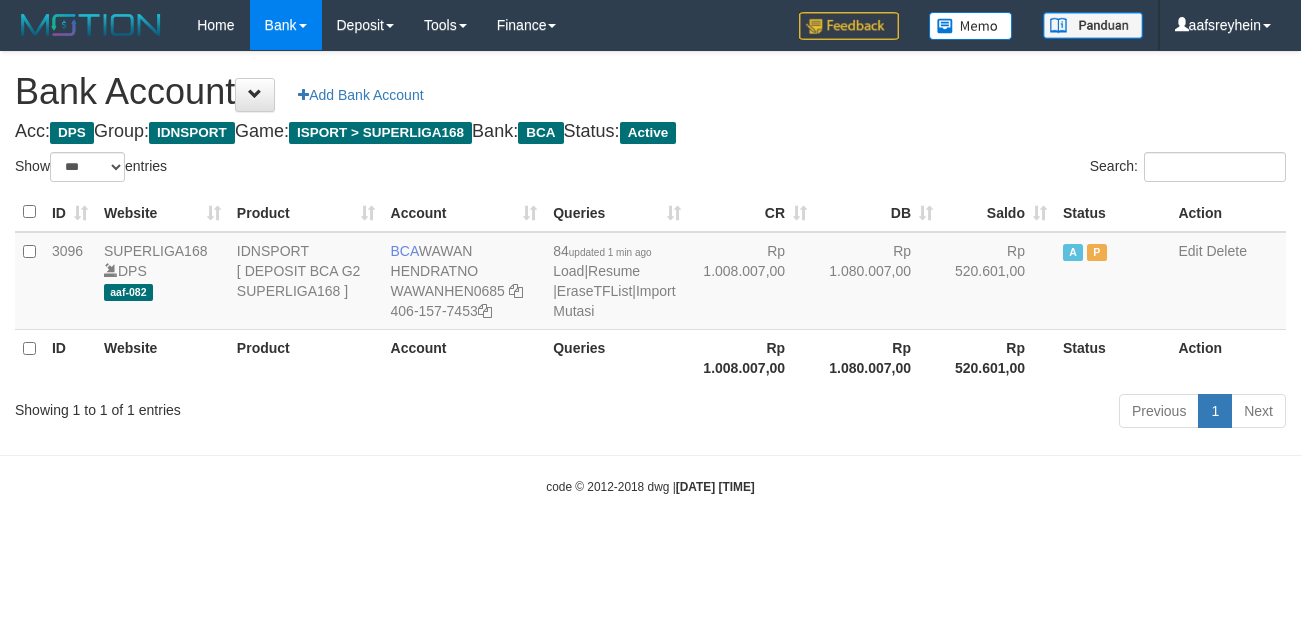 scroll, scrollTop: 0, scrollLeft: 0, axis: both 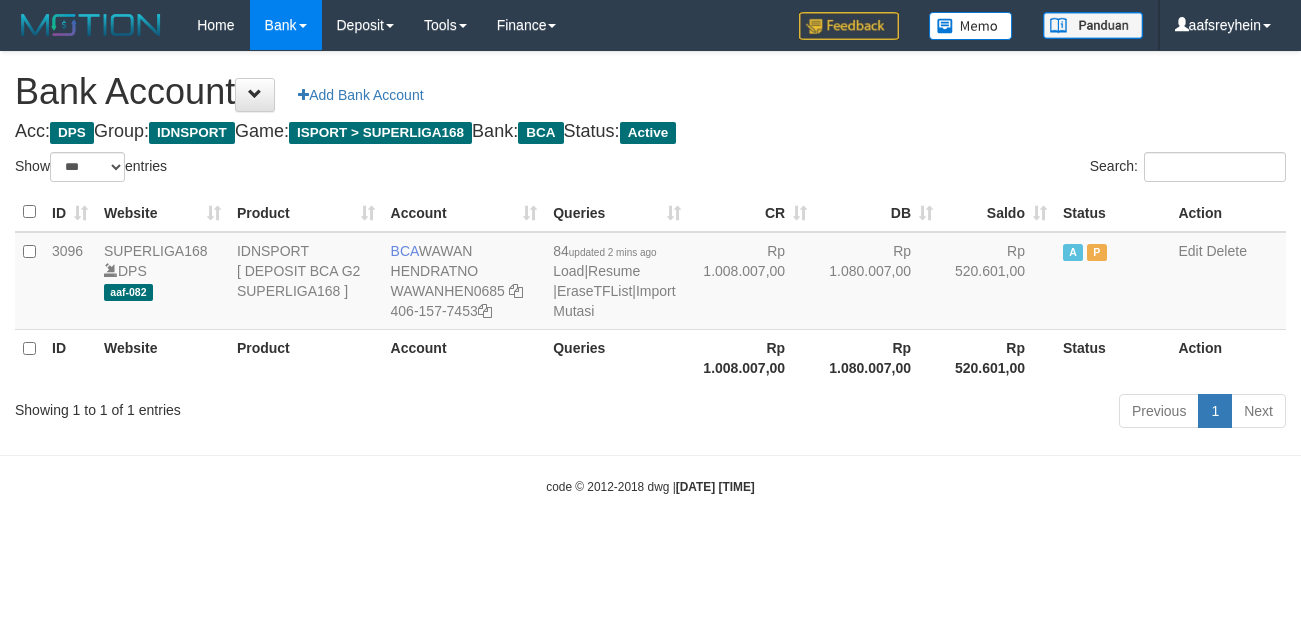 select on "***" 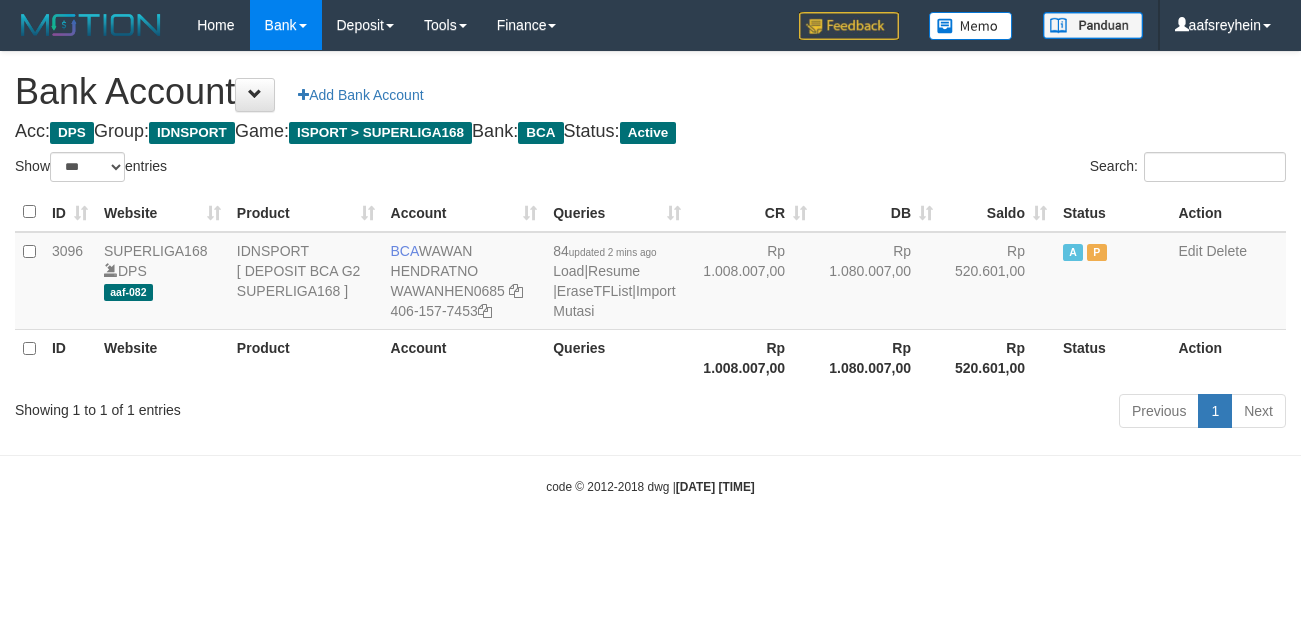 scroll, scrollTop: 0, scrollLeft: 0, axis: both 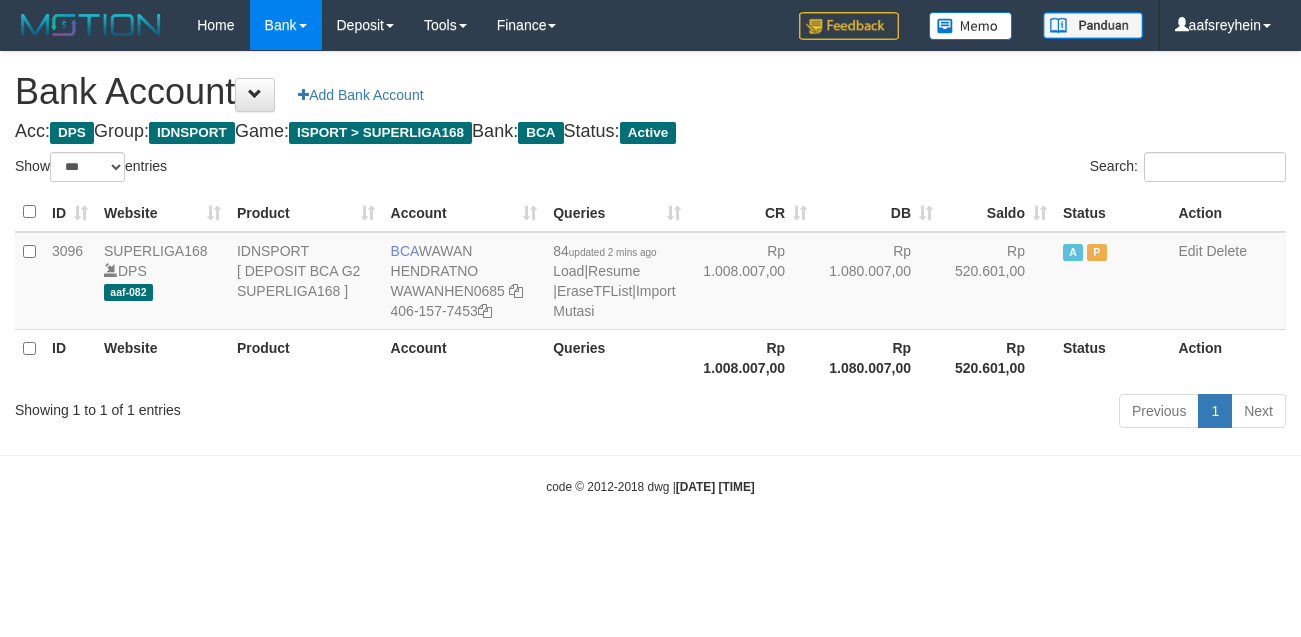 select on "***" 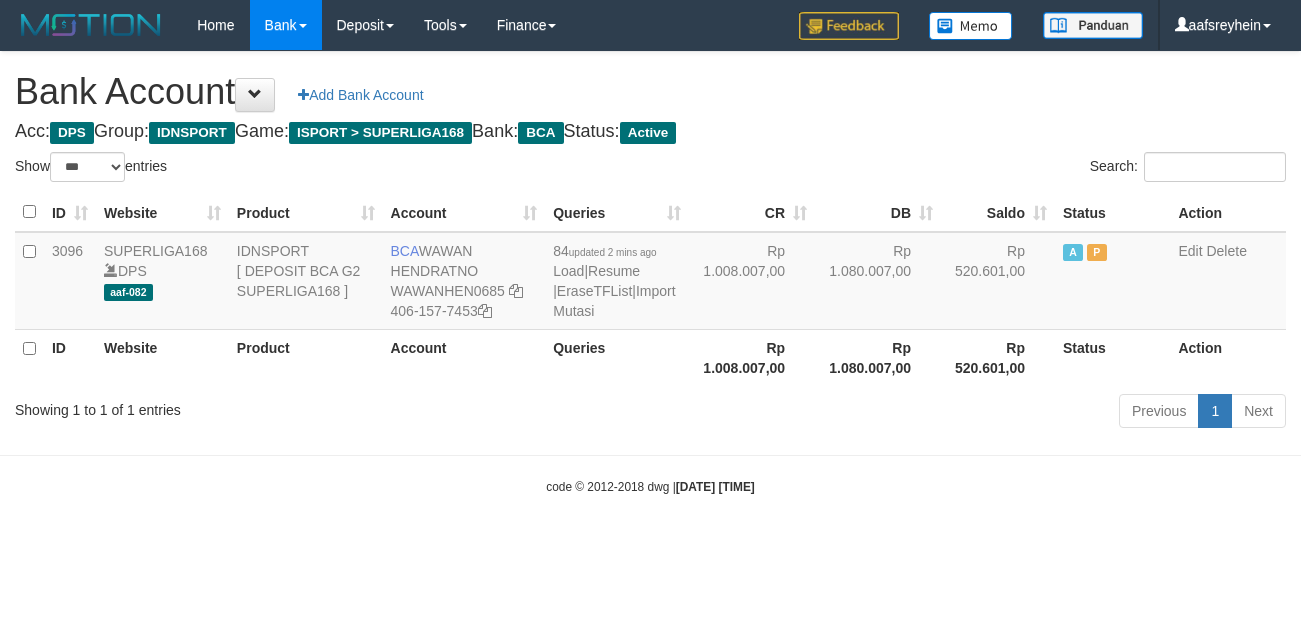 scroll, scrollTop: 0, scrollLeft: 0, axis: both 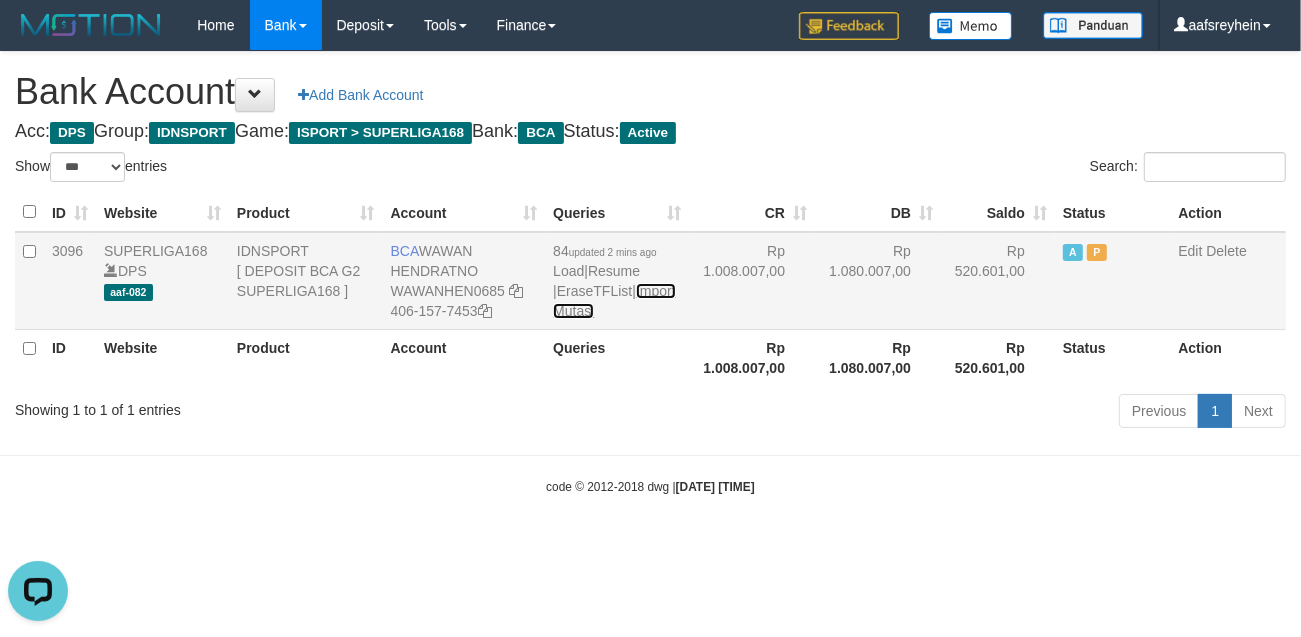 click on "Import Mutasi" at bounding box center [614, 301] 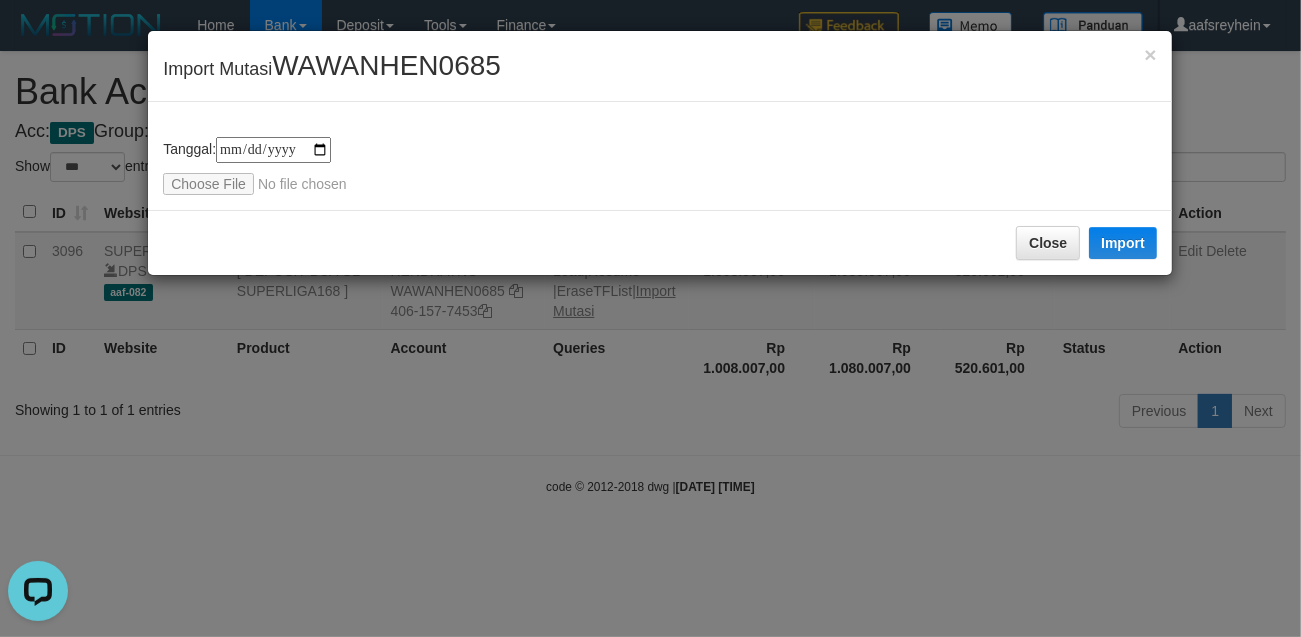 type on "**********" 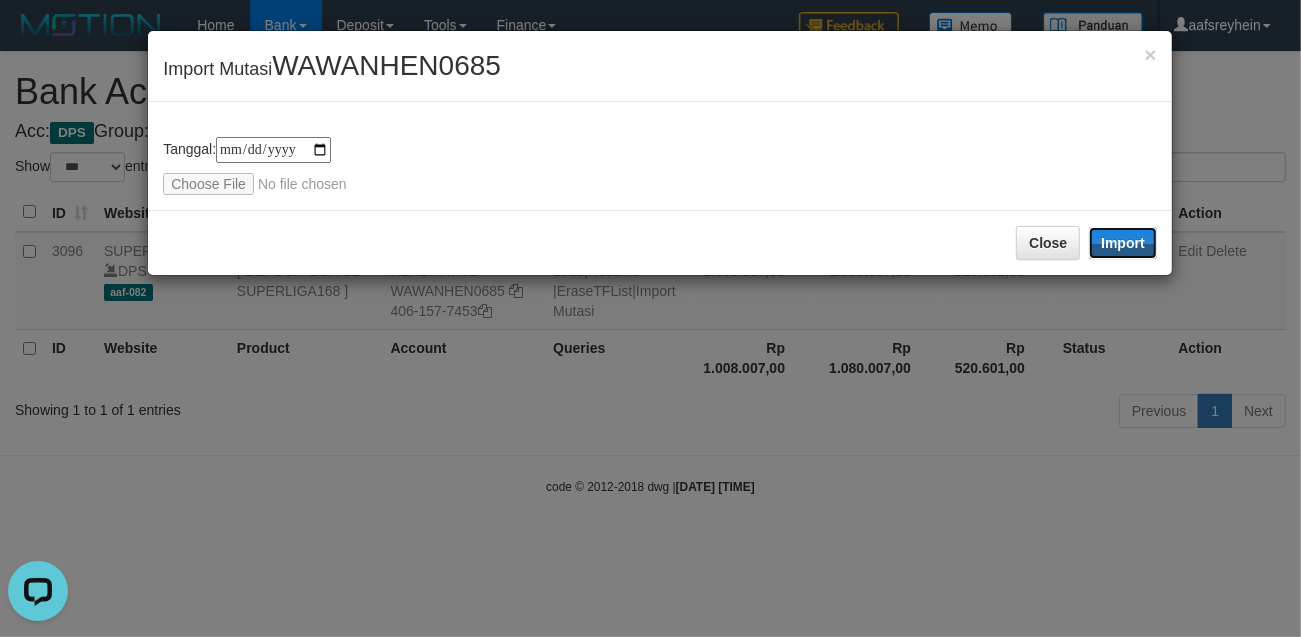 click on "Import" at bounding box center (1123, 243) 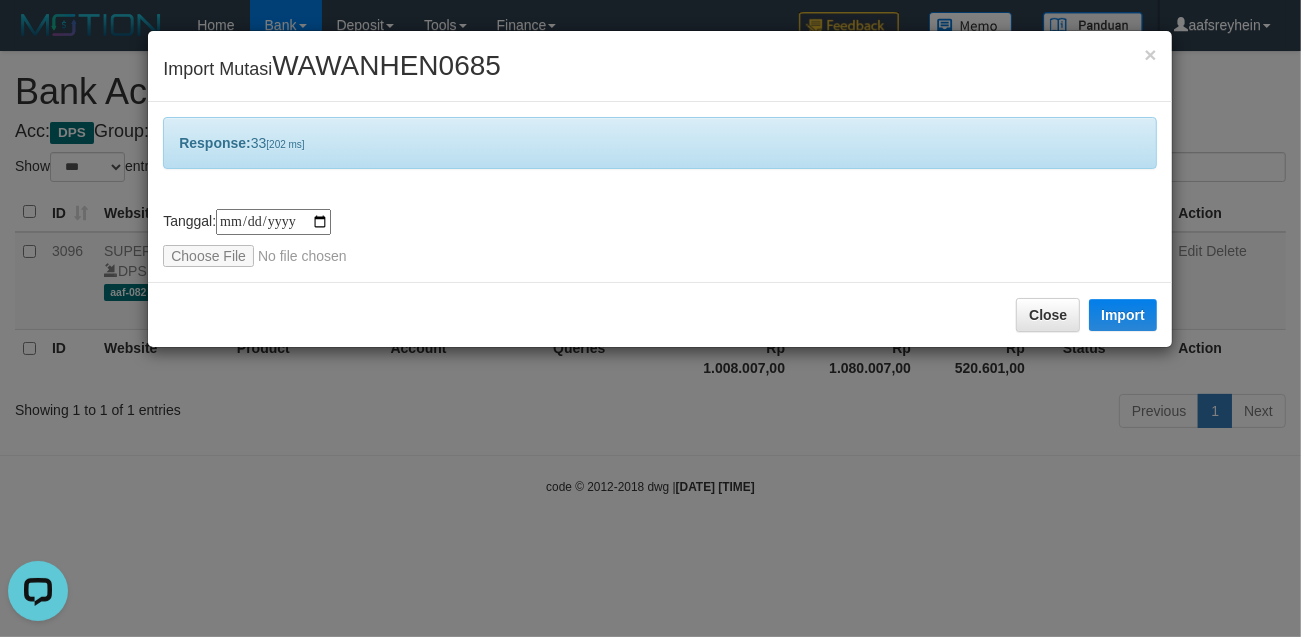 click on "**********" at bounding box center (650, 318) 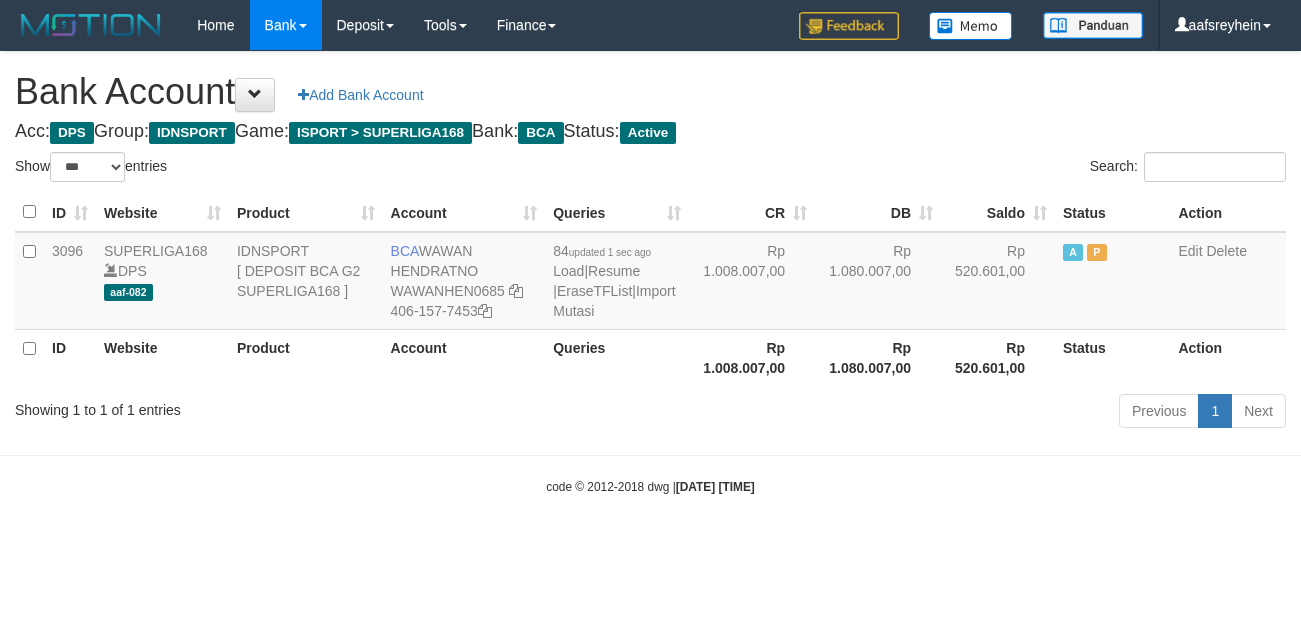 select on "***" 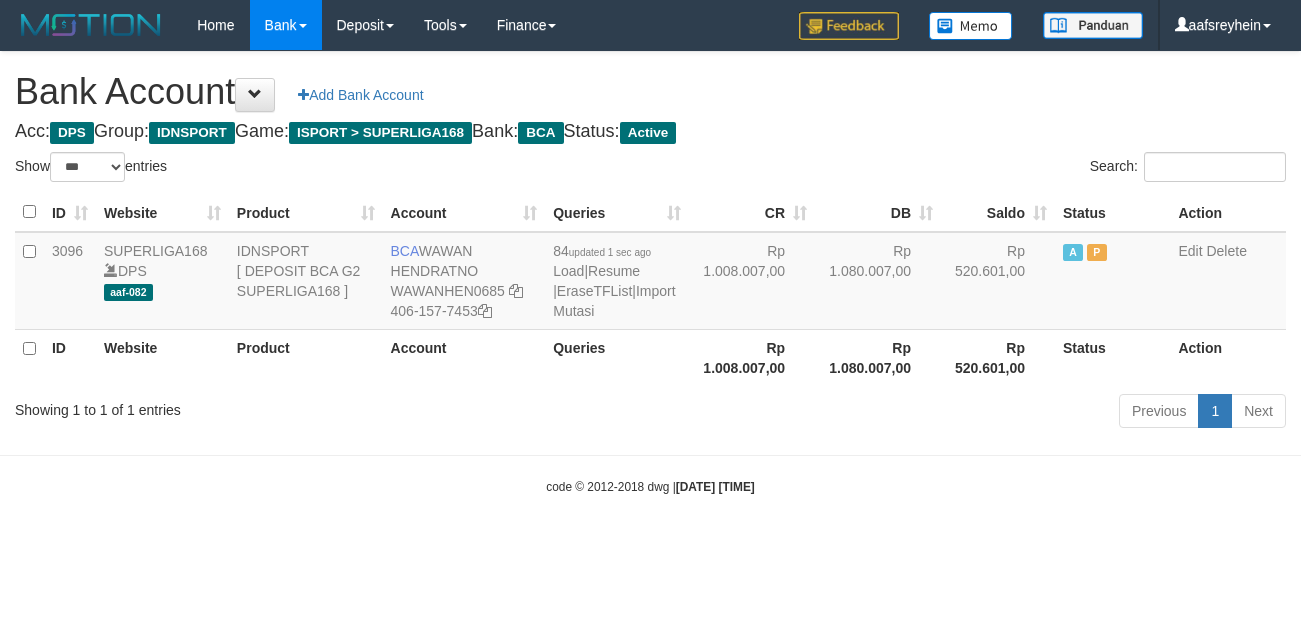 scroll, scrollTop: 0, scrollLeft: 0, axis: both 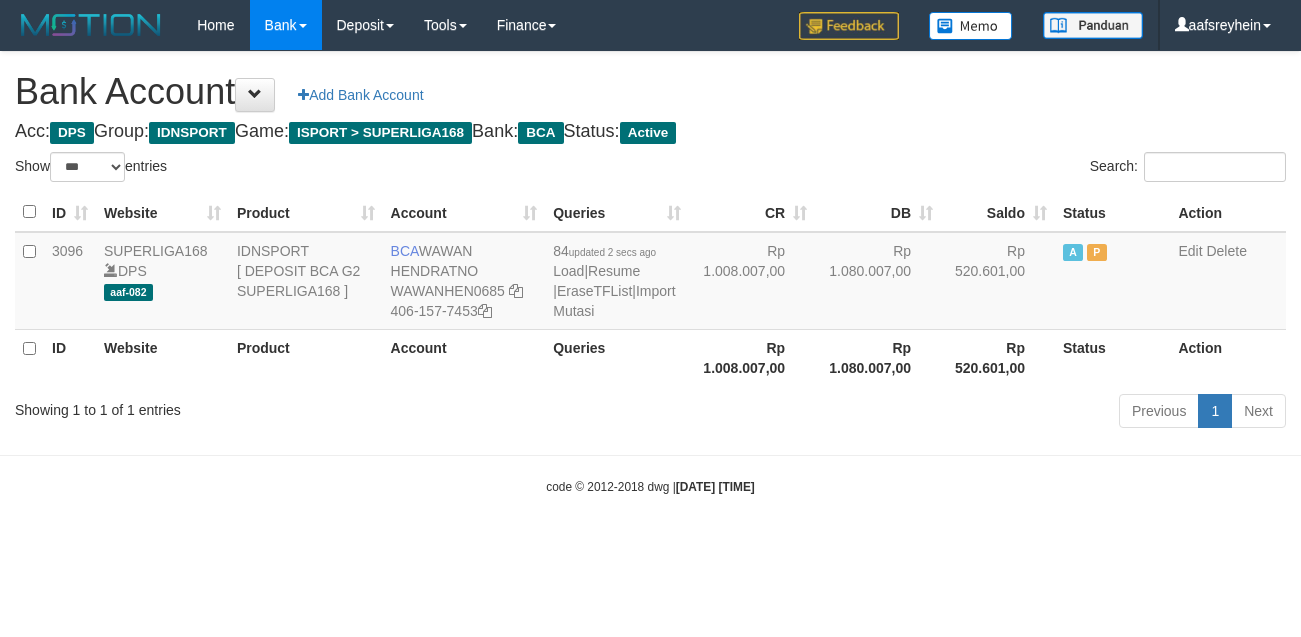 select on "***" 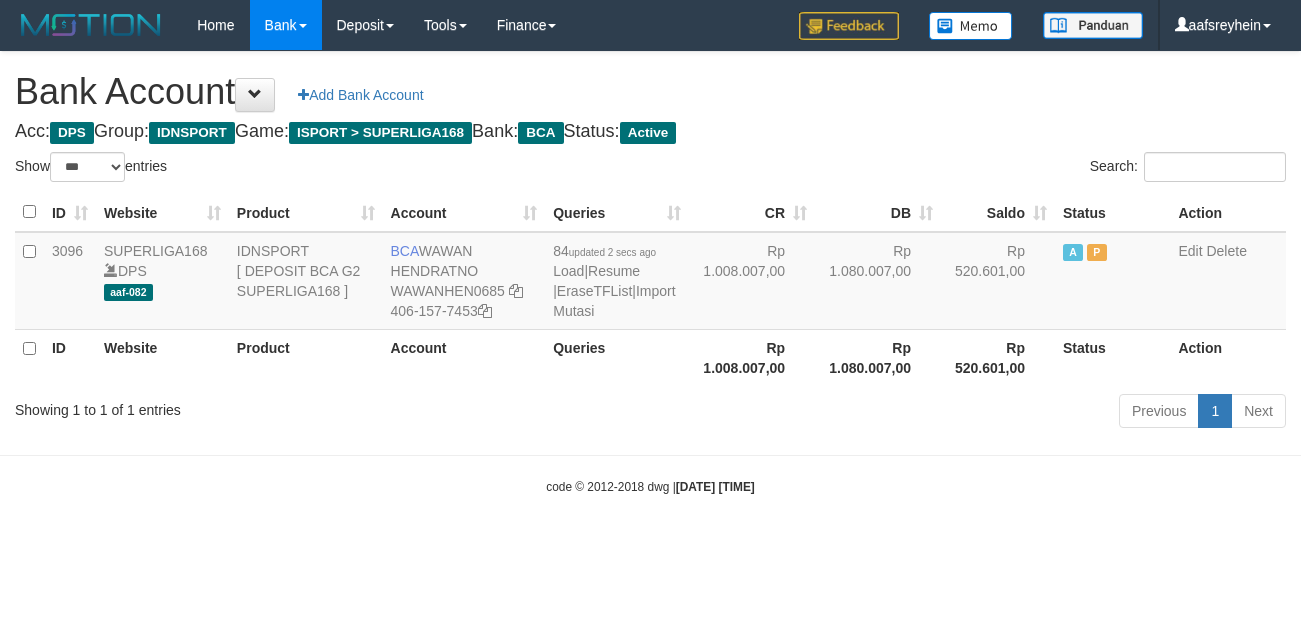 scroll, scrollTop: 0, scrollLeft: 0, axis: both 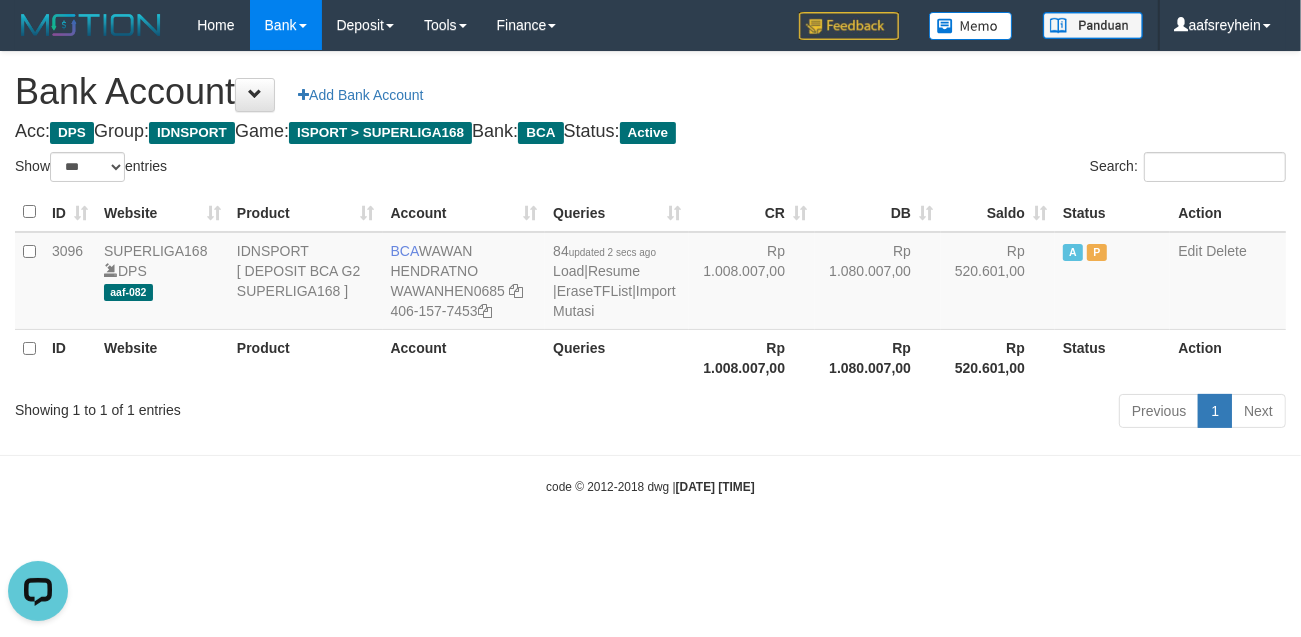 click on "Toggle navigation
Home
Bank
Account List
Load
By Website
Group
[ISPORT]													SUPERLIGA168
By Load Group (DPS)
-" at bounding box center [650, 273] 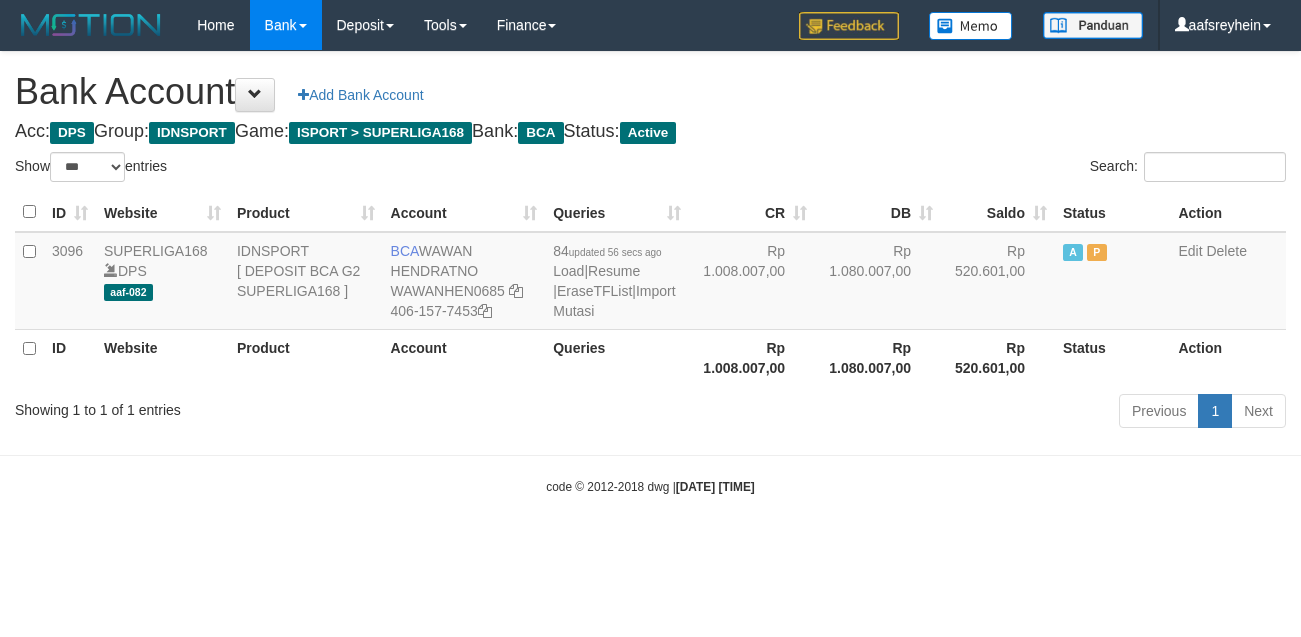 select on "***" 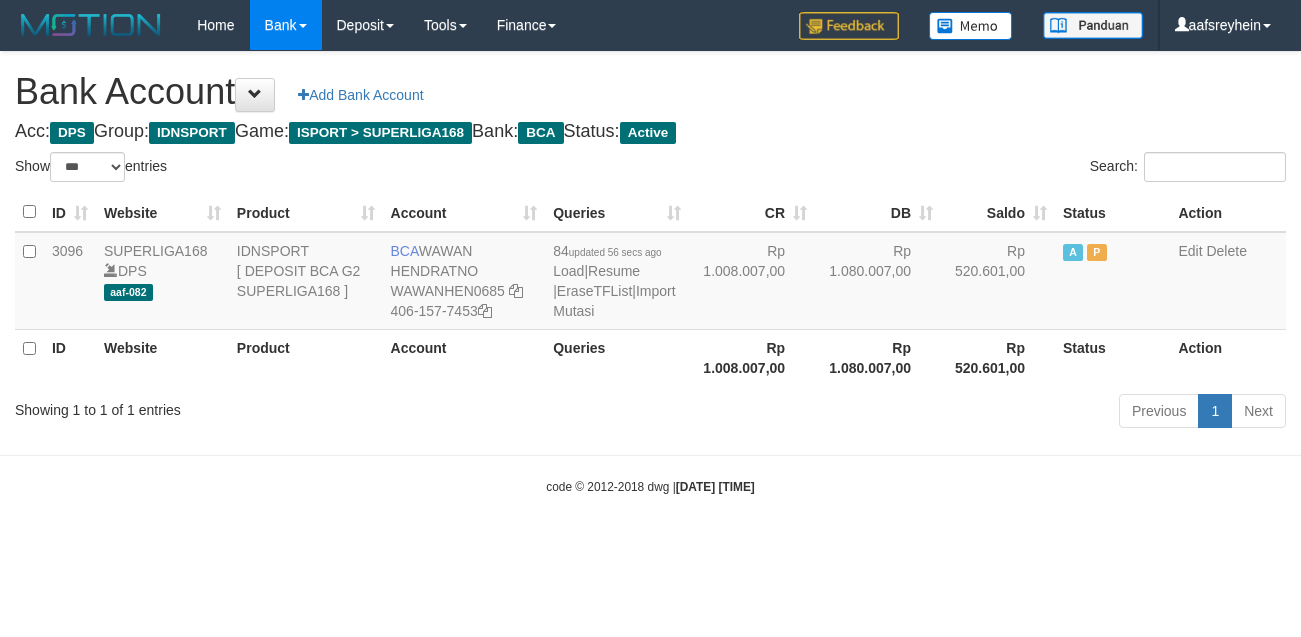 scroll, scrollTop: 0, scrollLeft: 0, axis: both 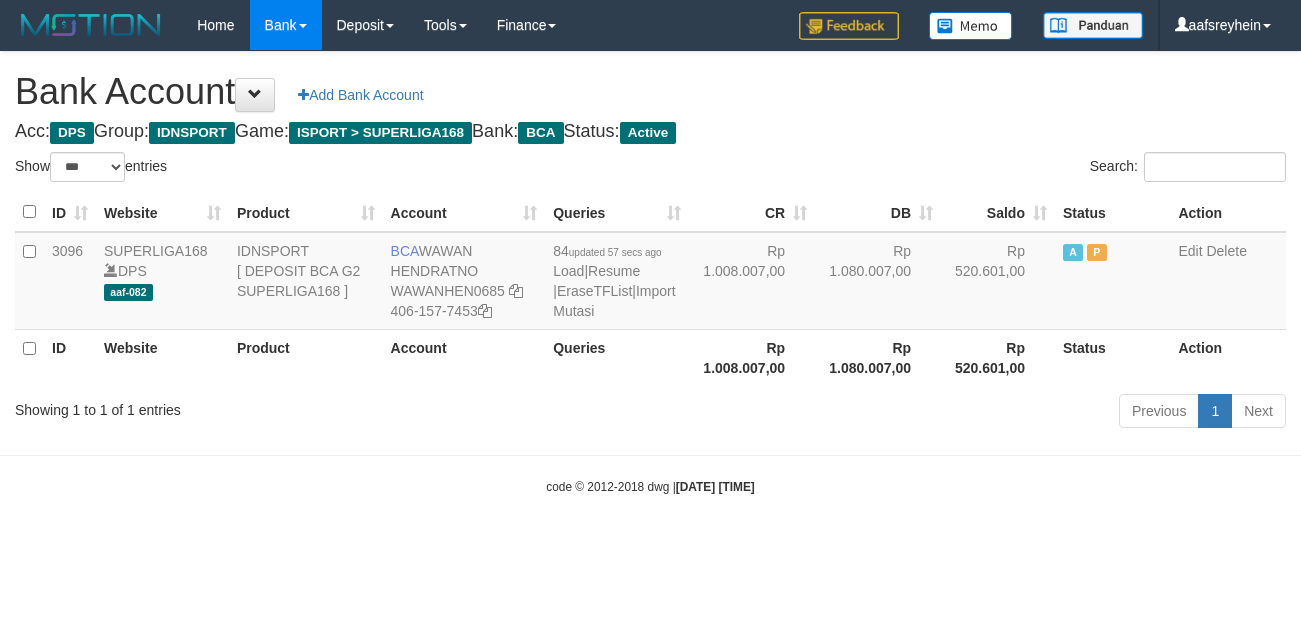 select on "***" 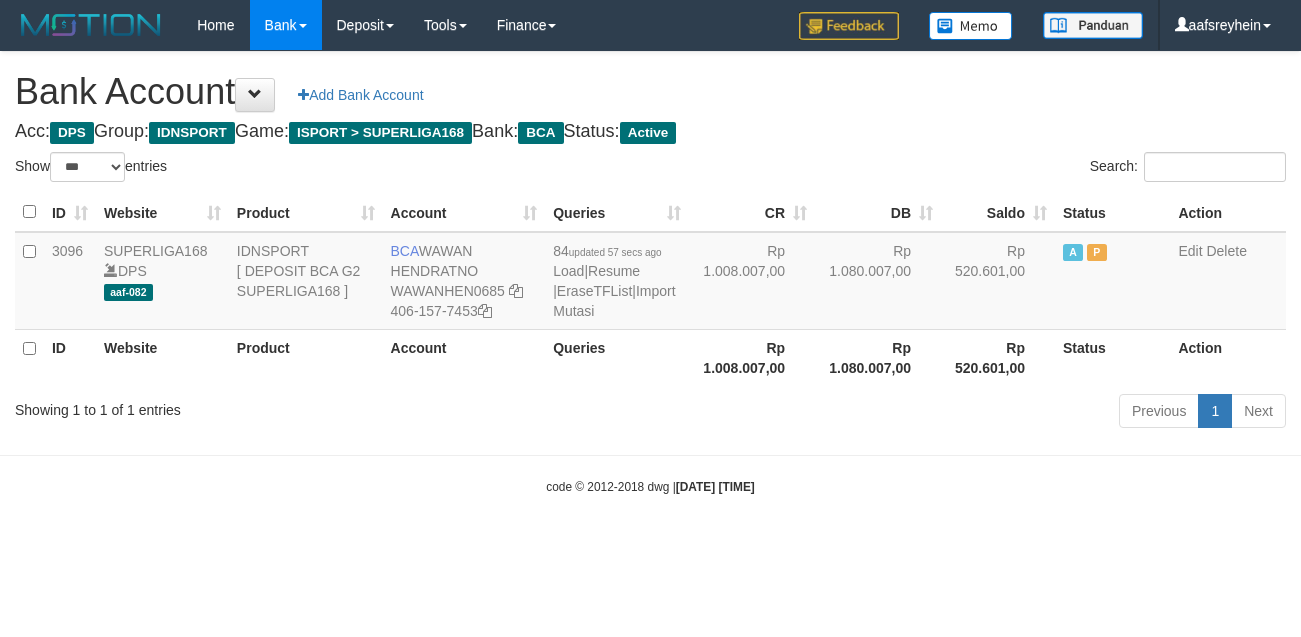 scroll, scrollTop: 0, scrollLeft: 0, axis: both 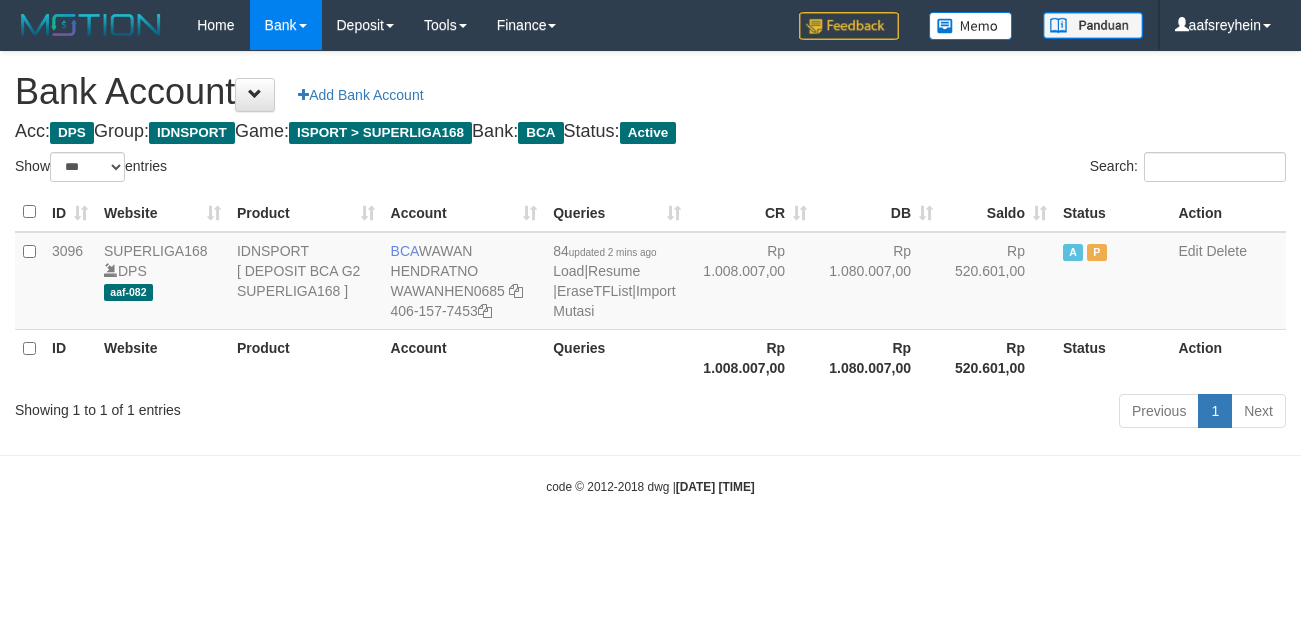 select on "***" 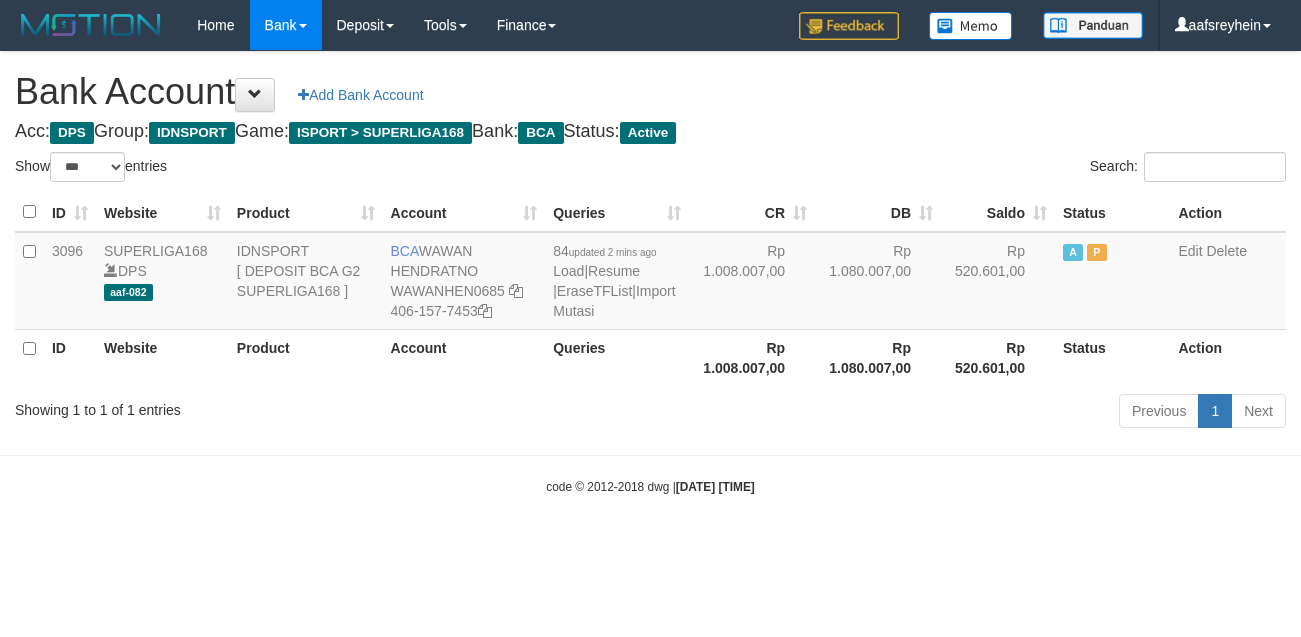 scroll, scrollTop: 0, scrollLeft: 0, axis: both 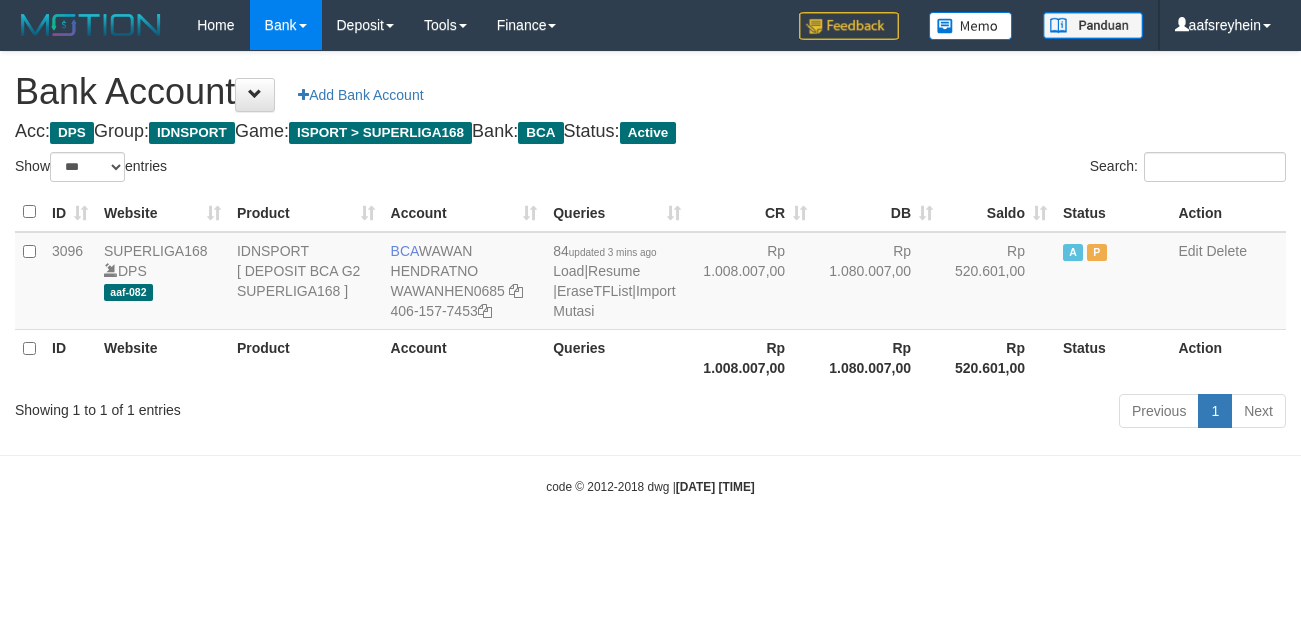 select on "***" 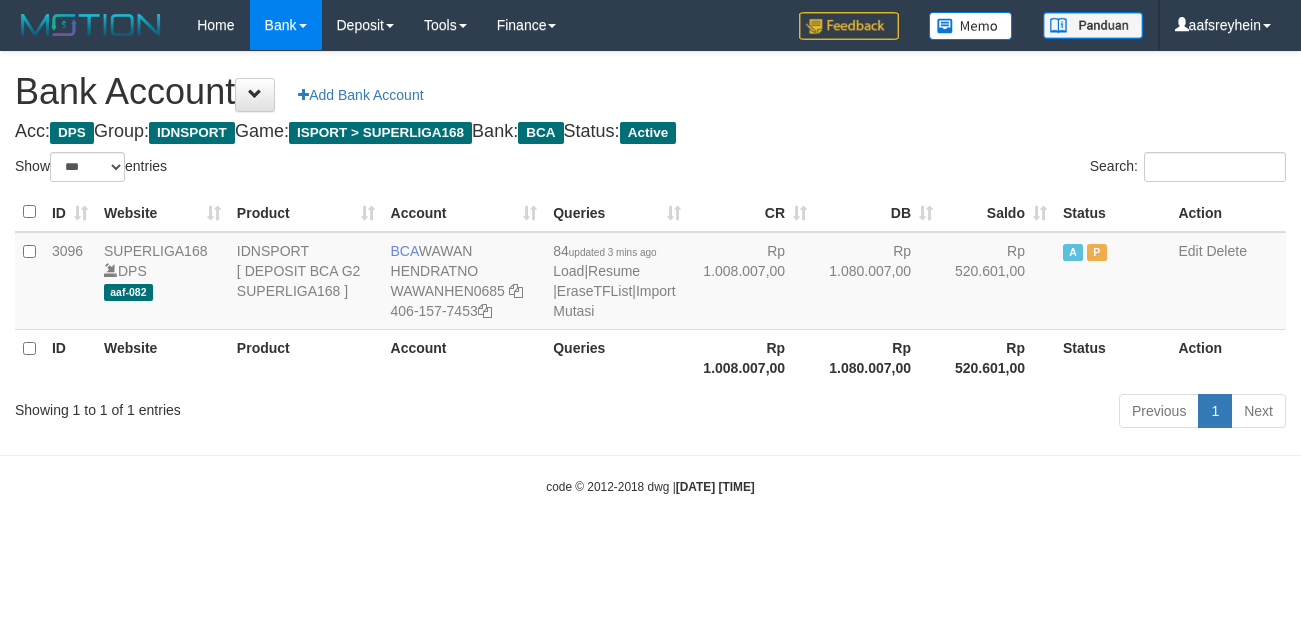 scroll, scrollTop: 0, scrollLeft: 0, axis: both 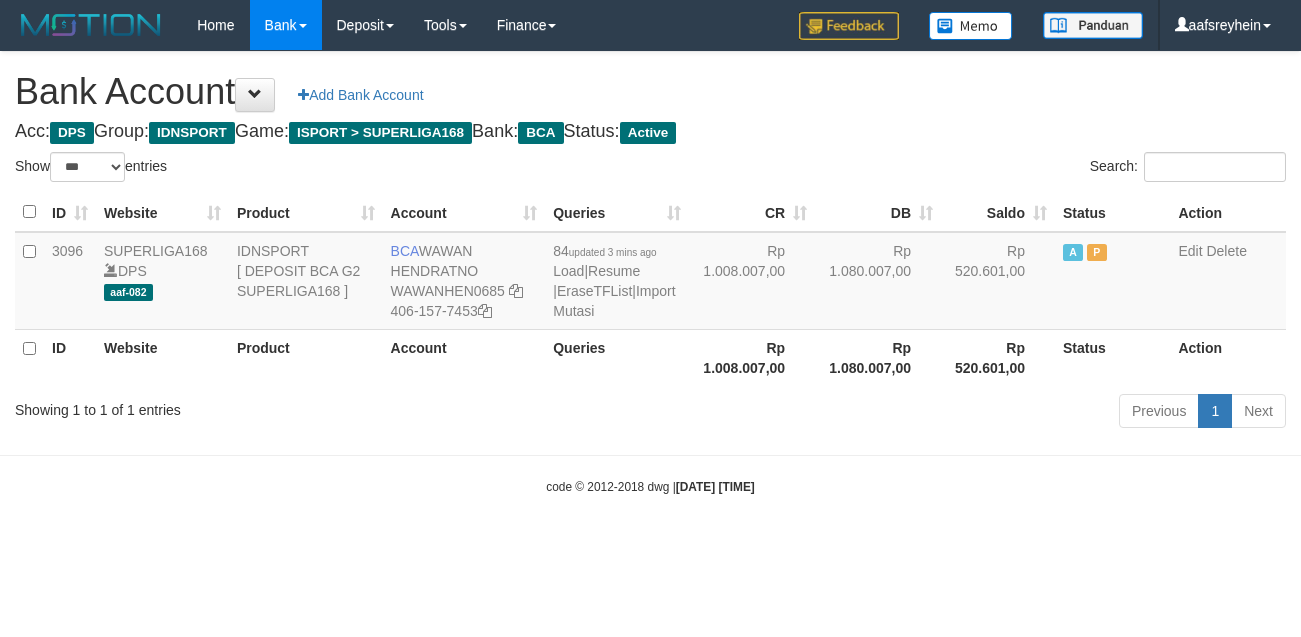 select on "***" 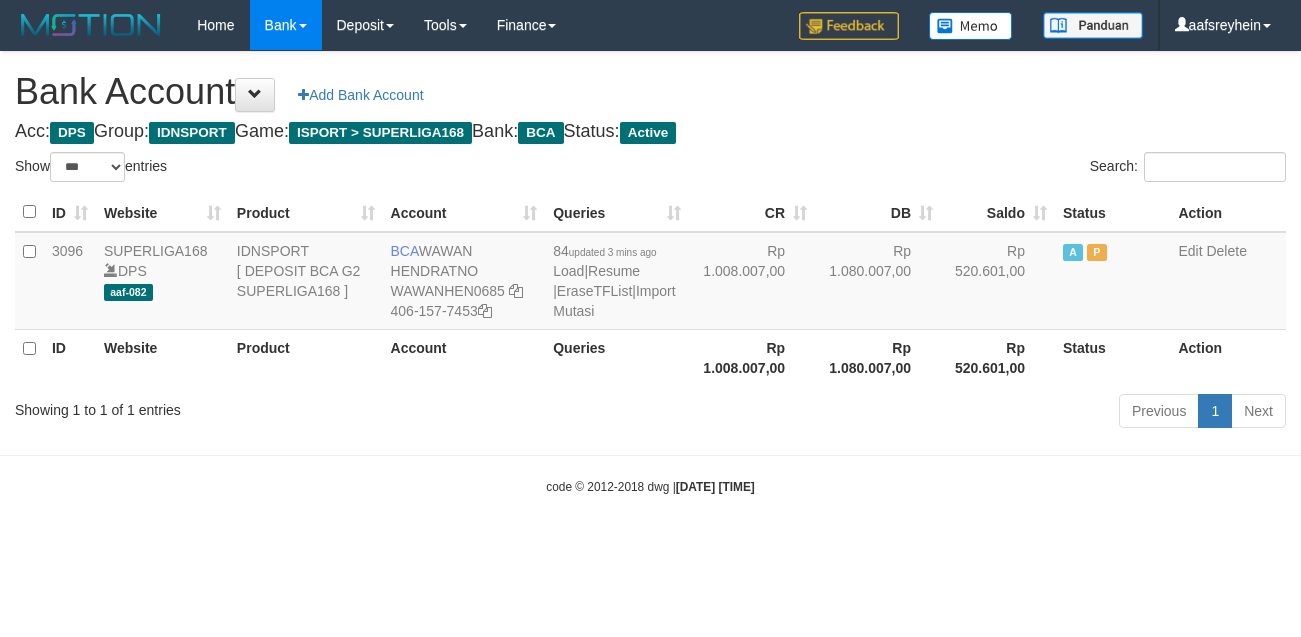 scroll, scrollTop: 0, scrollLeft: 0, axis: both 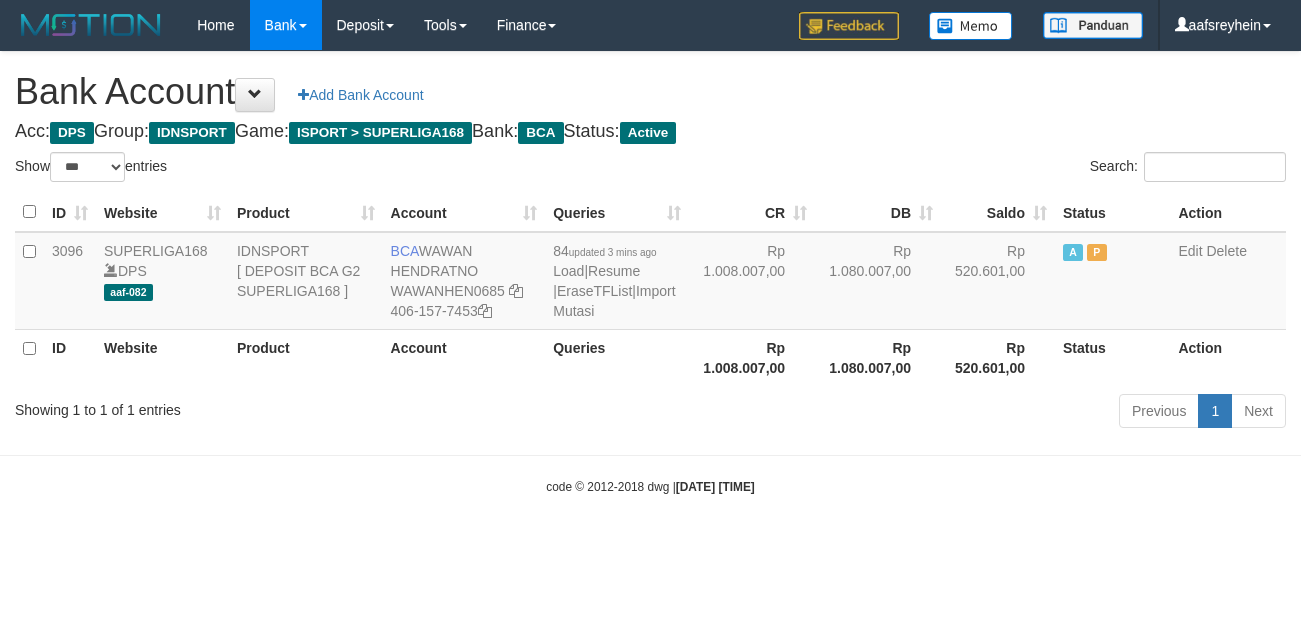 select on "***" 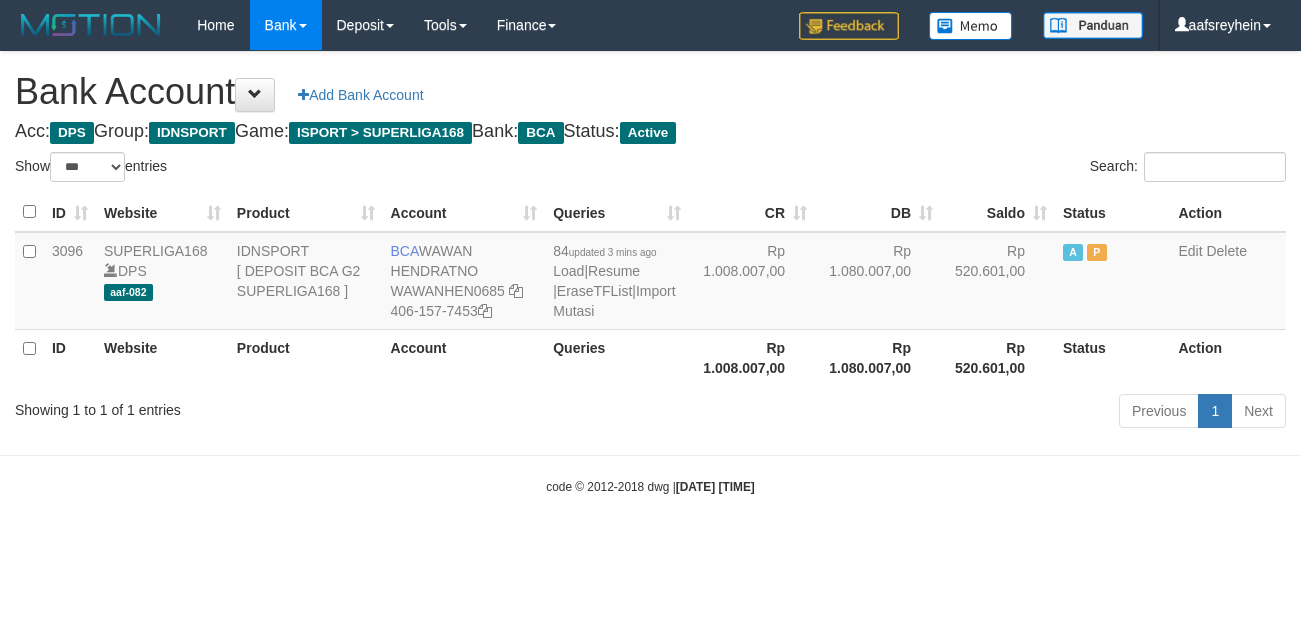 scroll, scrollTop: 0, scrollLeft: 0, axis: both 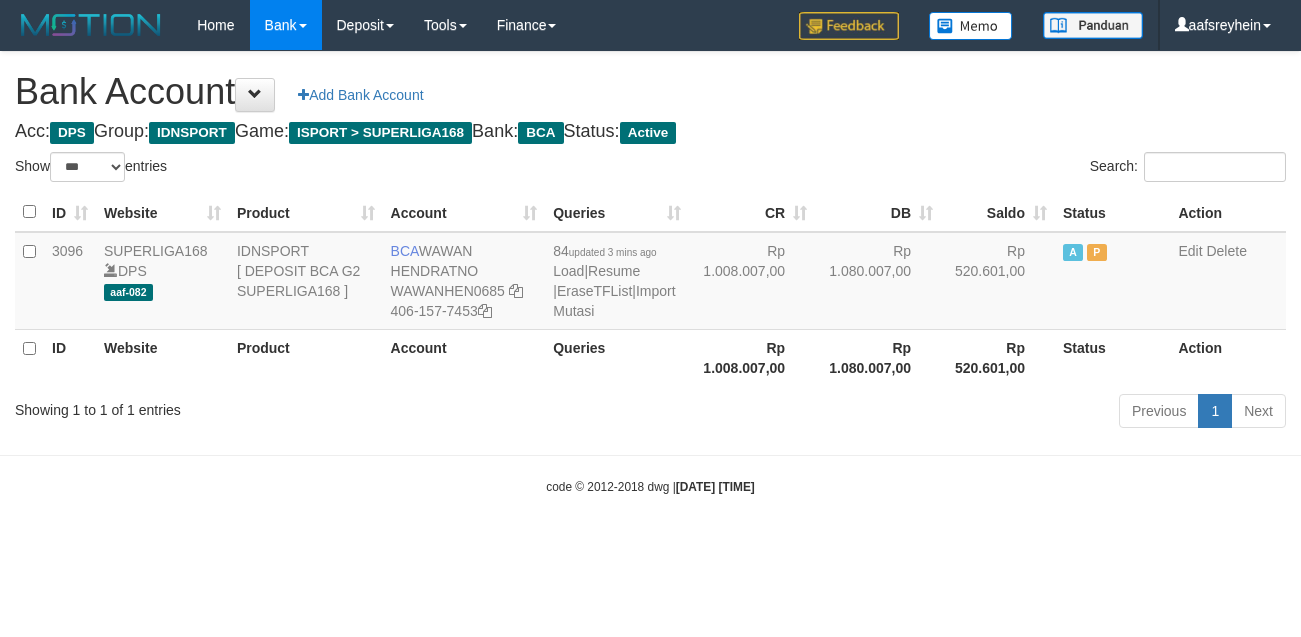 select on "***" 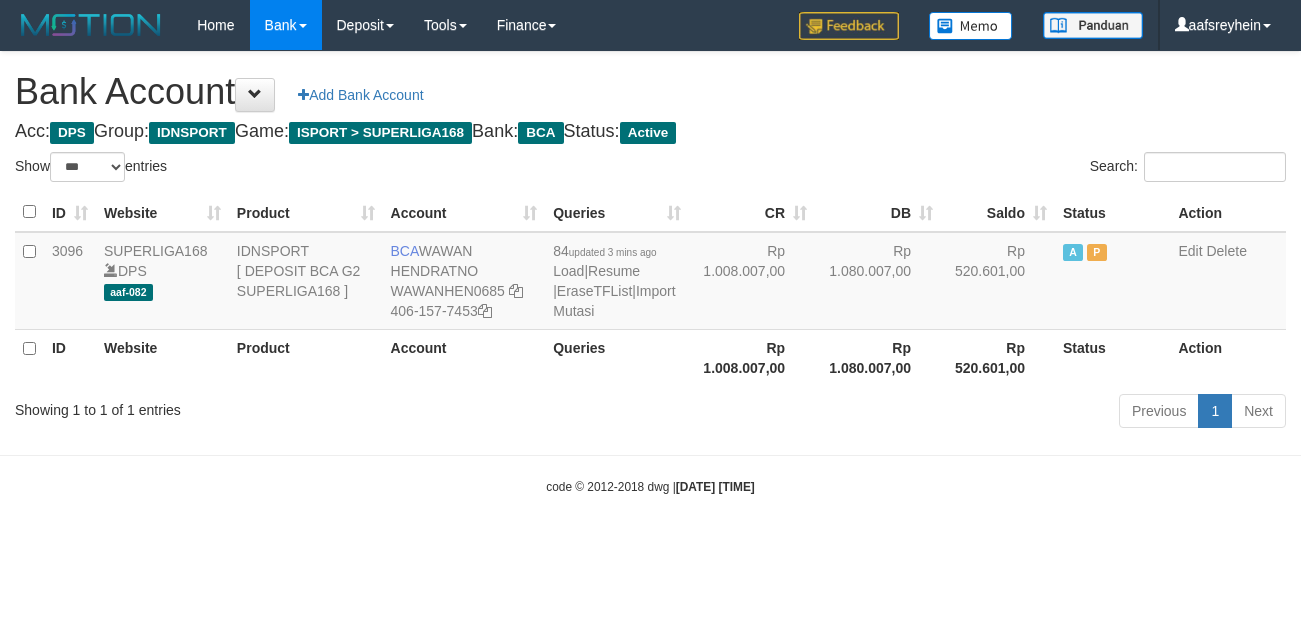 scroll, scrollTop: 0, scrollLeft: 0, axis: both 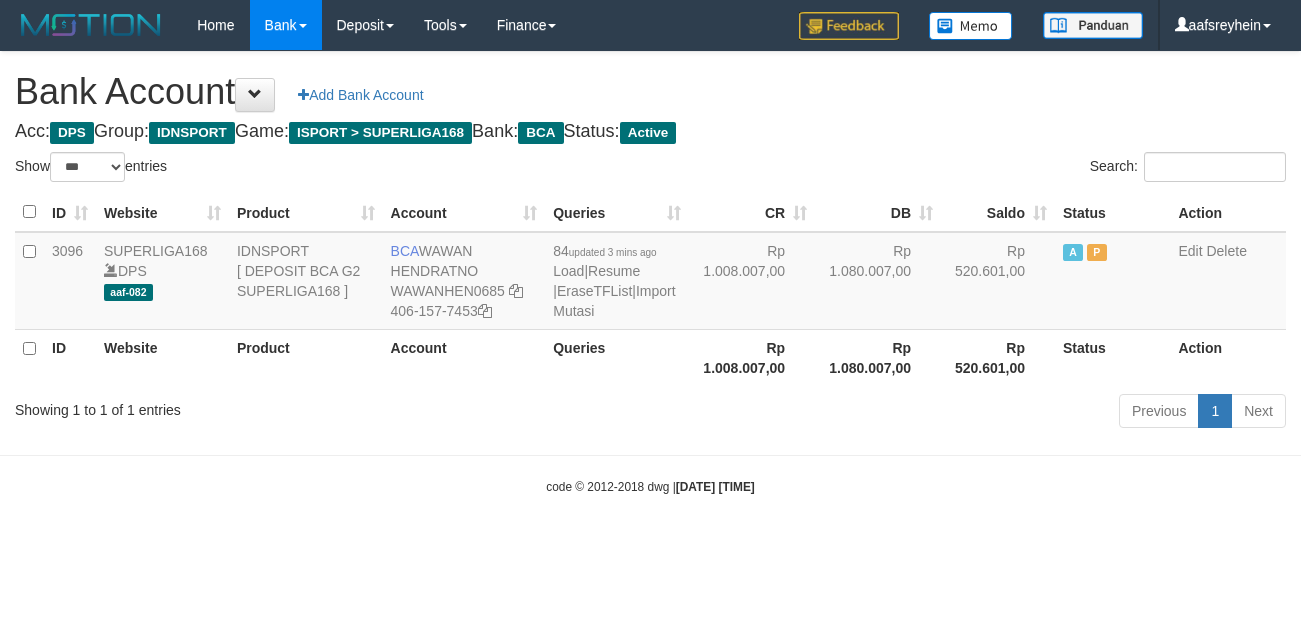 select on "***" 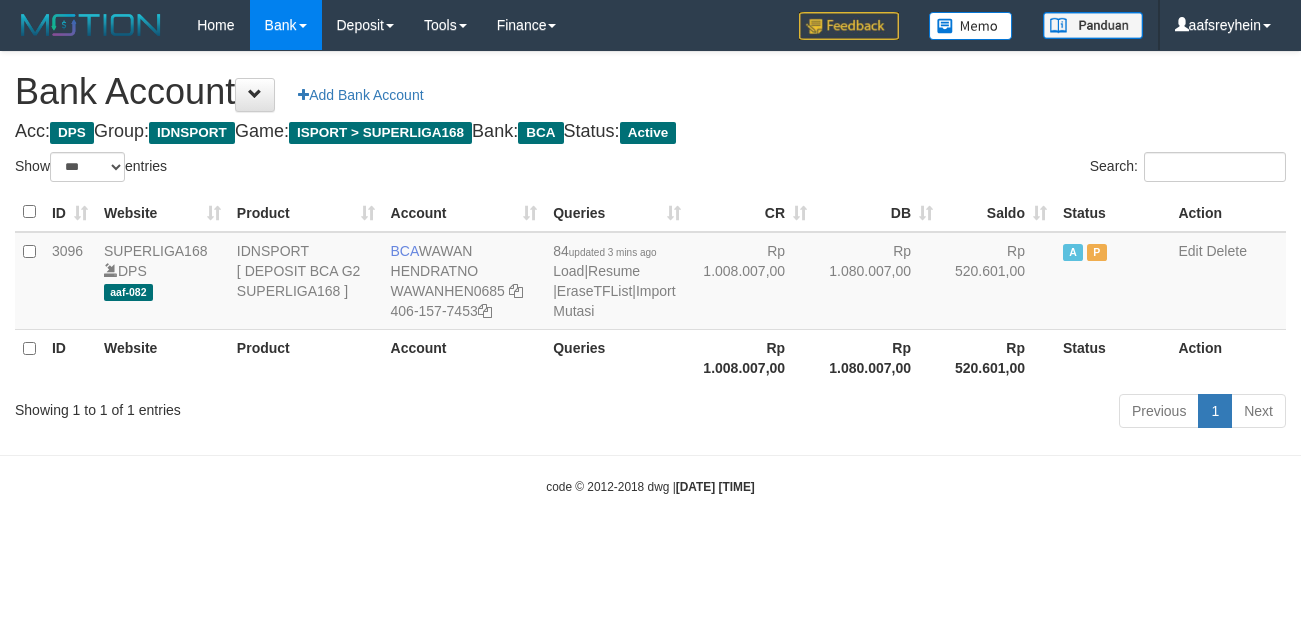scroll, scrollTop: 0, scrollLeft: 0, axis: both 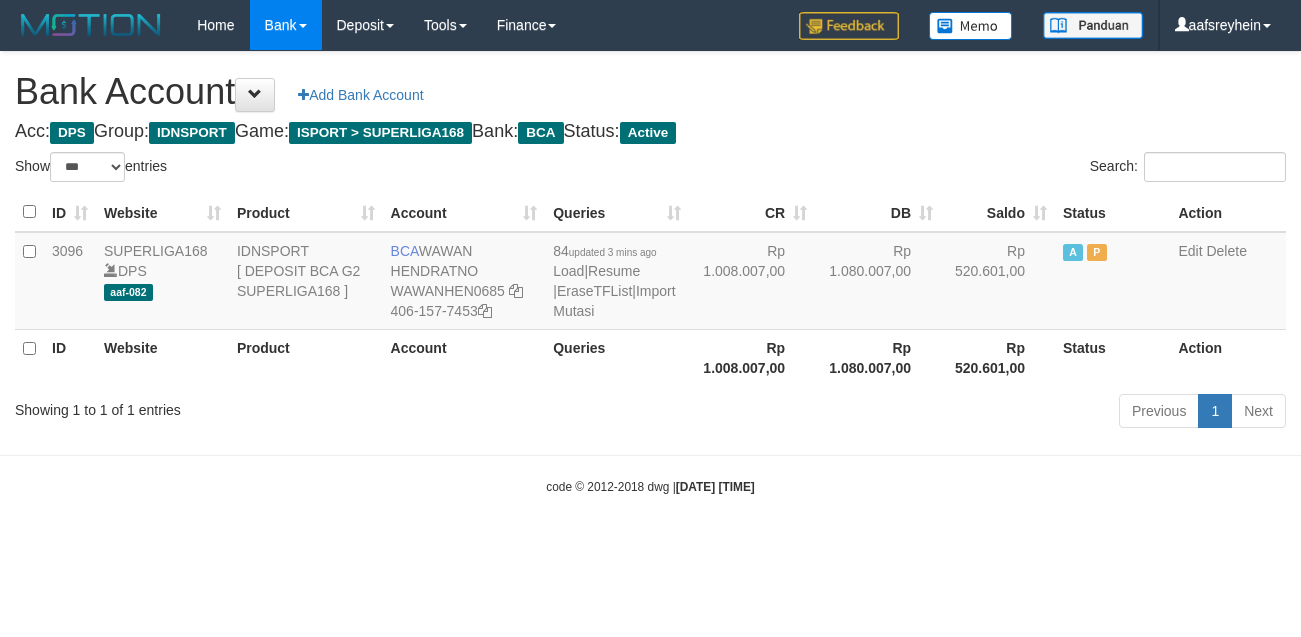 select on "***" 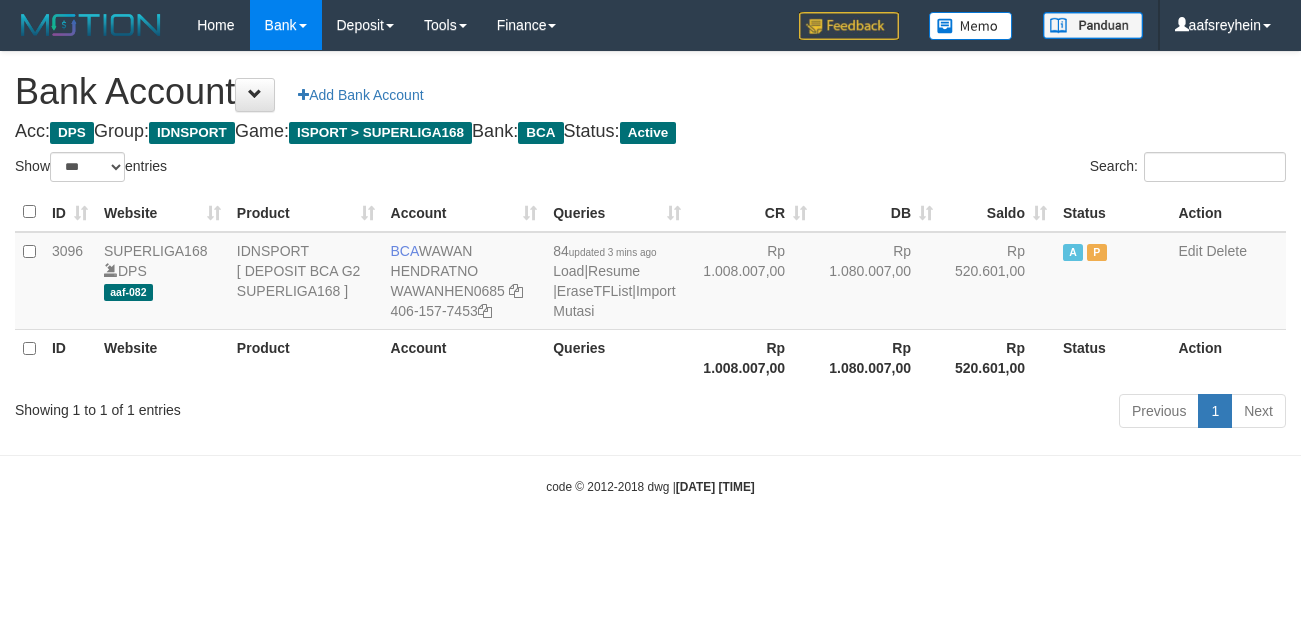 scroll, scrollTop: 0, scrollLeft: 0, axis: both 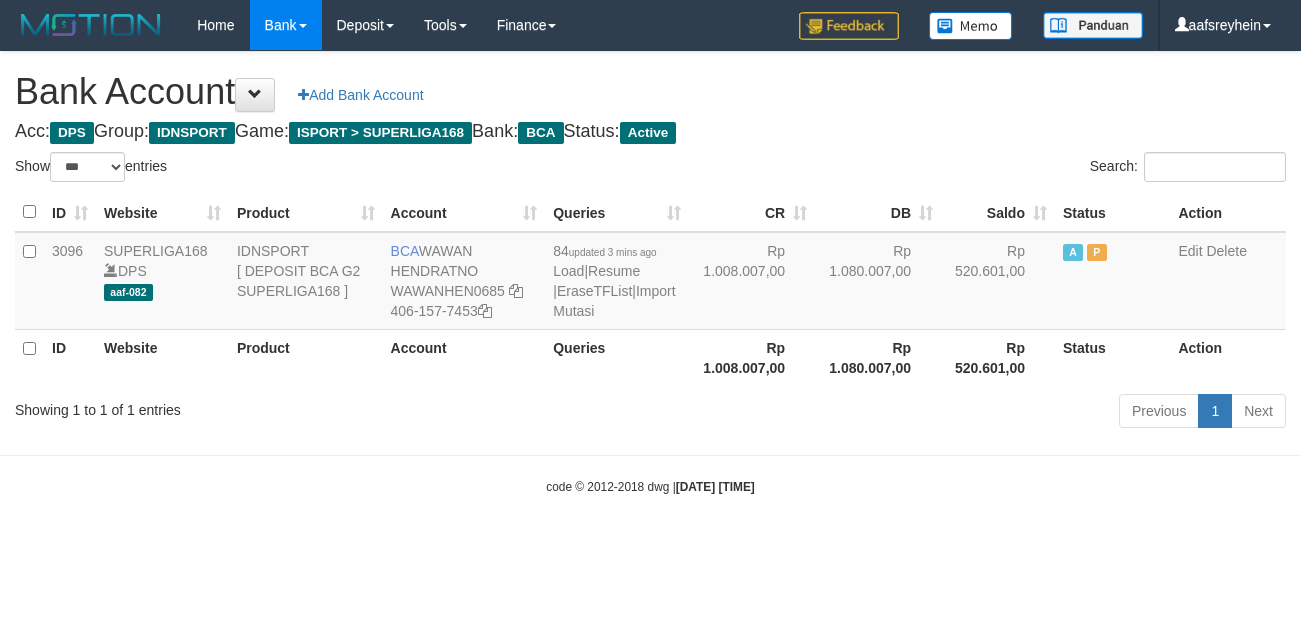 select on "***" 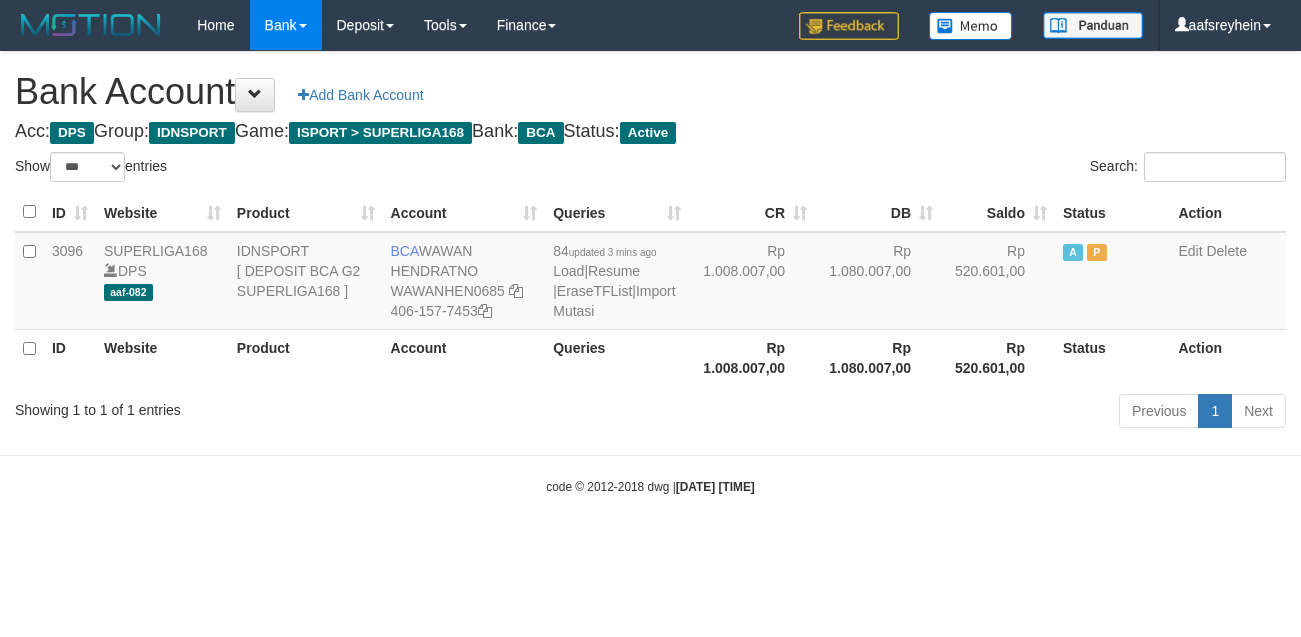 scroll, scrollTop: 0, scrollLeft: 0, axis: both 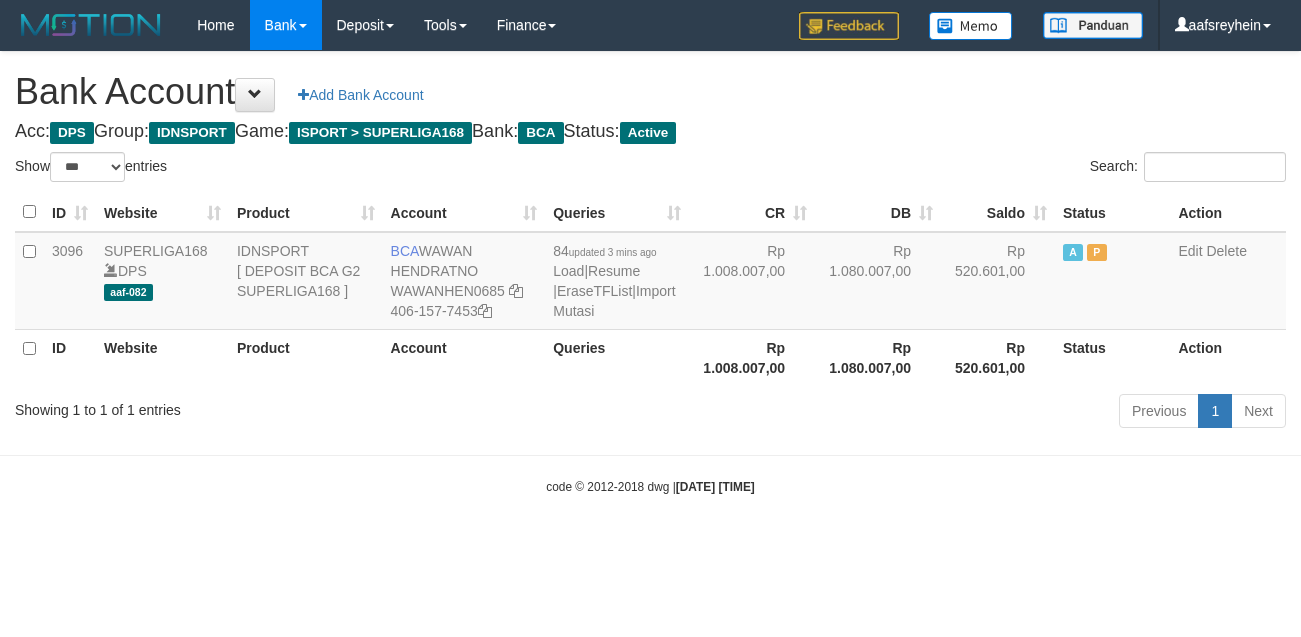 select on "***" 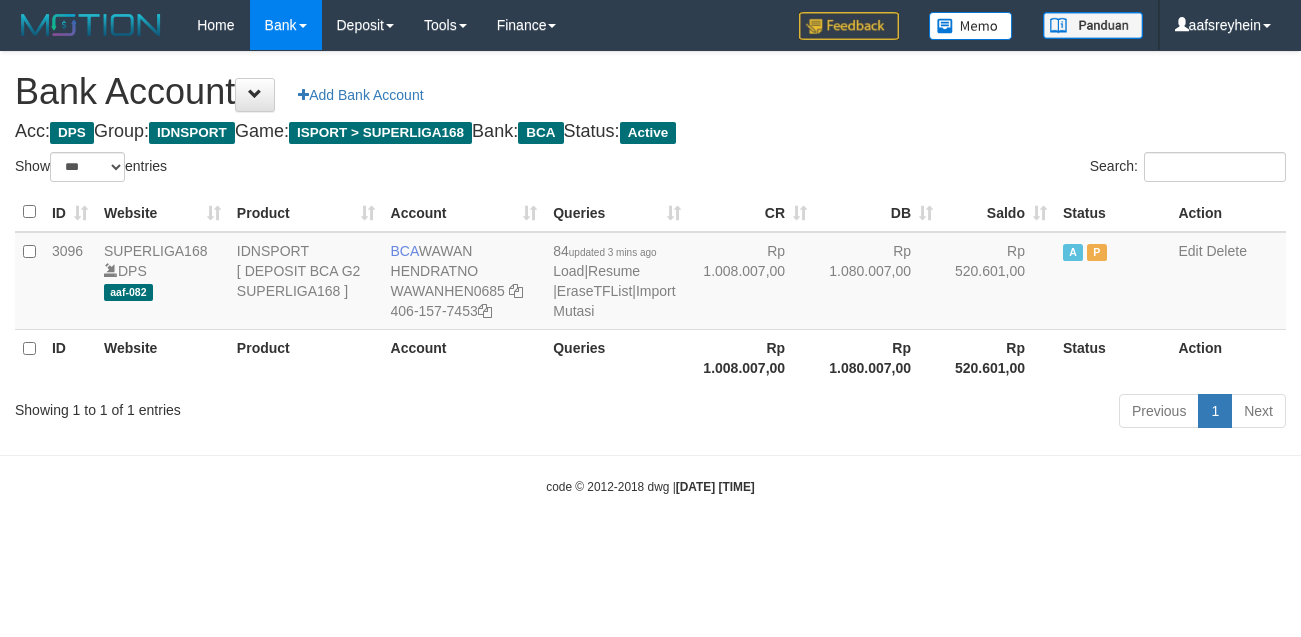 scroll, scrollTop: 0, scrollLeft: 0, axis: both 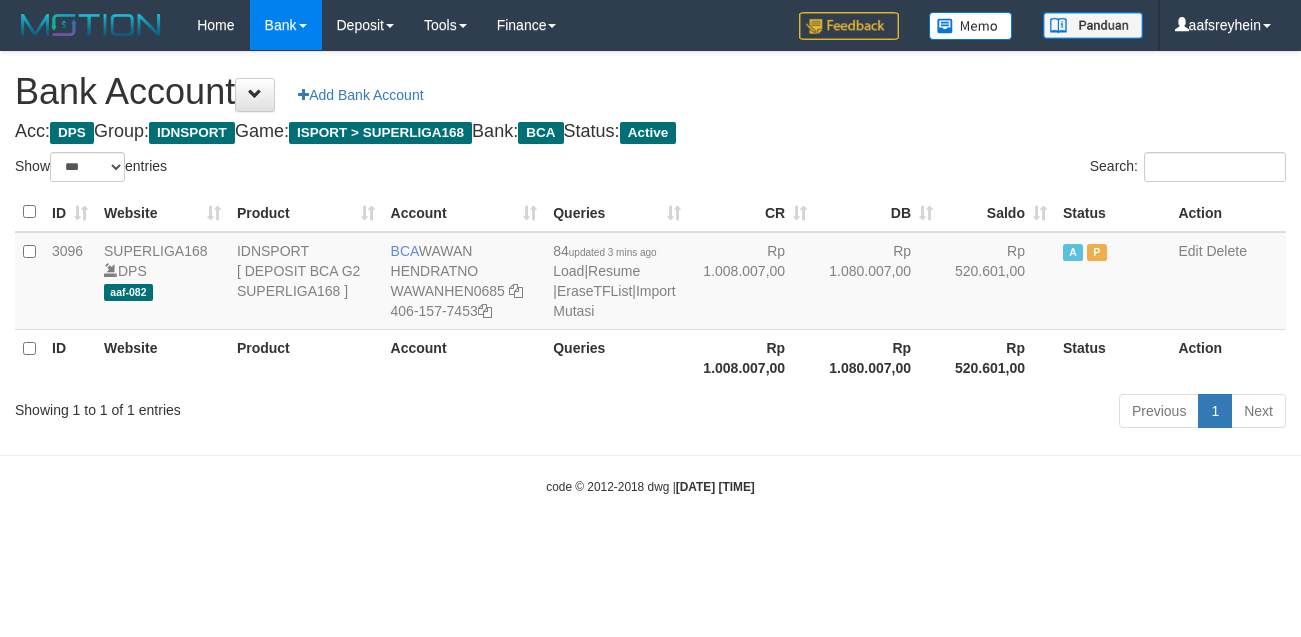 select on "***" 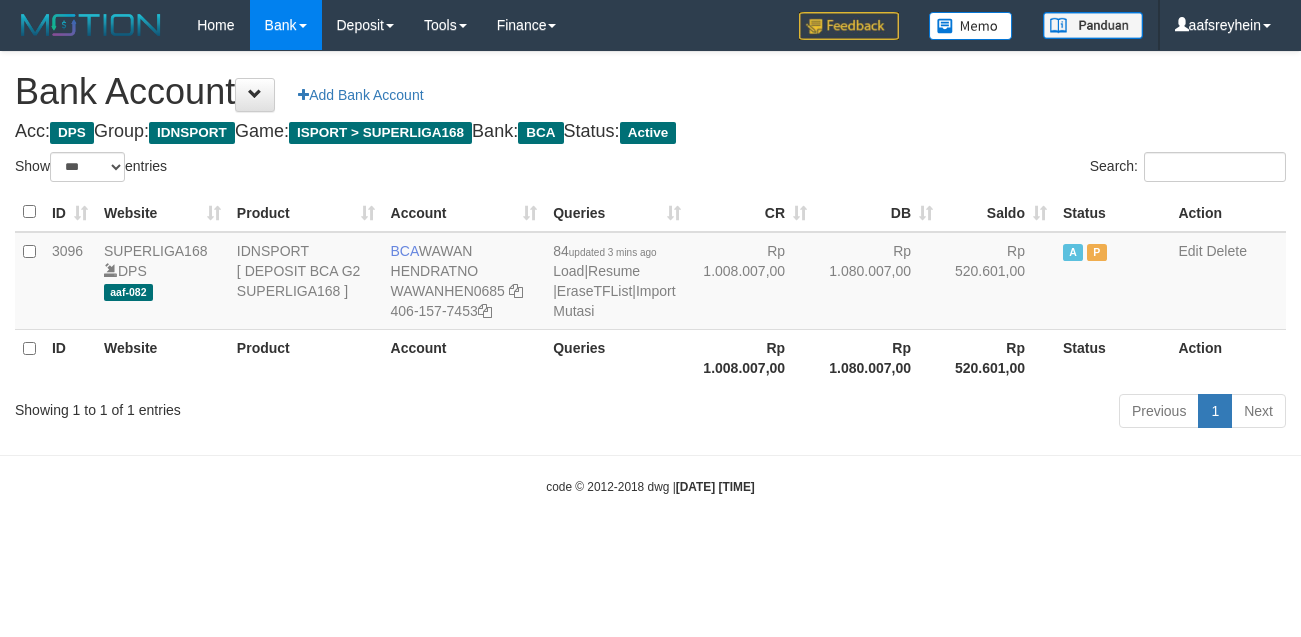 scroll, scrollTop: 0, scrollLeft: 0, axis: both 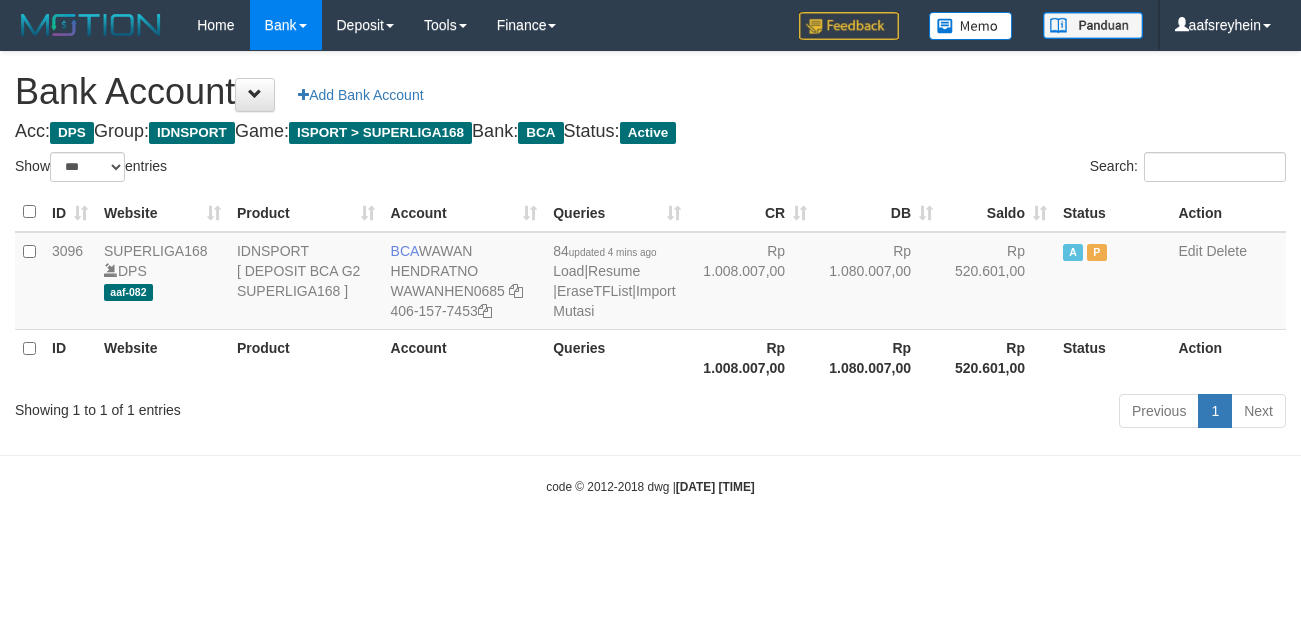select on "***" 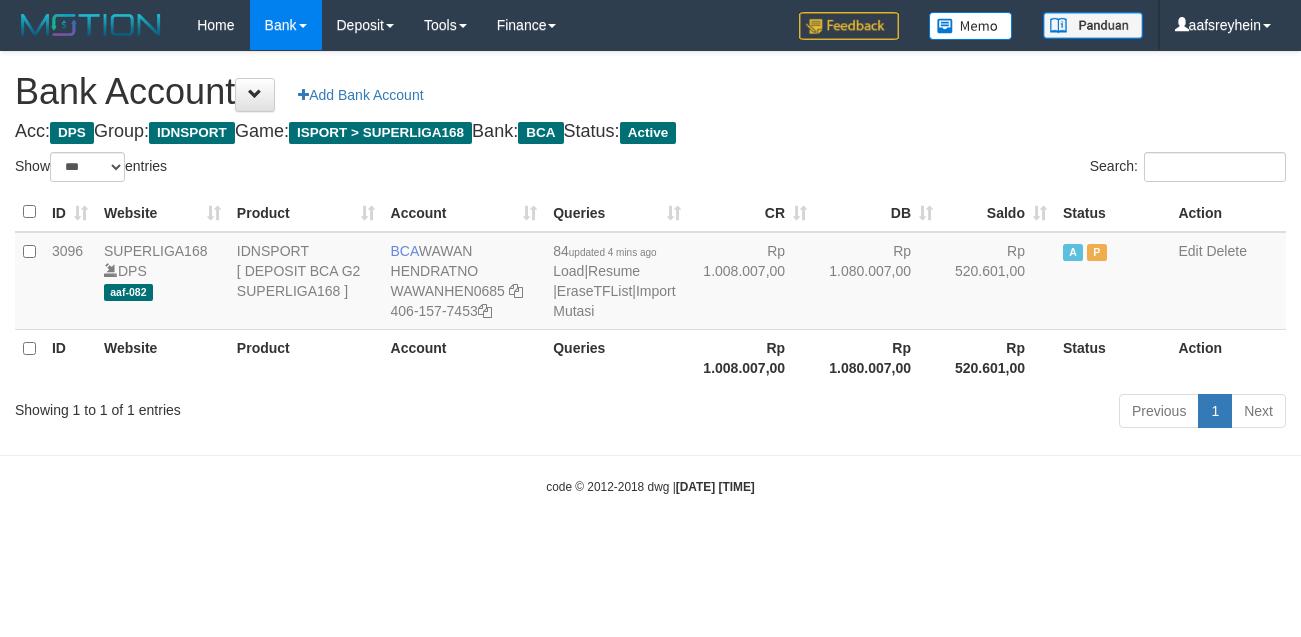 scroll, scrollTop: 0, scrollLeft: 0, axis: both 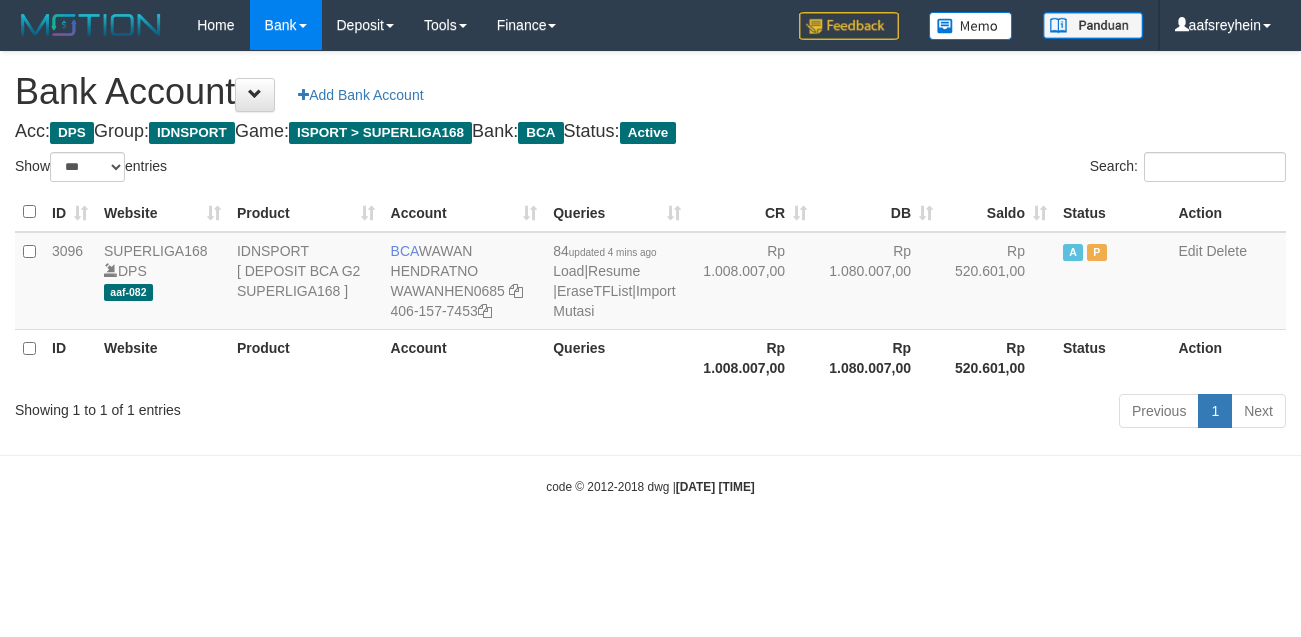 select on "***" 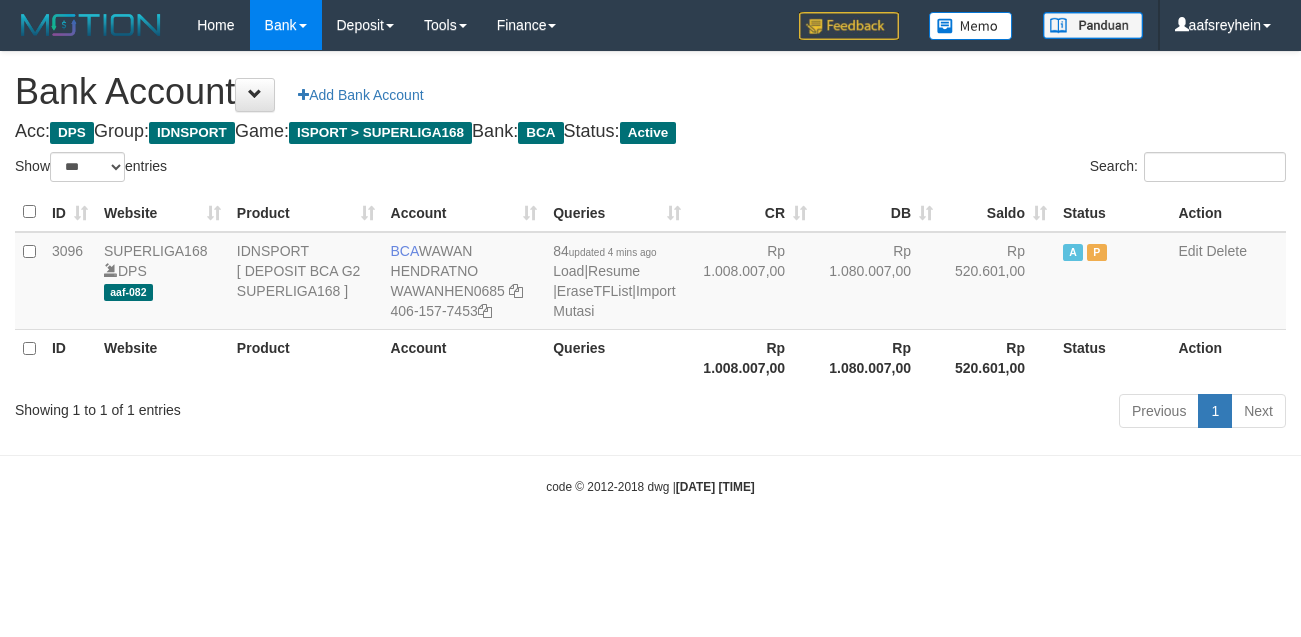 scroll, scrollTop: 0, scrollLeft: 0, axis: both 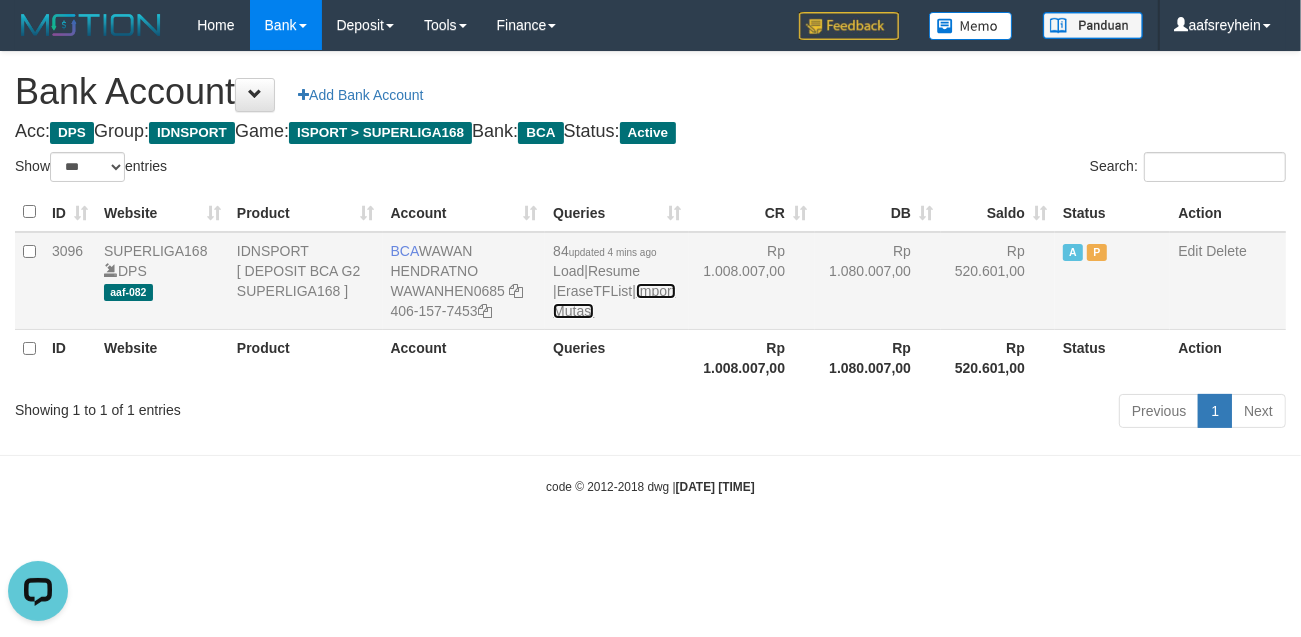 click on "Import Mutasi" at bounding box center [614, 301] 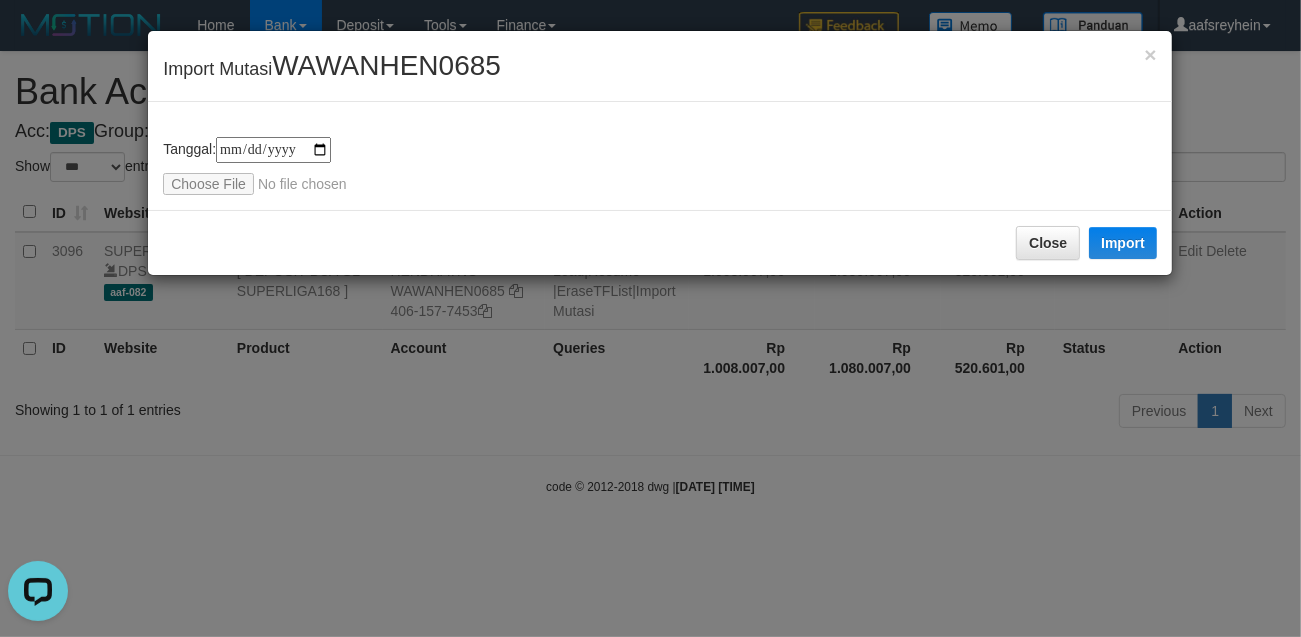 type on "**********" 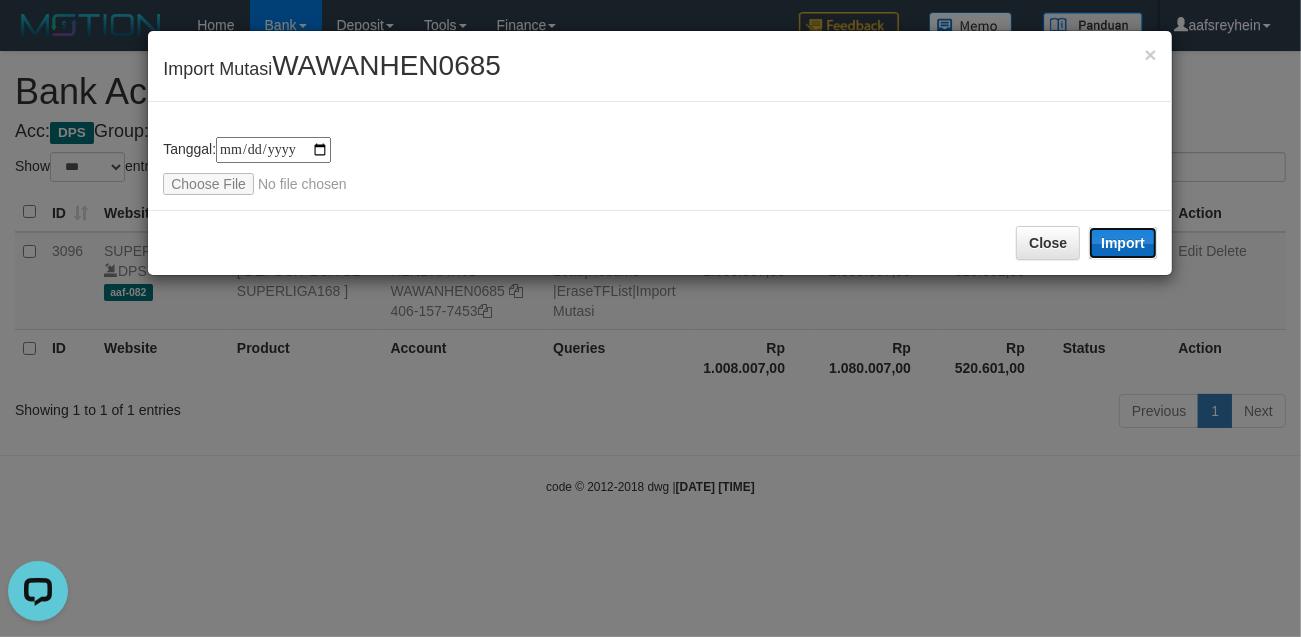 click on "Import" at bounding box center [1123, 243] 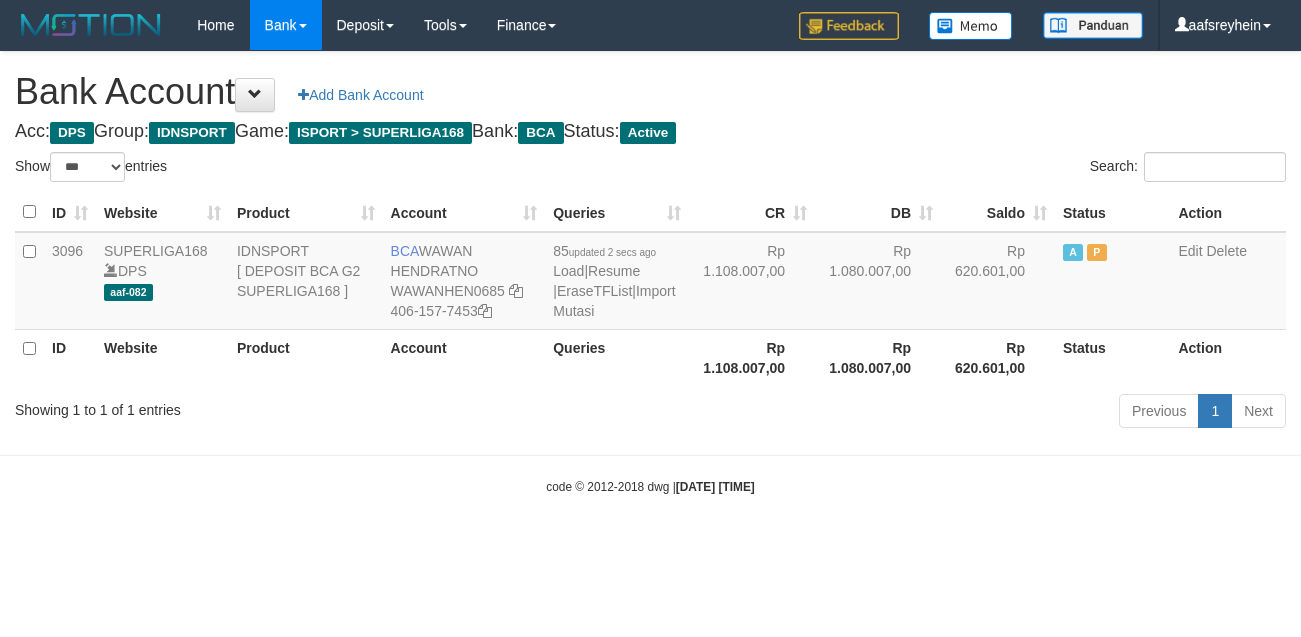 select on "***" 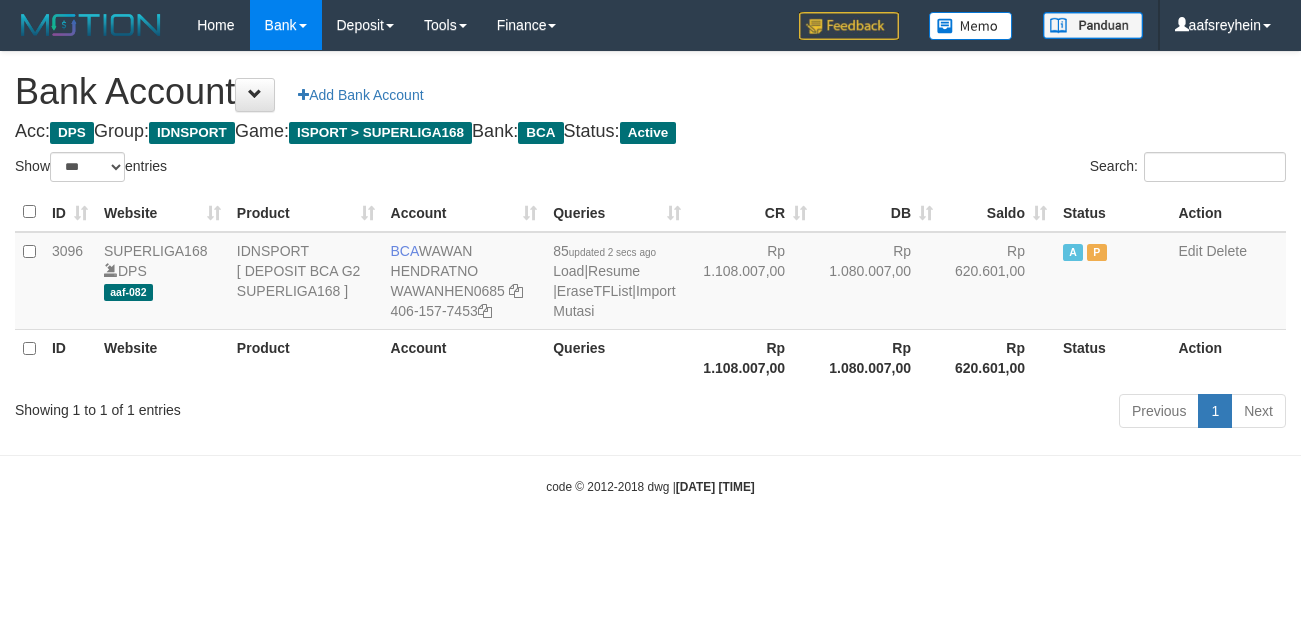 scroll, scrollTop: 0, scrollLeft: 0, axis: both 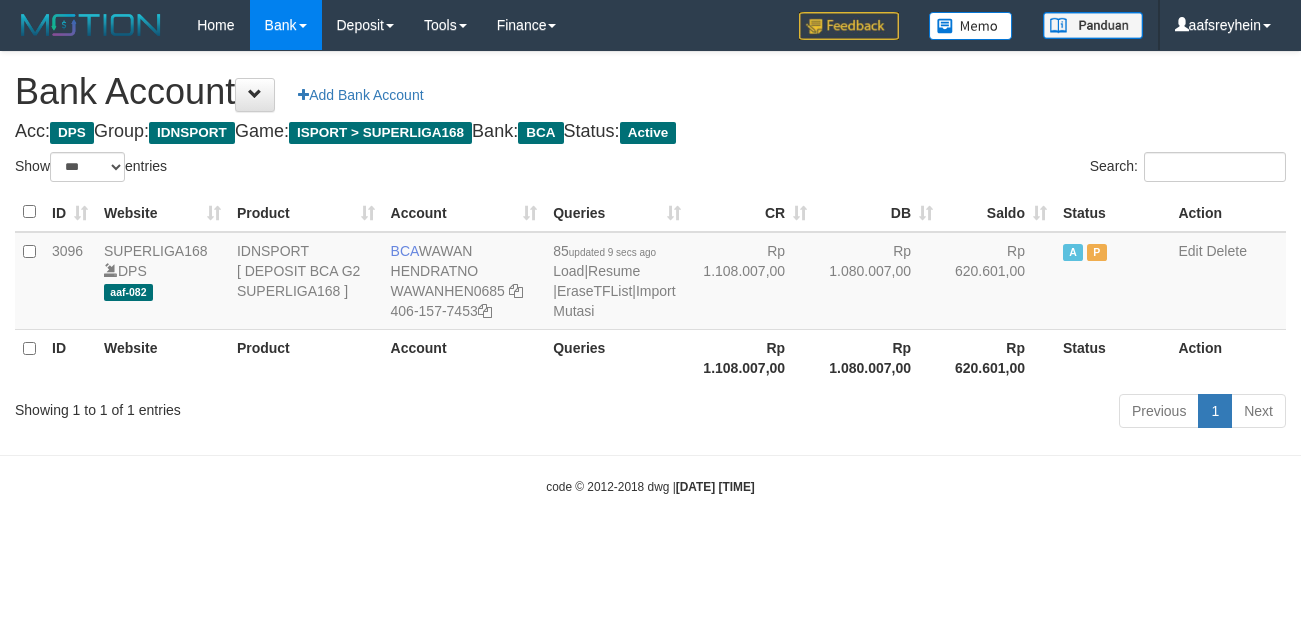 select on "***" 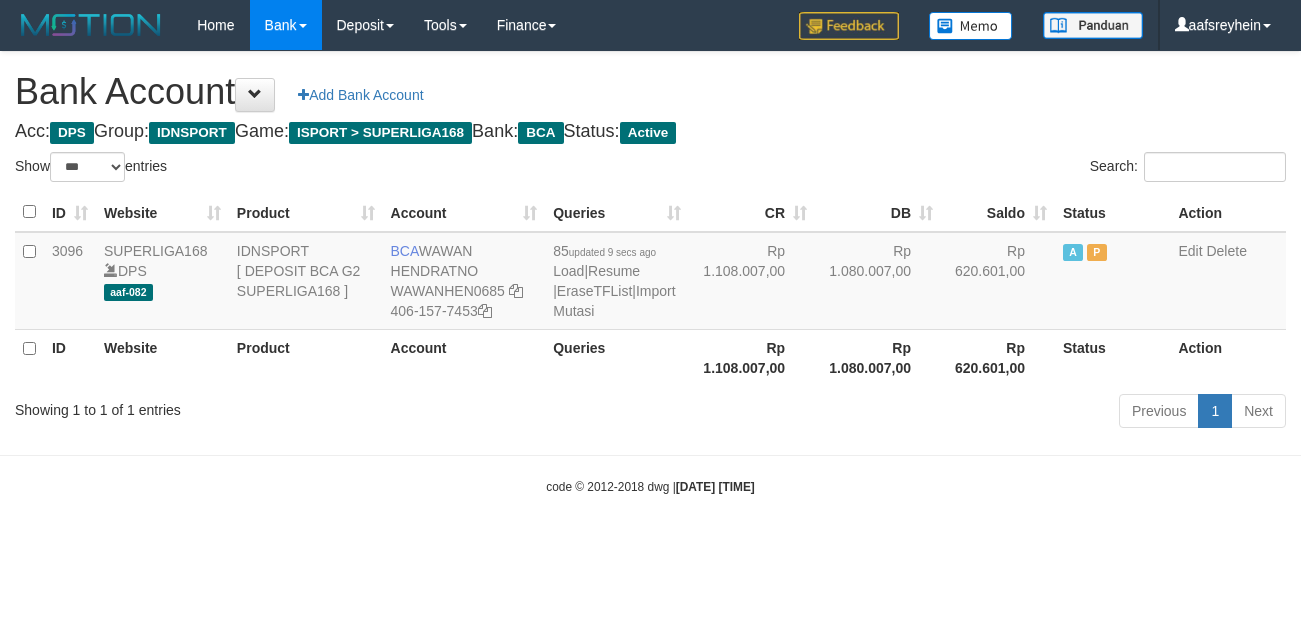 scroll, scrollTop: 0, scrollLeft: 0, axis: both 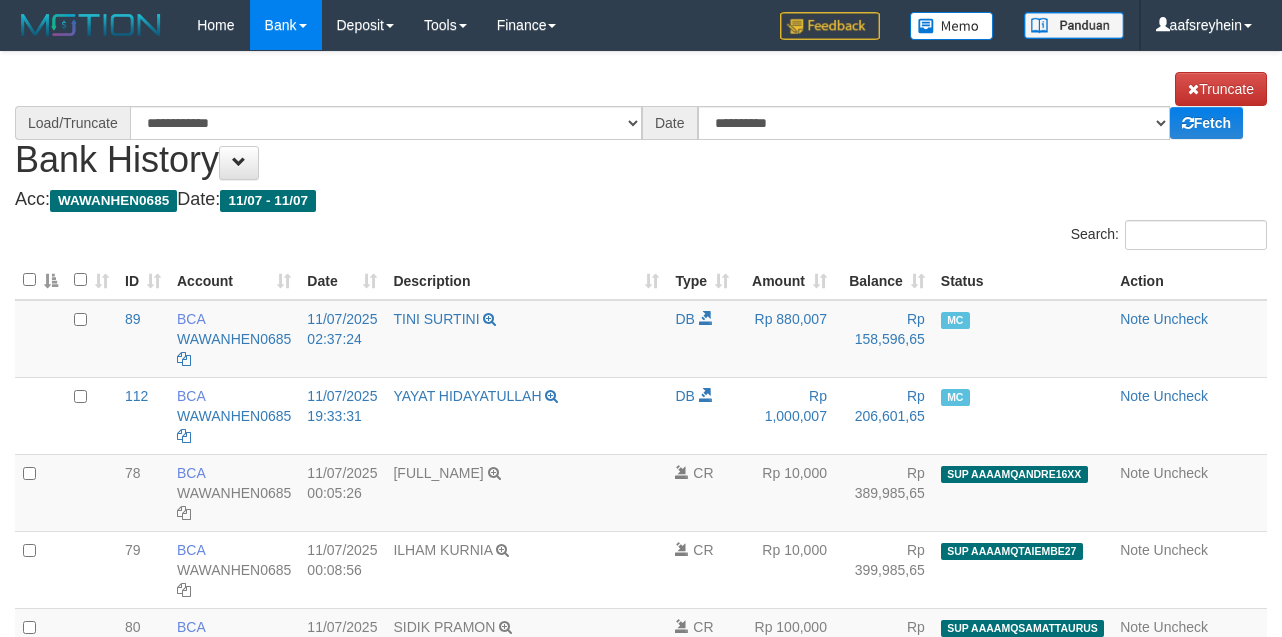 select on "****" 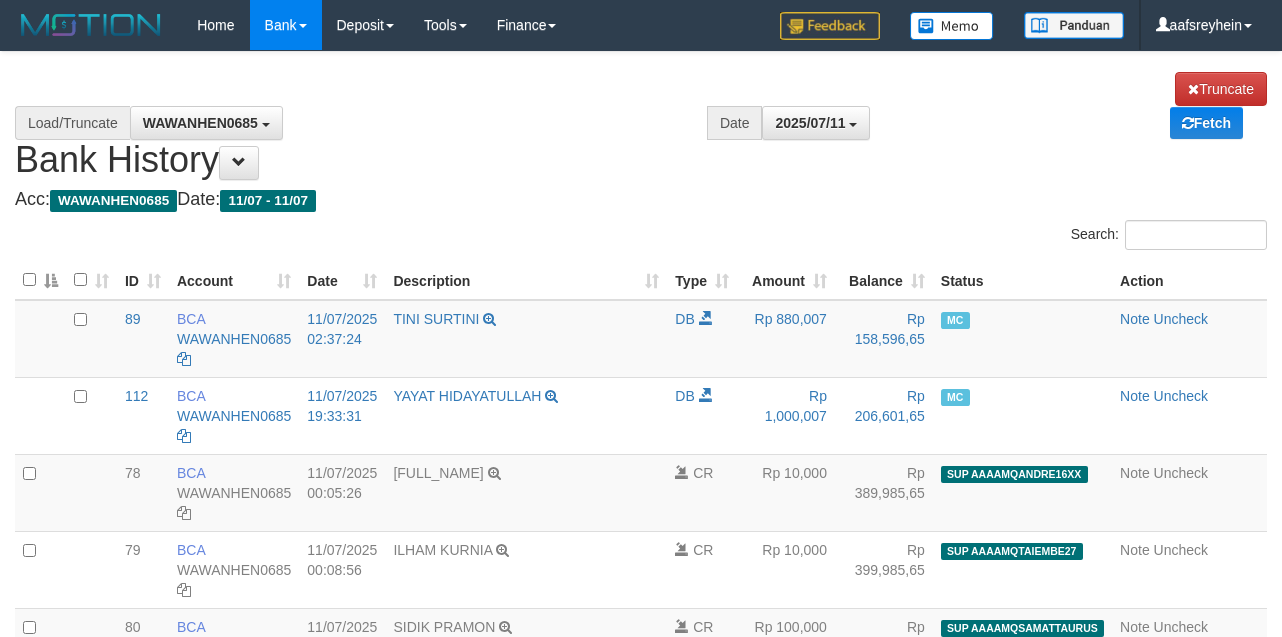 scroll, scrollTop: 3606, scrollLeft: 0, axis: vertical 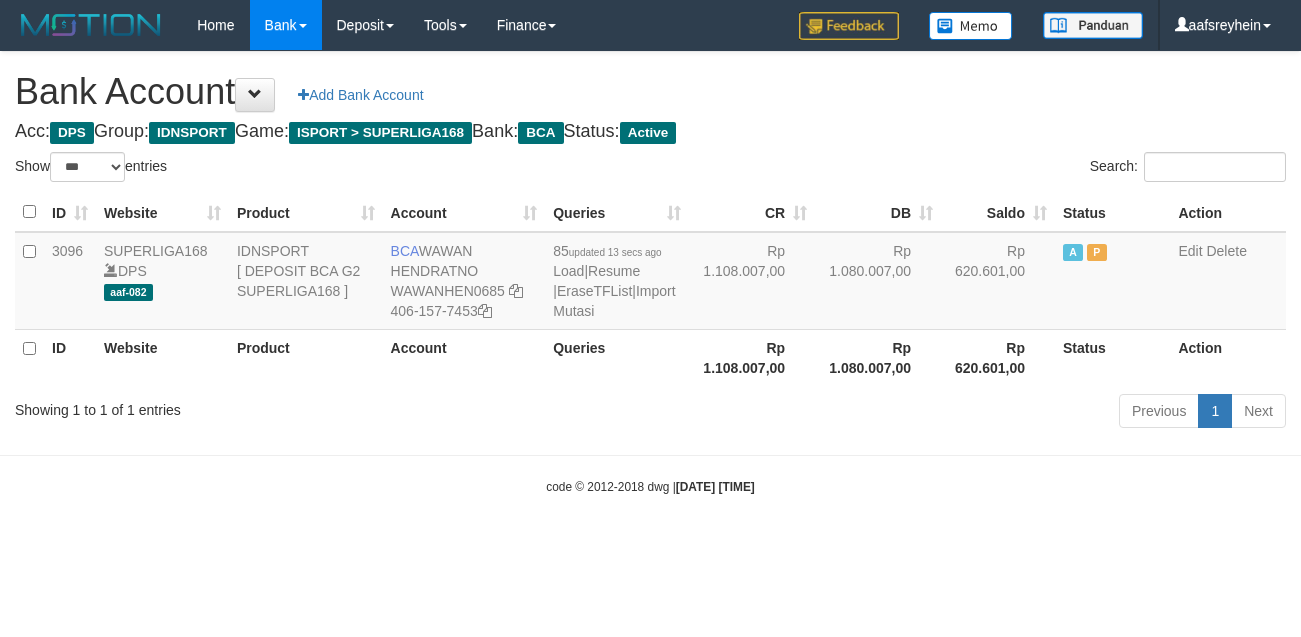 select on "***" 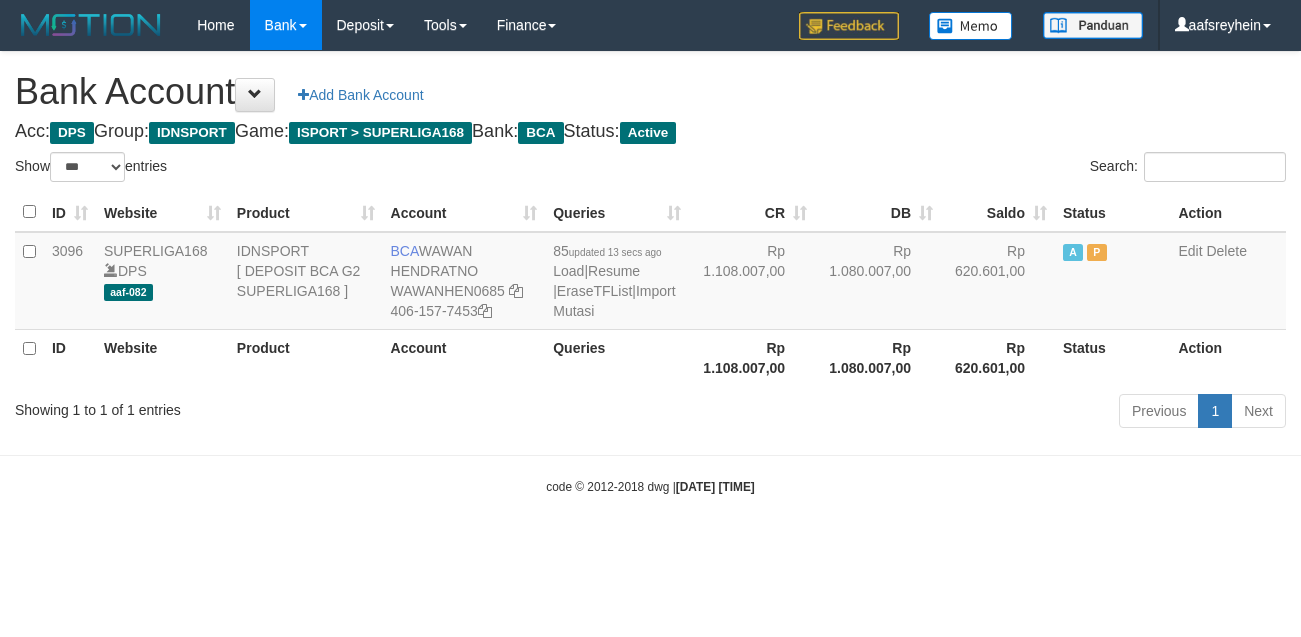 scroll, scrollTop: 0, scrollLeft: 0, axis: both 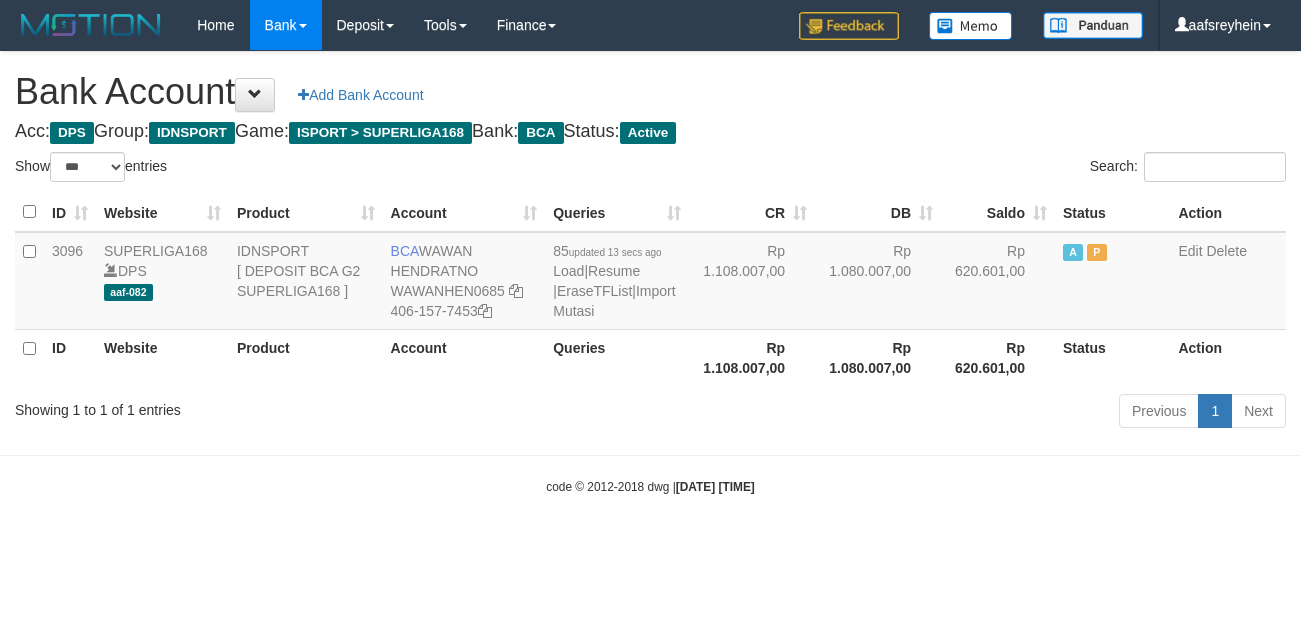 select on "***" 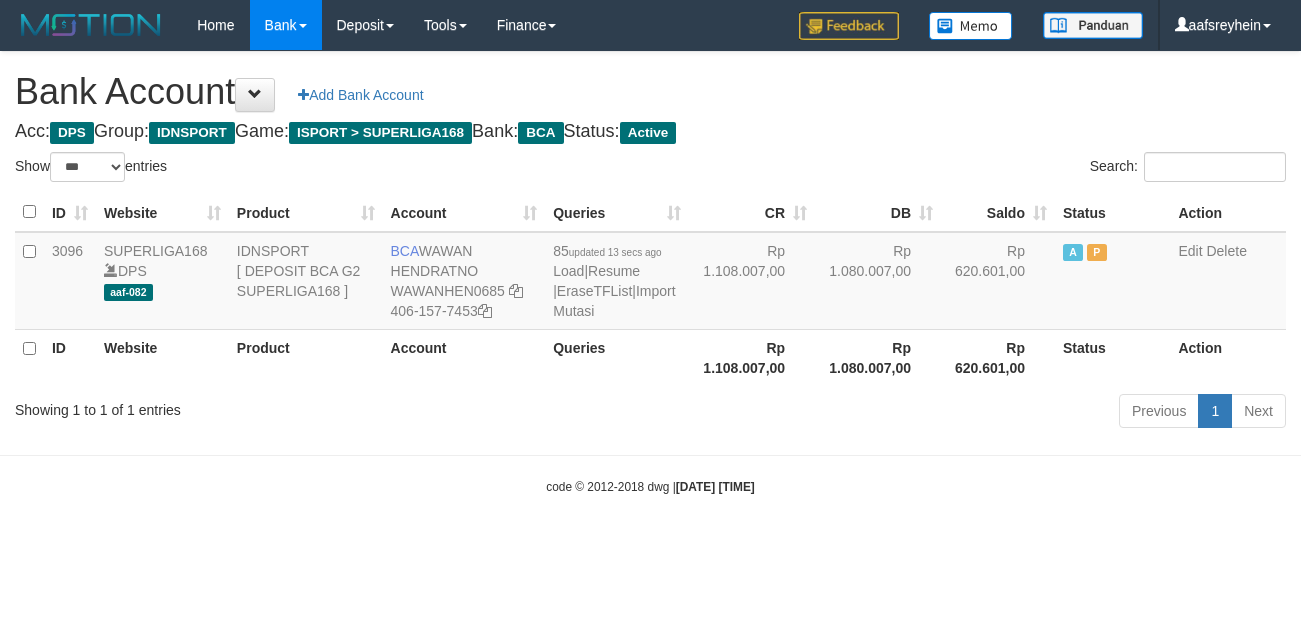 scroll, scrollTop: 0, scrollLeft: 0, axis: both 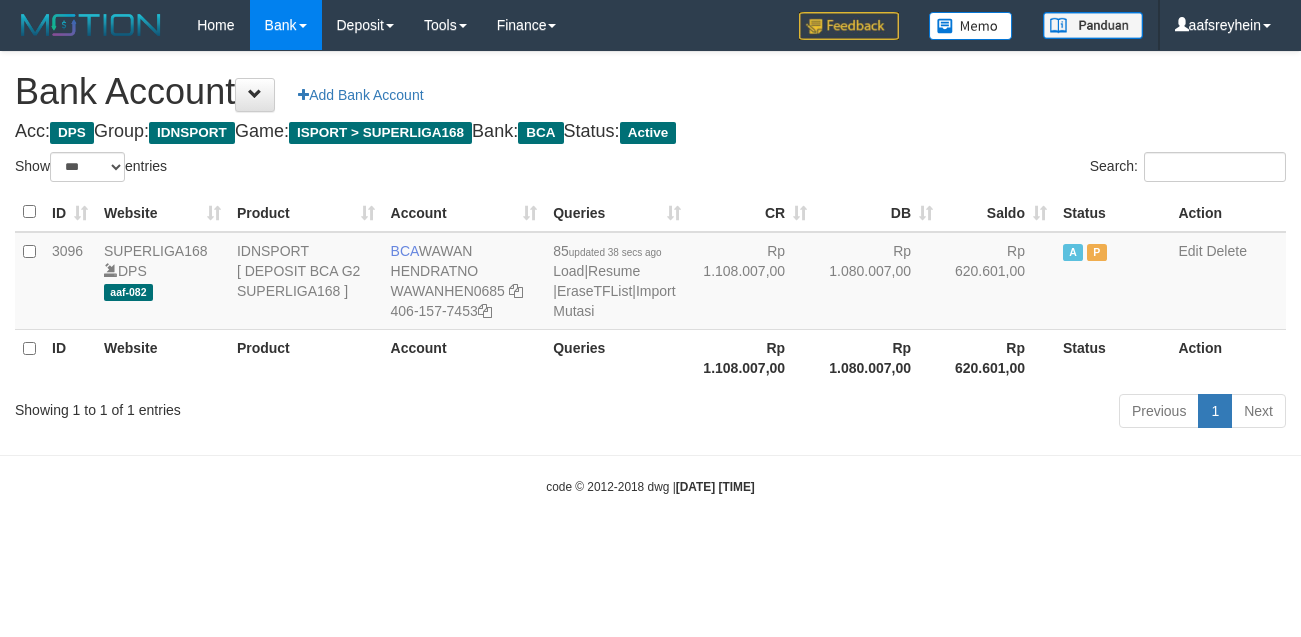 select on "***" 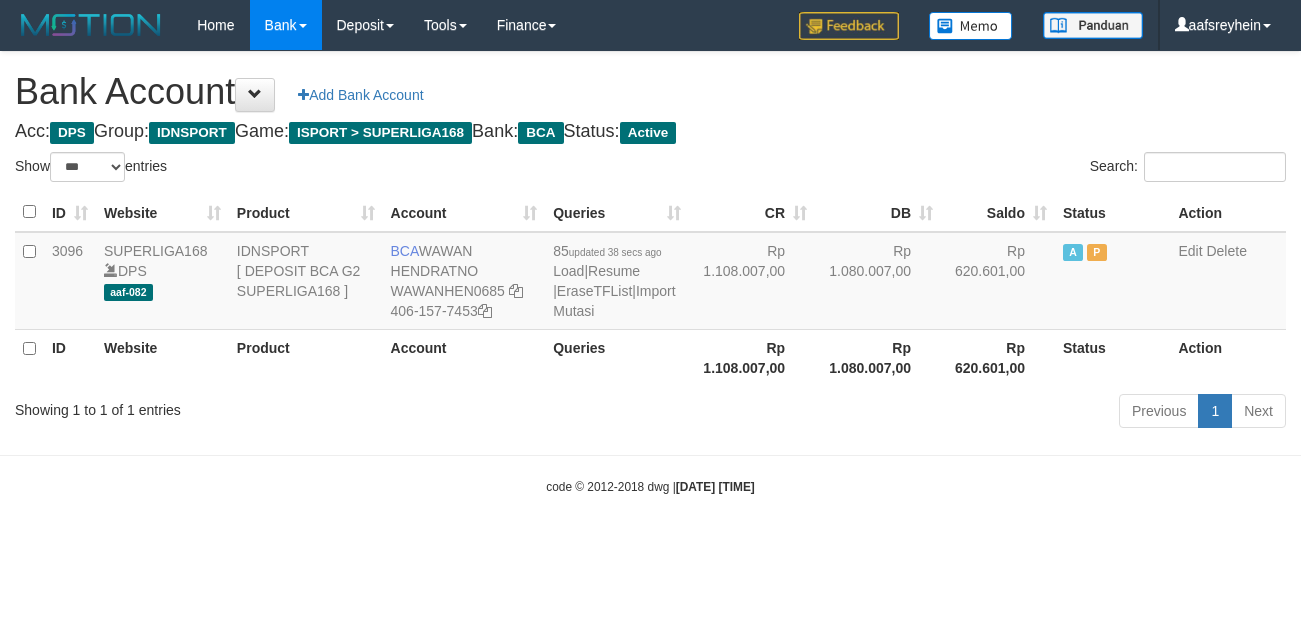 scroll, scrollTop: 0, scrollLeft: 0, axis: both 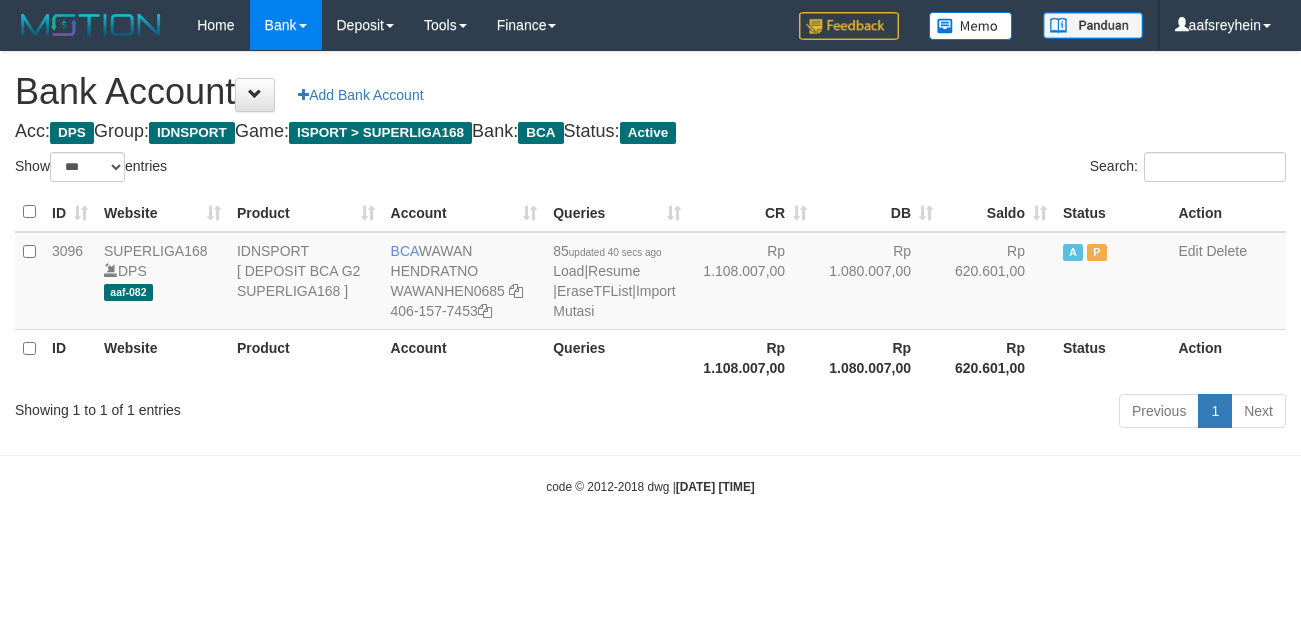 select on "***" 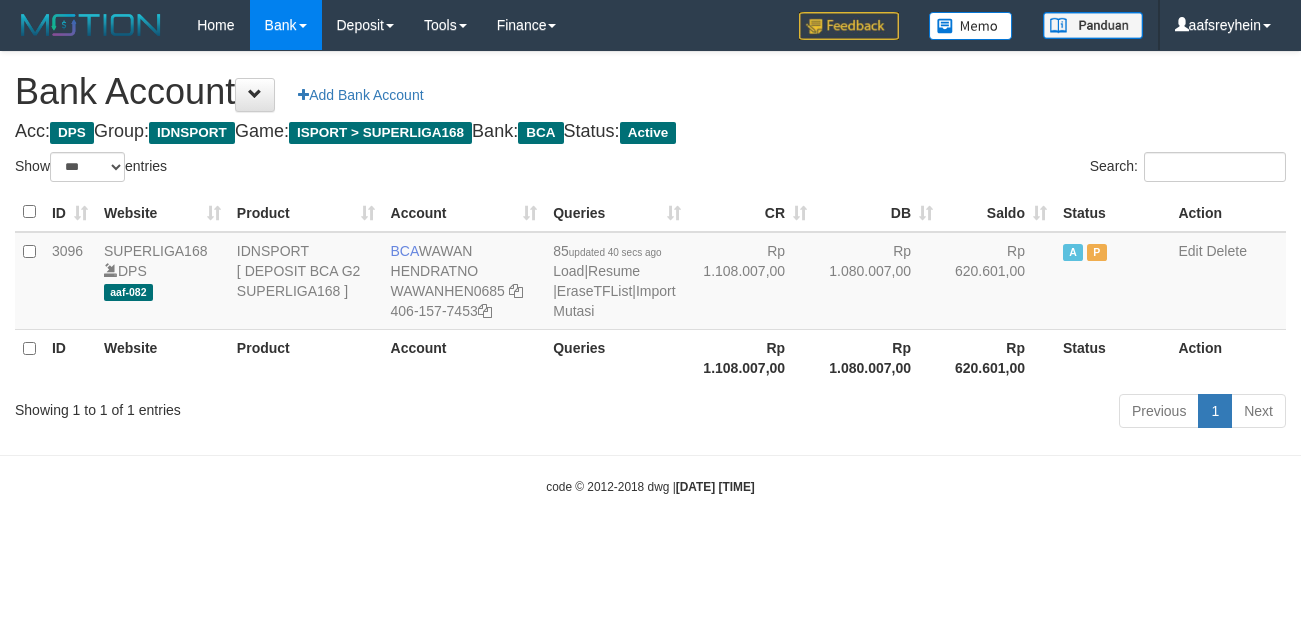 scroll, scrollTop: 0, scrollLeft: 0, axis: both 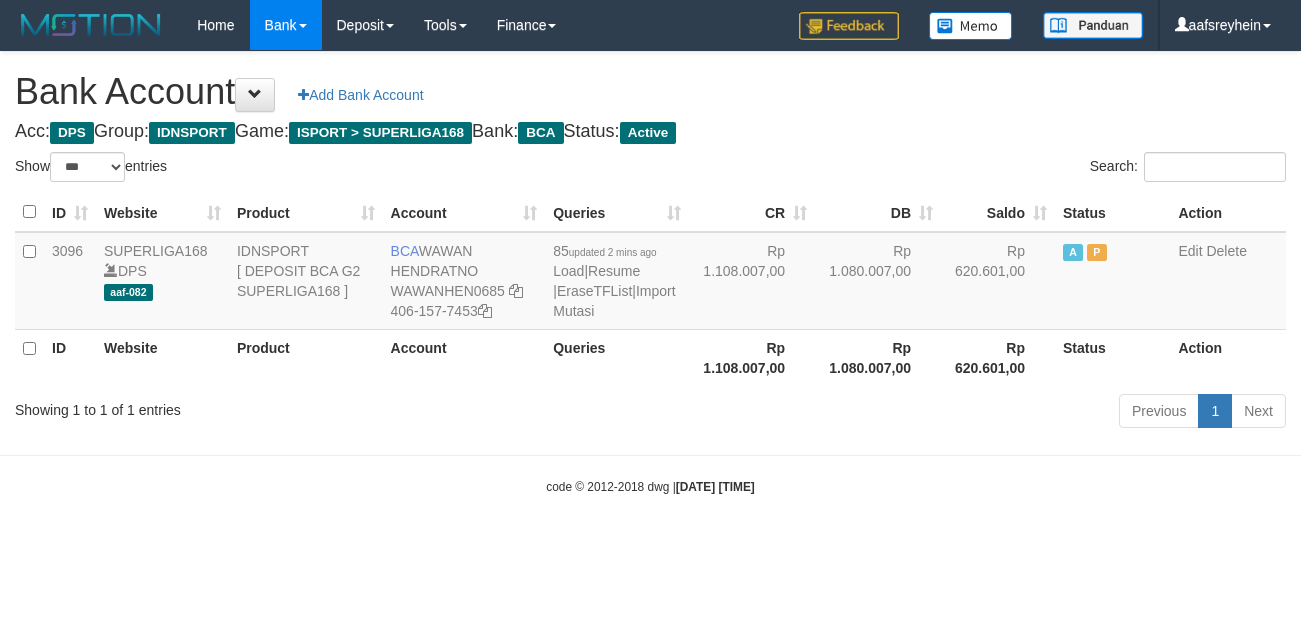 select on "***" 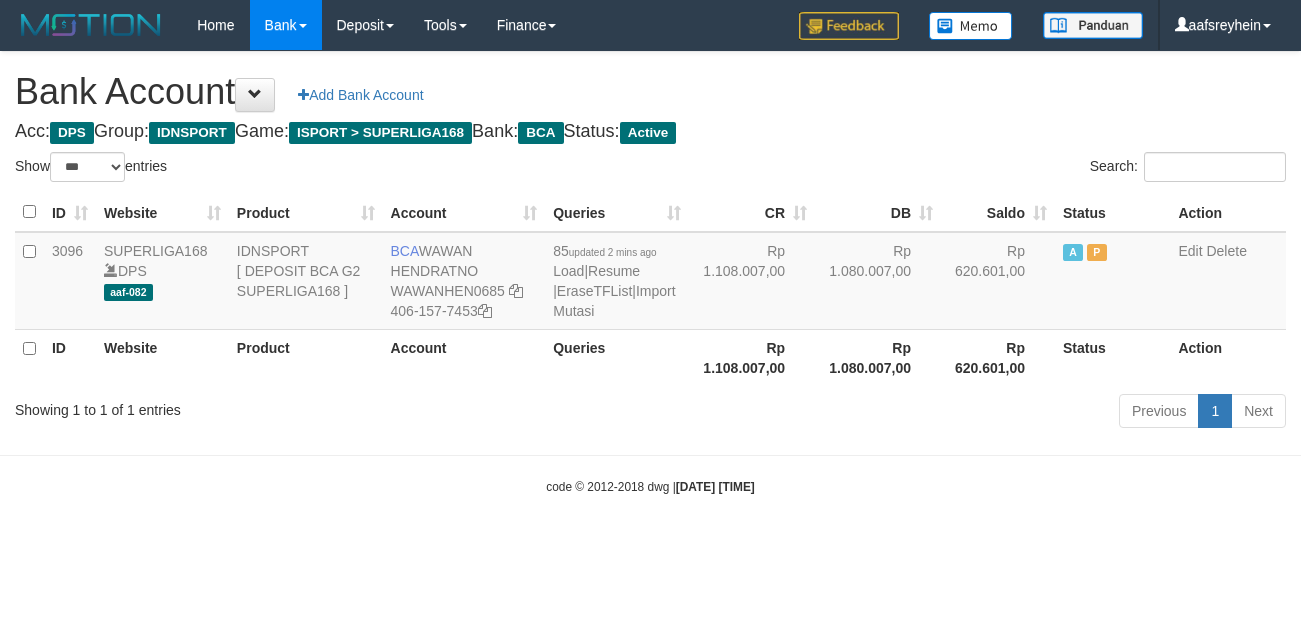 scroll, scrollTop: 0, scrollLeft: 0, axis: both 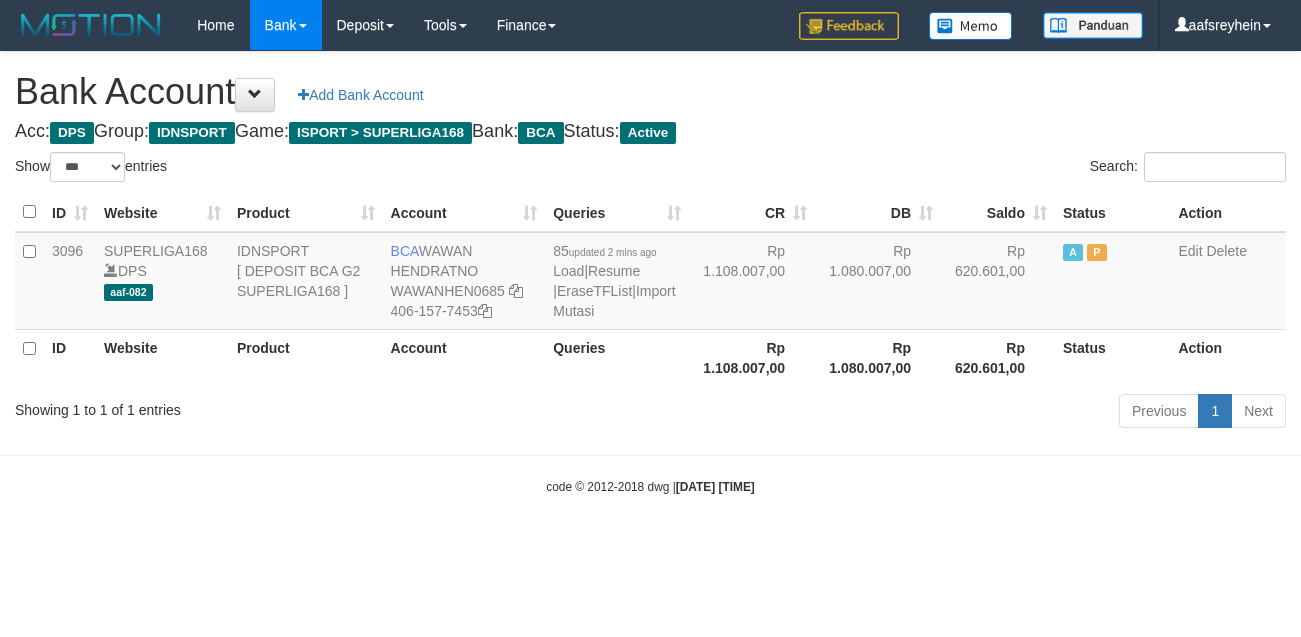 select on "***" 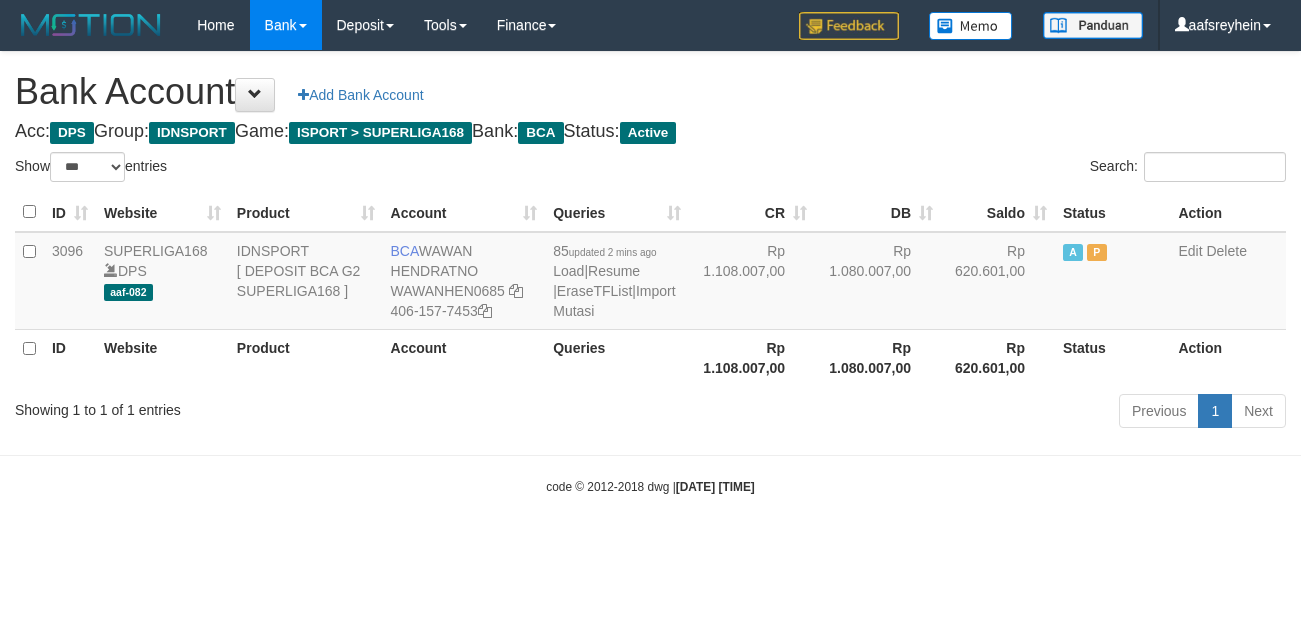 scroll, scrollTop: 0, scrollLeft: 0, axis: both 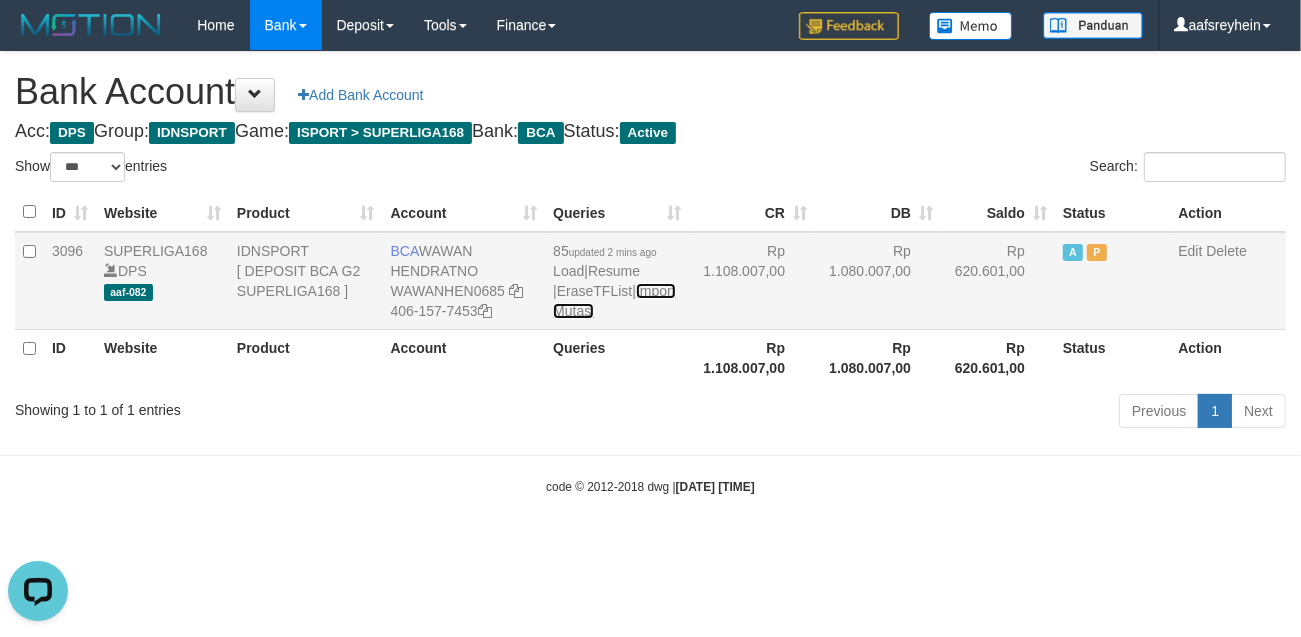 click on "Import Mutasi" at bounding box center (614, 301) 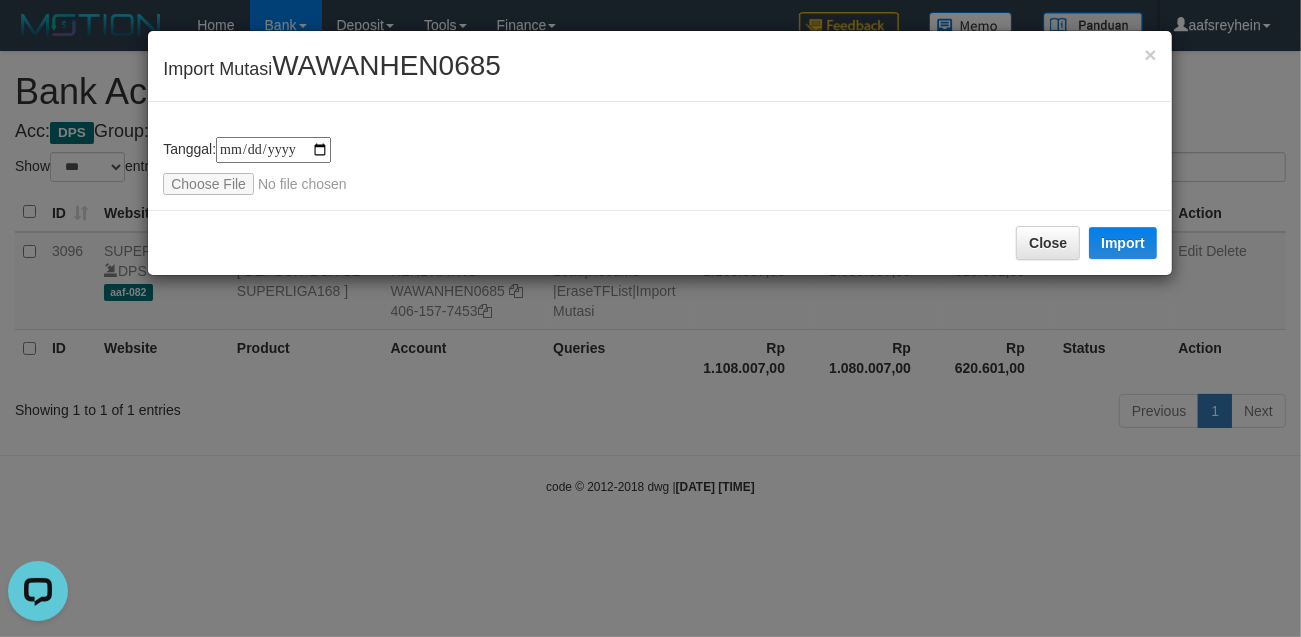 type on "**********" 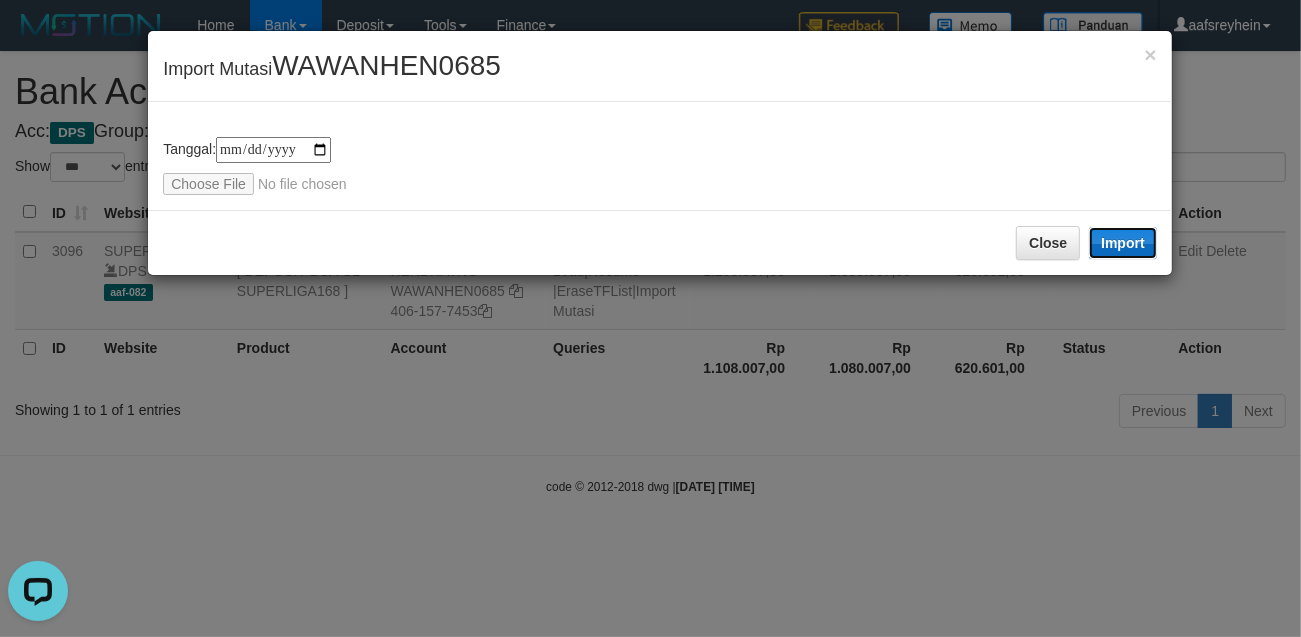 click on "Import" at bounding box center [1123, 243] 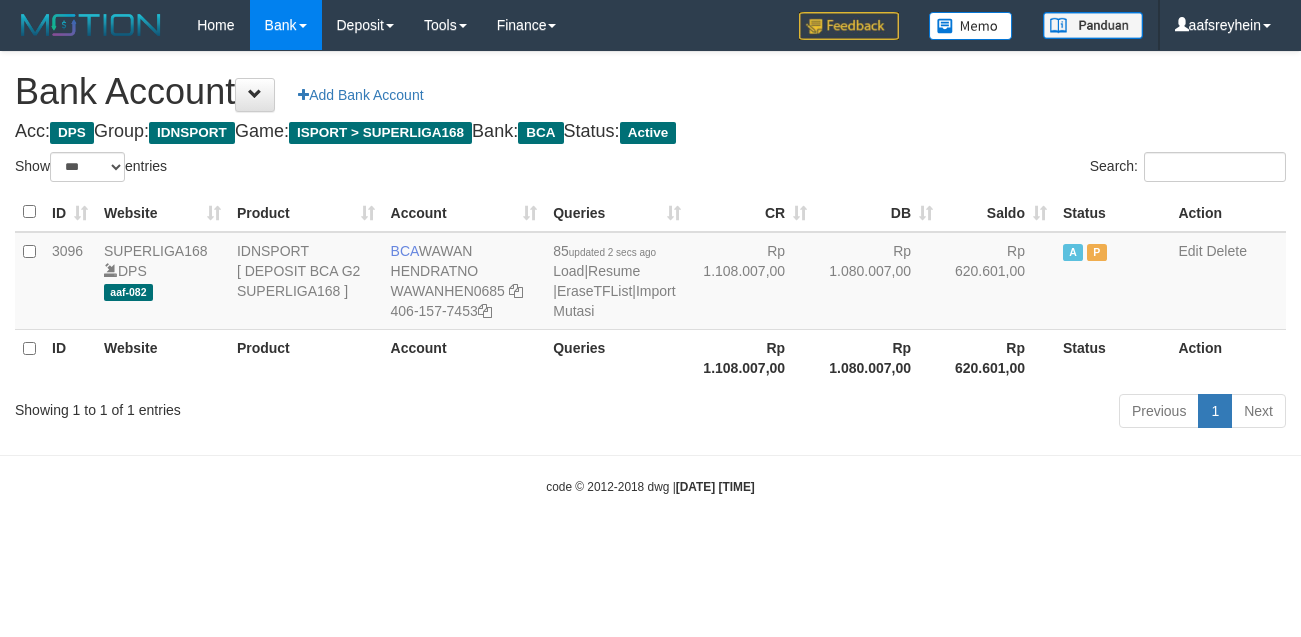 select on "***" 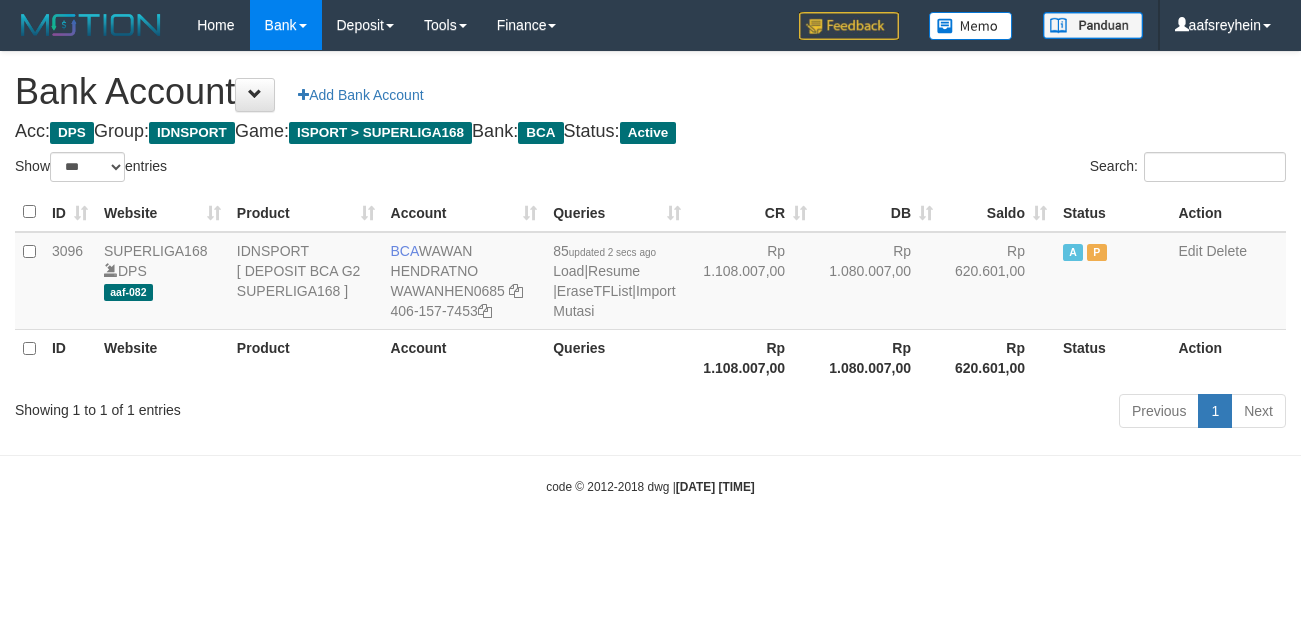 scroll, scrollTop: 0, scrollLeft: 0, axis: both 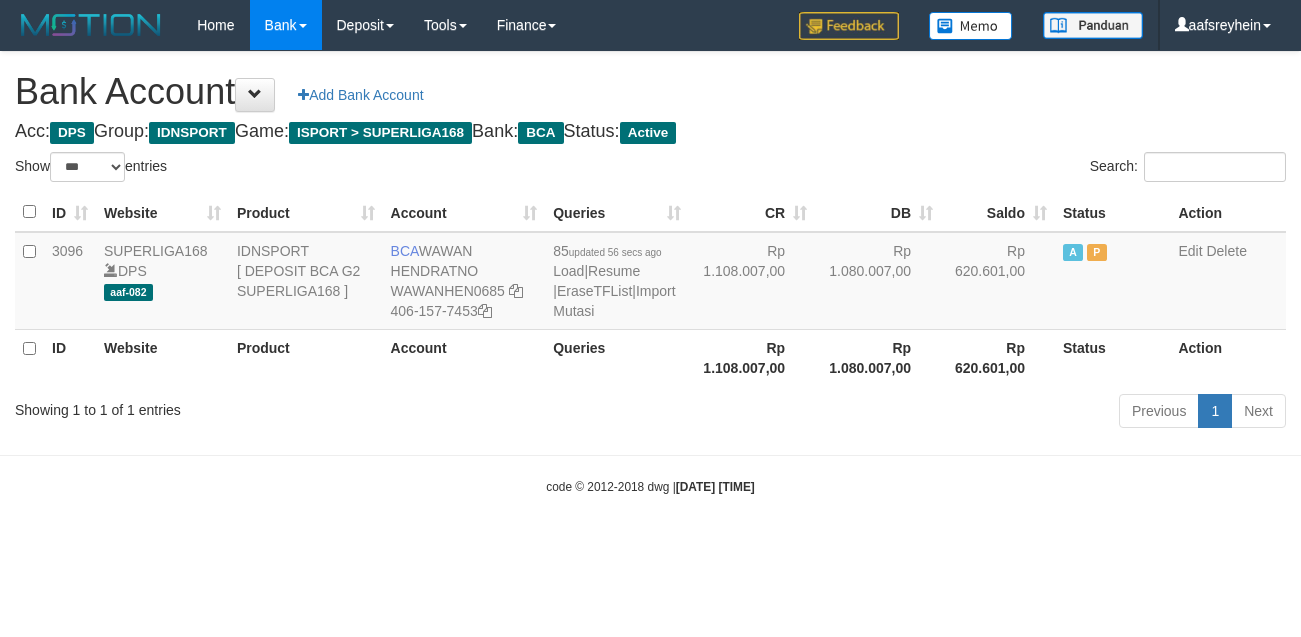 select on "***" 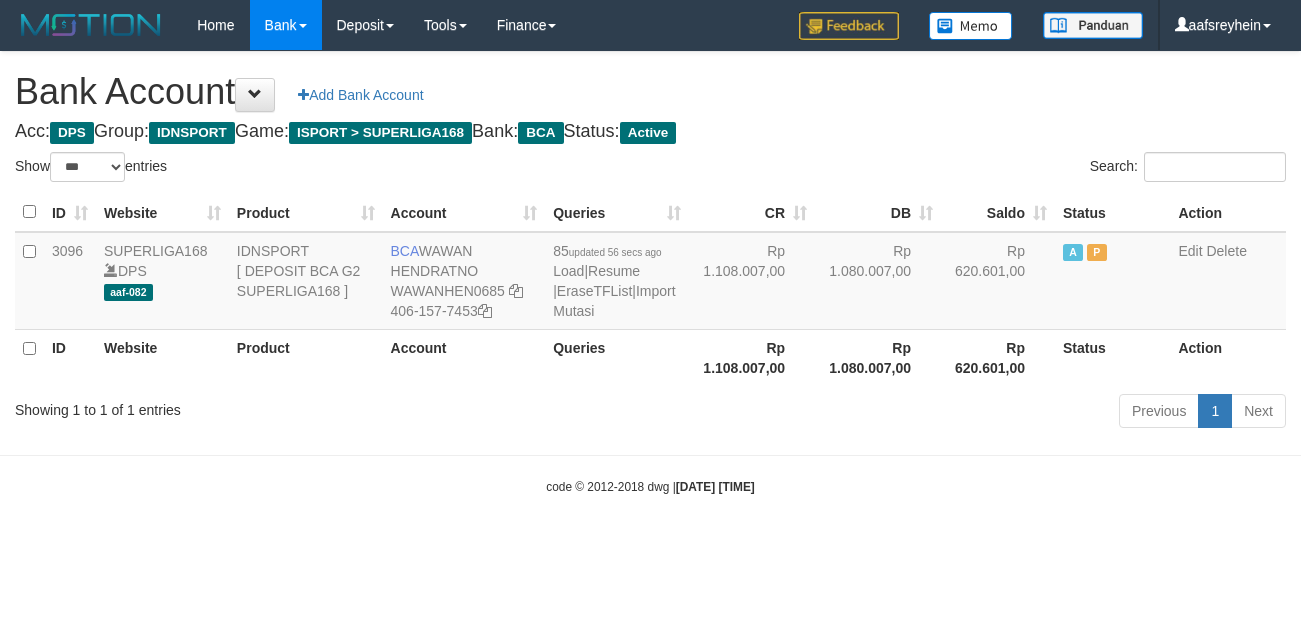 scroll, scrollTop: 0, scrollLeft: 0, axis: both 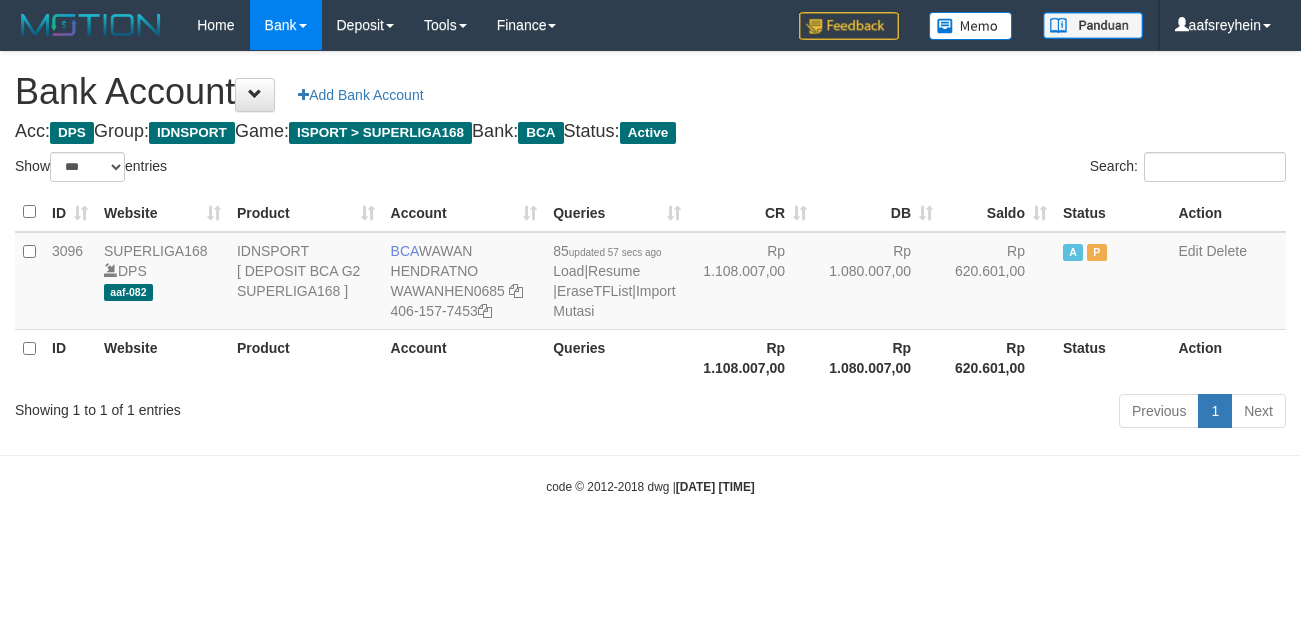 select on "***" 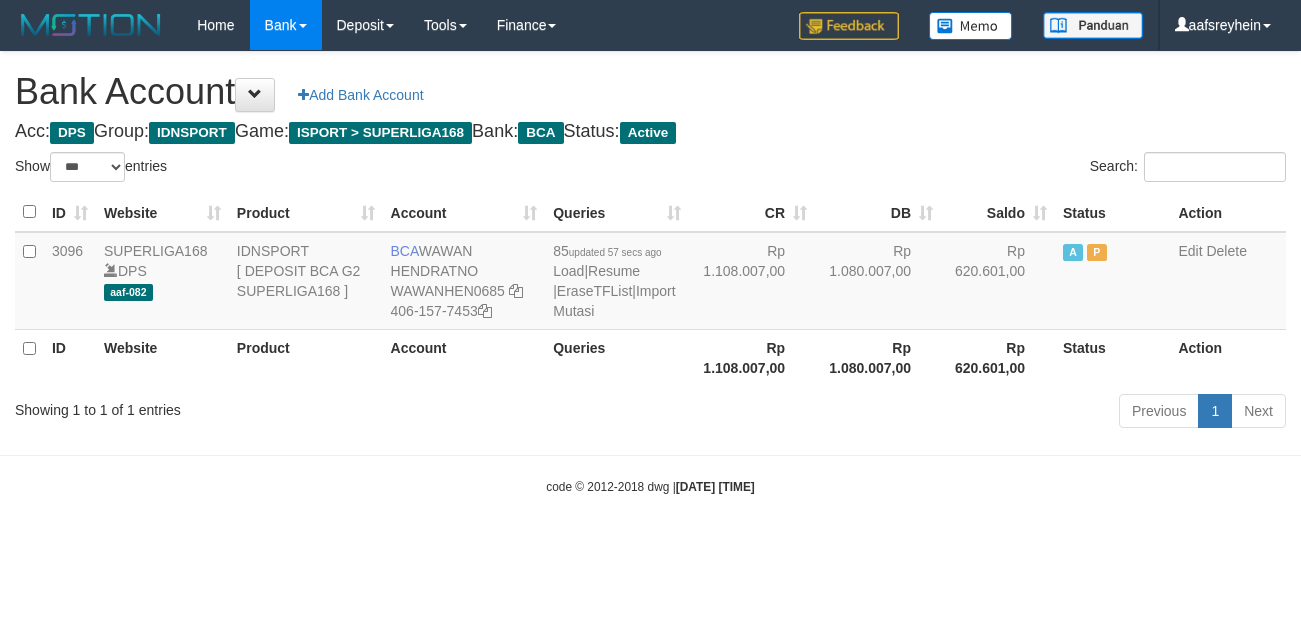 scroll, scrollTop: 0, scrollLeft: 0, axis: both 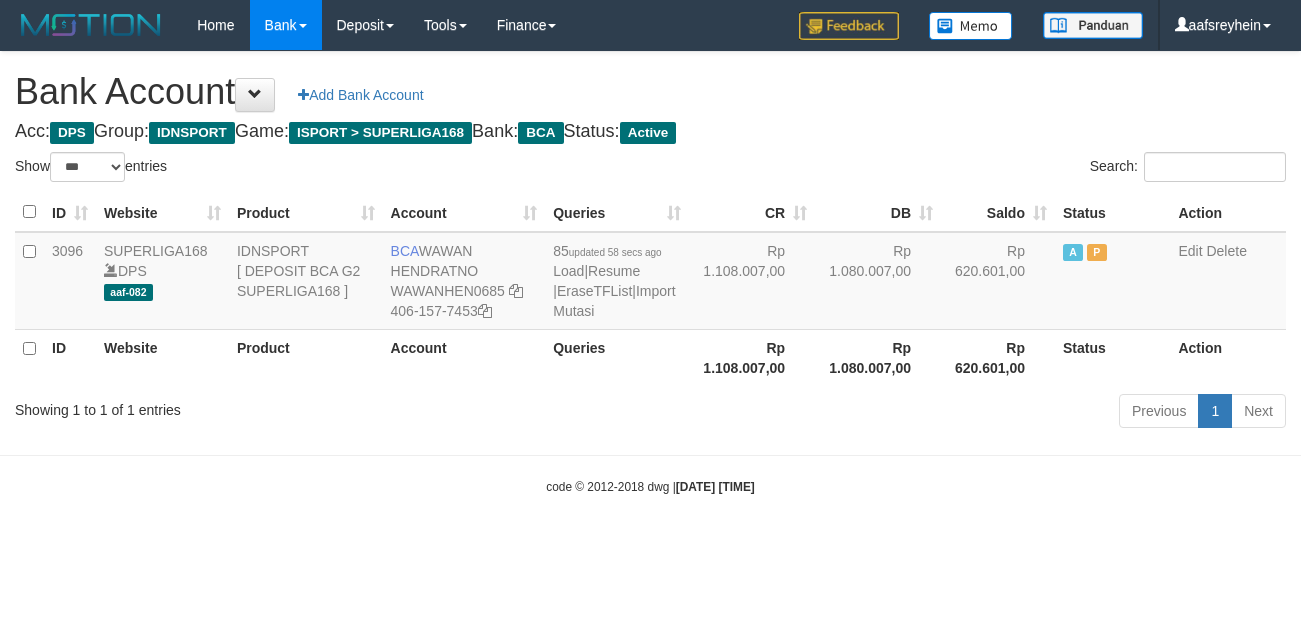 select on "***" 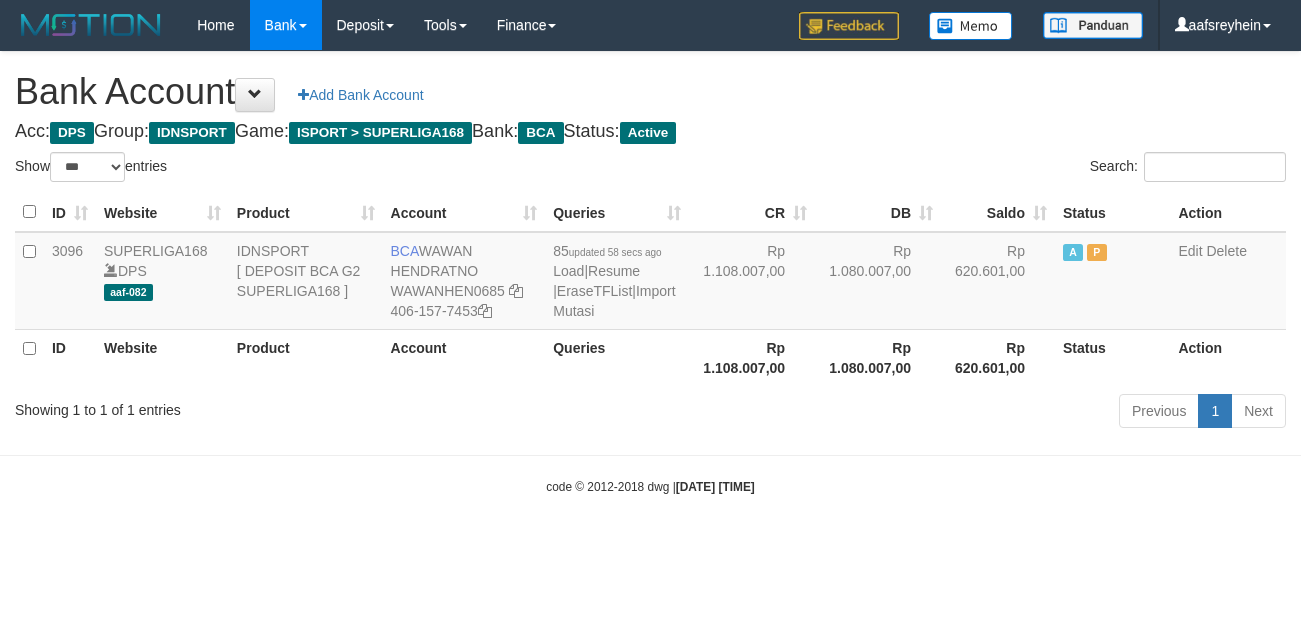 scroll, scrollTop: 0, scrollLeft: 0, axis: both 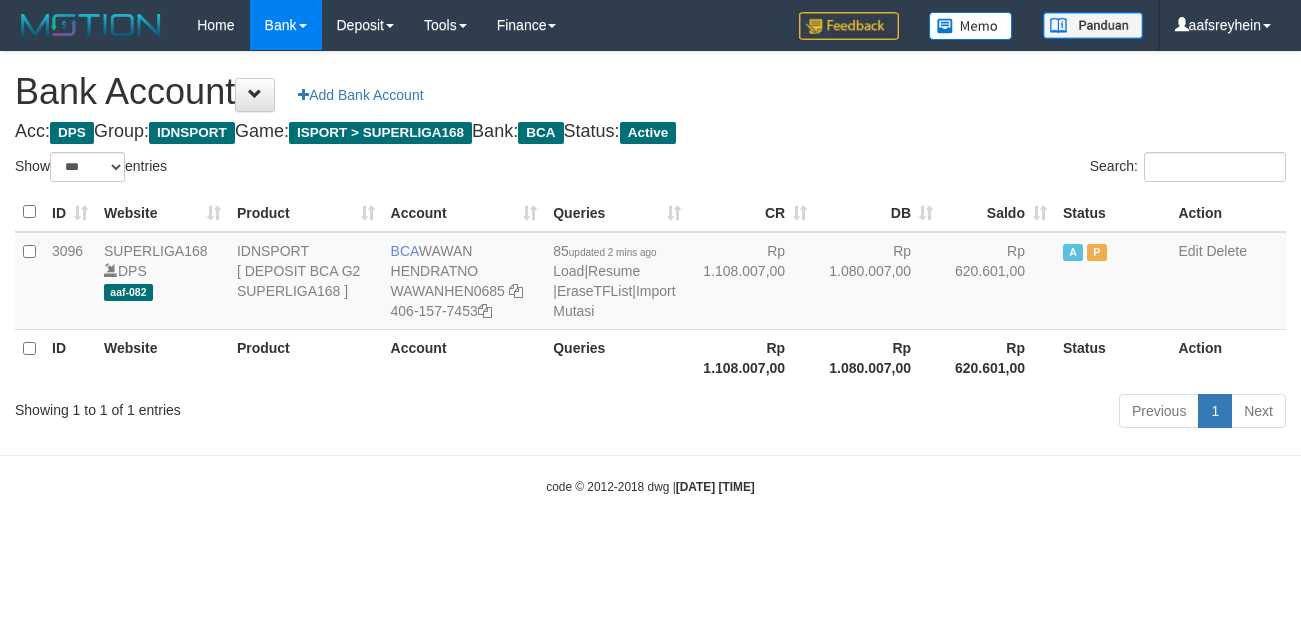 select on "***" 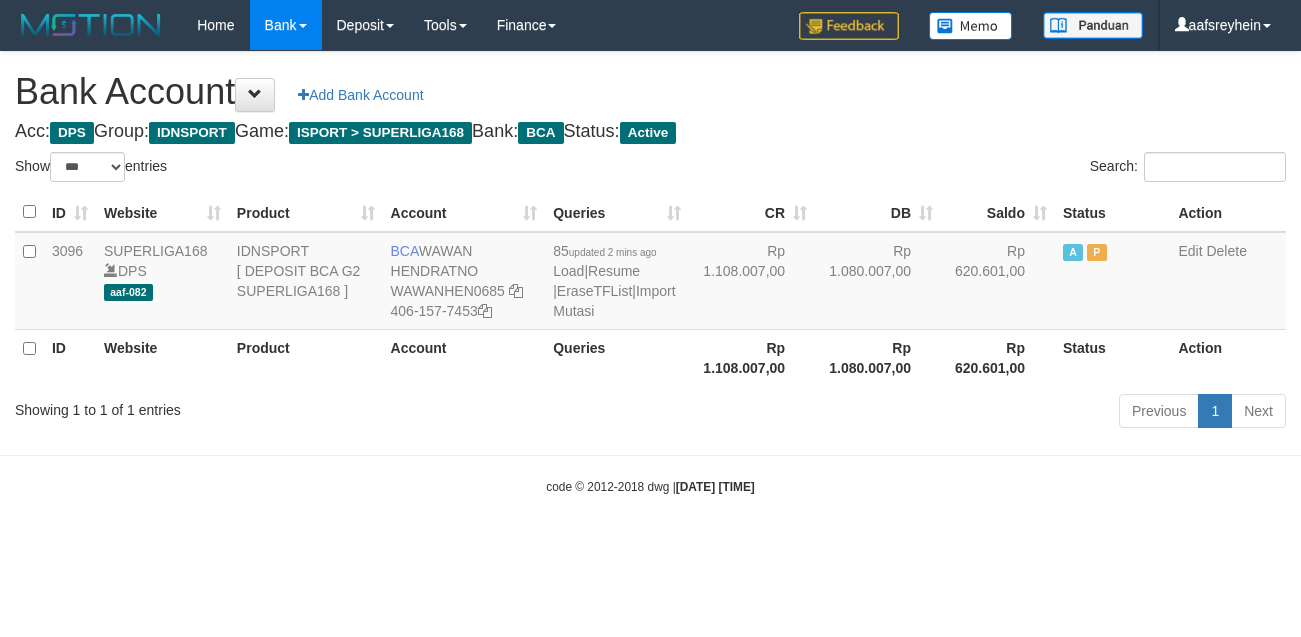 scroll, scrollTop: 0, scrollLeft: 0, axis: both 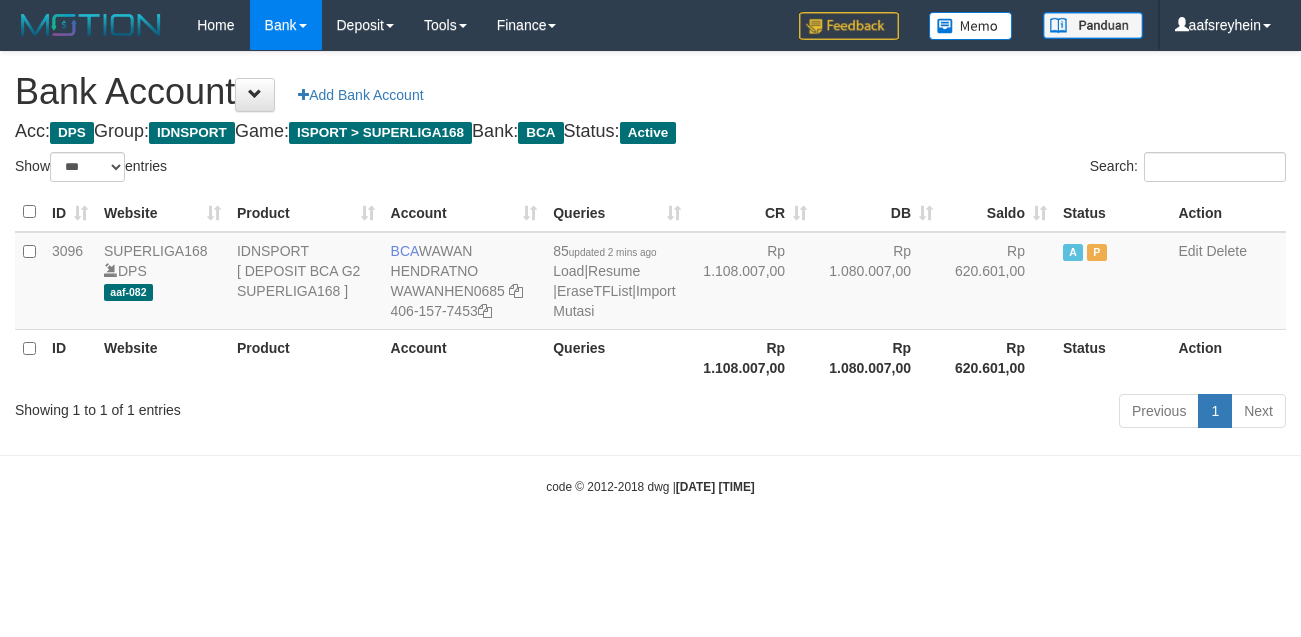 select on "***" 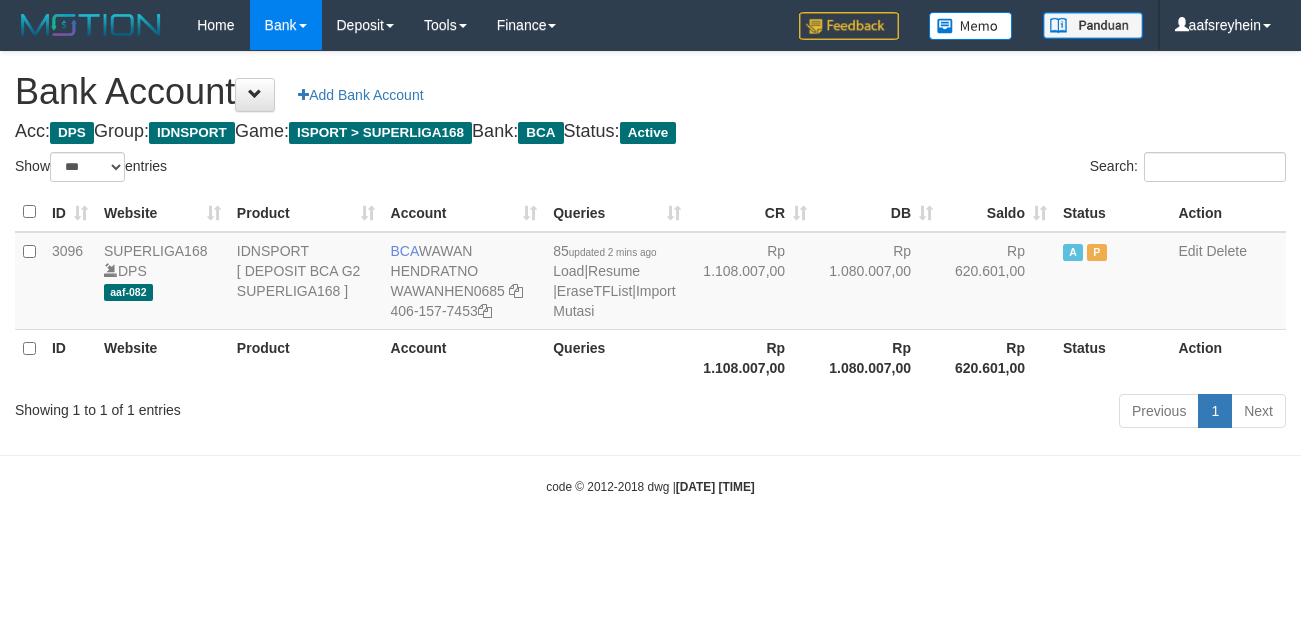 scroll, scrollTop: 0, scrollLeft: 0, axis: both 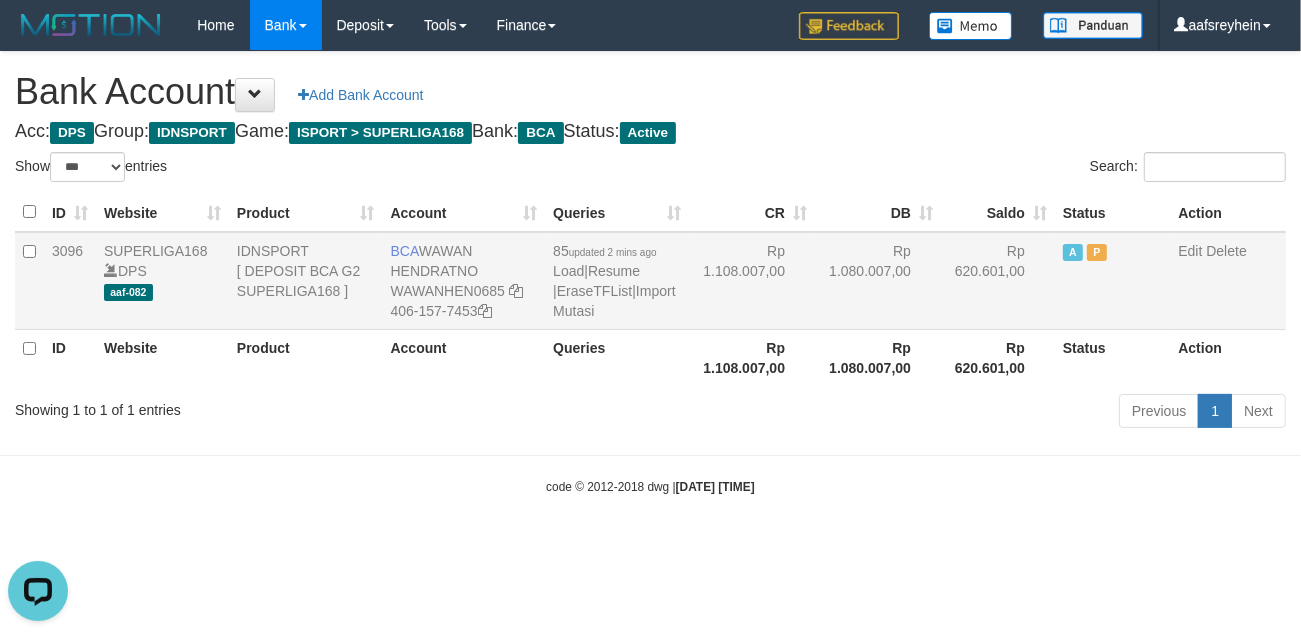 click on "85  updated 2 mins ago
Load
|
Resume
|
EraseTFList
|
Import Mutasi" at bounding box center [617, 281] 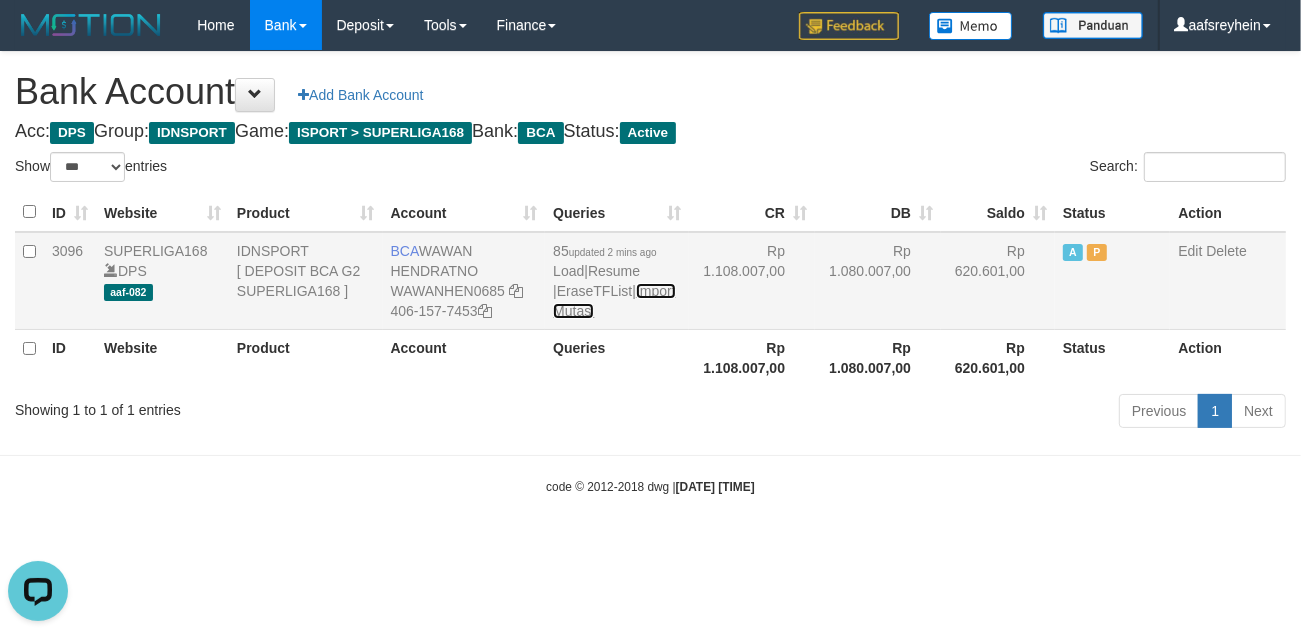 click on "Import Mutasi" at bounding box center [614, 301] 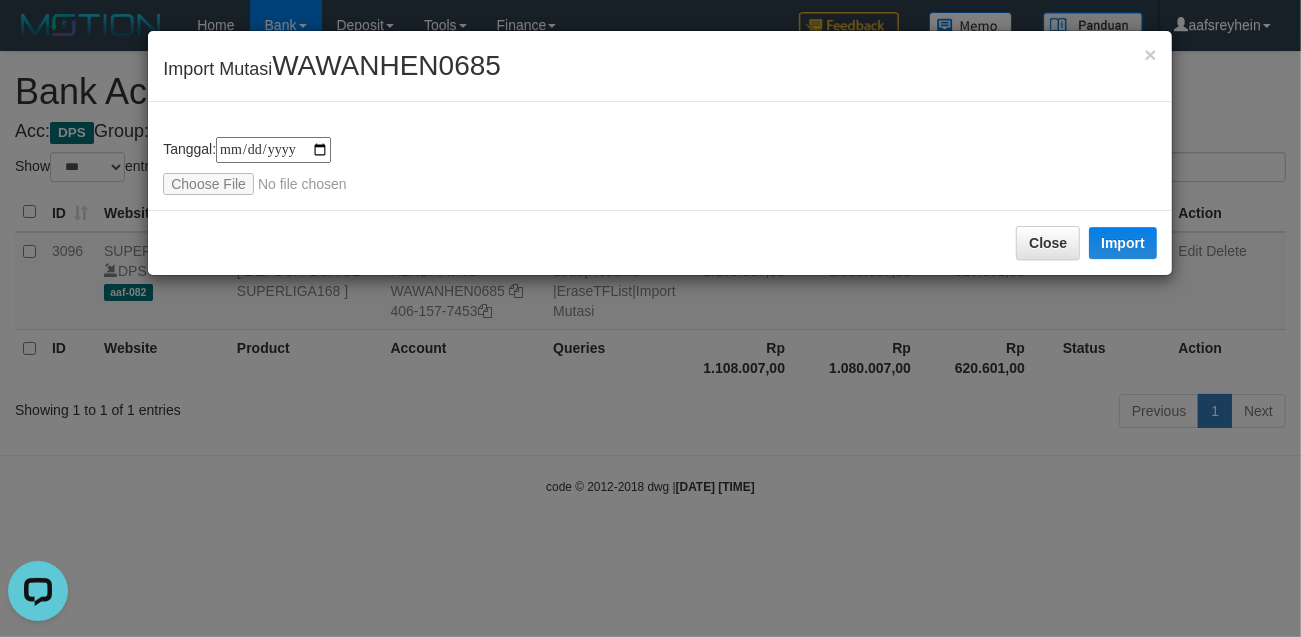 type on "**********" 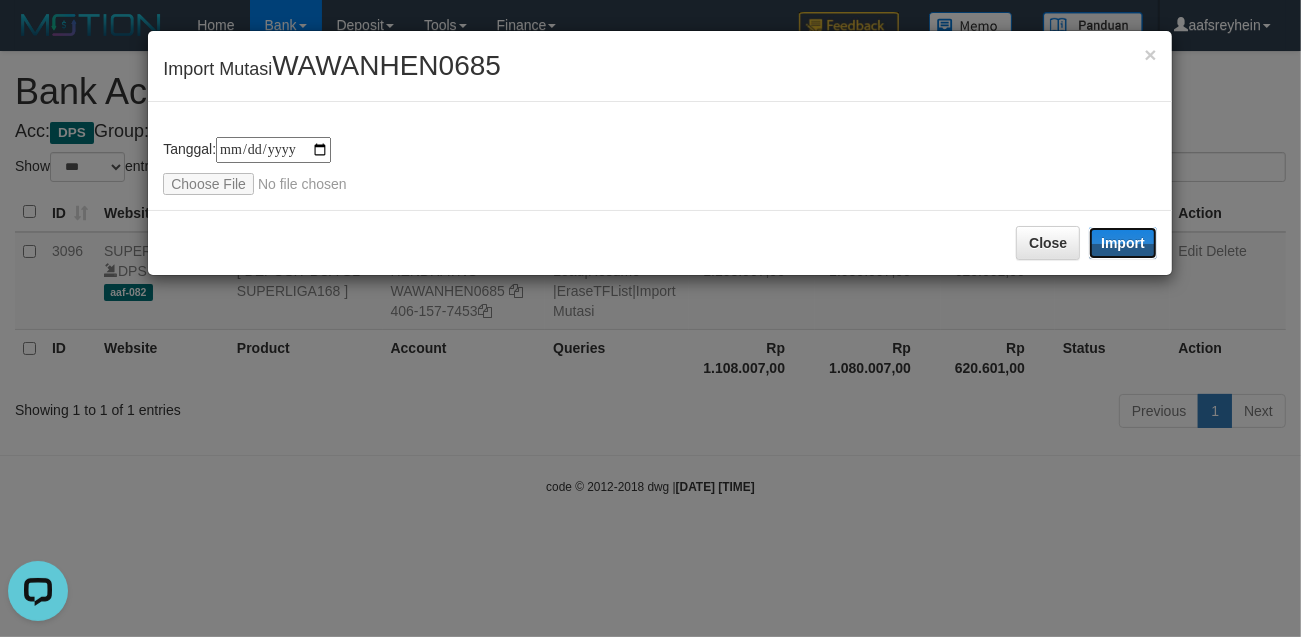 drag, startPoint x: 1117, startPoint y: 237, endPoint x: 1300, endPoint y: 193, distance: 188.2153 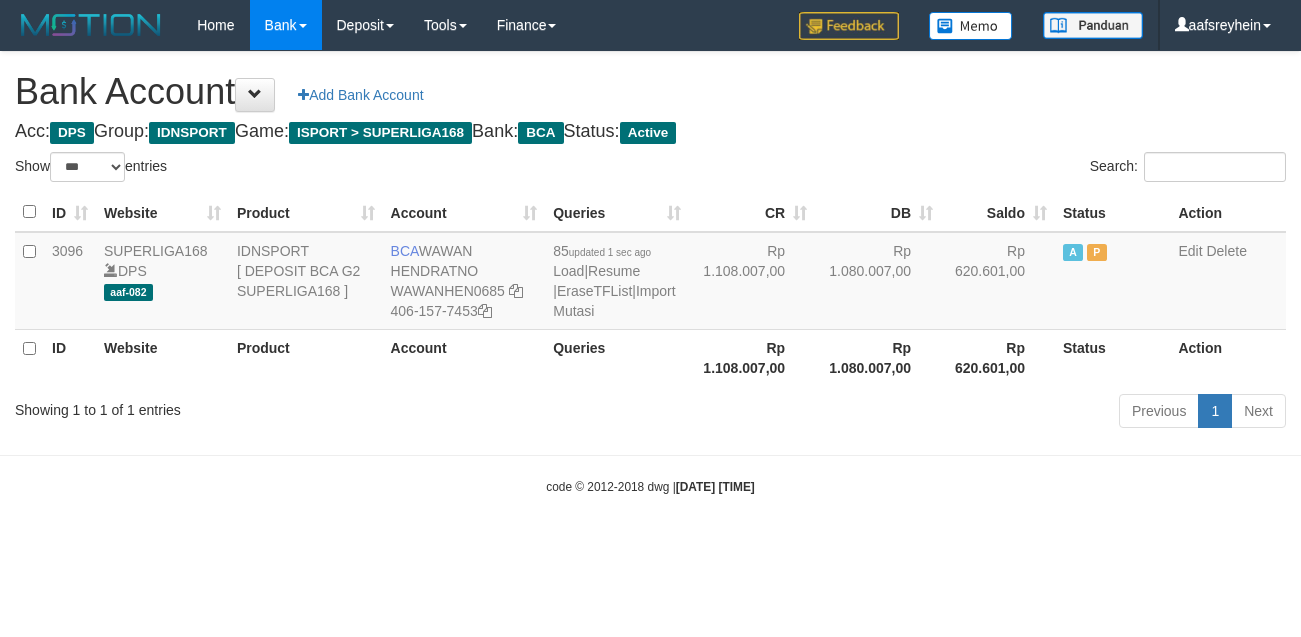 select on "***" 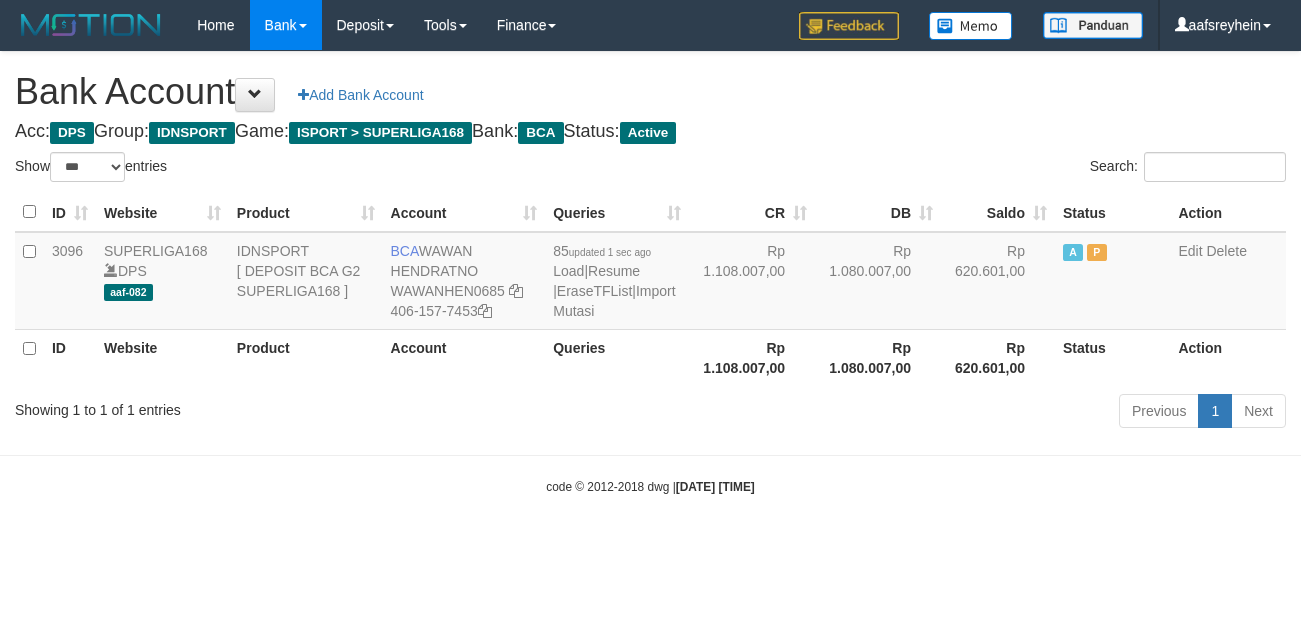 scroll, scrollTop: 0, scrollLeft: 0, axis: both 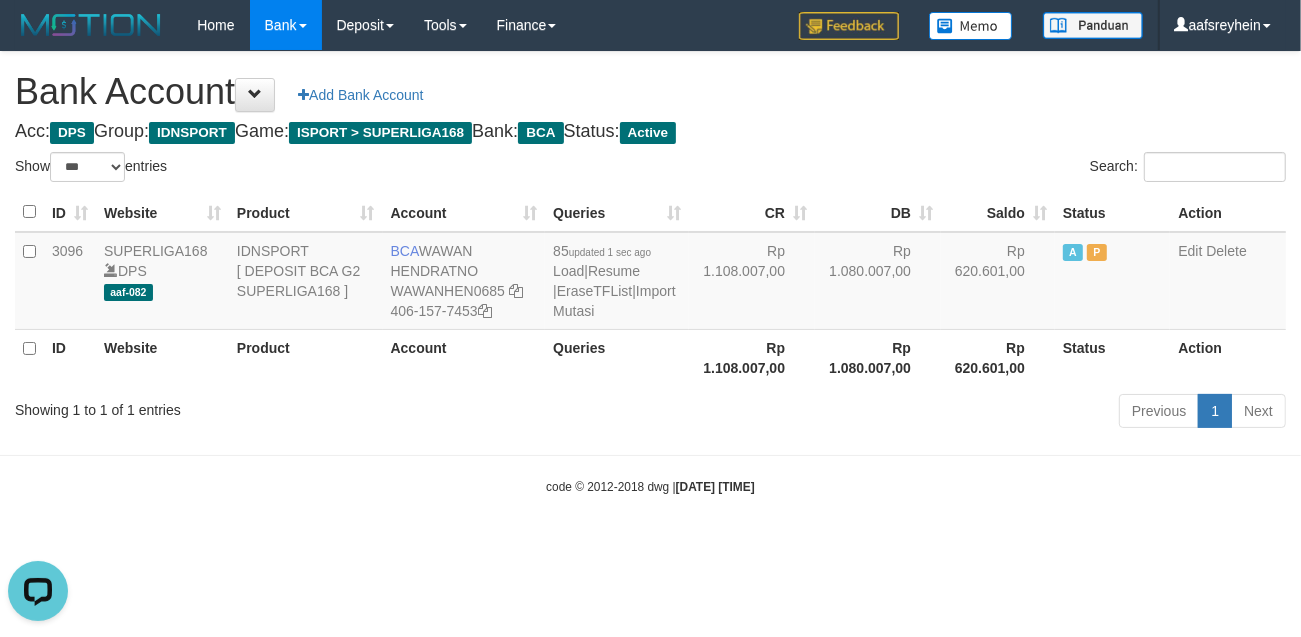 click on "code © 2012-2018 dwg |  2025/07/12 07:43:15" at bounding box center (650, 486) 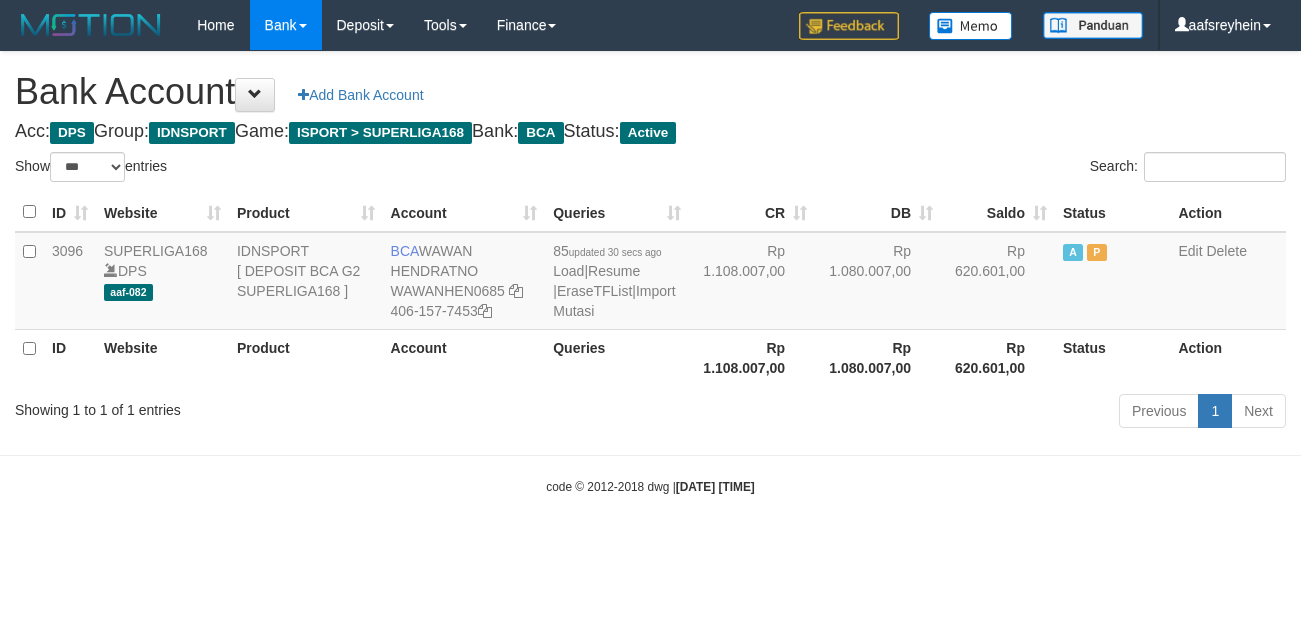 select on "***" 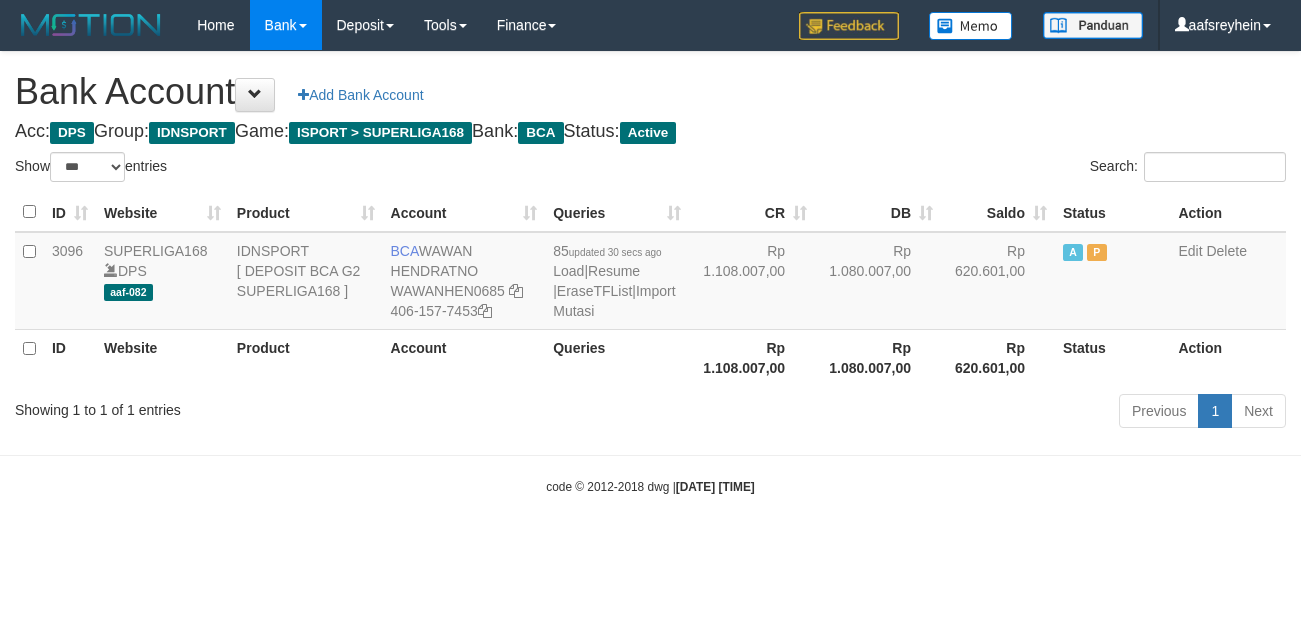 scroll, scrollTop: 0, scrollLeft: 0, axis: both 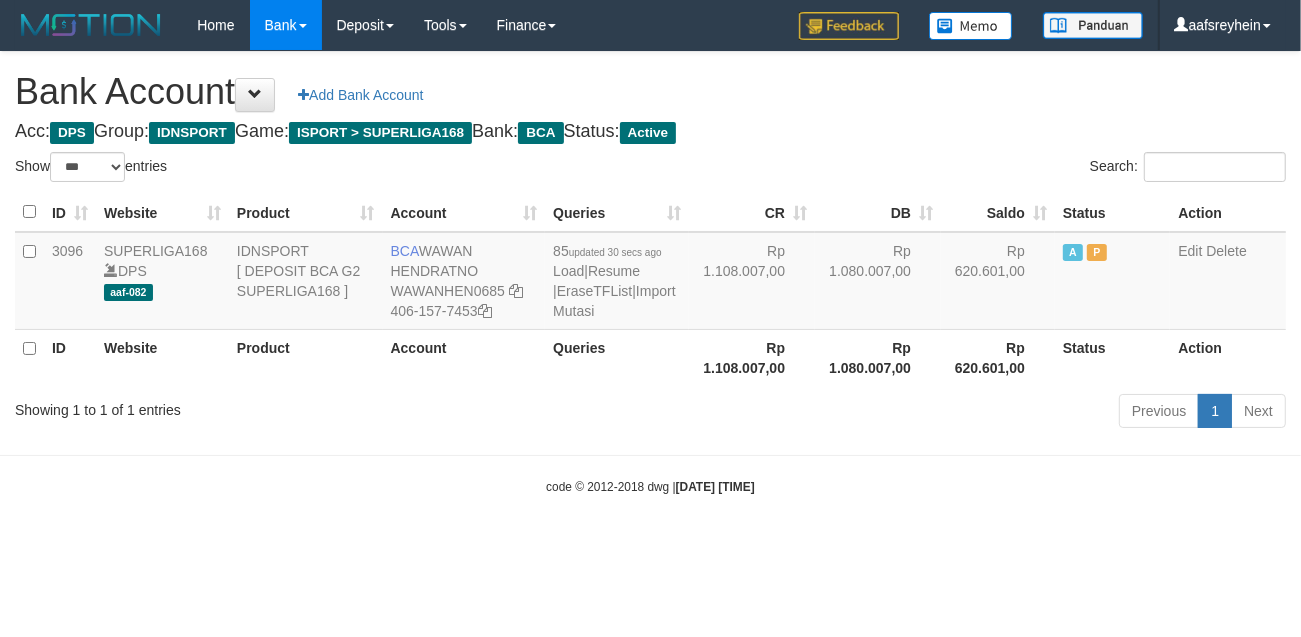 click on "code © 2012-2018 dwg |  2025/07/12 07:43:44" at bounding box center [650, 487] 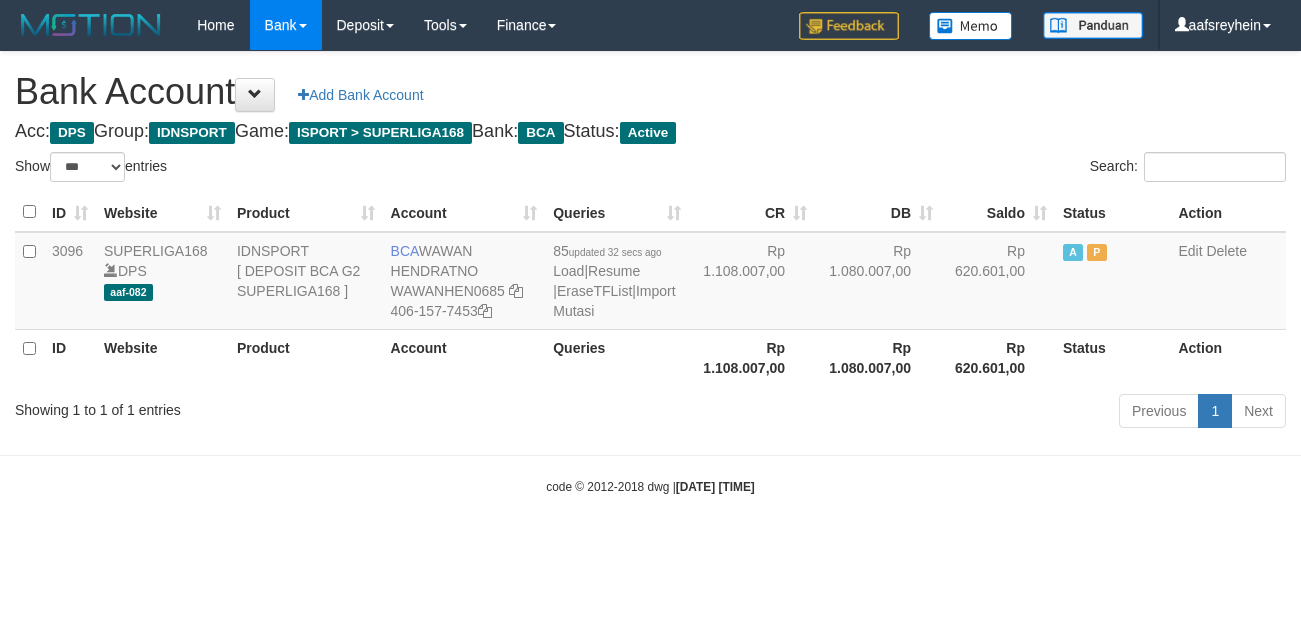 select on "***" 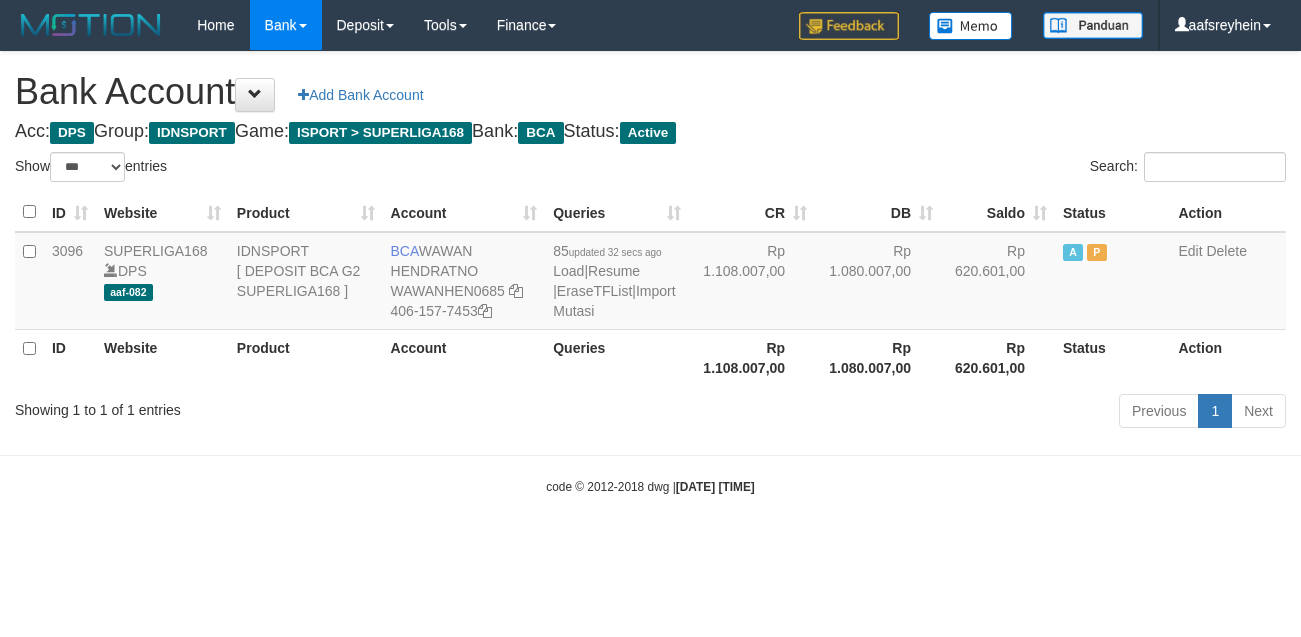 scroll, scrollTop: 0, scrollLeft: 0, axis: both 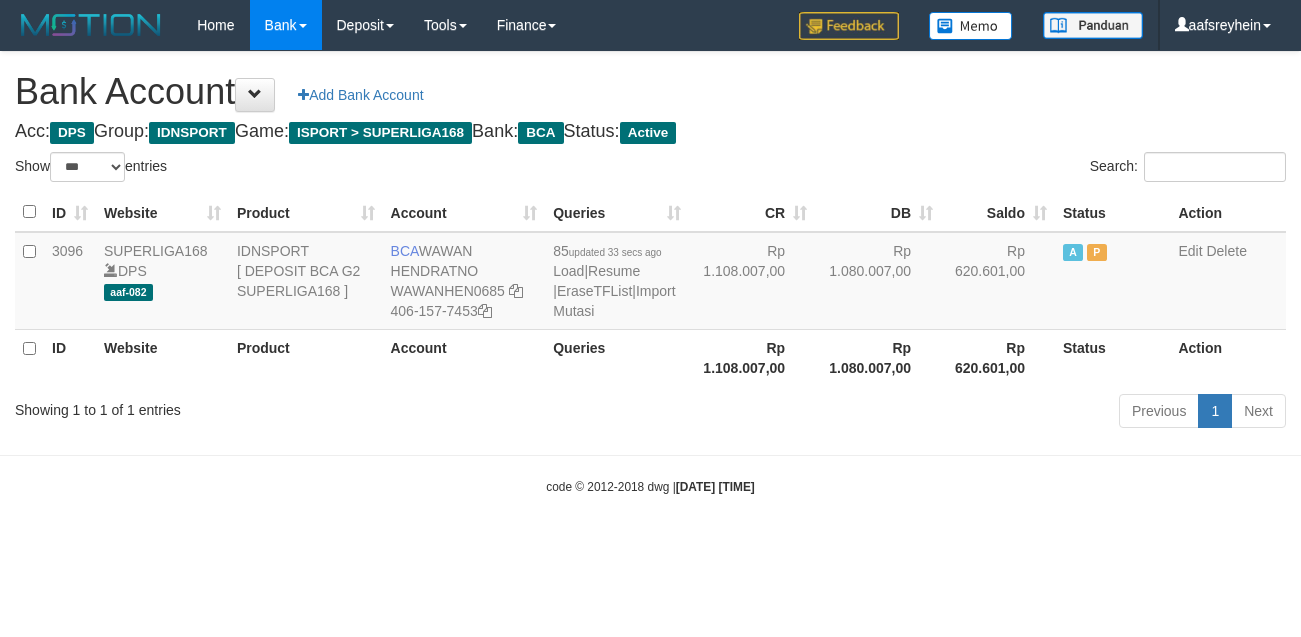 select on "***" 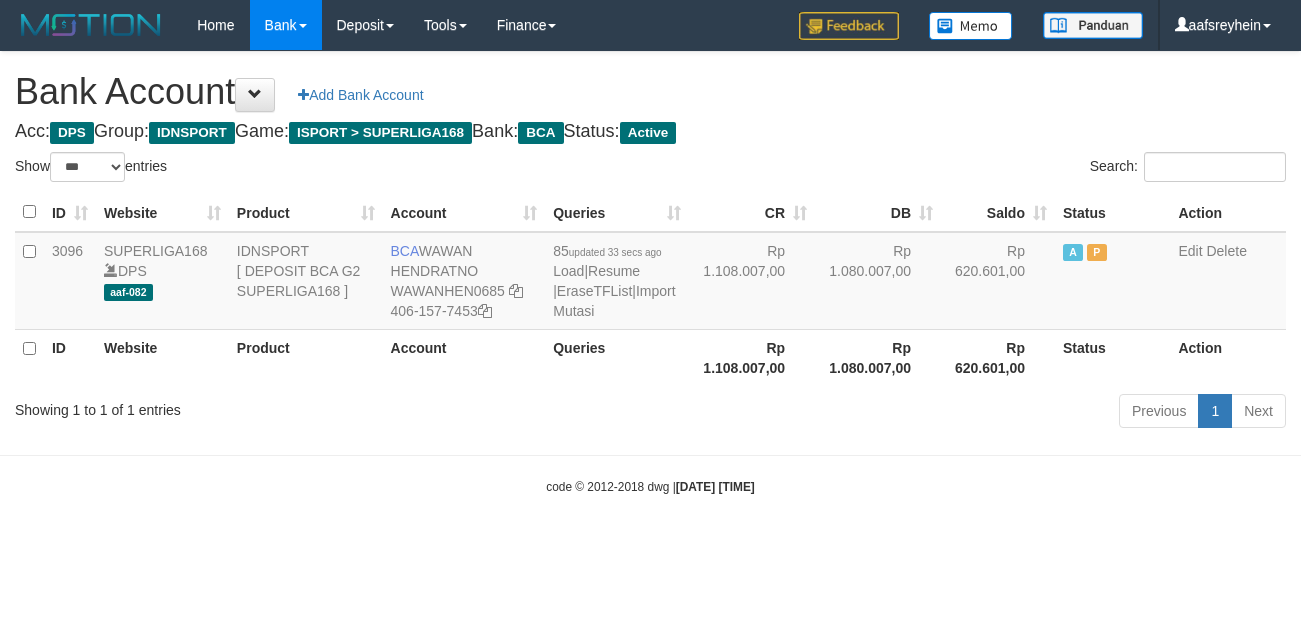 scroll, scrollTop: 0, scrollLeft: 0, axis: both 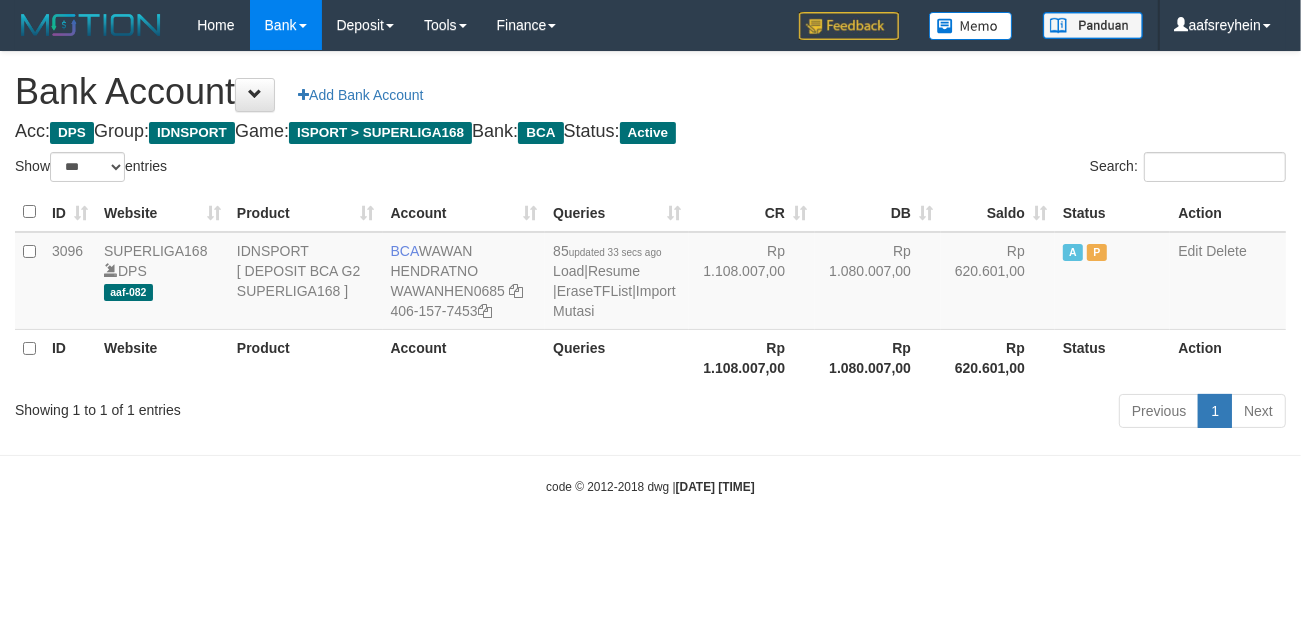 click on "Toggle navigation
Home
Bank
Account List
Load
By Website
Group
[ISPORT]													SUPERLIGA168
By Load Group (DPS)
-" at bounding box center (650, 273) 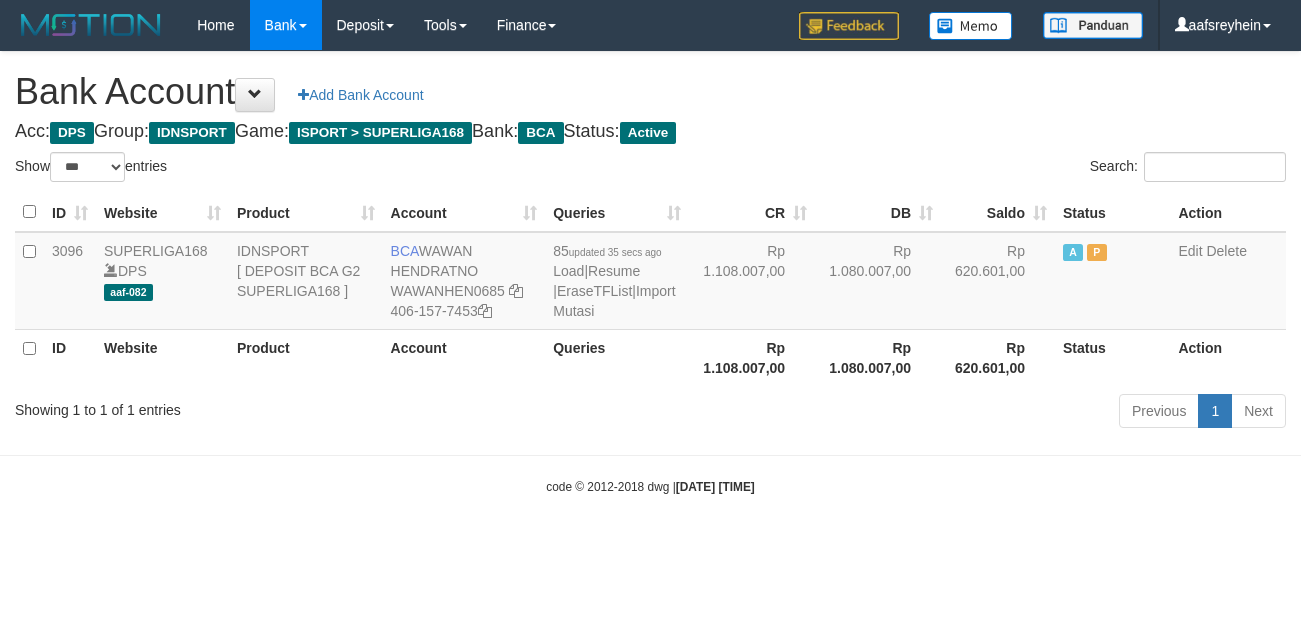 select on "***" 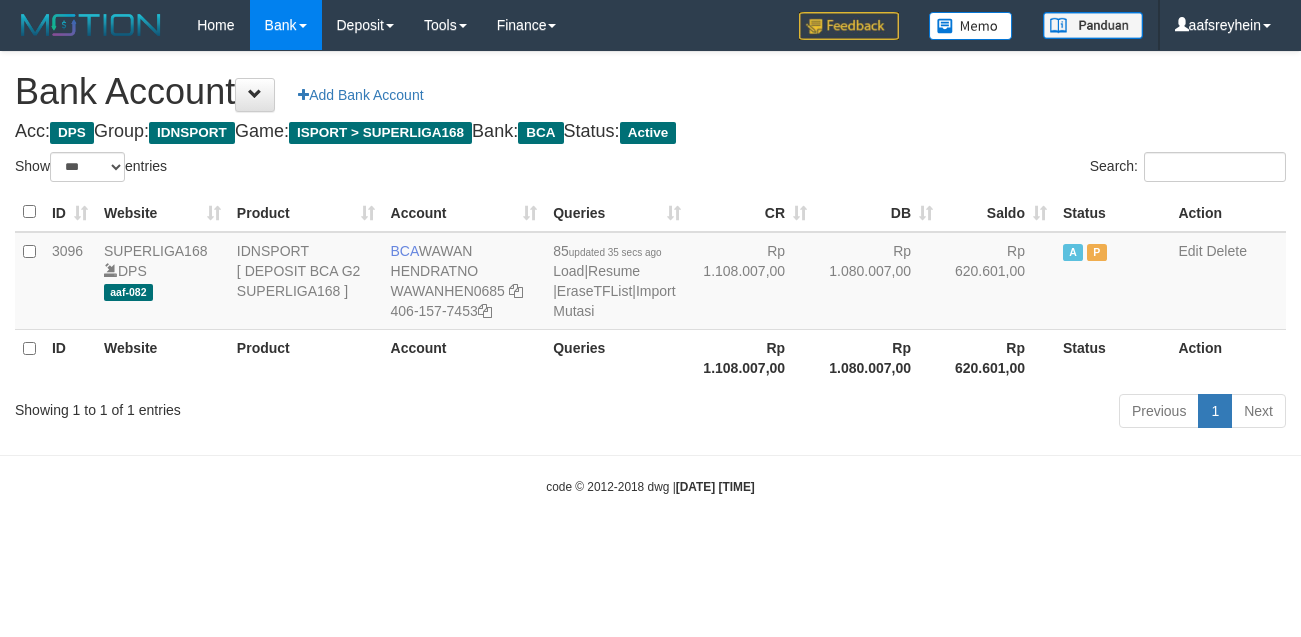 scroll, scrollTop: 0, scrollLeft: 0, axis: both 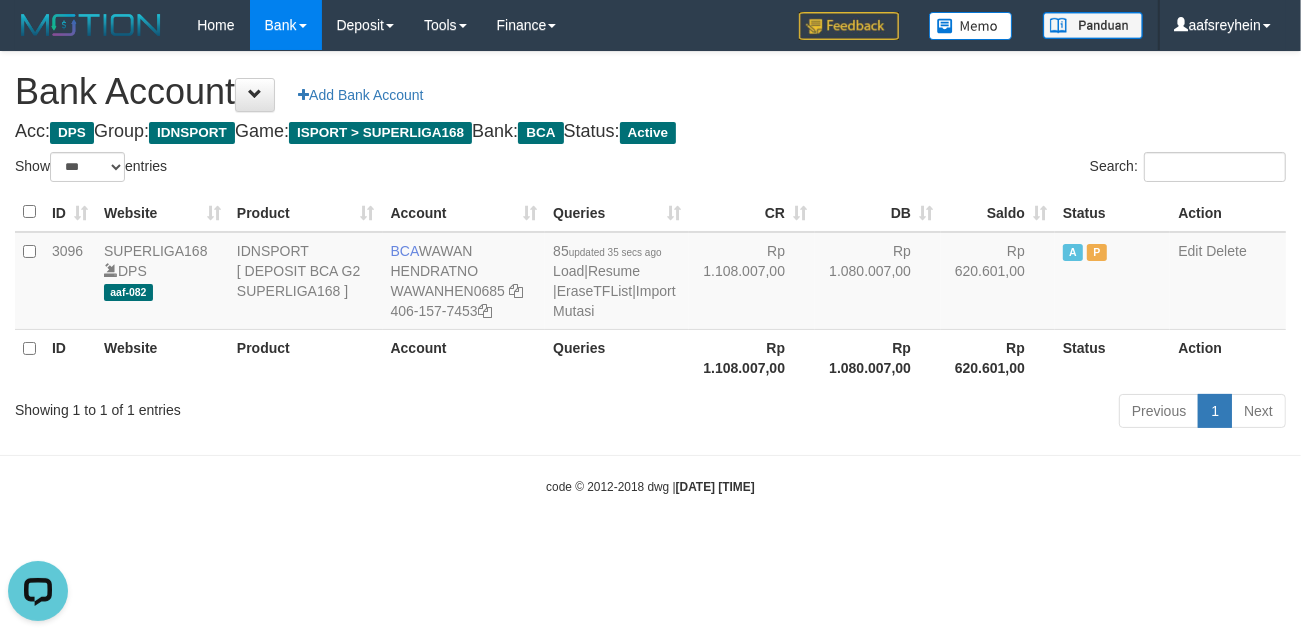 click on "Toggle navigation
Home
Bank
Account List
Load
By Website
Group
[ISPORT]													SUPERLIGA168
By Load Group (DPS)
-" at bounding box center (650, 273) 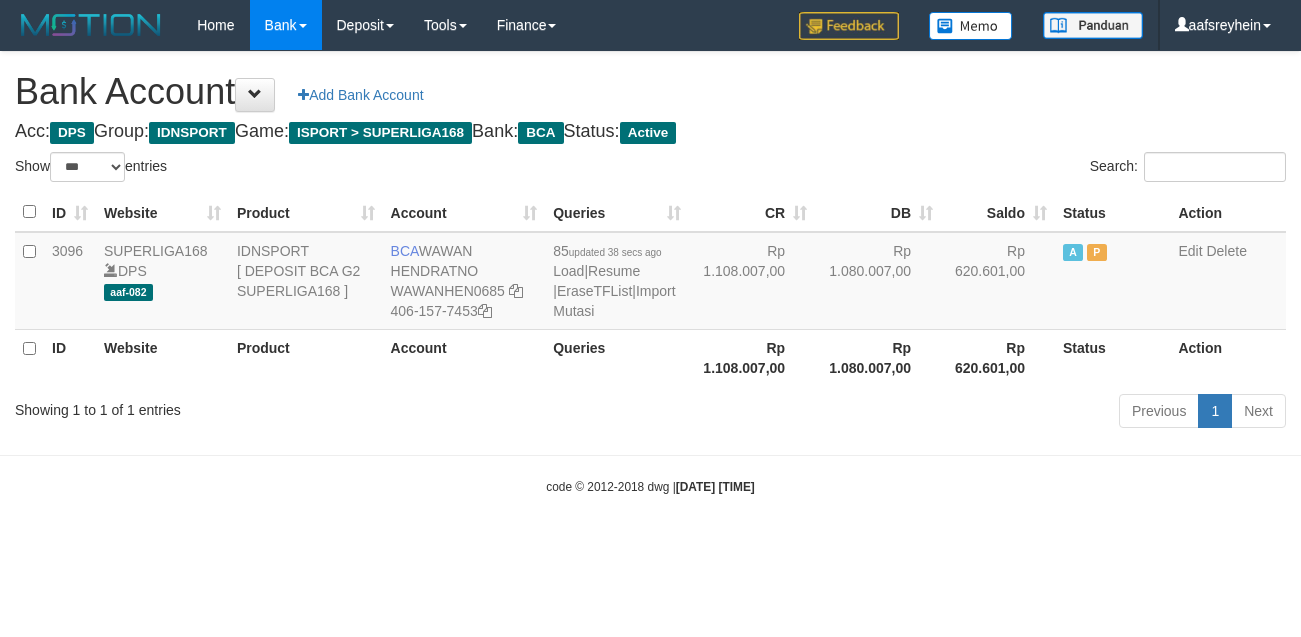 select on "***" 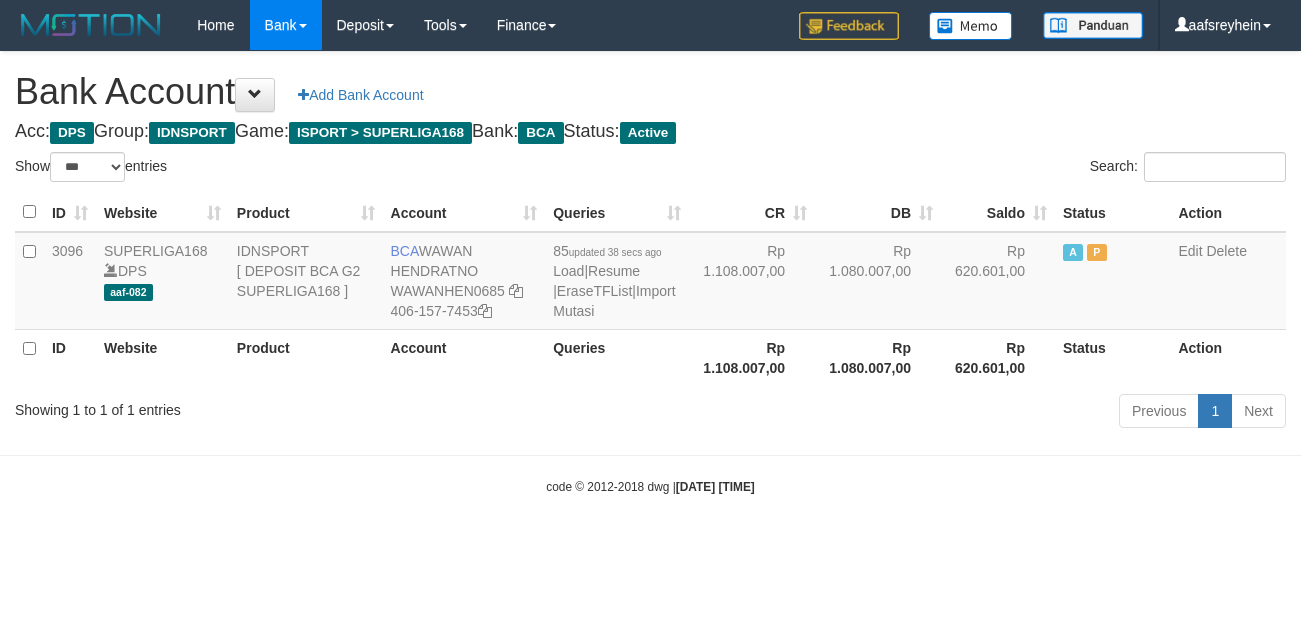 scroll, scrollTop: 0, scrollLeft: 0, axis: both 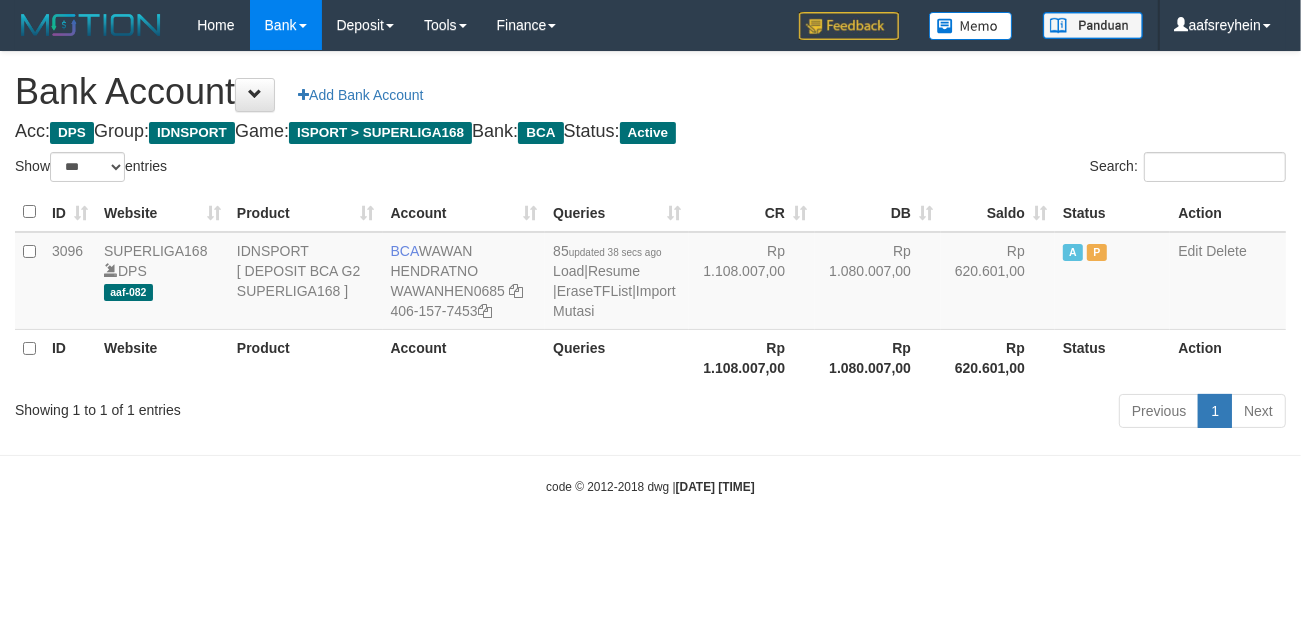 click on "Toggle navigation
Home
Bank
Account List
Load
By Website
Group
[ISPORT]													SUPERLIGA168
By Load Group (DPS)
-" at bounding box center (650, 273) 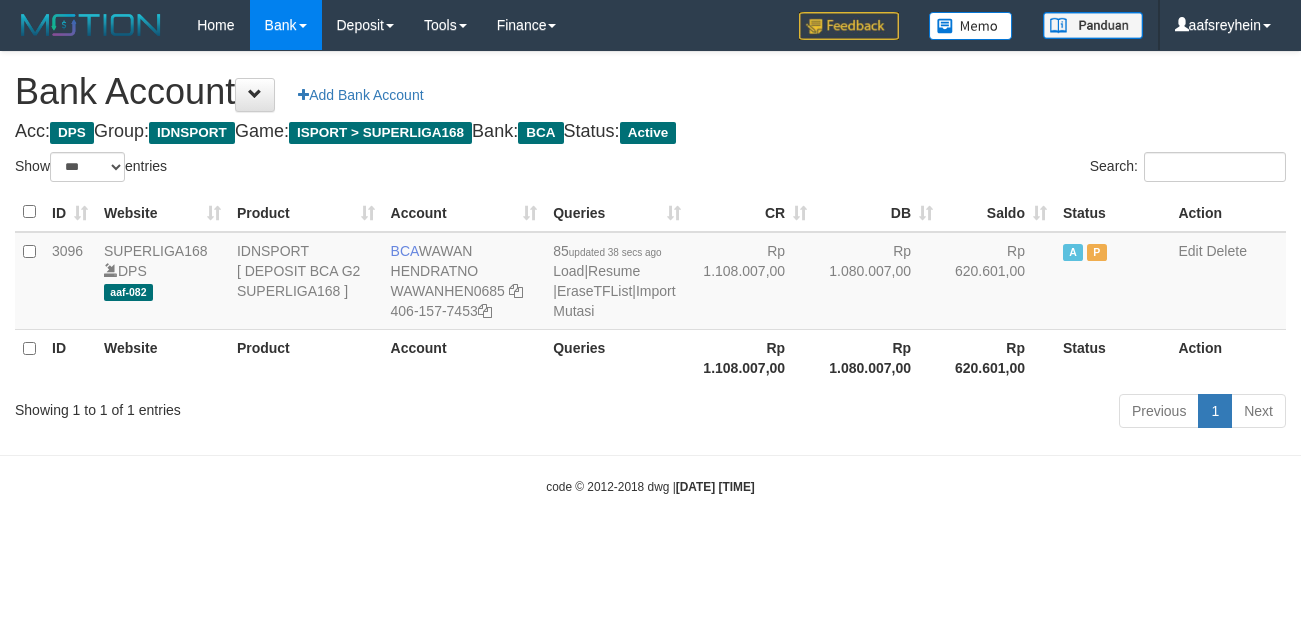 select on "***" 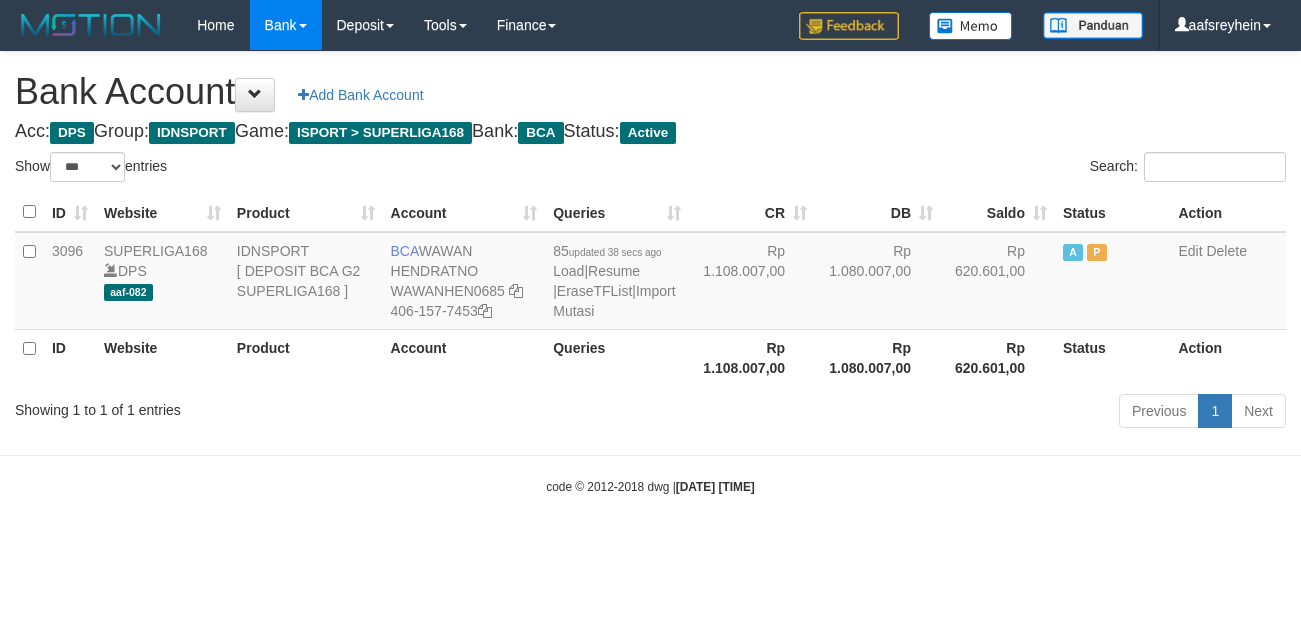 scroll, scrollTop: 0, scrollLeft: 0, axis: both 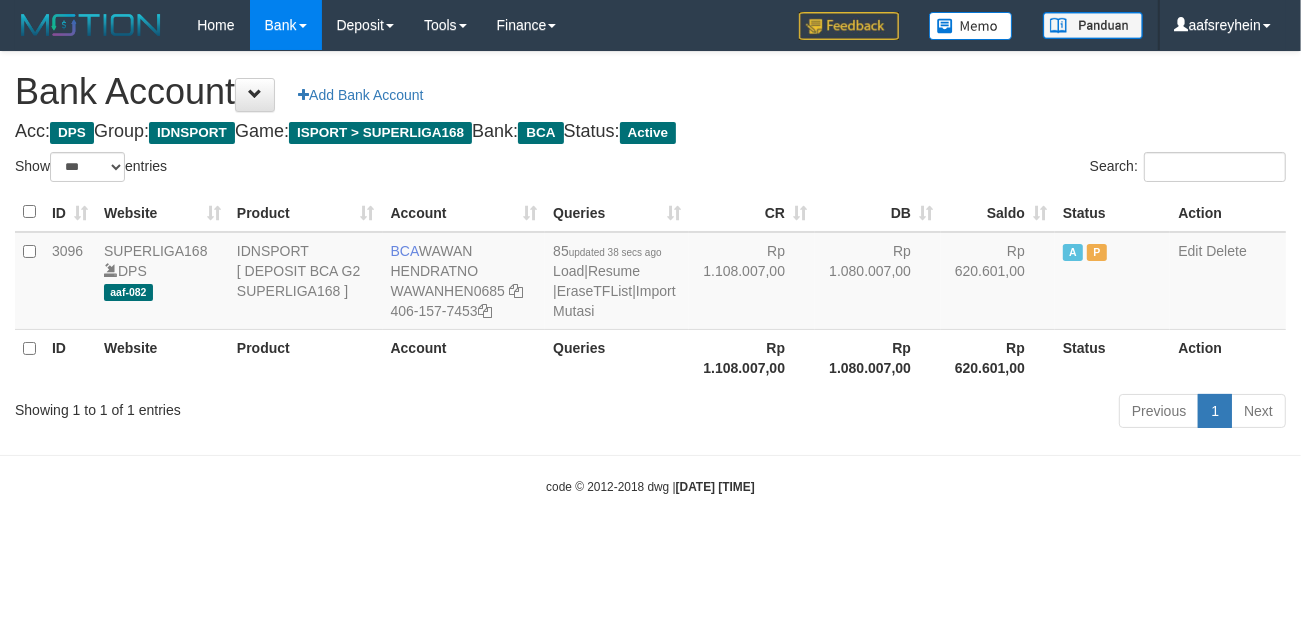 click on "Toggle navigation
Home
Bank
Account List
Load
By Website
Group
[ISPORT]													SUPERLIGA168
By Load Group (DPS)
-" at bounding box center [650, 273] 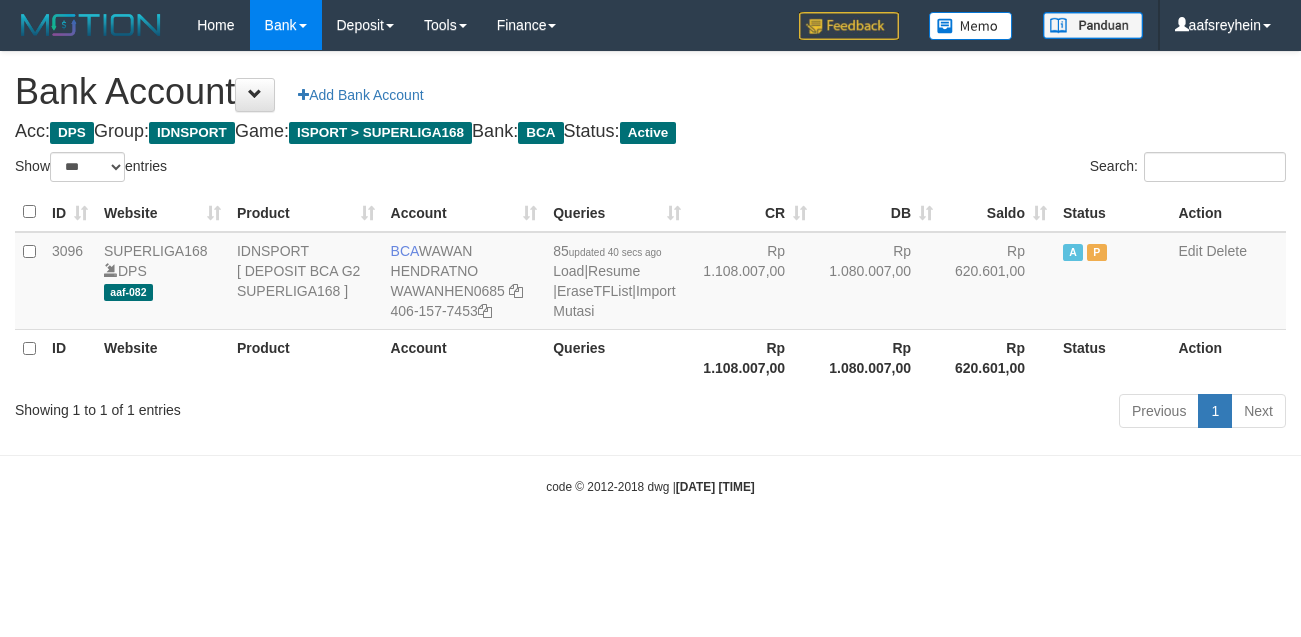 select on "***" 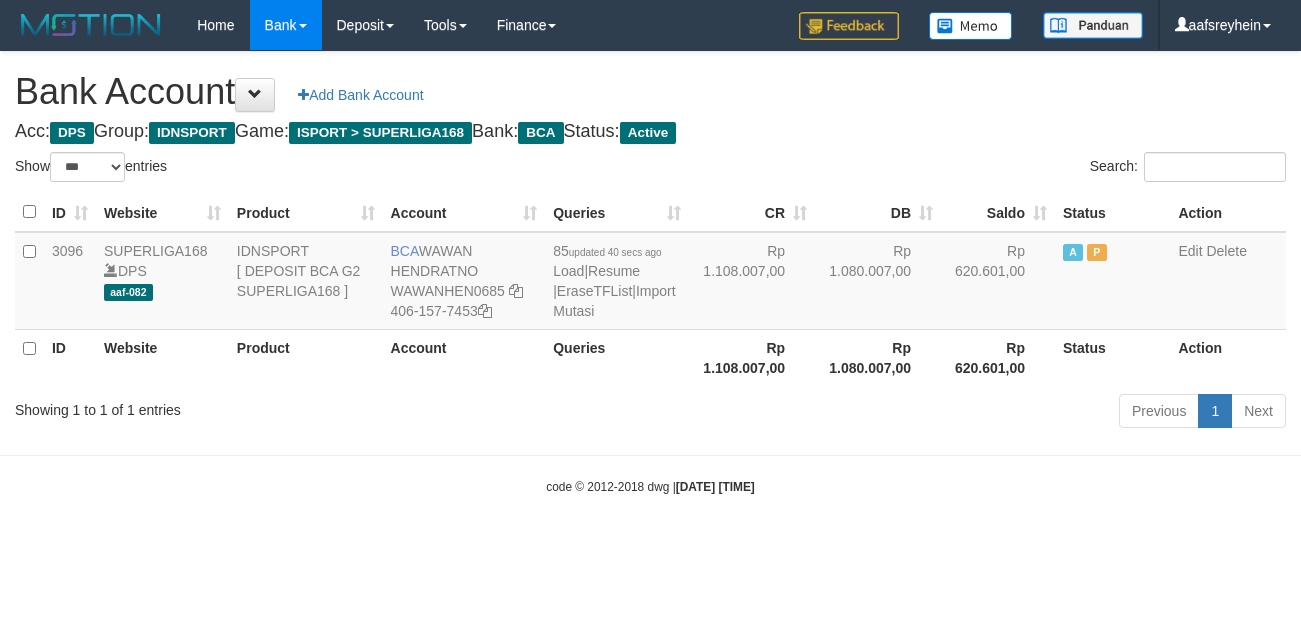 scroll, scrollTop: 0, scrollLeft: 0, axis: both 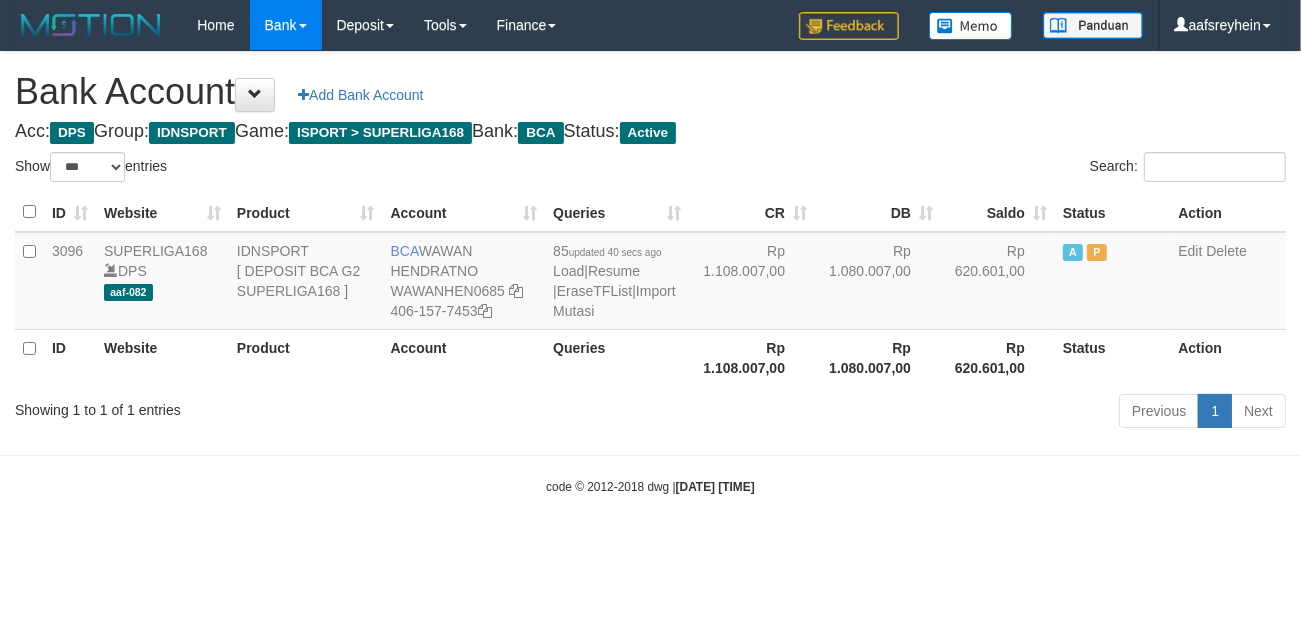 drag, startPoint x: 0, startPoint y: 0, endPoint x: 920, endPoint y: 478, distance: 1036.7661 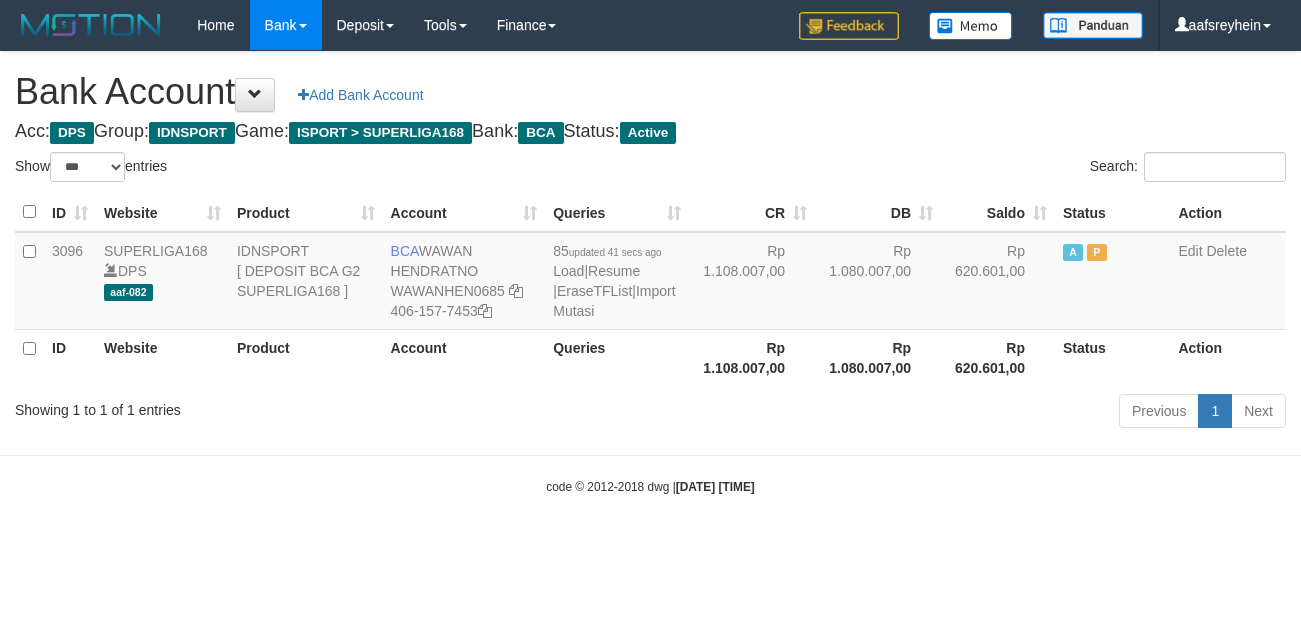 select on "***" 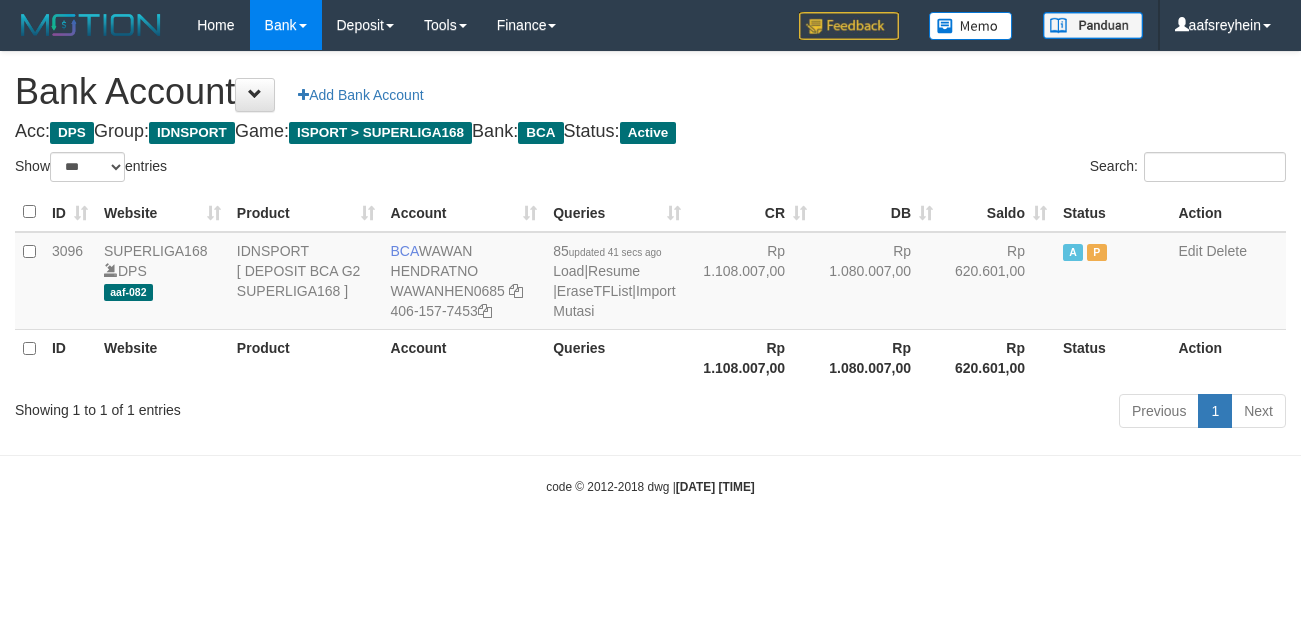 scroll, scrollTop: 0, scrollLeft: 0, axis: both 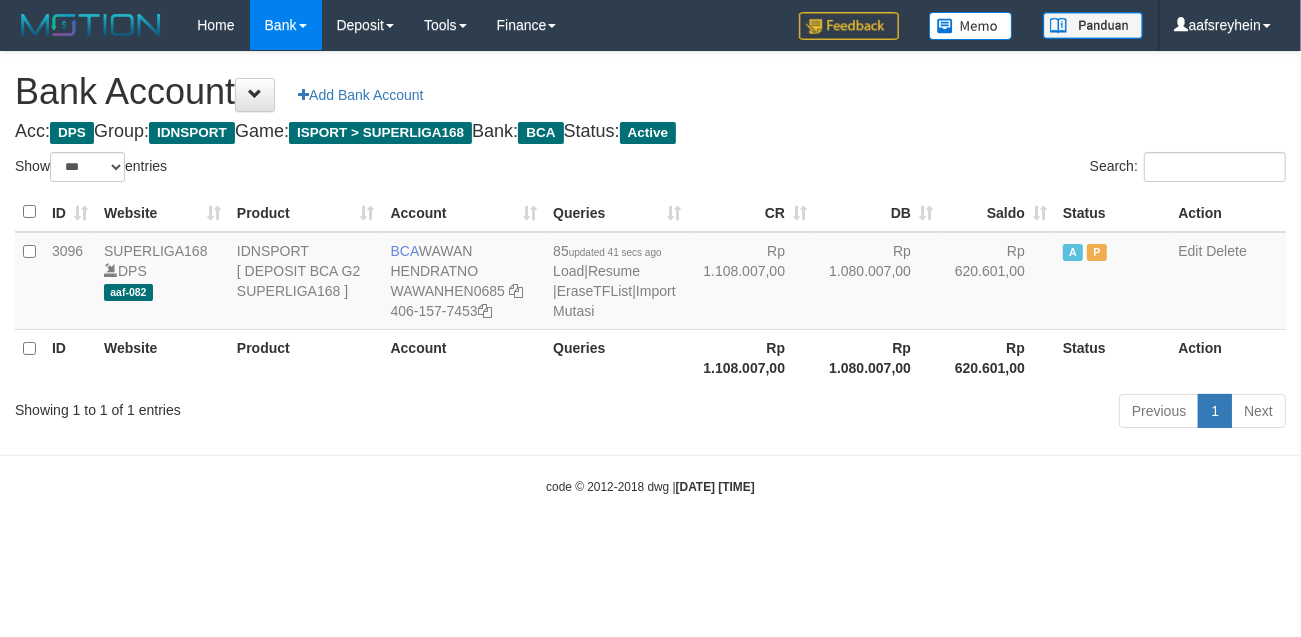 click on "Toggle navigation
Home
Bank
Account List
Load
By Website
Group
[ISPORT]													SUPERLIGA168
By Load Group (DPS)
-" at bounding box center (650, 273) 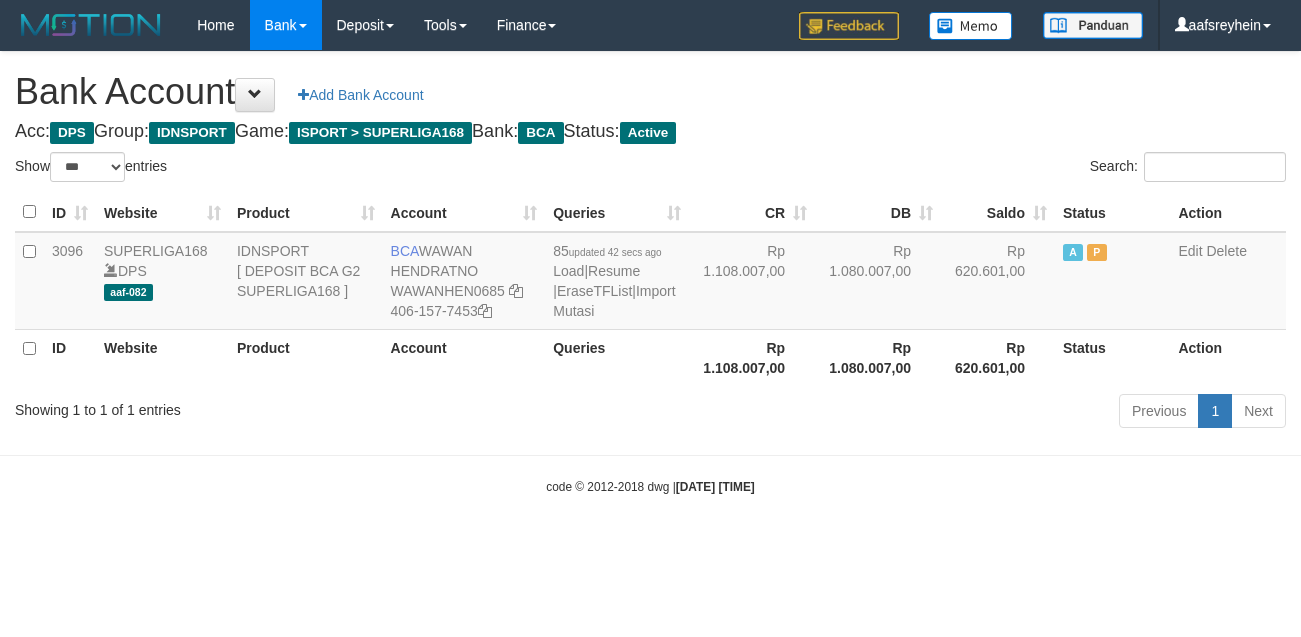 select on "***" 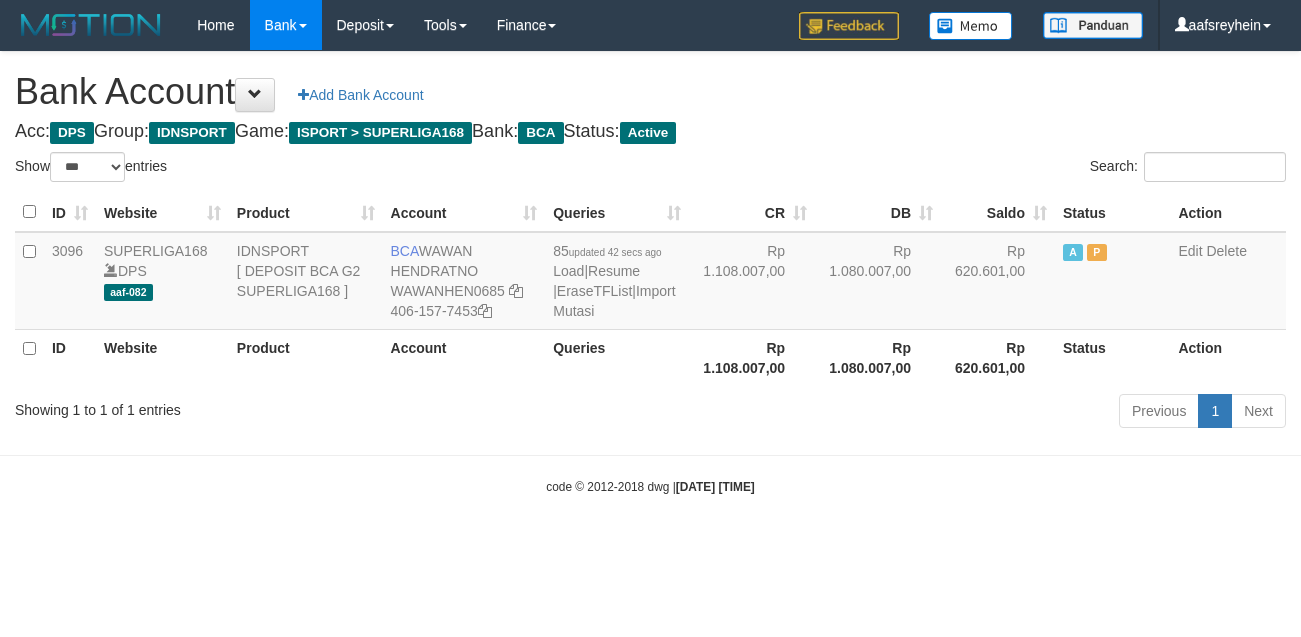 scroll, scrollTop: 0, scrollLeft: 0, axis: both 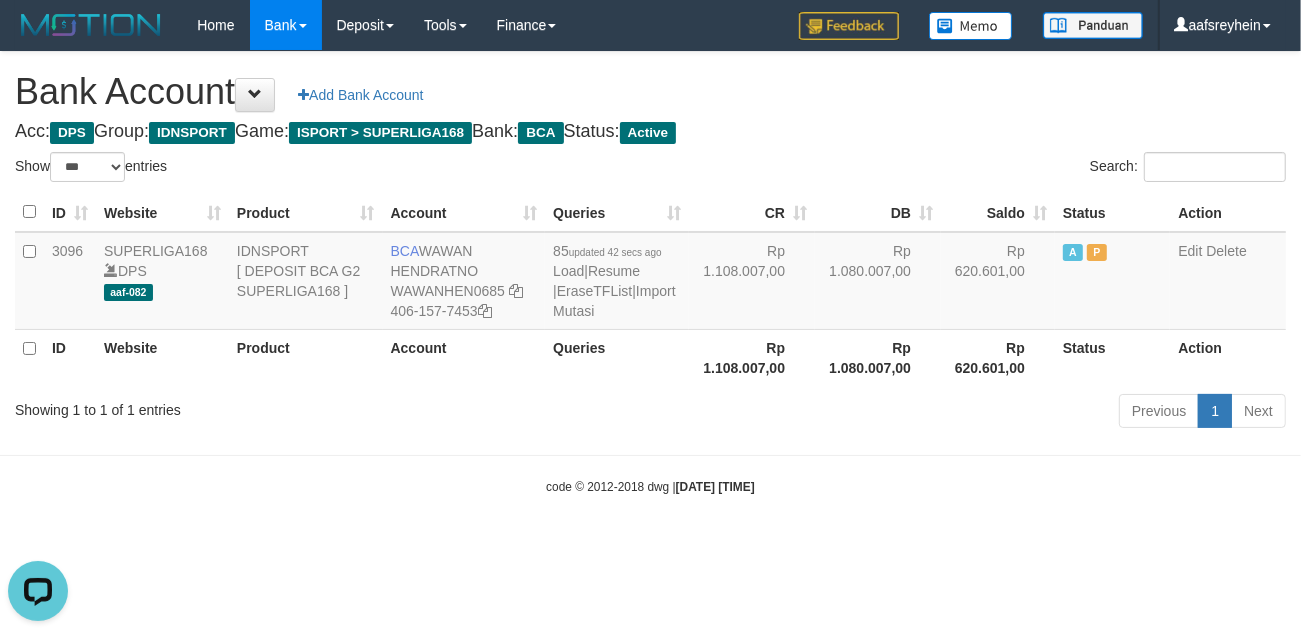 click on "Toggle navigation
Home
Bank
Account List
Load
By Website
Group
[ISPORT]													SUPERLIGA168
By Load Group (DPS)" at bounding box center (650, 273) 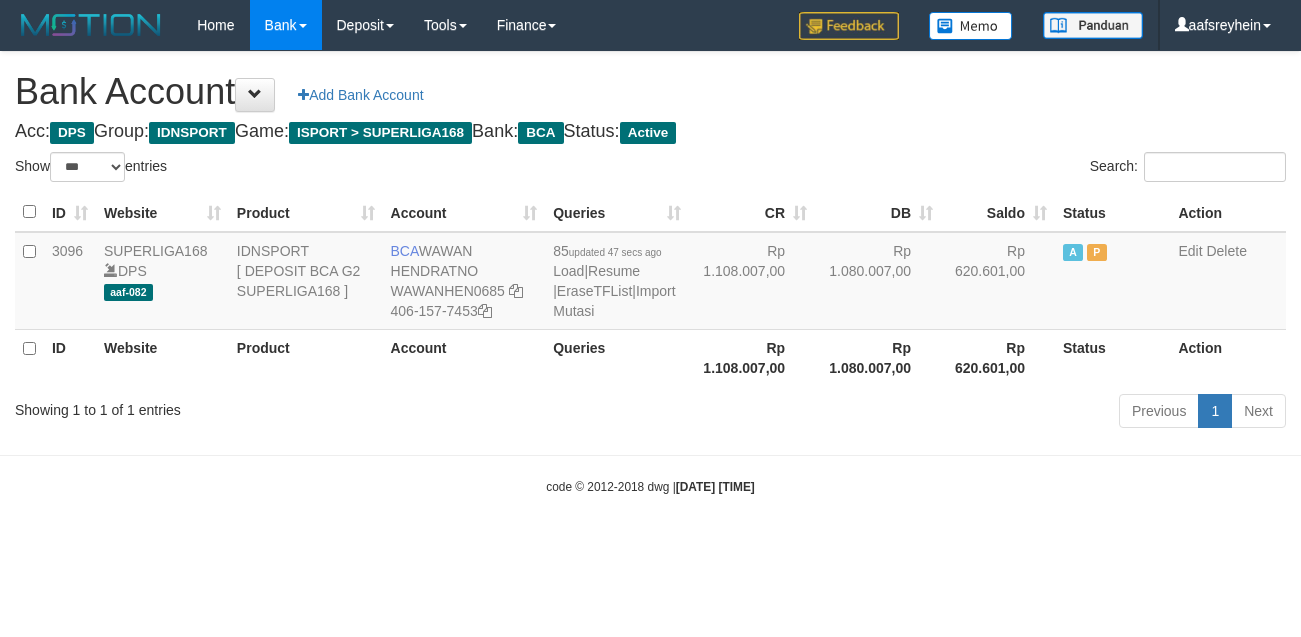scroll, scrollTop: 0, scrollLeft: 0, axis: both 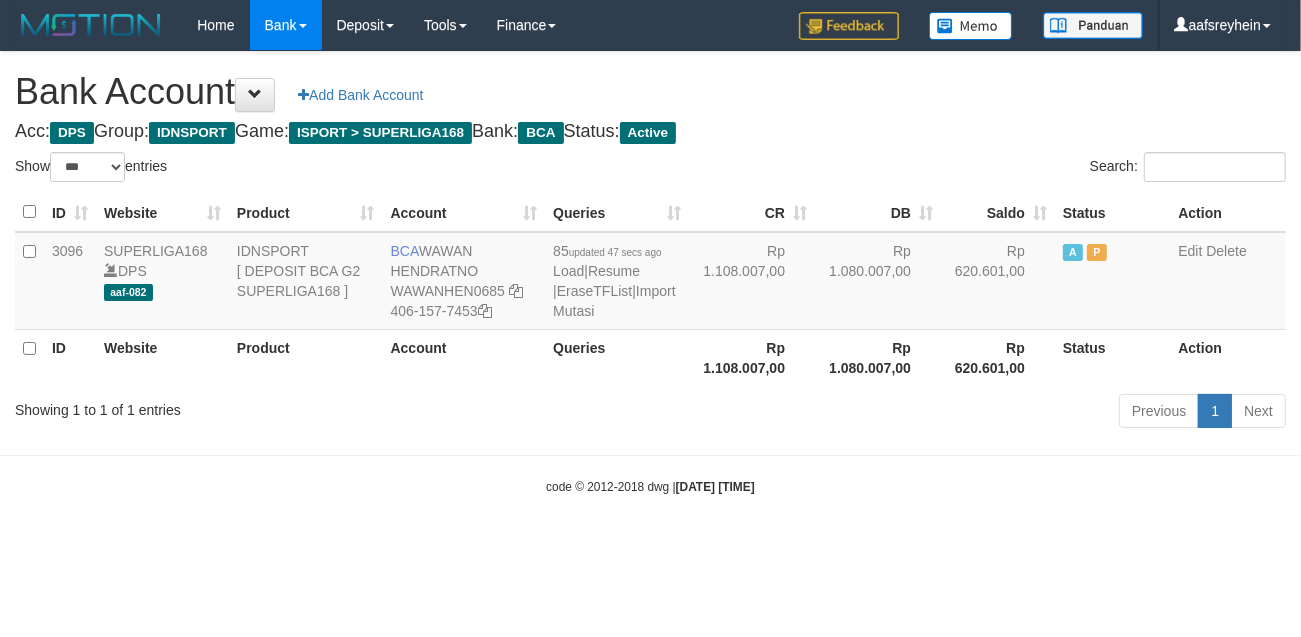 click on "Toggle navigation
Home
Bank
Account List
Load
By Website
Group
[ISPORT]													SUPERLIGA168
By Load Group (DPS)
-" at bounding box center (650, 273) 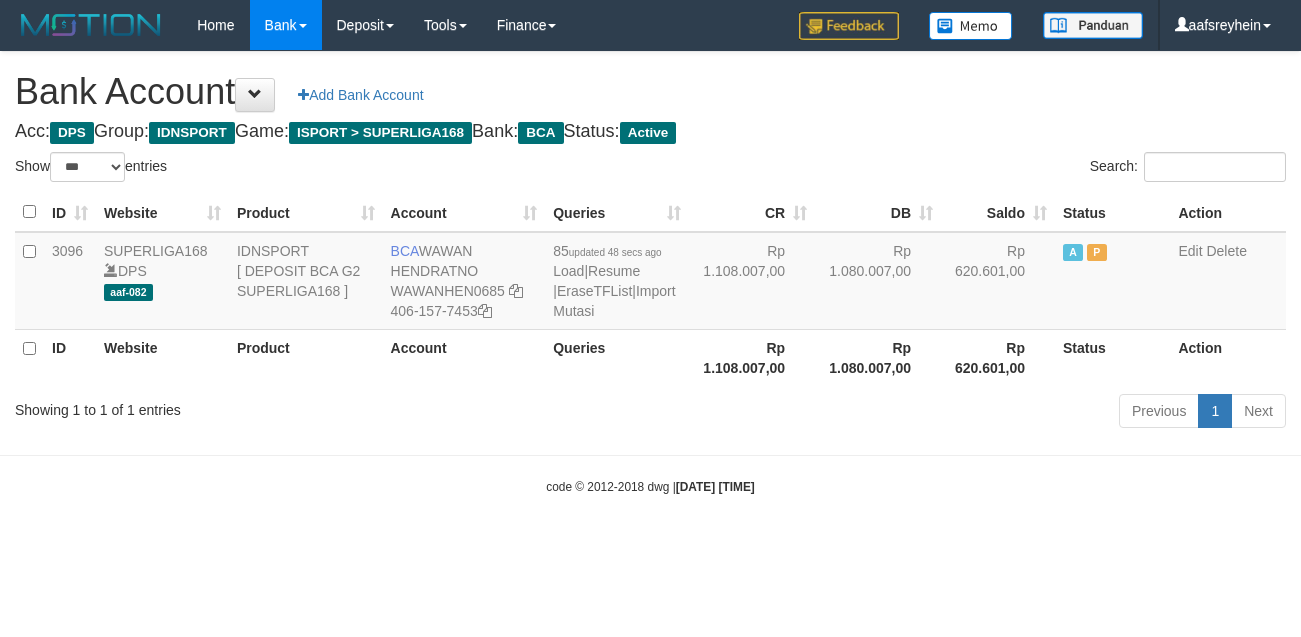 select on "***" 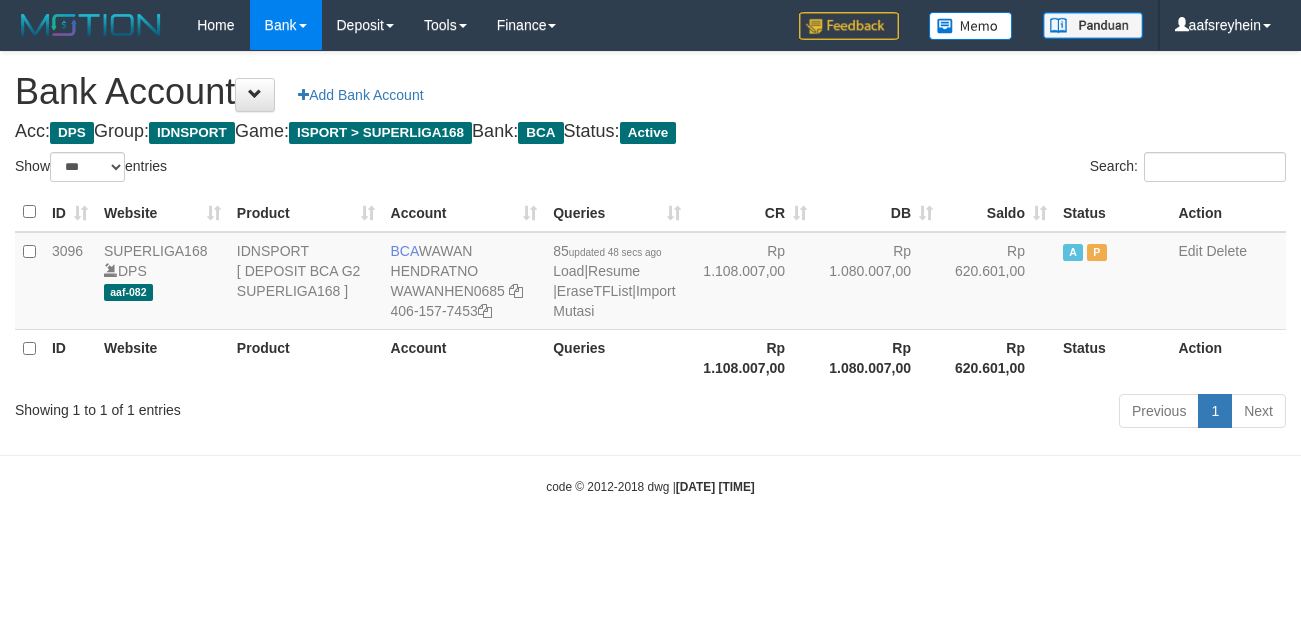 scroll, scrollTop: 0, scrollLeft: 0, axis: both 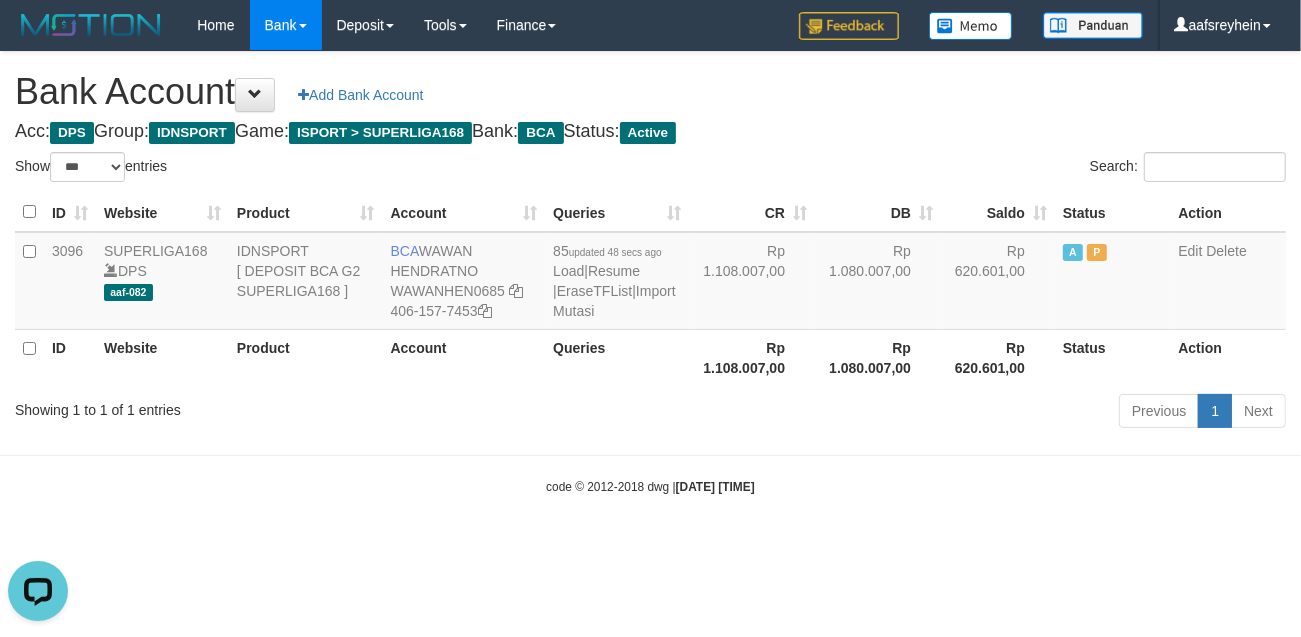 click on "Toggle navigation
Home
Bank
Account List
Load
By Website
Group
[ISPORT]													SUPERLIGA168
By Load Group (DPS)" at bounding box center [650, 273] 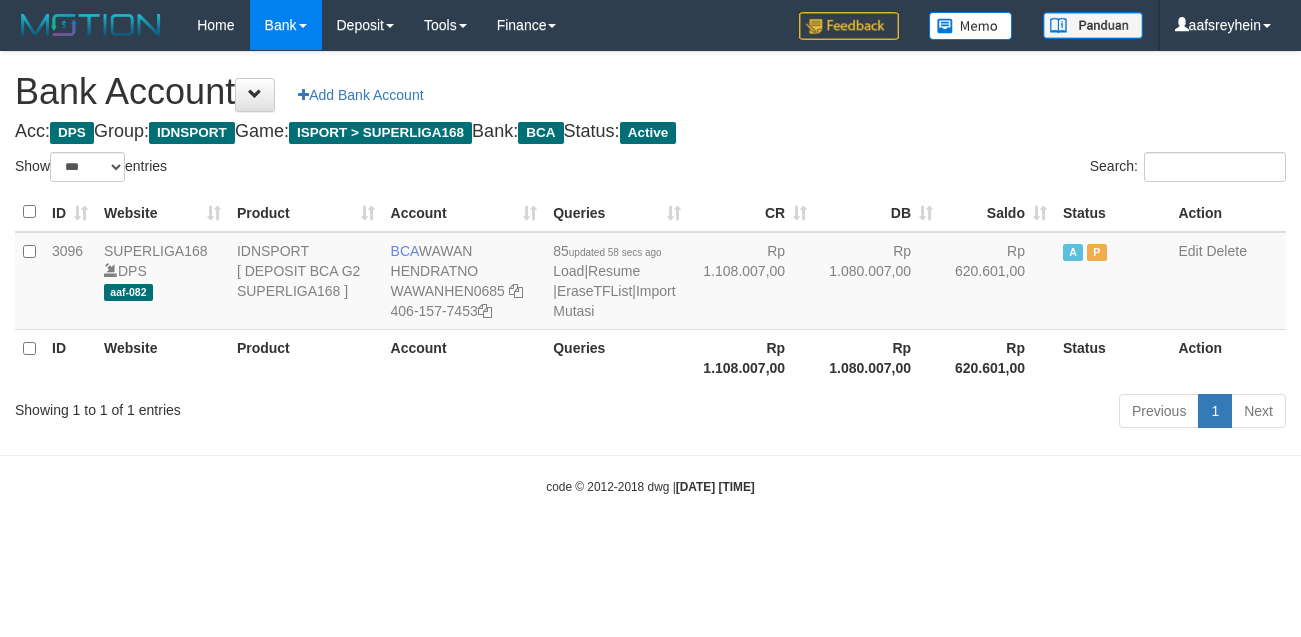 select on "***" 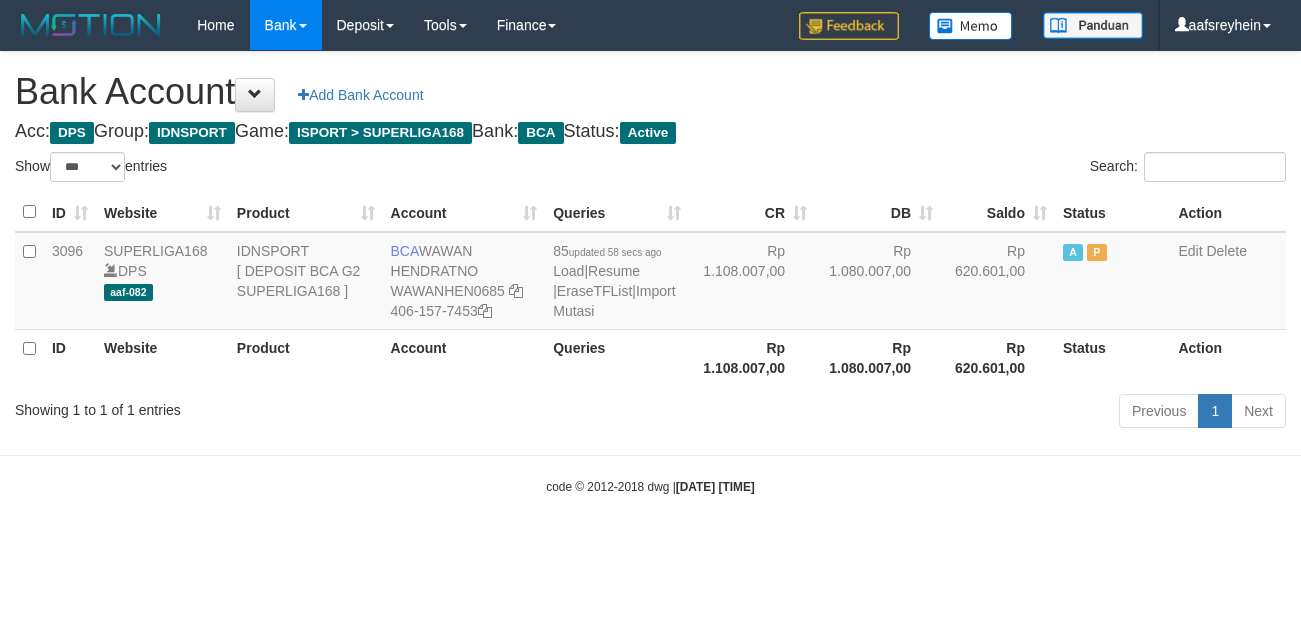 scroll, scrollTop: 0, scrollLeft: 0, axis: both 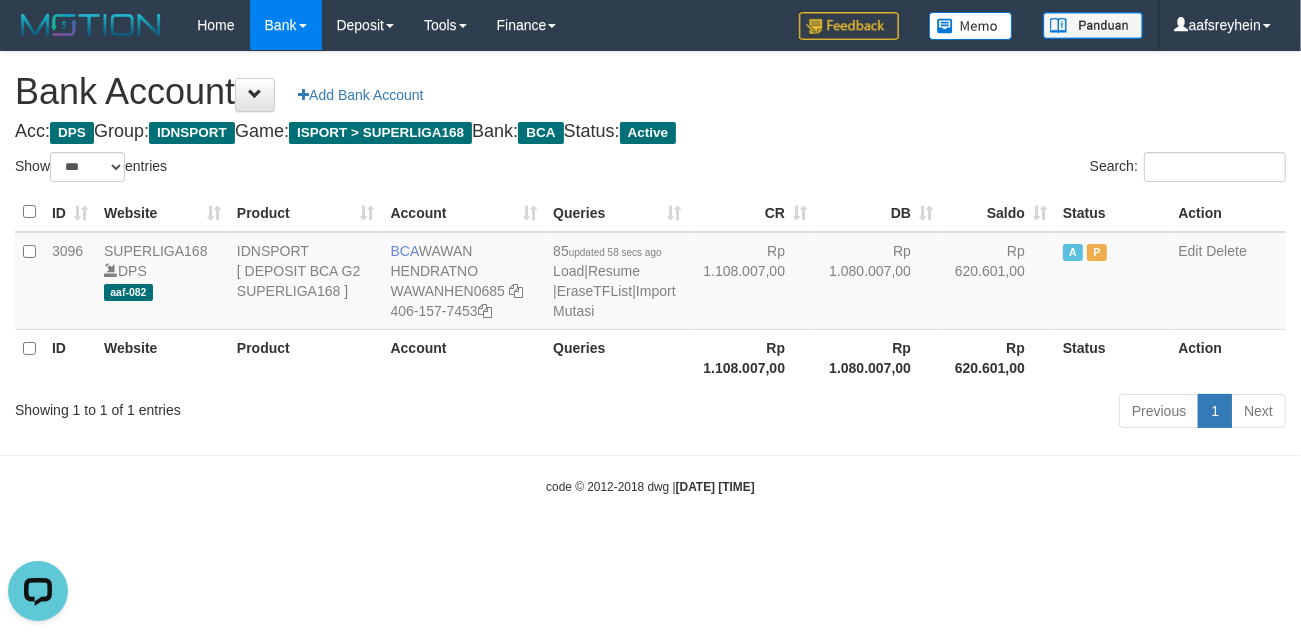 click on "code © [YEAR]-[YEAR] dwg |  [DATE] [TIME]" at bounding box center [650, 486] 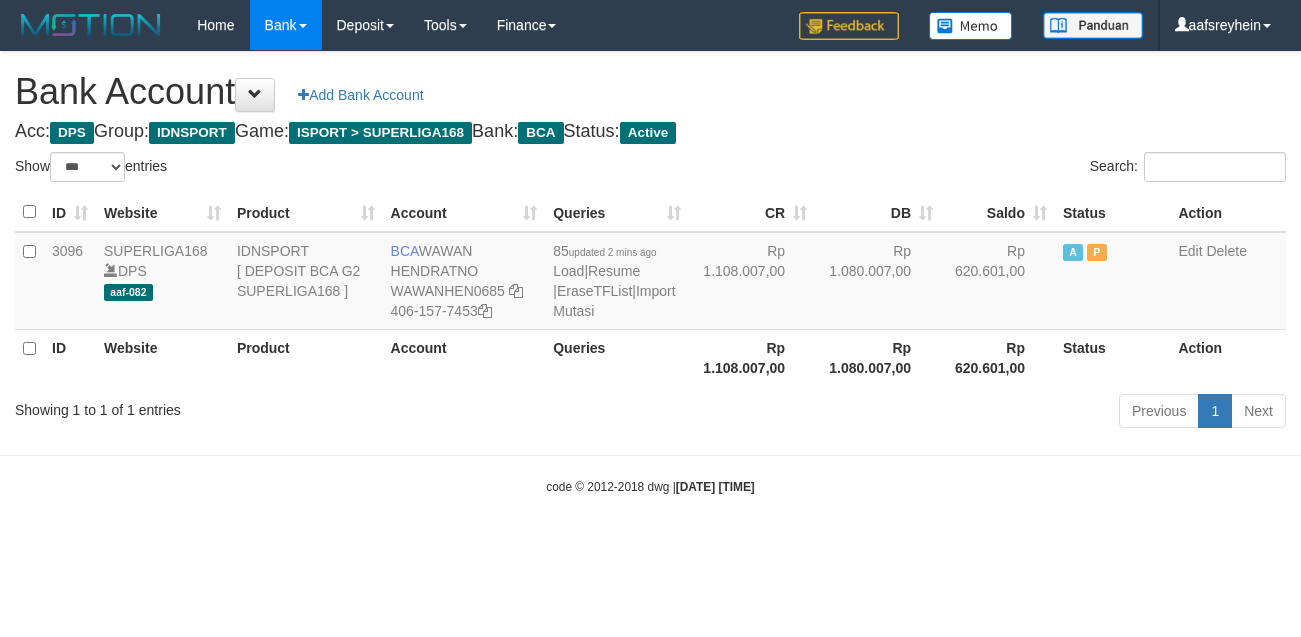 select on "***" 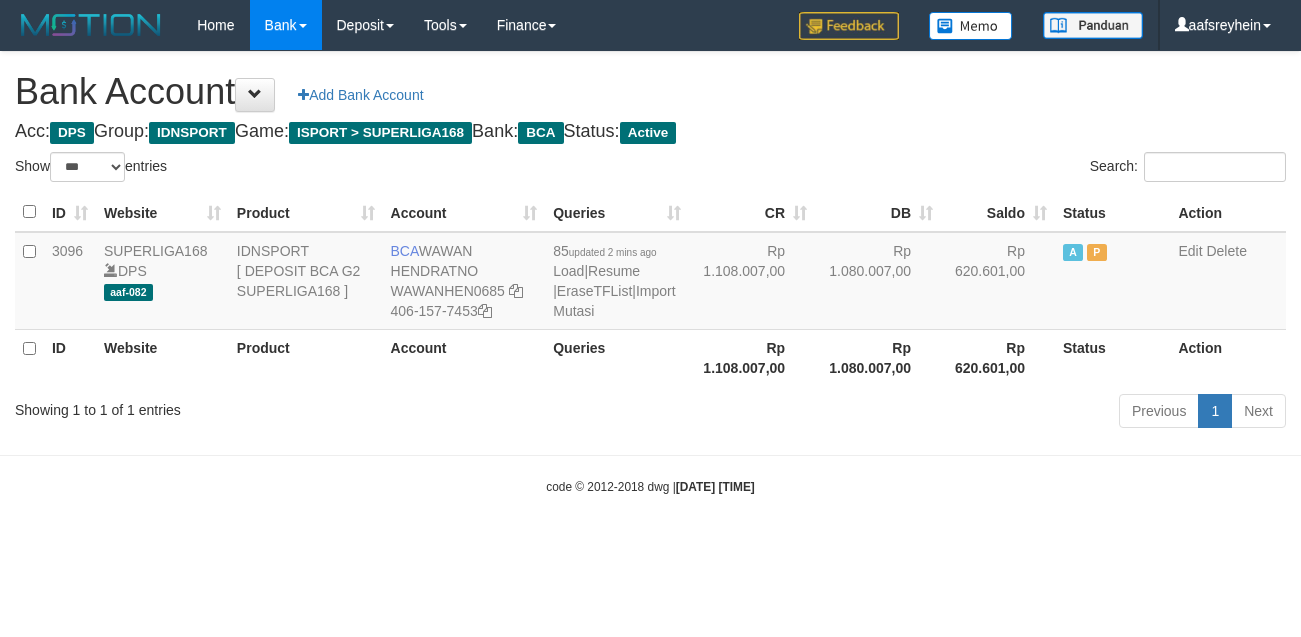 scroll, scrollTop: 0, scrollLeft: 0, axis: both 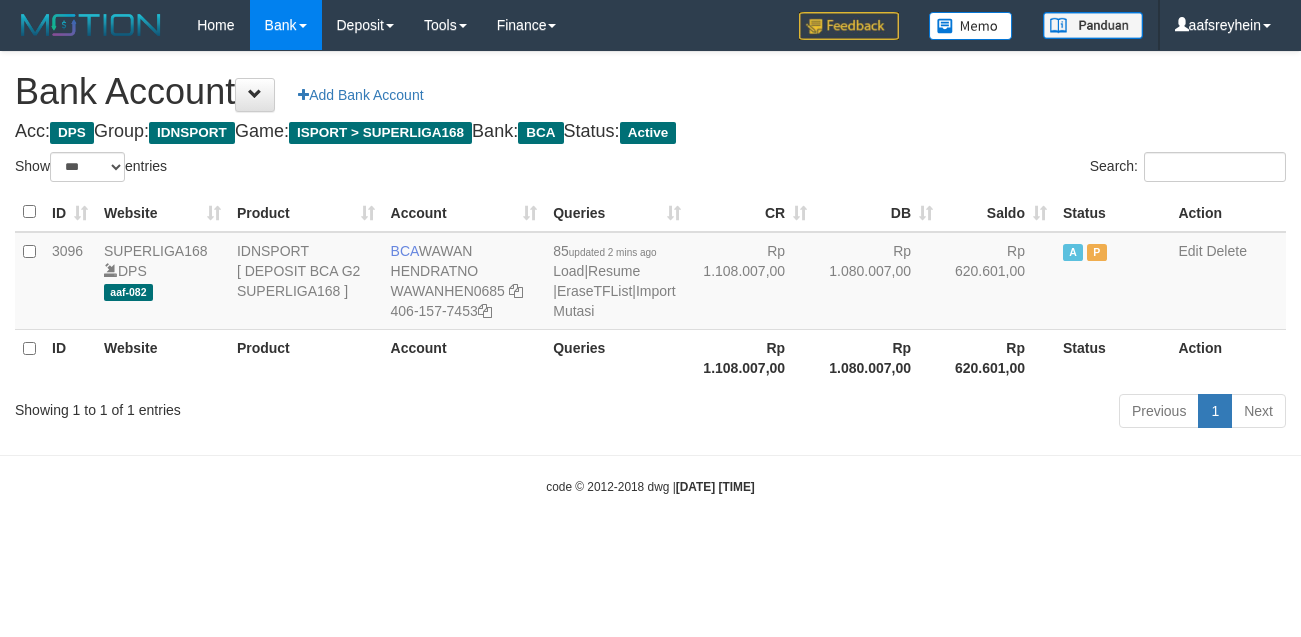 select on "***" 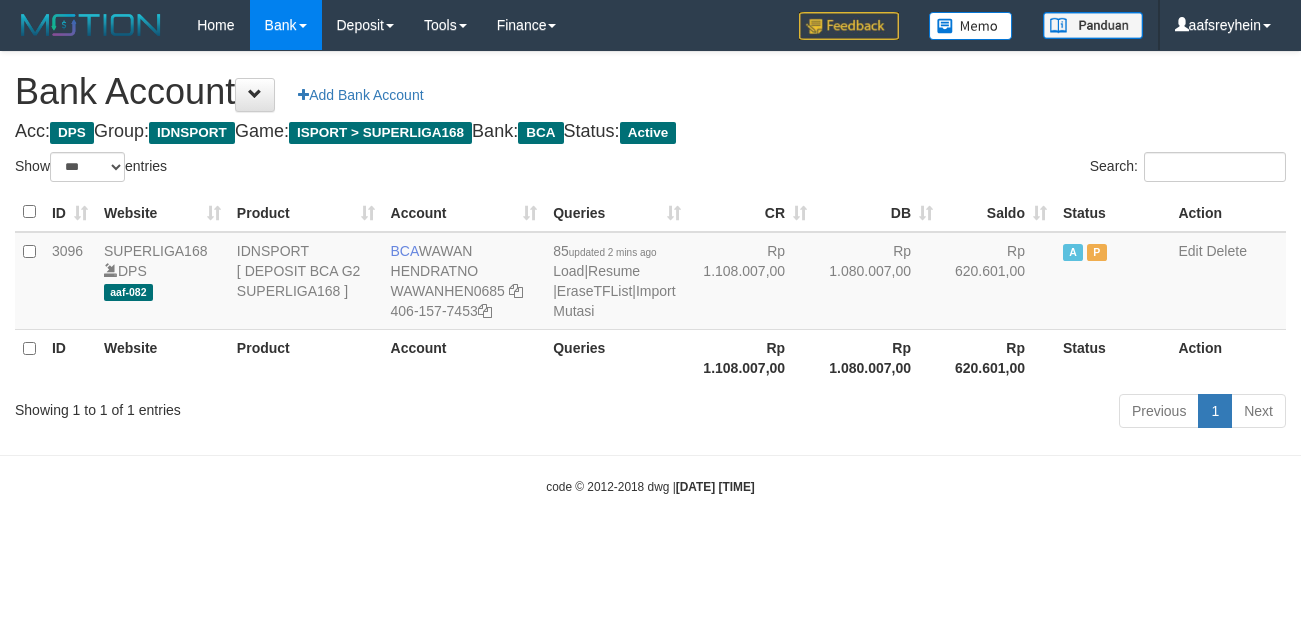 scroll, scrollTop: 0, scrollLeft: 0, axis: both 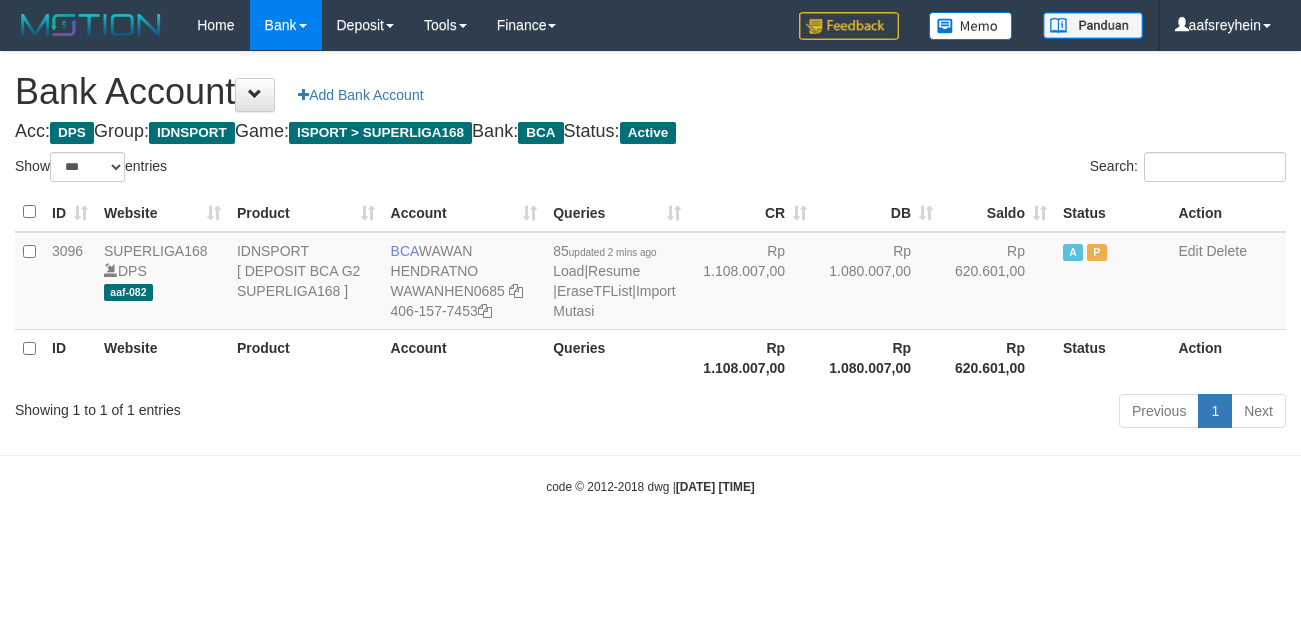 select on "***" 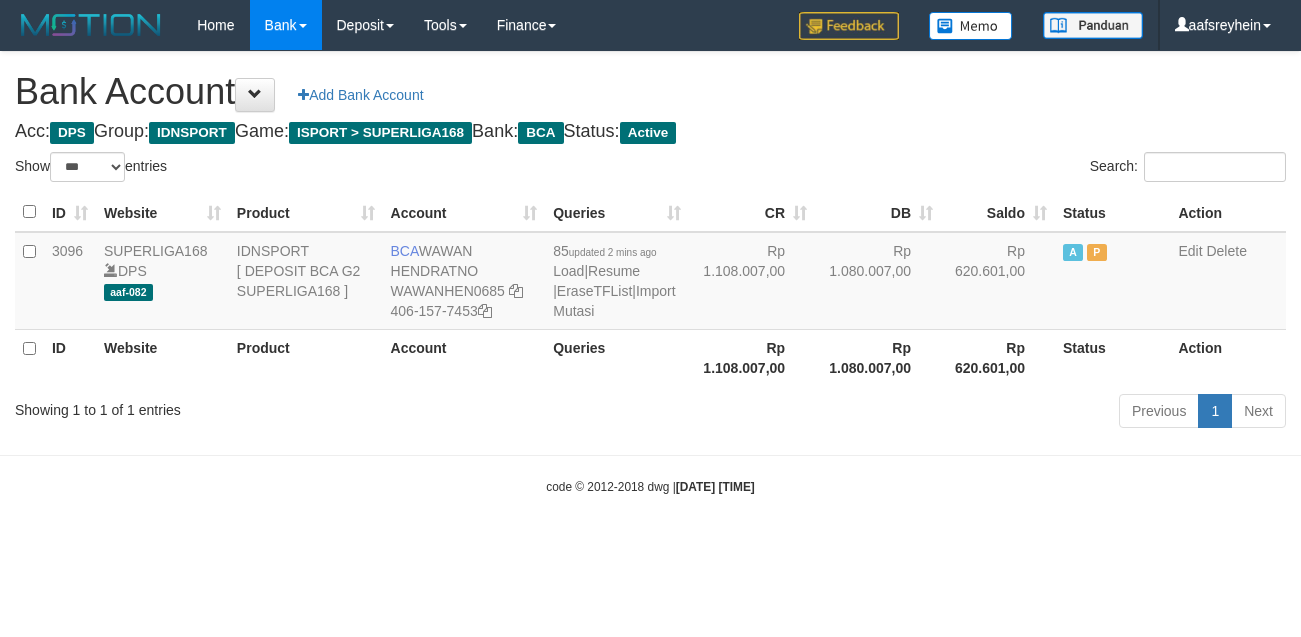 scroll, scrollTop: 0, scrollLeft: 0, axis: both 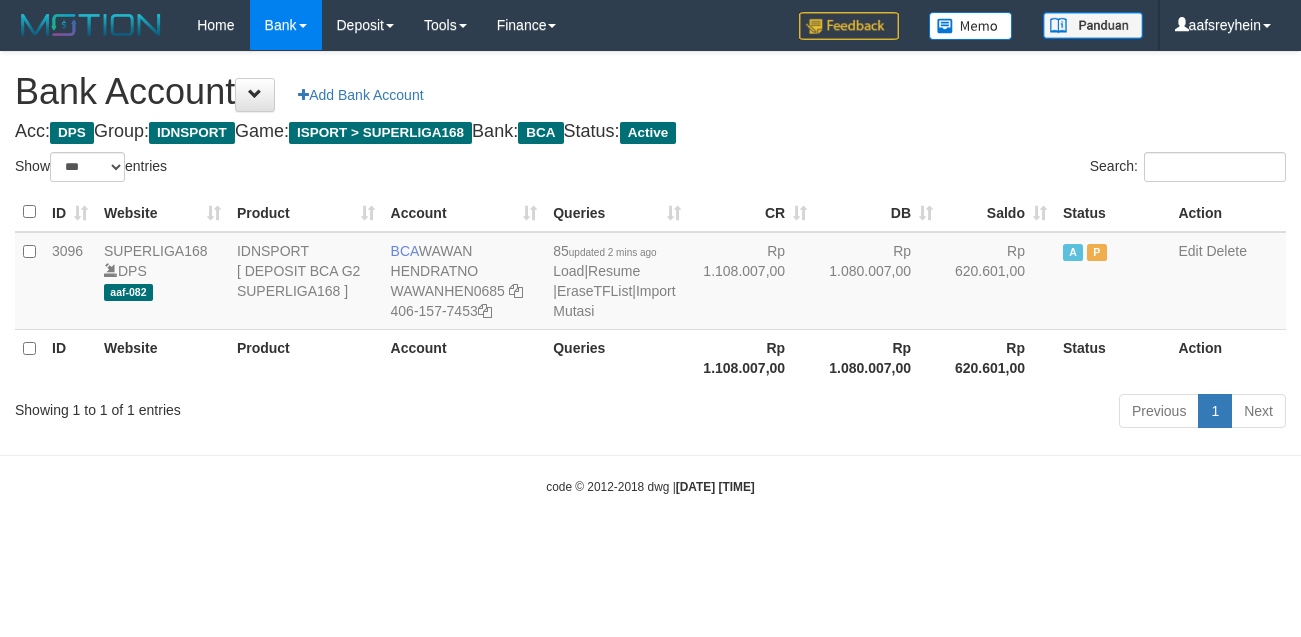 select on "***" 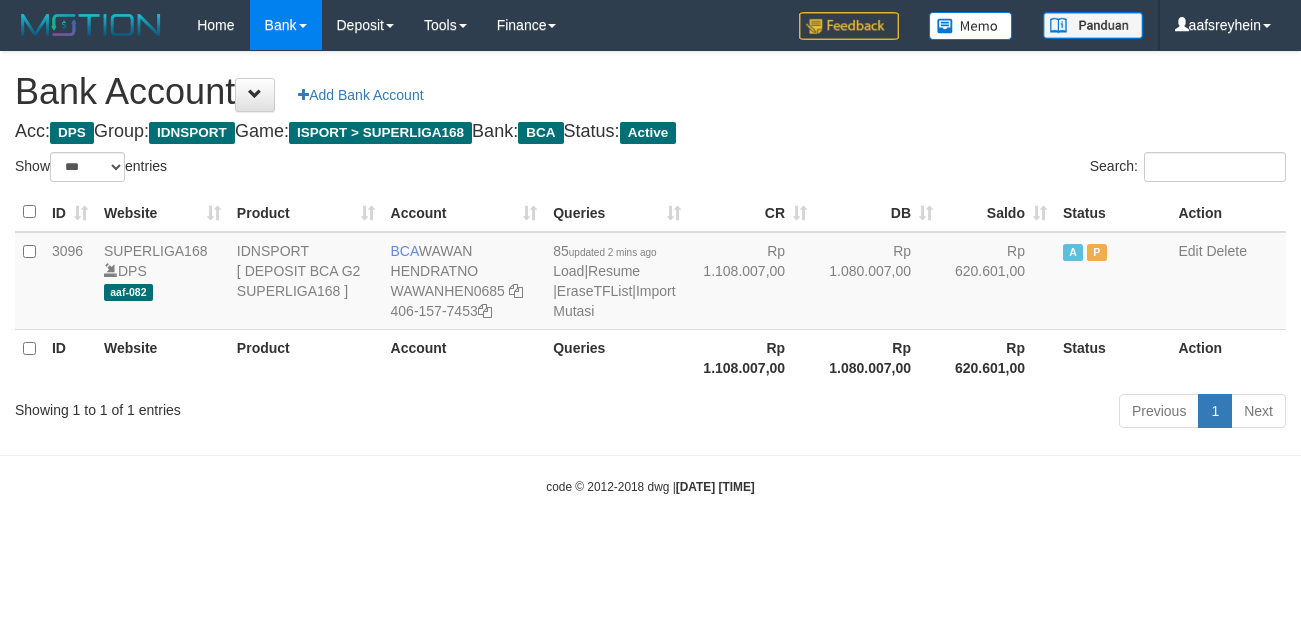 scroll, scrollTop: 0, scrollLeft: 0, axis: both 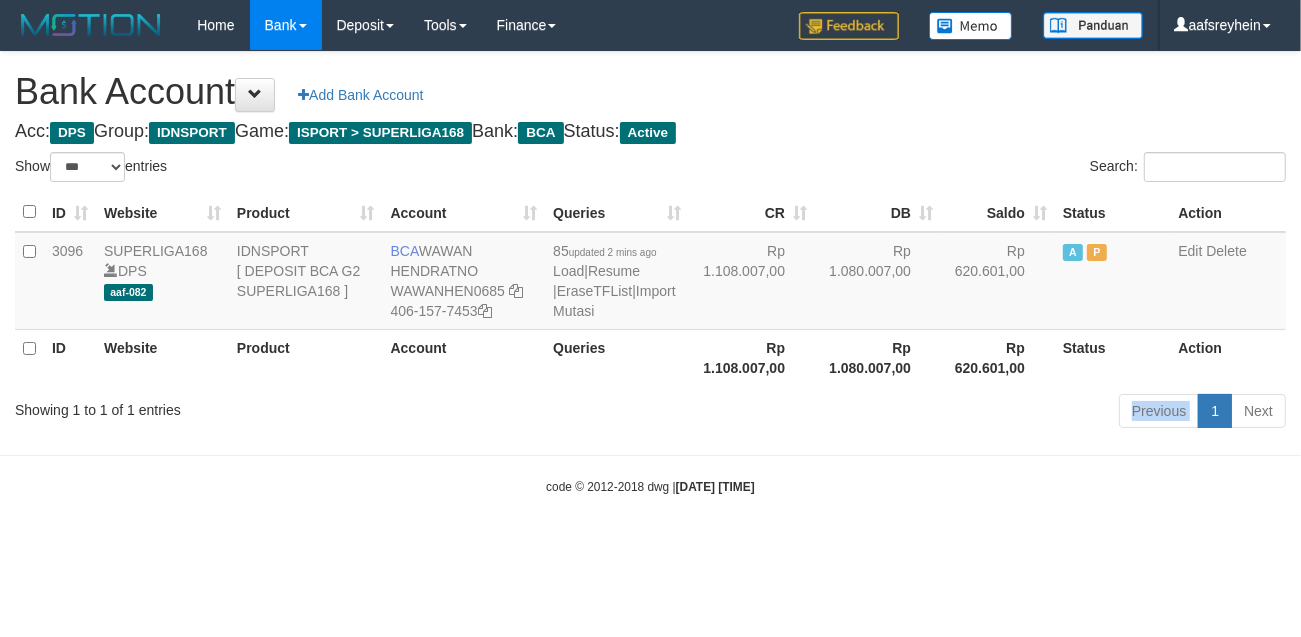 click on "Previous 1 Next" at bounding box center [921, 413] 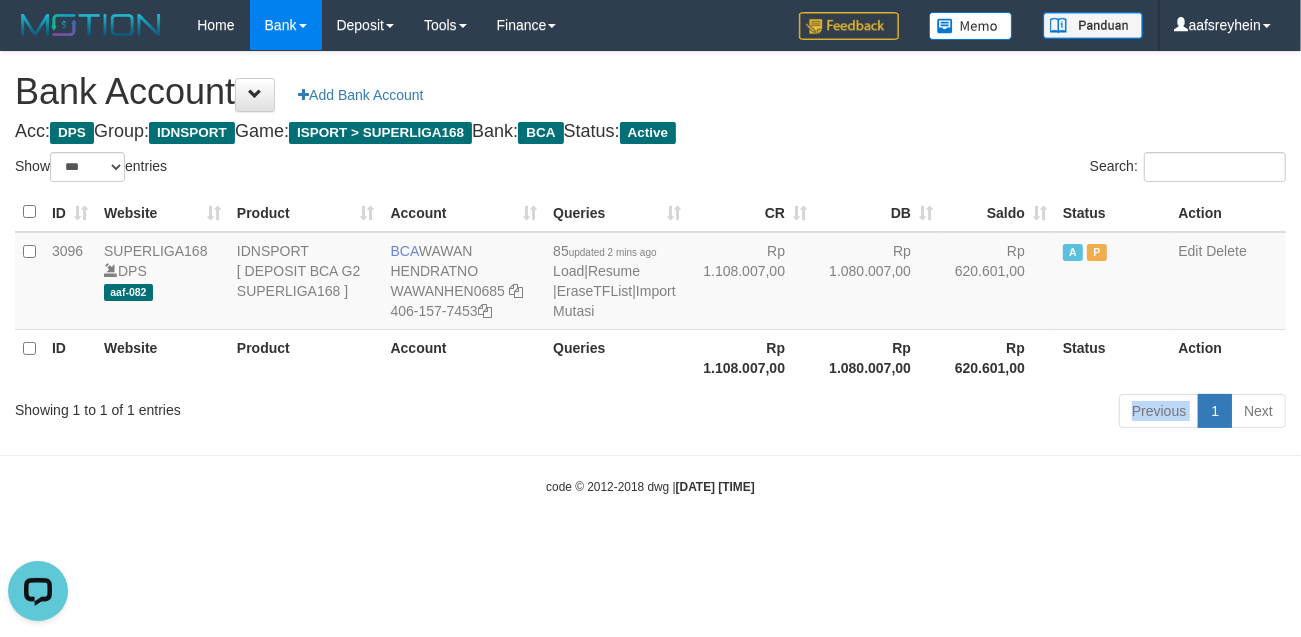 scroll, scrollTop: 0, scrollLeft: 0, axis: both 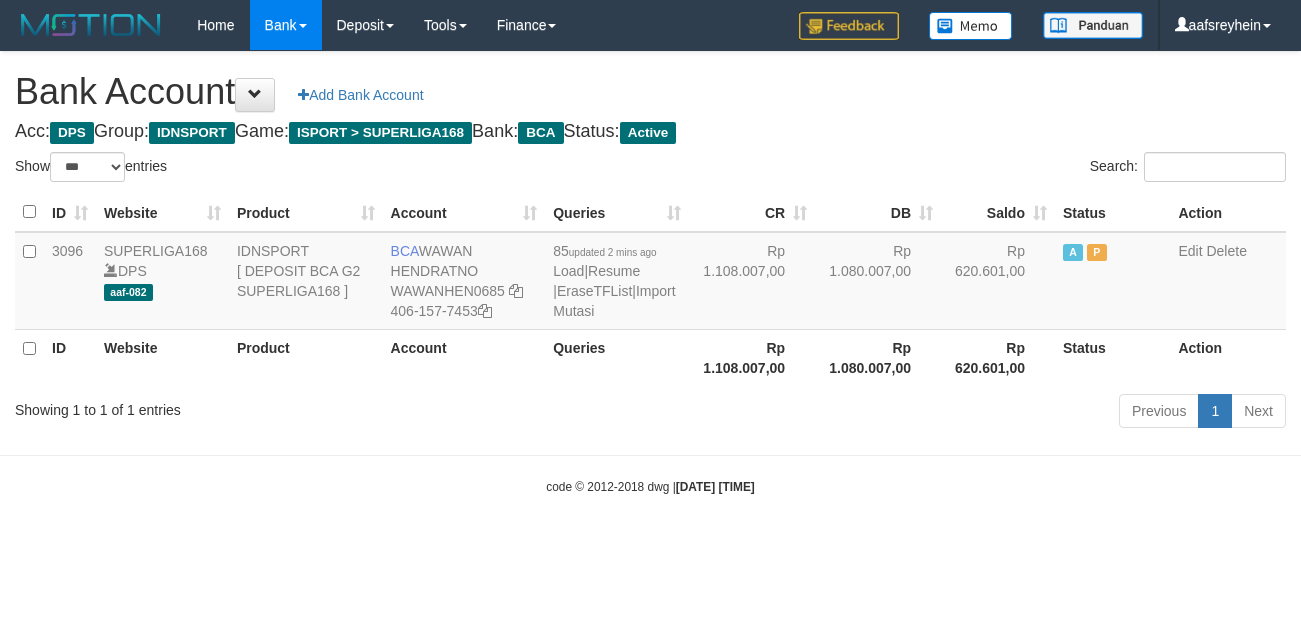 select on "***" 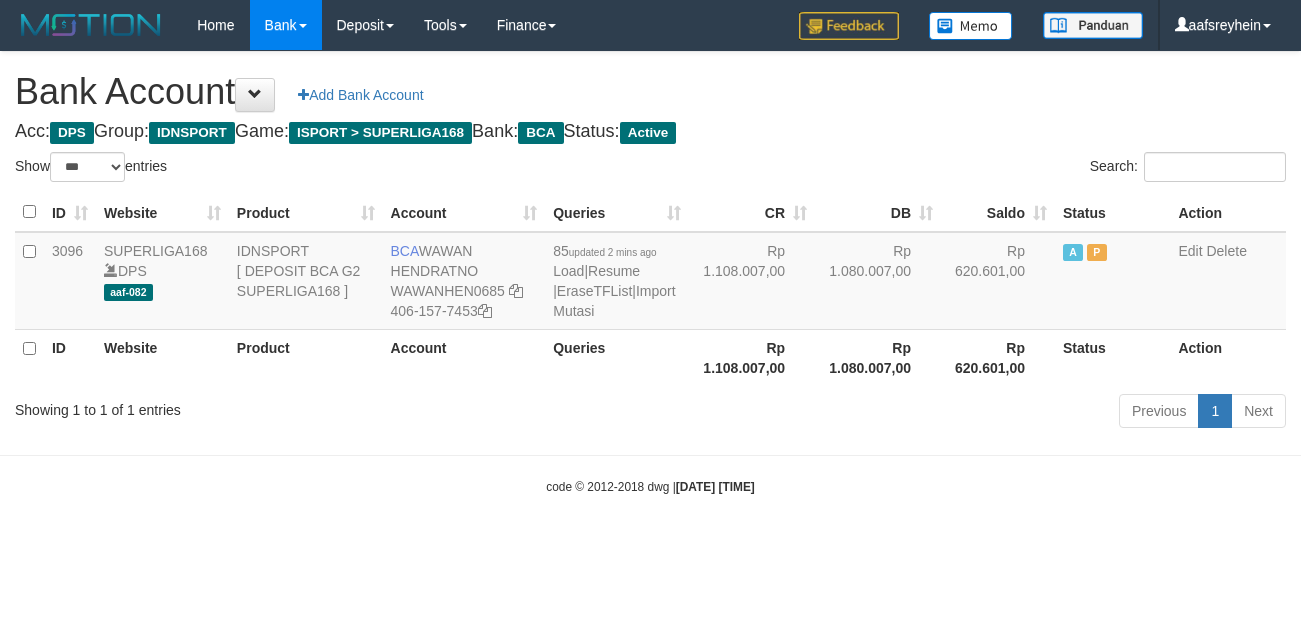 scroll, scrollTop: 0, scrollLeft: 0, axis: both 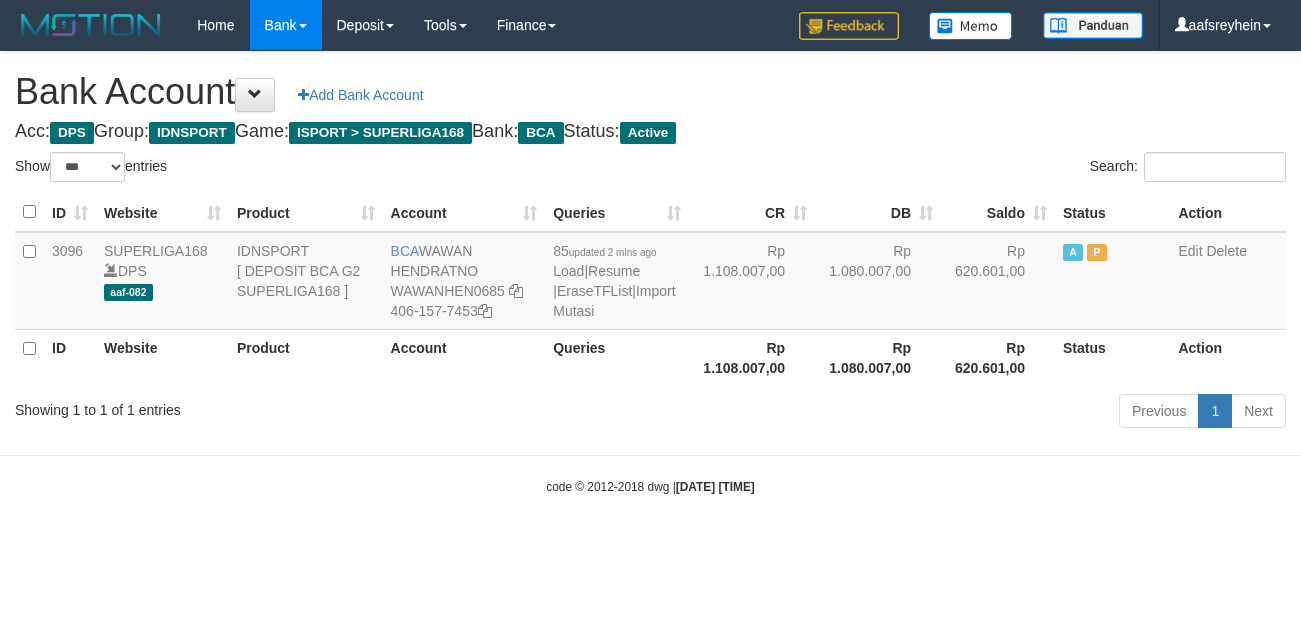select on "***" 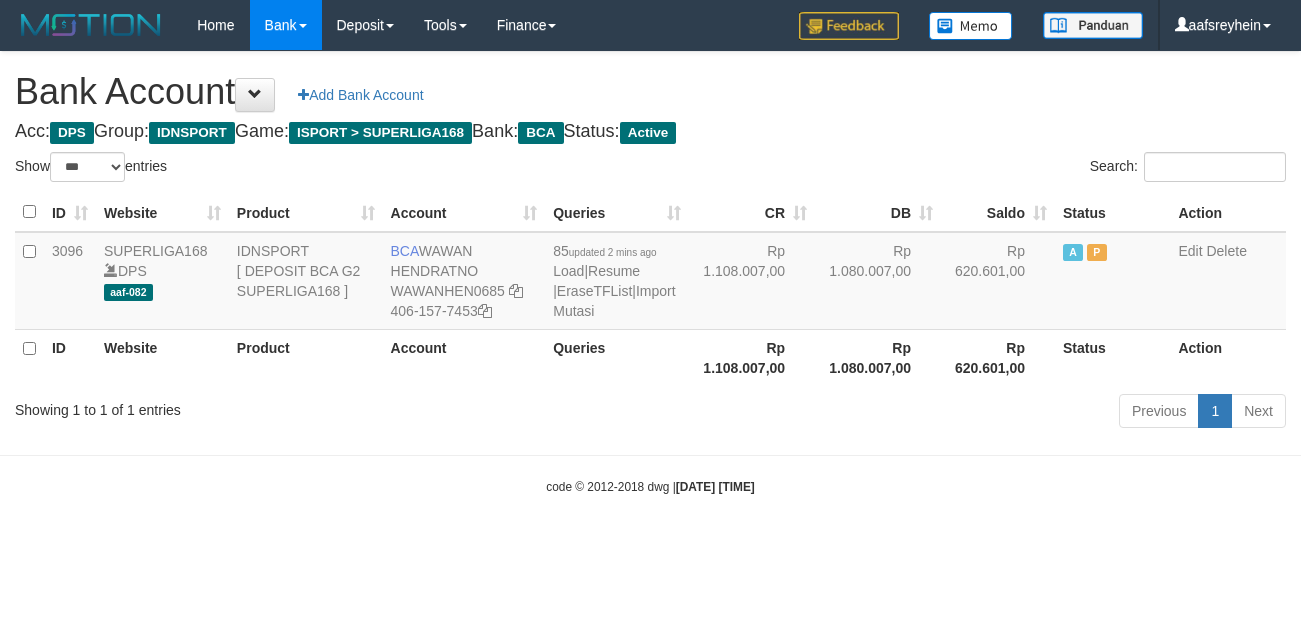 scroll, scrollTop: 0, scrollLeft: 0, axis: both 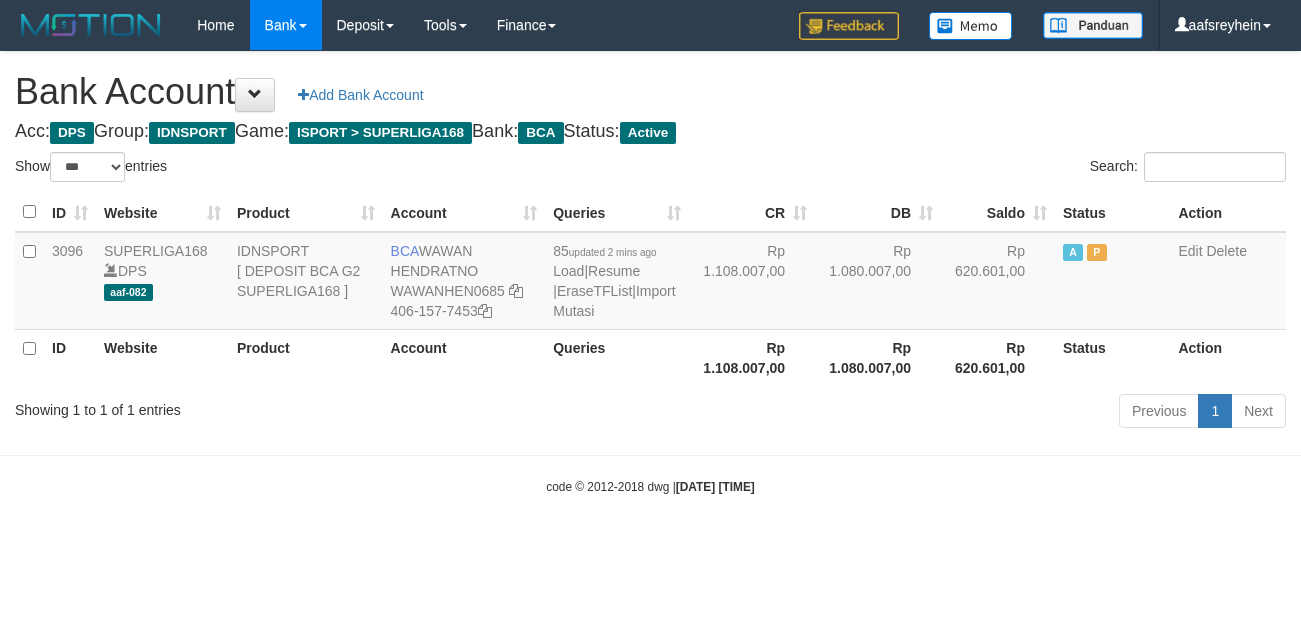 select on "***" 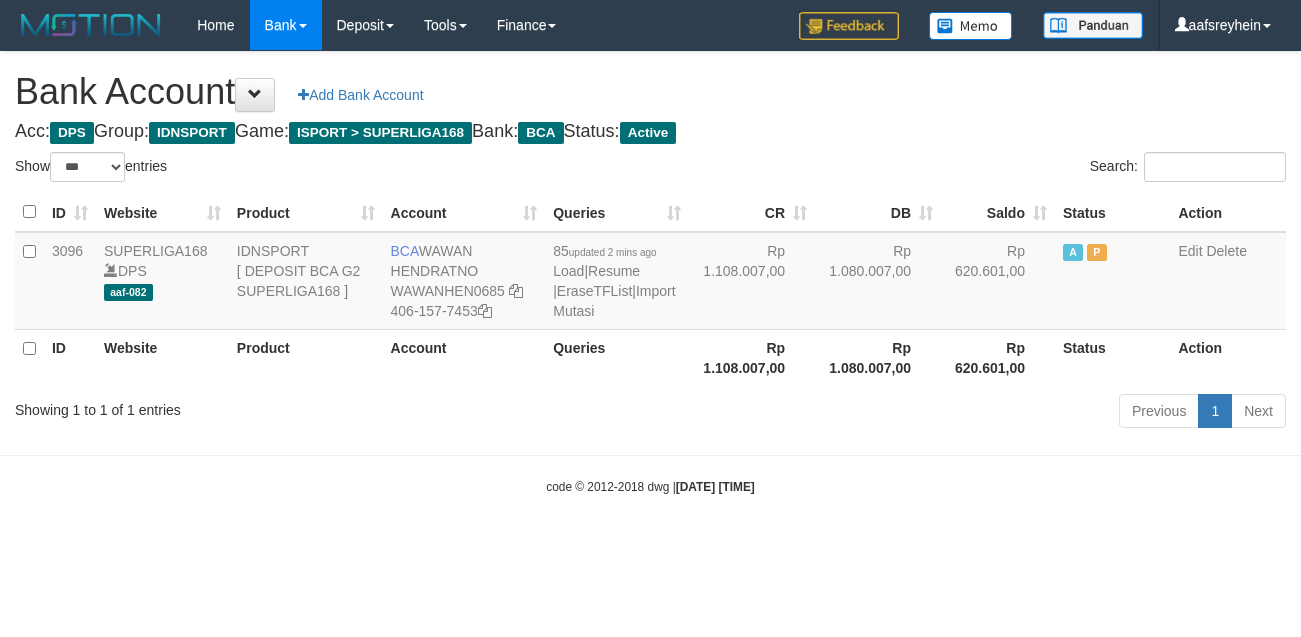 scroll, scrollTop: 0, scrollLeft: 0, axis: both 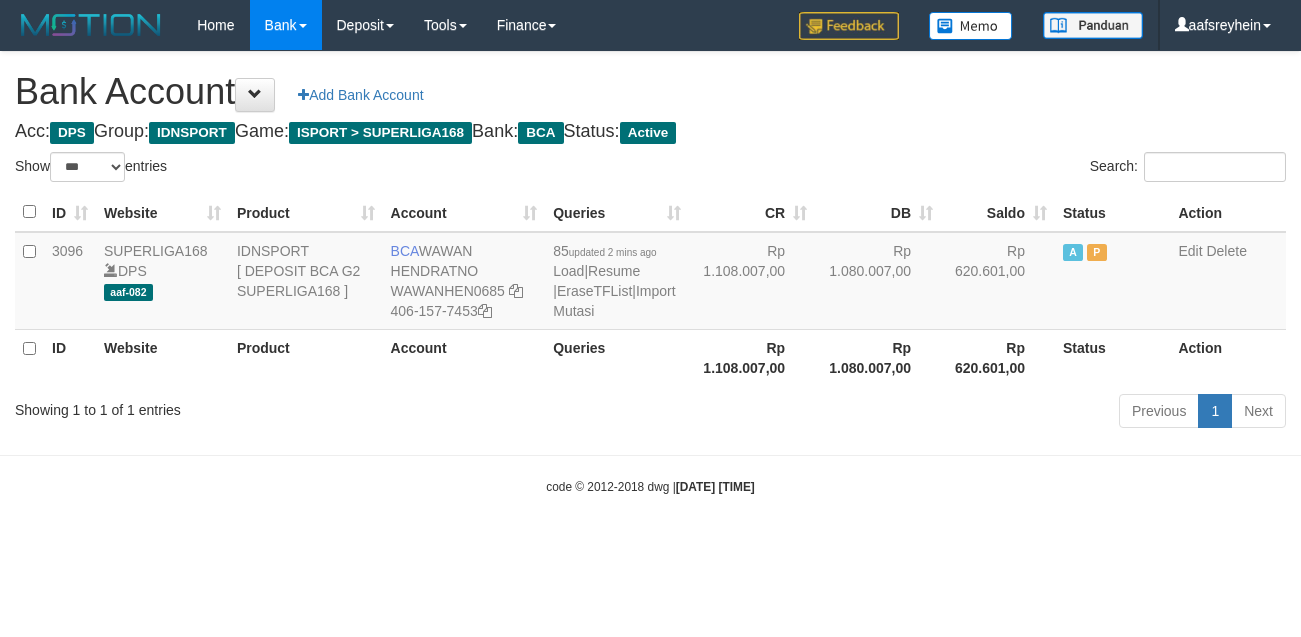 select on "***" 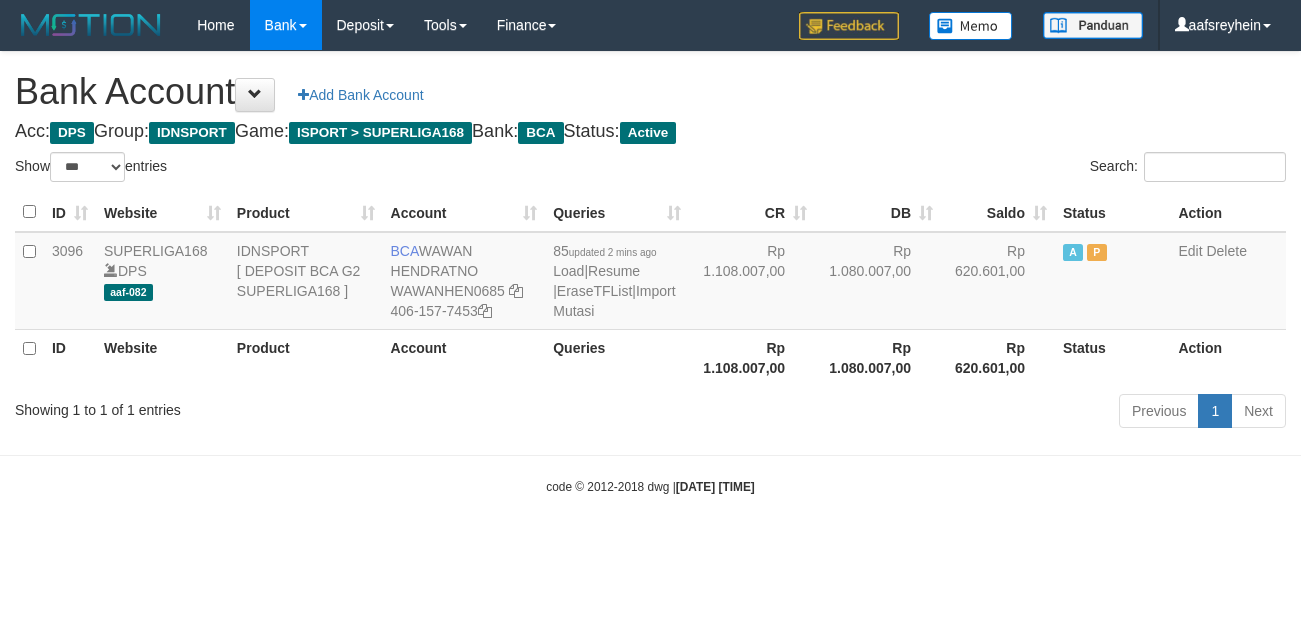 scroll, scrollTop: 0, scrollLeft: 0, axis: both 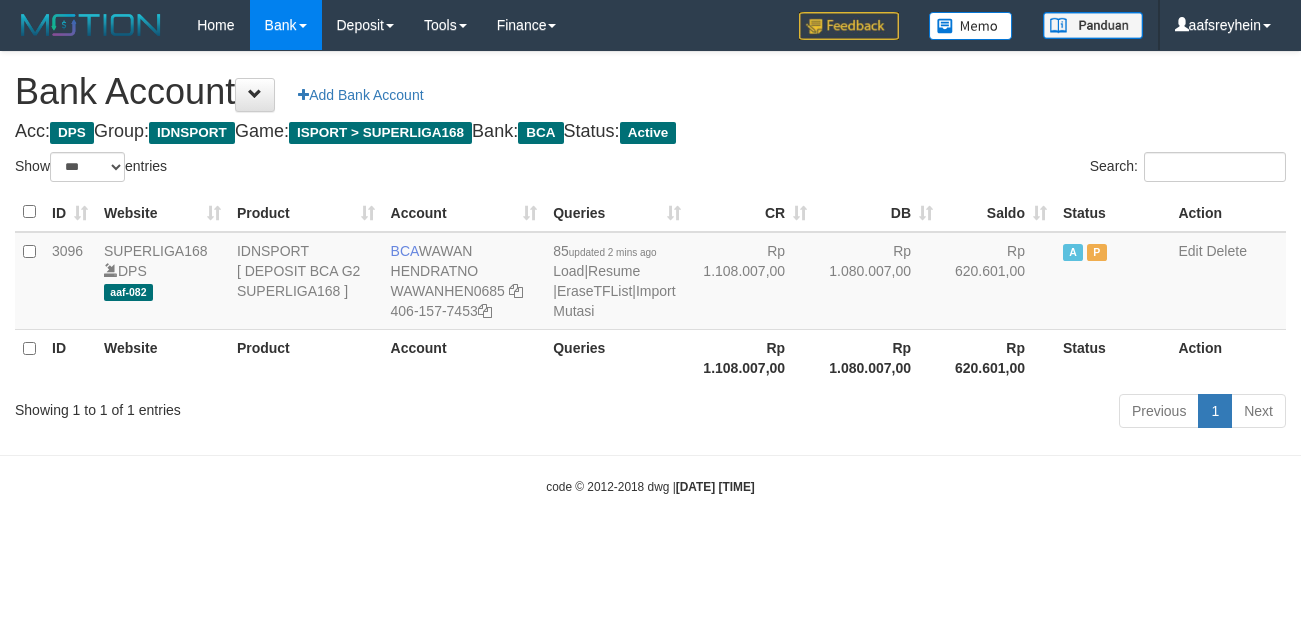 select on "***" 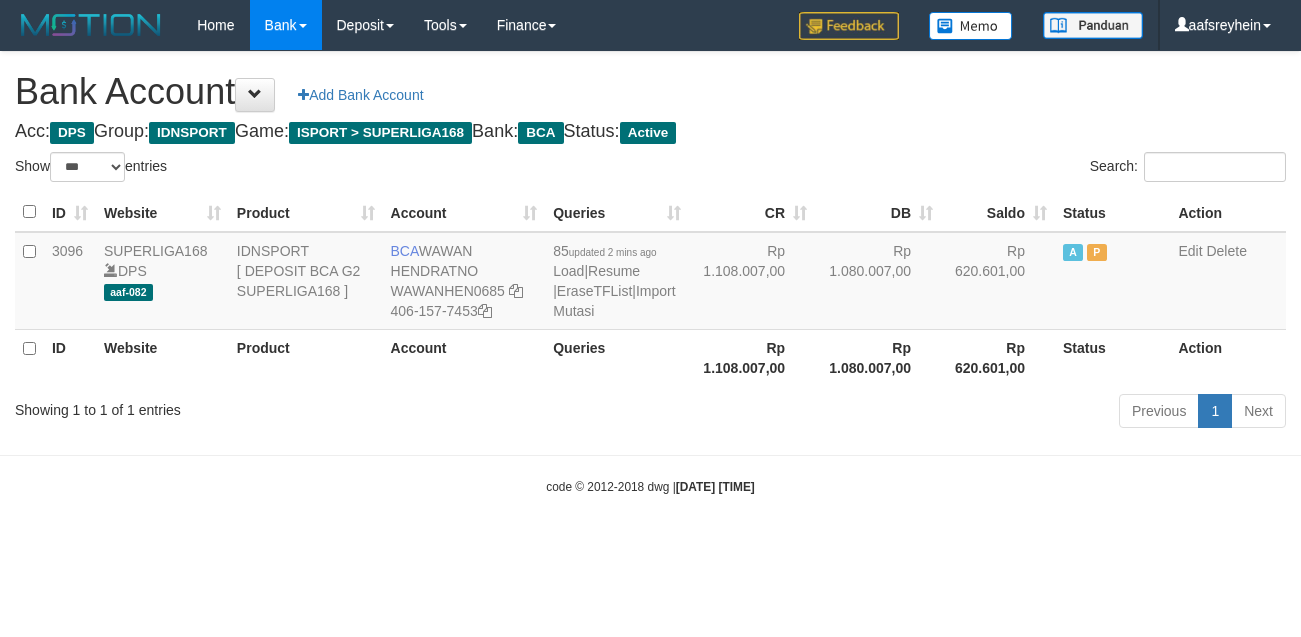 scroll, scrollTop: 0, scrollLeft: 0, axis: both 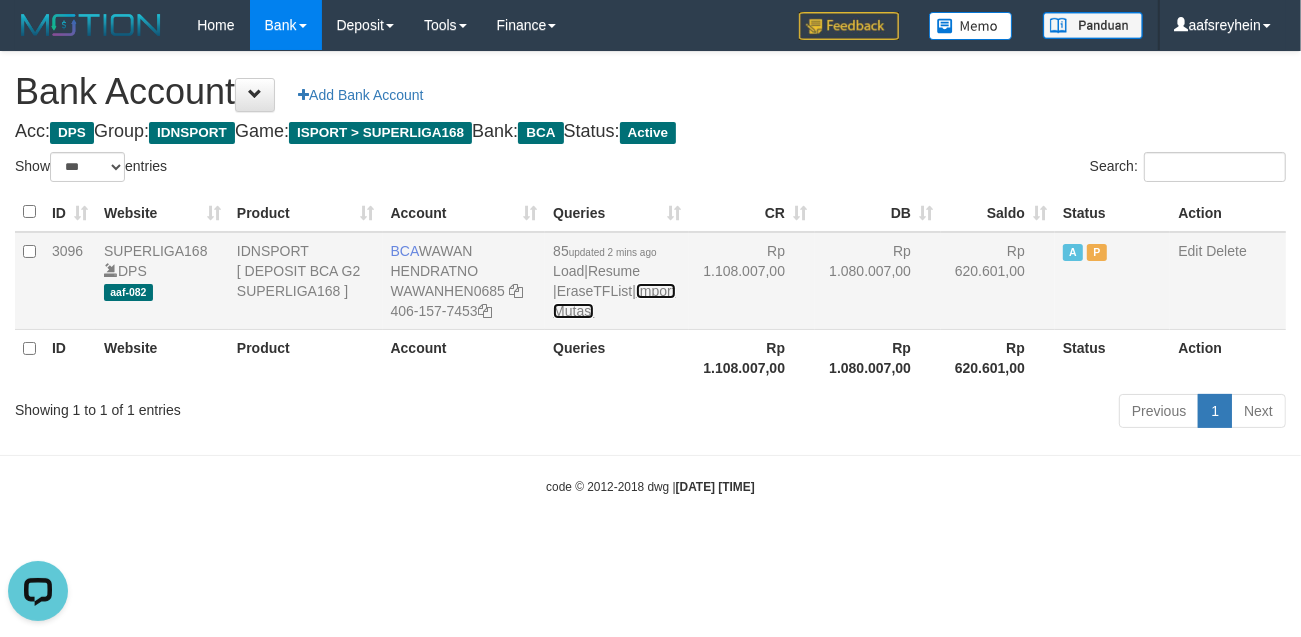 click on "Import Mutasi" at bounding box center [614, 301] 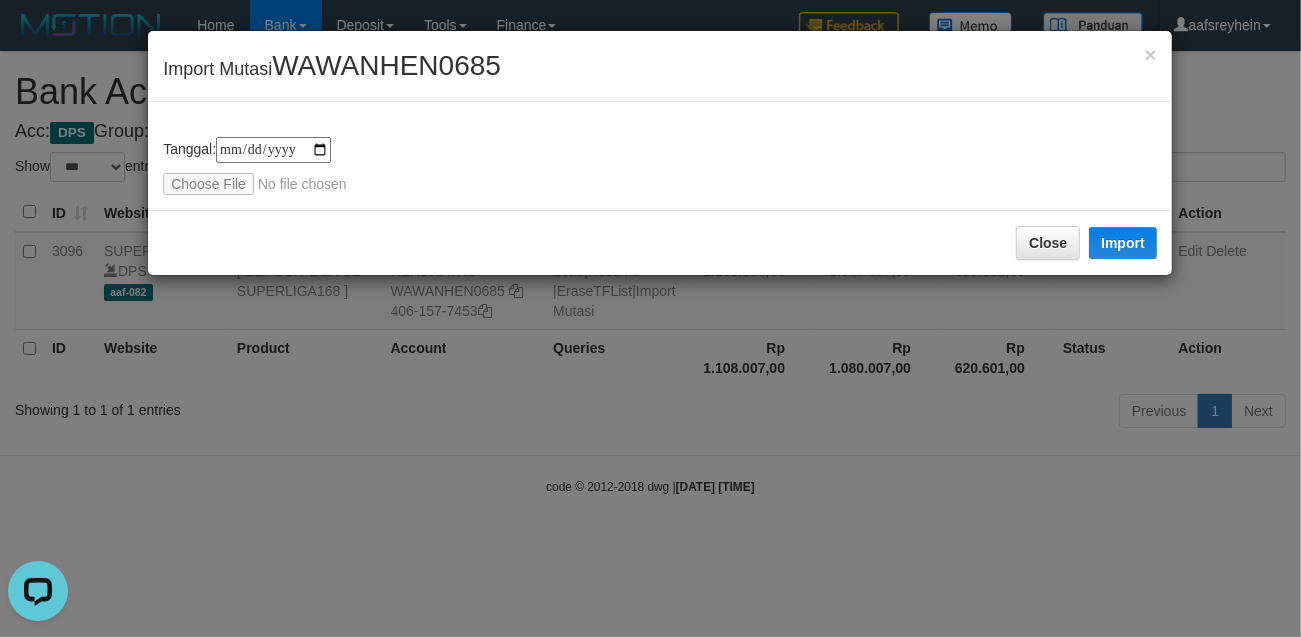 type on "**********" 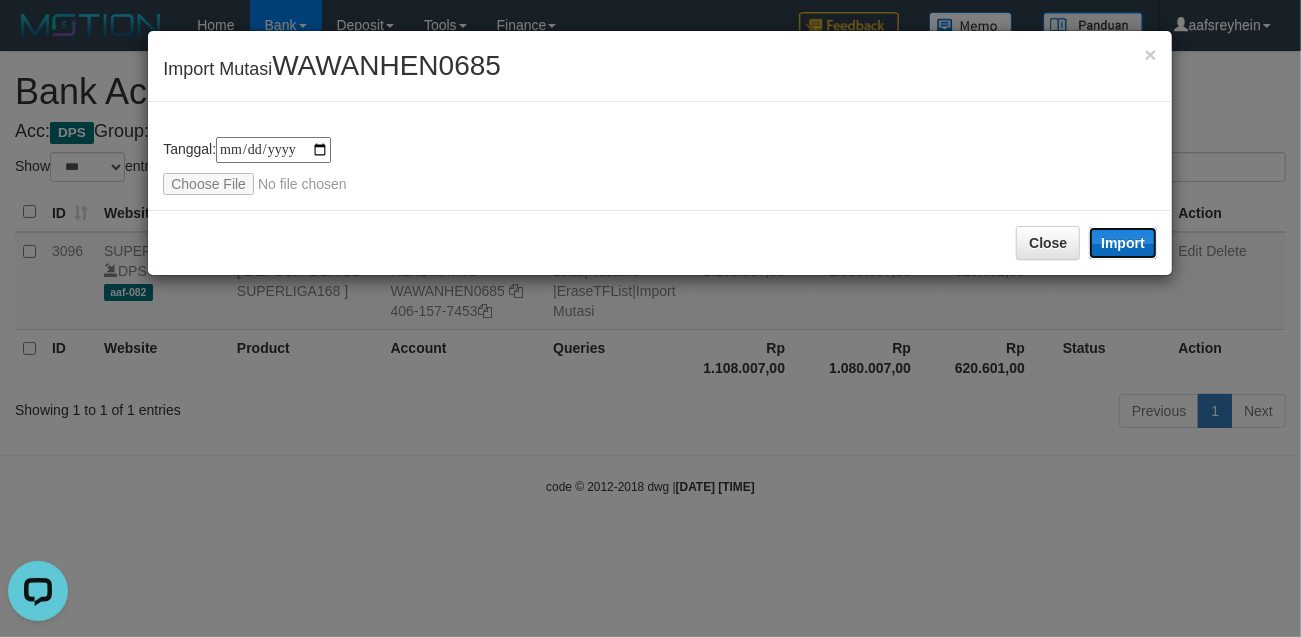 click on "Import" at bounding box center (1123, 243) 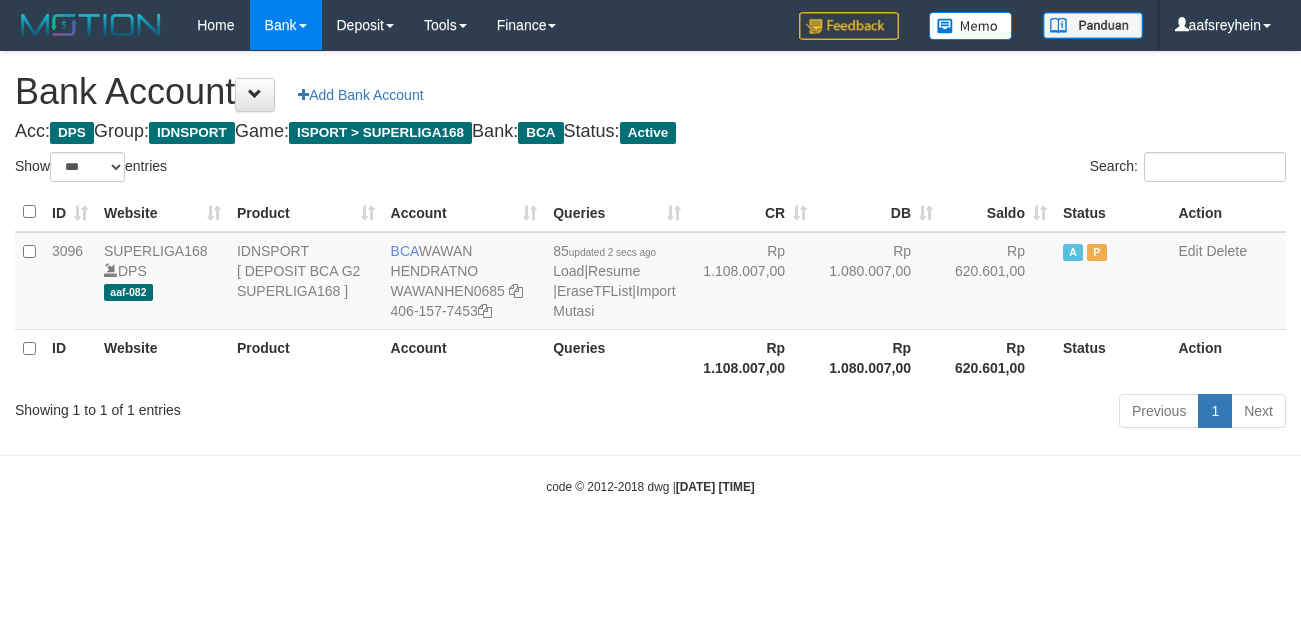 select on "***" 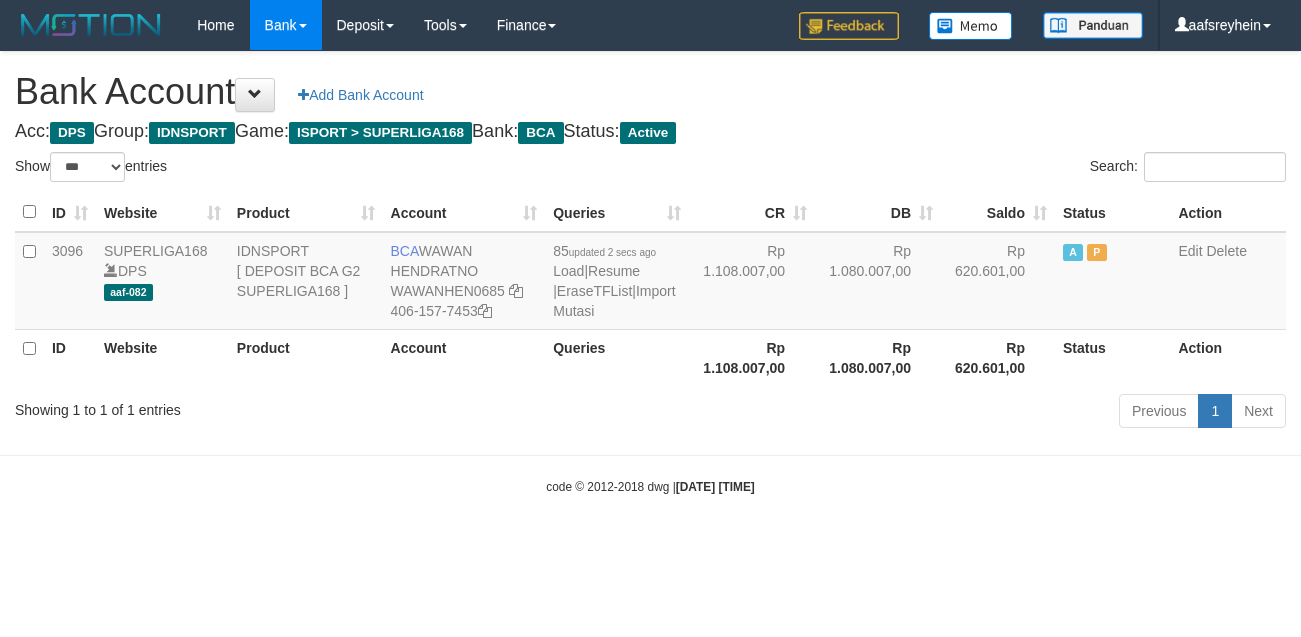 scroll, scrollTop: 0, scrollLeft: 0, axis: both 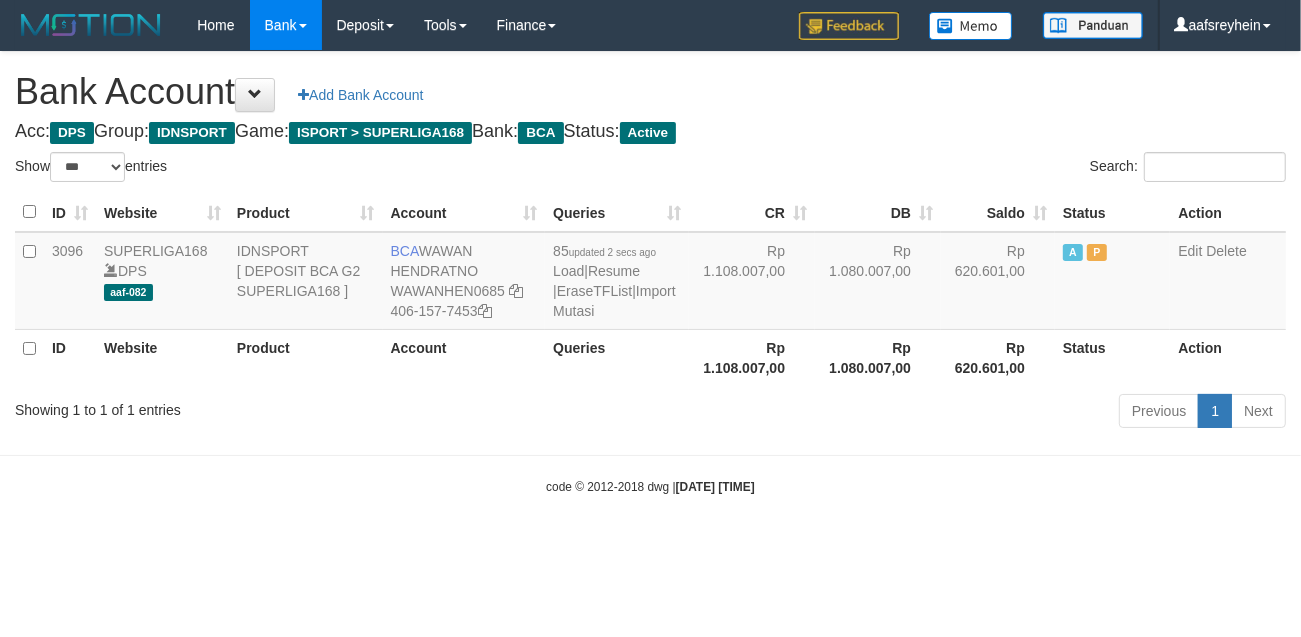 click on "Toggle navigation
Home
Bank
Account List
Load
By Website
Group
[ISPORT]													SUPERLIGA168
By Load Group (DPS)
-" at bounding box center (650, 273) 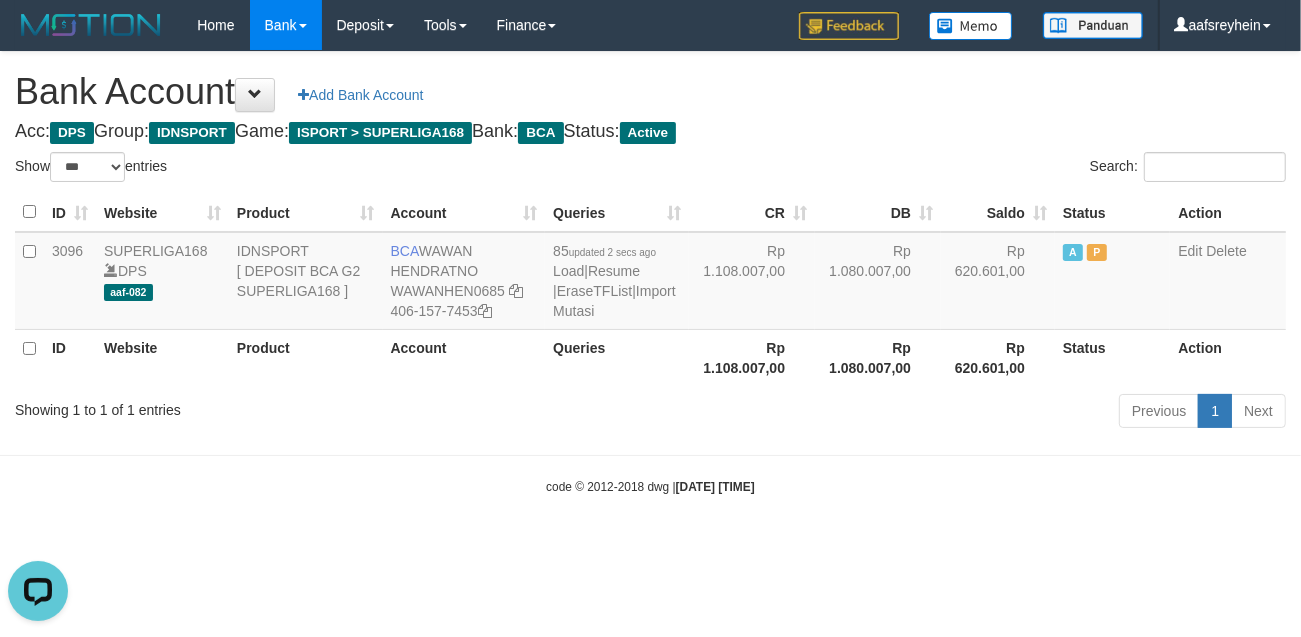 scroll, scrollTop: 0, scrollLeft: 0, axis: both 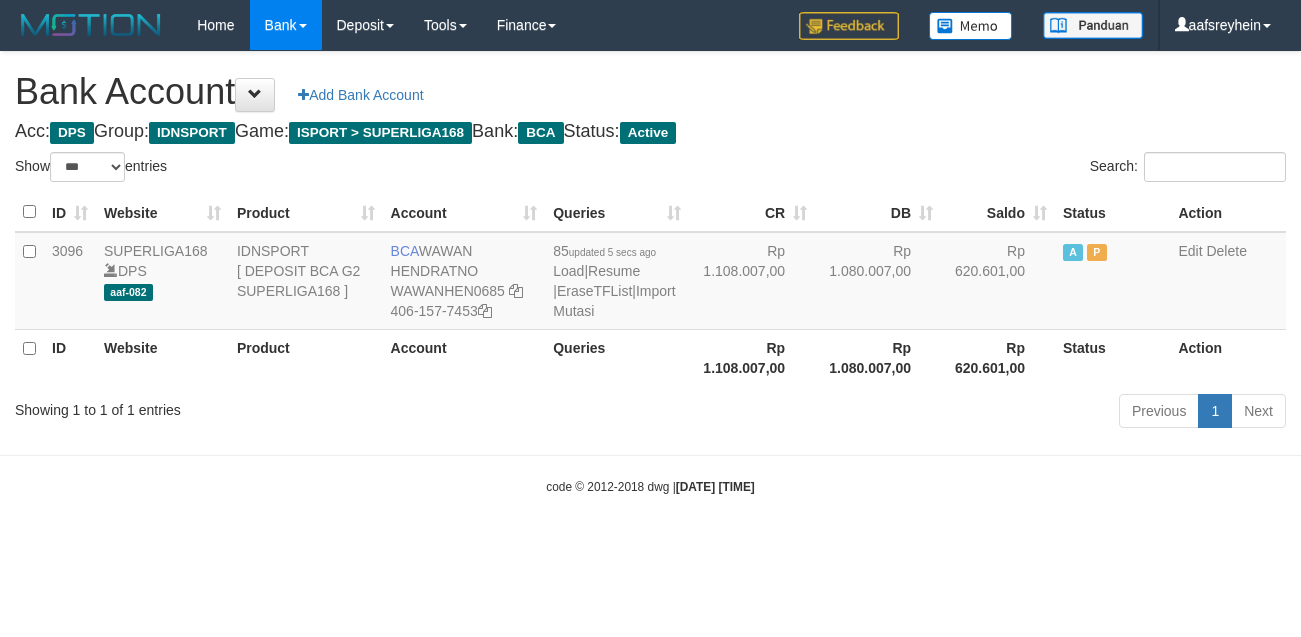 select on "***" 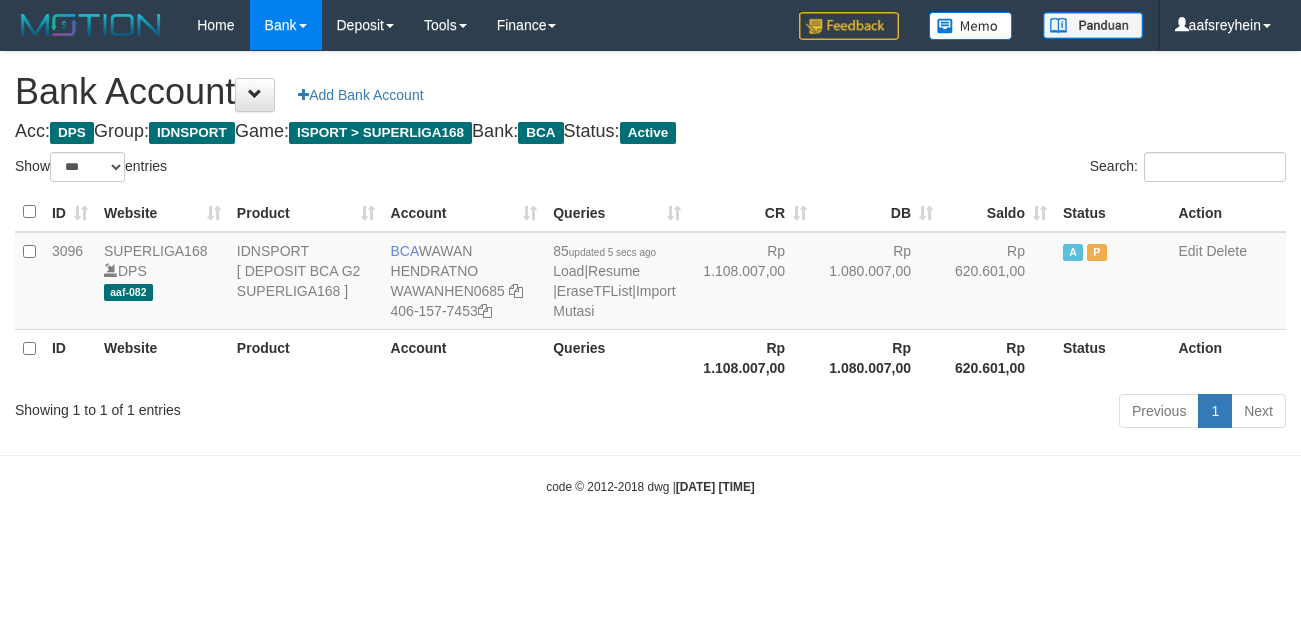 scroll, scrollTop: 0, scrollLeft: 0, axis: both 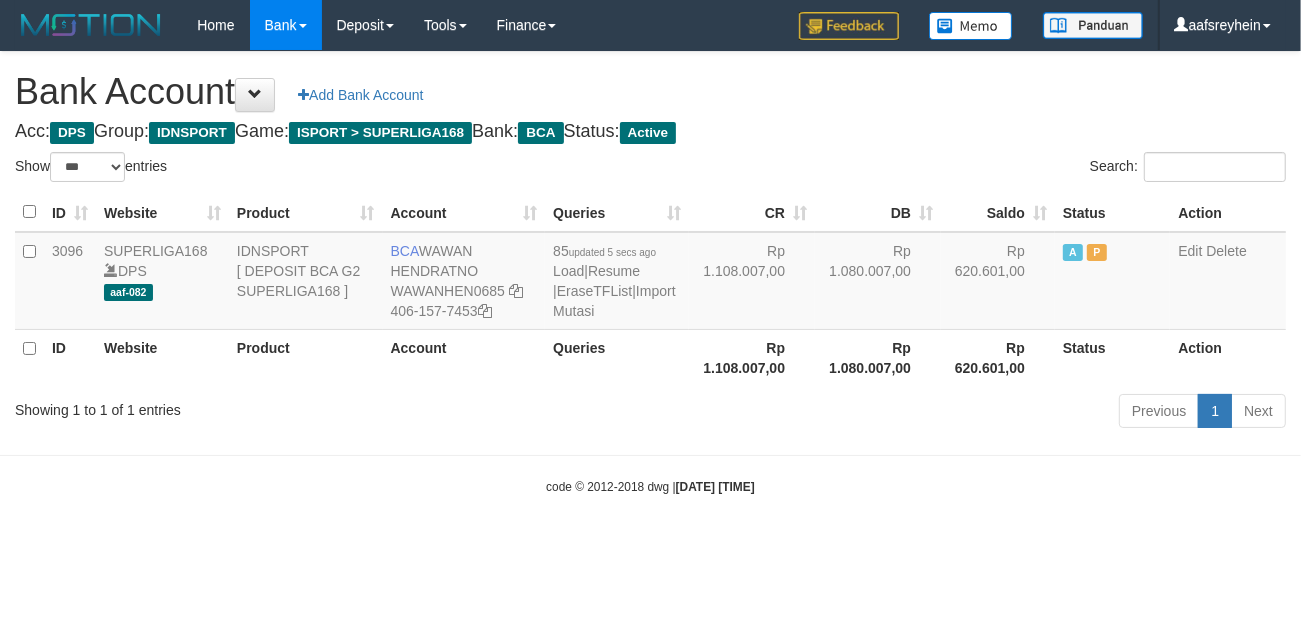 click on "Toggle navigation
Home
Bank
Account List
Load
By Website
Group
[ISPORT]													SUPERLIGA168
By Load Group (DPS)
-" at bounding box center [650, 273] 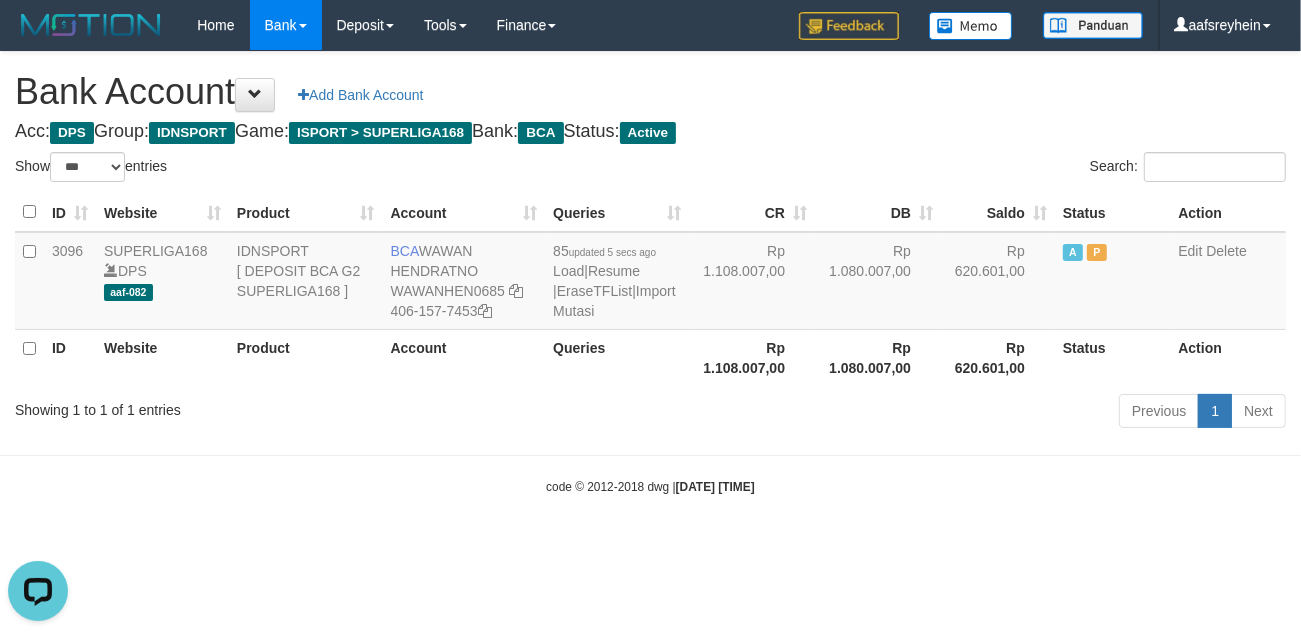 scroll, scrollTop: 0, scrollLeft: 0, axis: both 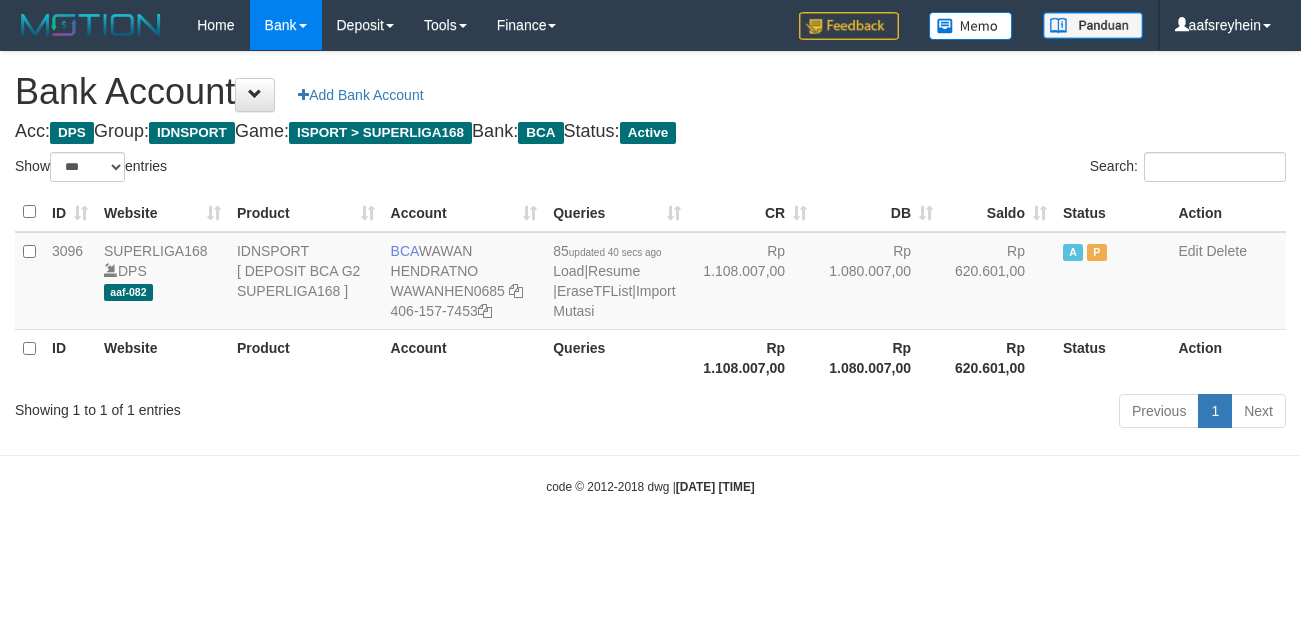 select on "***" 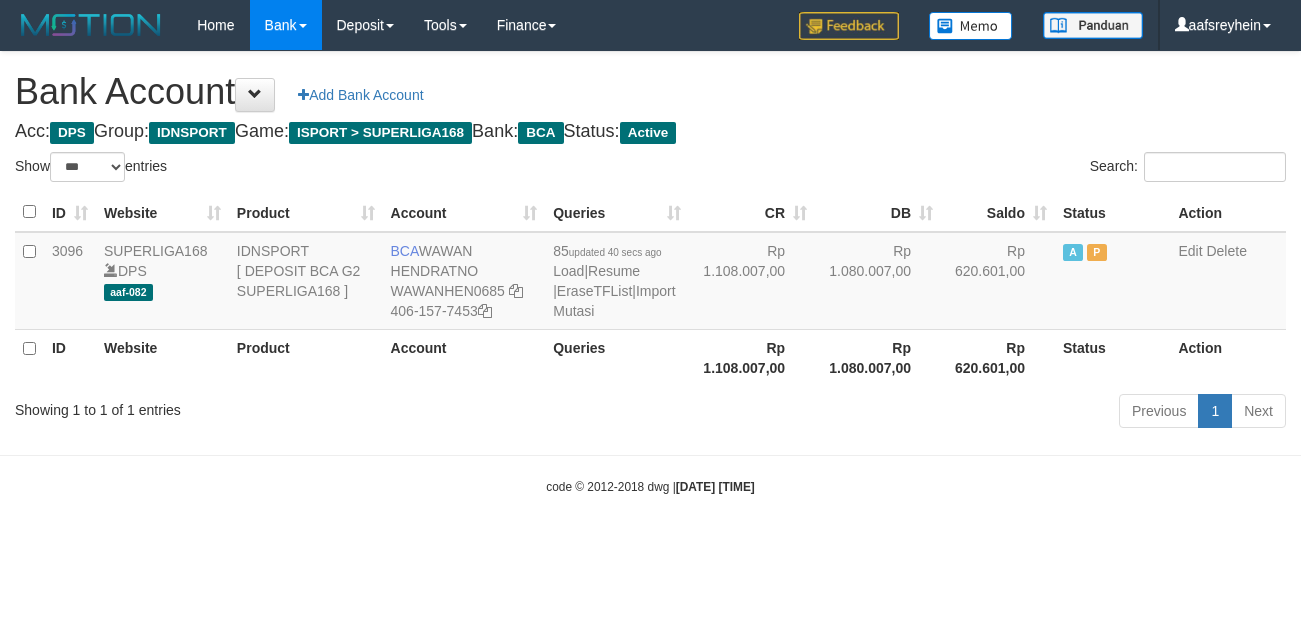 scroll, scrollTop: 0, scrollLeft: 0, axis: both 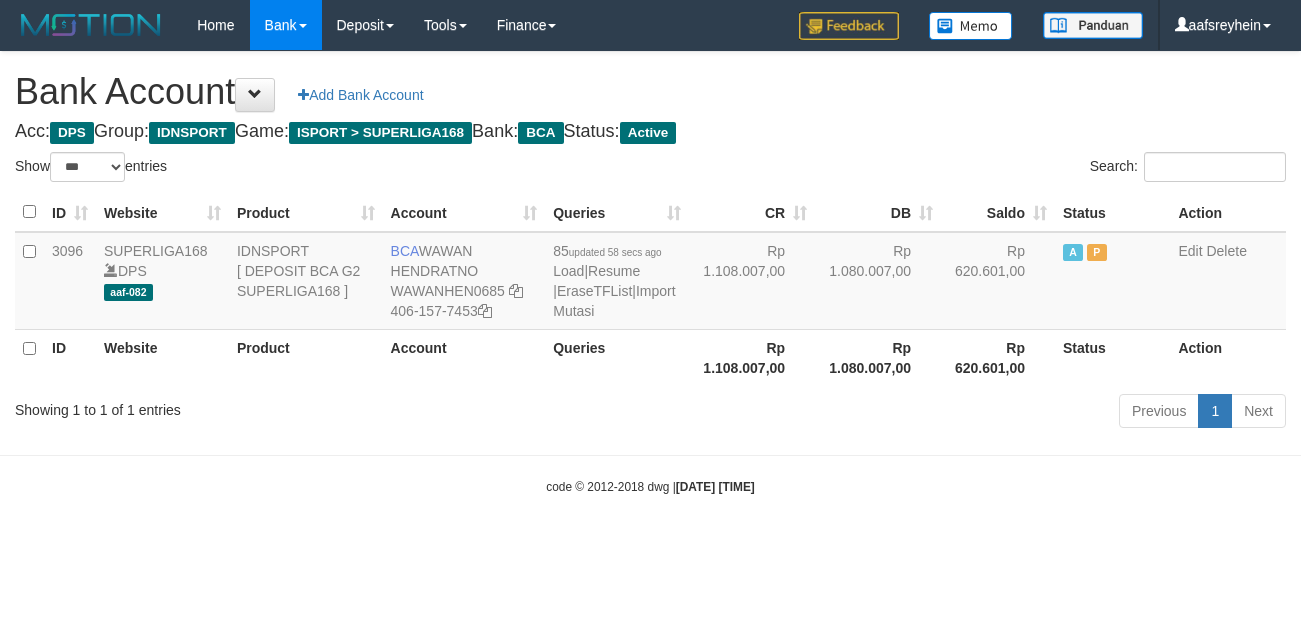 select on "***" 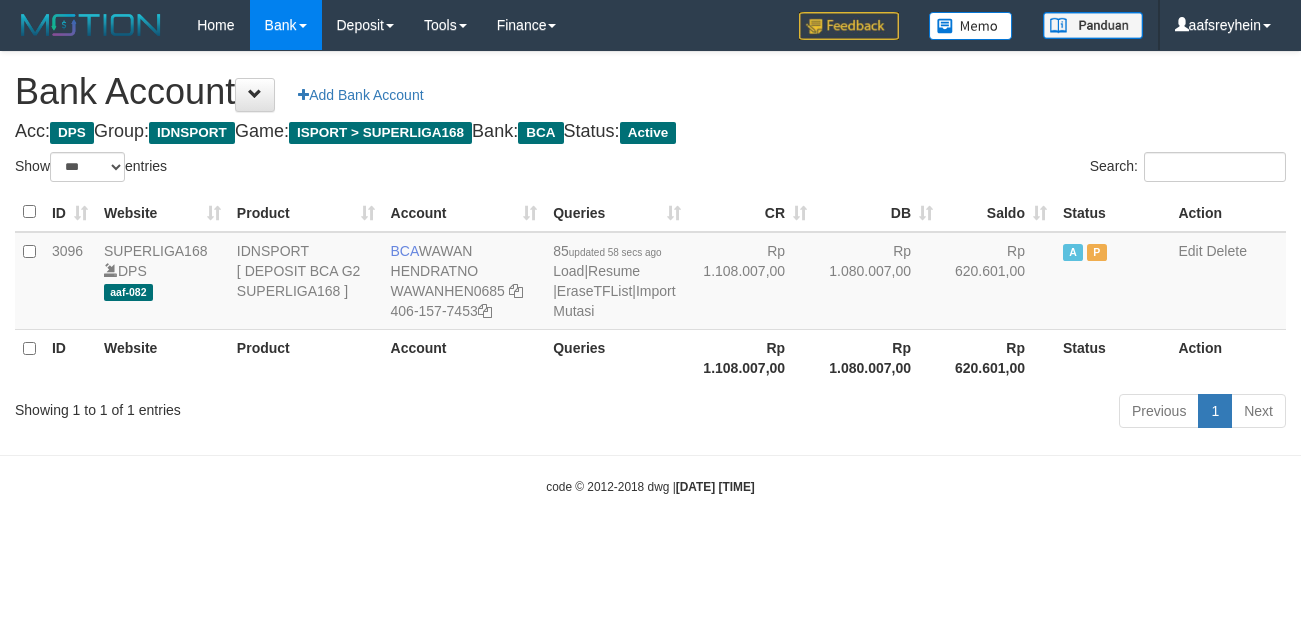 scroll, scrollTop: 0, scrollLeft: 0, axis: both 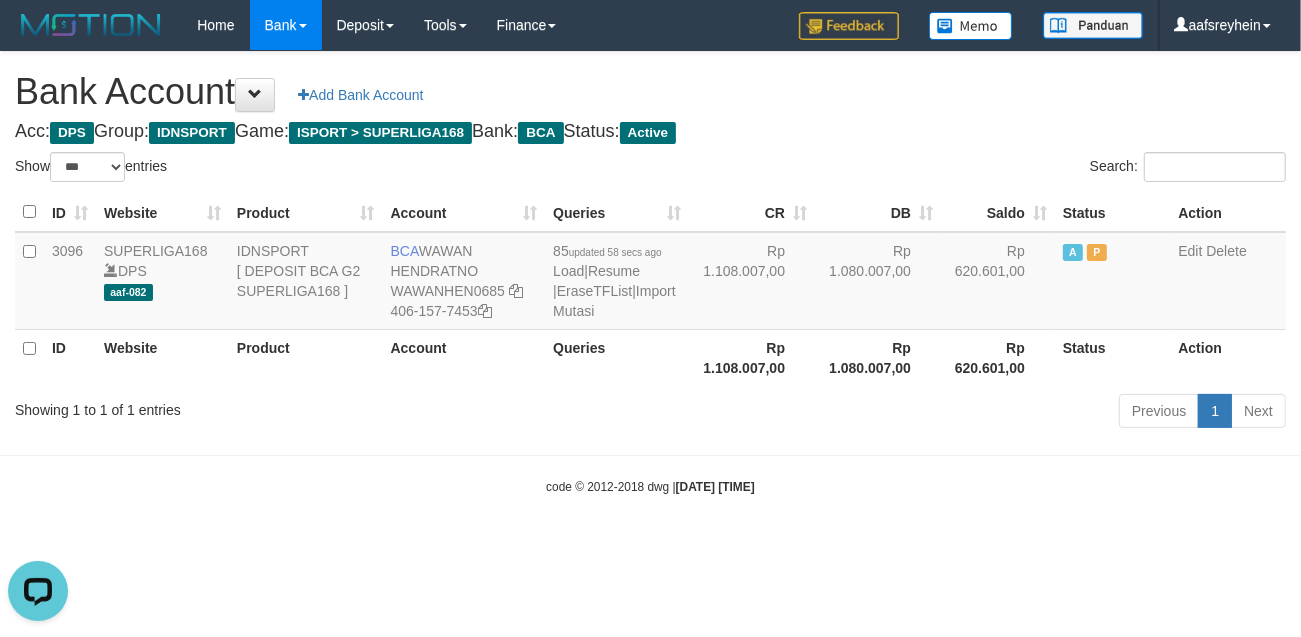 click on "Acc: 										 DPS
Group:   IDNSPORT    		Game:   ISPORT > SUPERLIGA168    		Bank:   BCA    		Status:  Active" at bounding box center (650, 132) 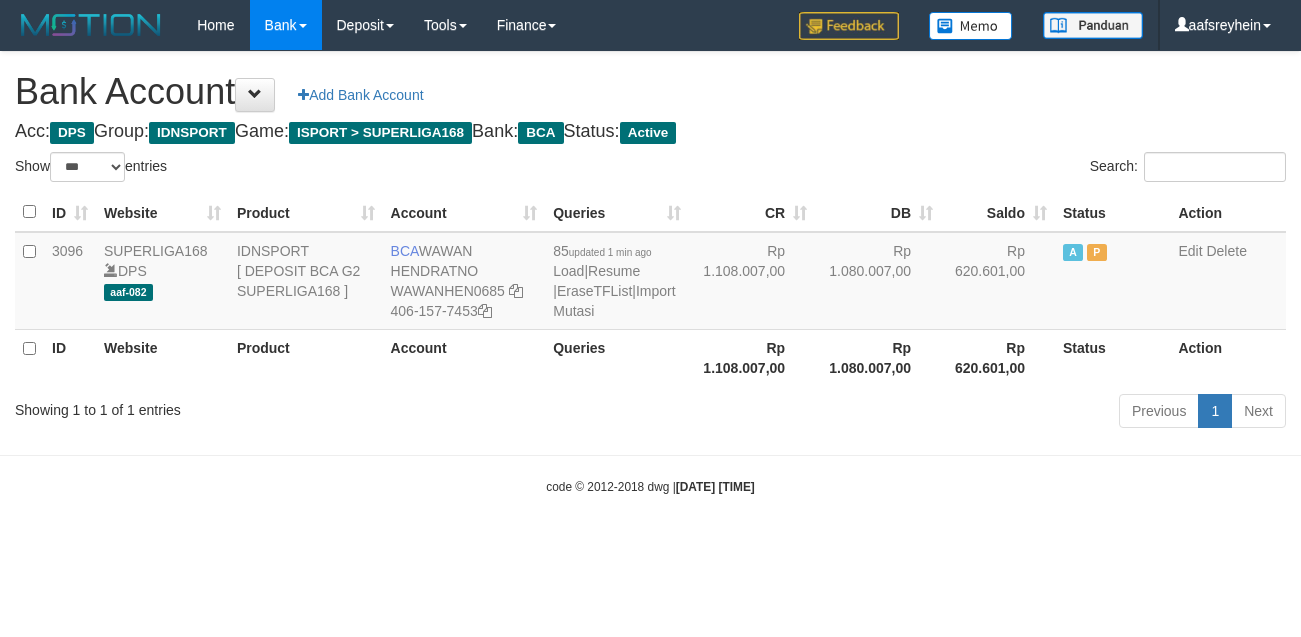 select on "***" 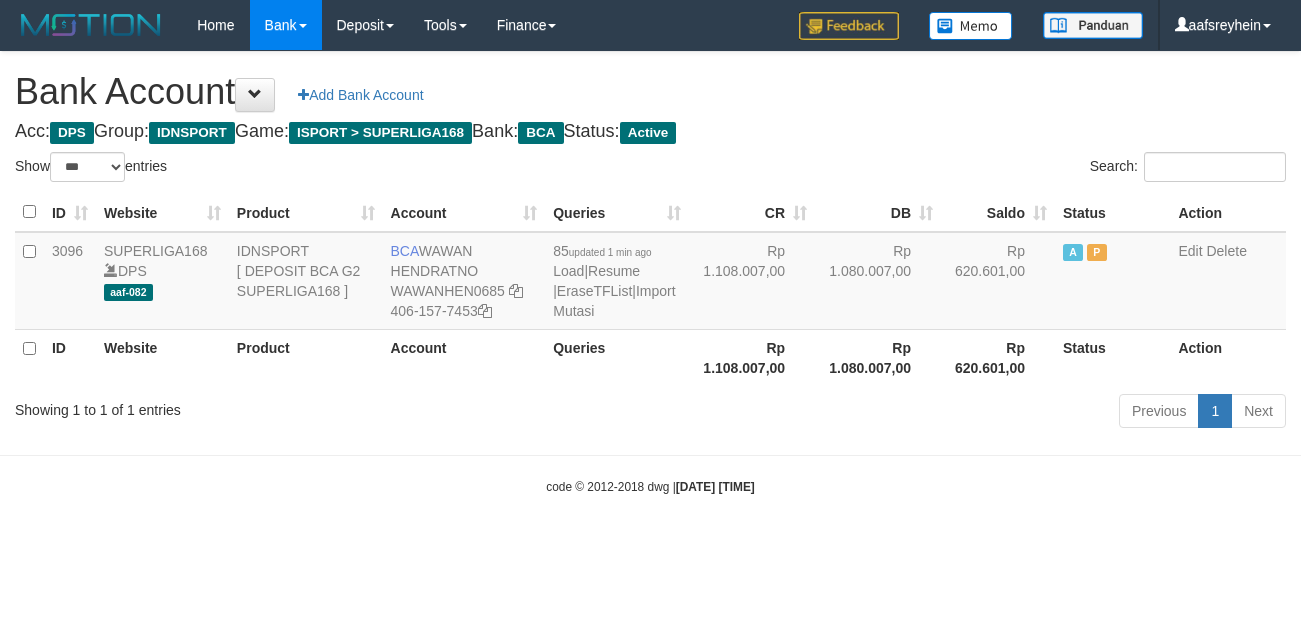 scroll, scrollTop: 0, scrollLeft: 0, axis: both 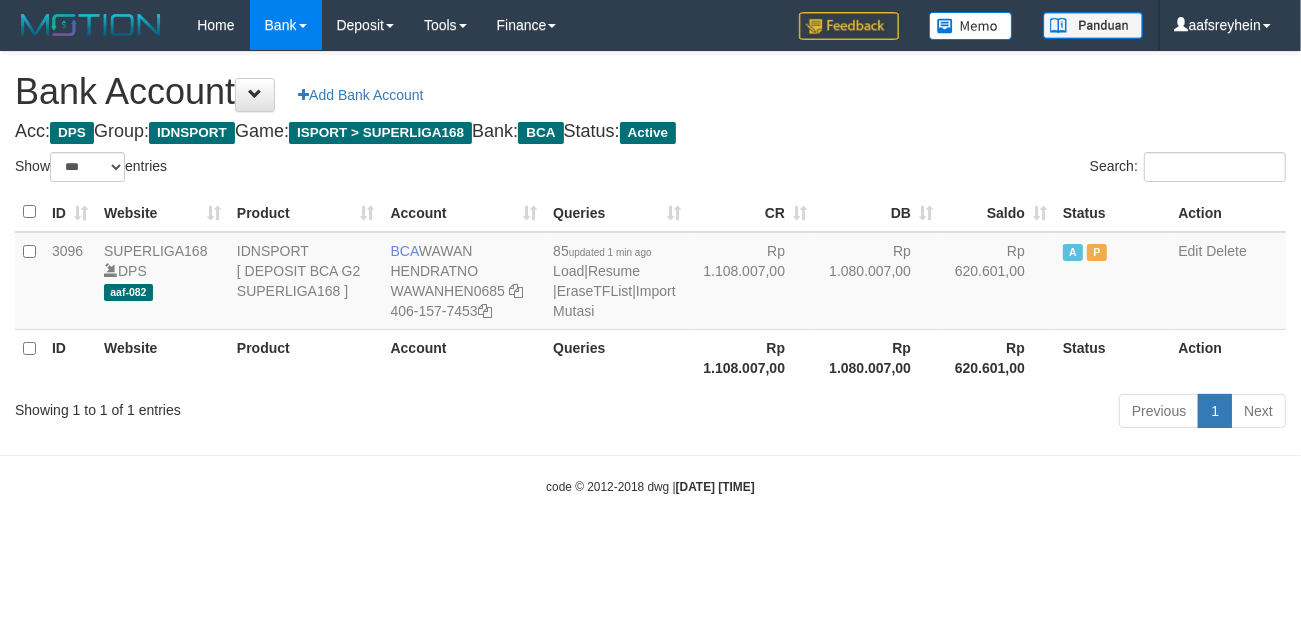 click on "Acc: 										 DPS
Group:   IDNSPORT    		Game:   ISPORT > SUPERLIGA168    		Bank:   BCA    		Status:  Active" at bounding box center [650, 132] 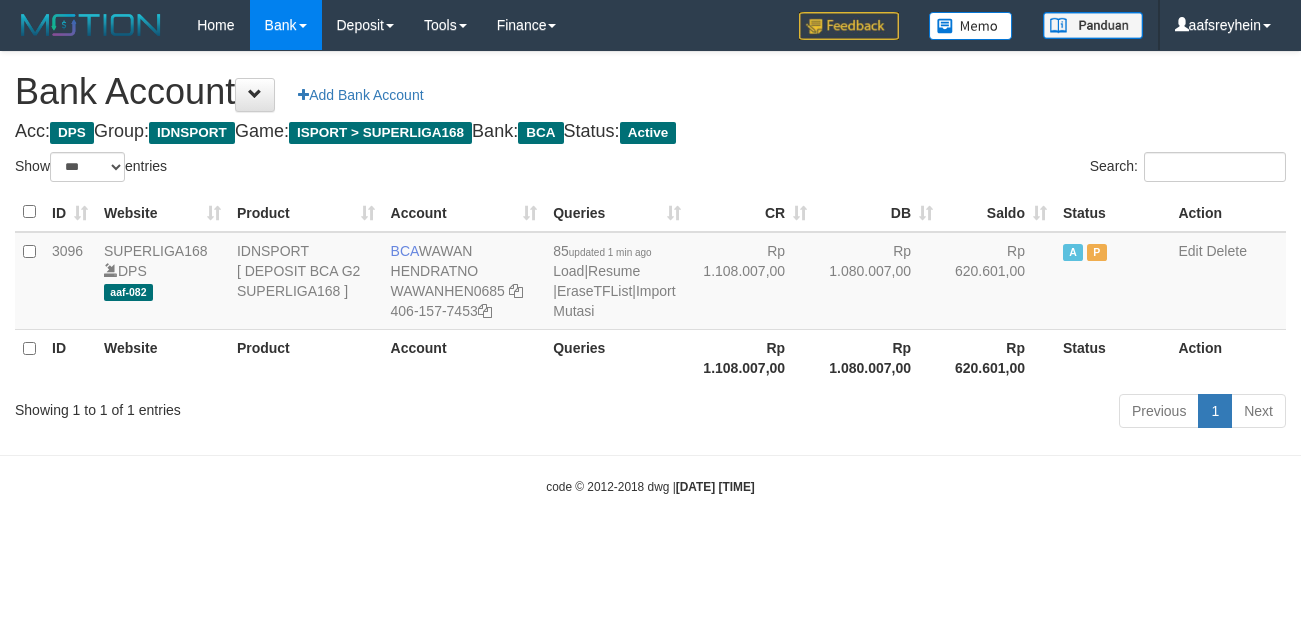 select on "***" 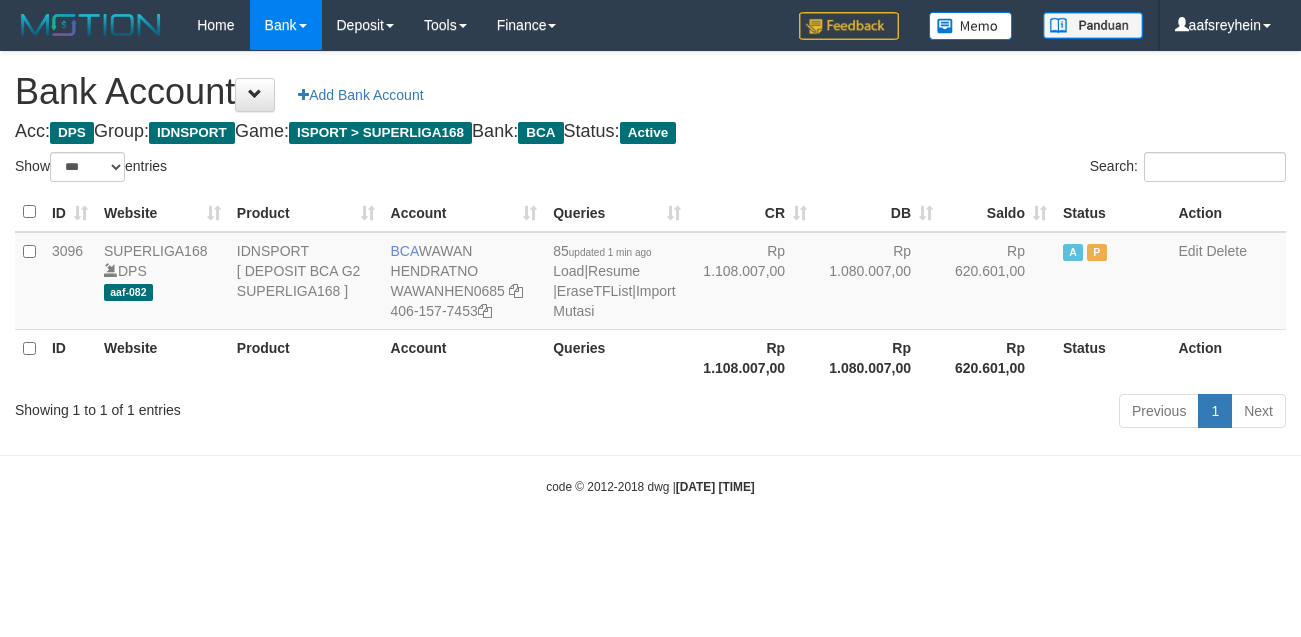 scroll, scrollTop: 0, scrollLeft: 0, axis: both 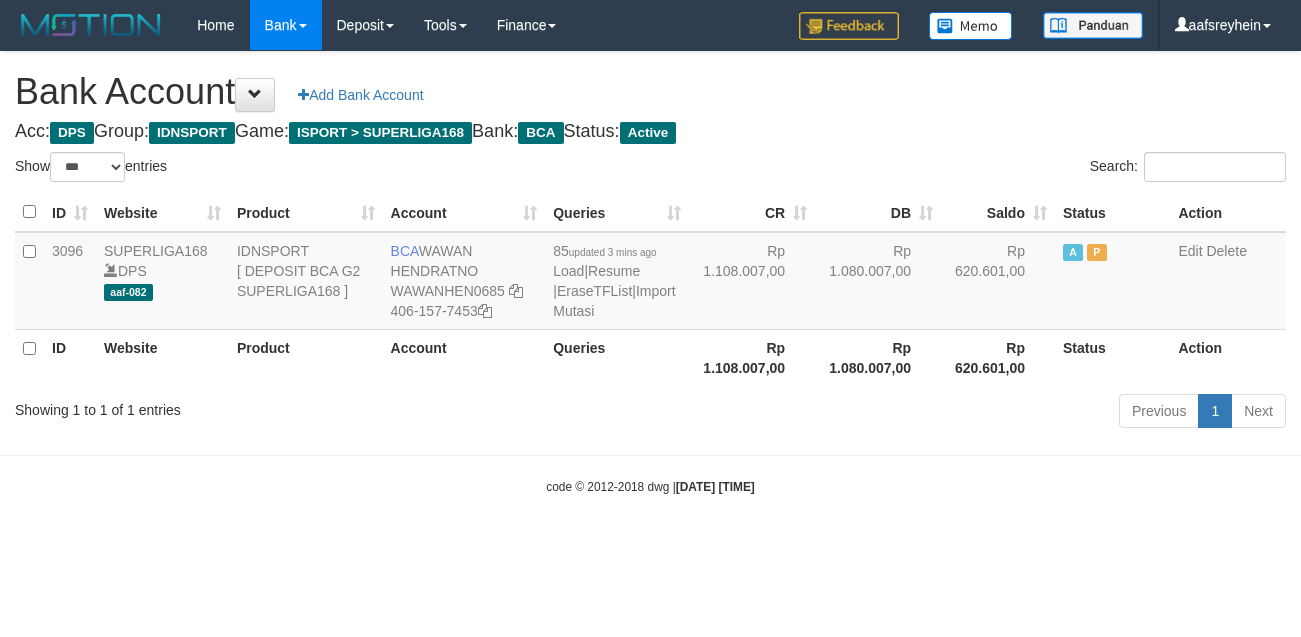 select on "***" 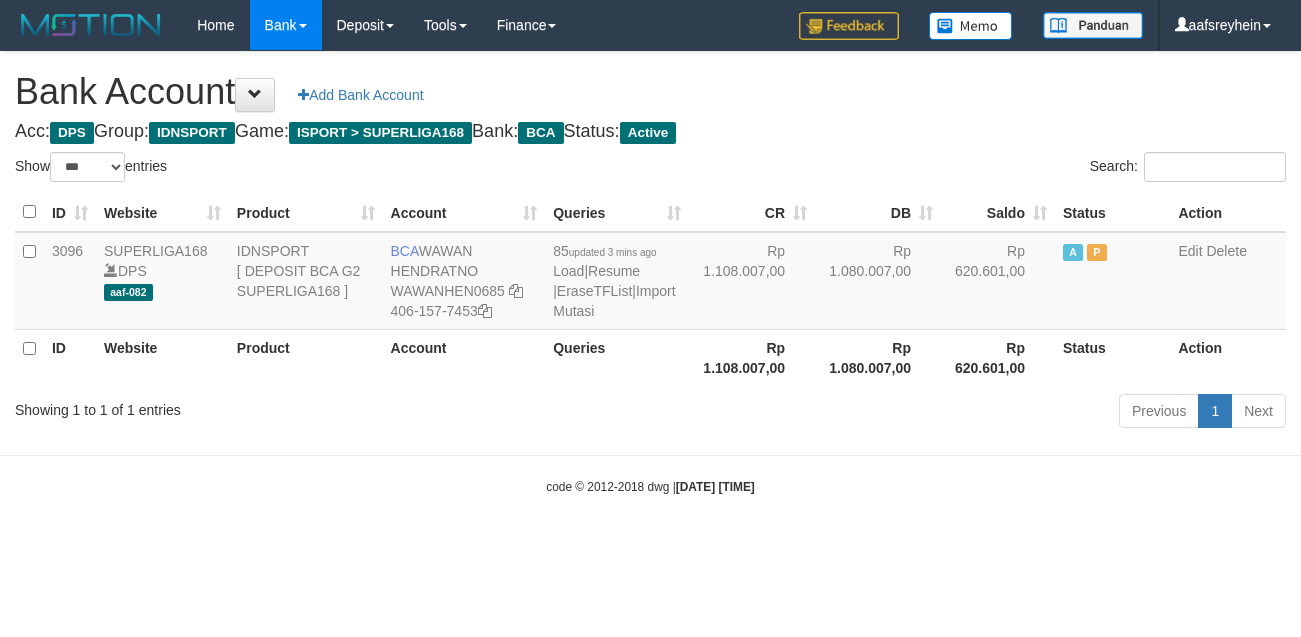 scroll, scrollTop: 0, scrollLeft: 0, axis: both 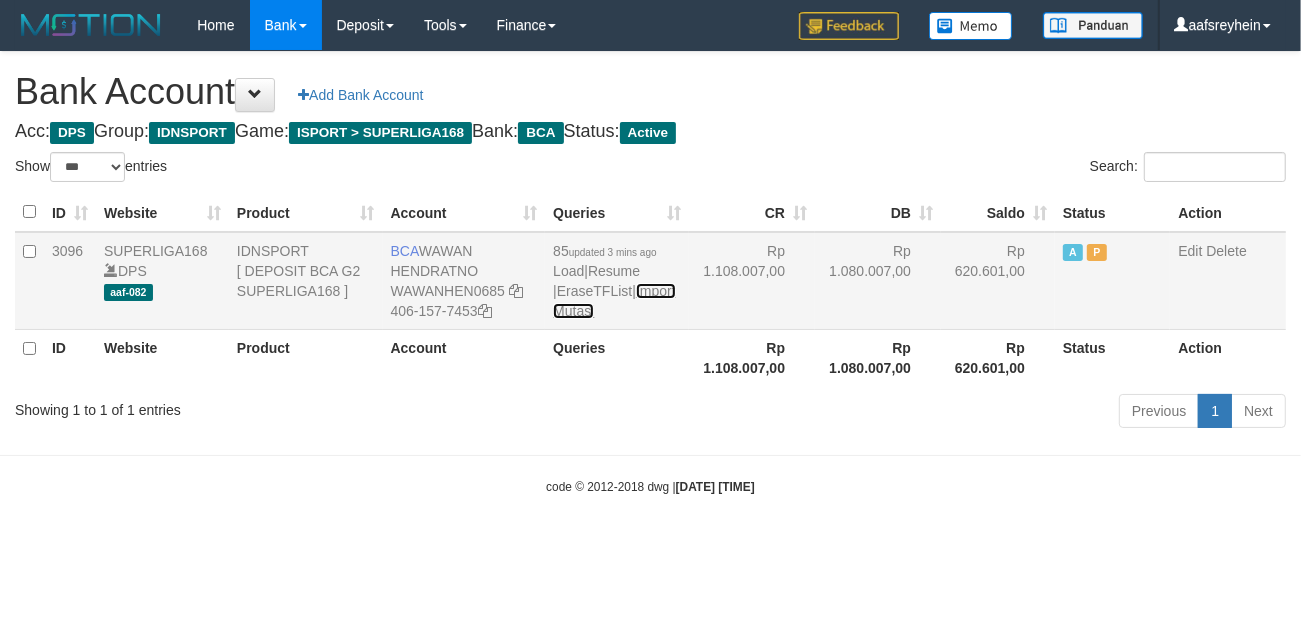 click on "Import Mutasi" at bounding box center [614, 301] 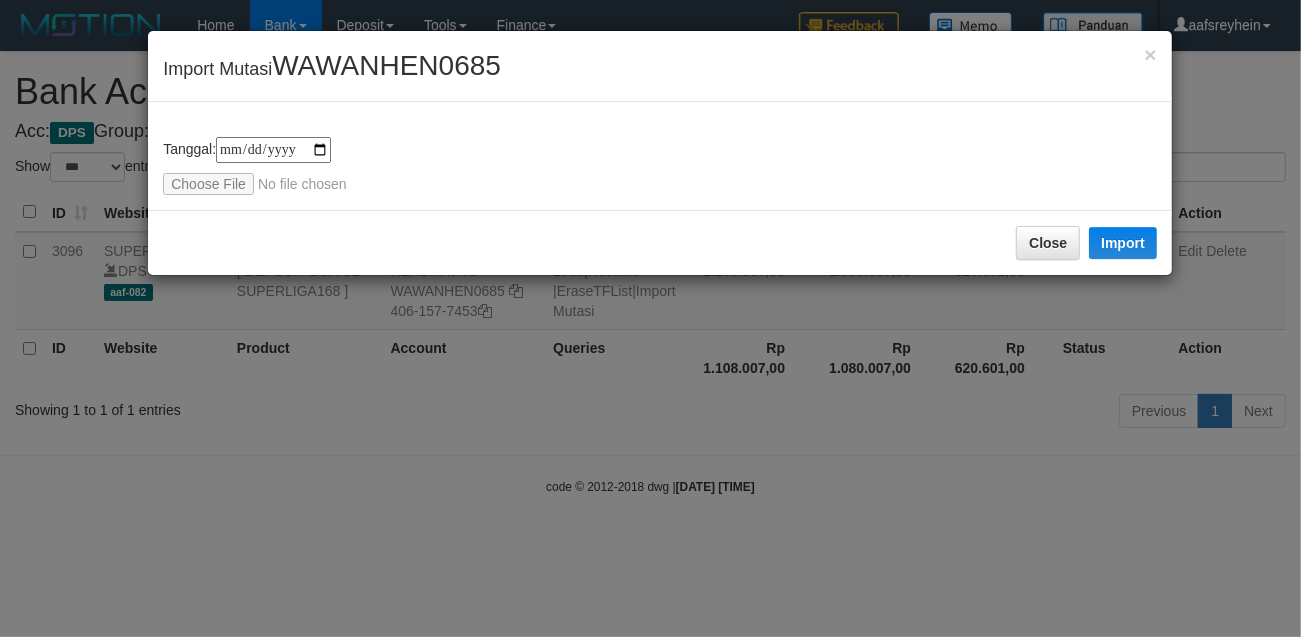 type on "**********" 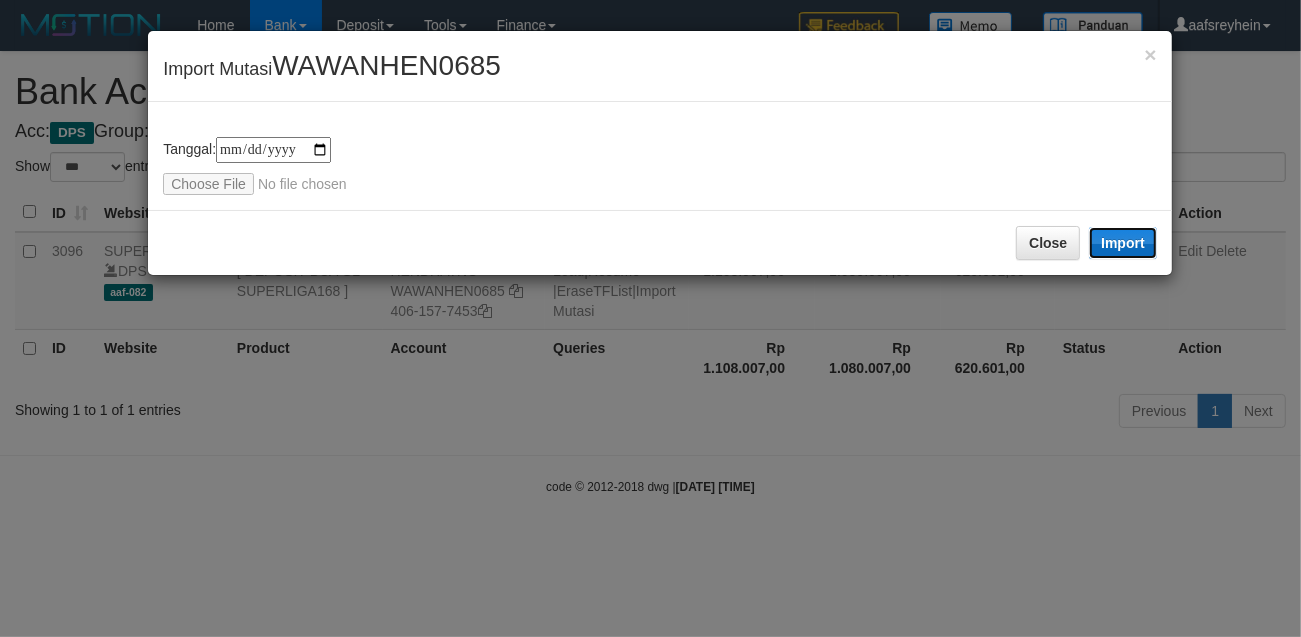 click on "Import" at bounding box center [1123, 243] 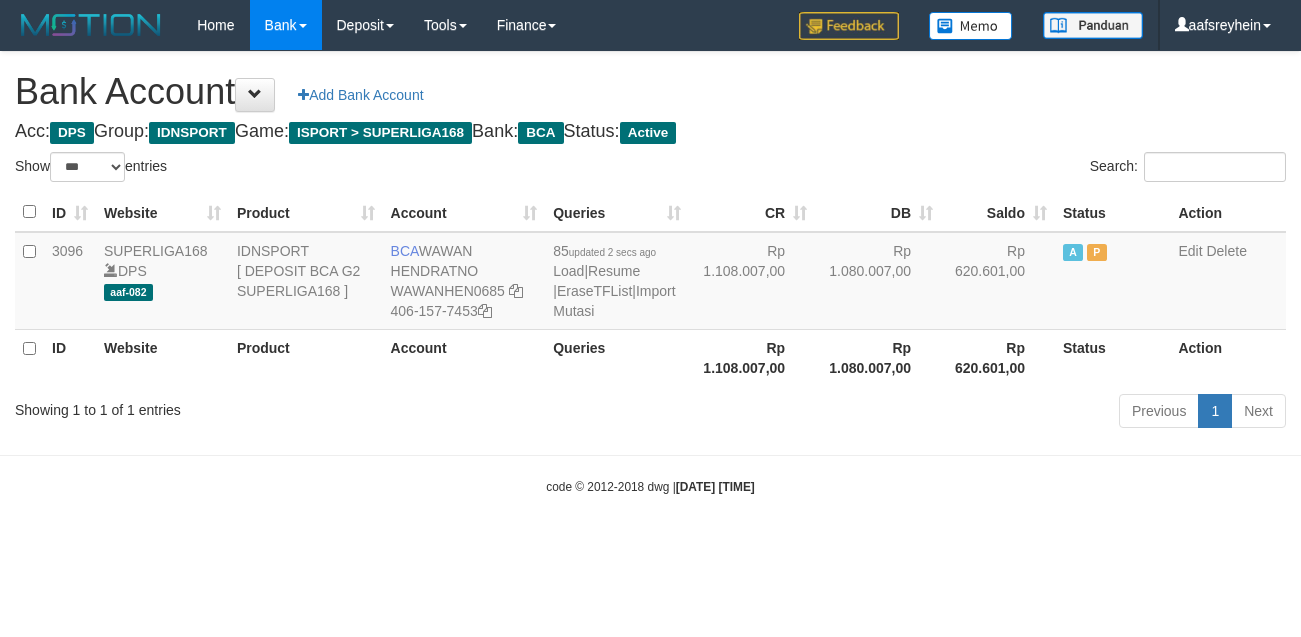 select on "***" 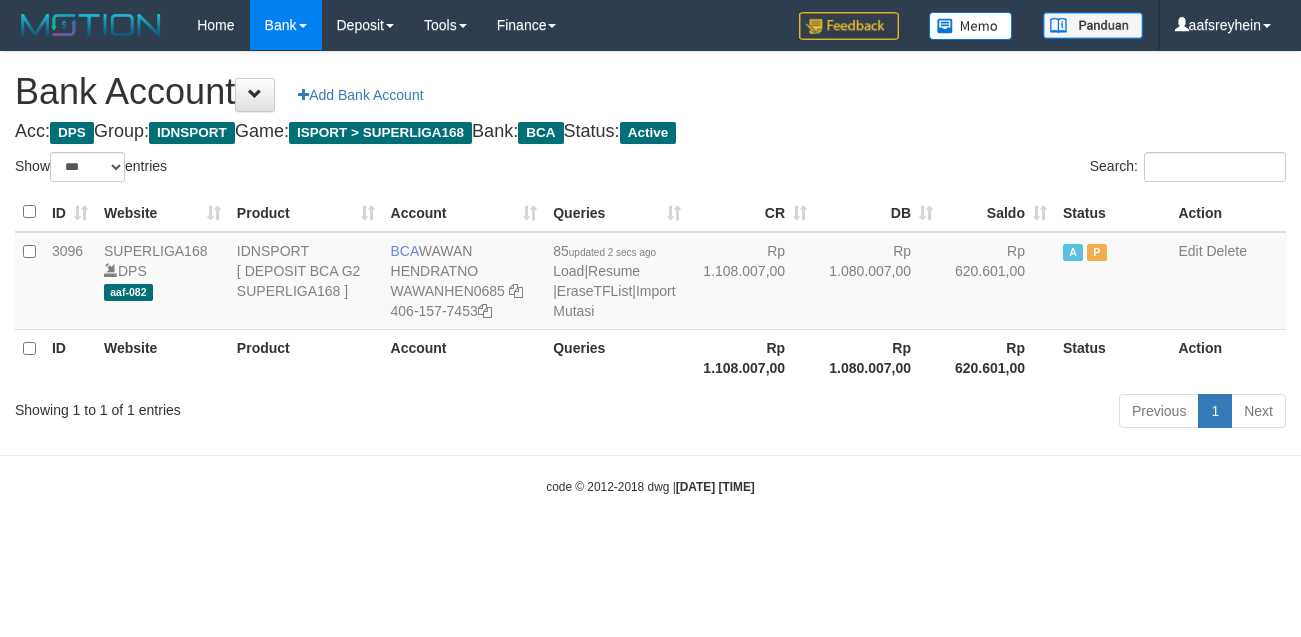 scroll, scrollTop: 0, scrollLeft: 0, axis: both 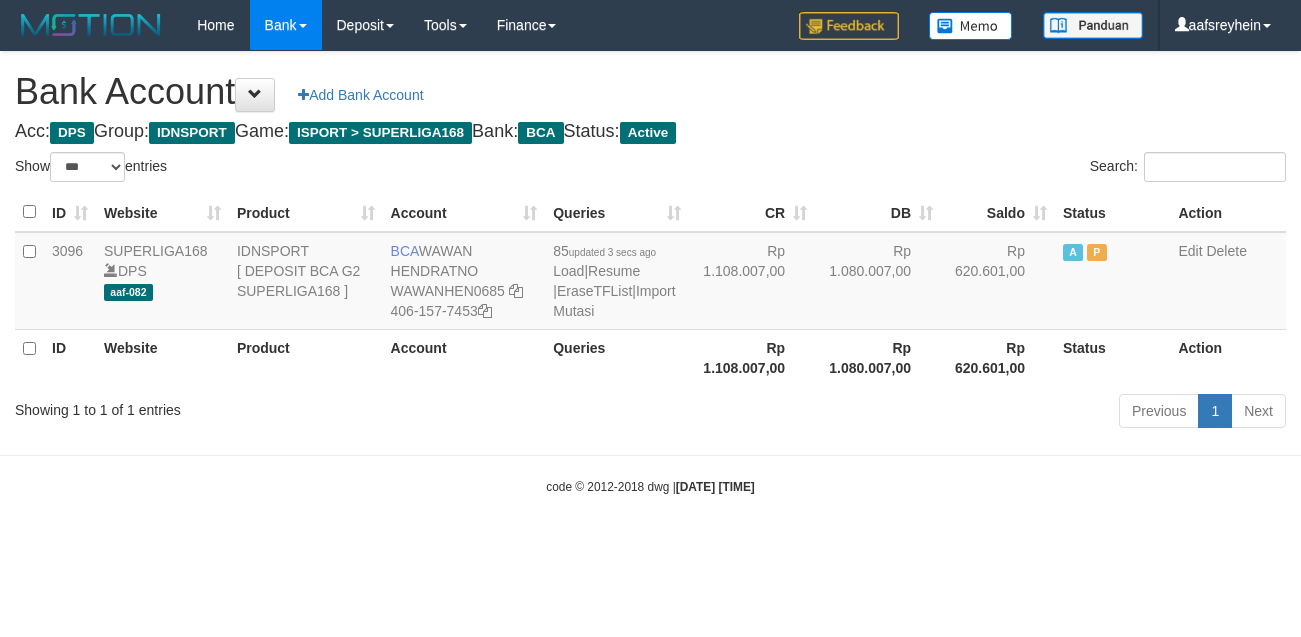 select on "***" 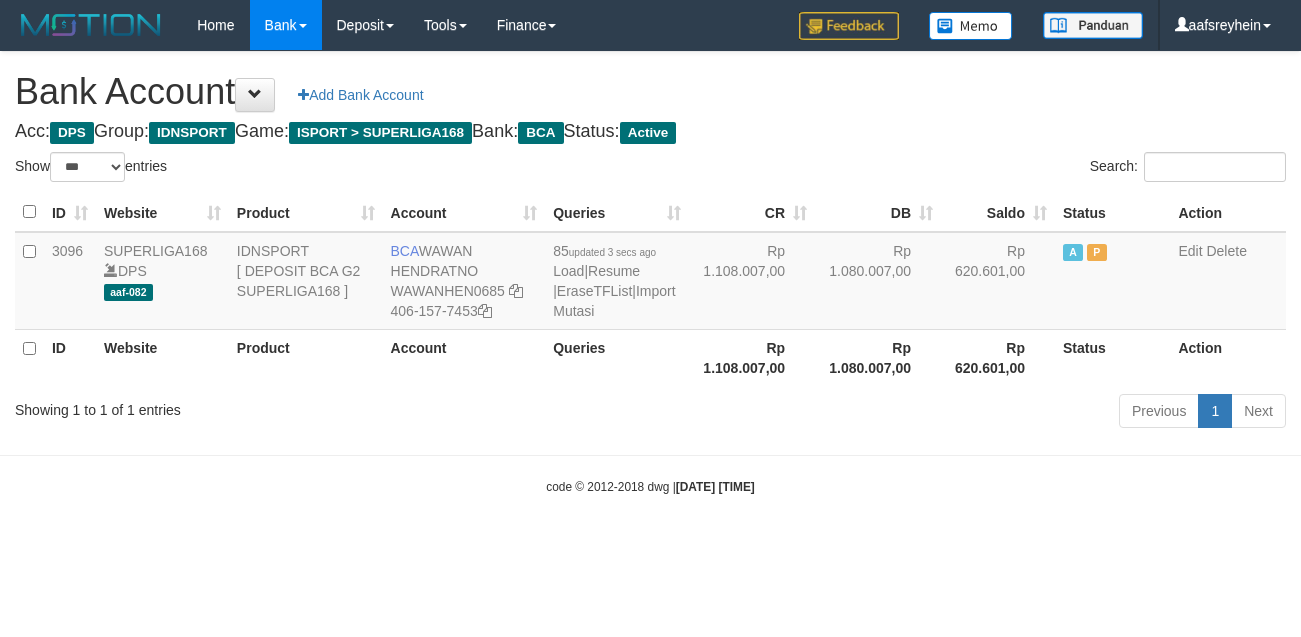 scroll, scrollTop: 0, scrollLeft: 0, axis: both 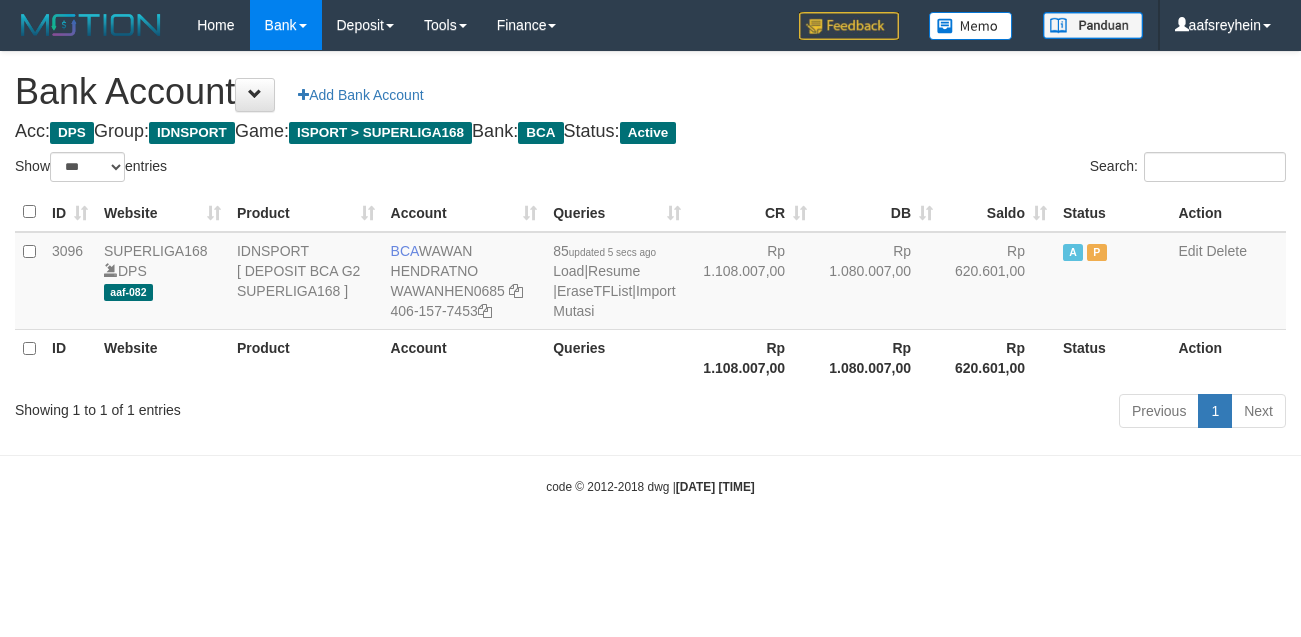 select on "***" 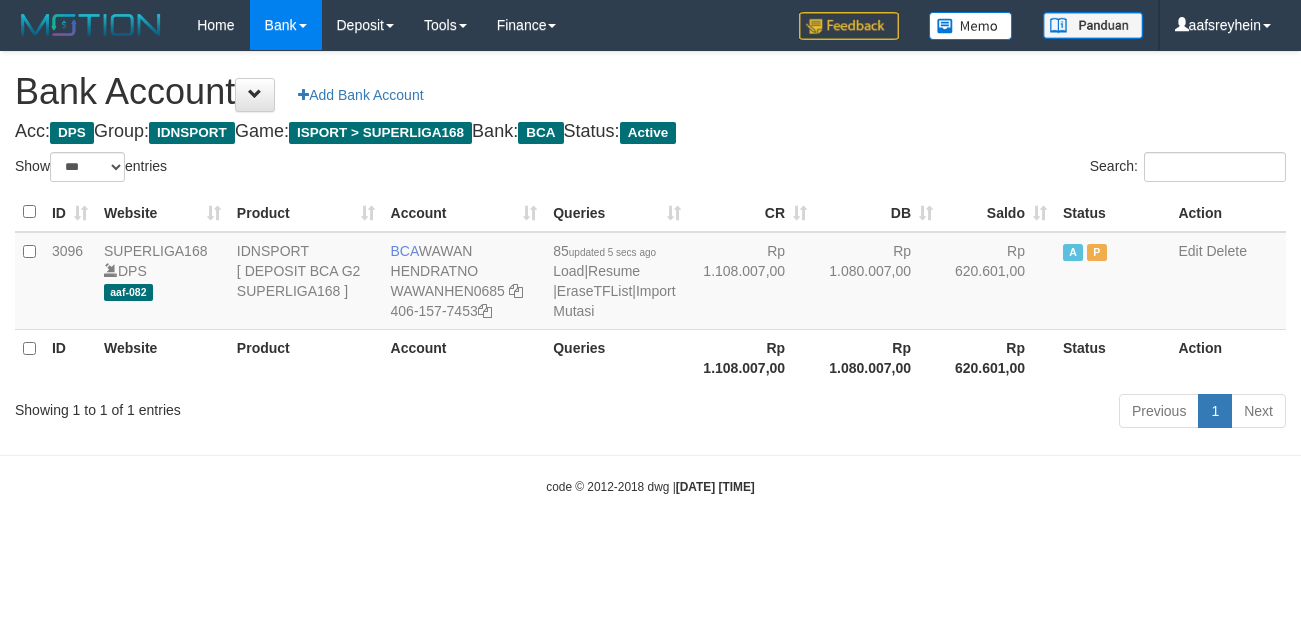 scroll, scrollTop: 0, scrollLeft: 0, axis: both 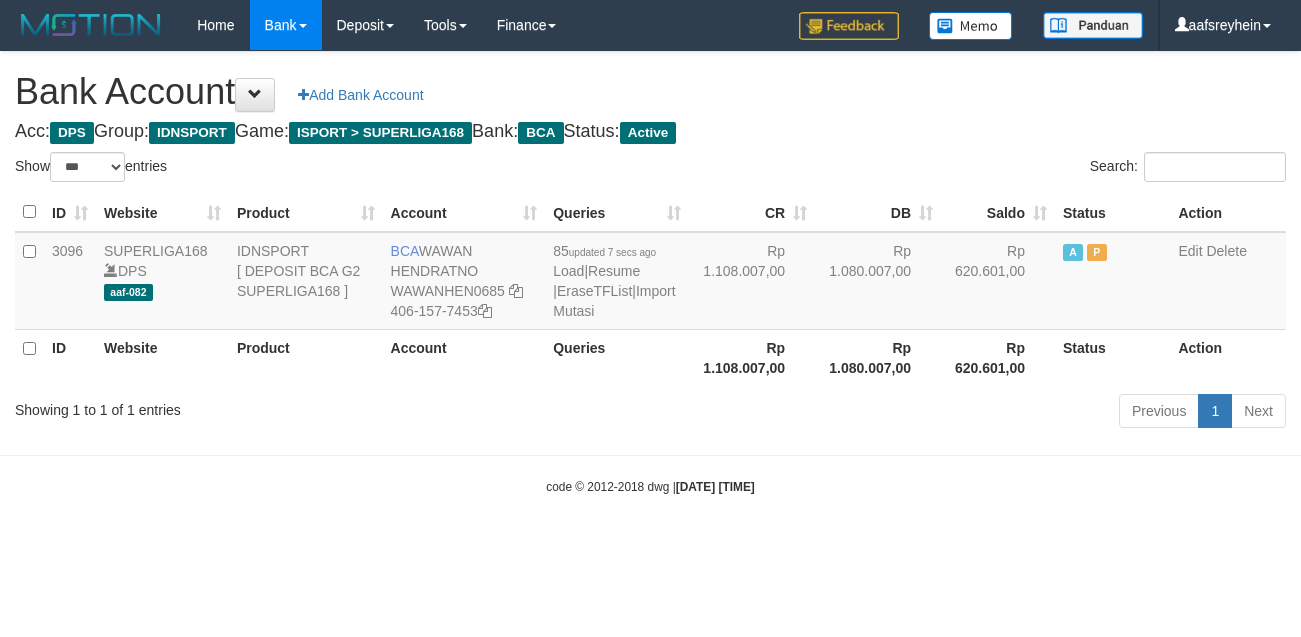 select on "***" 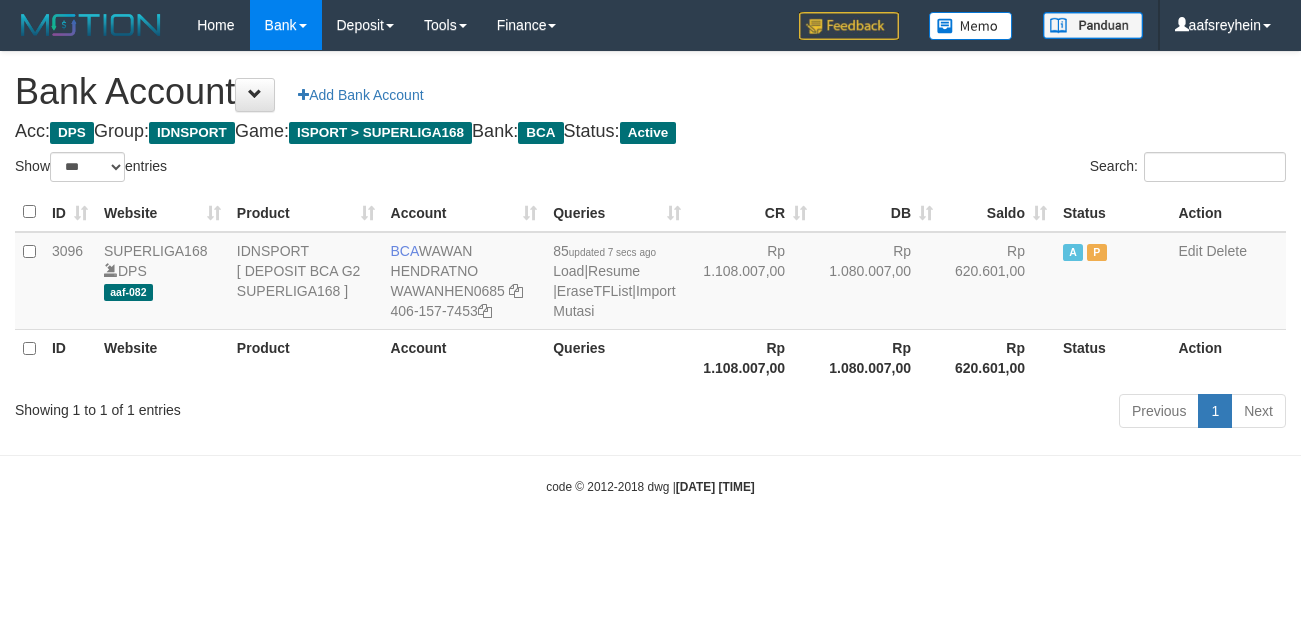 scroll, scrollTop: 0, scrollLeft: 0, axis: both 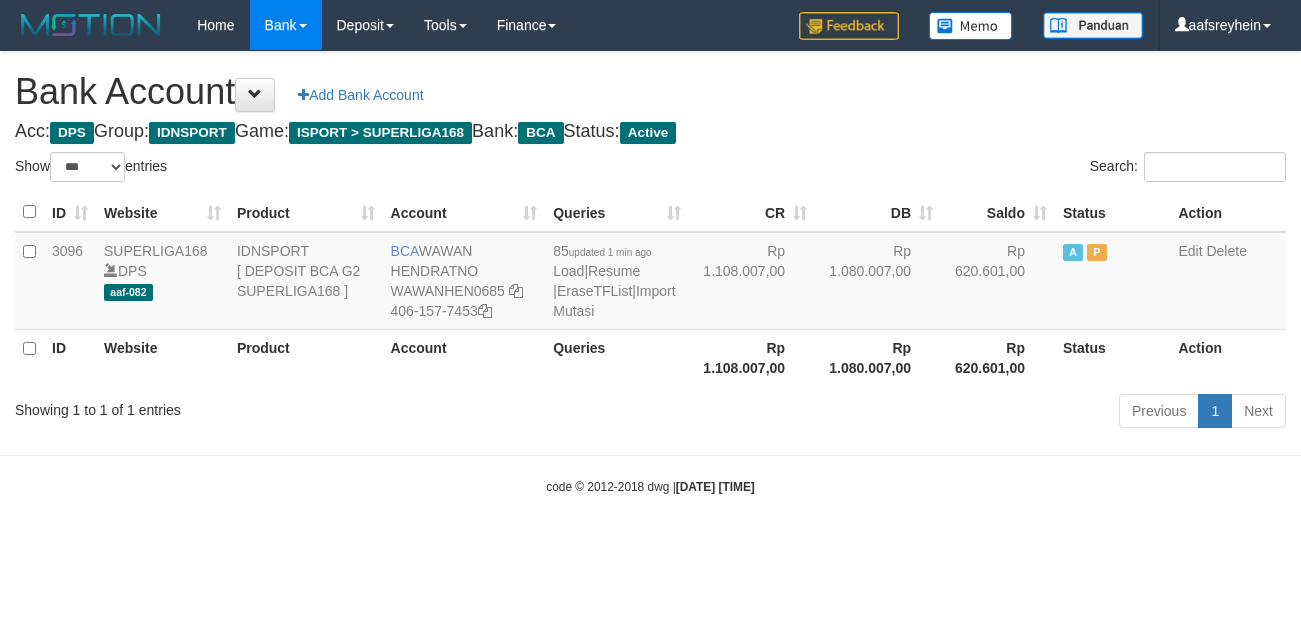 select on "***" 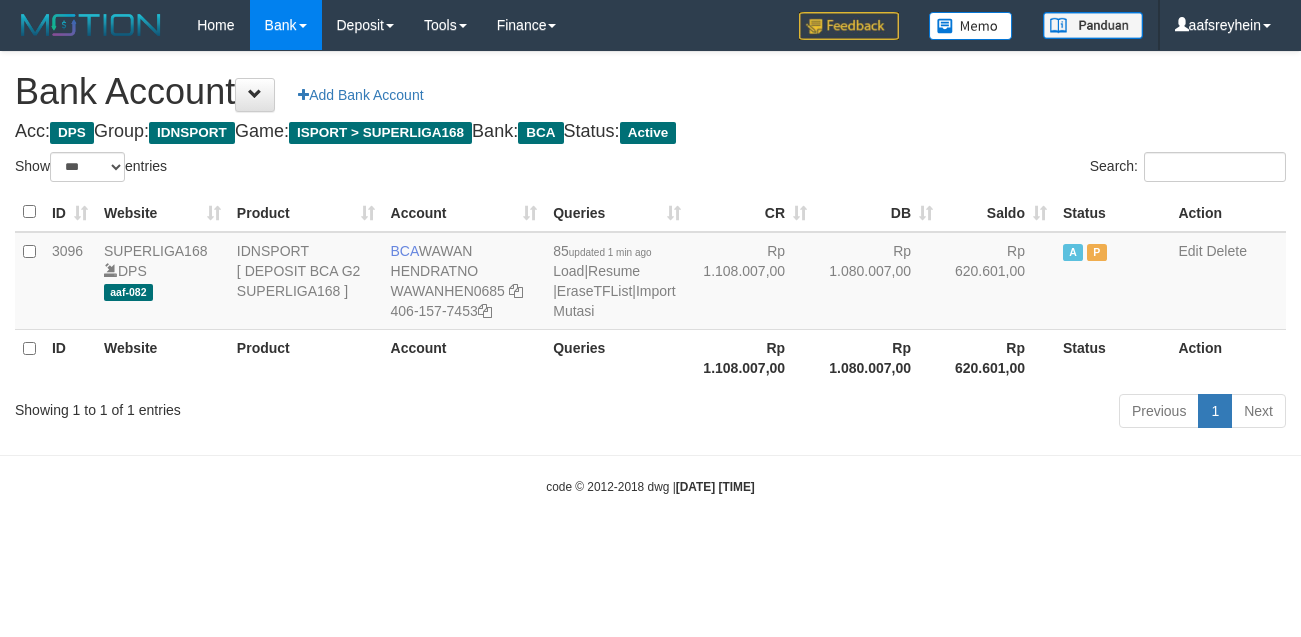 scroll, scrollTop: 0, scrollLeft: 0, axis: both 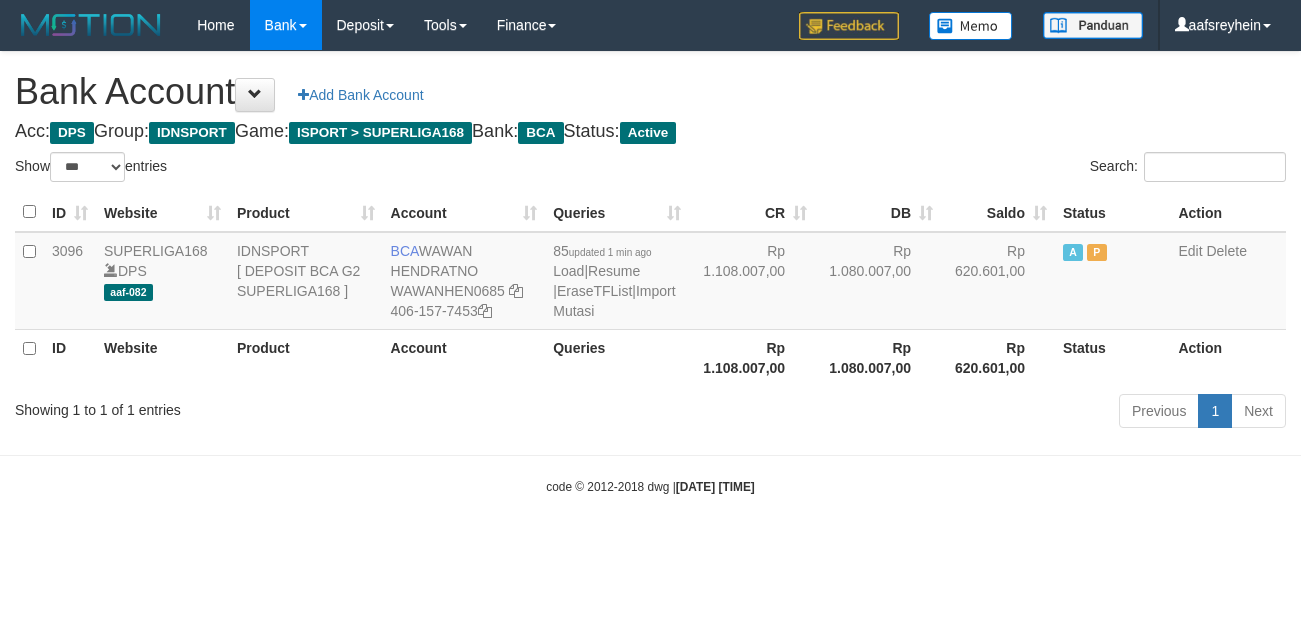 select on "***" 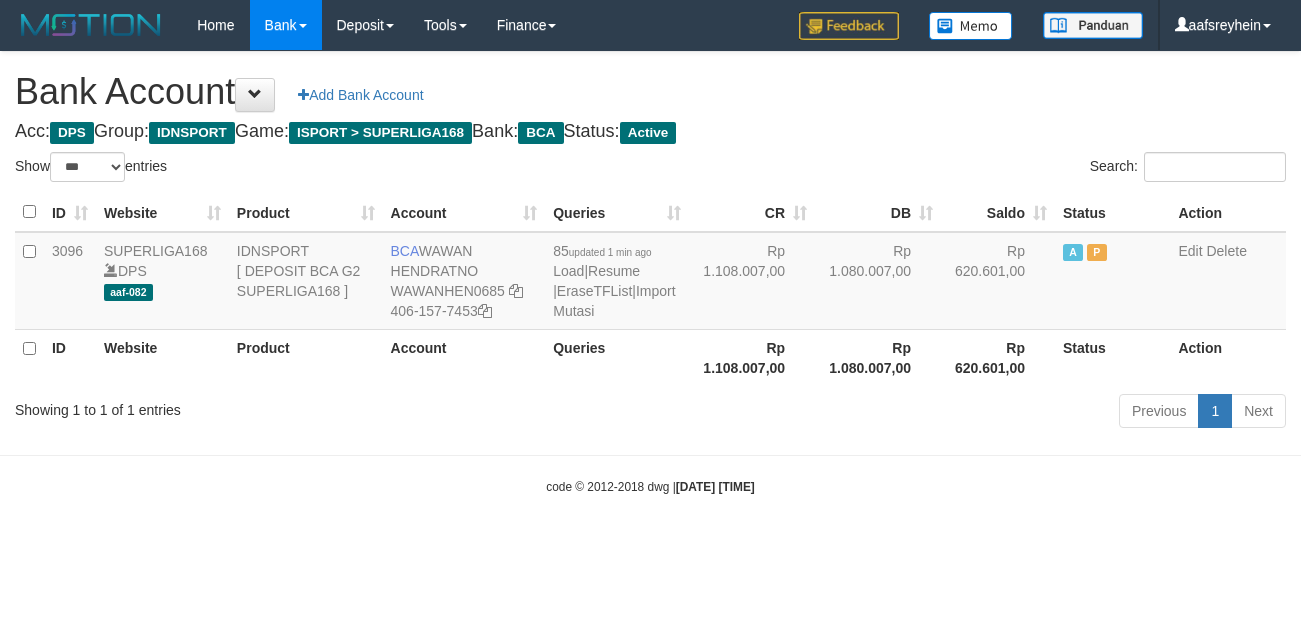 scroll, scrollTop: 0, scrollLeft: 0, axis: both 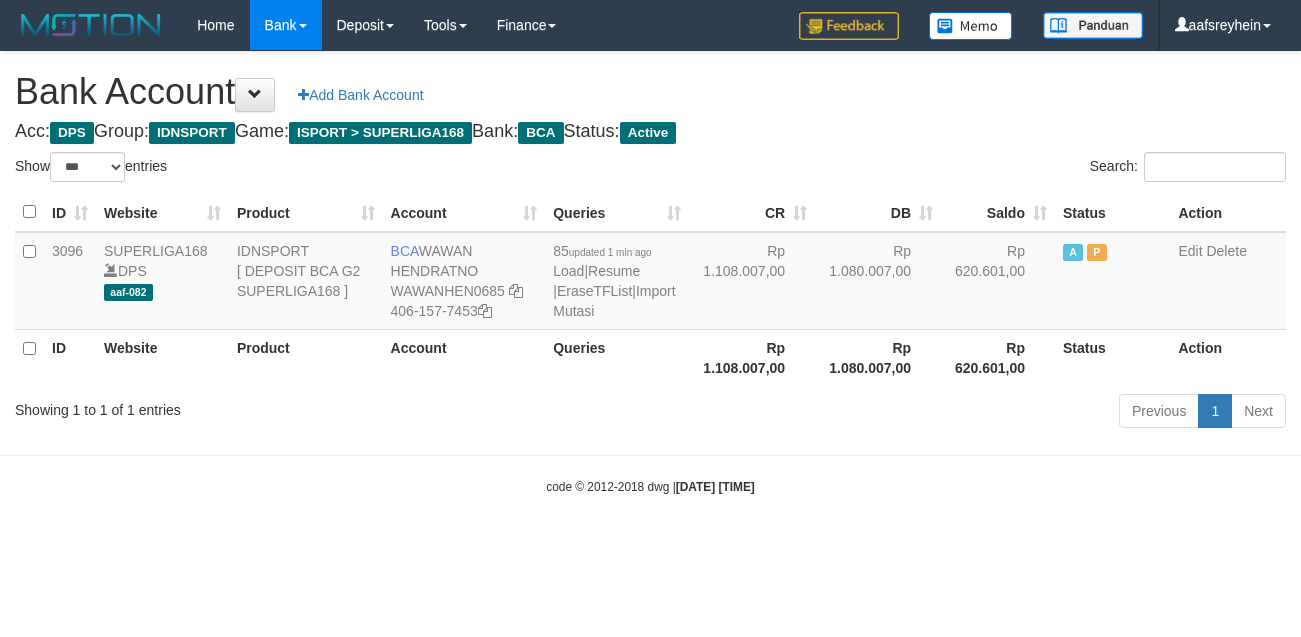 select on "***" 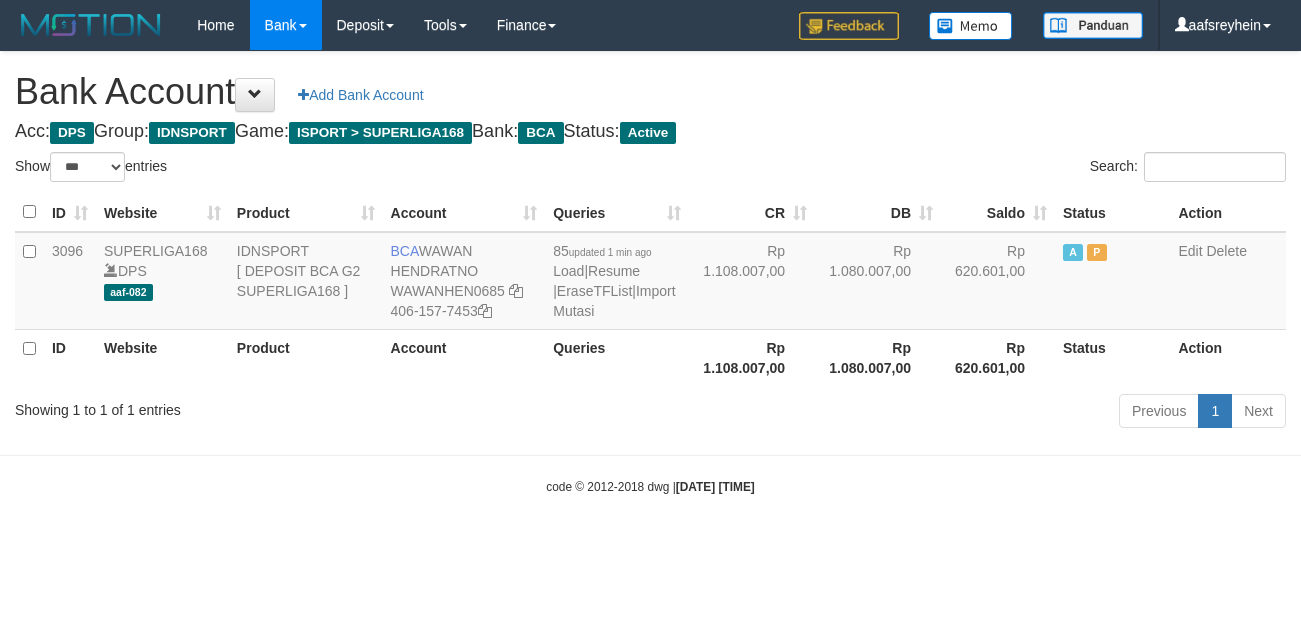 scroll, scrollTop: 0, scrollLeft: 0, axis: both 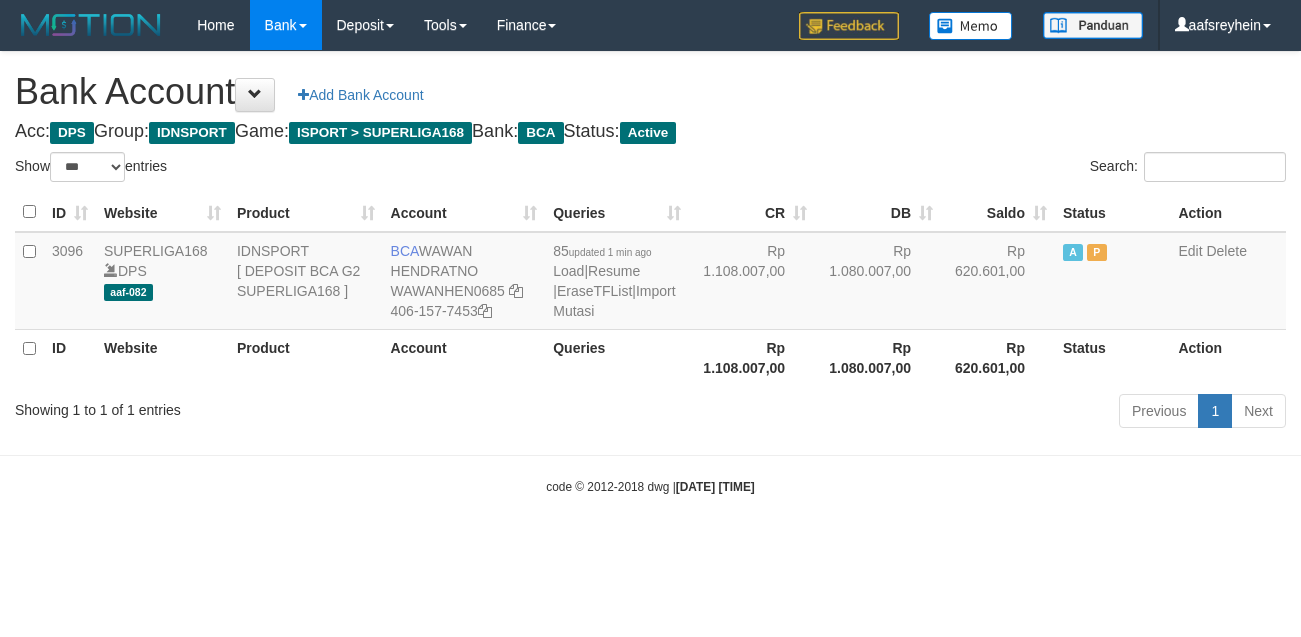 select on "***" 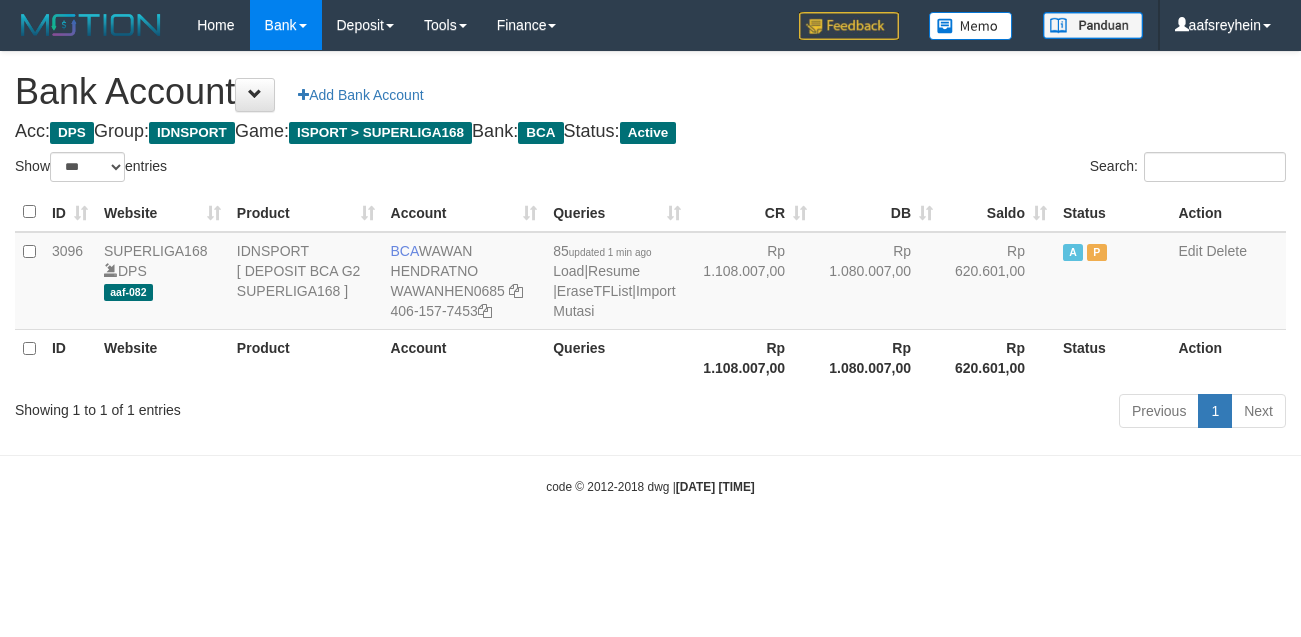 scroll, scrollTop: 0, scrollLeft: 0, axis: both 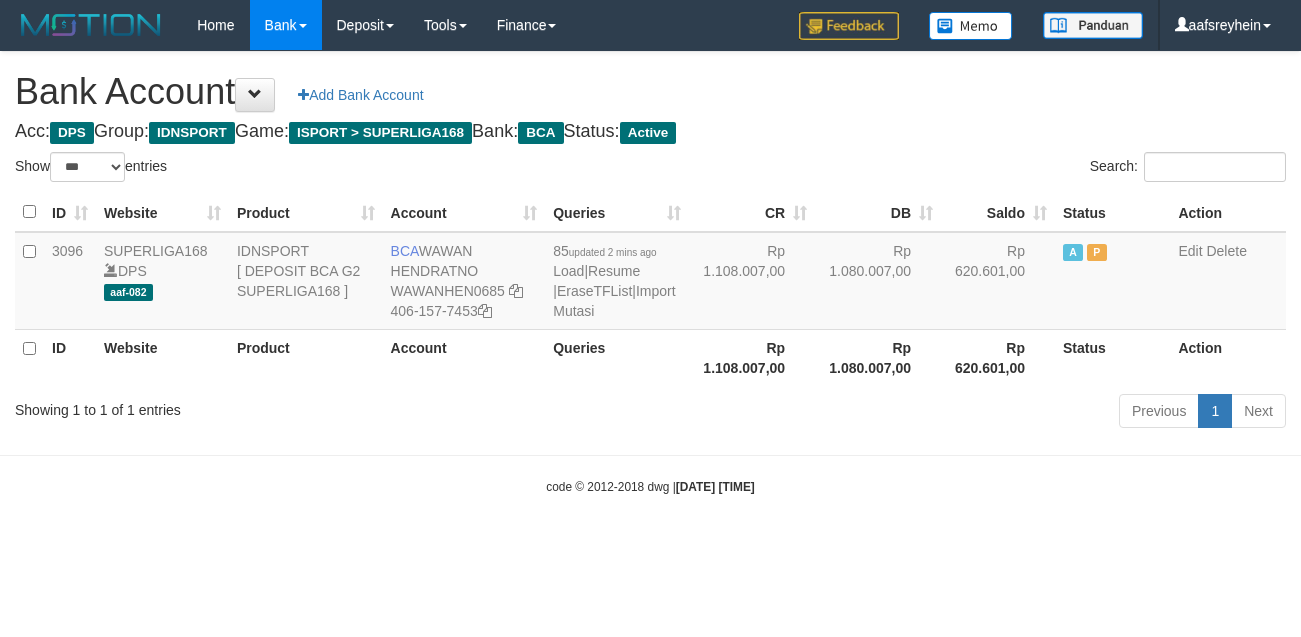 select on "***" 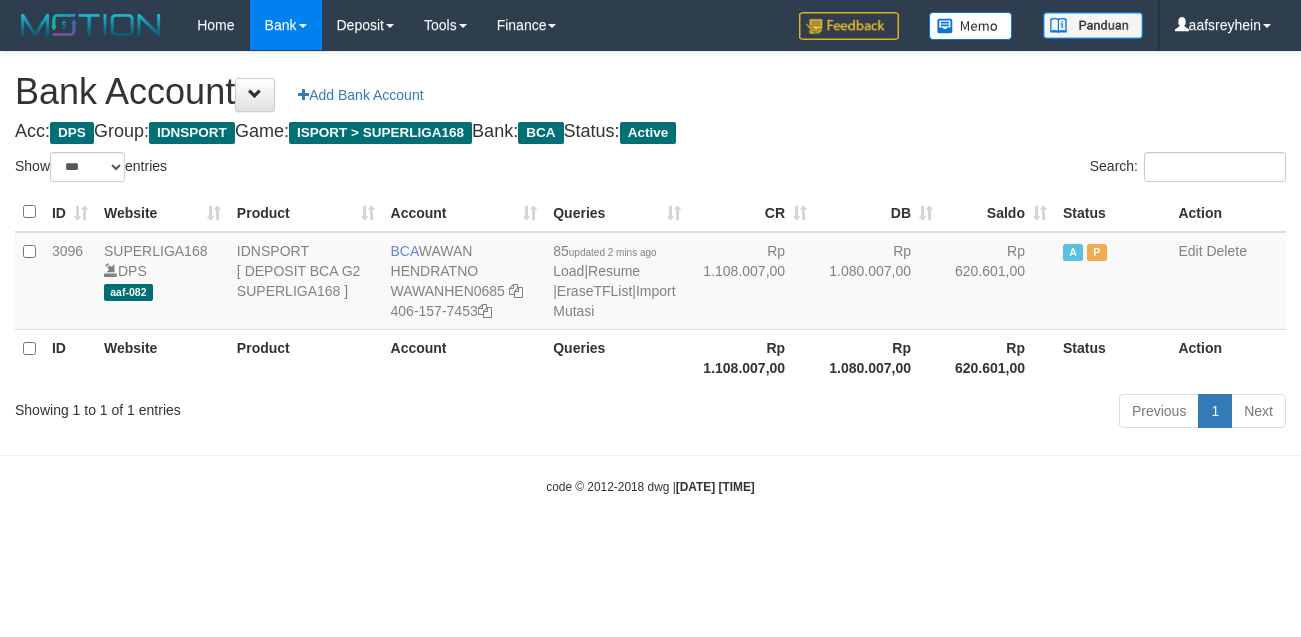 scroll, scrollTop: 0, scrollLeft: 0, axis: both 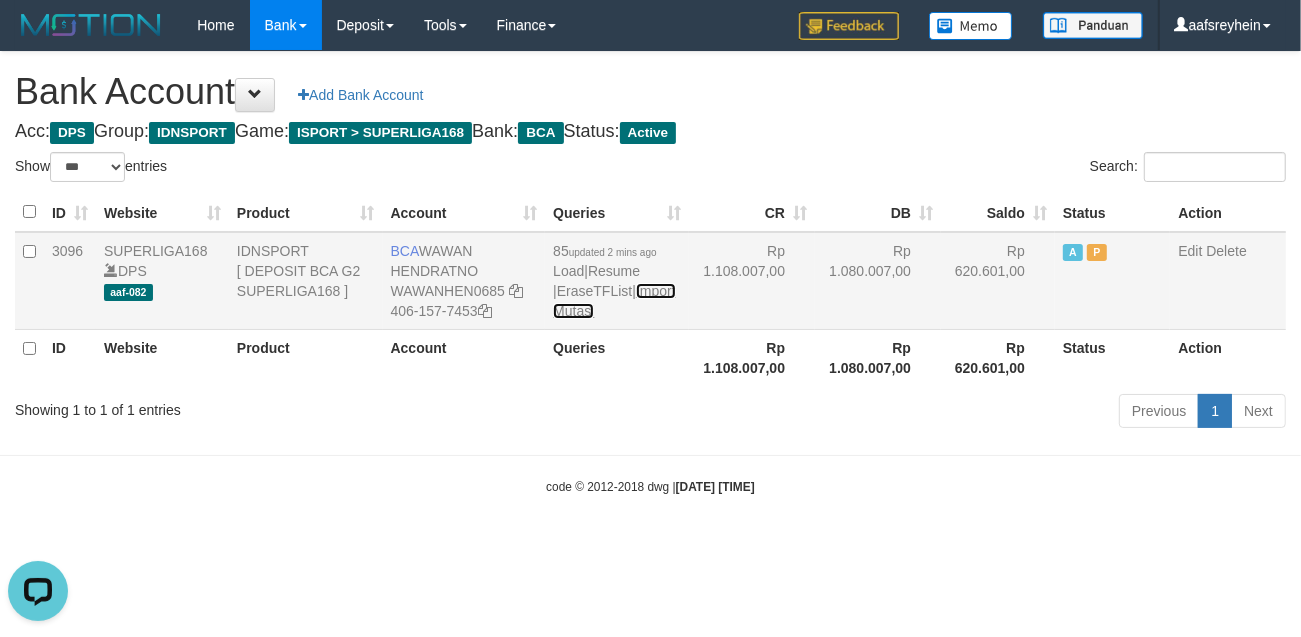 click on "Import Mutasi" at bounding box center [614, 301] 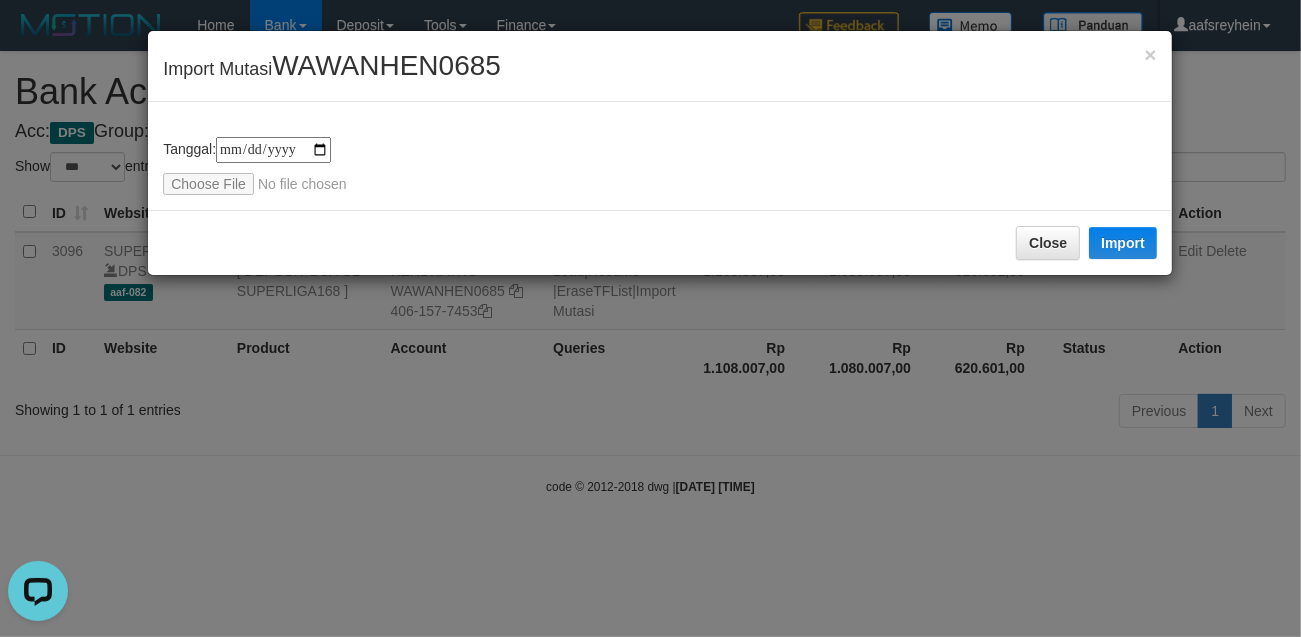 type on "**********" 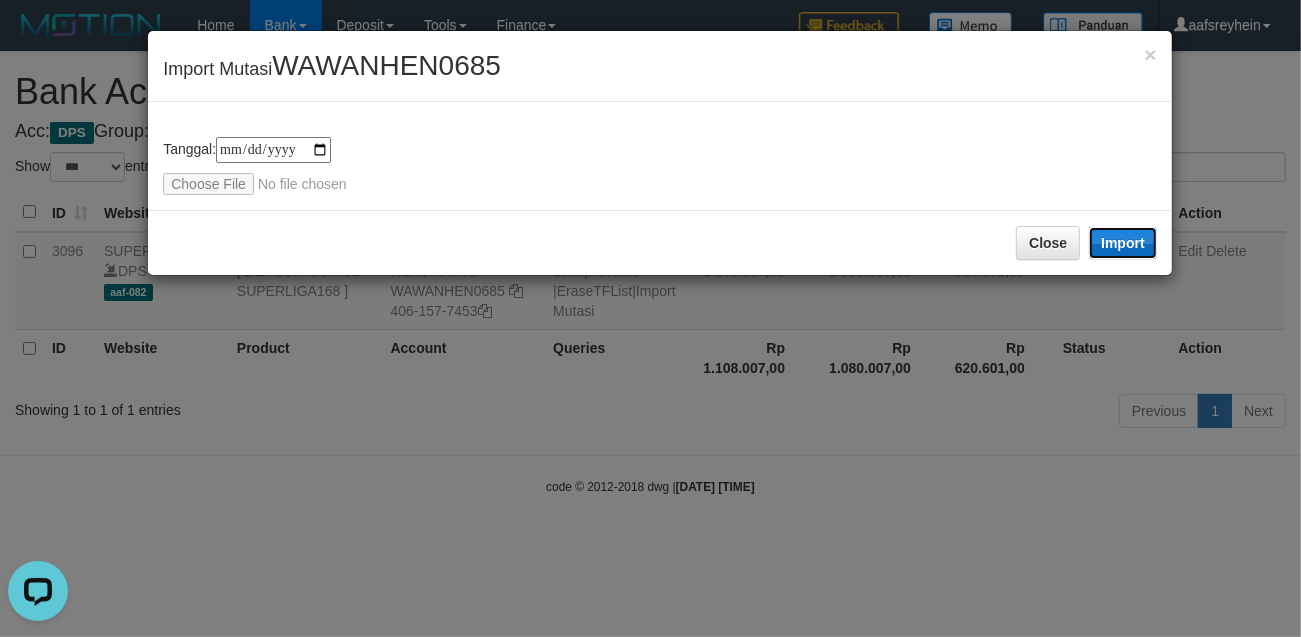 click on "Import" at bounding box center (1123, 243) 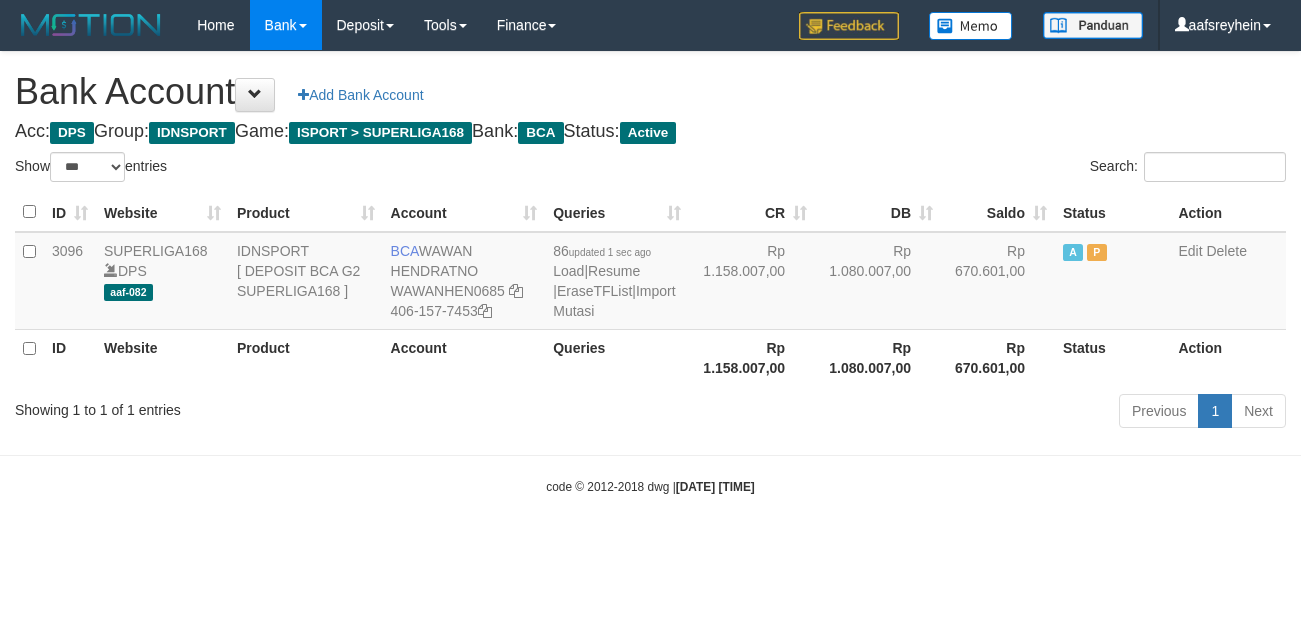 select on "***" 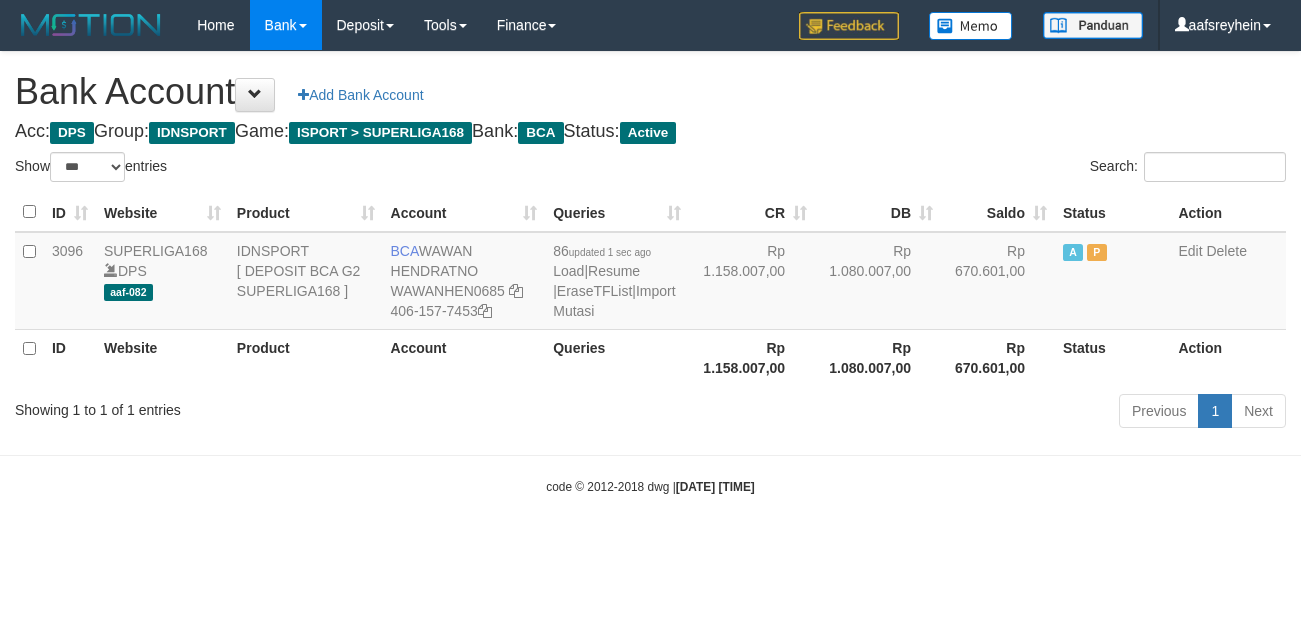 scroll, scrollTop: 0, scrollLeft: 0, axis: both 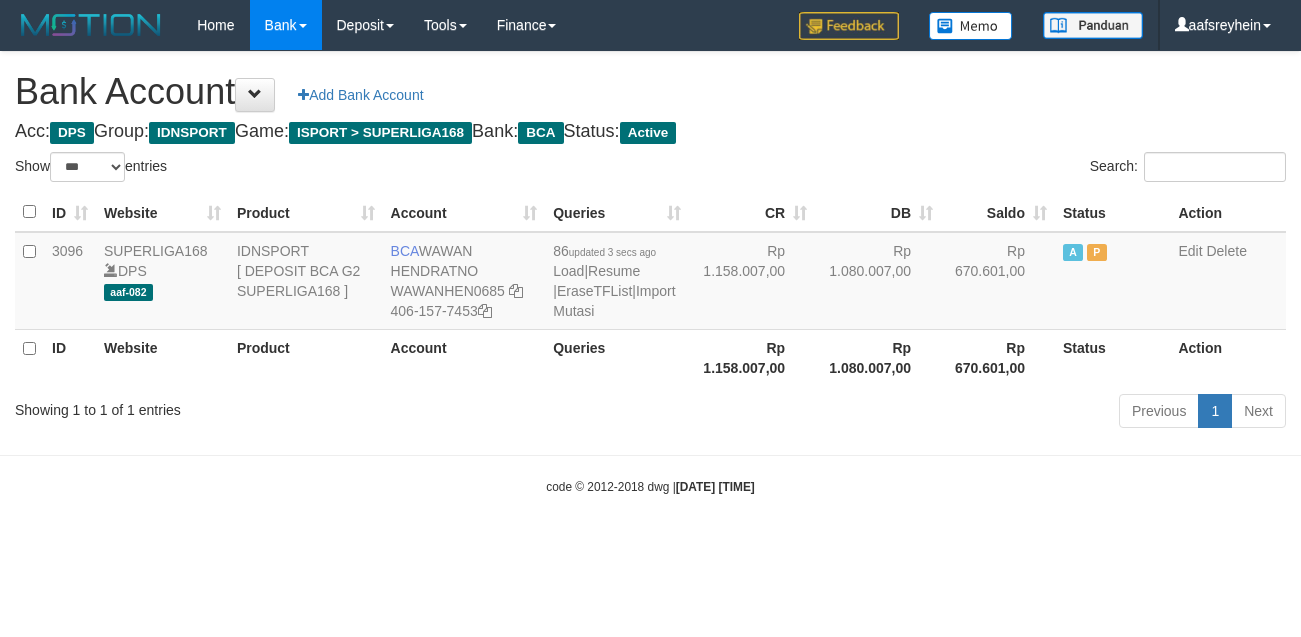 select on "***" 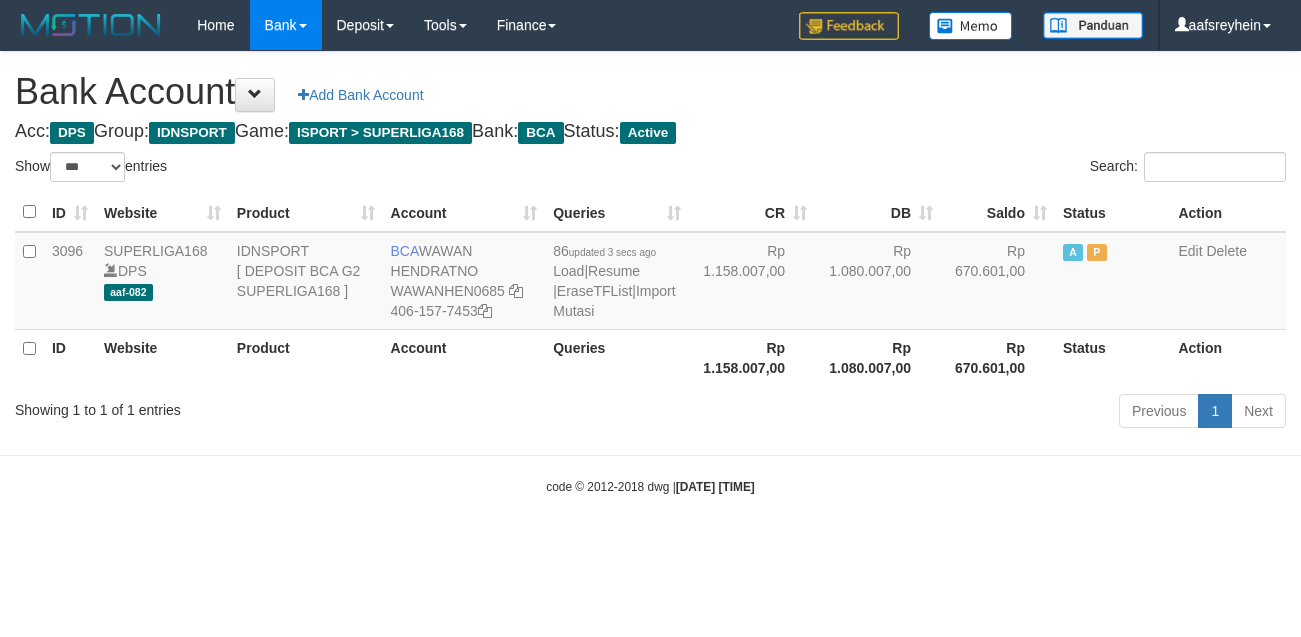 scroll, scrollTop: 0, scrollLeft: 0, axis: both 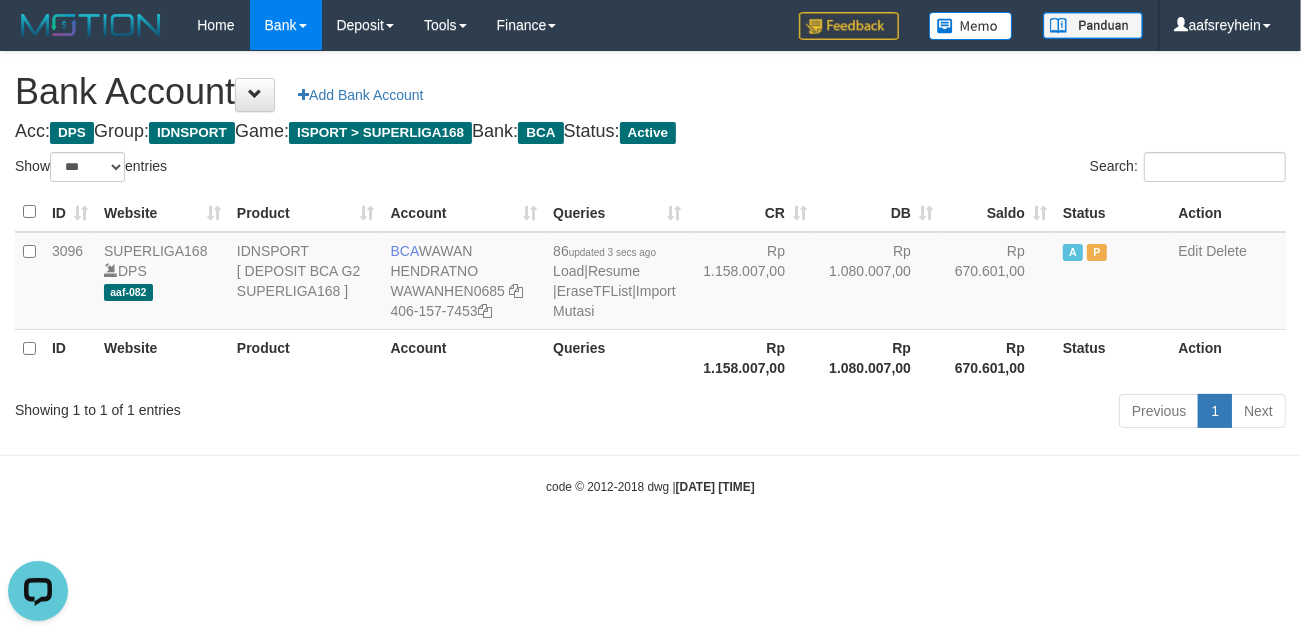 click on "Toggle navigation
Home
Bank
Account List
Load
By Website
Group
[ISPORT]													SUPERLIGA168
By Load Group (DPS)" at bounding box center (650, 273) 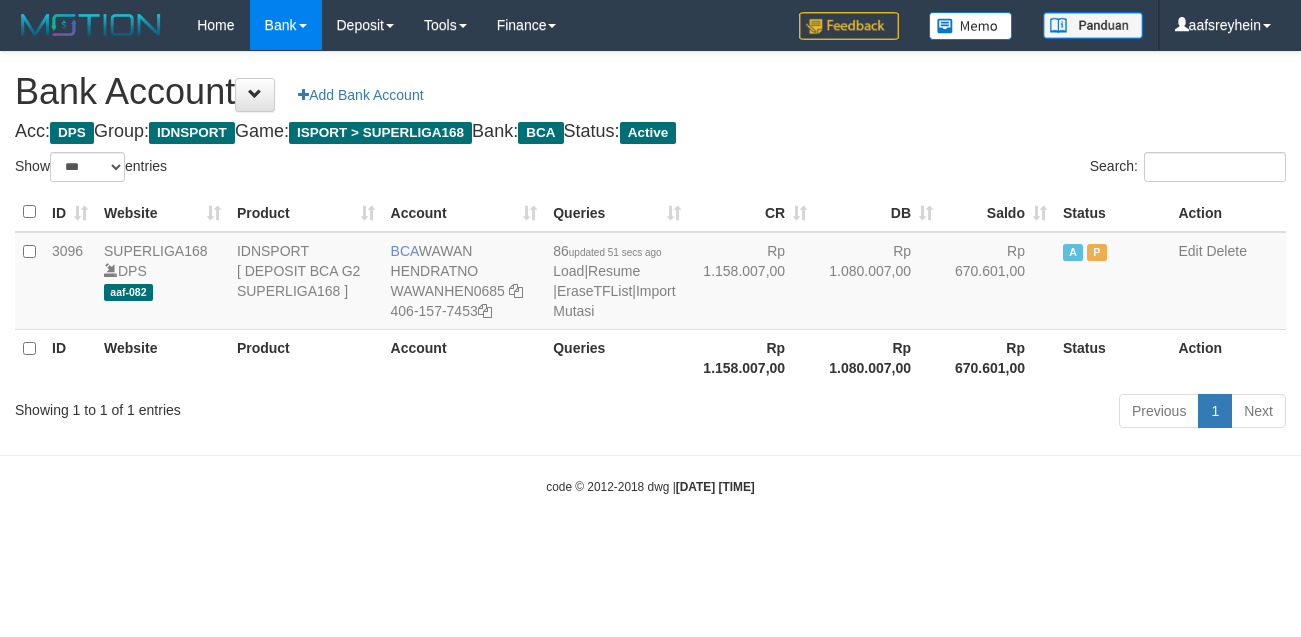 select on "***" 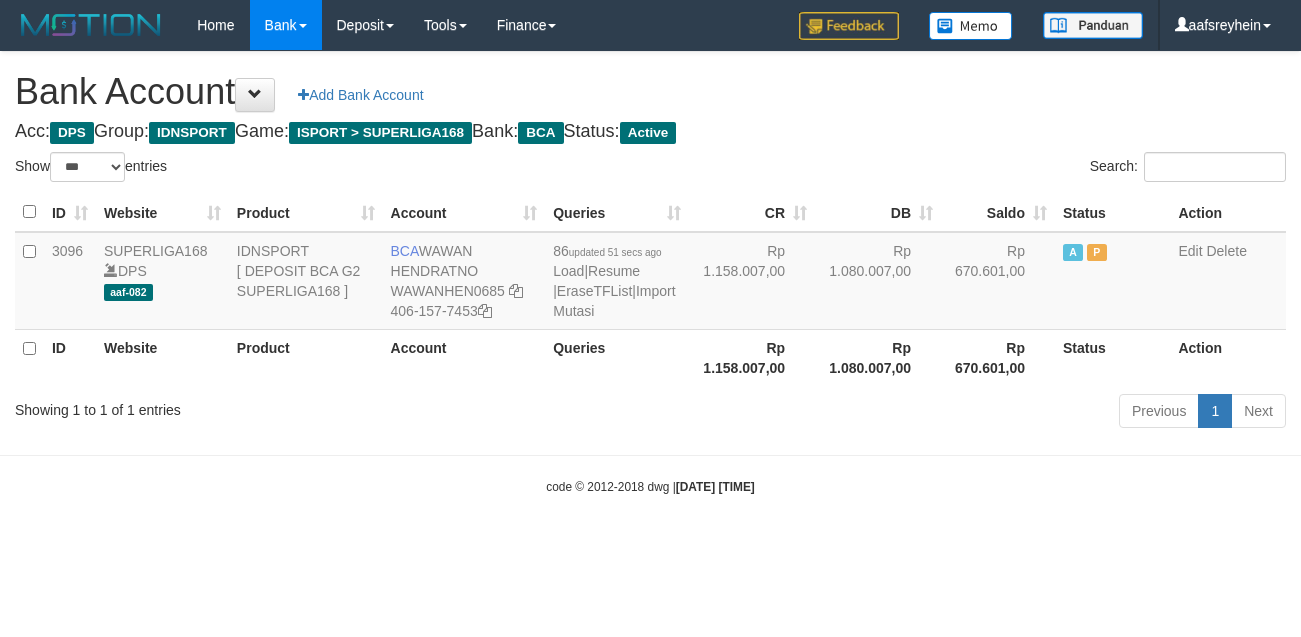 scroll, scrollTop: 0, scrollLeft: 0, axis: both 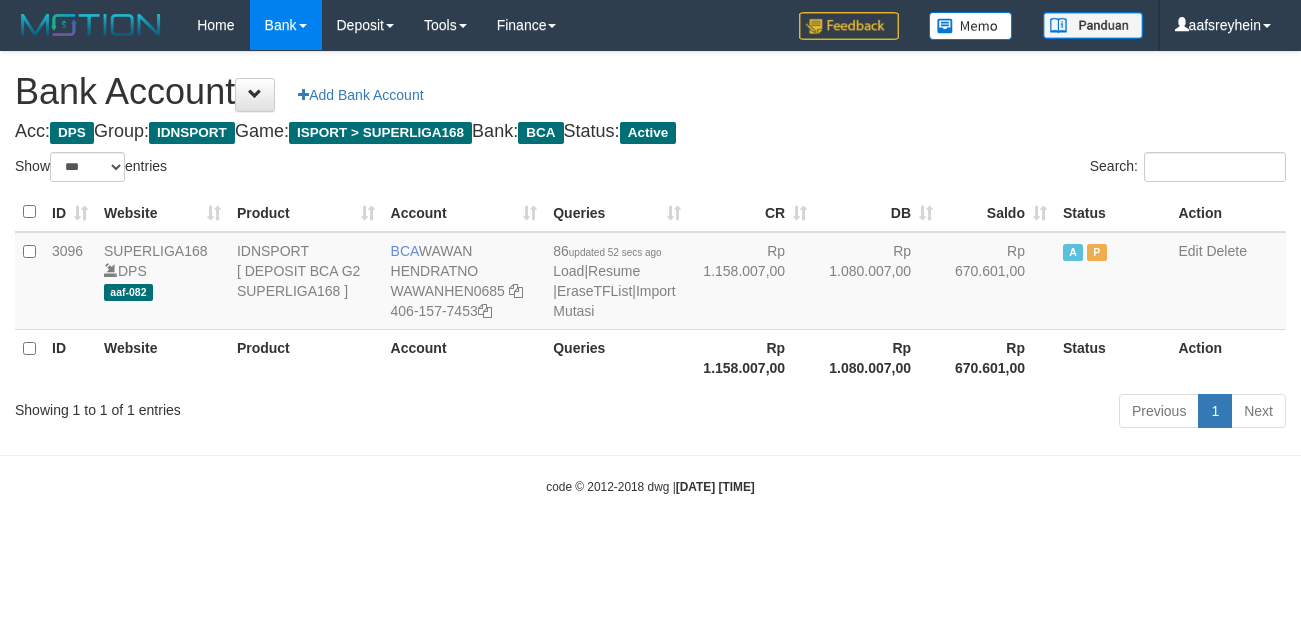 select on "***" 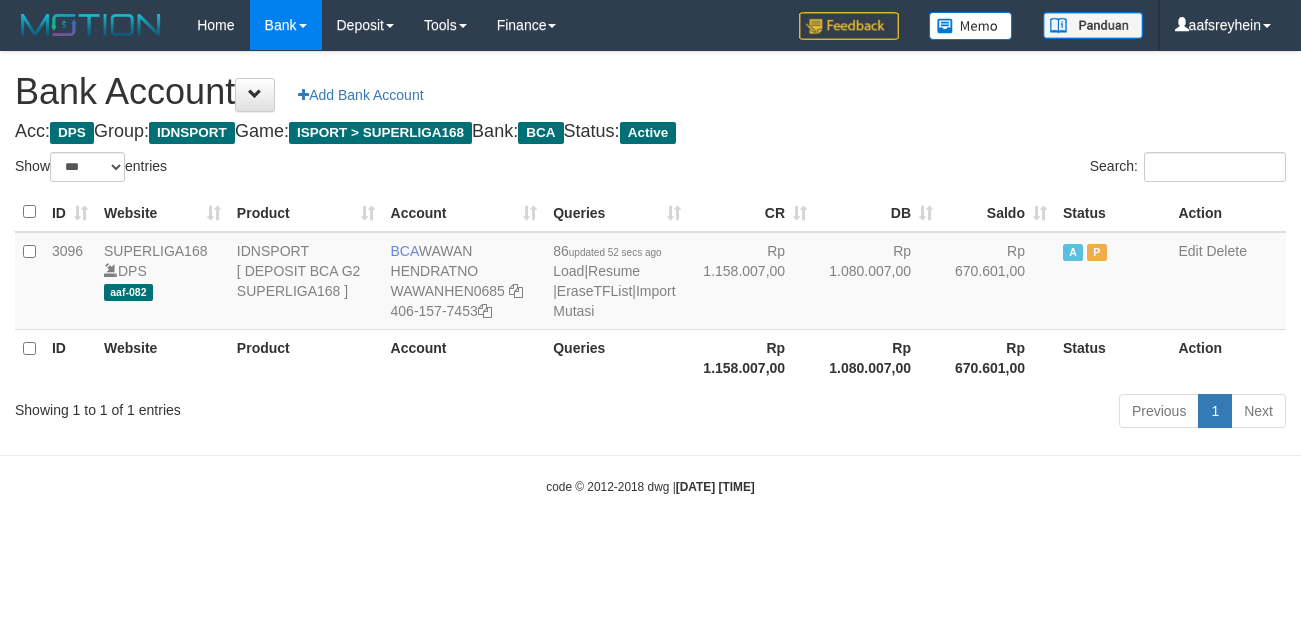 scroll, scrollTop: 0, scrollLeft: 0, axis: both 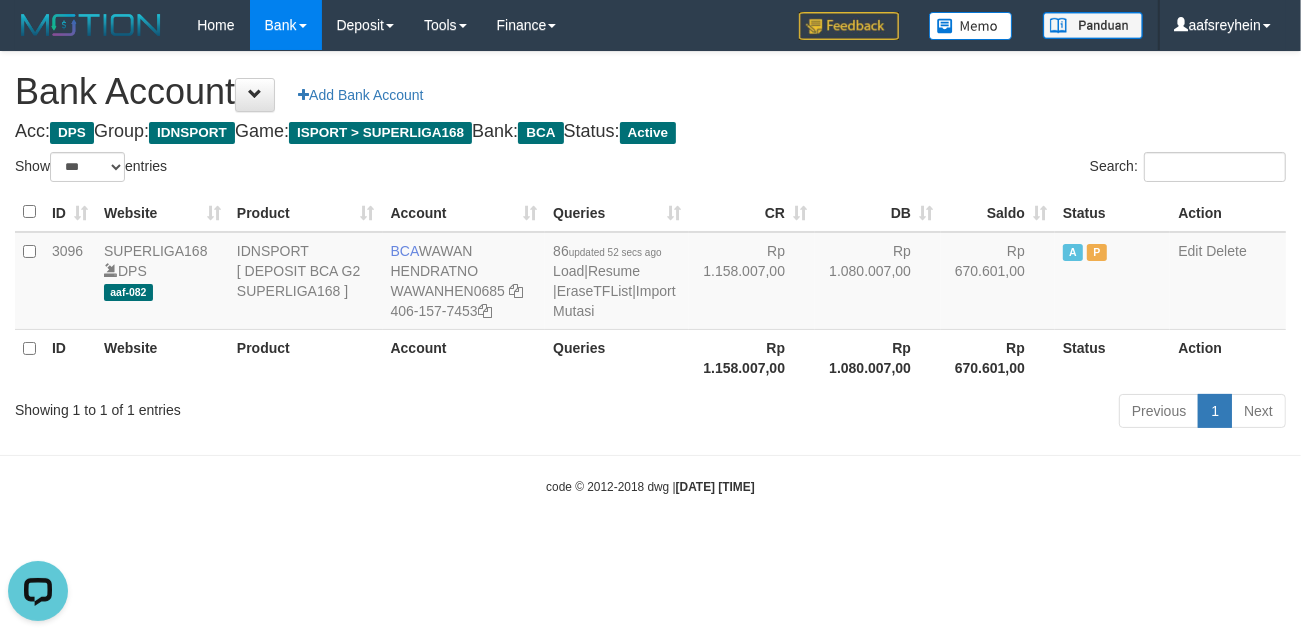 drag, startPoint x: 982, startPoint y: 605, endPoint x: 997, endPoint y: 591, distance: 20.518284 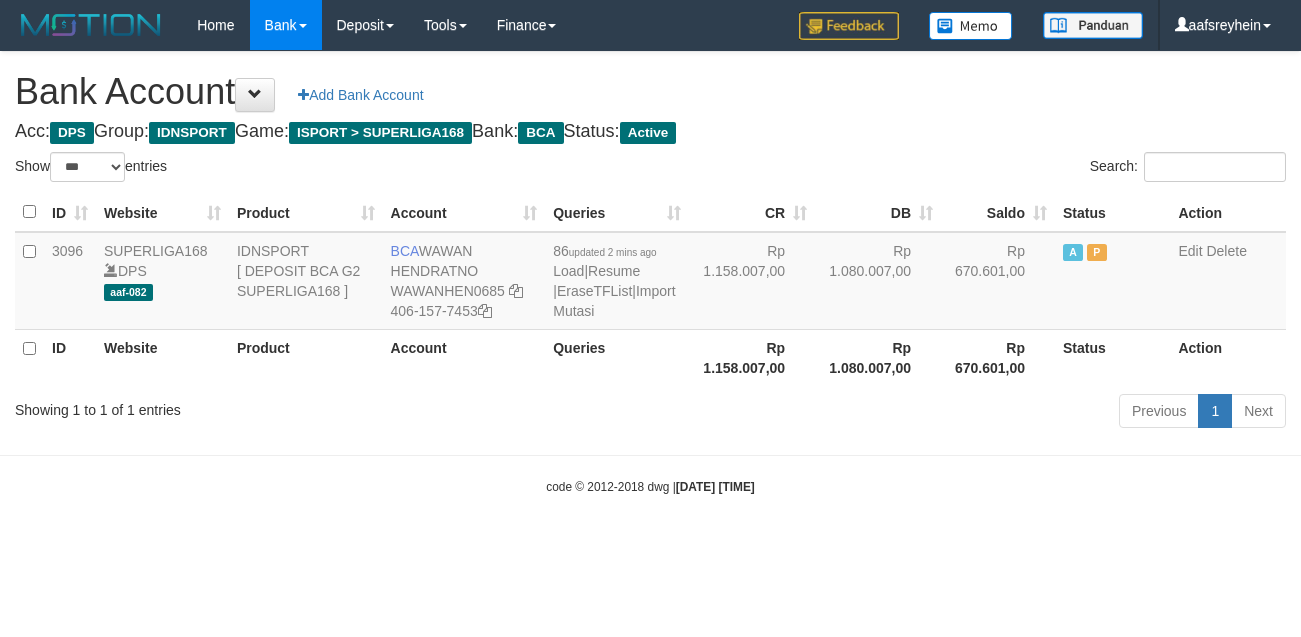 select on "***" 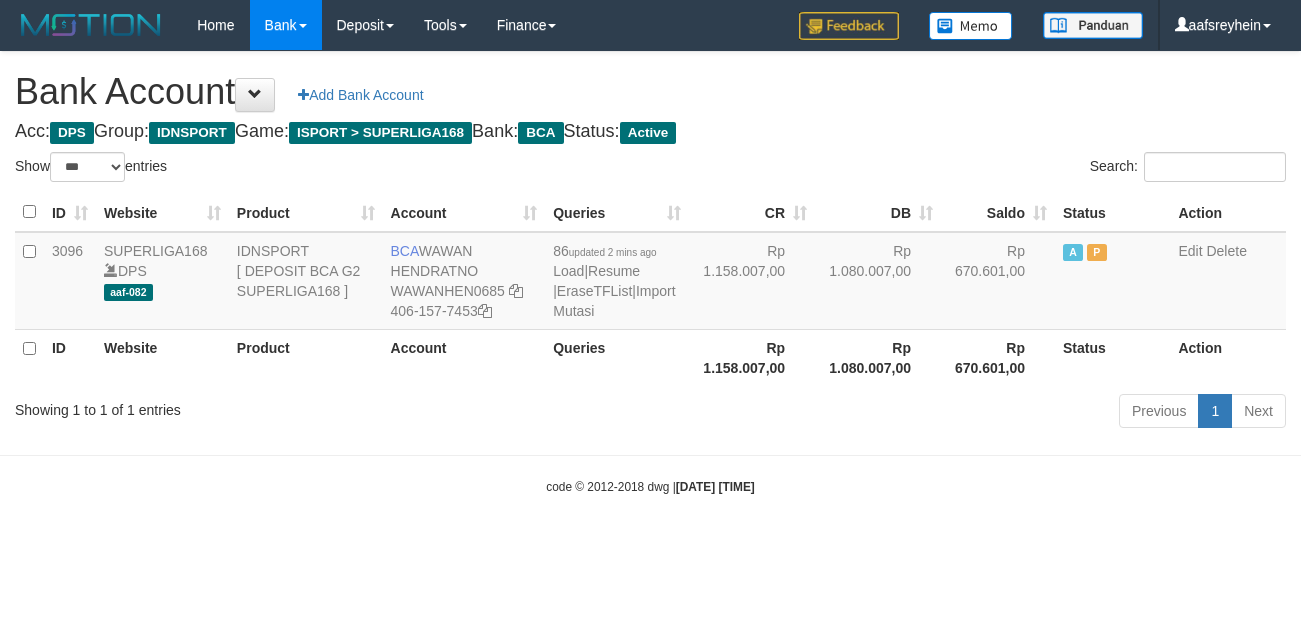 scroll, scrollTop: 0, scrollLeft: 0, axis: both 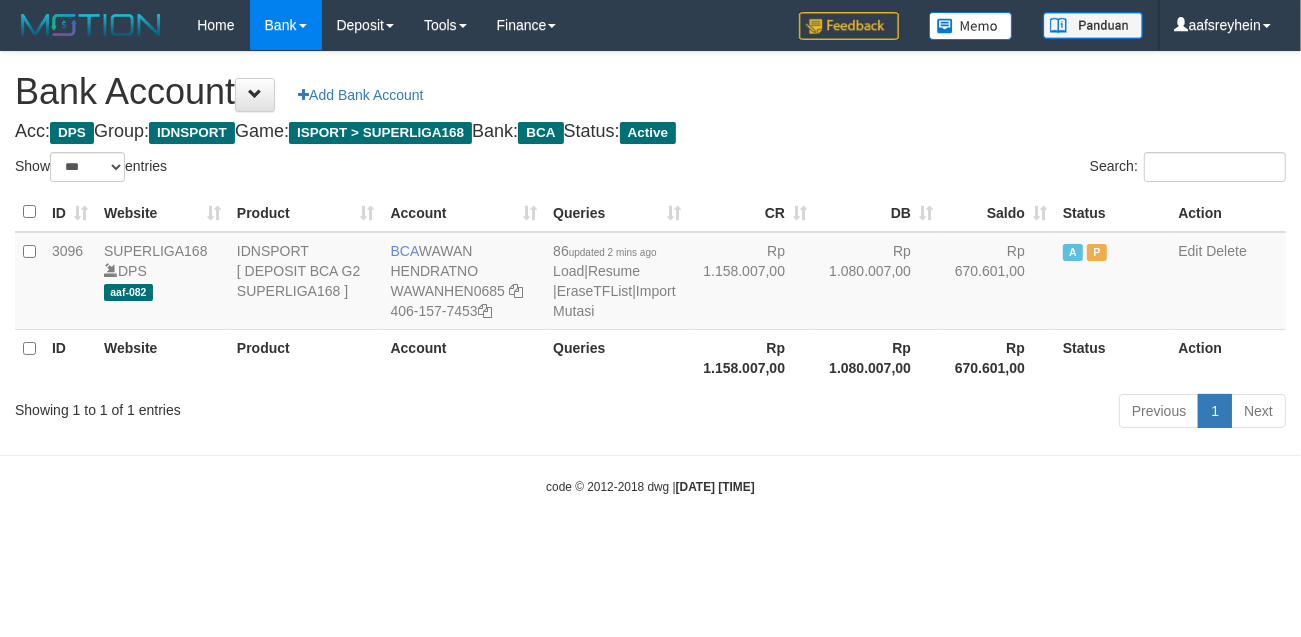 click on "Toggle navigation
Home
Bank
Account List
Load
By Website
Group
[ISPORT]													SUPERLIGA168
By Load Group (DPS)
-" at bounding box center (650, 273) 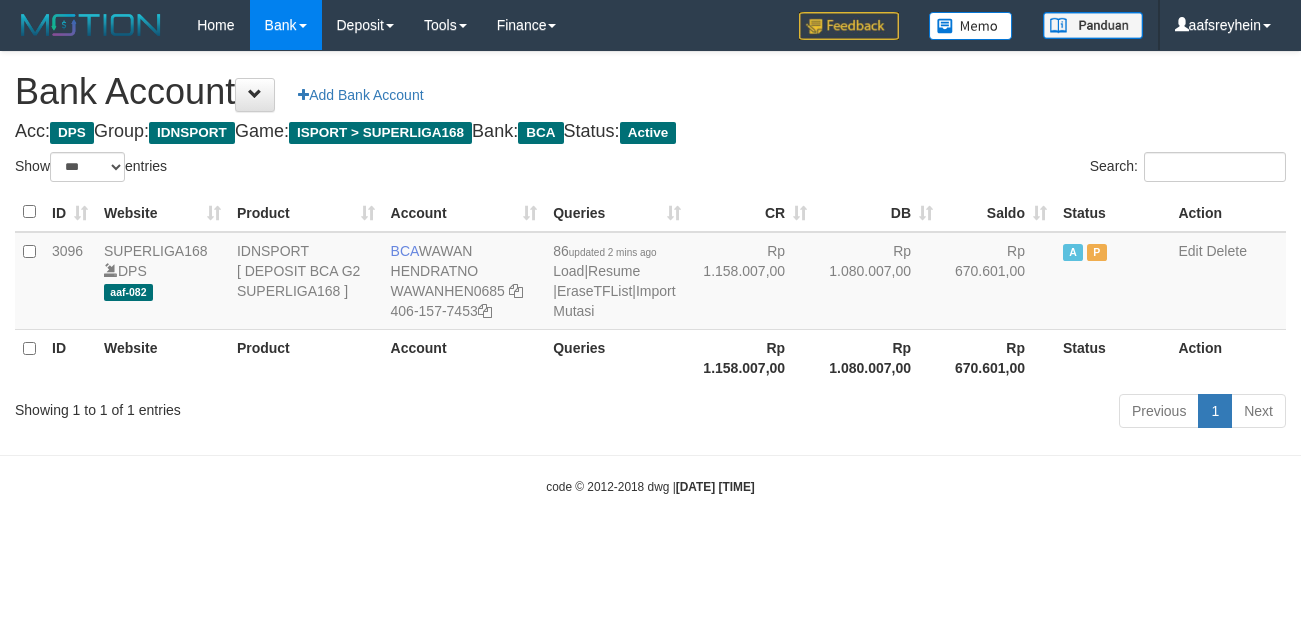 select on "***" 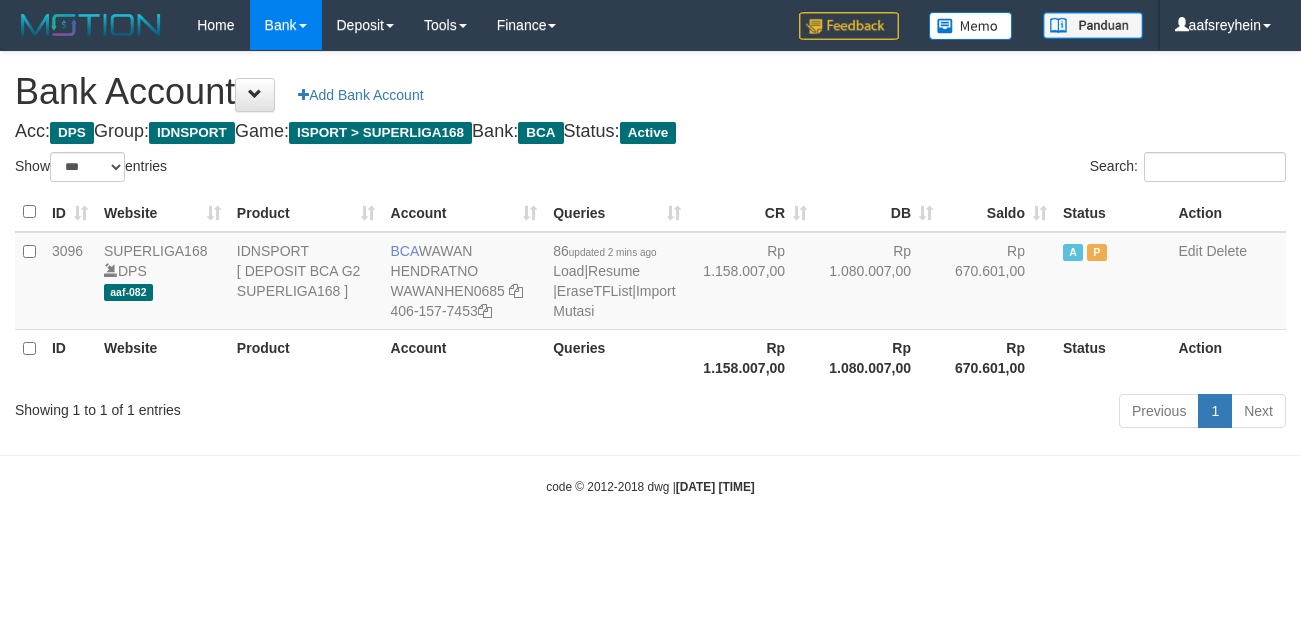 scroll, scrollTop: 0, scrollLeft: 0, axis: both 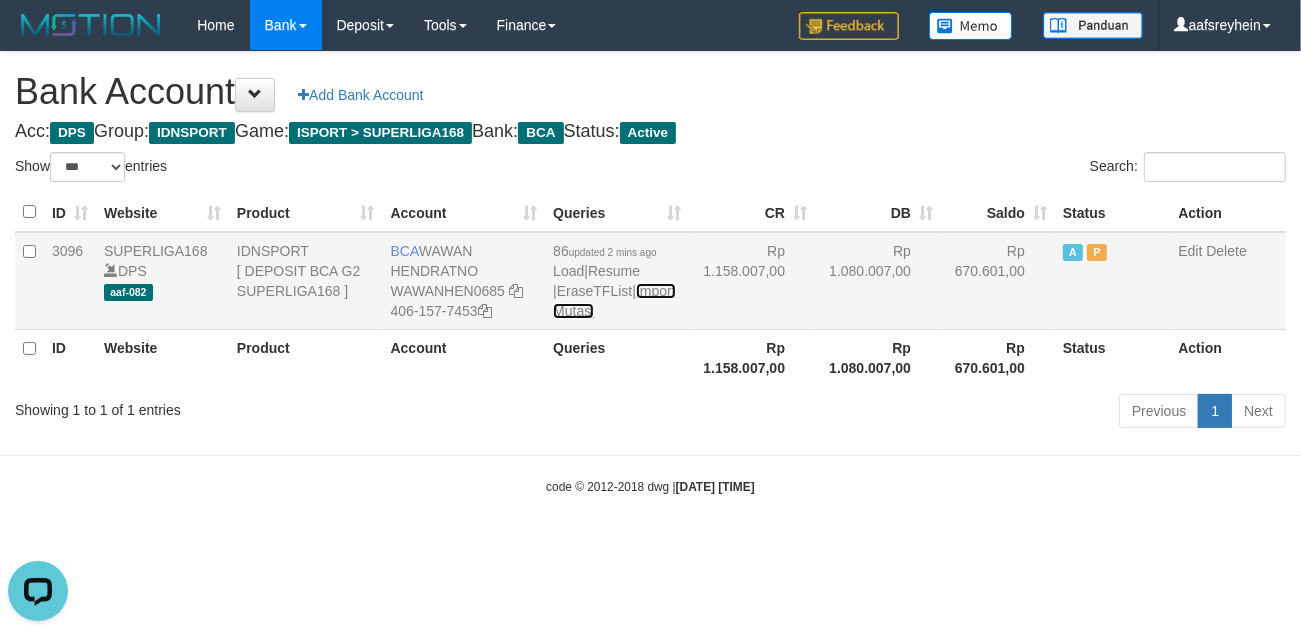 click on "Import Mutasi" at bounding box center (614, 301) 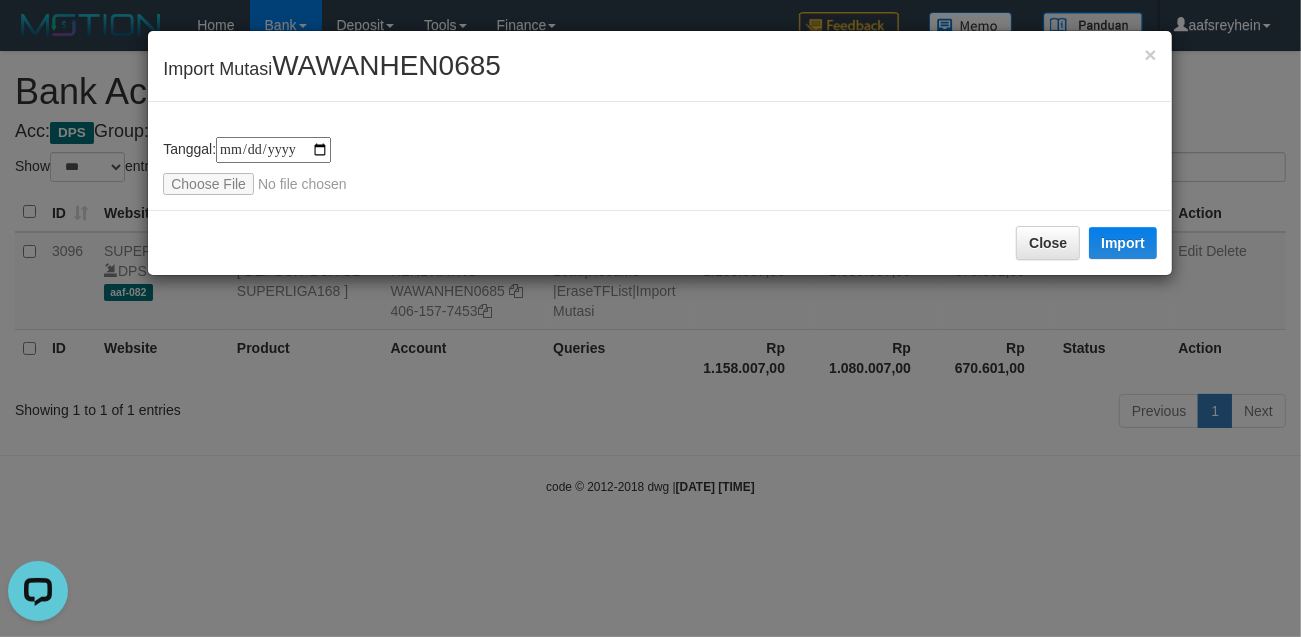 type on "**********" 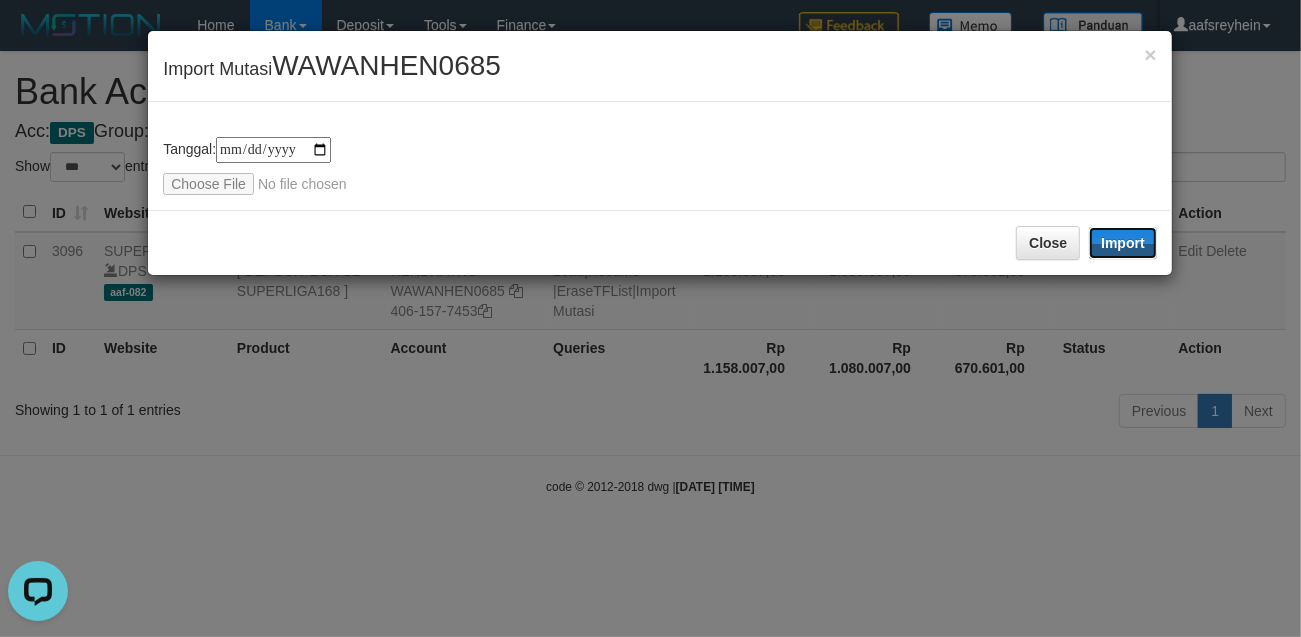 click on "Import" at bounding box center [1123, 243] 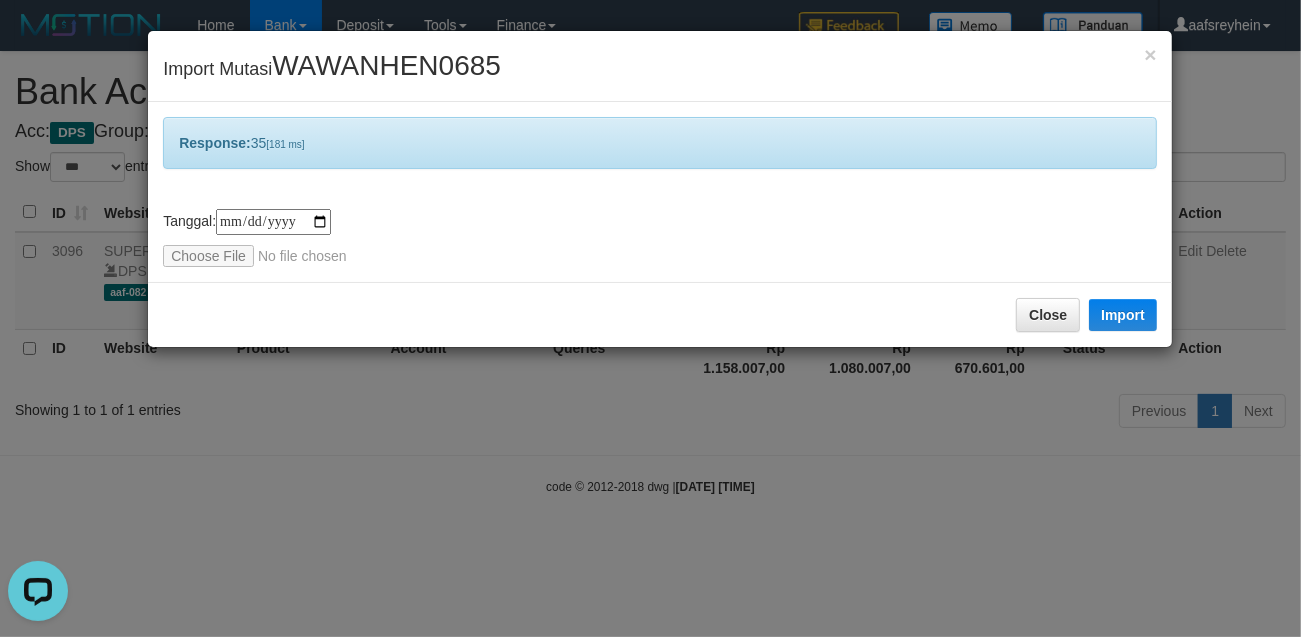 click on "**********" at bounding box center [660, 238] 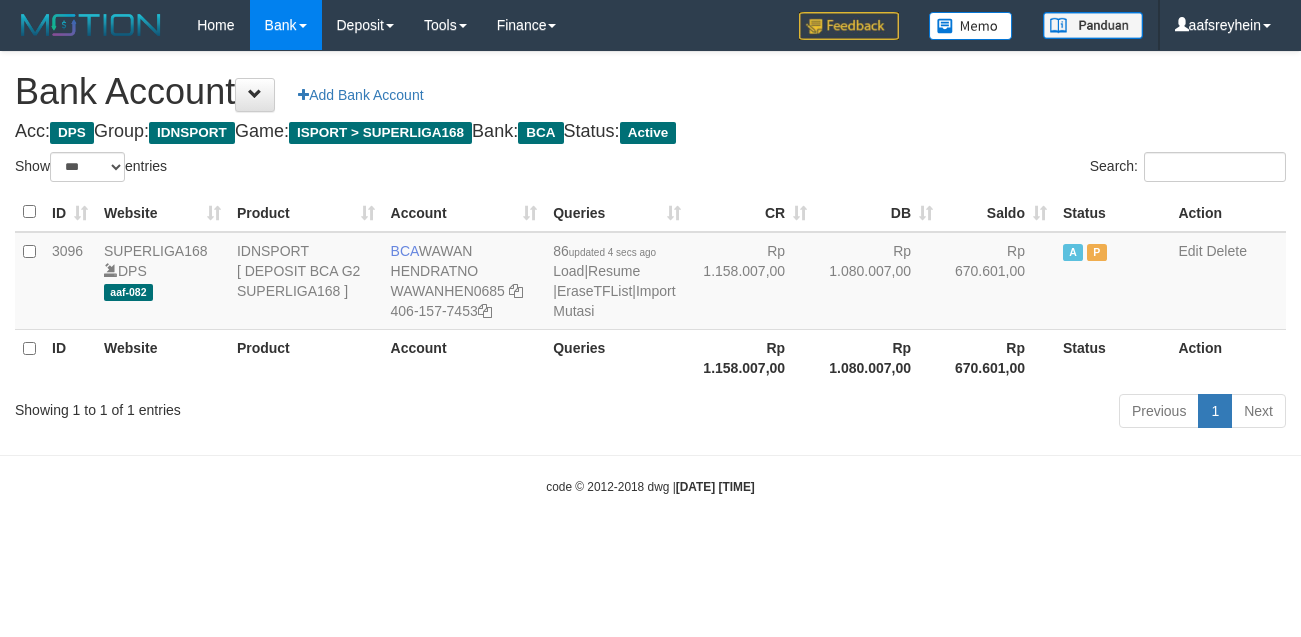 select on "***" 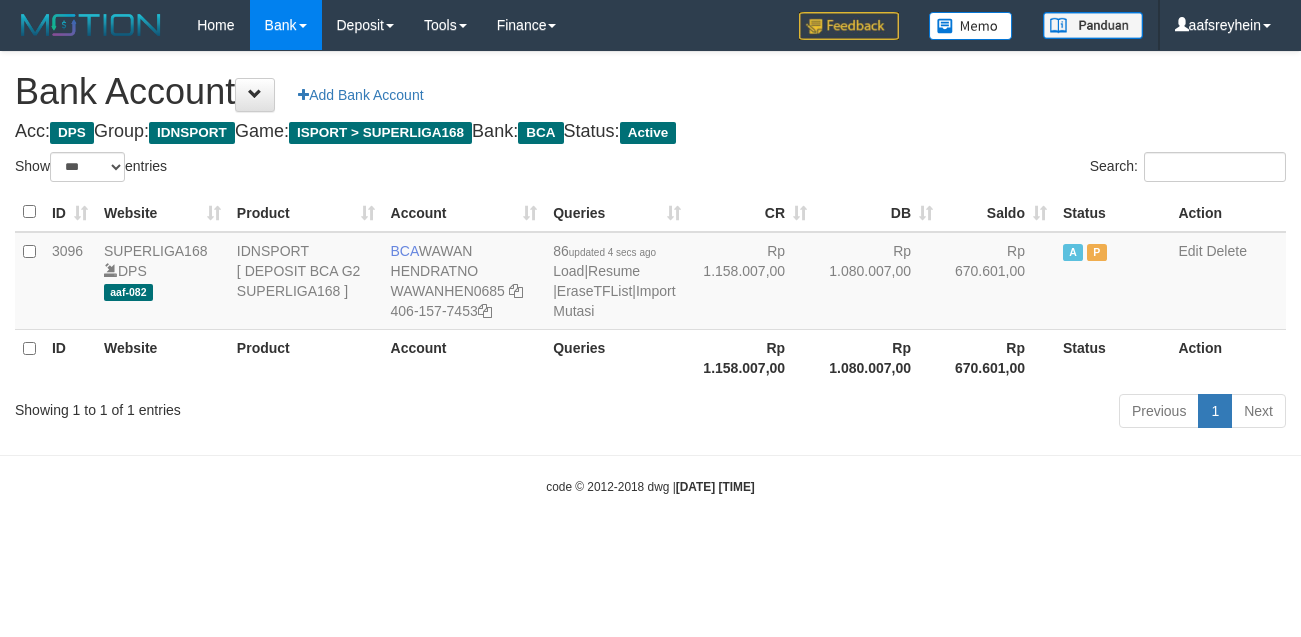 scroll, scrollTop: 0, scrollLeft: 0, axis: both 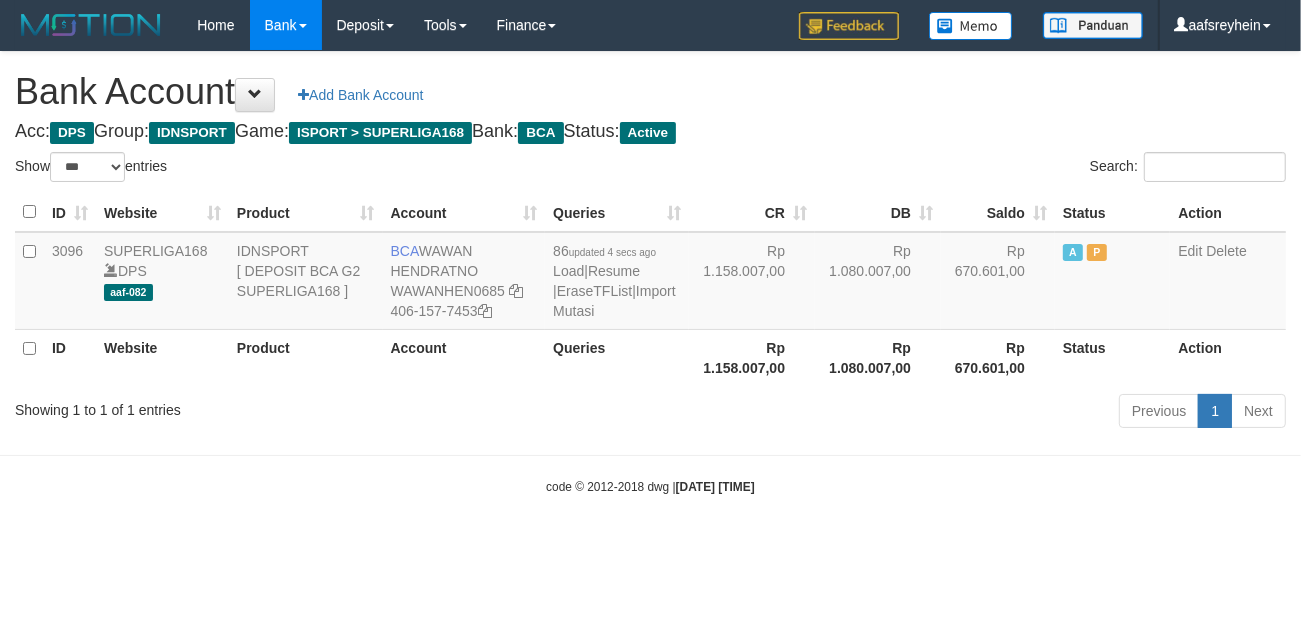 click on "code © 2012-2018 dwg |  2025/07/12 07:53:17" at bounding box center [650, 486] 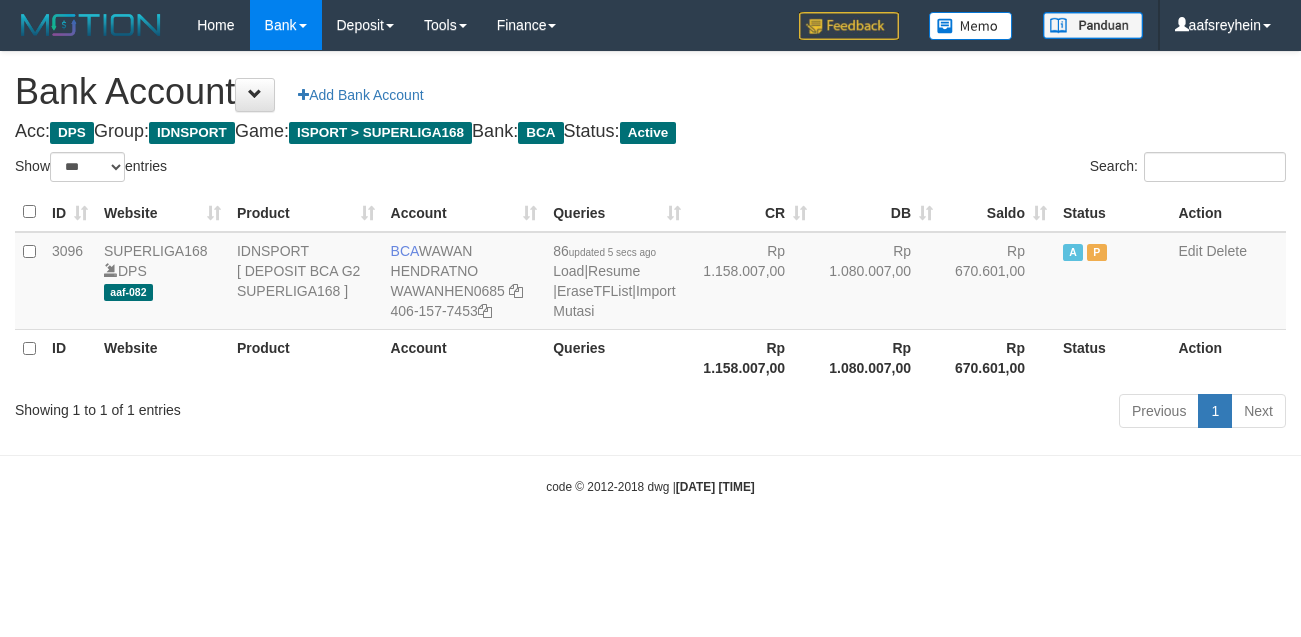 select on "***" 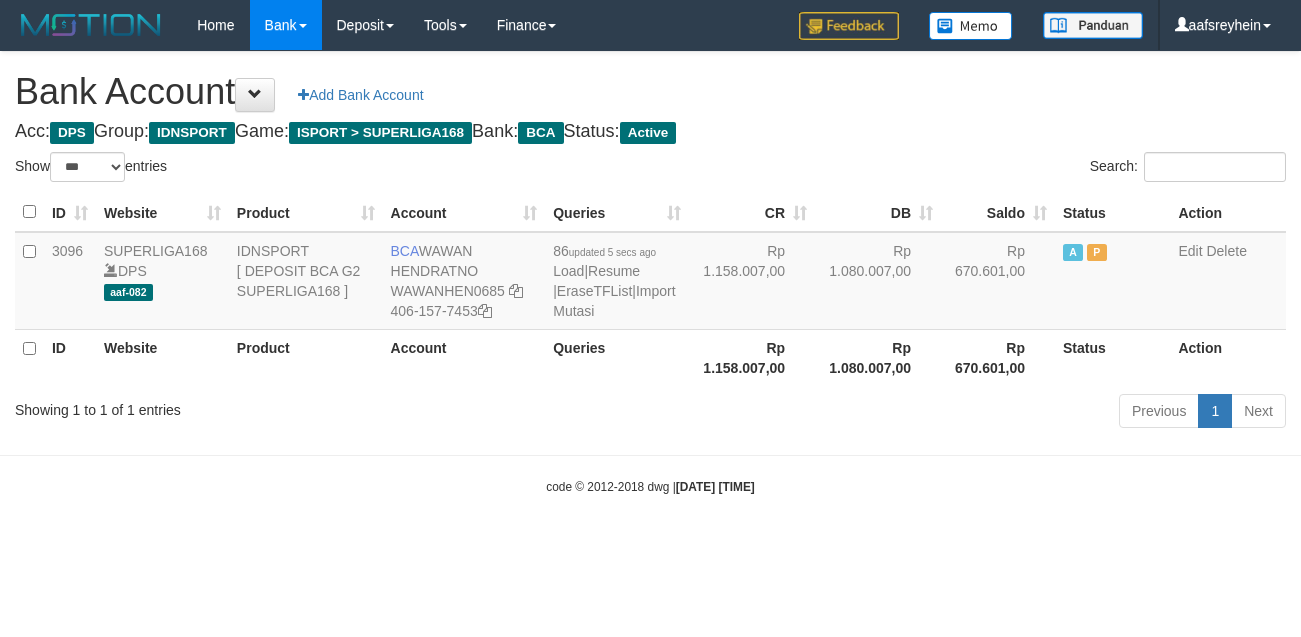 scroll, scrollTop: 0, scrollLeft: 0, axis: both 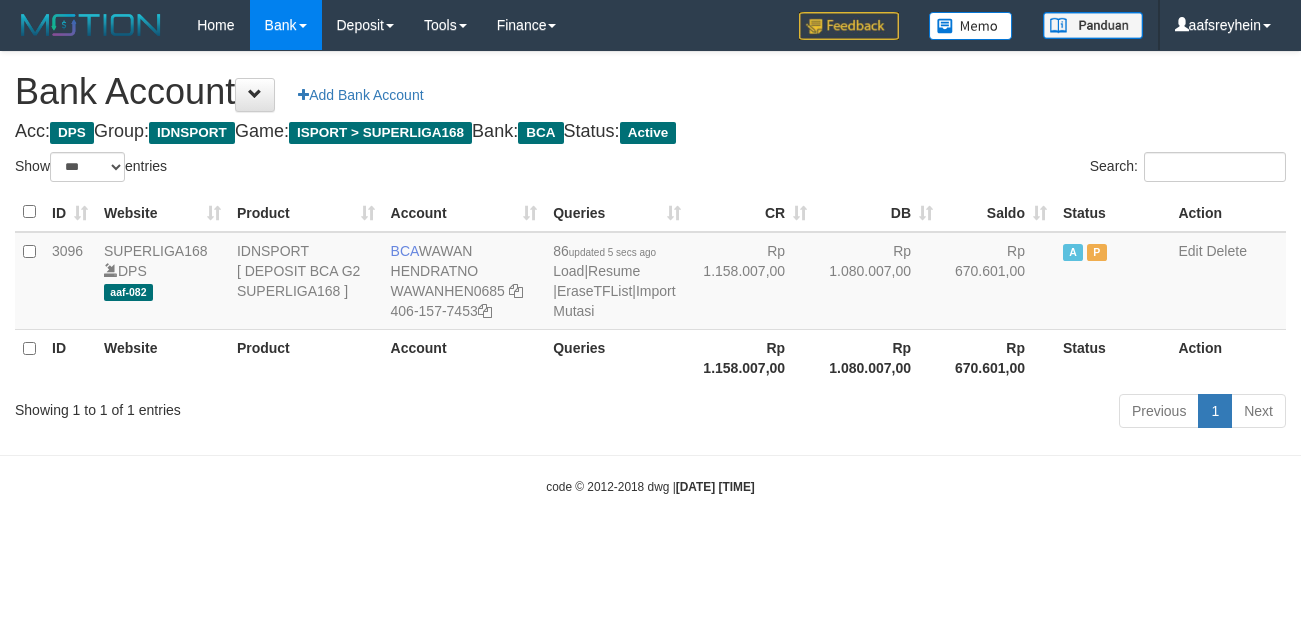 select on "***" 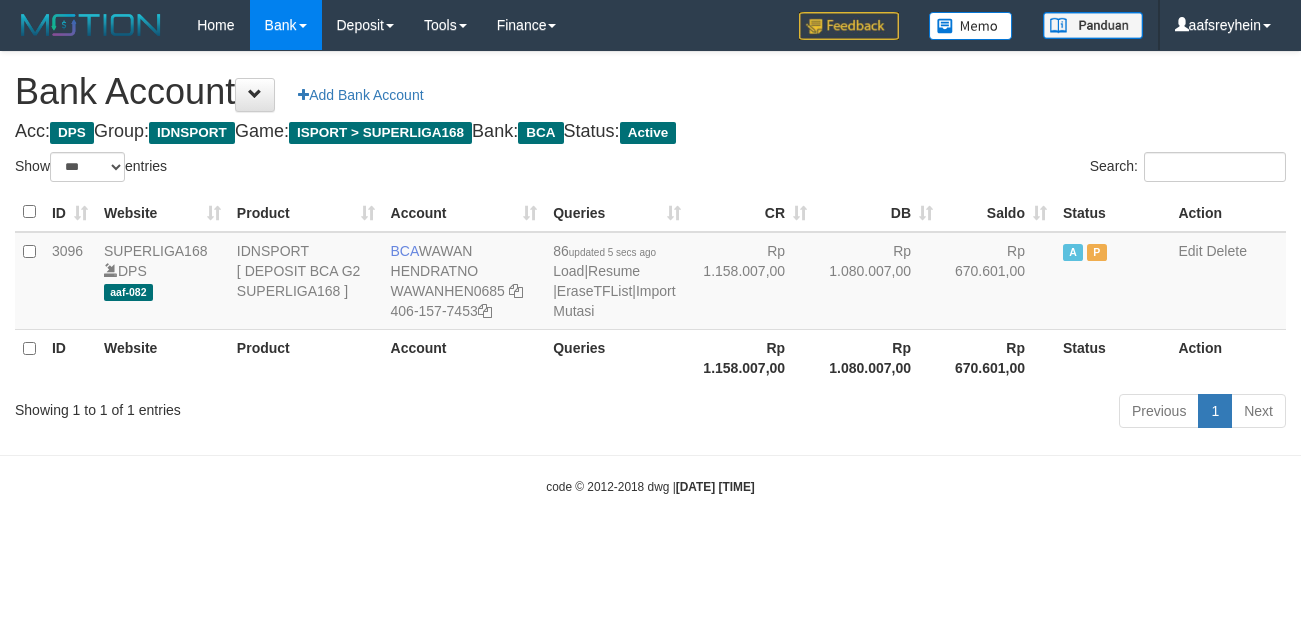 scroll, scrollTop: 0, scrollLeft: 0, axis: both 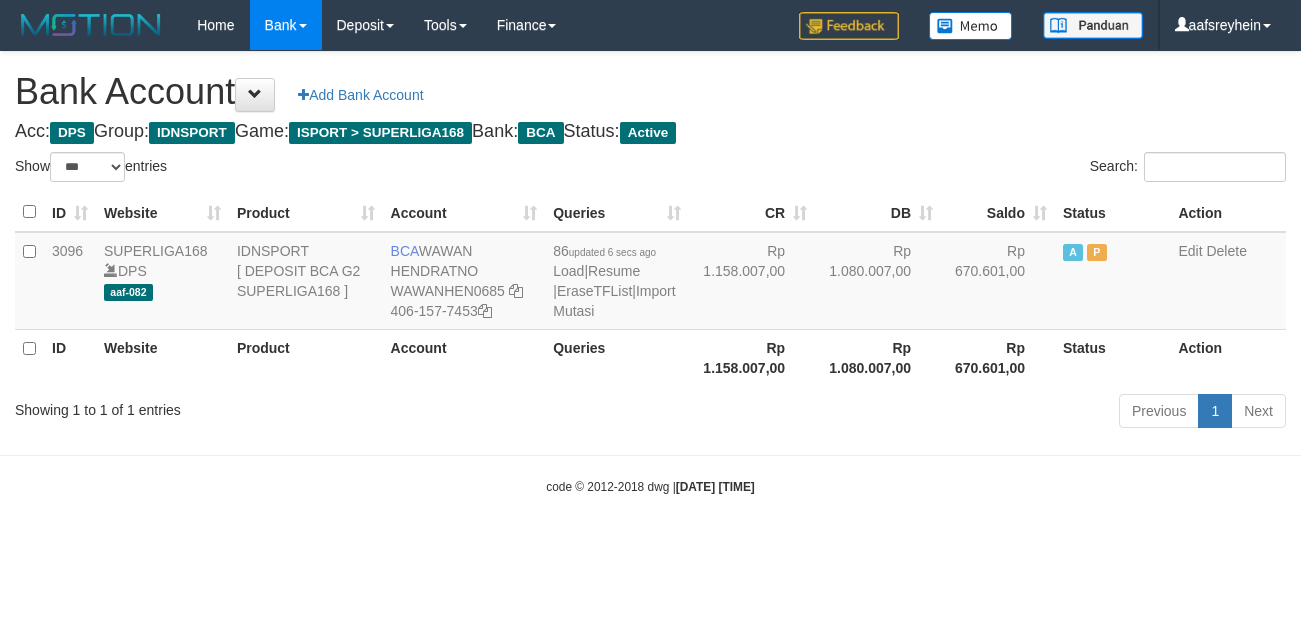 select on "***" 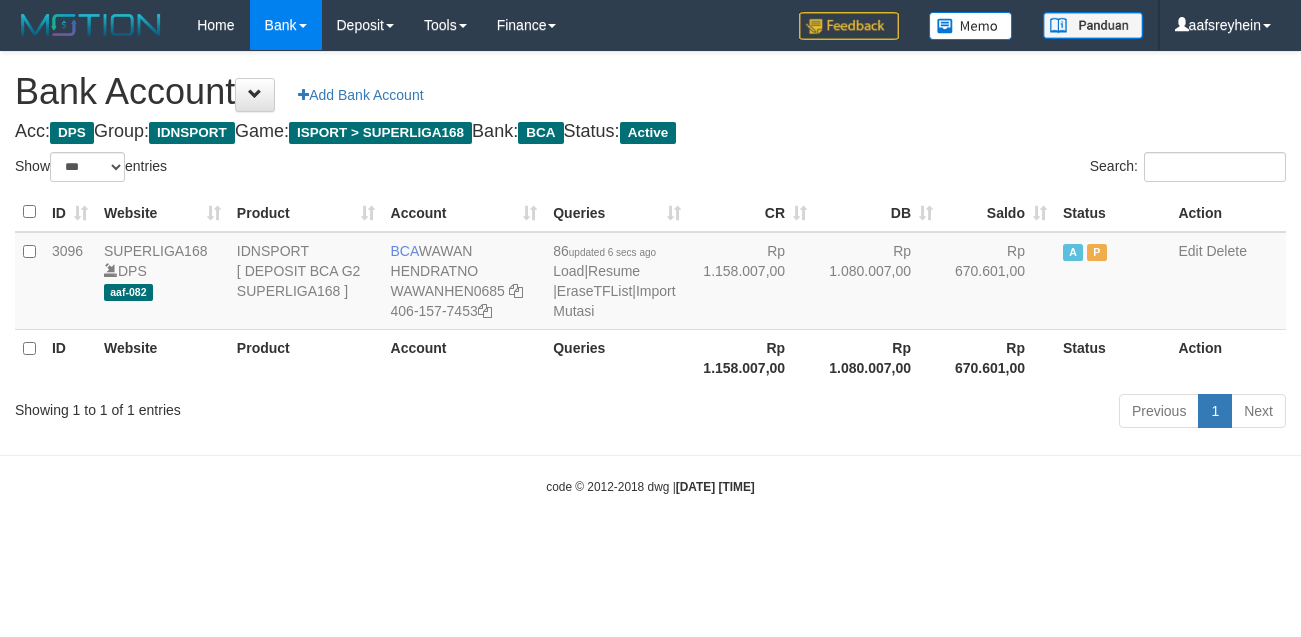 scroll, scrollTop: 0, scrollLeft: 0, axis: both 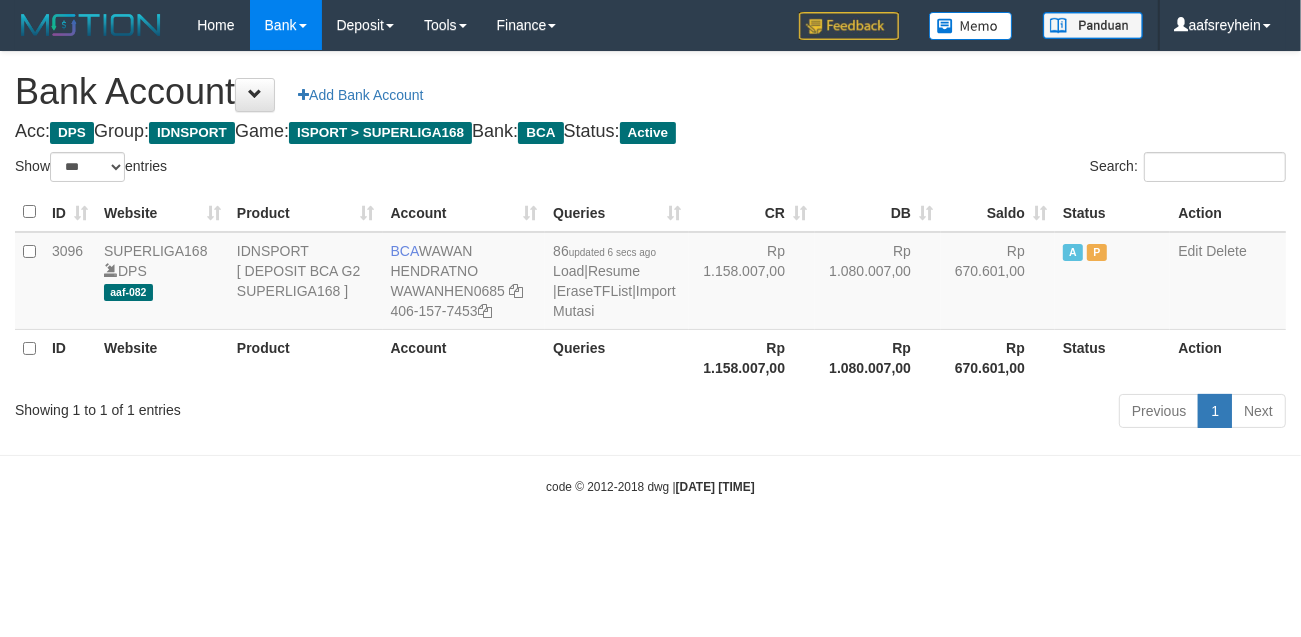 drag, startPoint x: 867, startPoint y: 553, endPoint x: 1296, endPoint y: 527, distance: 429.78717 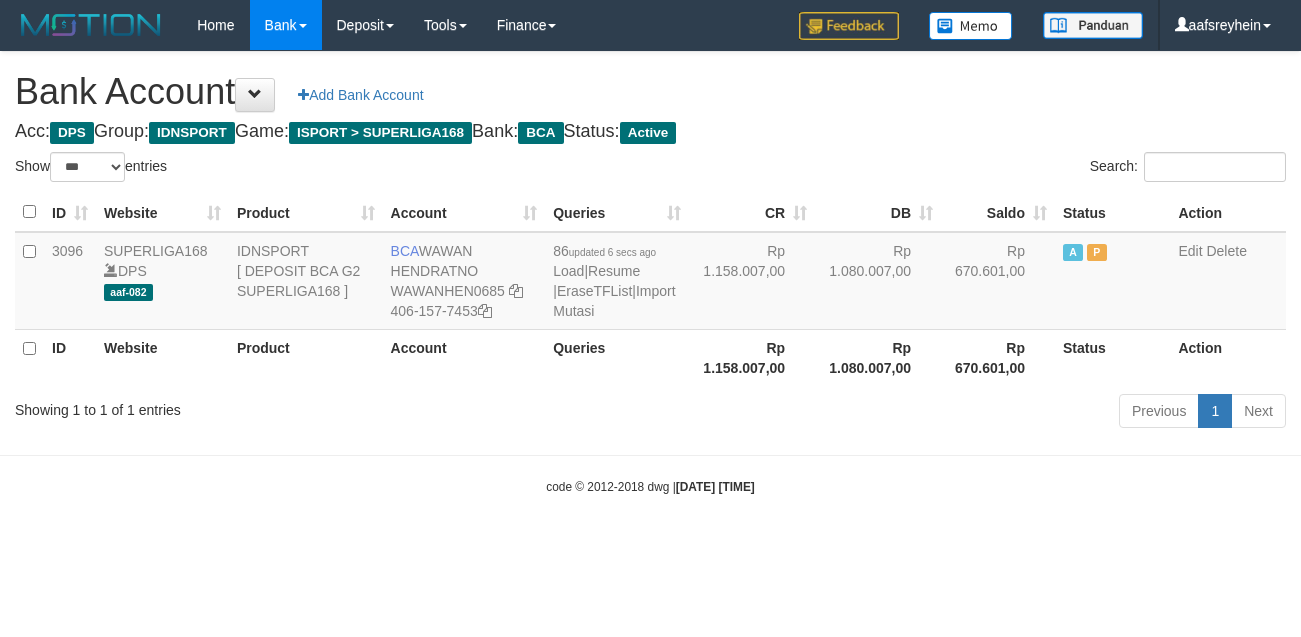 select on "***" 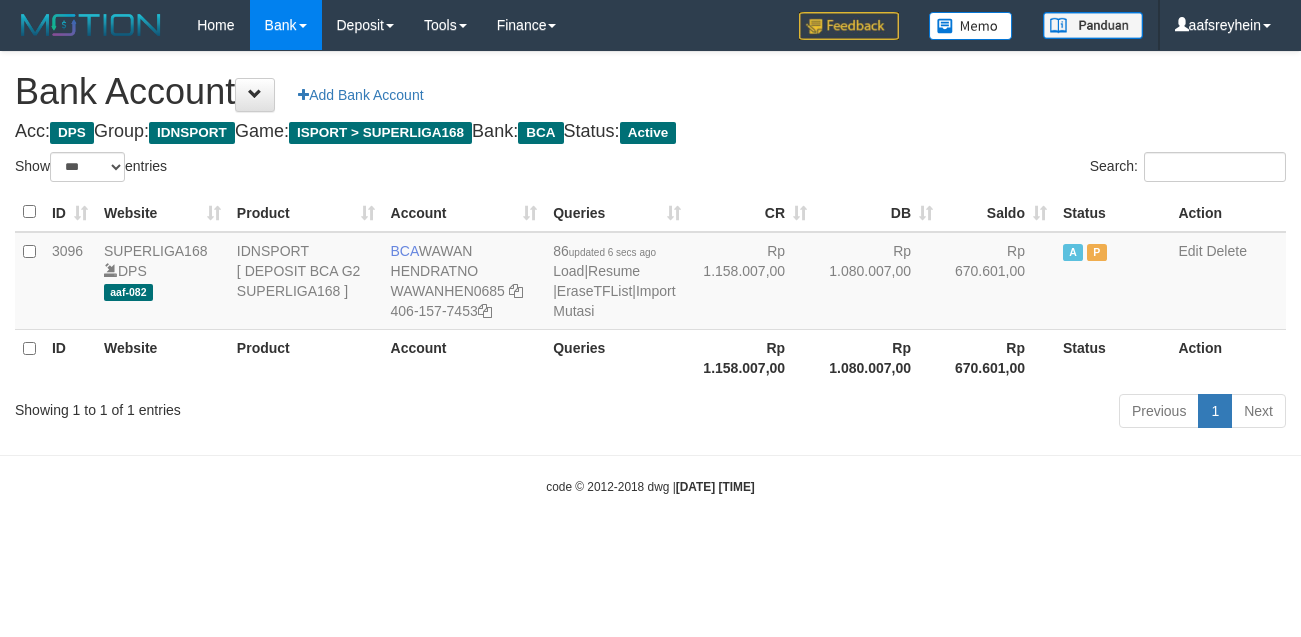 scroll, scrollTop: 0, scrollLeft: 0, axis: both 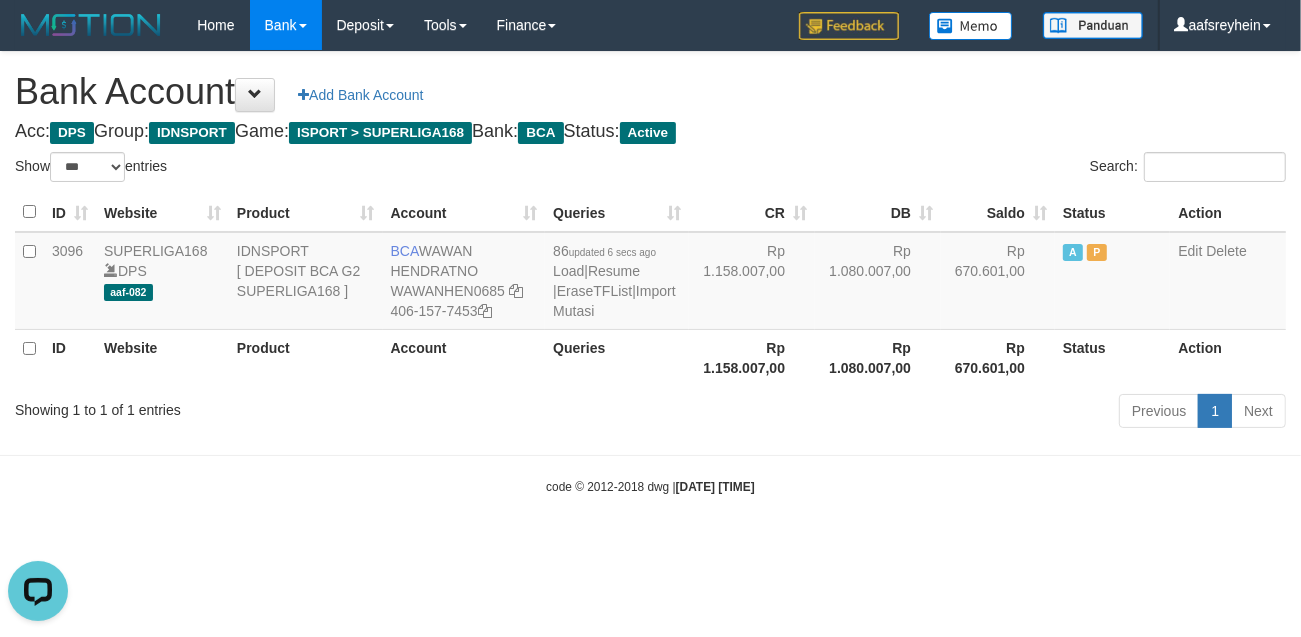 click on "Toggle navigation
Home
Bank
Account List
Load
By Website
Group
[ISPORT]													SUPERLIGA168
By Load Group (DPS)" at bounding box center (650, 273) 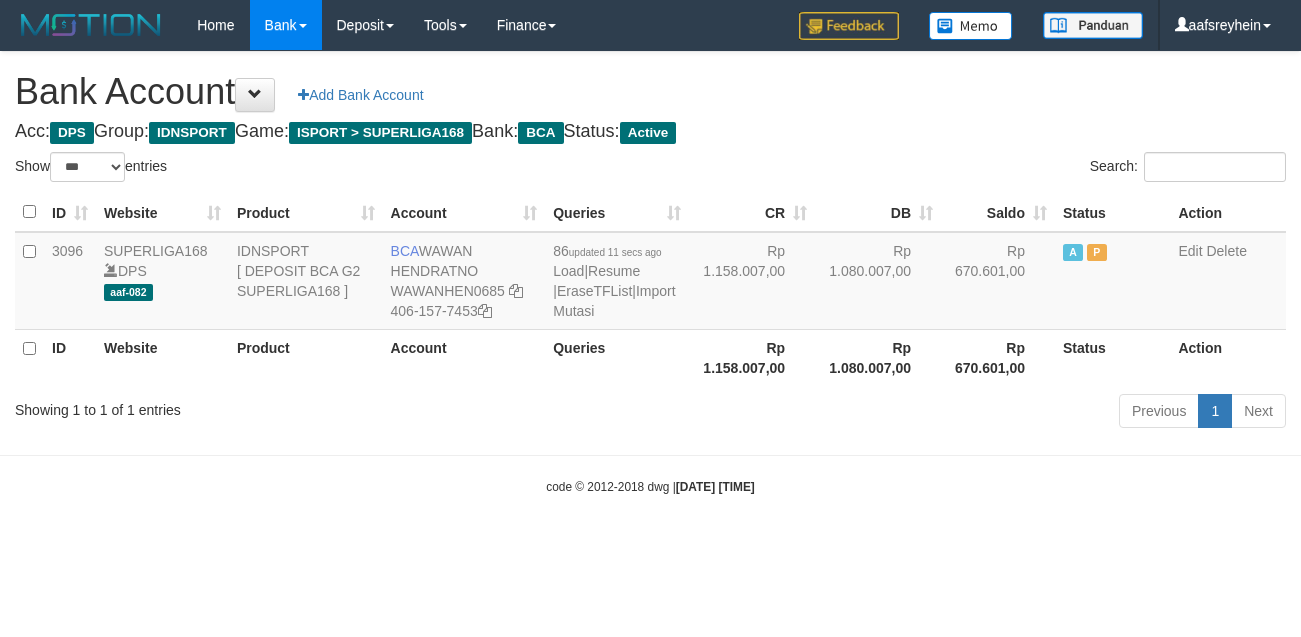 select on "***" 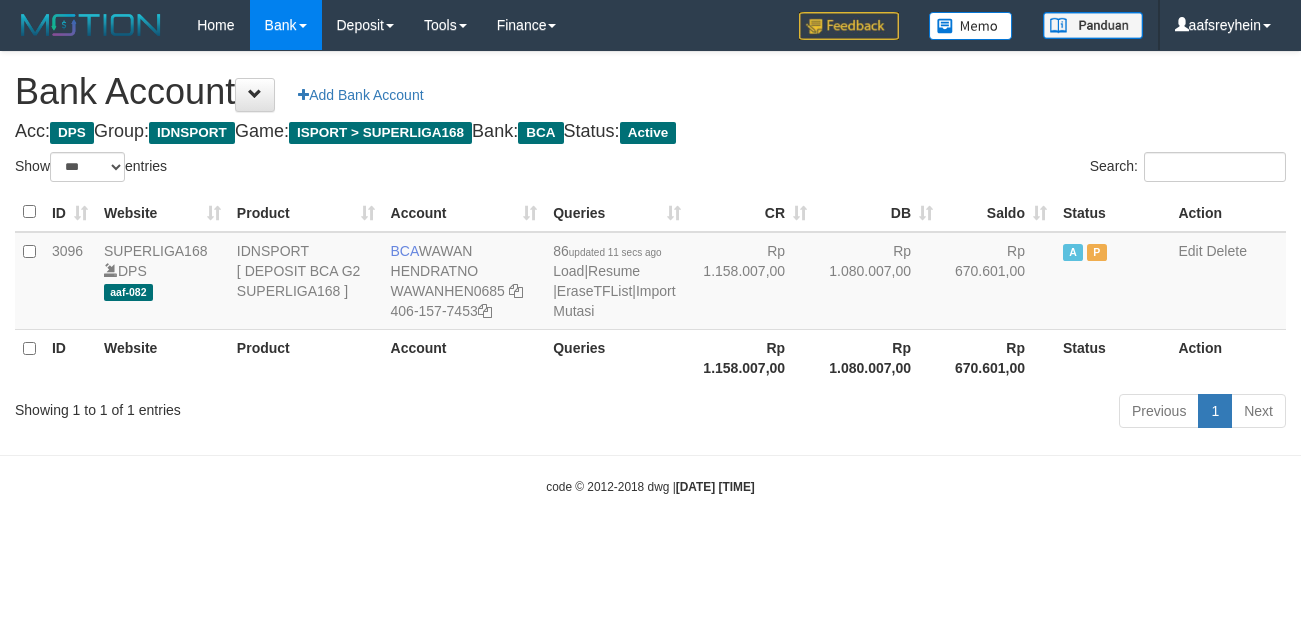 scroll, scrollTop: 0, scrollLeft: 0, axis: both 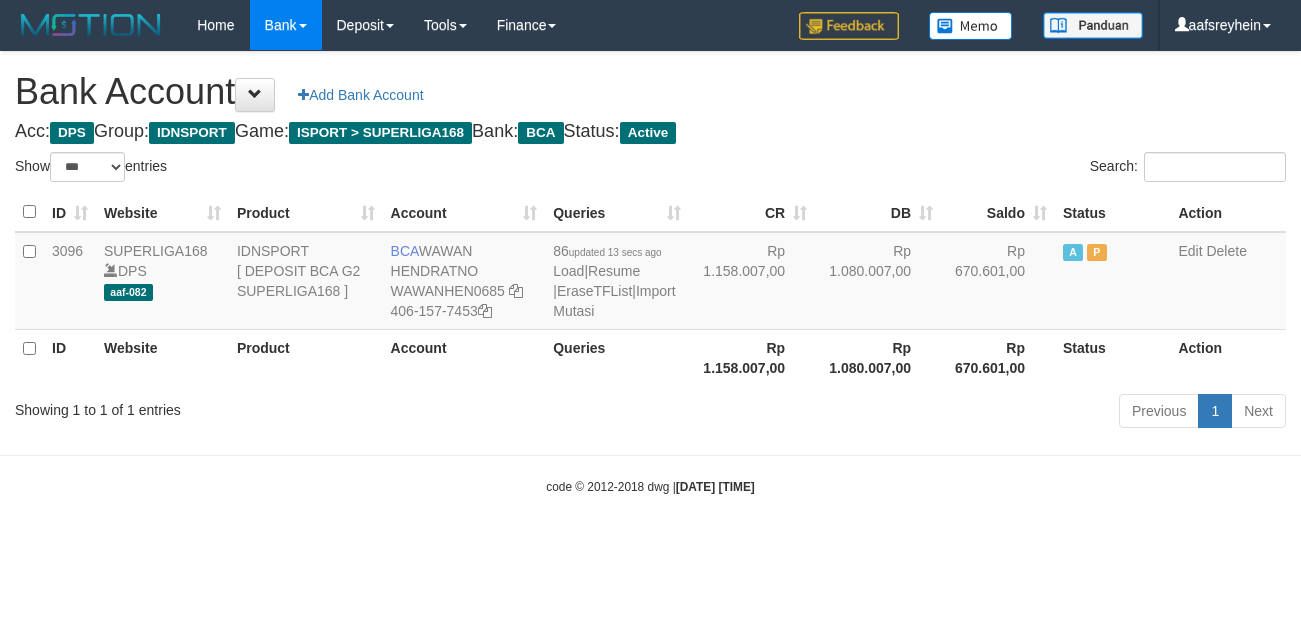 select on "***" 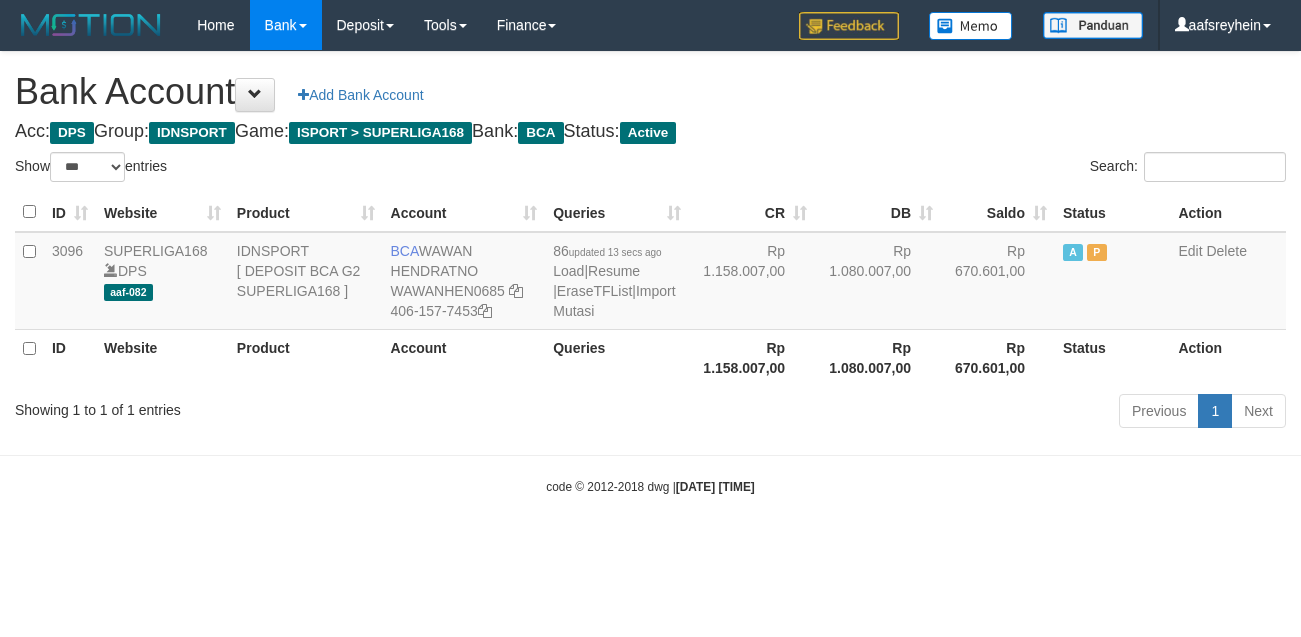 scroll, scrollTop: 0, scrollLeft: 0, axis: both 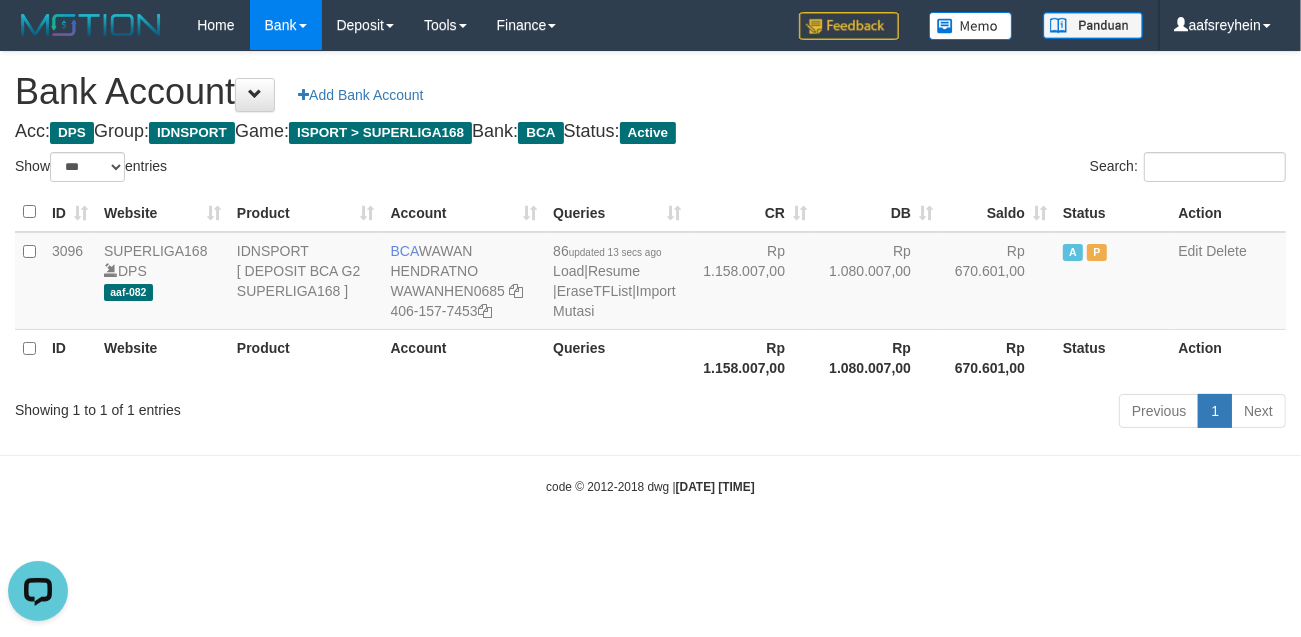 click on "Toggle navigation
Home
Bank
Account List
Load
By Website
Group
[ISPORT]													SUPERLIGA168
By Load Group (DPS)" at bounding box center (650, 273) 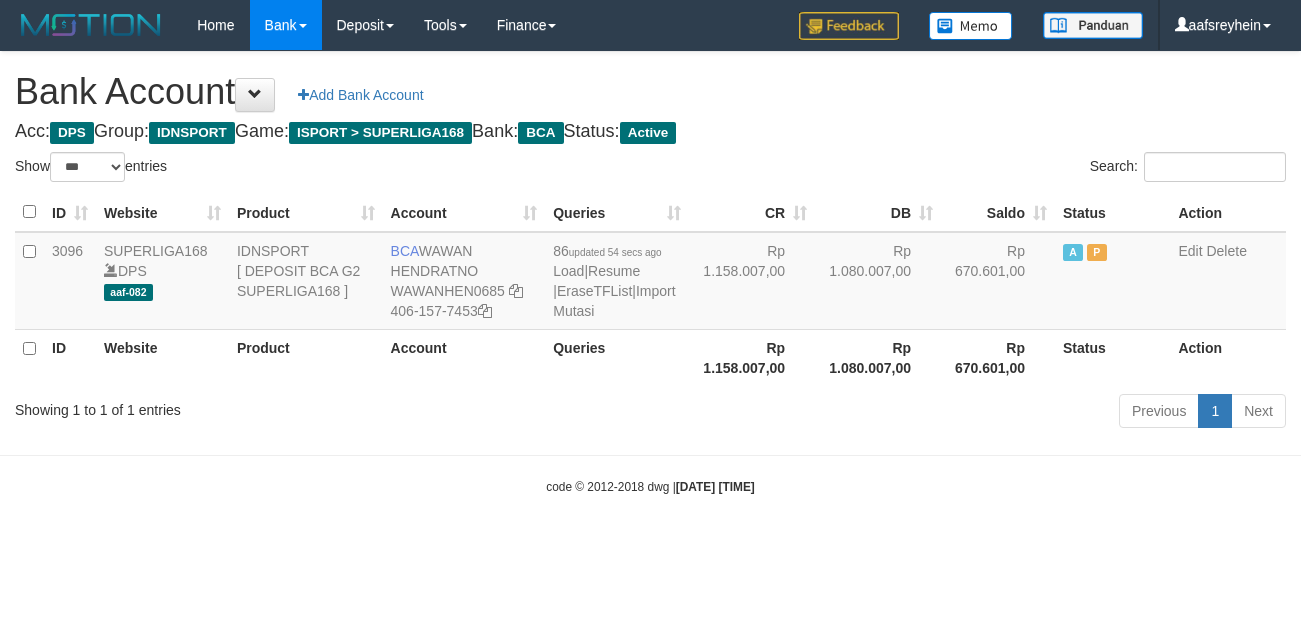 select on "***" 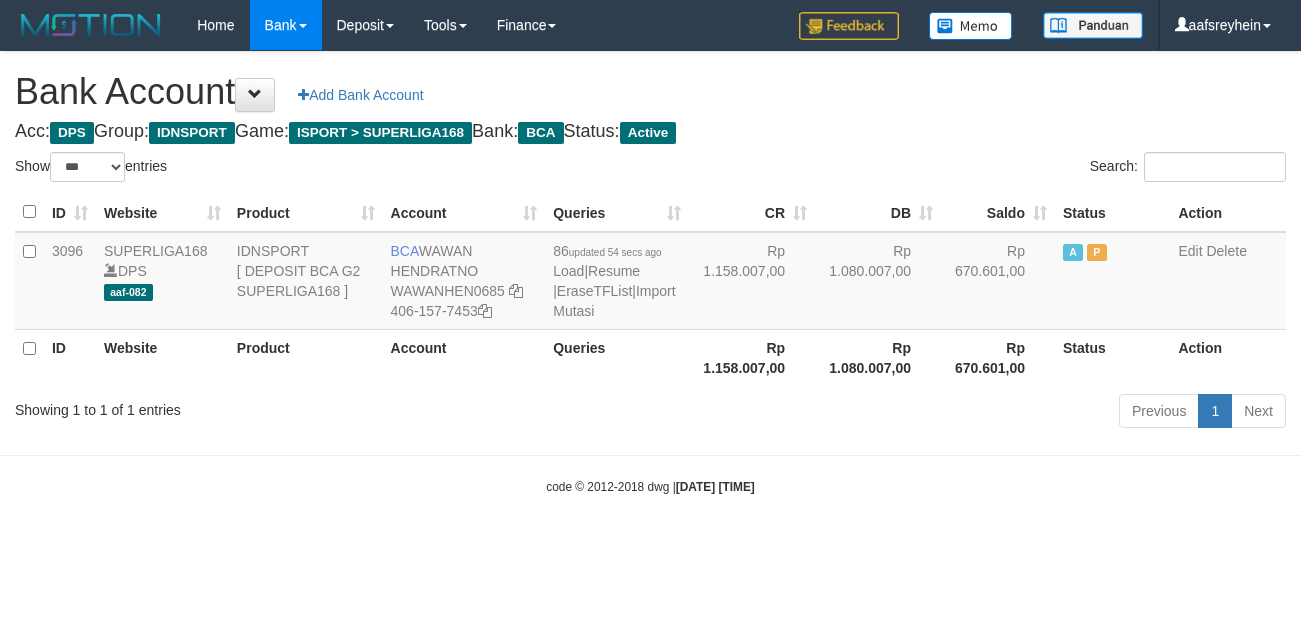 scroll, scrollTop: 0, scrollLeft: 0, axis: both 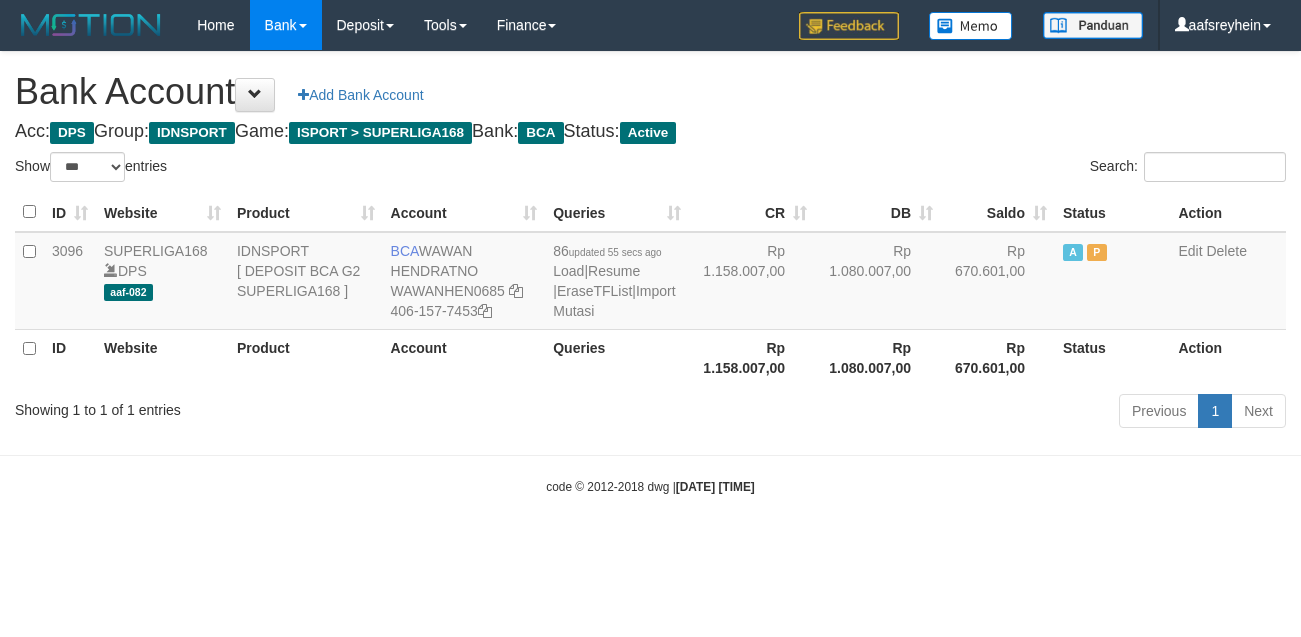 select on "***" 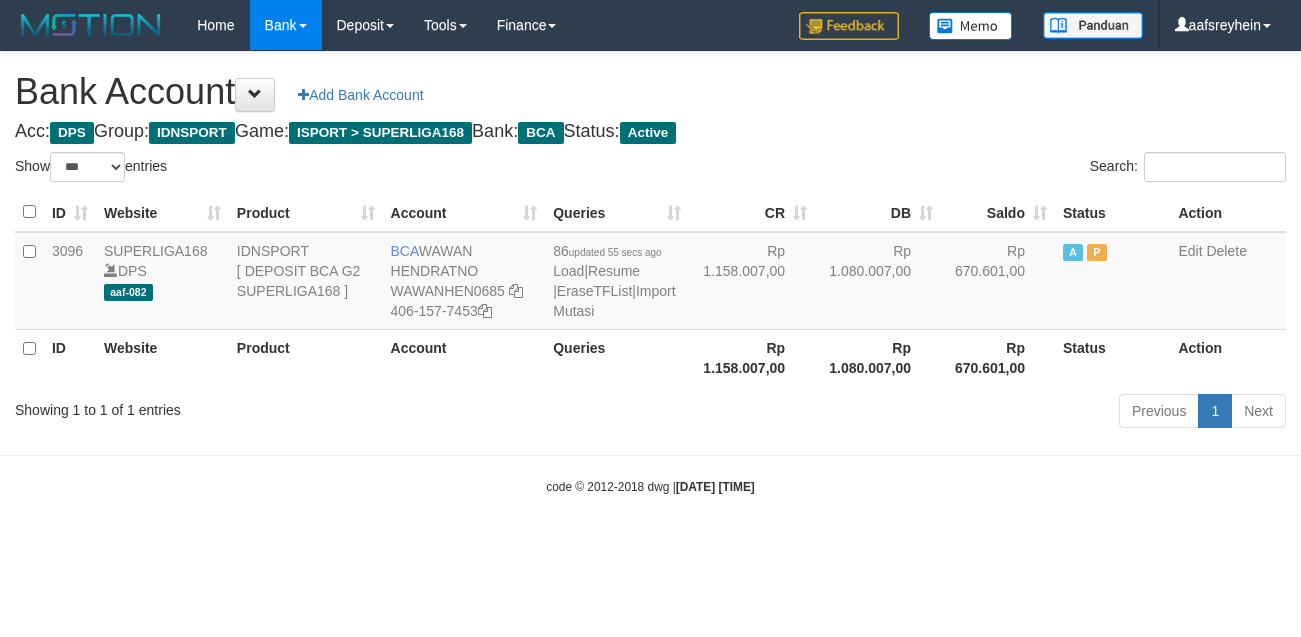 scroll, scrollTop: 0, scrollLeft: 0, axis: both 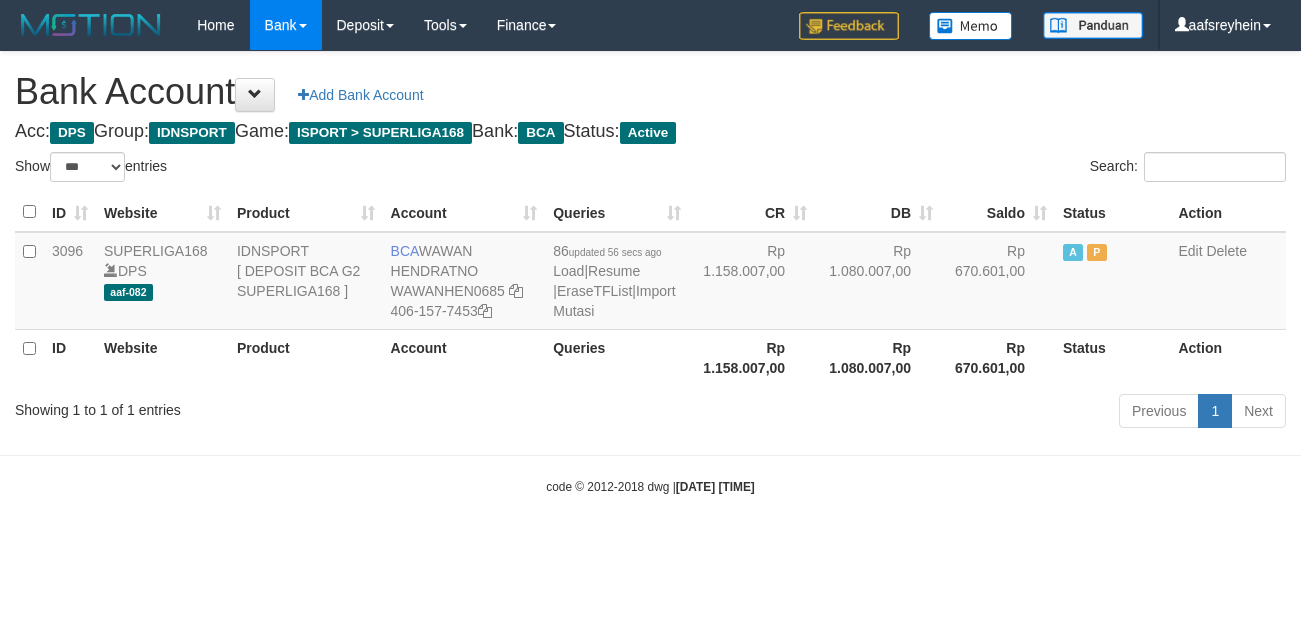 select on "***" 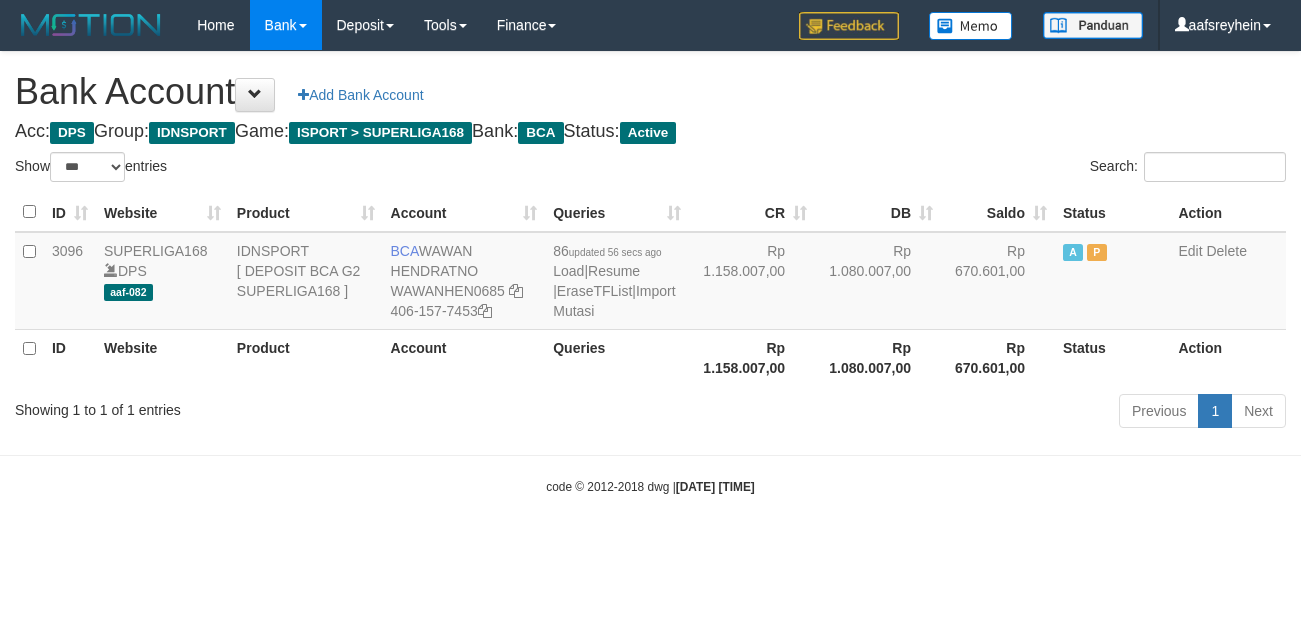 scroll, scrollTop: 0, scrollLeft: 0, axis: both 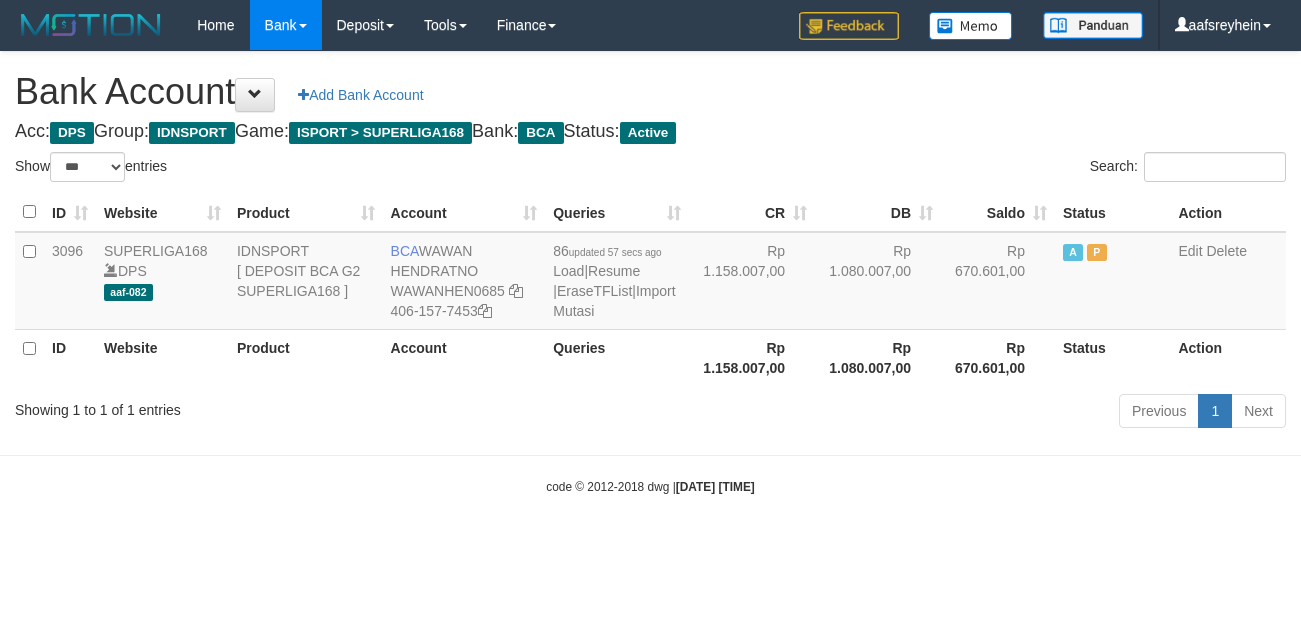 select on "***" 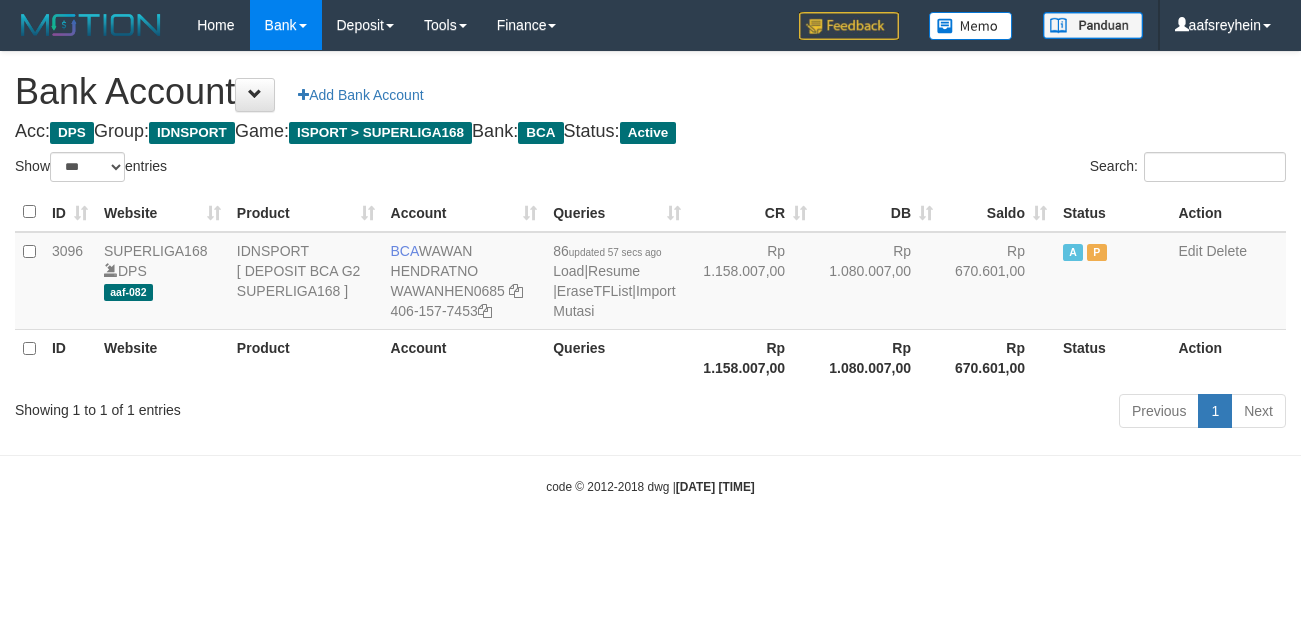 scroll, scrollTop: 0, scrollLeft: 0, axis: both 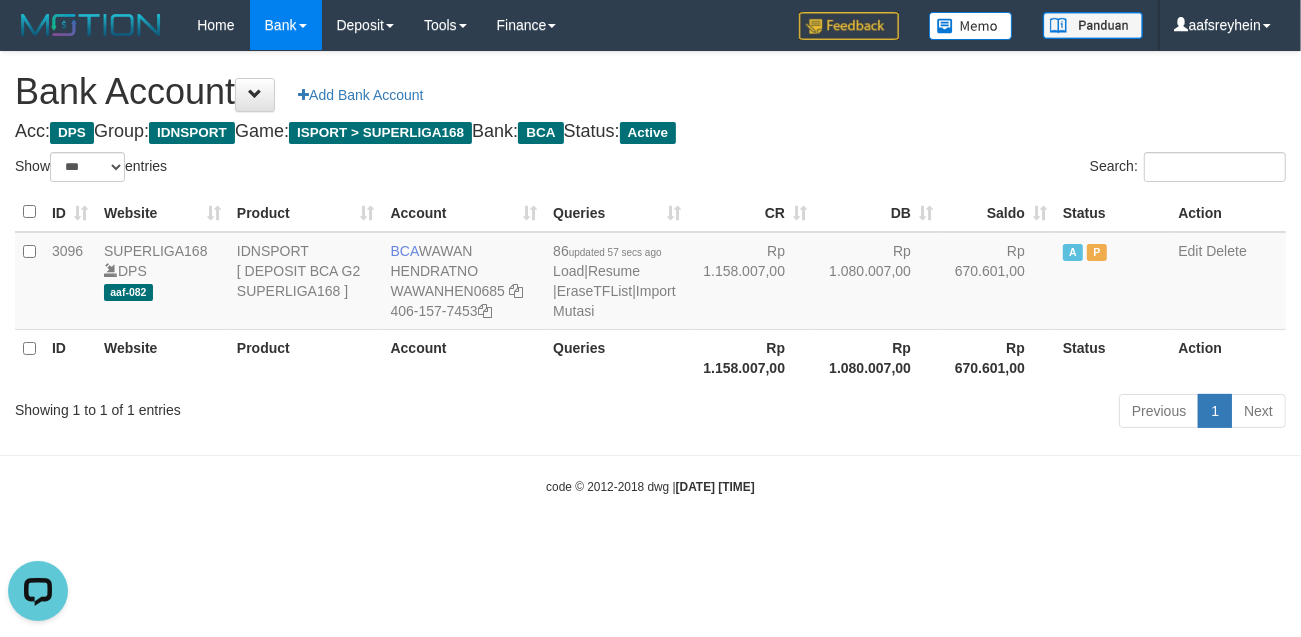 click on "Rp 1.080.007,00" at bounding box center (878, 357) 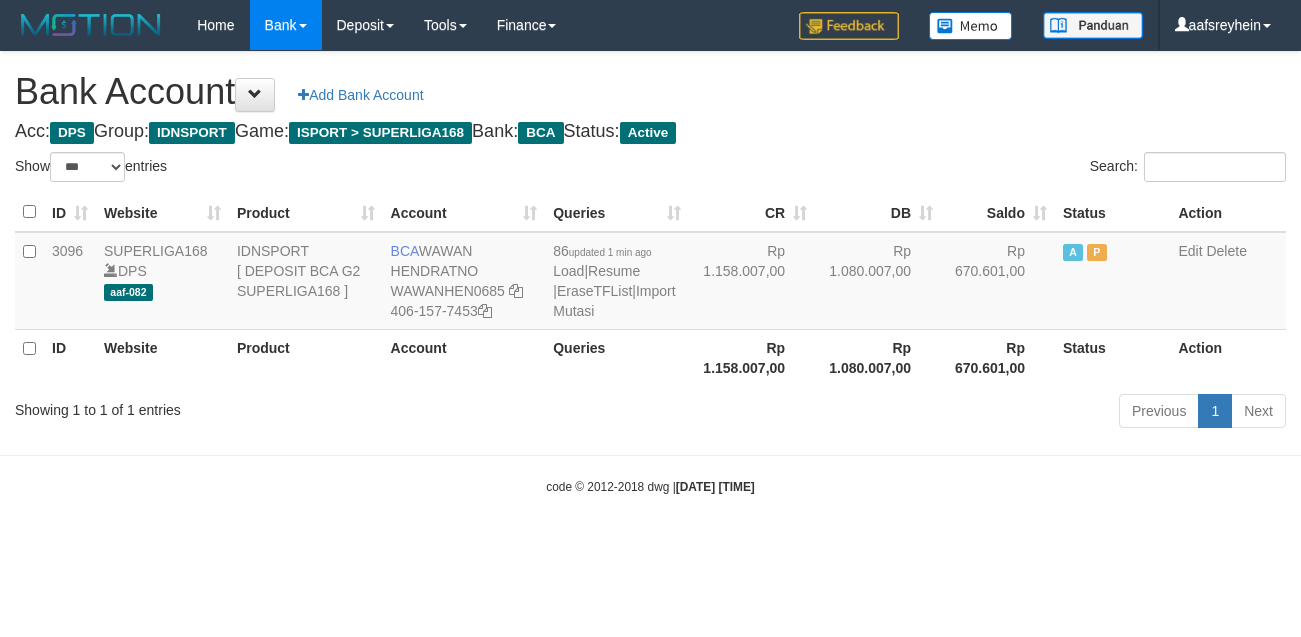 select on "***" 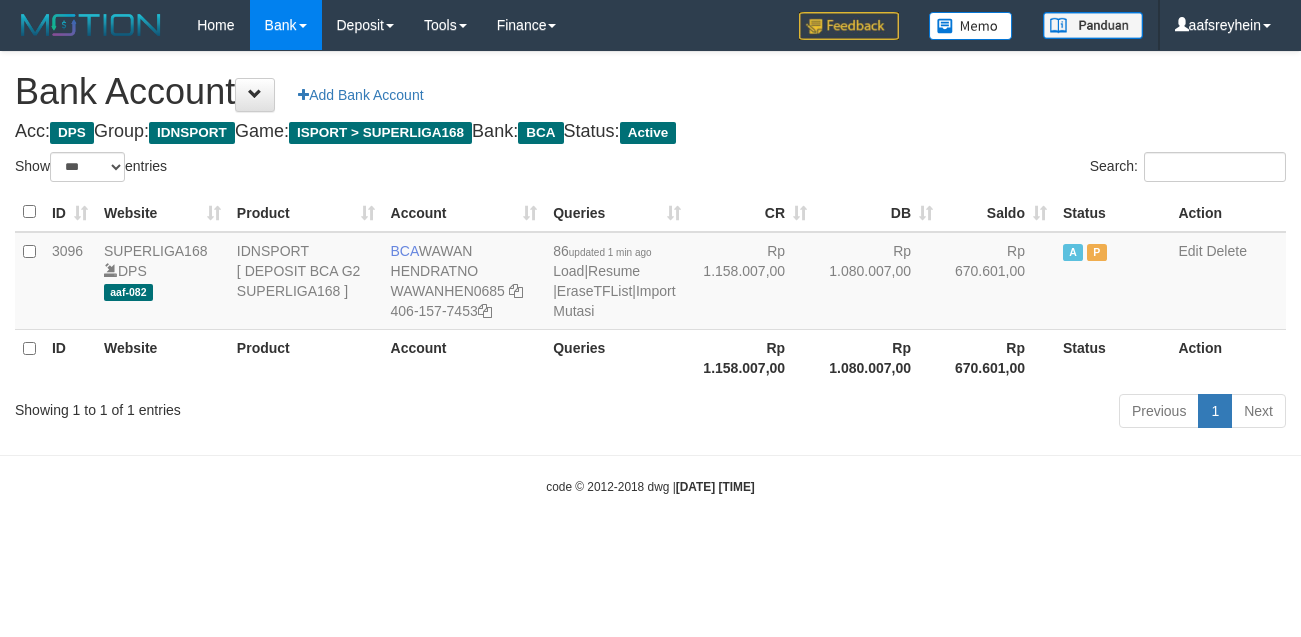 scroll, scrollTop: 0, scrollLeft: 0, axis: both 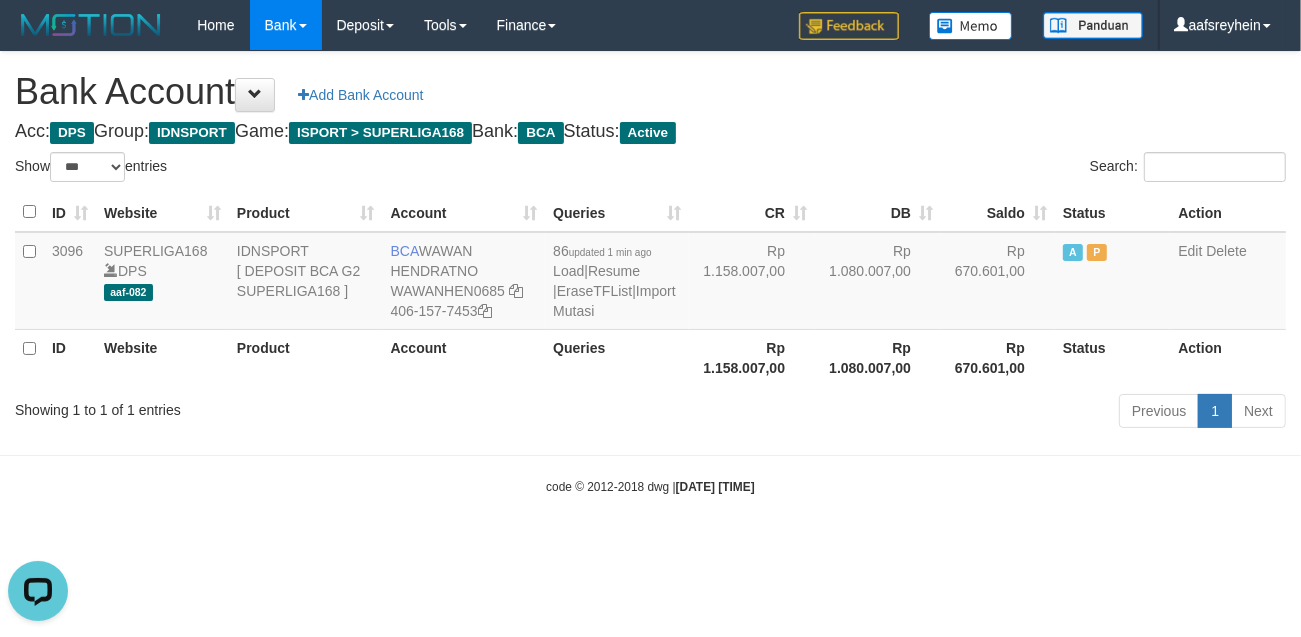 click on "Toggle navigation
Home
Bank
Account List
Load
By Website
Group
[ISPORT]													SUPERLIGA168
By Load Group (DPS)
-" at bounding box center [650, 273] 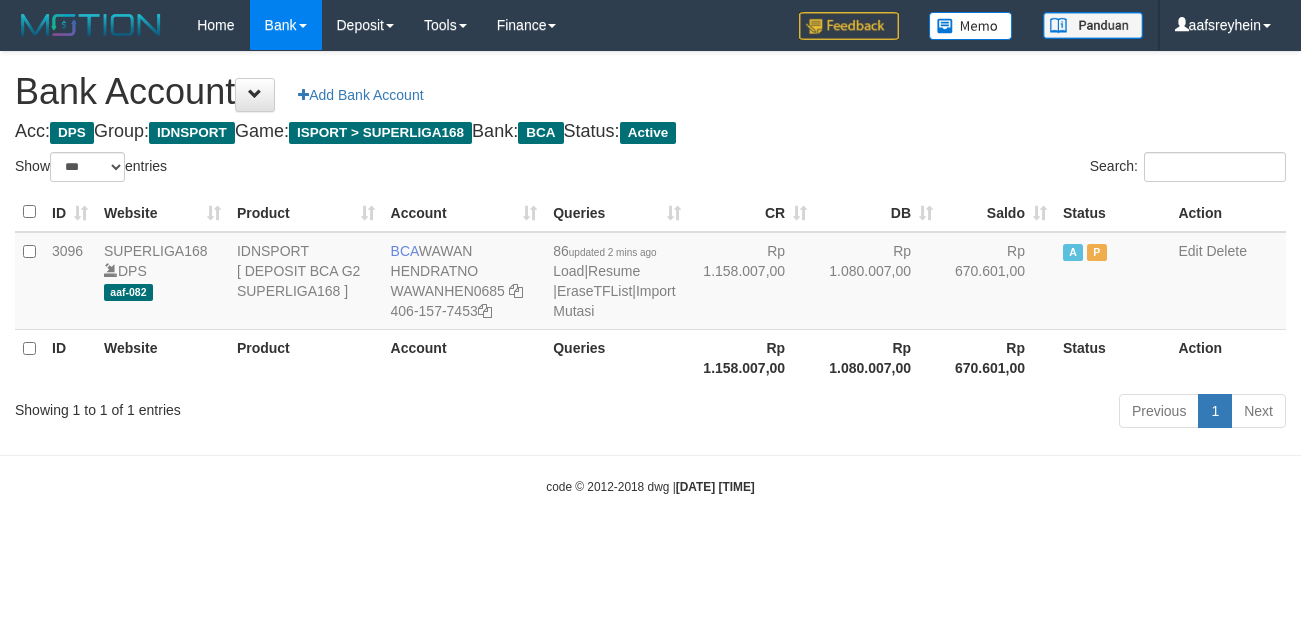 select on "***" 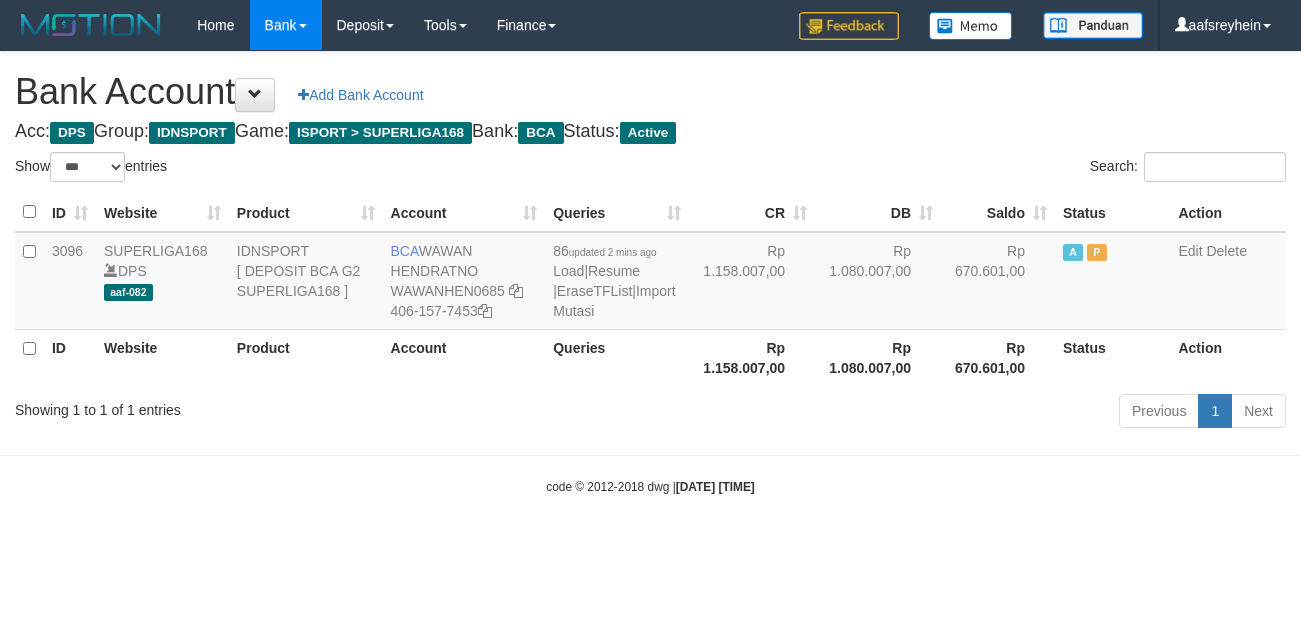 scroll, scrollTop: 0, scrollLeft: 0, axis: both 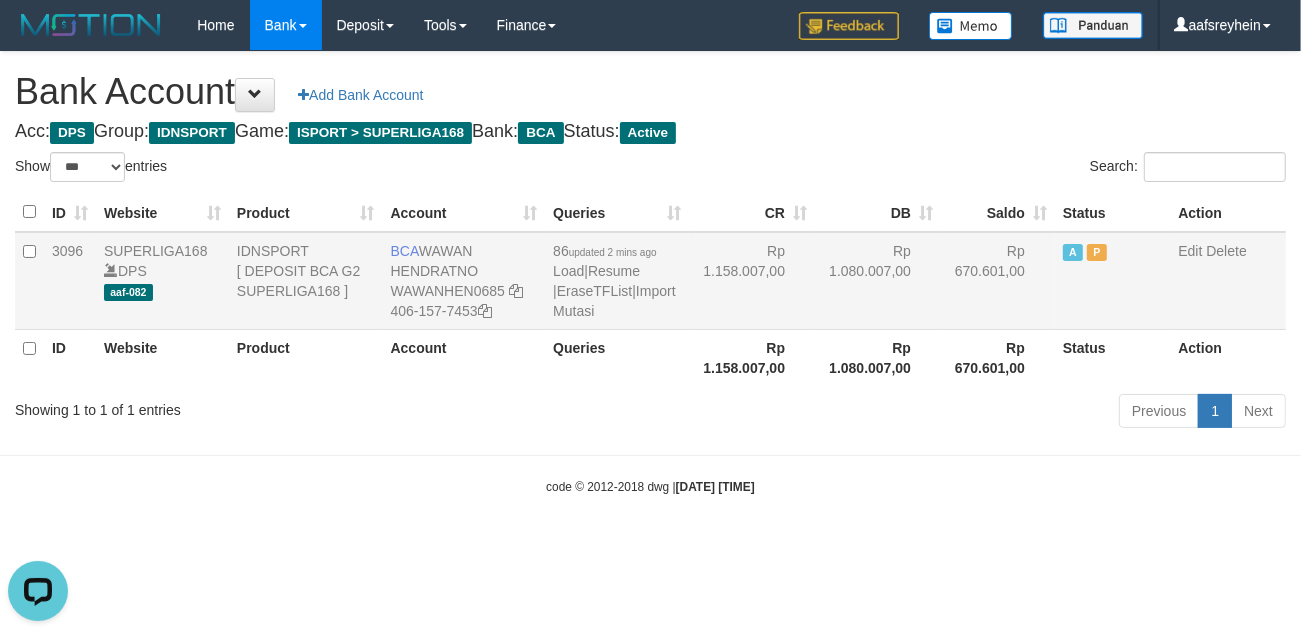 click on "86  updated 2 mins ago
Load
|
Resume
|
EraseTFList
|
Import Mutasi" at bounding box center [617, 281] 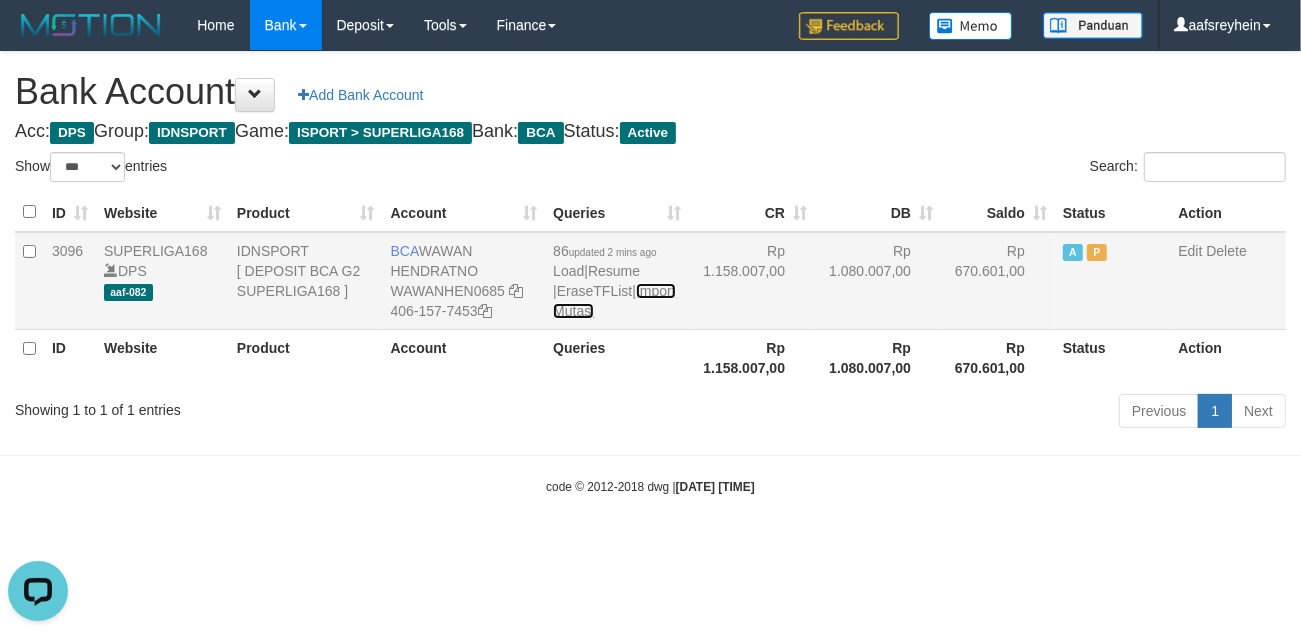 click on "Import Mutasi" at bounding box center [614, 301] 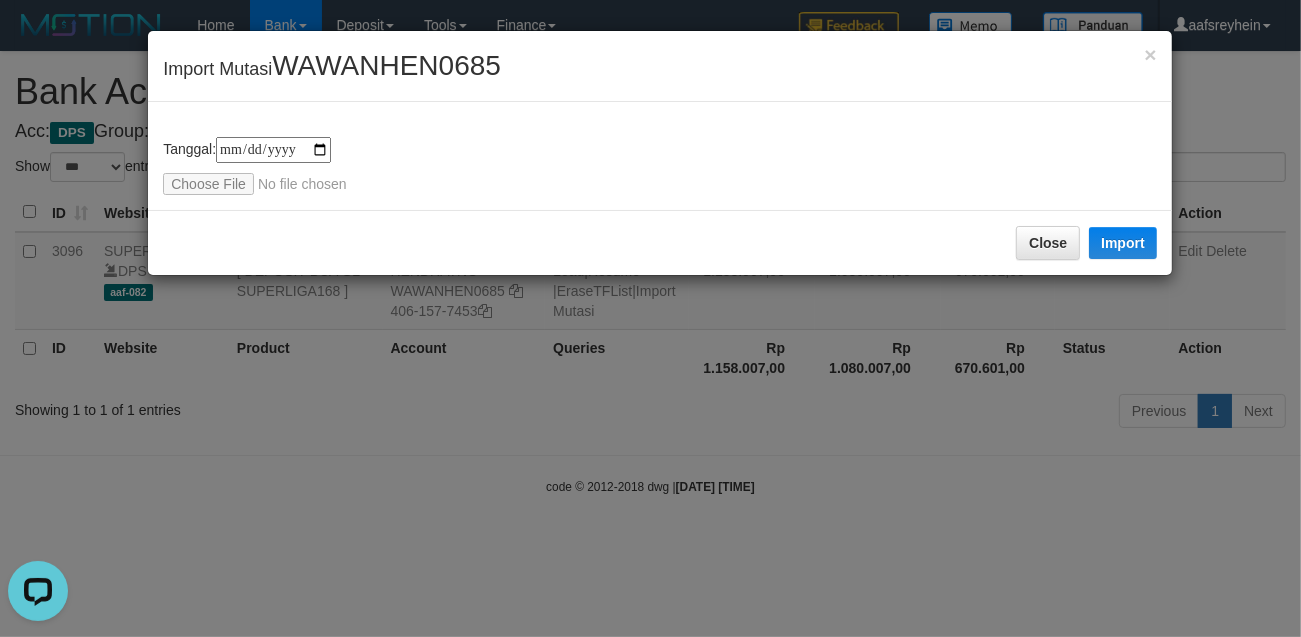 type on "**********" 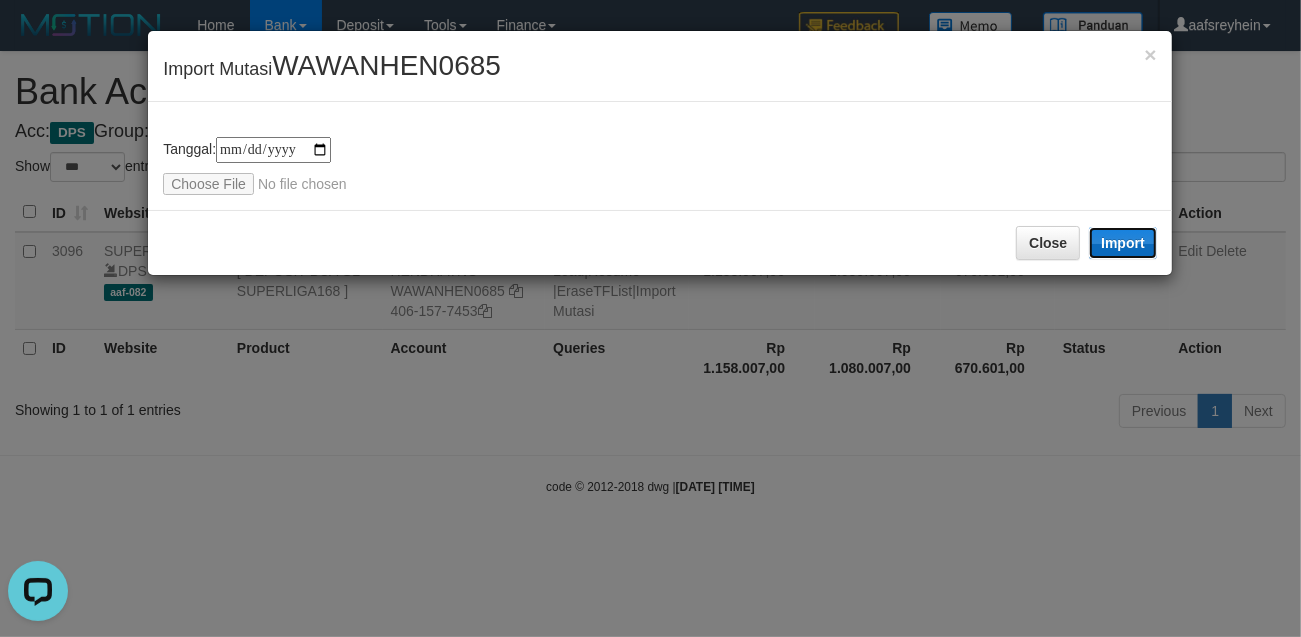 click on "Import" at bounding box center (1123, 243) 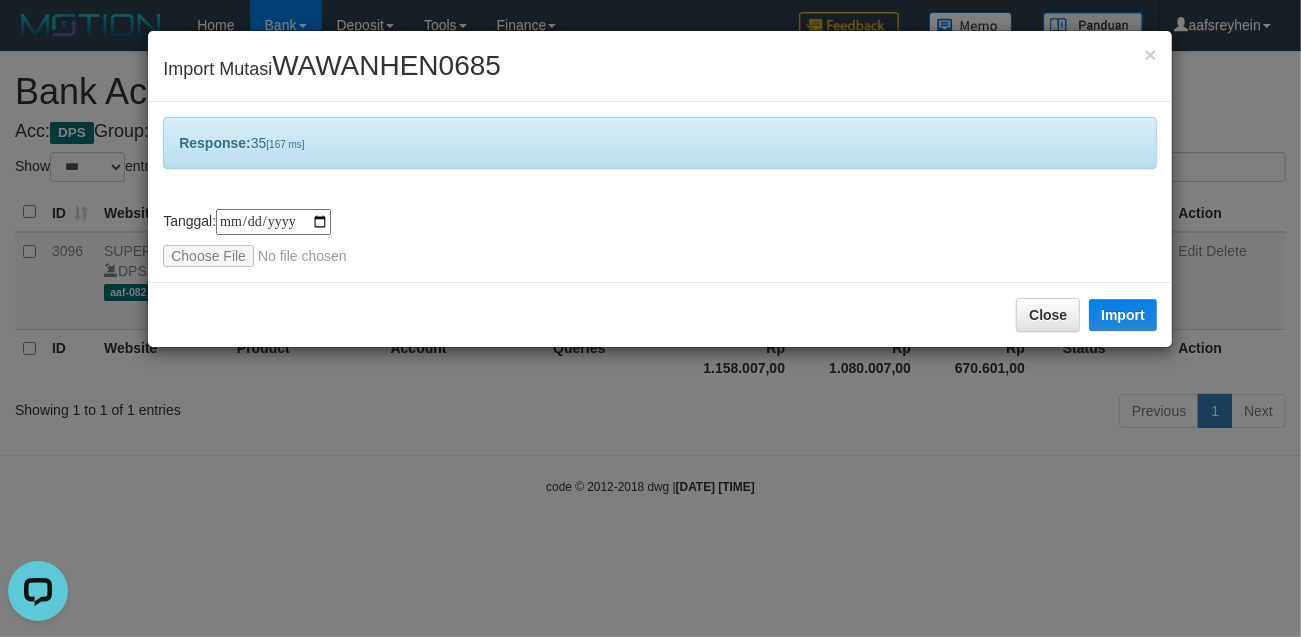 drag, startPoint x: 912, startPoint y: 552, endPoint x: 1101, endPoint y: 508, distance: 194.05412 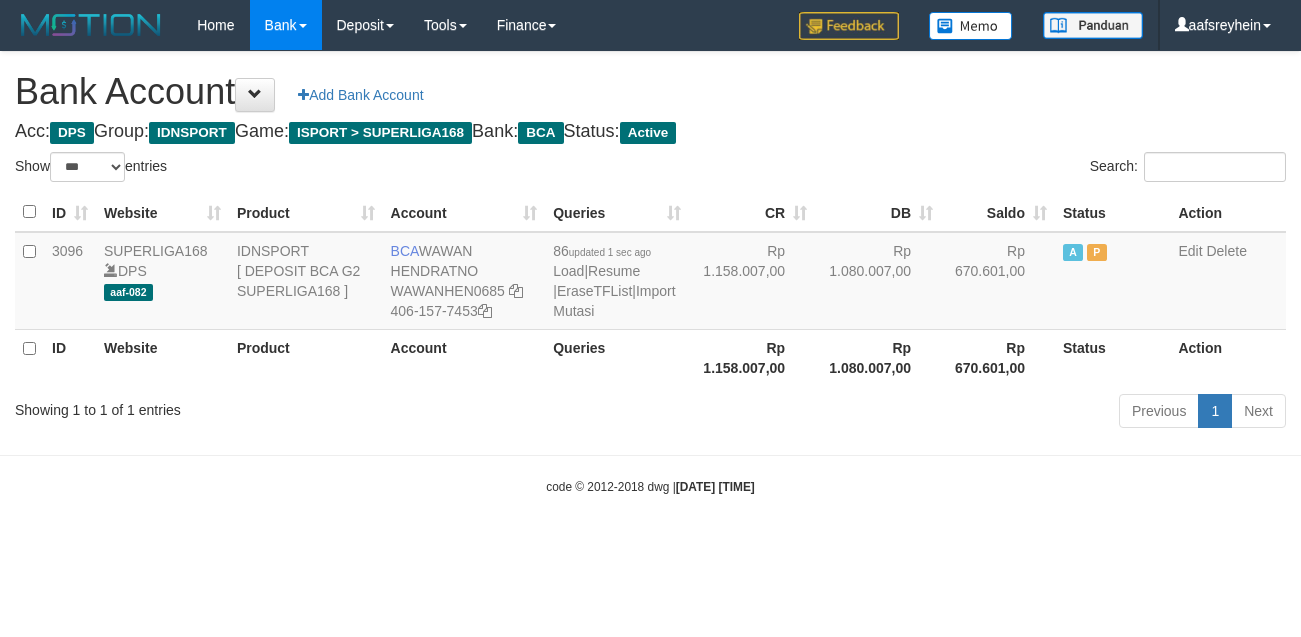 select on "***" 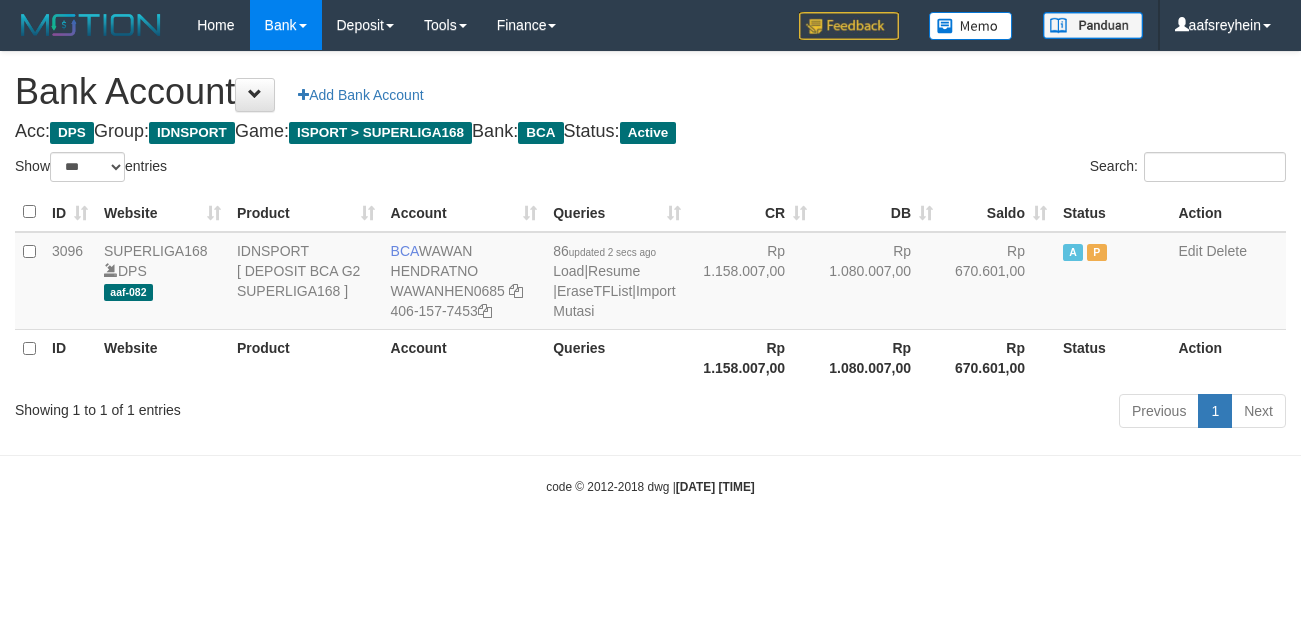 select on "***" 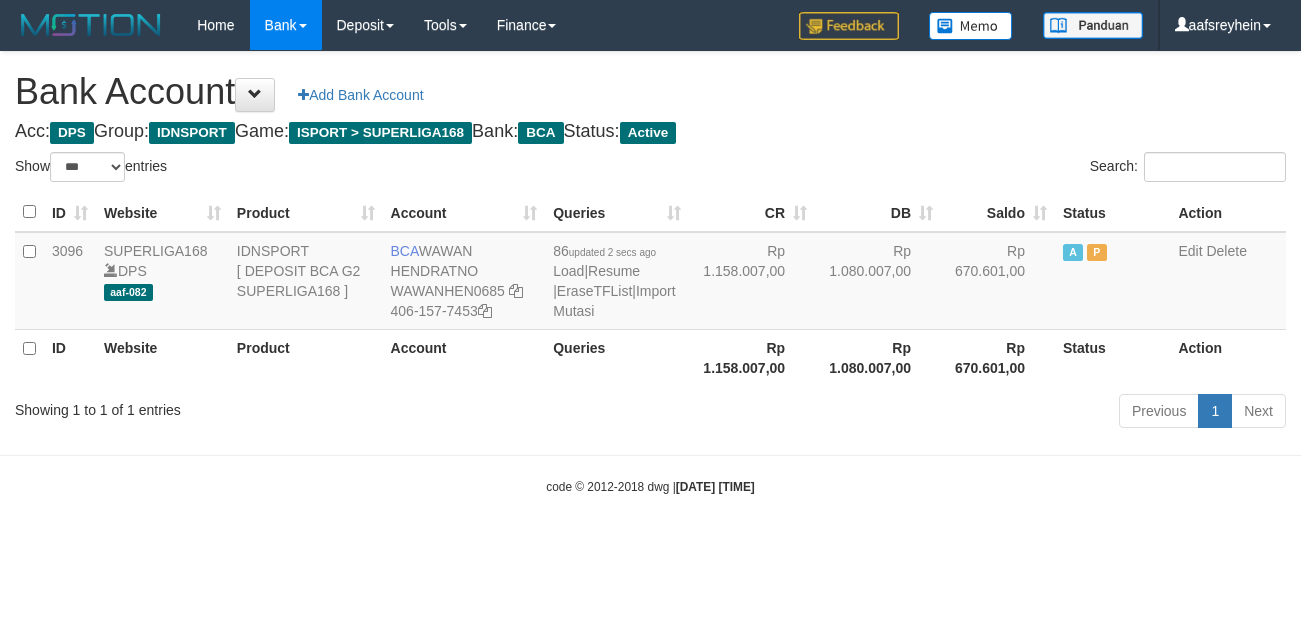 scroll, scrollTop: 0, scrollLeft: 0, axis: both 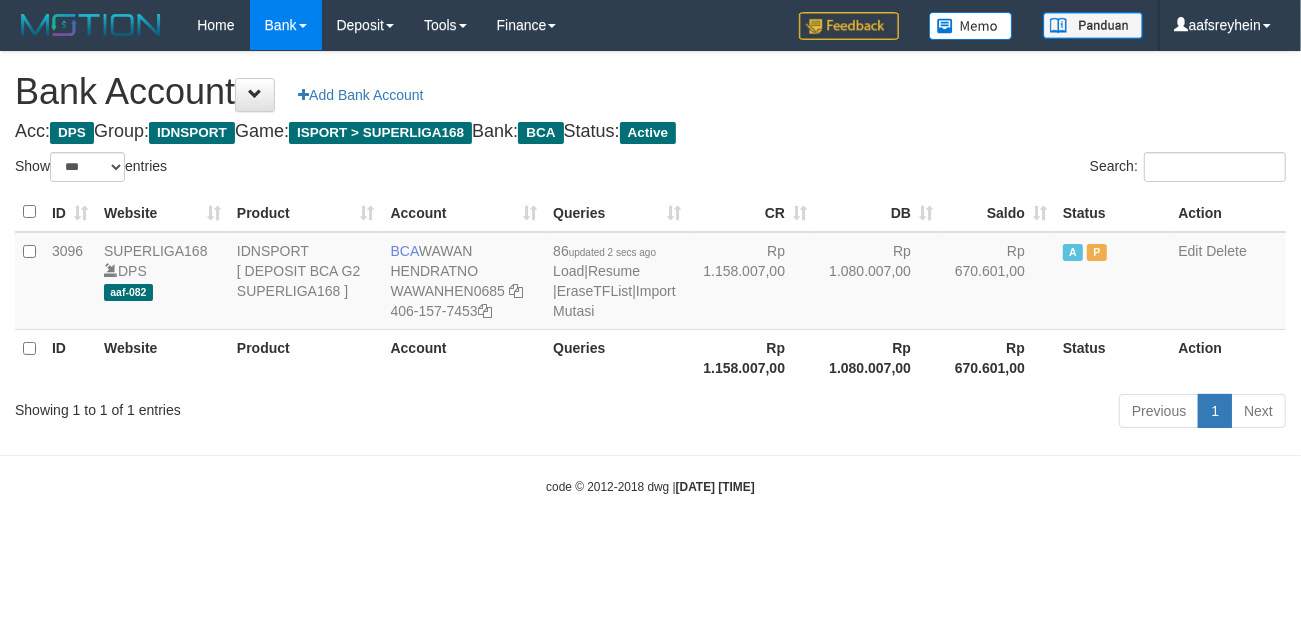 click on "Acc: 										 DPS
Group:   IDNSPORT    		Game:   ISPORT > SUPERLIGA168    		Bank:   BCA    		Status:  Active" at bounding box center (650, 132) 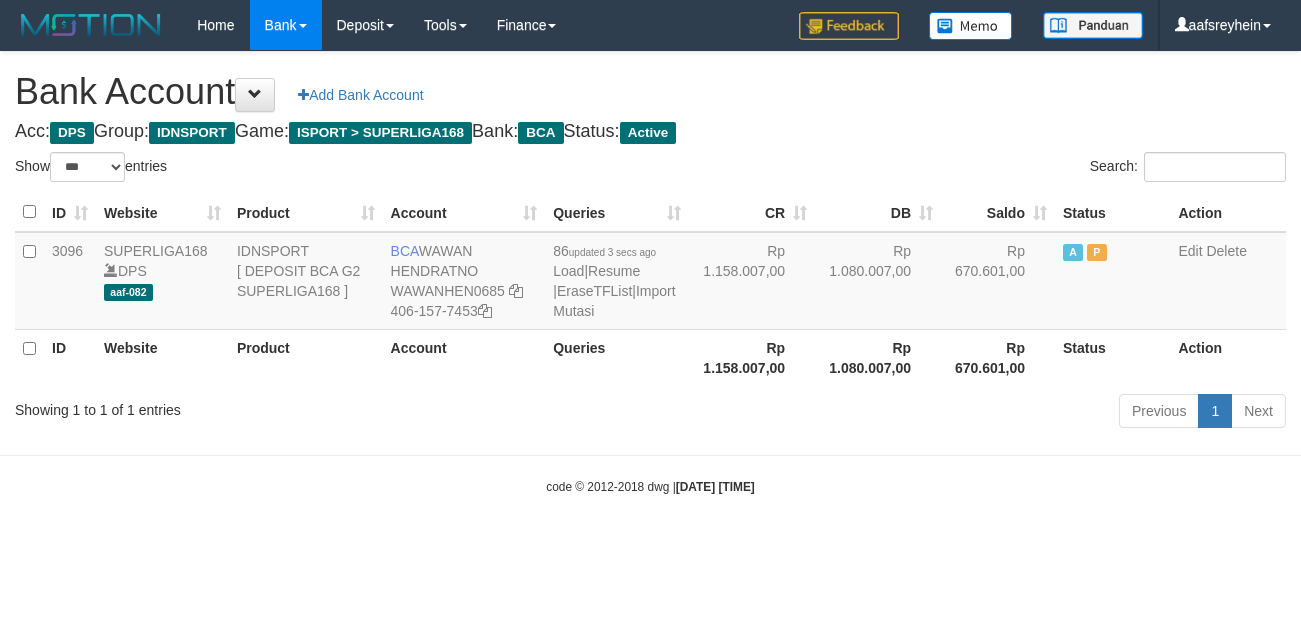 select on "***" 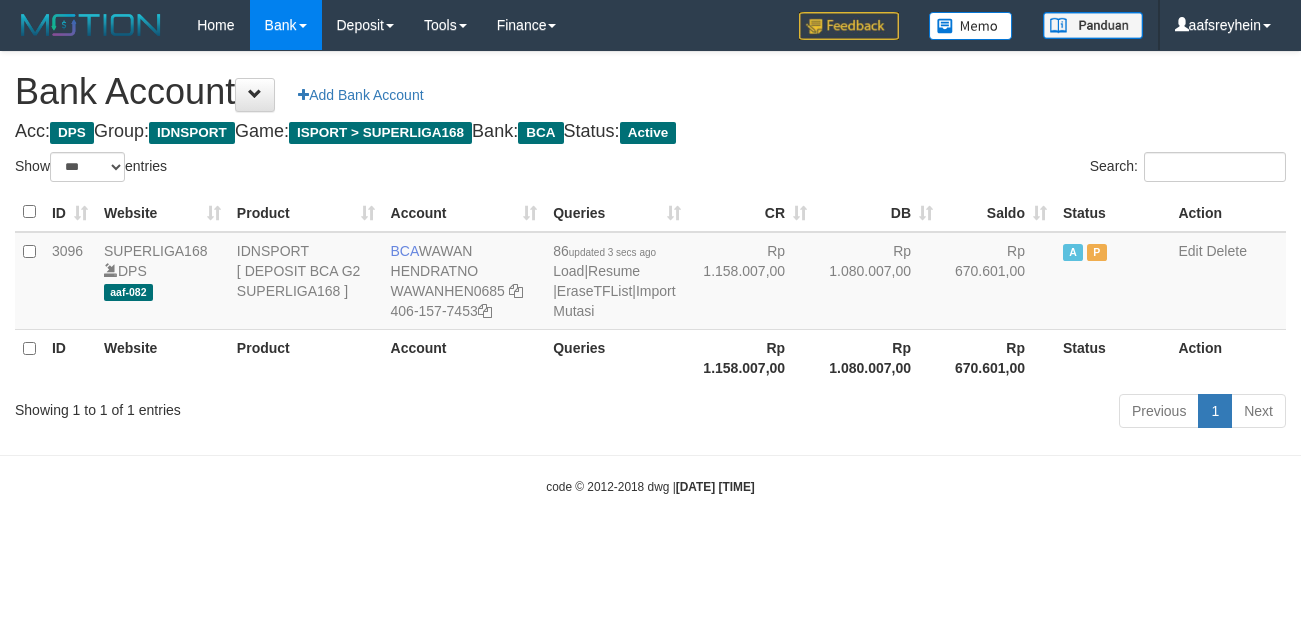 scroll, scrollTop: 0, scrollLeft: 0, axis: both 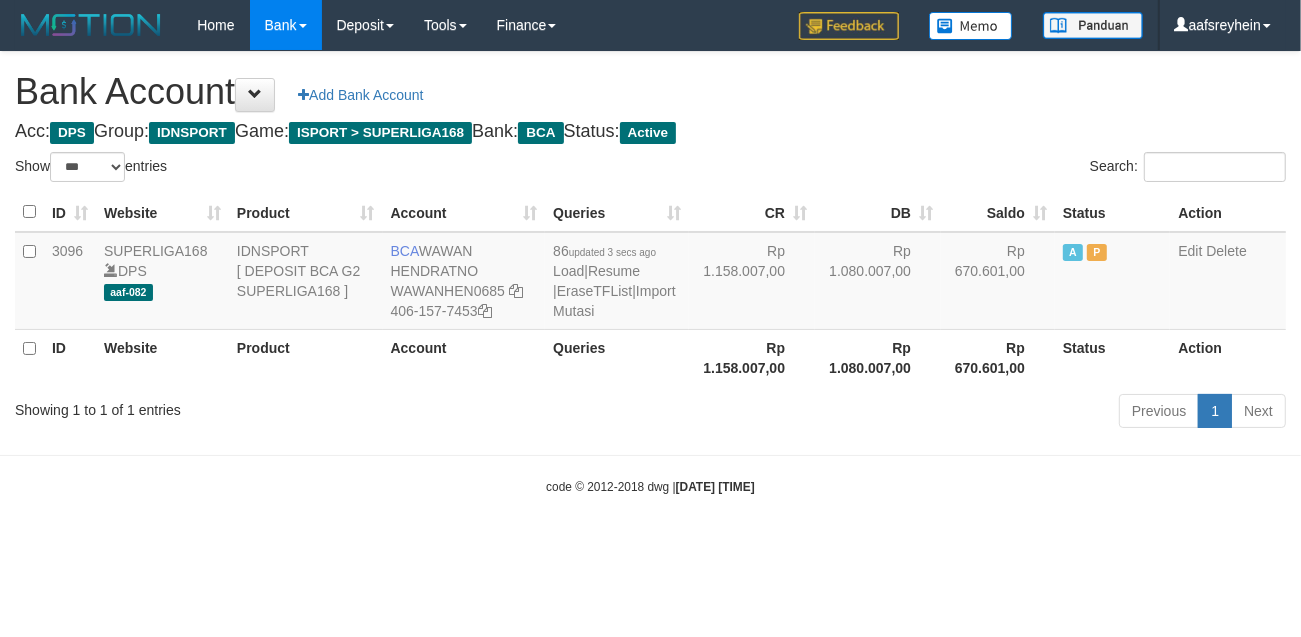 drag, startPoint x: 766, startPoint y: 557, endPoint x: 1047, endPoint y: 558, distance: 281.00177 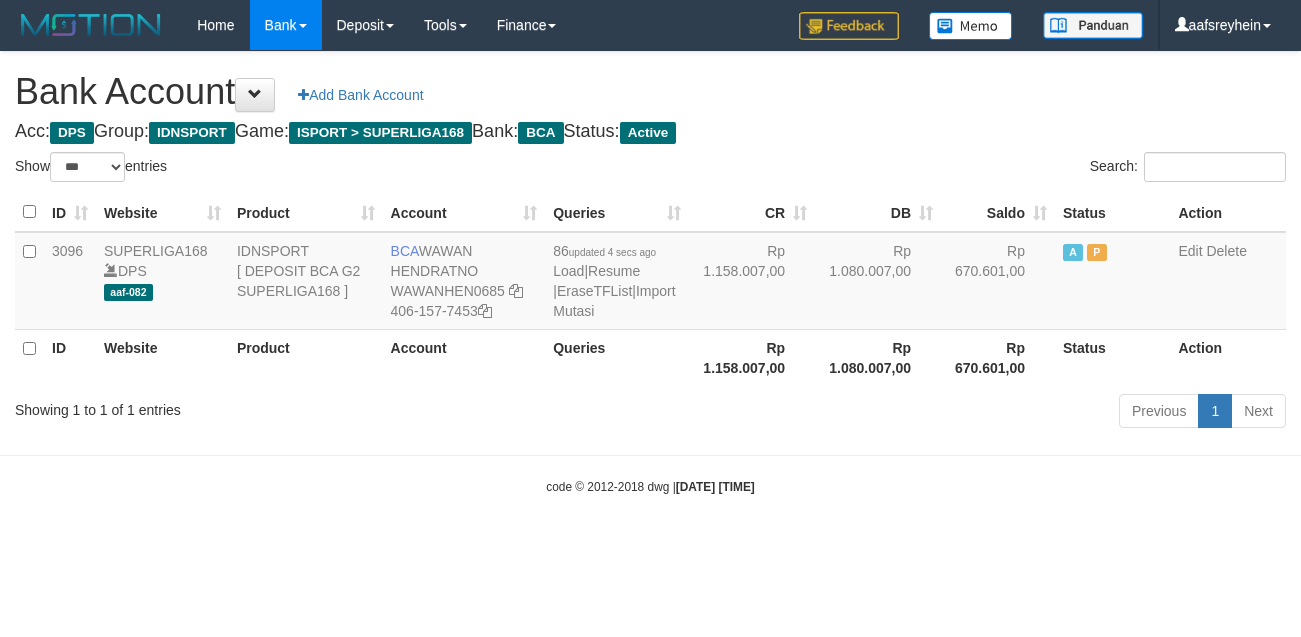 select on "***" 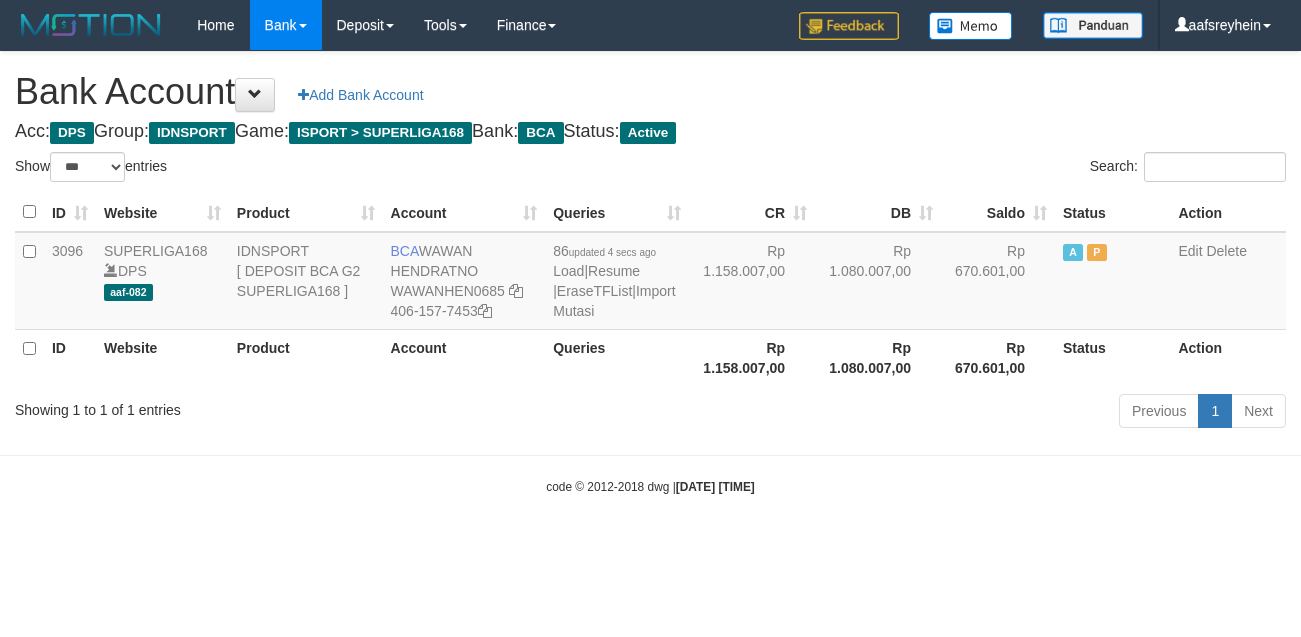 scroll, scrollTop: 0, scrollLeft: 0, axis: both 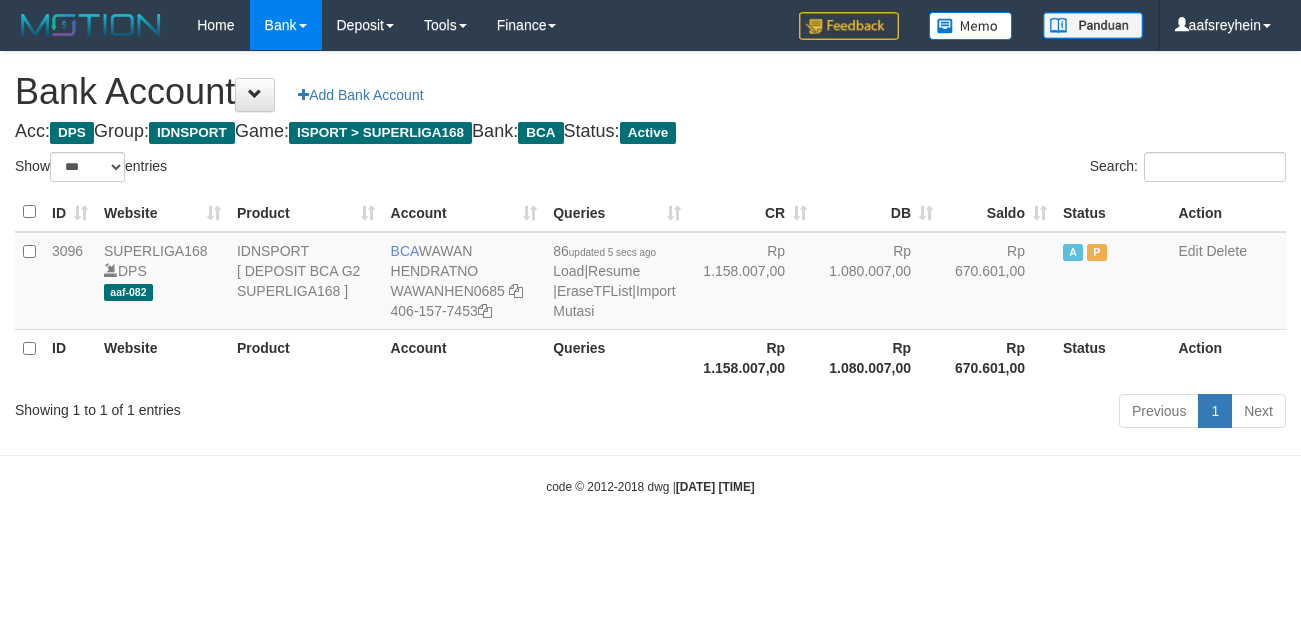 select on "***" 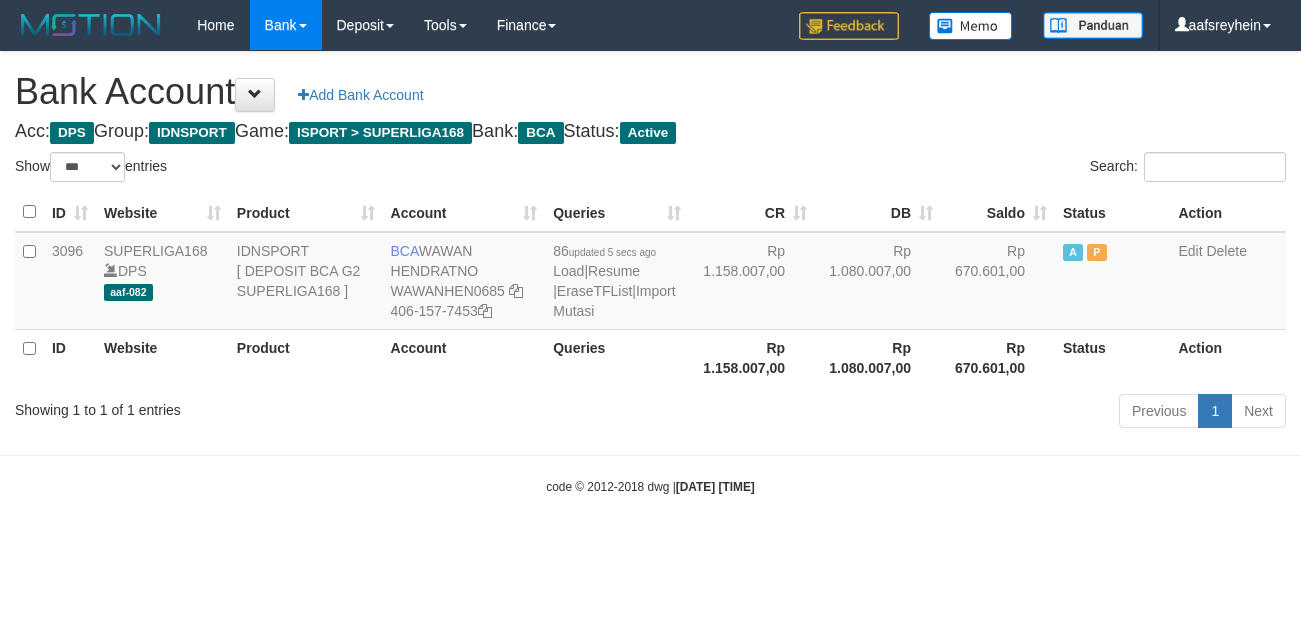 scroll, scrollTop: 0, scrollLeft: 0, axis: both 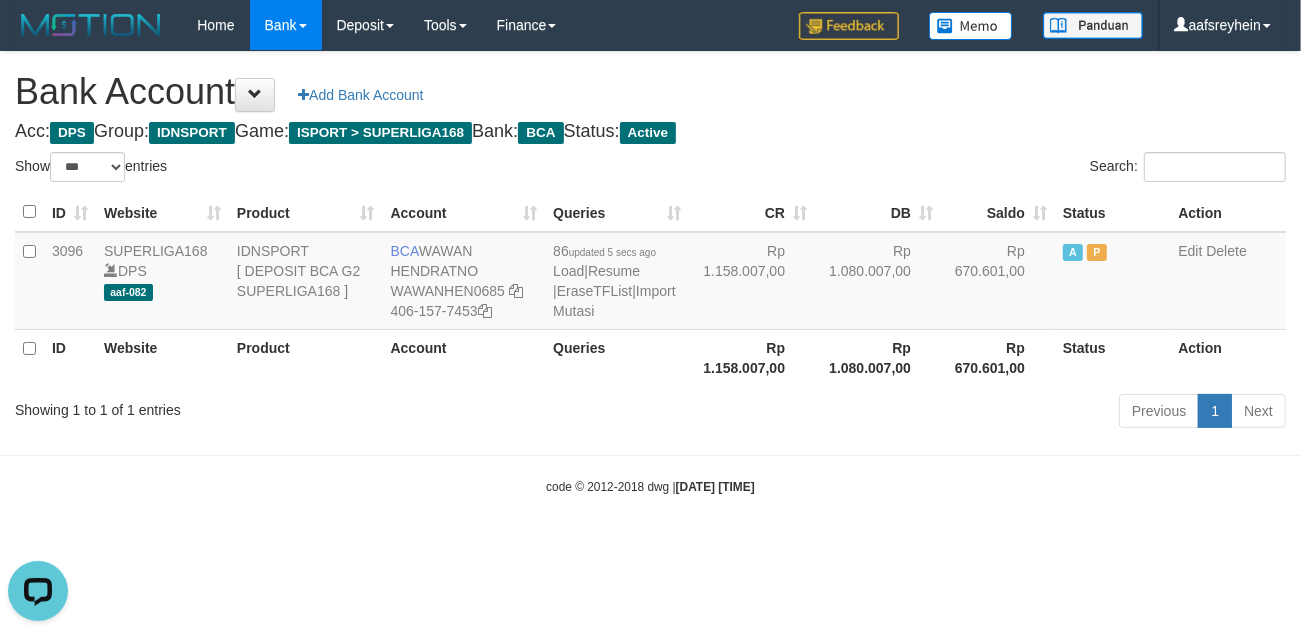 click on "Toggle navigation
Home
Bank
Account List
Load
By Website
Group
[ISPORT]													SUPERLIGA168
By Load Group (DPS)
-" at bounding box center (650, 273) 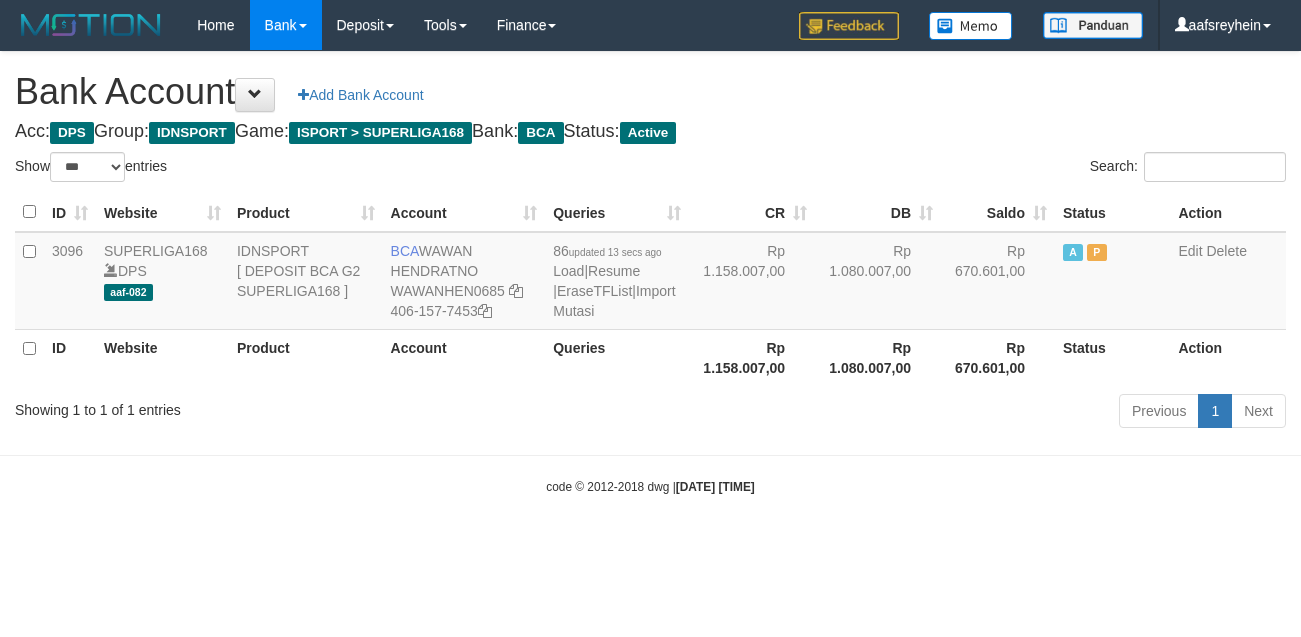 select on "***" 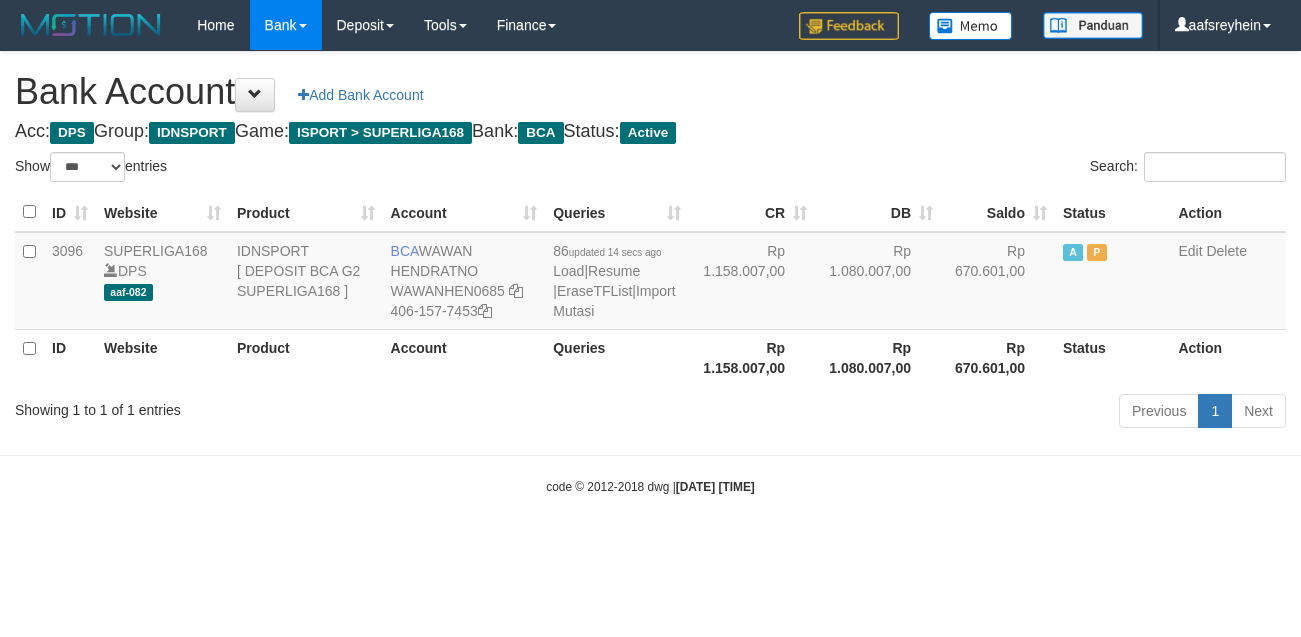 select on "***" 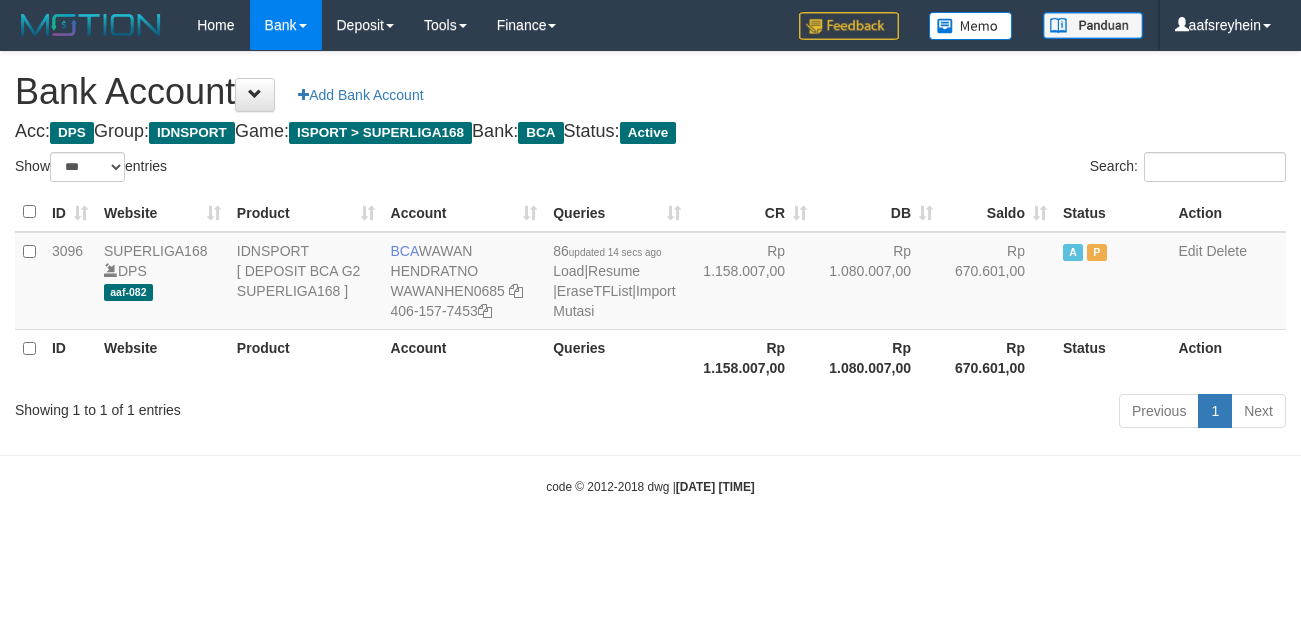 scroll, scrollTop: 0, scrollLeft: 0, axis: both 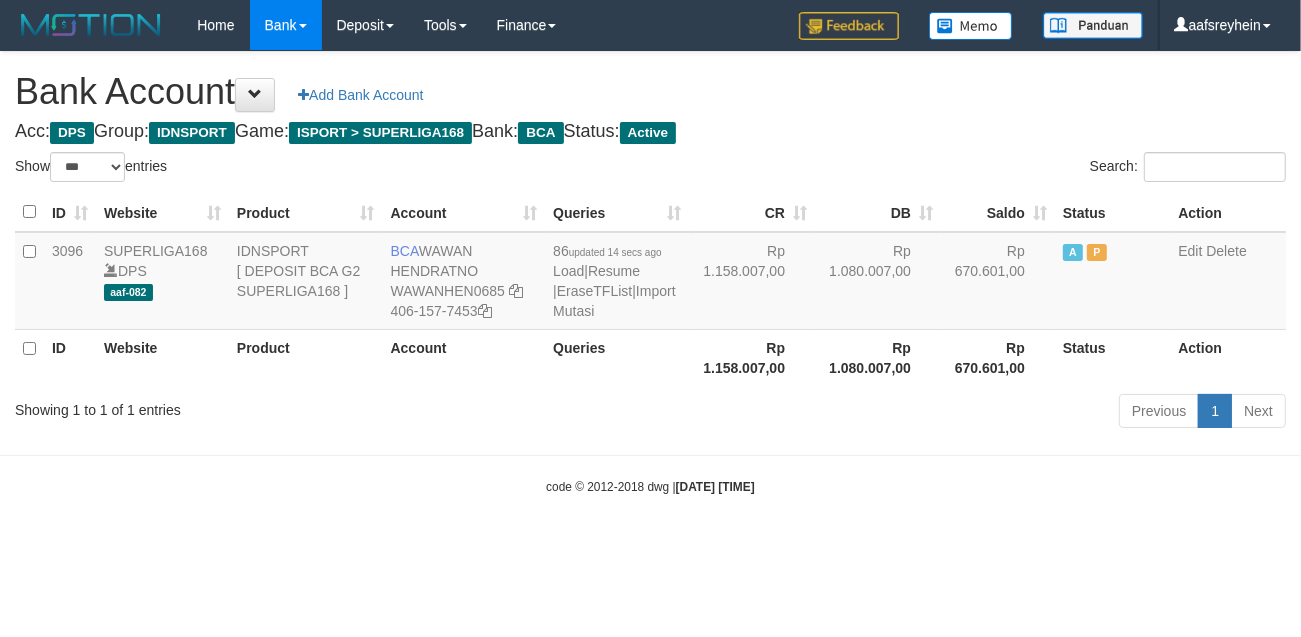 click on "Toggle navigation
Home
Bank
Account List
Load
By Website
Group
[ISPORT]													SUPERLIGA168
By Load Group (DPS)" at bounding box center [650, 273] 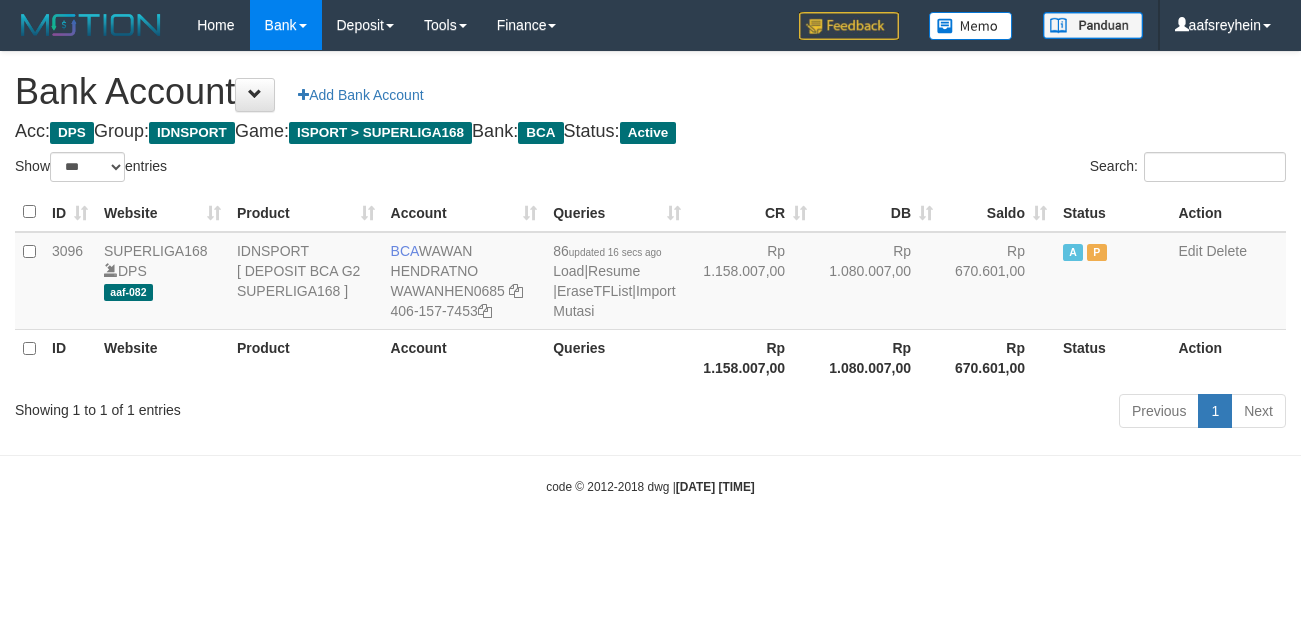 select on "***" 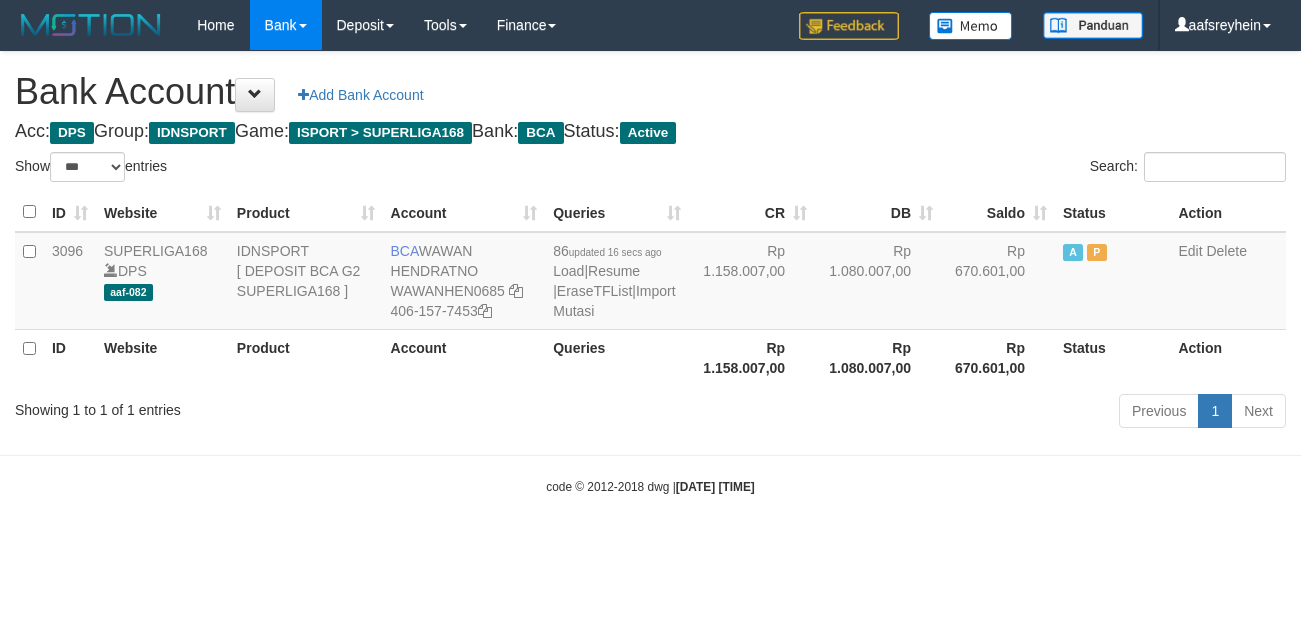scroll, scrollTop: 0, scrollLeft: 0, axis: both 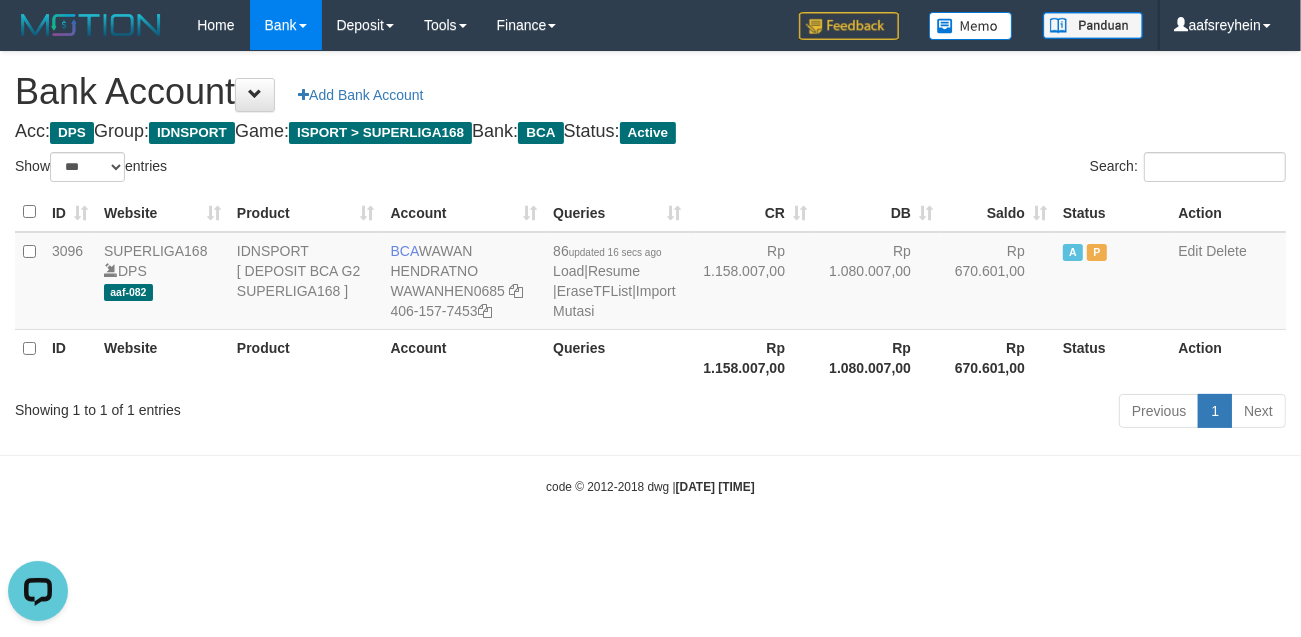 click on "Toggle navigation
Home
Bank
Account List
Load
By Website
Group
[ISPORT]													SUPERLIGA168
By Load Group (DPS)
-" at bounding box center (650, 273) 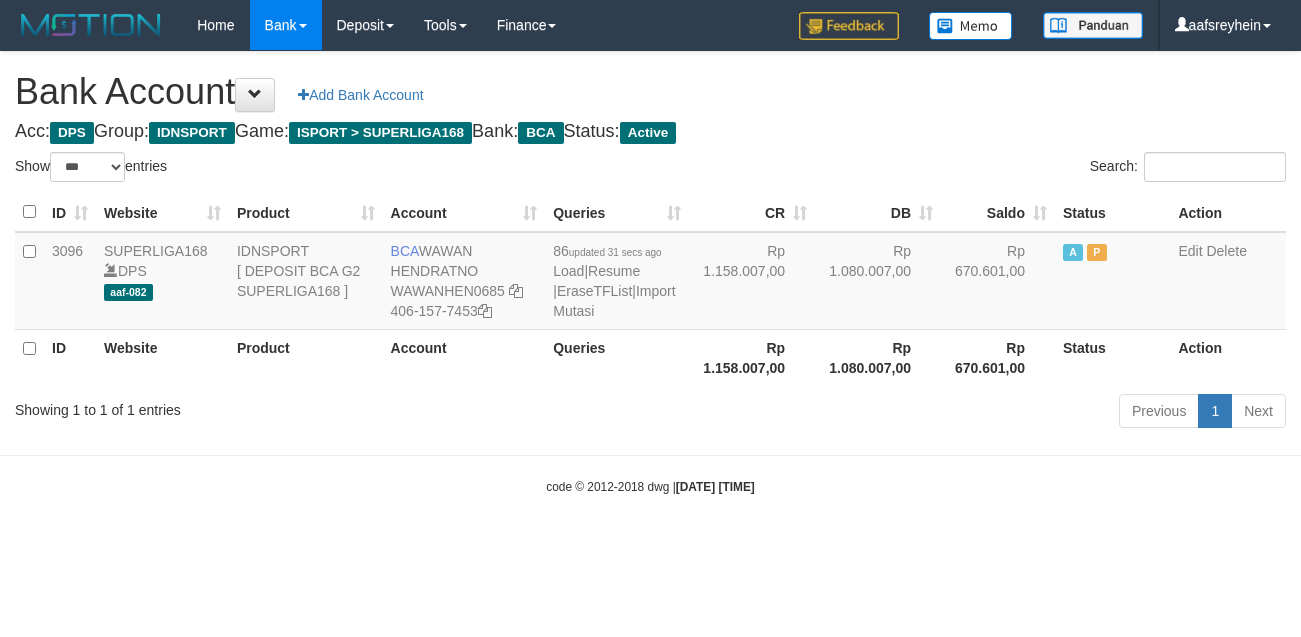 select on "***" 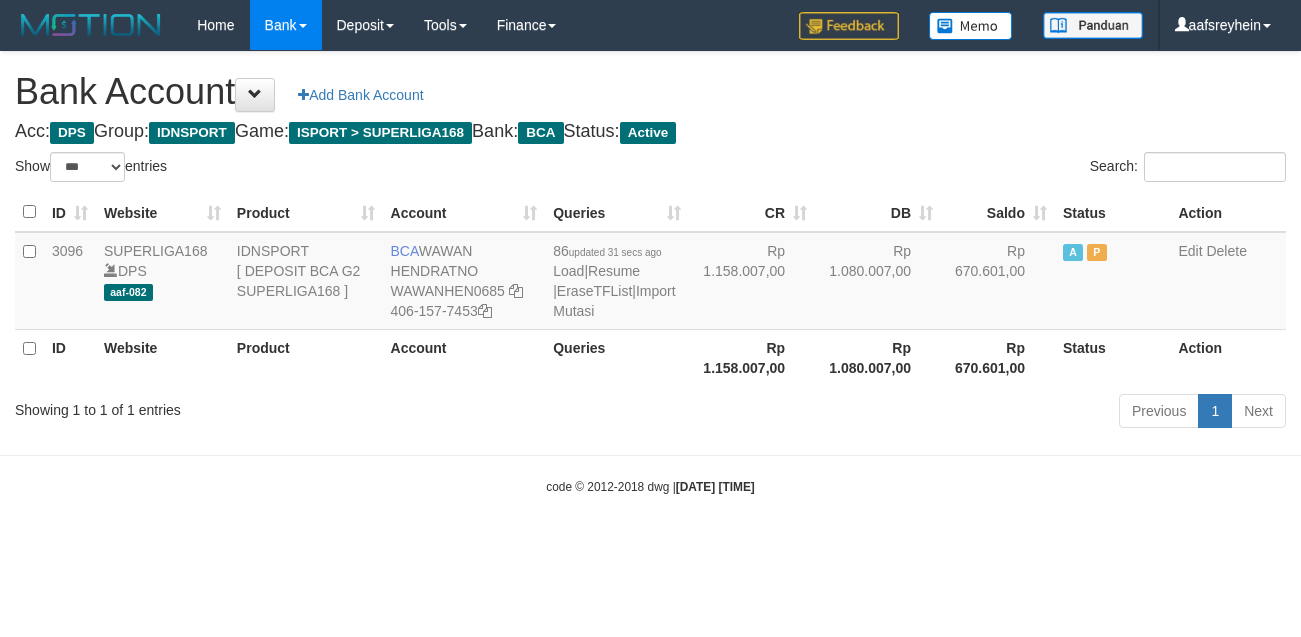 scroll, scrollTop: 0, scrollLeft: 0, axis: both 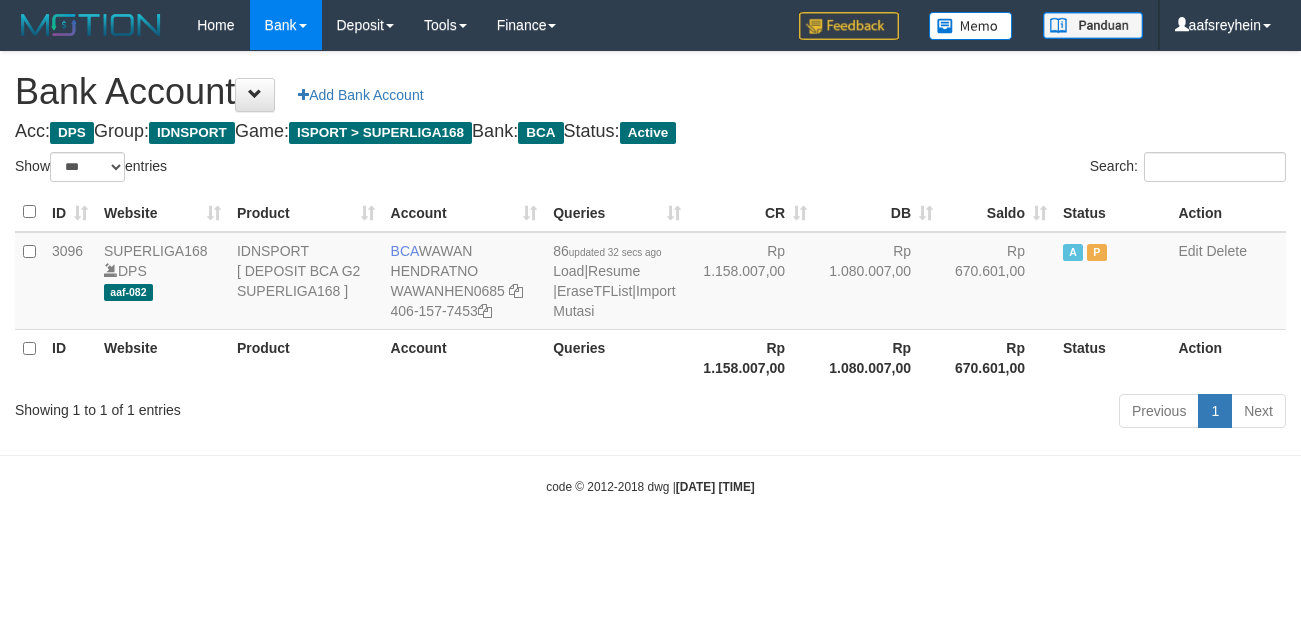 select on "***" 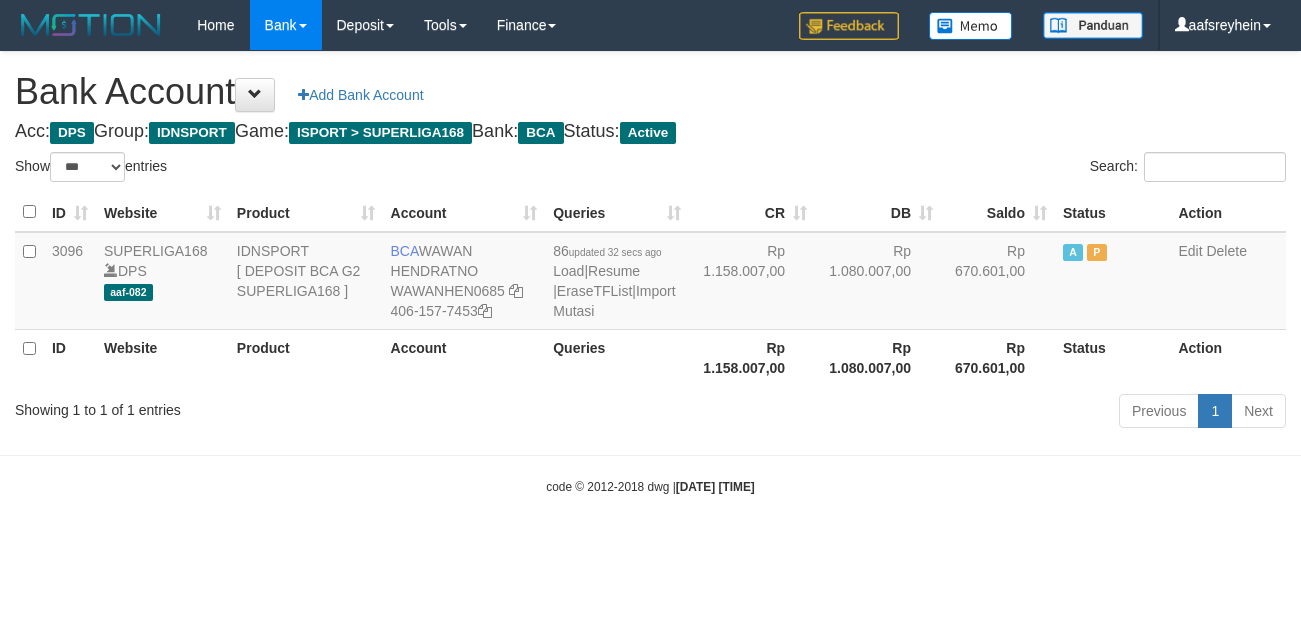scroll, scrollTop: 0, scrollLeft: 0, axis: both 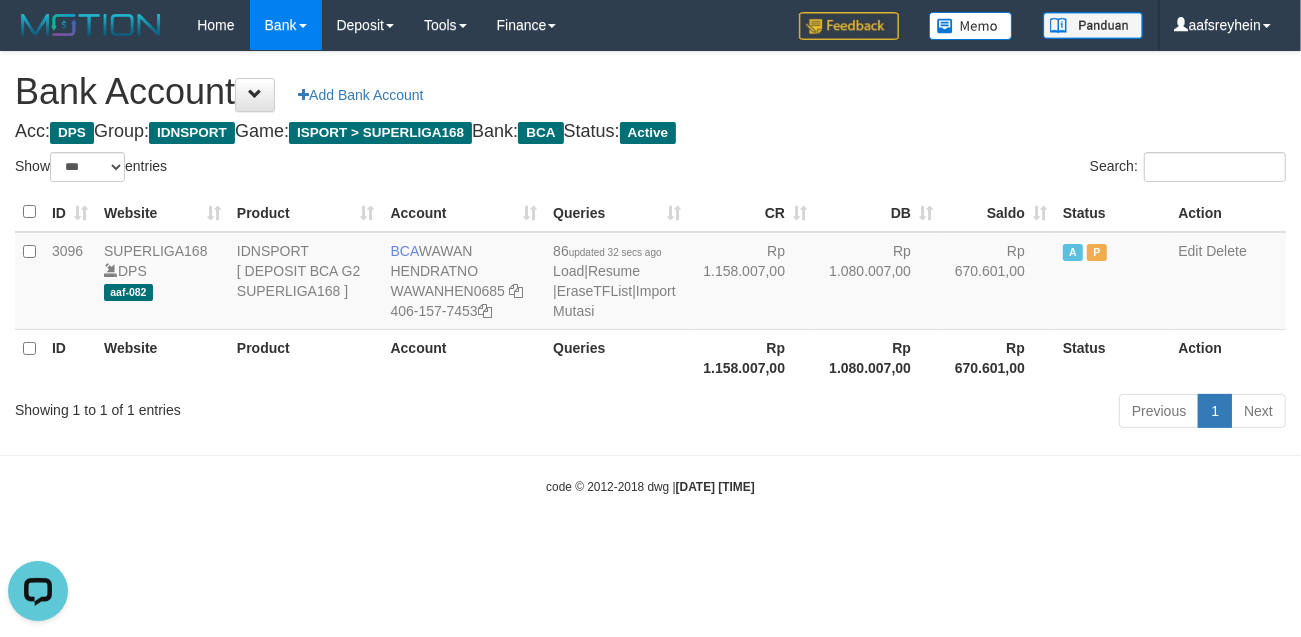 click on "Toggle navigation
Home
Bank
Account List
Load
By Website
Group
[ISPORT]													SUPERLIGA168
By Load Group (DPS)
-" at bounding box center [650, 273] 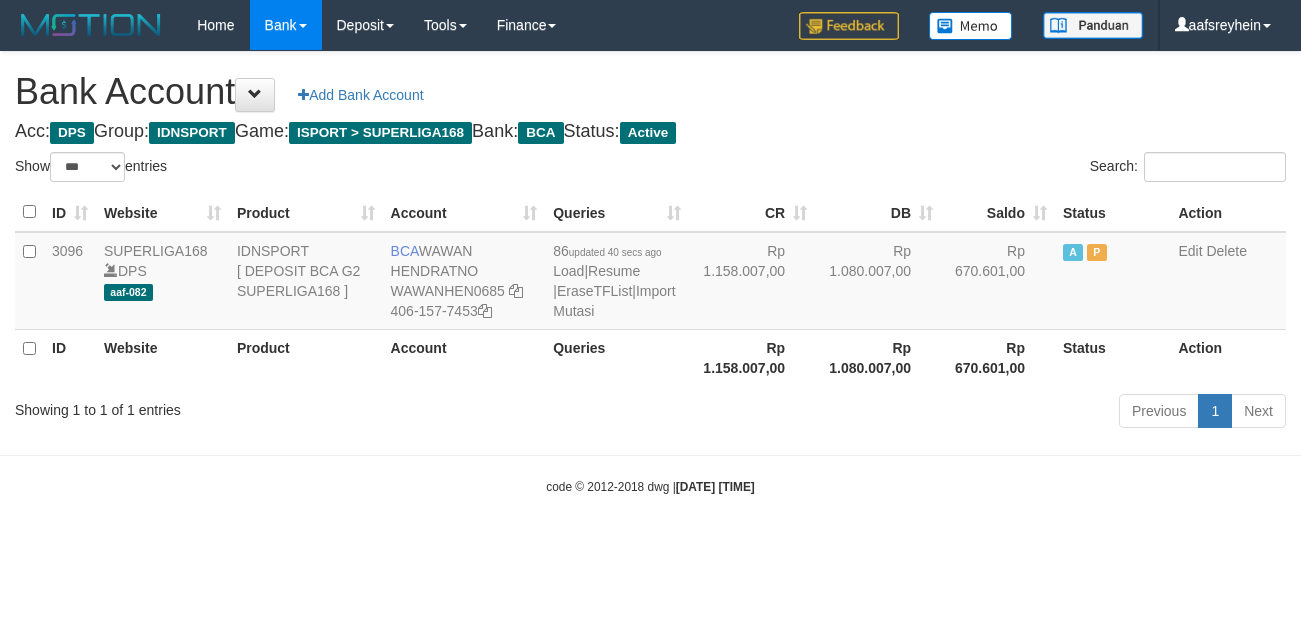 select on "***" 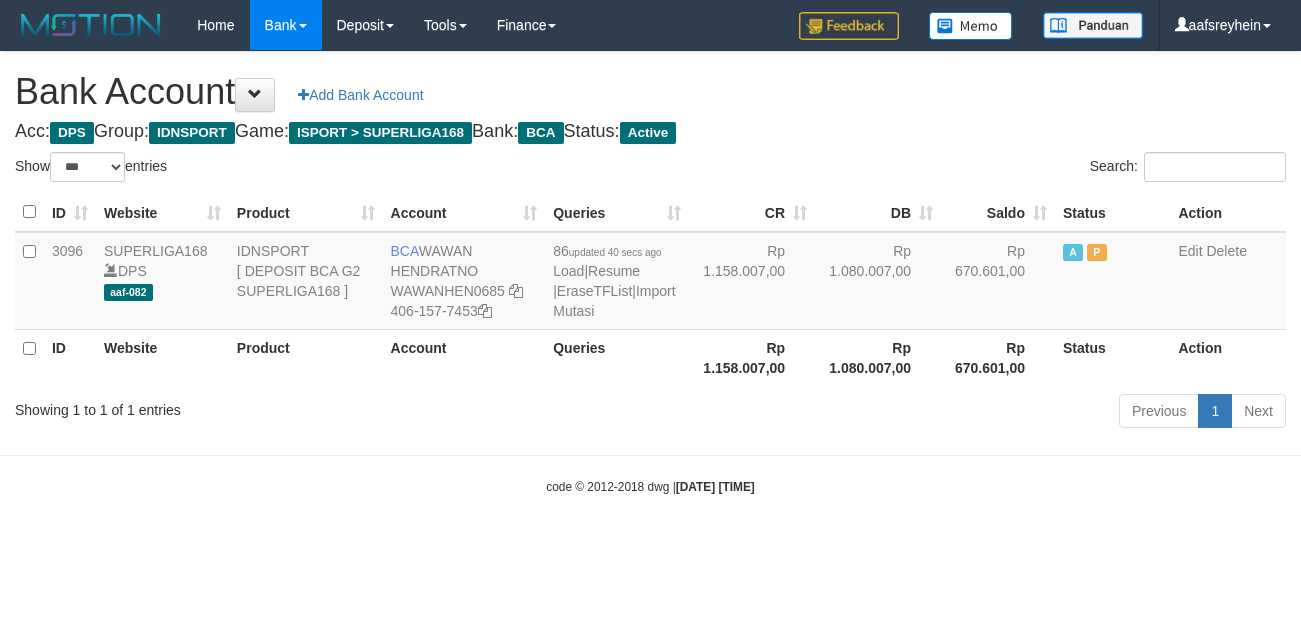 scroll, scrollTop: 0, scrollLeft: 0, axis: both 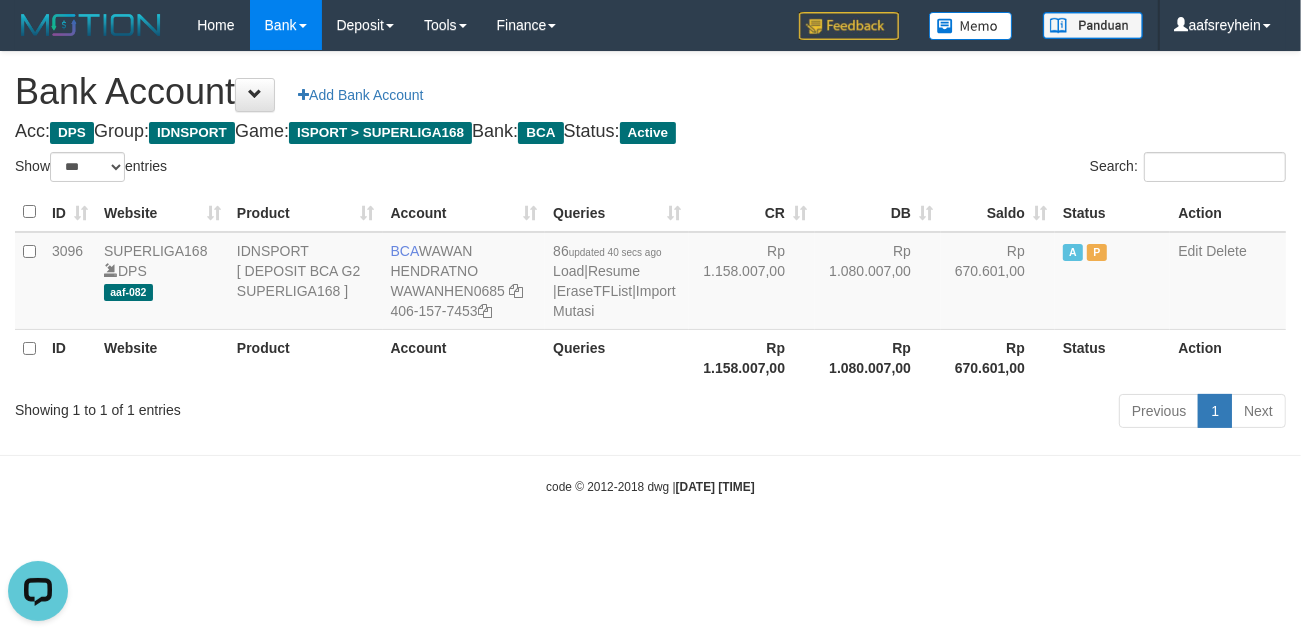 click on "Toggle navigation
Home
Bank
Account List
Load
By Website
Group
[ISPORT]													SUPERLIGA168
By Load Group (DPS)
-" at bounding box center [650, 273] 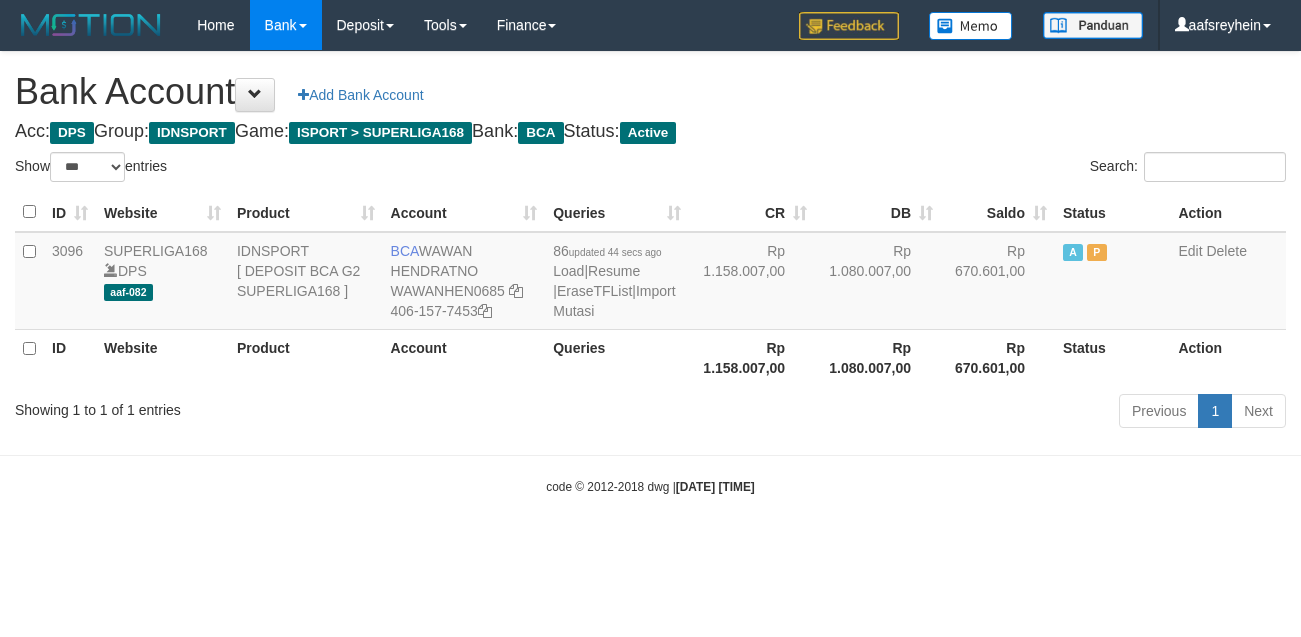 select on "***" 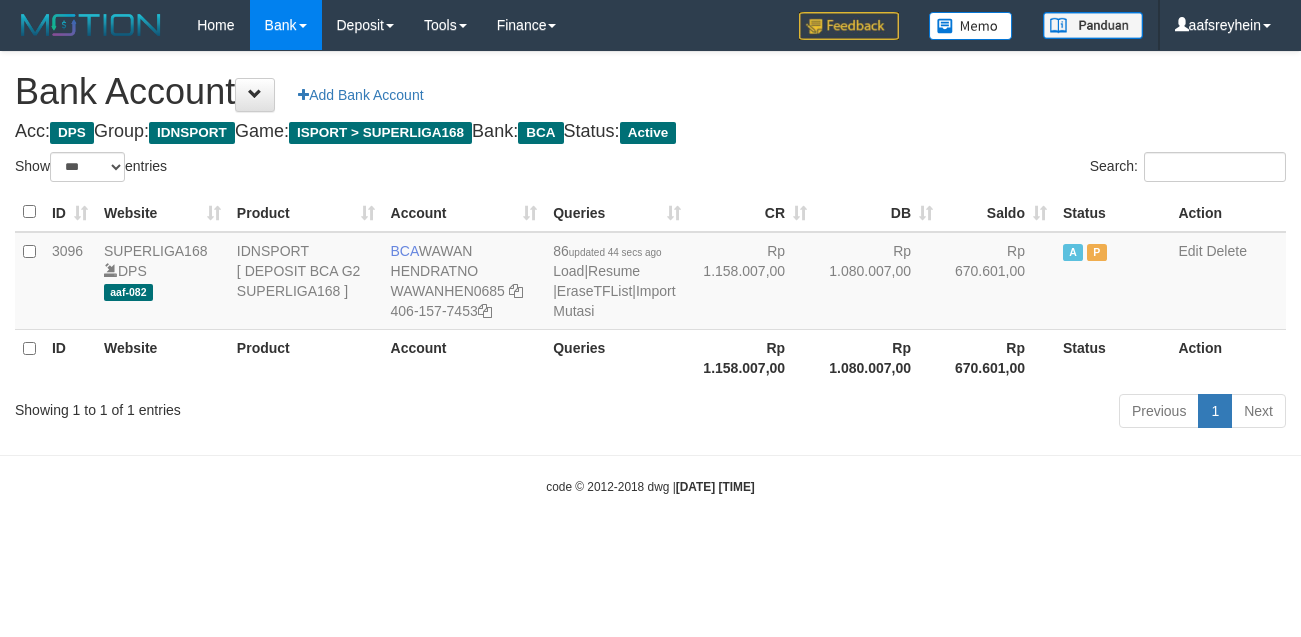 scroll, scrollTop: 0, scrollLeft: 0, axis: both 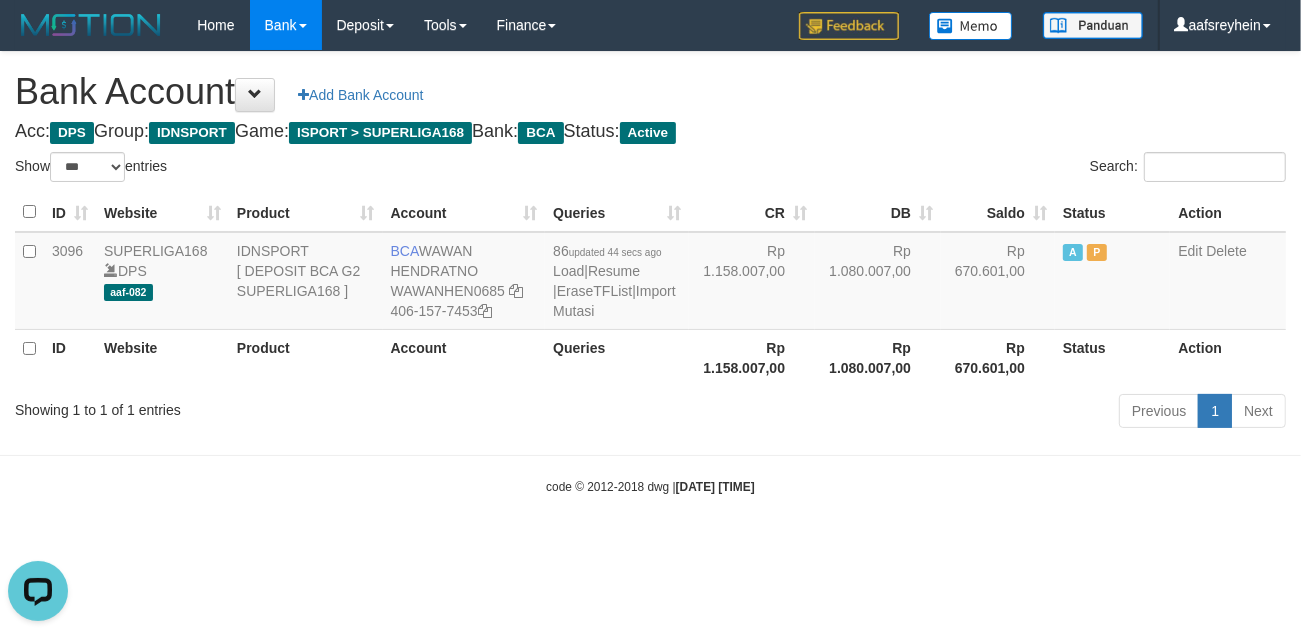 click on "Previous 1 Next" at bounding box center [921, 413] 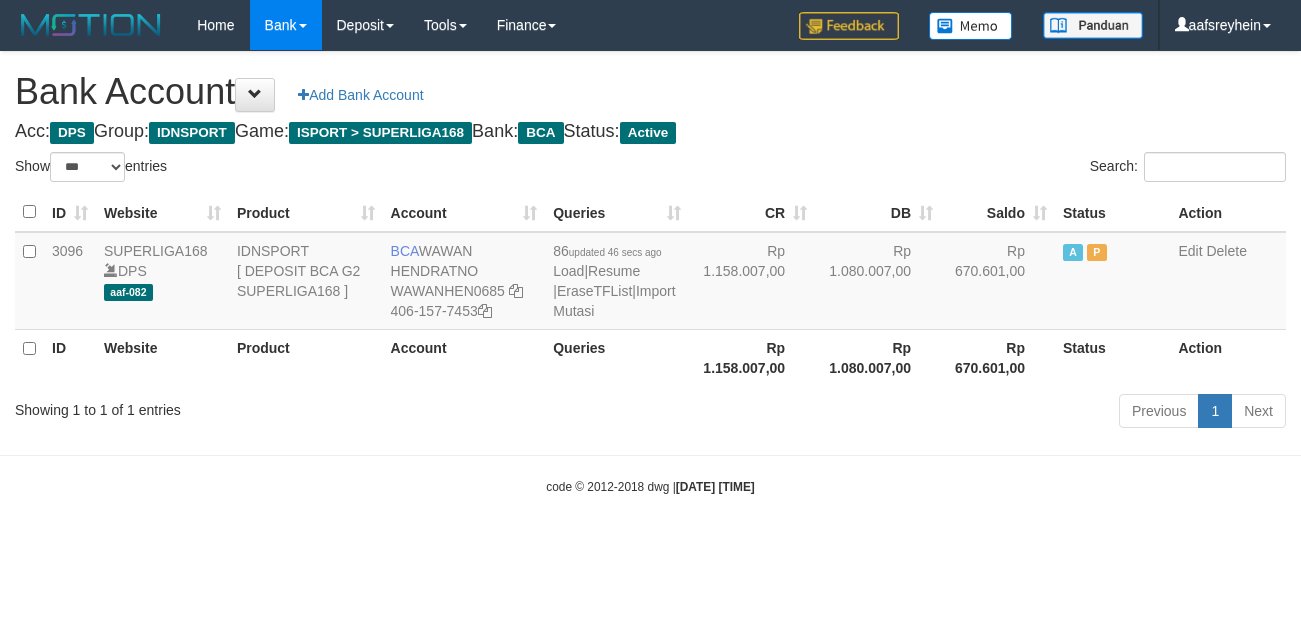 select on "***" 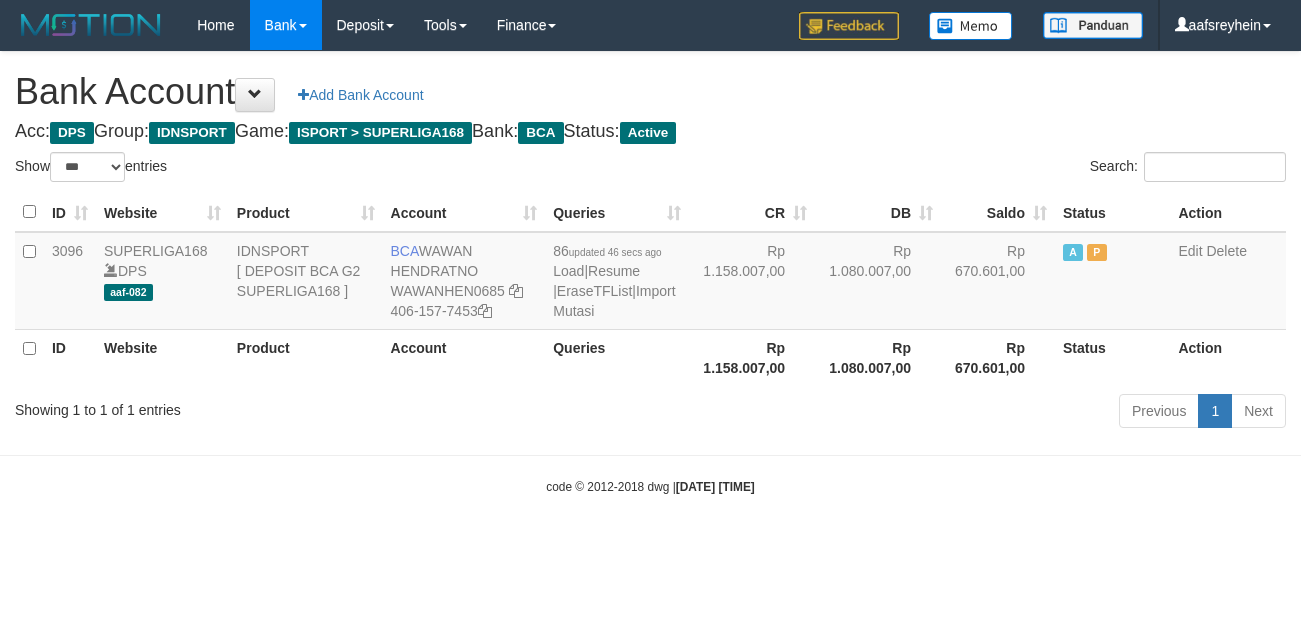 scroll, scrollTop: 0, scrollLeft: 0, axis: both 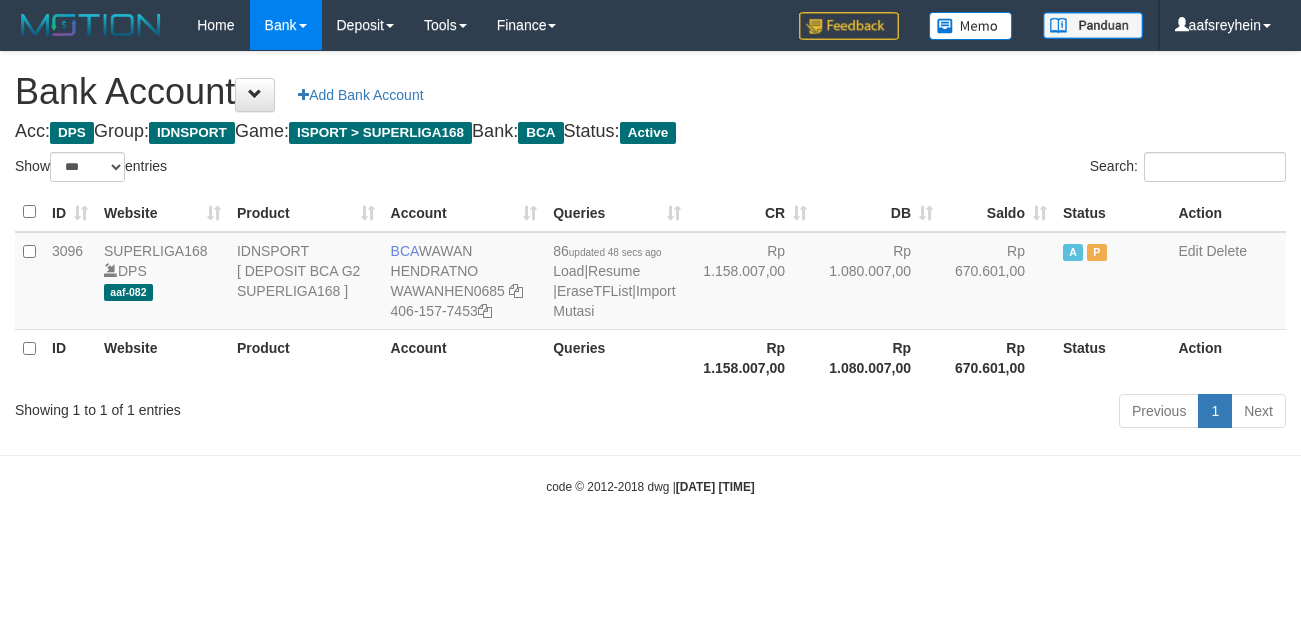 select on "***" 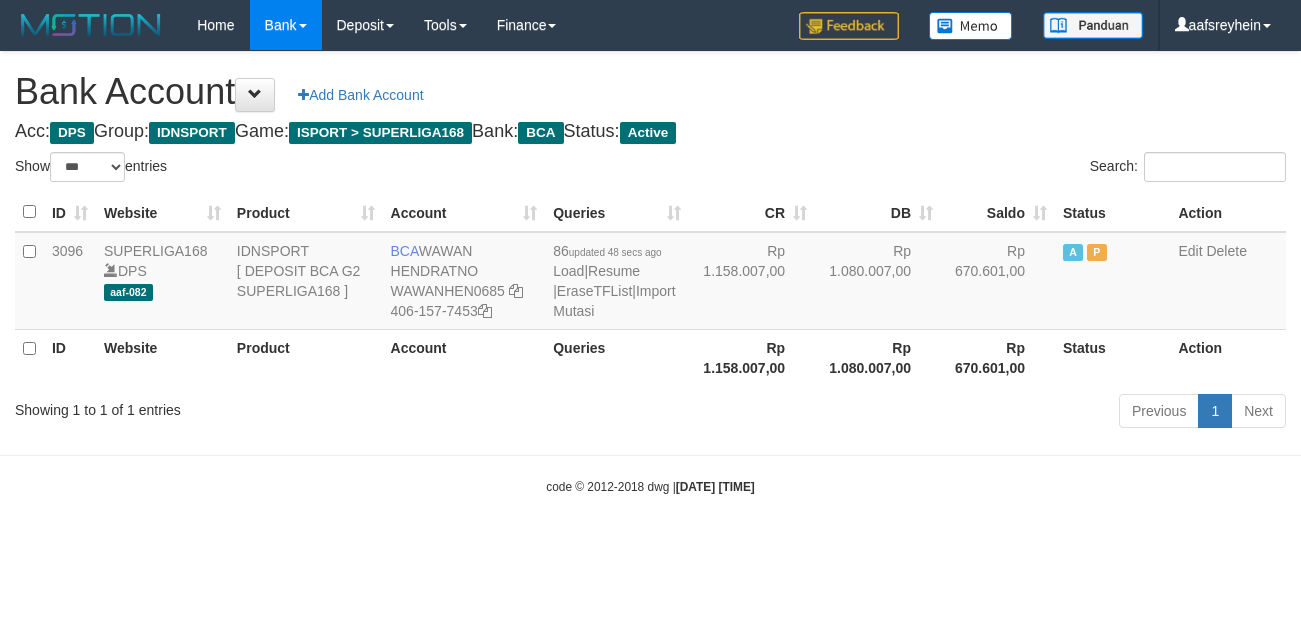 scroll, scrollTop: 0, scrollLeft: 0, axis: both 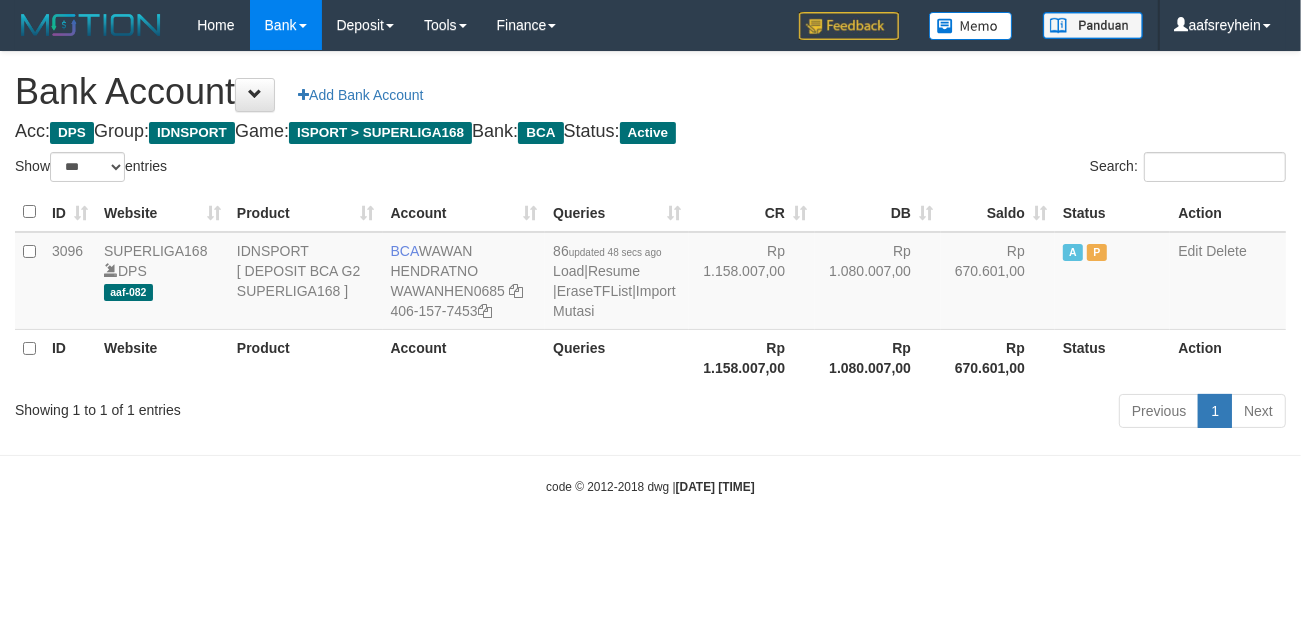 click on "Previous 1 Next" at bounding box center (921, 413) 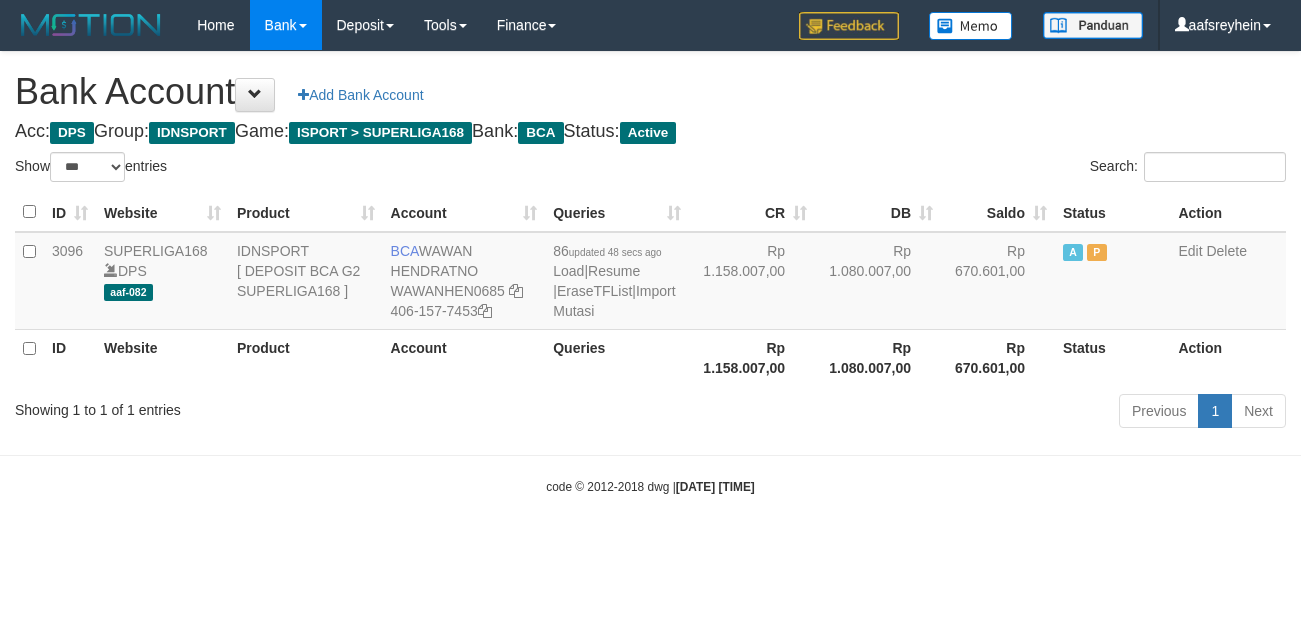 select on "***" 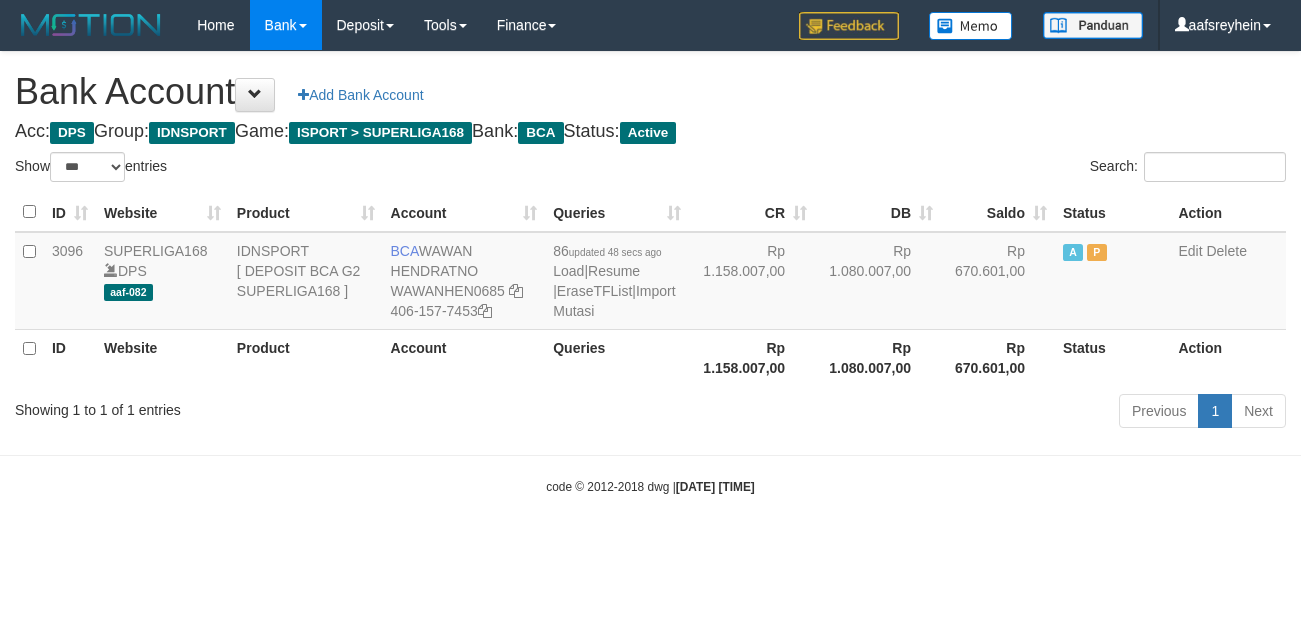 scroll, scrollTop: 0, scrollLeft: 0, axis: both 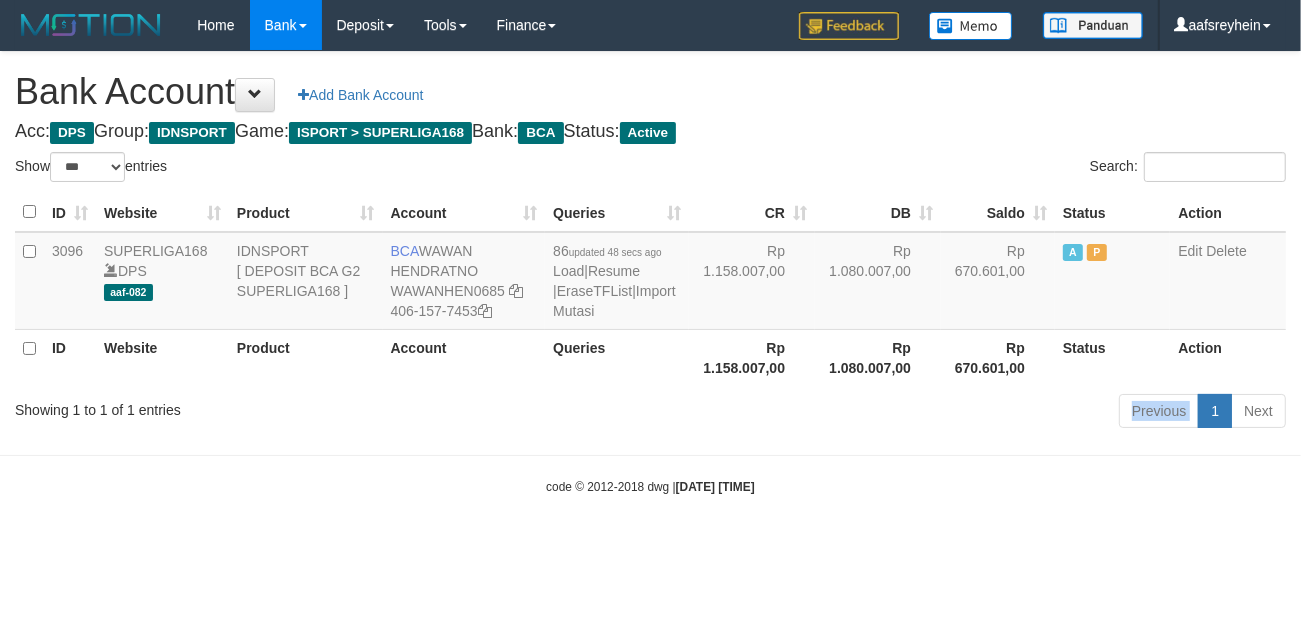 click on "Previous 1 Next" at bounding box center (921, 413) 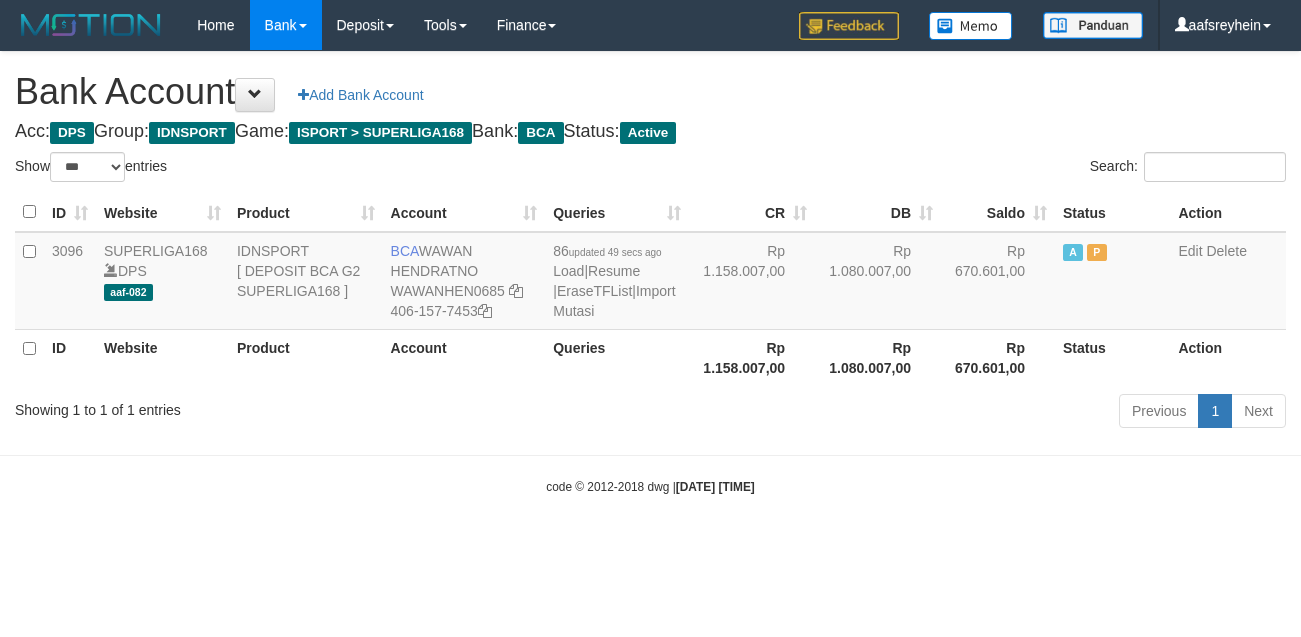 select on "***" 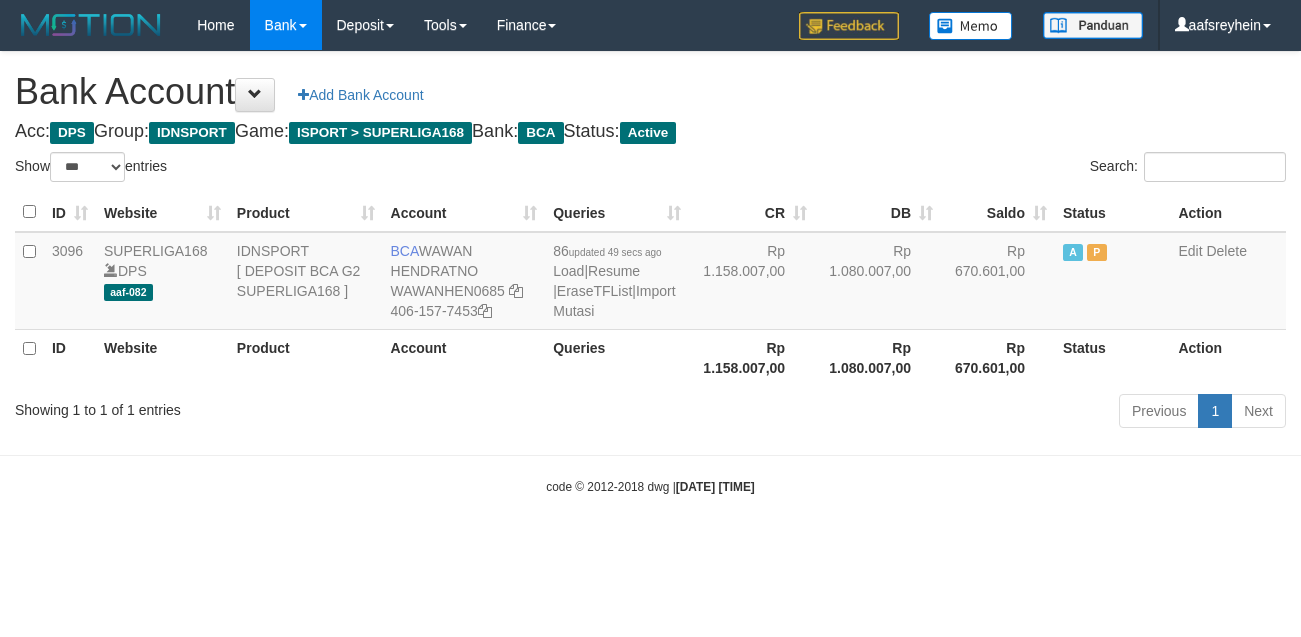 scroll, scrollTop: 0, scrollLeft: 0, axis: both 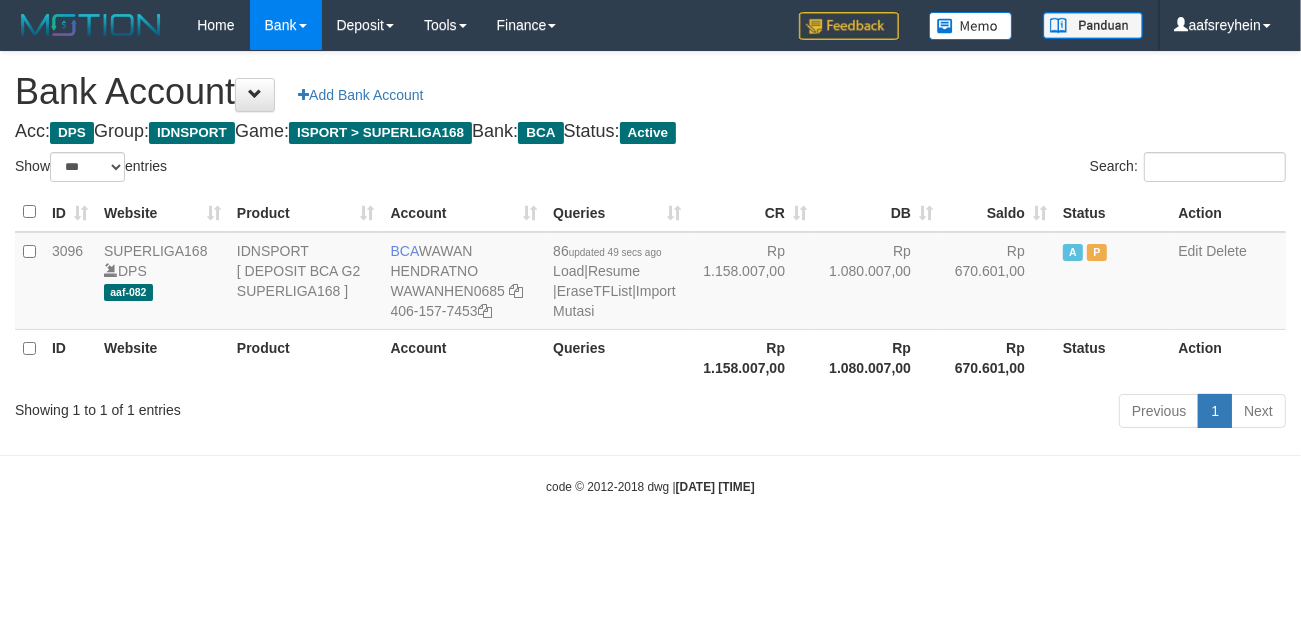 click on "Toggle navigation
Home
Bank
Account List
Load
By Website
Group
[ISPORT]													SUPERLIGA168
By Load Group (DPS)
-" at bounding box center [650, 273] 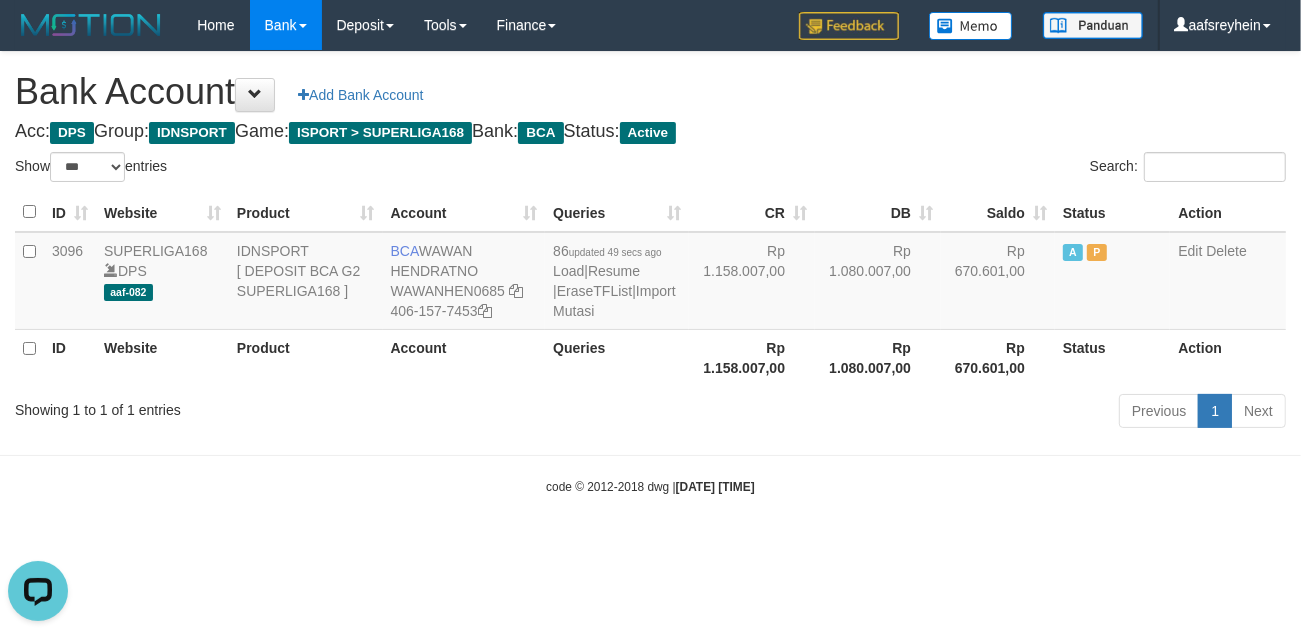 scroll, scrollTop: 0, scrollLeft: 0, axis: both 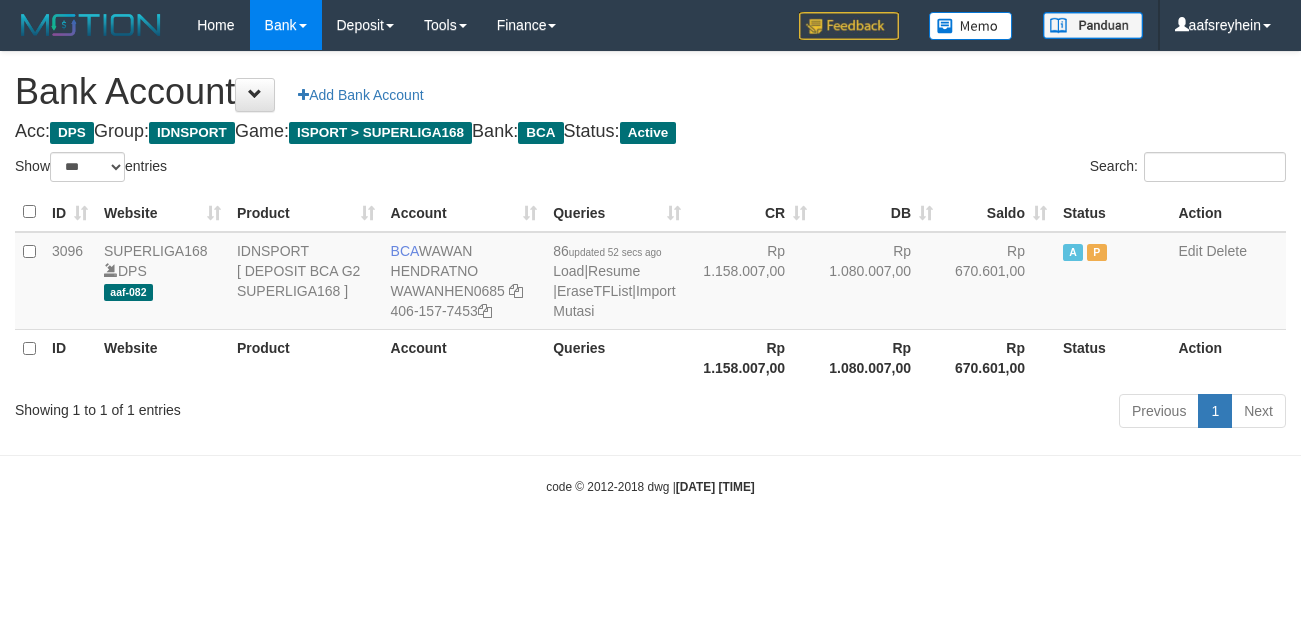 select on "***" 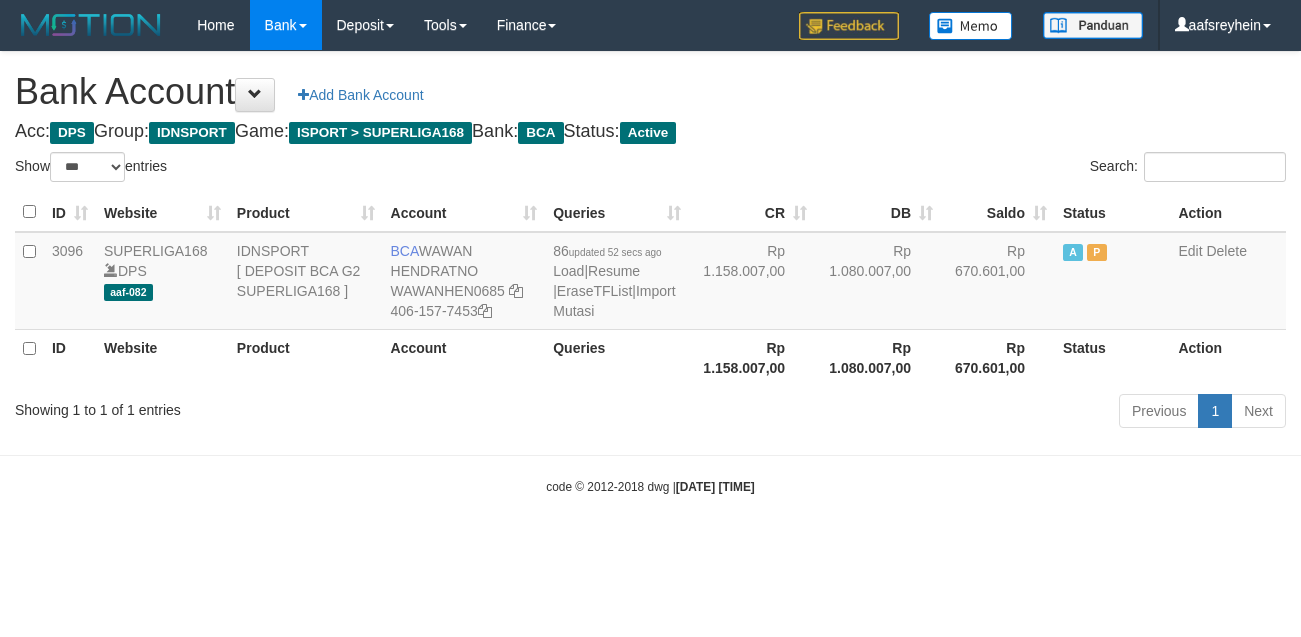 scroll, scrollTop: 0, scrollLeft: 0, axis: both 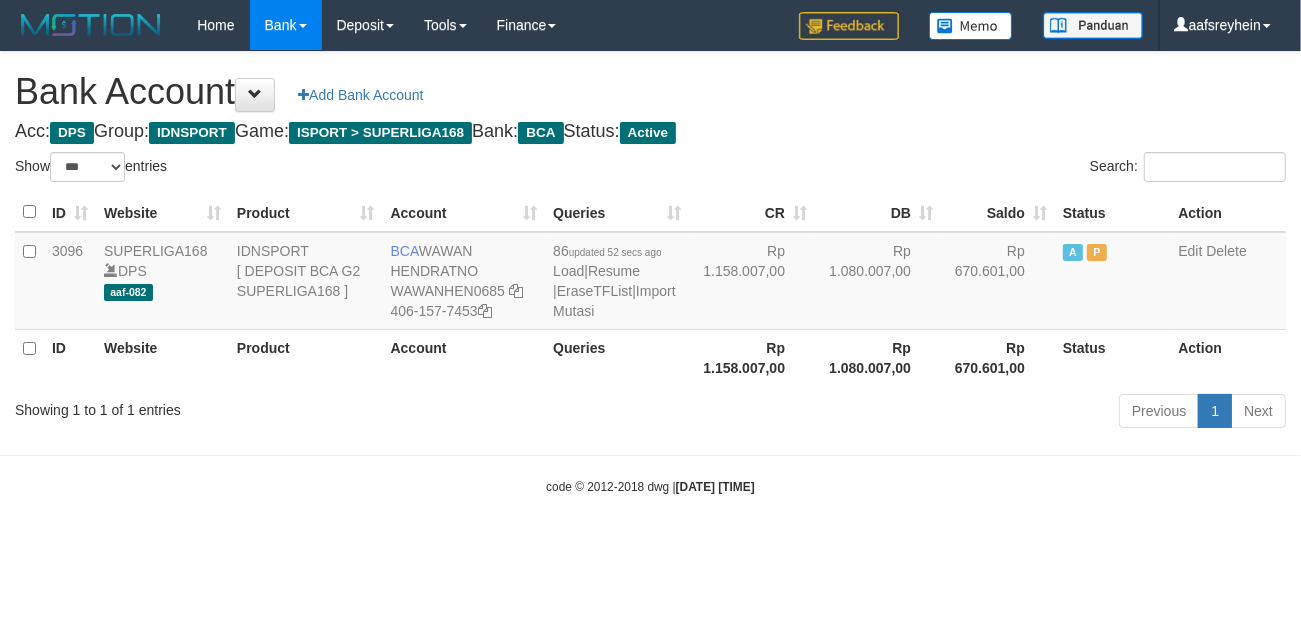 click on "code © 2012-2018 dwg |  [DATE] [TIME]" at bounding box center [650, 486] 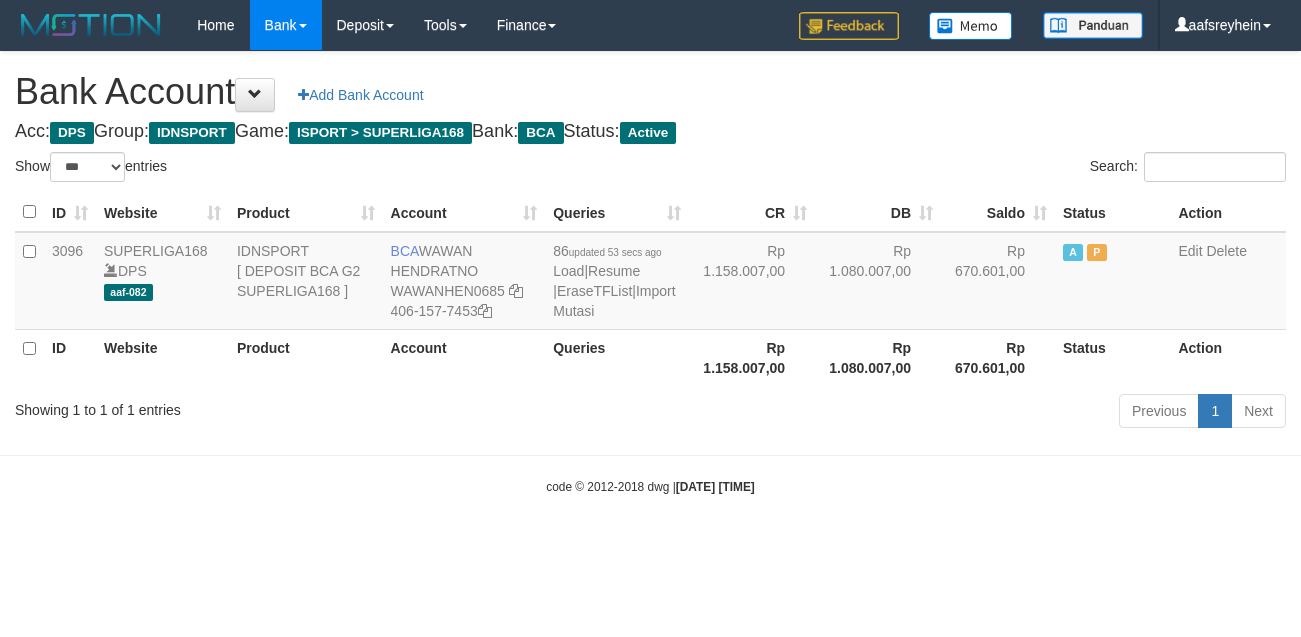 select on "***" 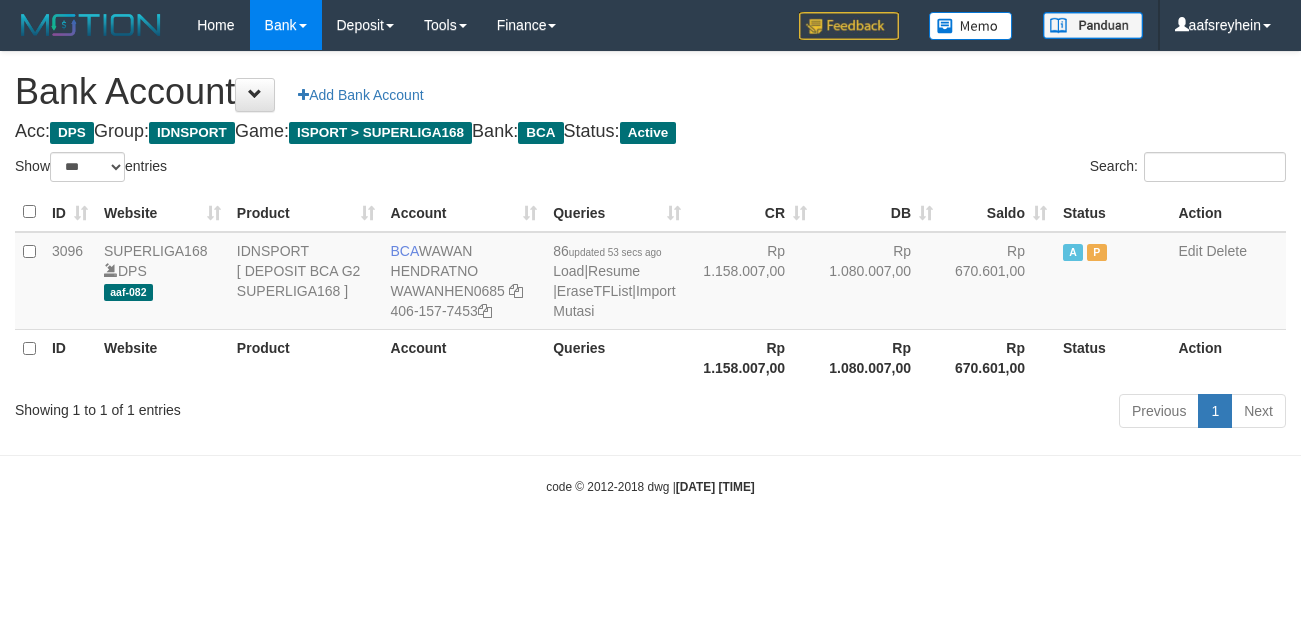 scroll, scrollTop: 0, scrollLeft: 0, axis: both 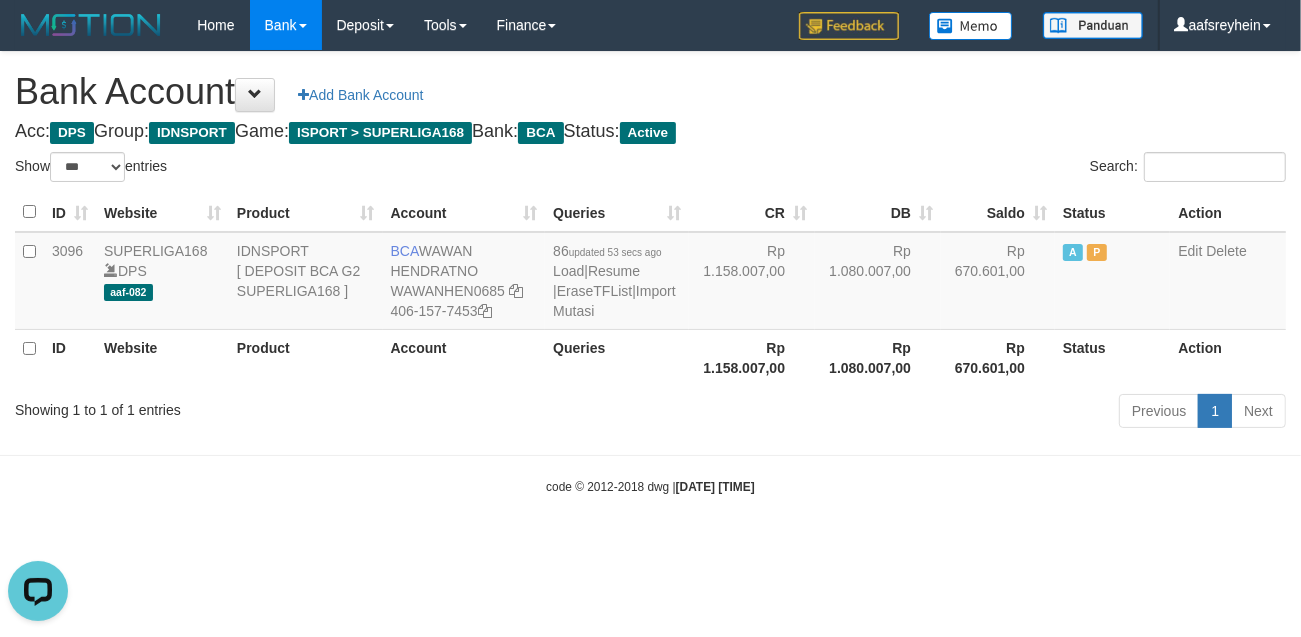 click on "code © 2012-2018 dwg |  2025/07/12 07:56:18" at bounding box center (650, 486) 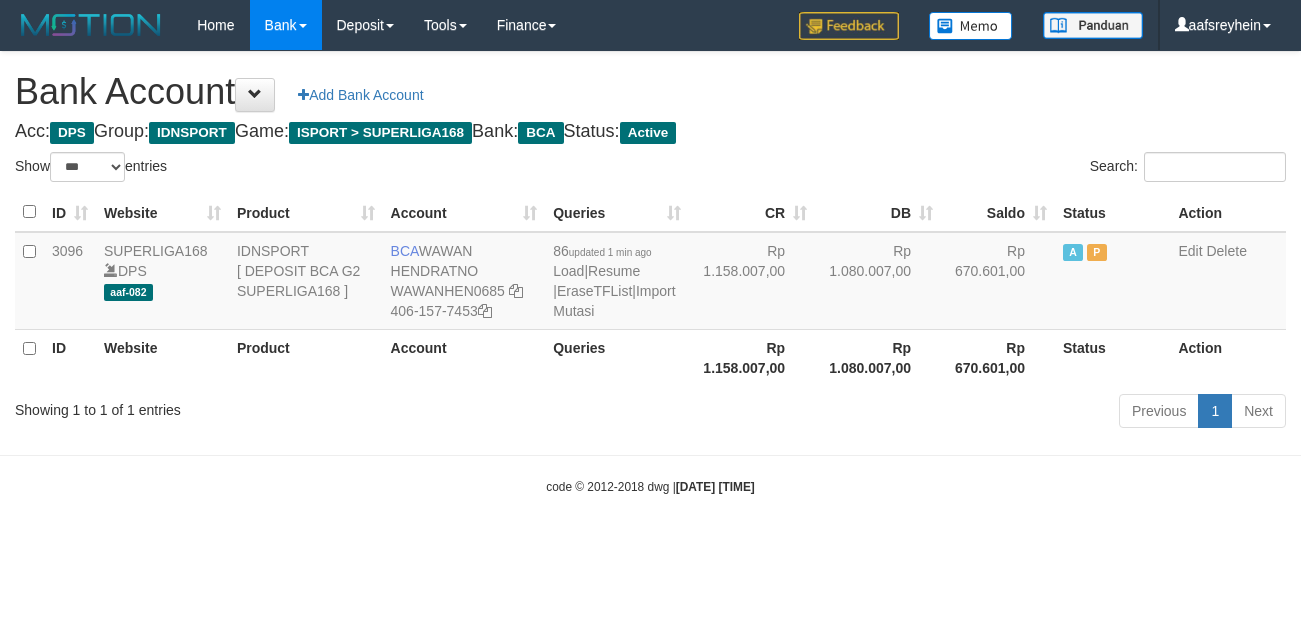 select on "***" 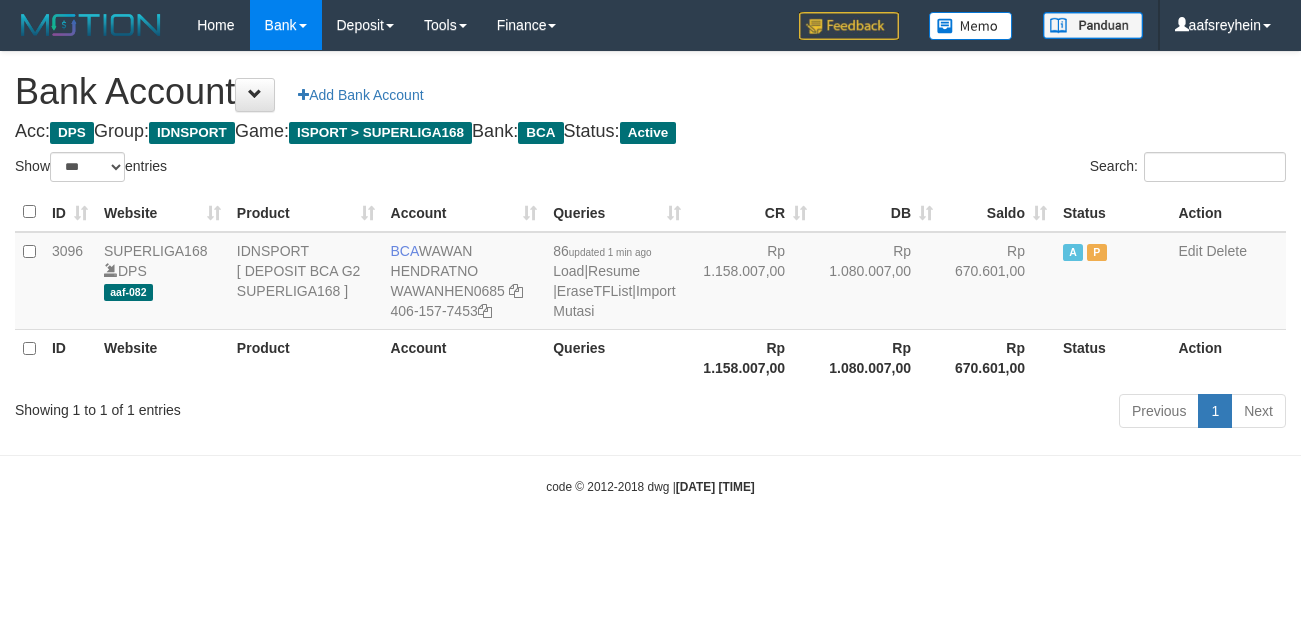 scroll, scrollTop: 0, scrollLeft: 0, axis: both 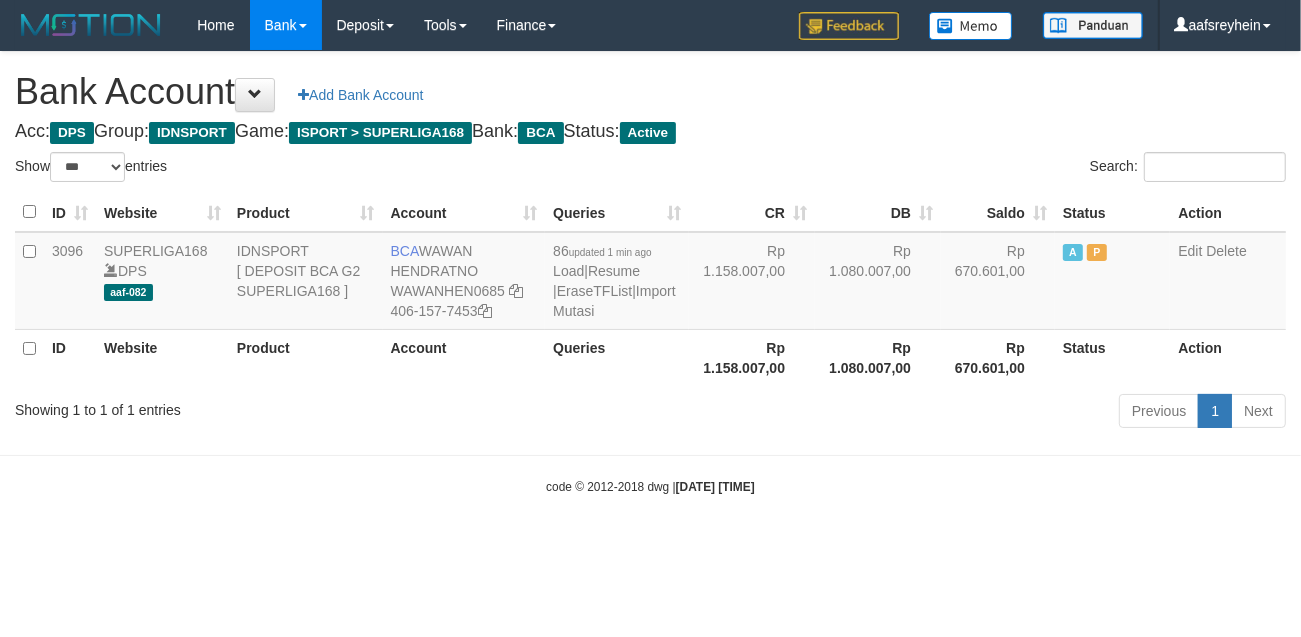 click on "Toggle navigation
Home
Bank
Account List
Load
By Website
Group
[ISPORT]													SUPERLIGA168
By Load Group (DPS)" at bounding box center (650, 273) 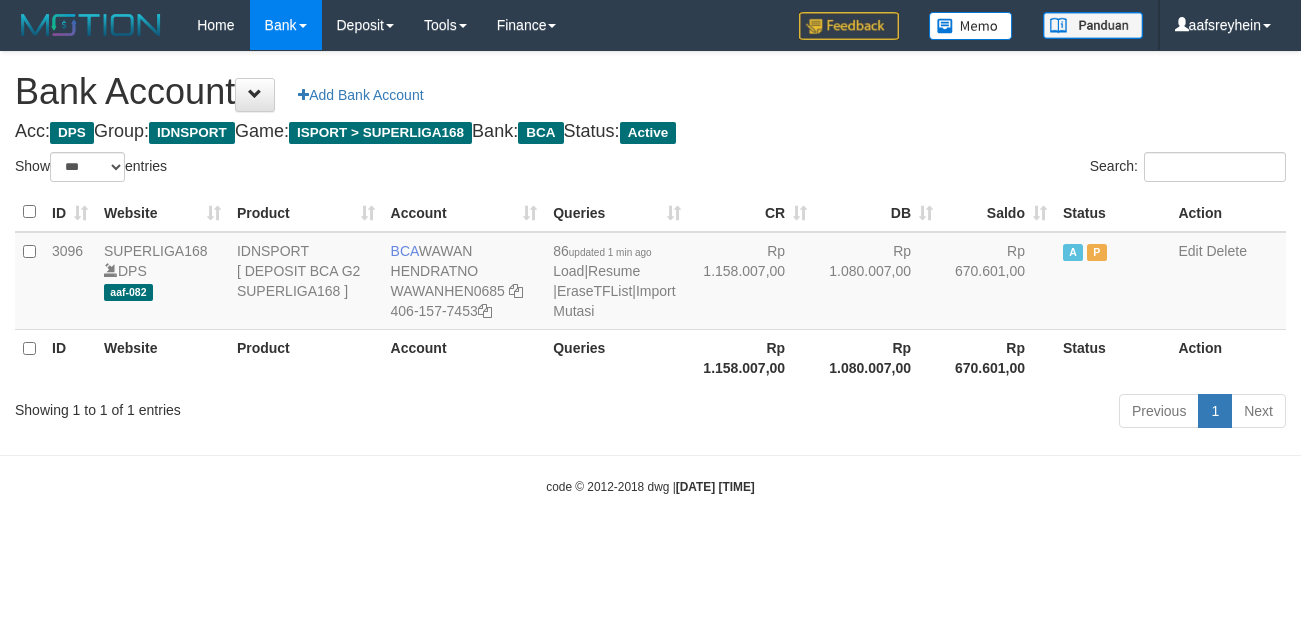 select on "***" 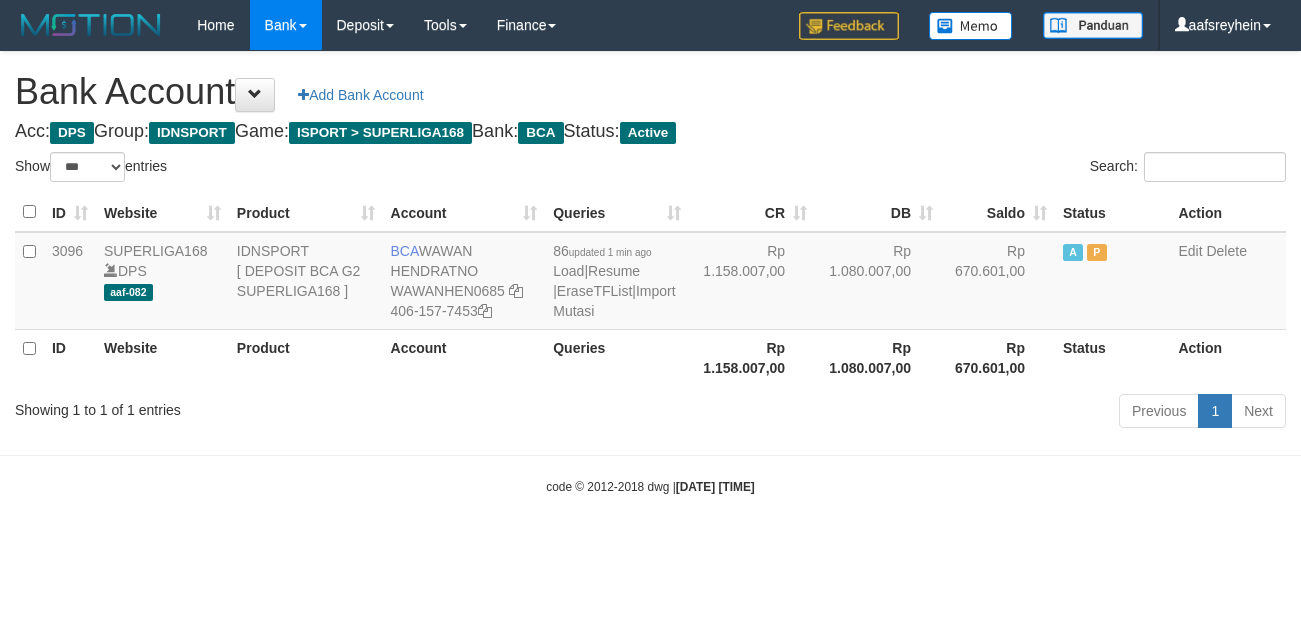 scroll, scrollTop: 0, scrollLeft: 0, axis: both 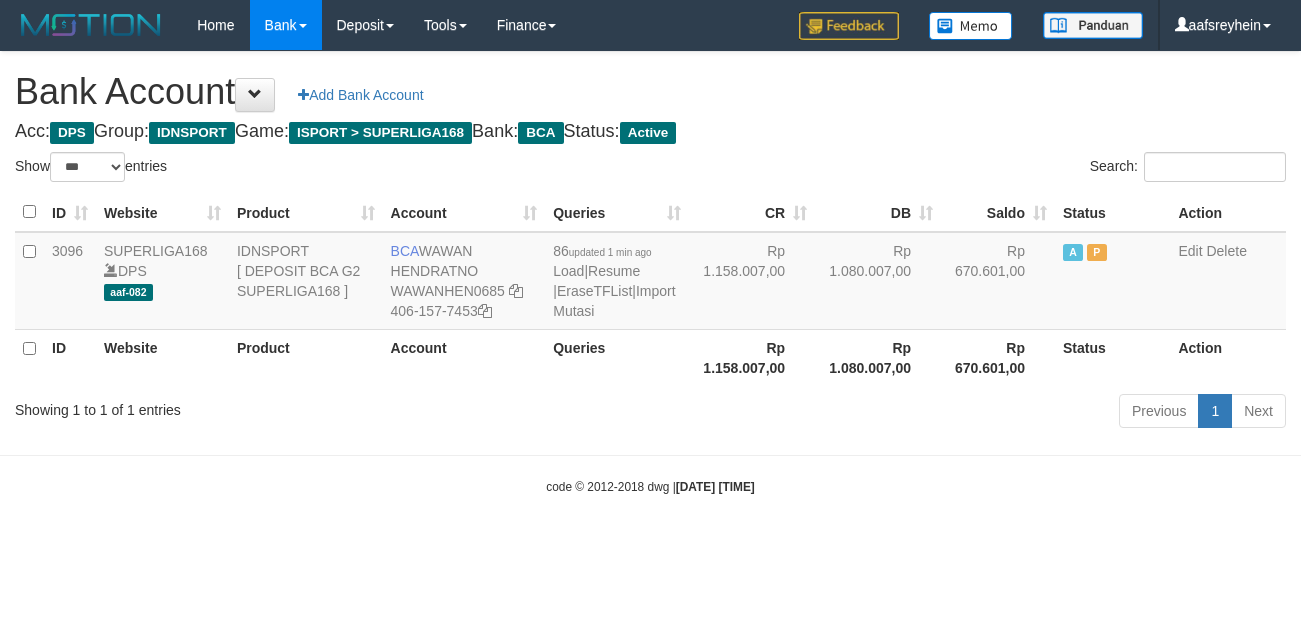 select on "***" 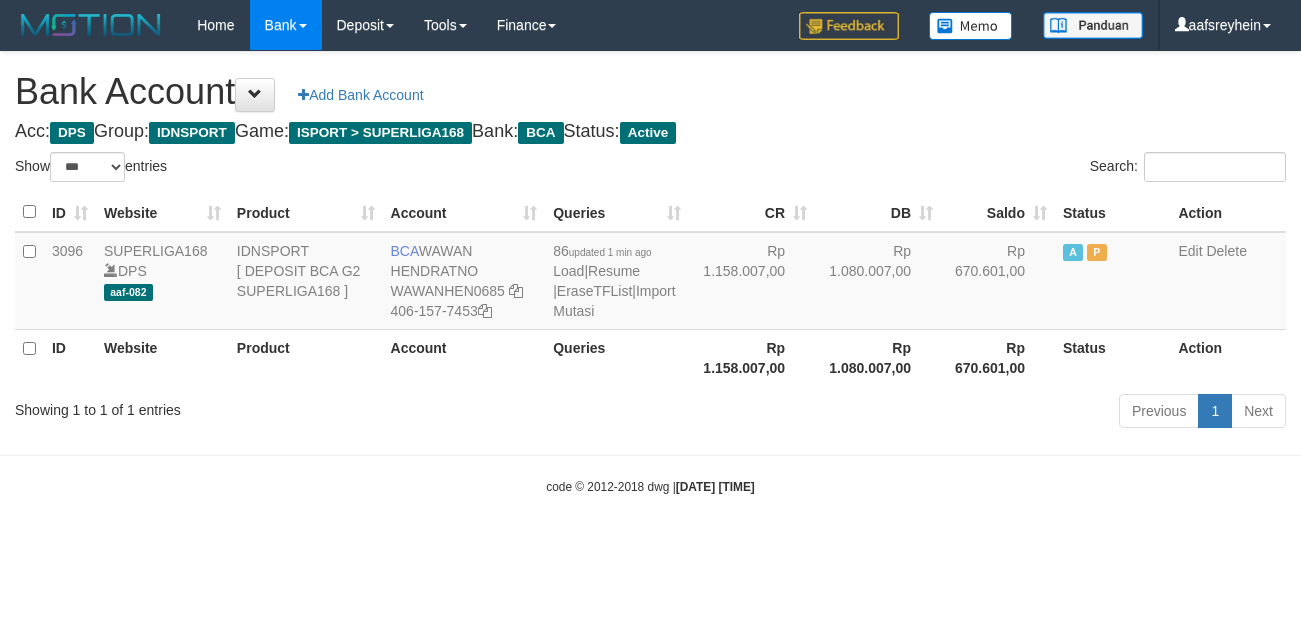 scroll, scrollTop: 0, scrollLeft: 0, axis: both 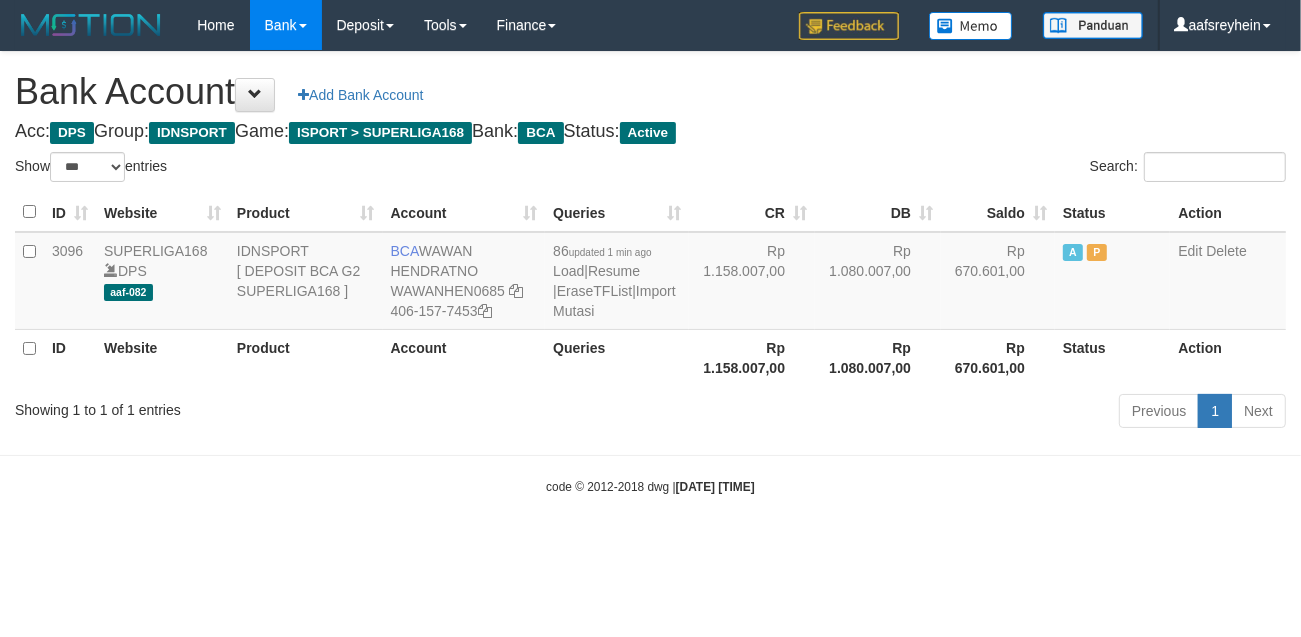 click on "Toggle navigation
Home
Bank
Account List
Load
By Website
Group
[ISPORT]													SUPERLIGA168
By Load Group (DPS)
-" at bounding box center [650, 273] 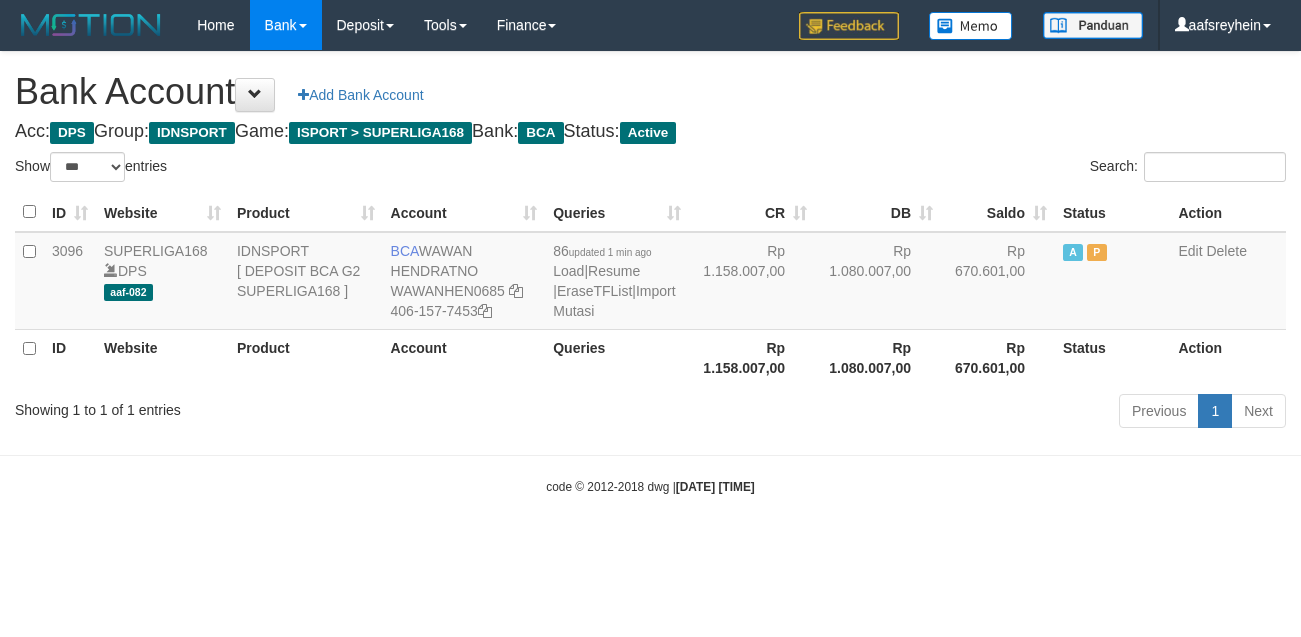 select on "***" 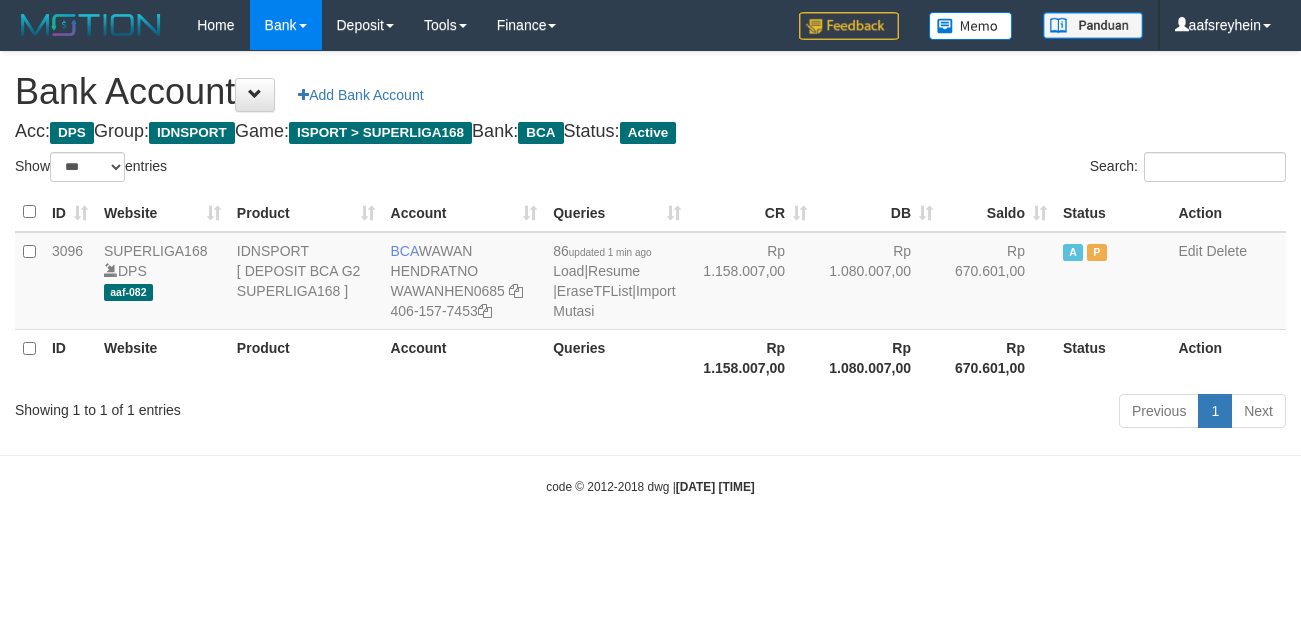 scroll, scrollTop: 0, scrollLeft: 0, axis: both 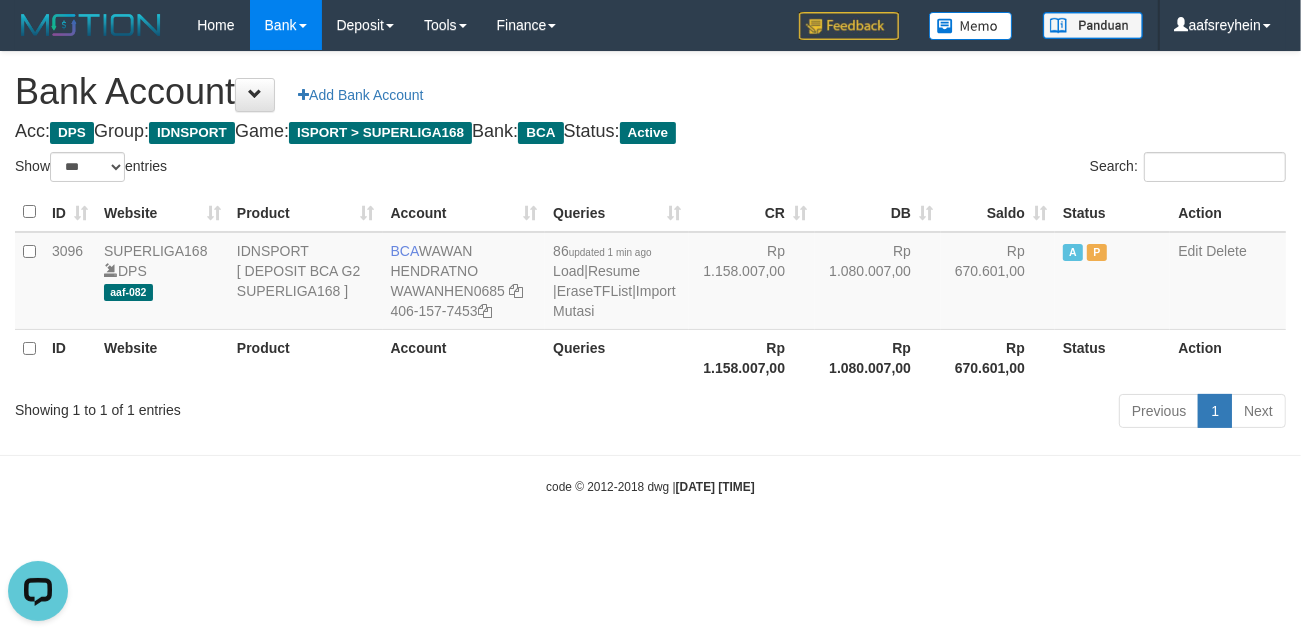 click on "Rp 1.080.007,00" at bounding box center (878, 357) 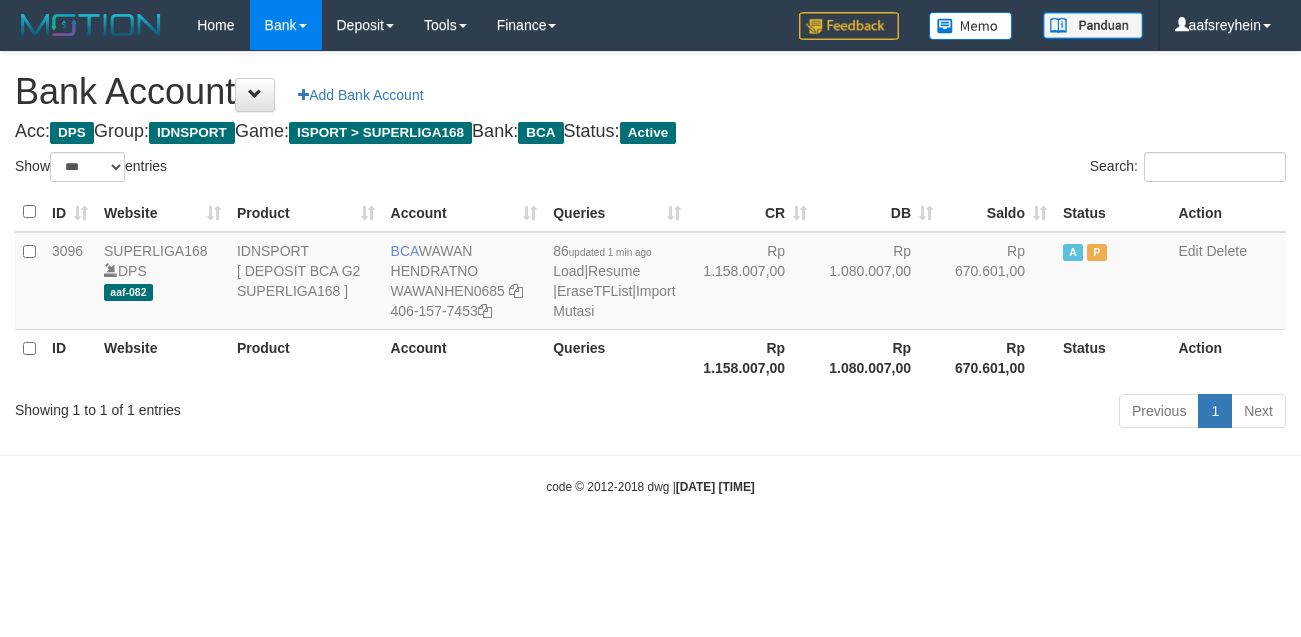 select on "***" 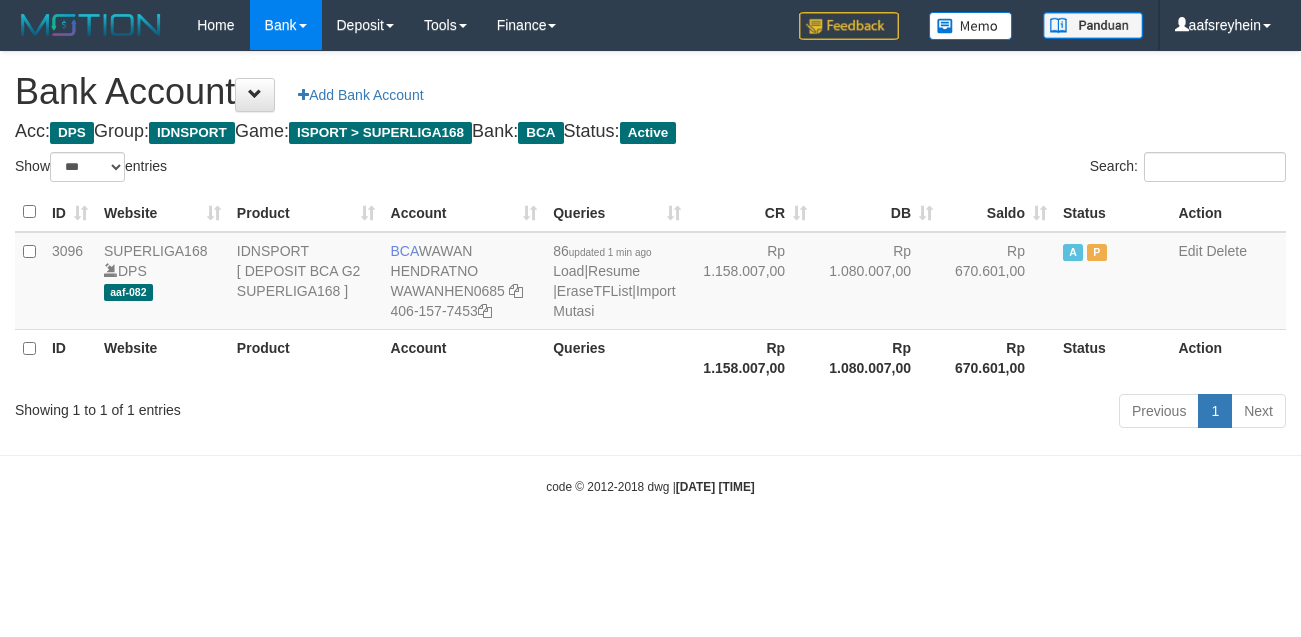 scroll, scrollTop: 0, scrollLeft: 0, axis: both 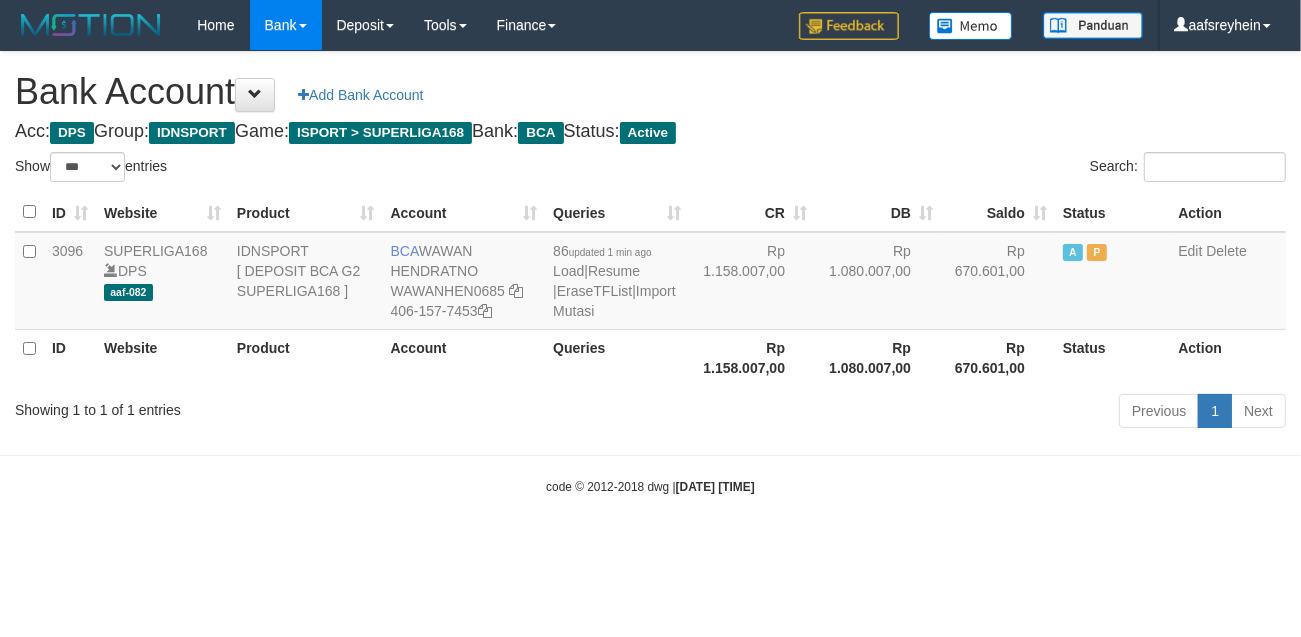 click on "Search:" at bounding box center [976, 169] 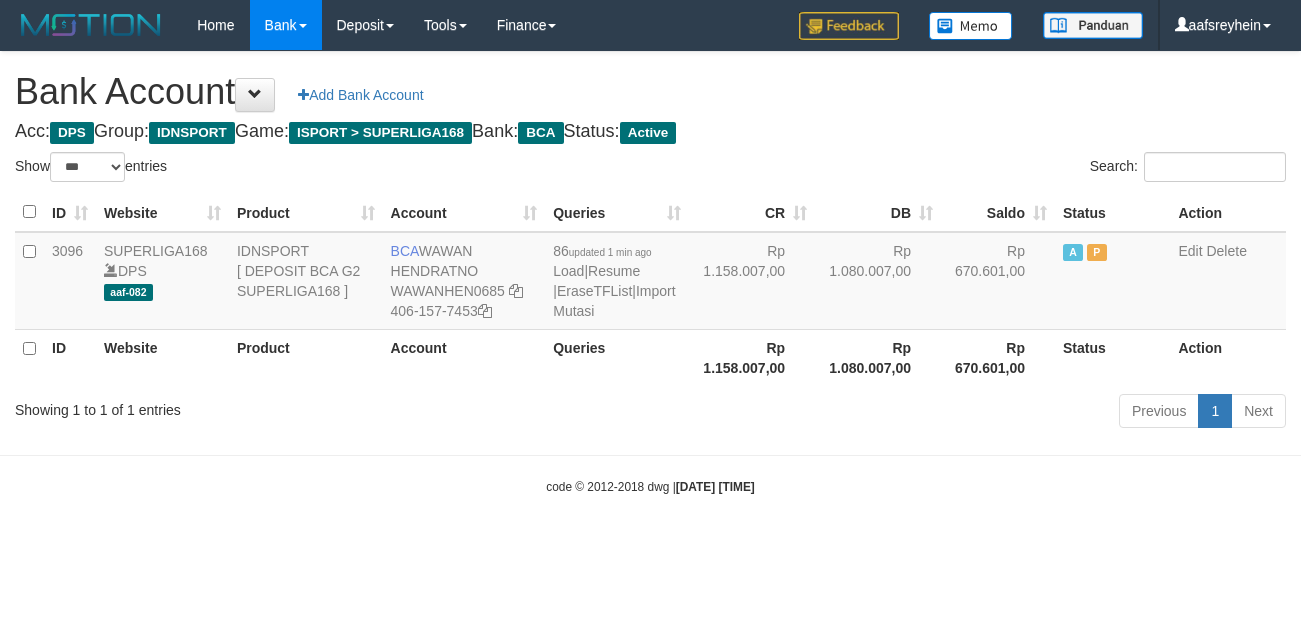 select on "***" 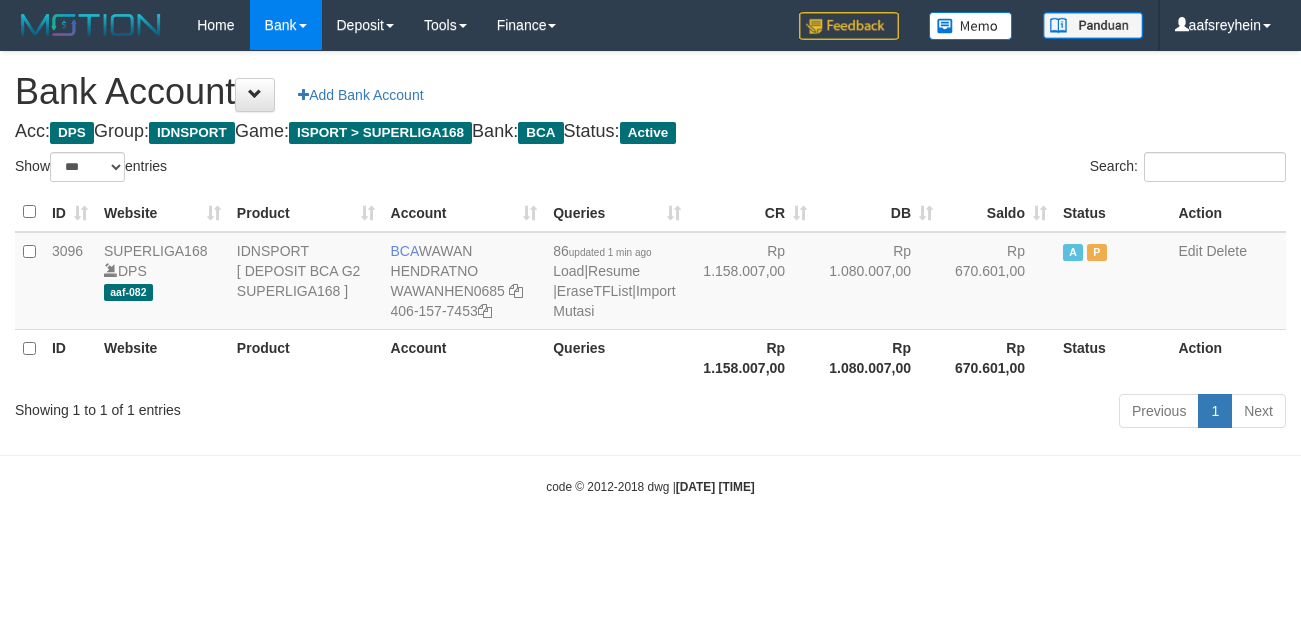 scroll, scrollTop: 0, scrollLeft: 0, axis: both 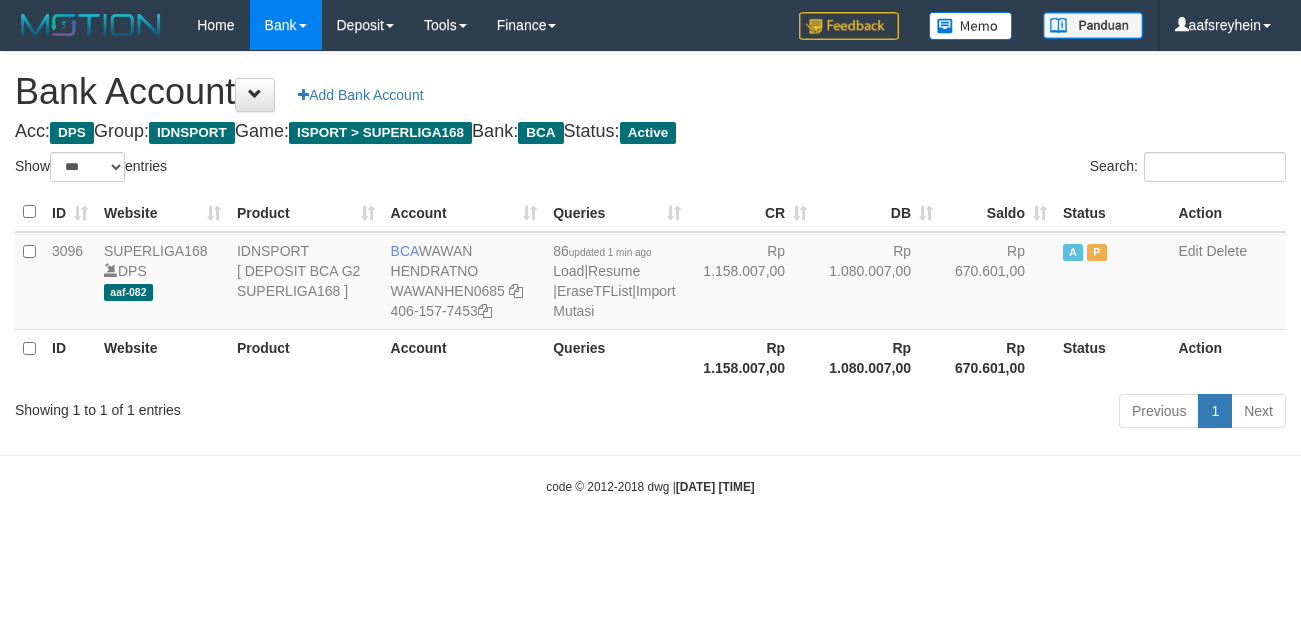 select on "***" 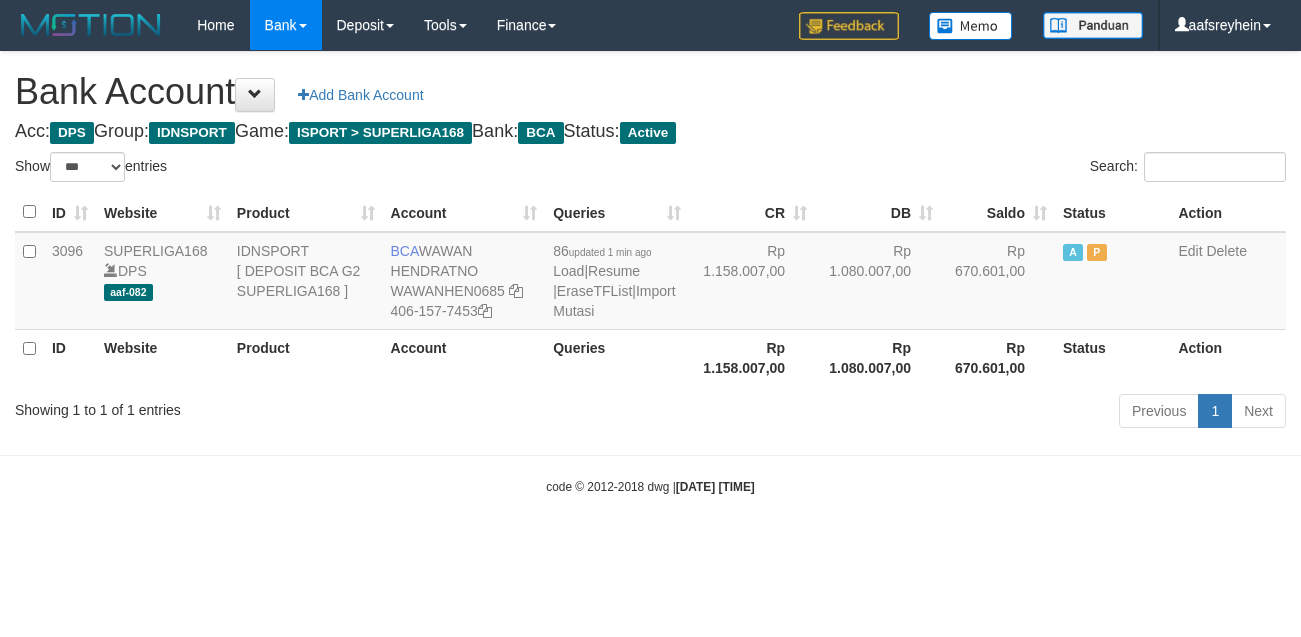 scroll, scrollTop: 0, scrollLeft: 0, axis: both 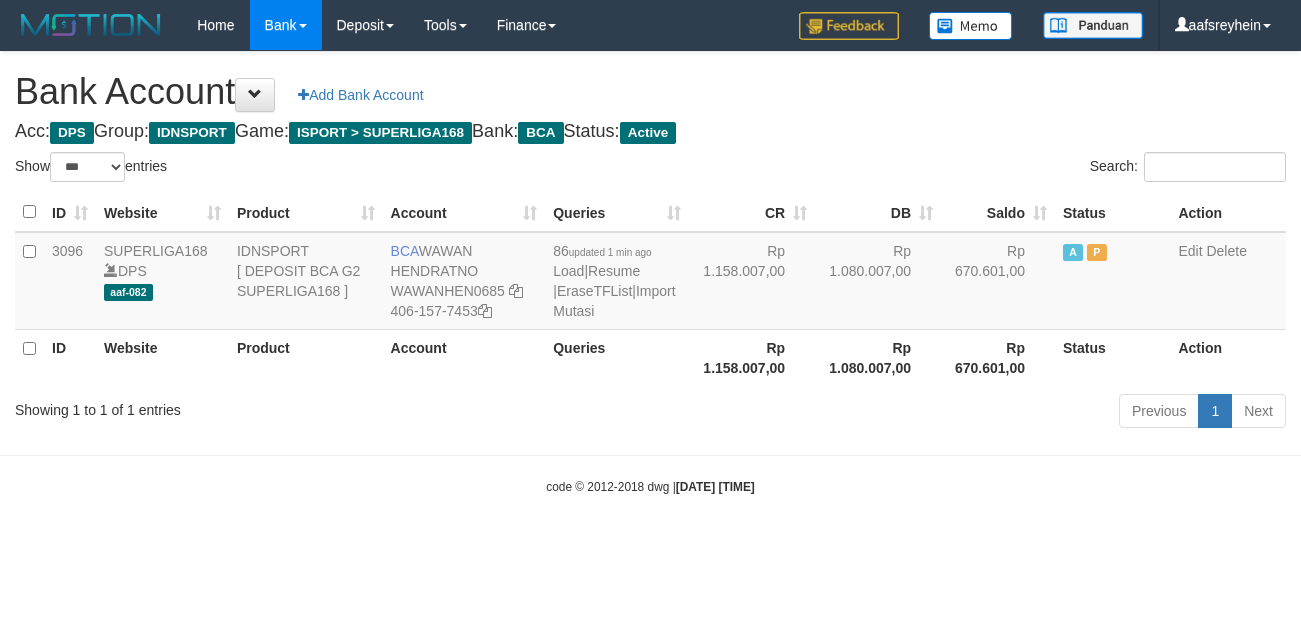 select on "***" 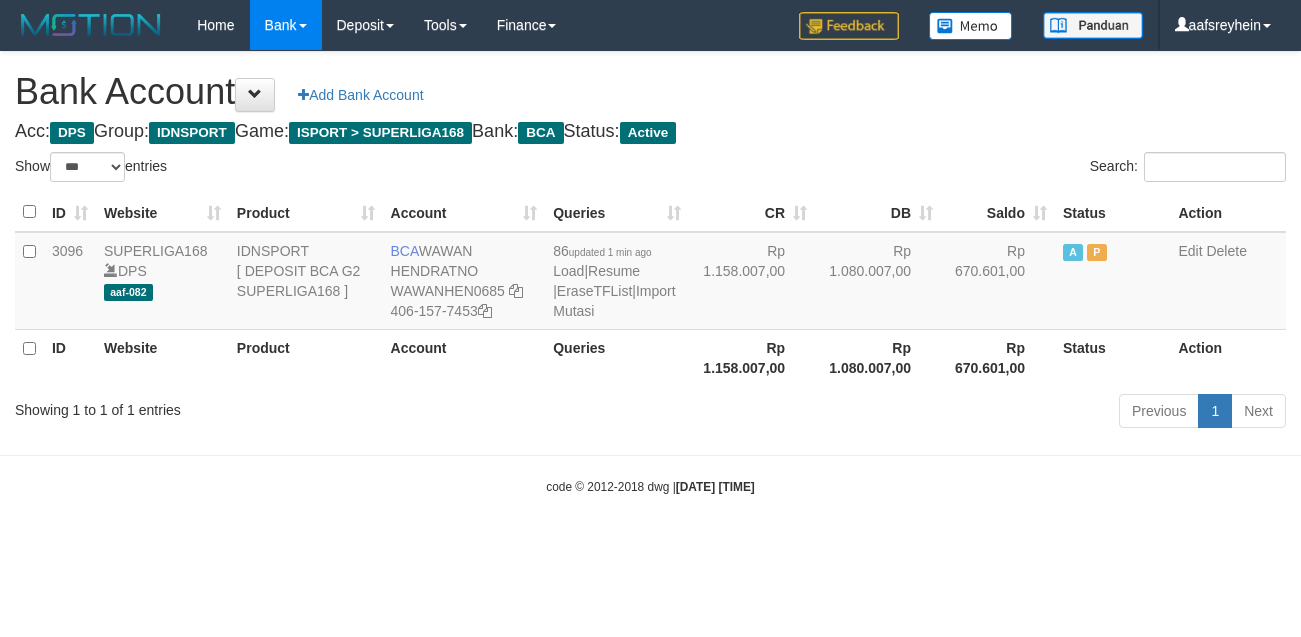 scroll, scrollTop: 0, scrollLeft: 0, axis: both 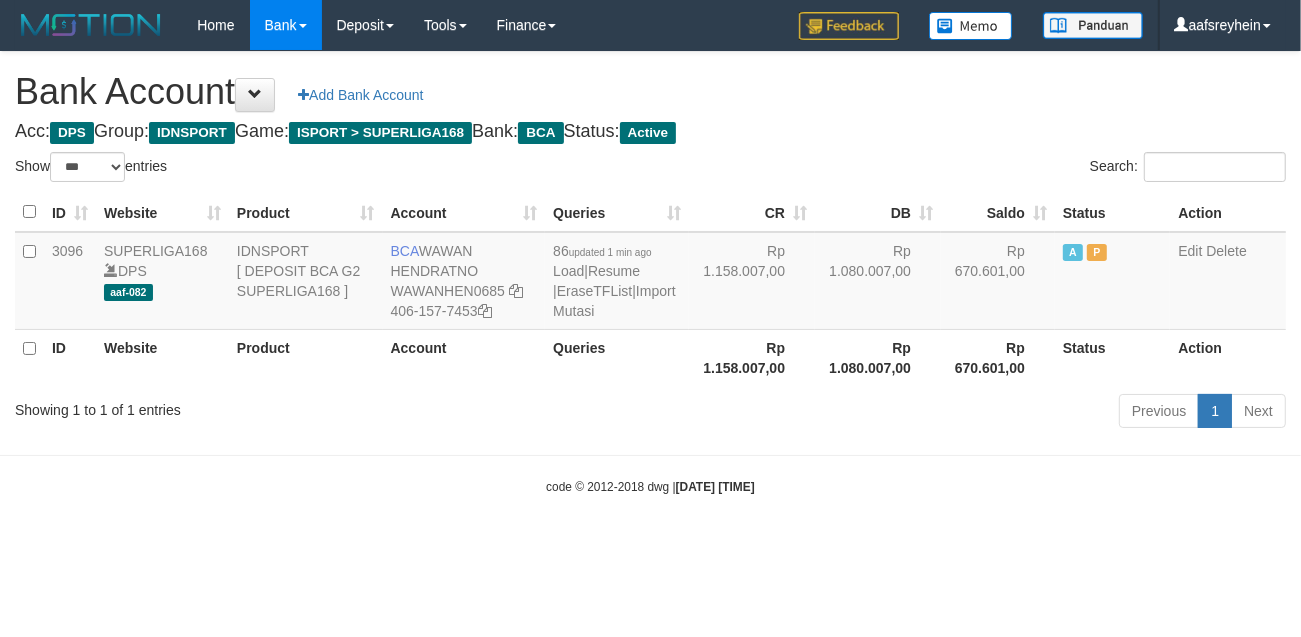 click on "Acc: 										 DPS
Group:   IDNSPORT    		Game:   ISPORT > SUPERLIGA168    		Bank:   BCA    		Status:  Active" at bounding box center (650, 132) 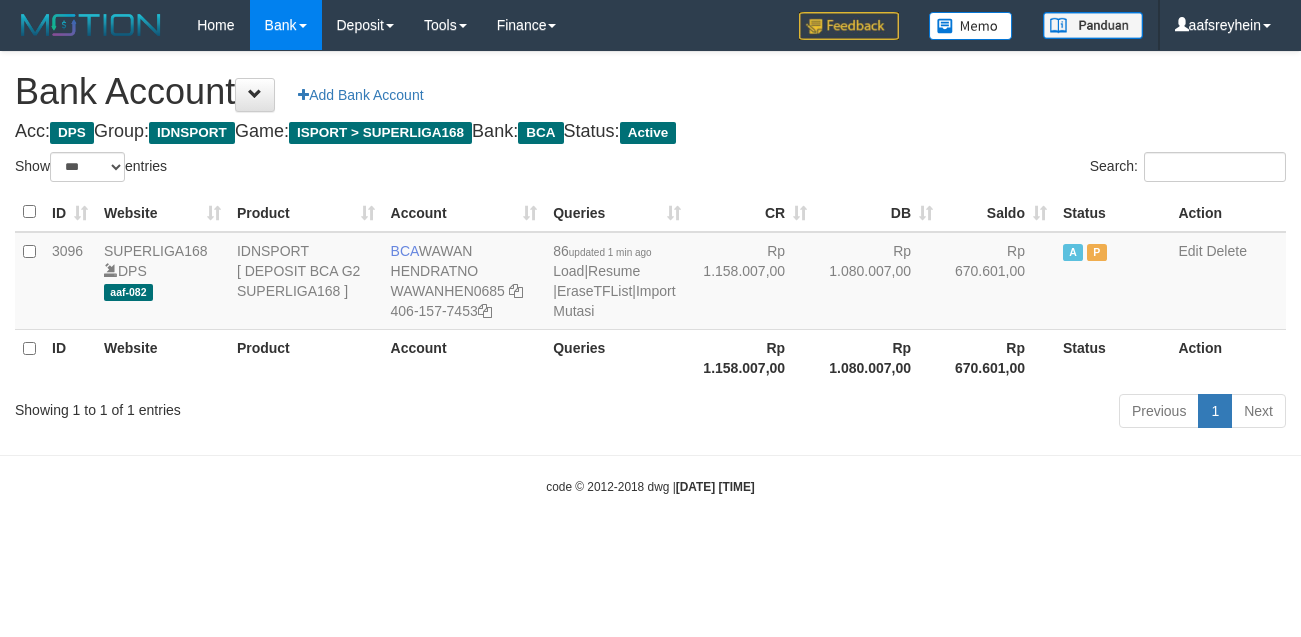 select on "***" 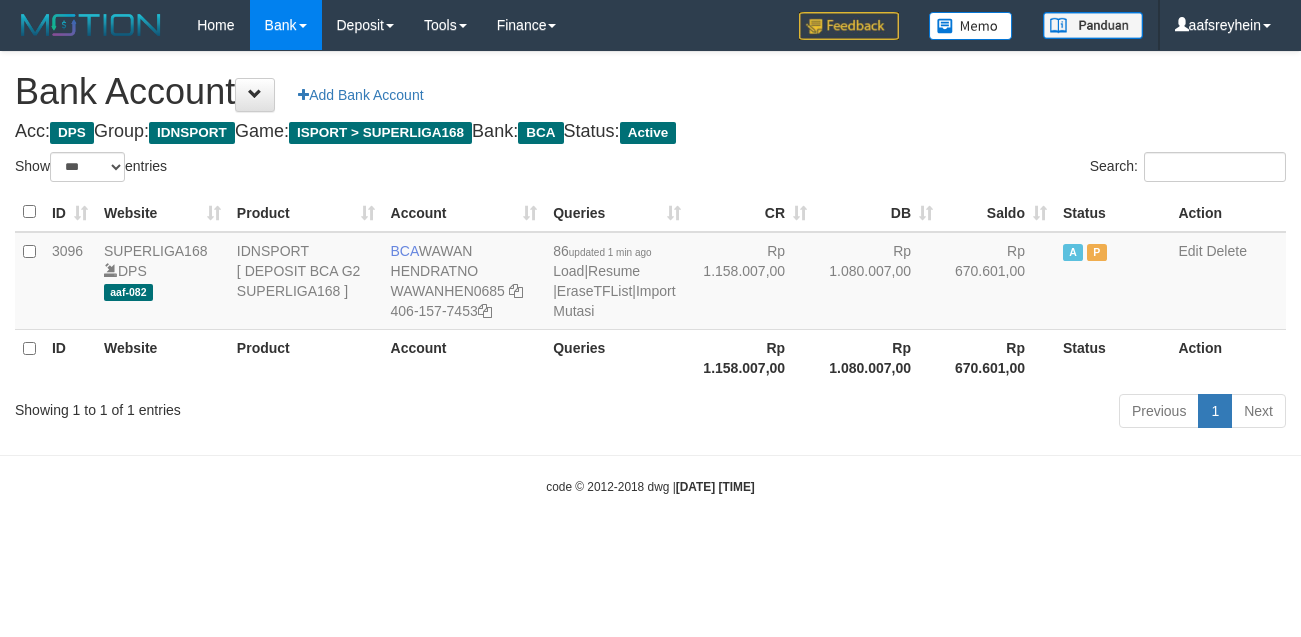 scroll, scrollTop: 0, scrollLeft: 0, axis: both 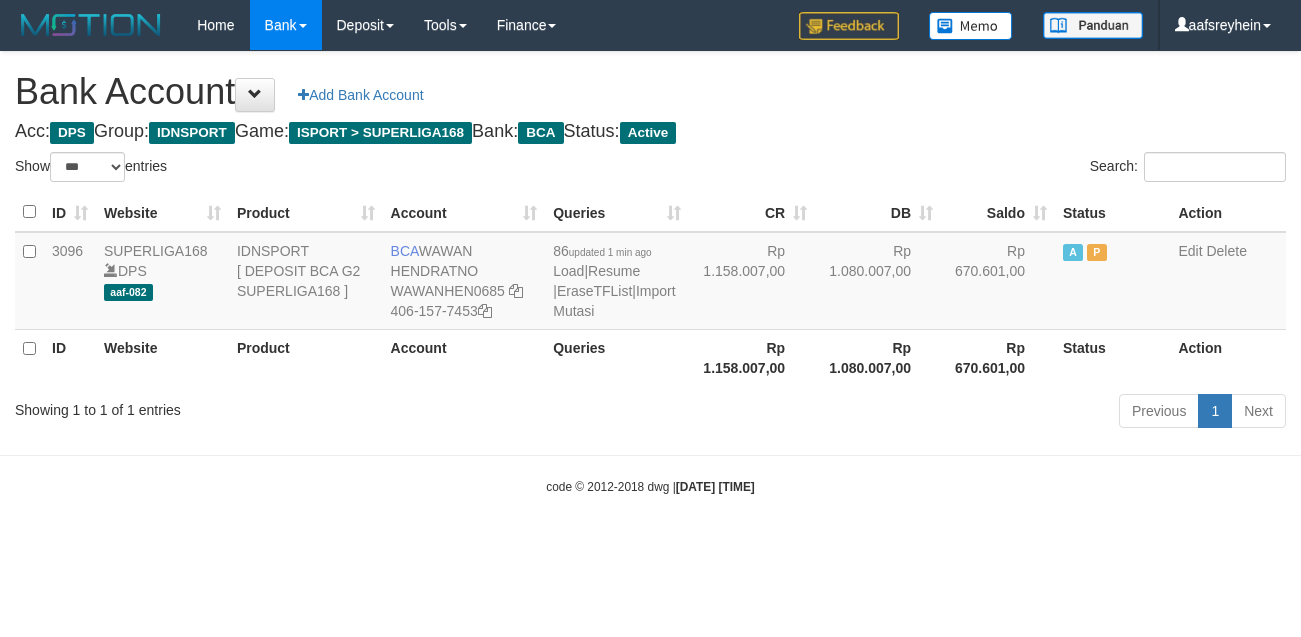 select on "***" 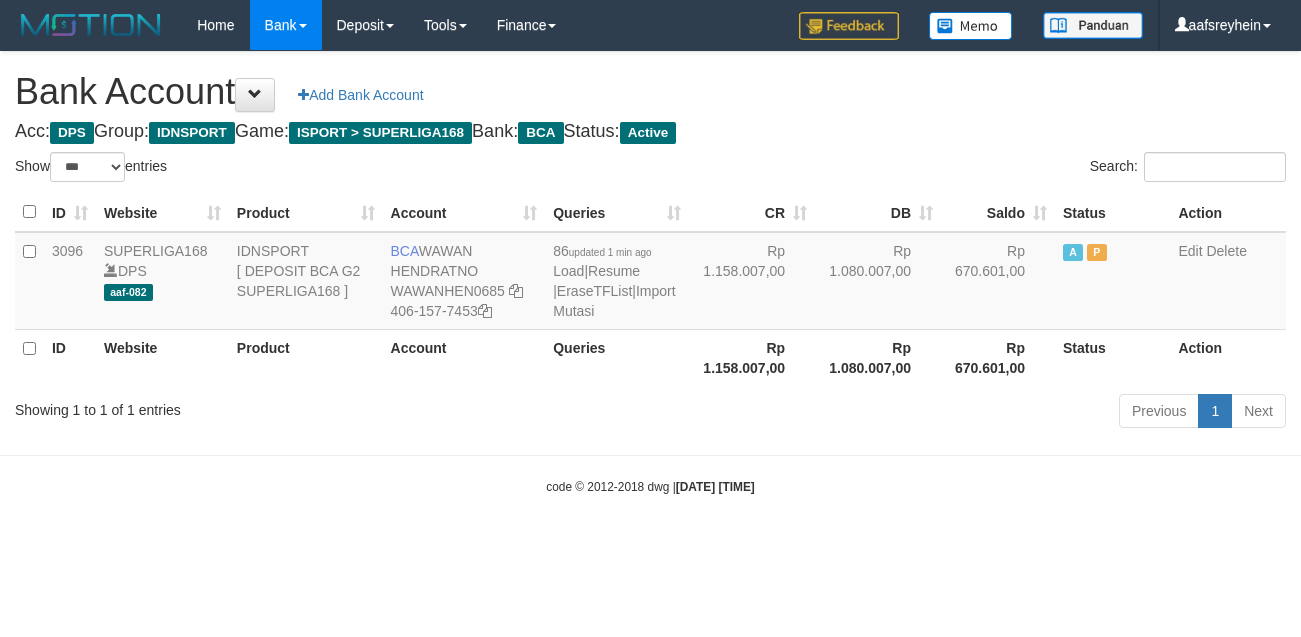 scroll, scrollTop: 0, scrollLeft: 0, axis: both 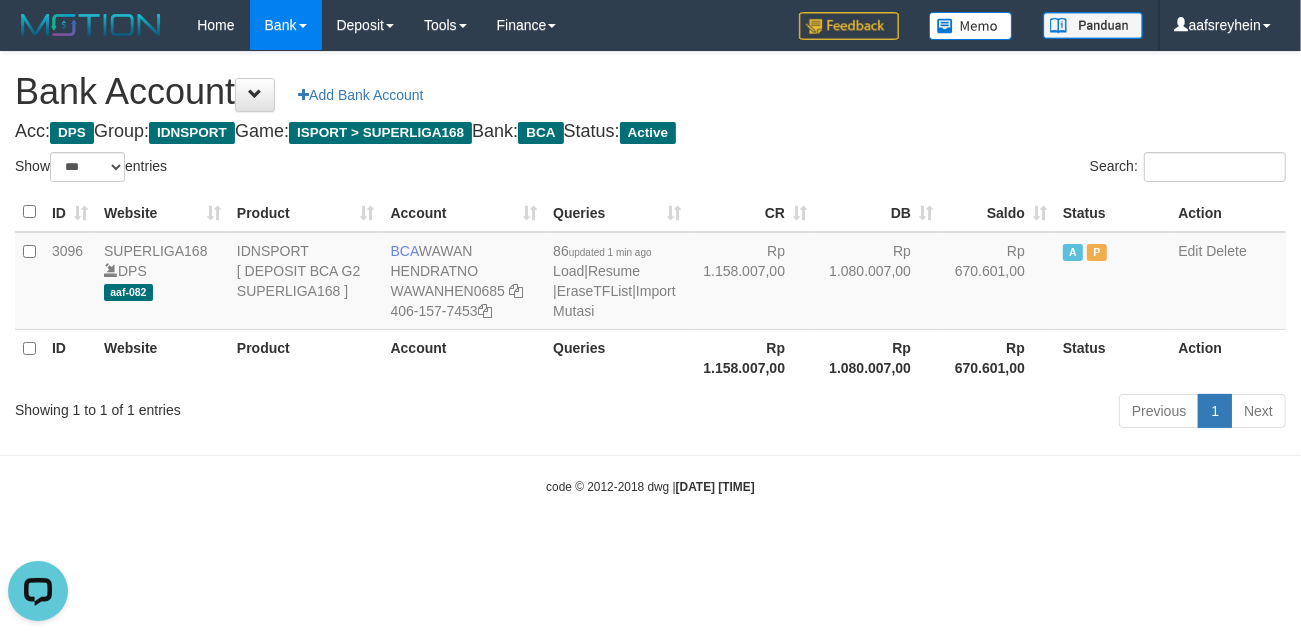 click on "Toggle navigation
Home
Bank
Account List
Load
By Website
Group
[ISPORT]													SUPERLIGA168
By Load Group (DPS)
-" at bounding box center (650, 273) 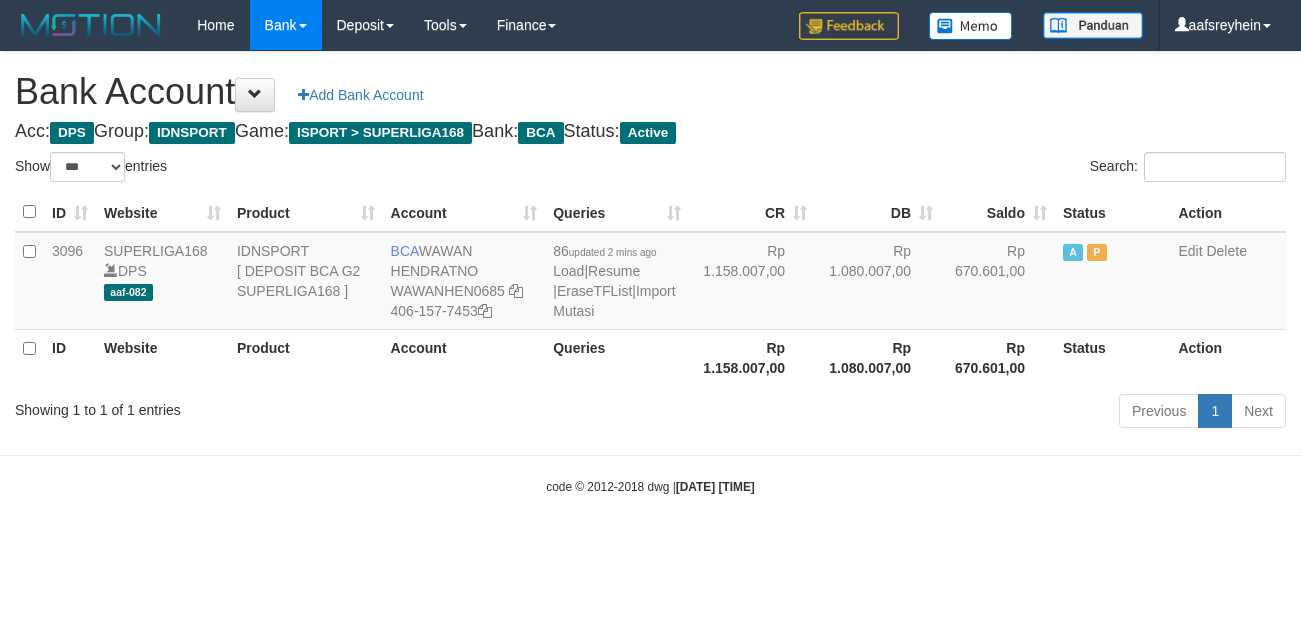 select on "***" 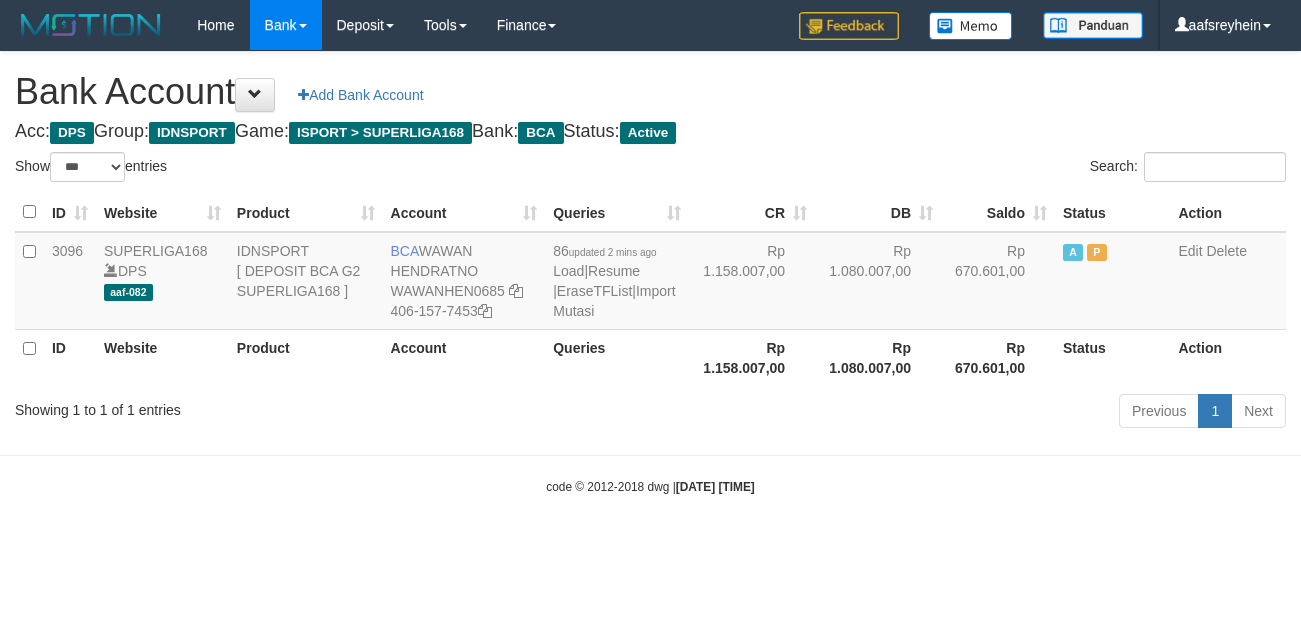 scroll, scrollTop: 0, scrollLeft: 0, axis: both 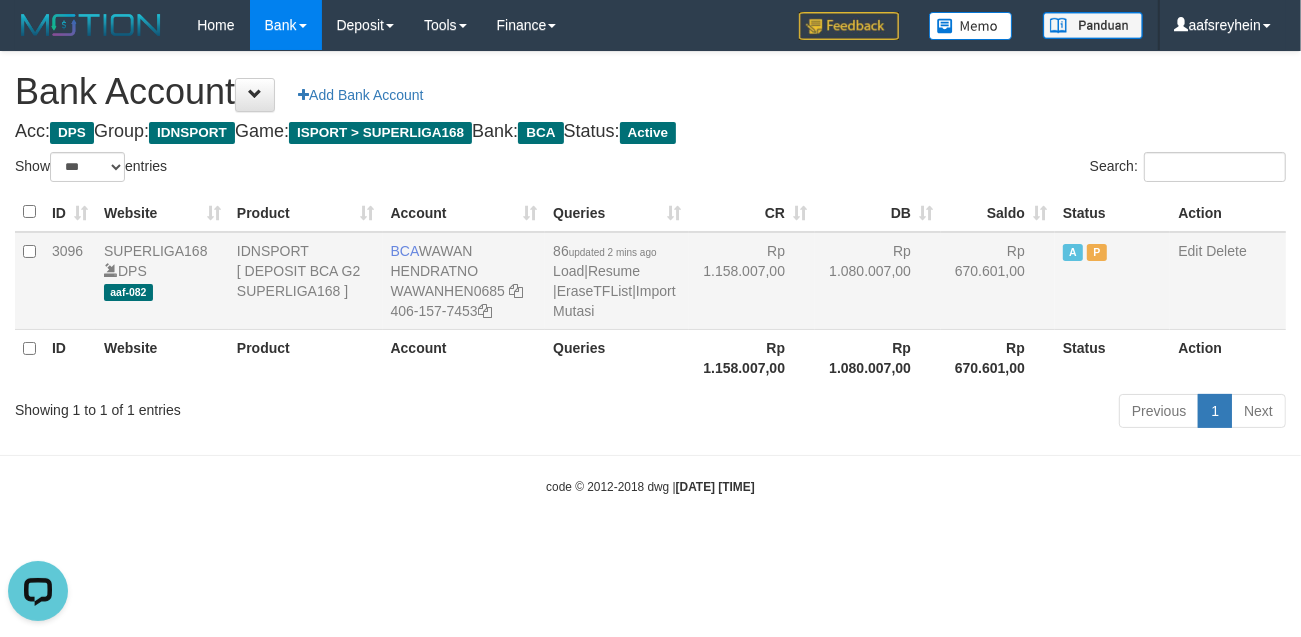 click on "86  updated 2 mins ago
Load
|
Resume
|
EraseTFList
|
Import Mutasi" at bounding box center (617, 281) 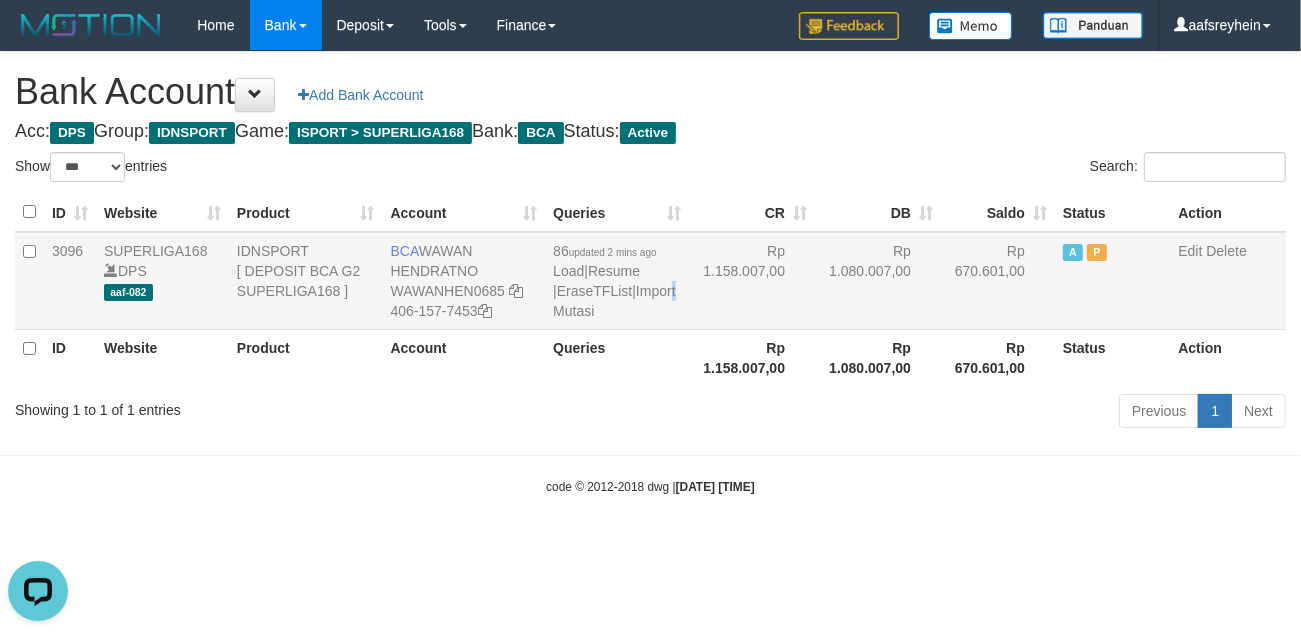 click on "86  updated 2 mins ago
Load
|
Resume
|
EraseTFList
|
Import Mutasi" at bounding box center [617, 281] 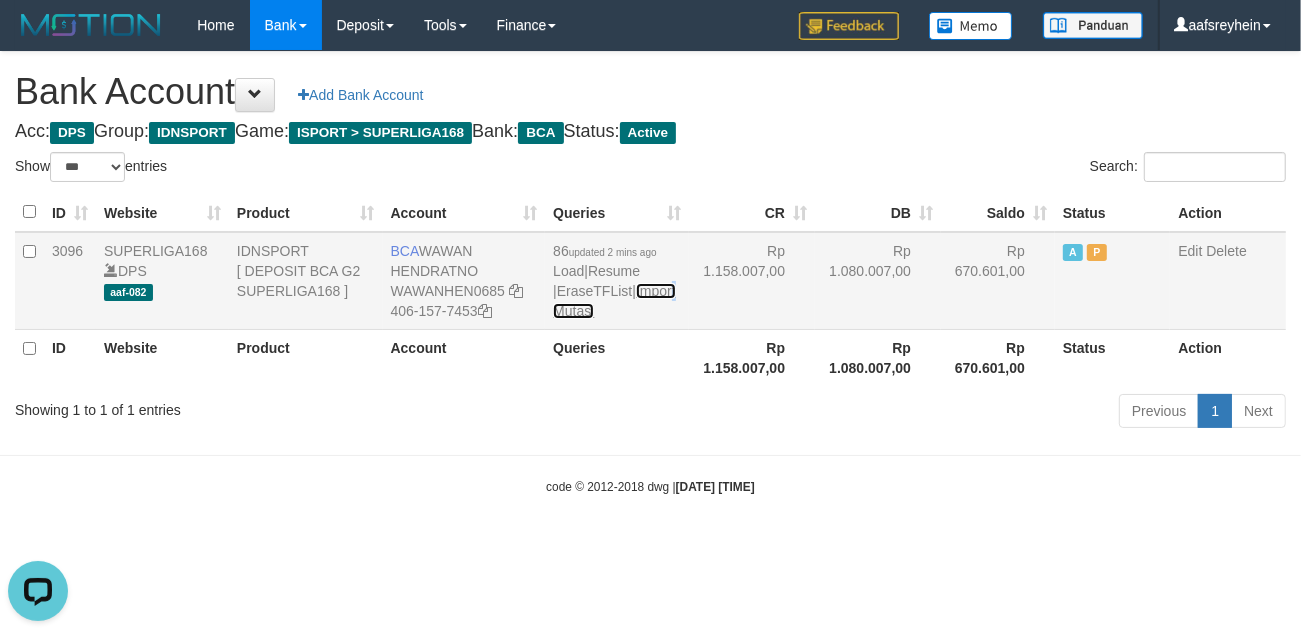 click on "Import Mutasi" at bounding box center [614, 301] 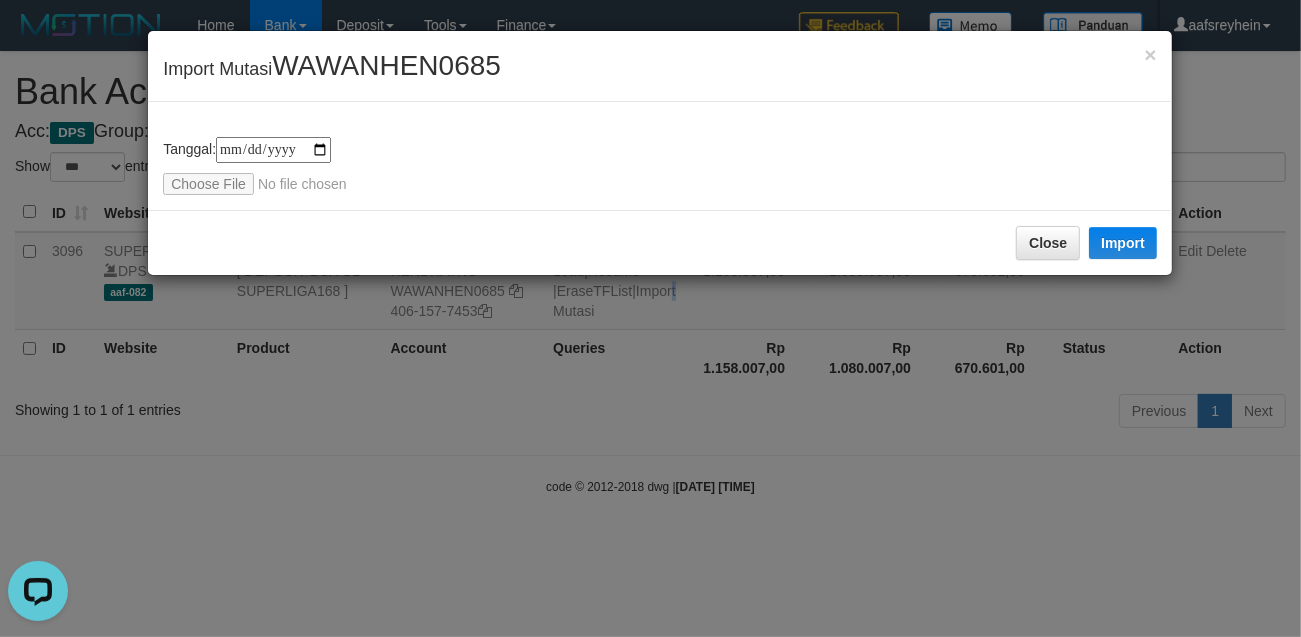 type on "**********" 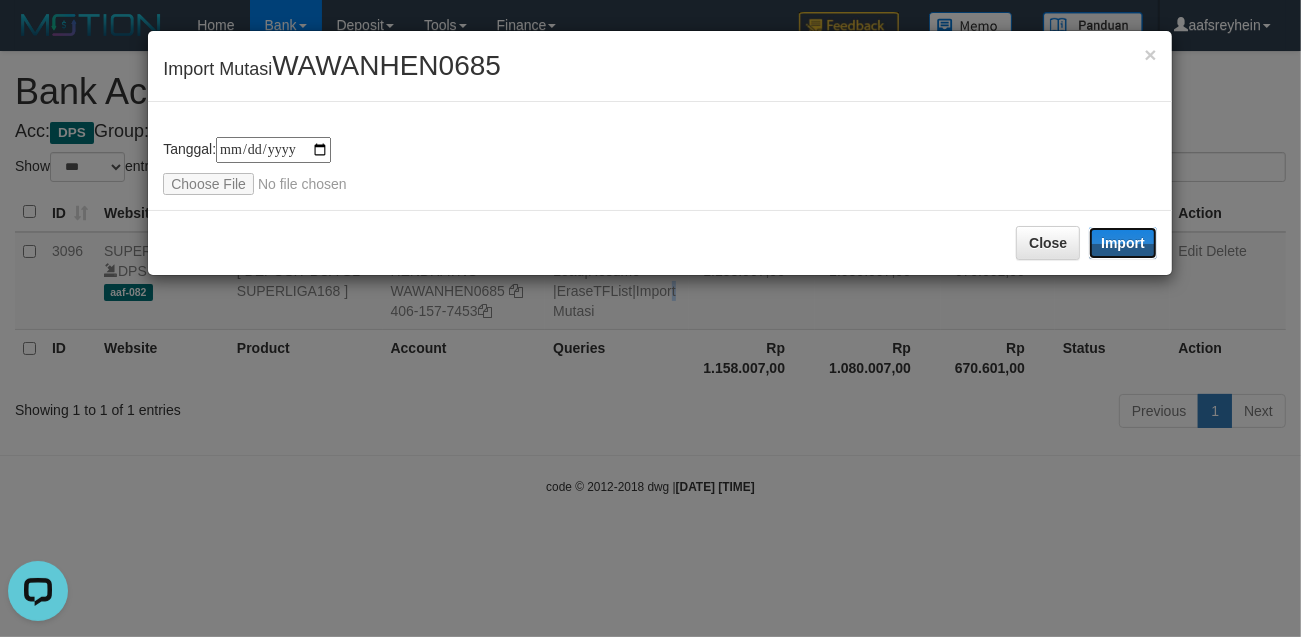 drag, startPoint x: 1143, startPoint y: 251, endPoint x: 1298, endPoint y: 273, distance: 156.55351 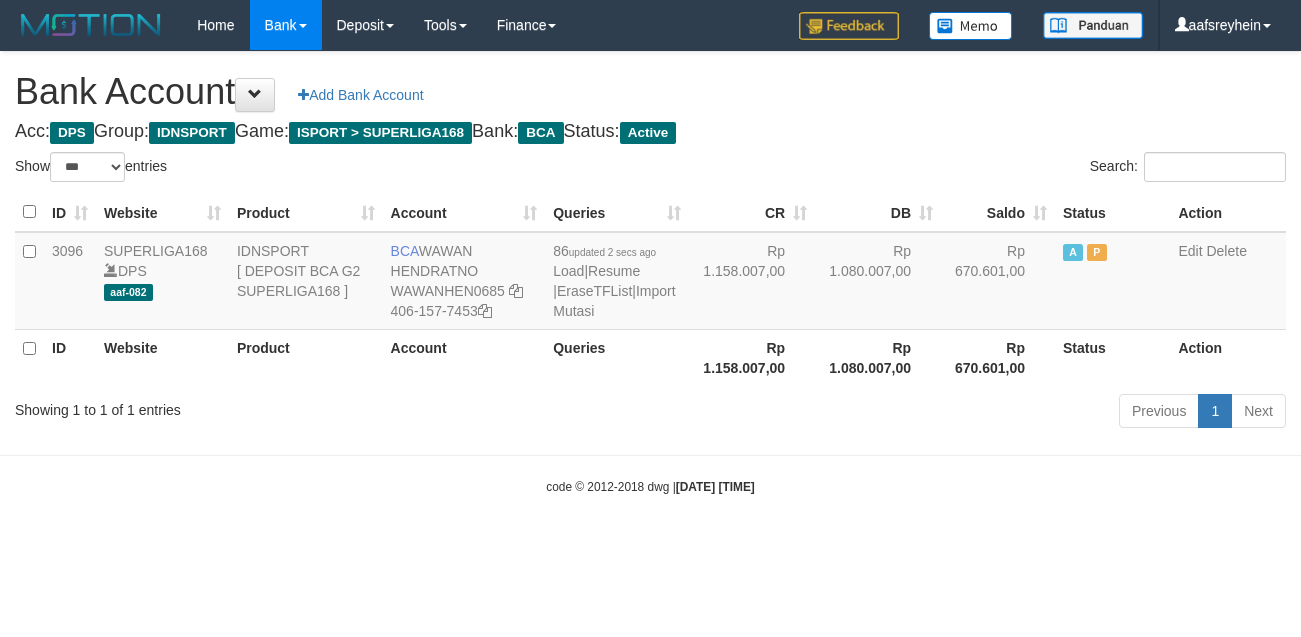 select on "***" 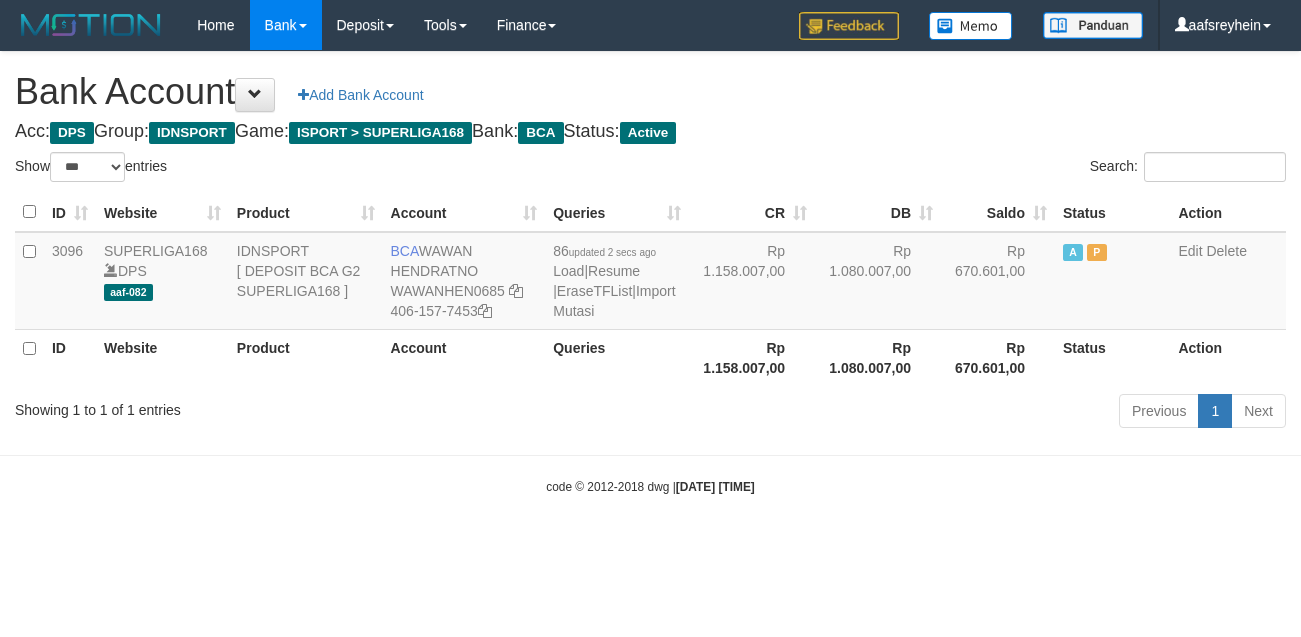 scroll, scrollTop: 0, scrollLeft: 0, axis: both 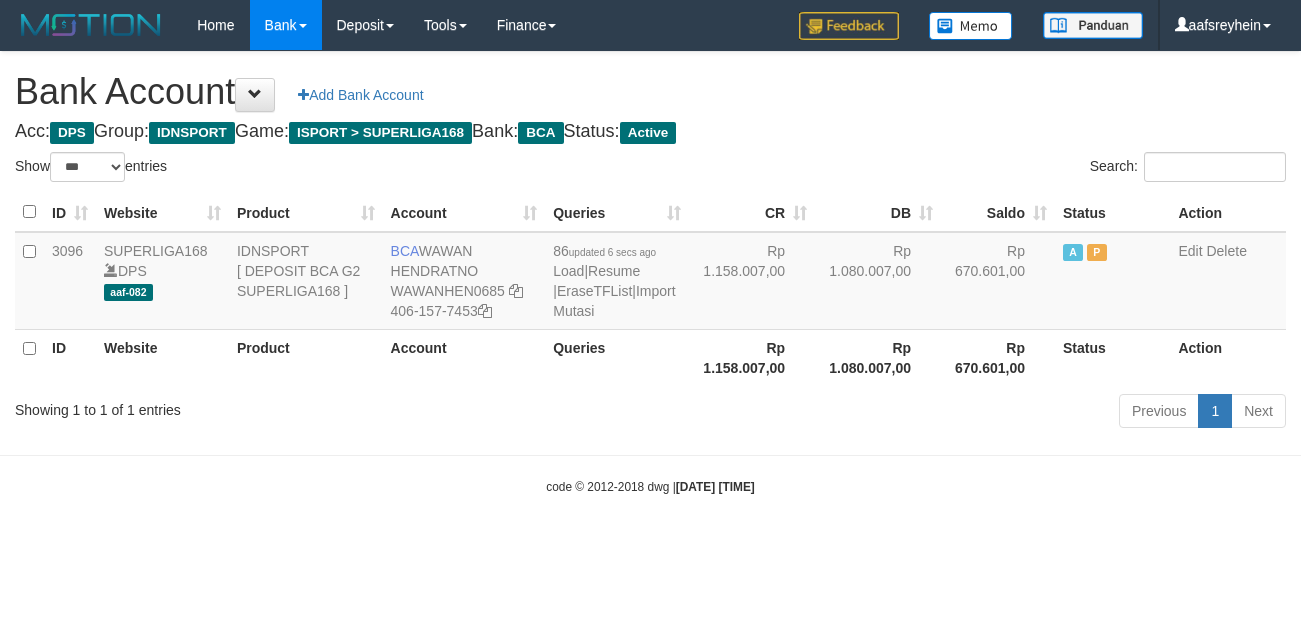 select on "***" 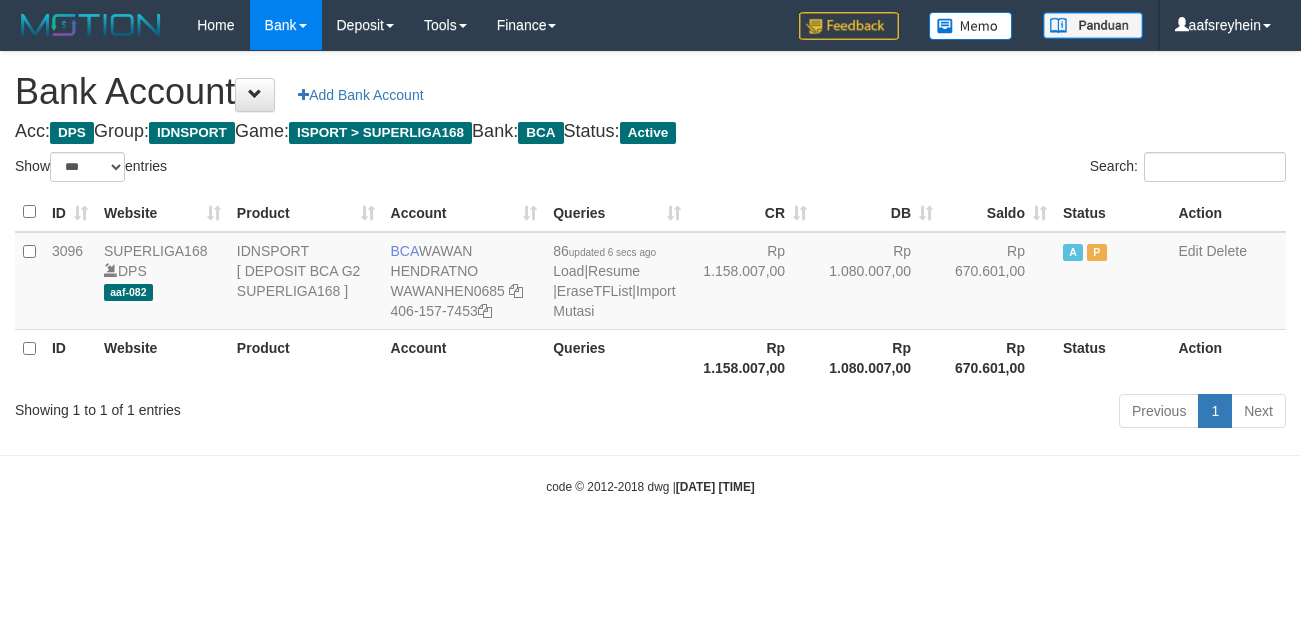 scroll, scrollTop: 0, scrollLeft: 0, axis: both 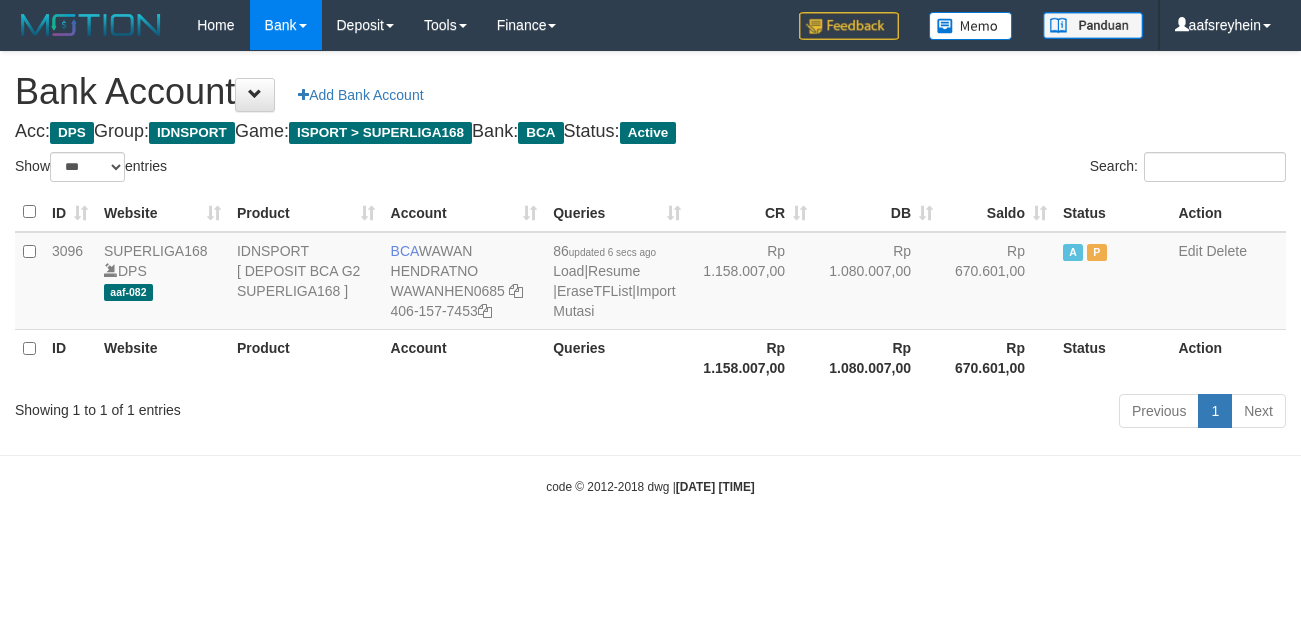 select on "***" 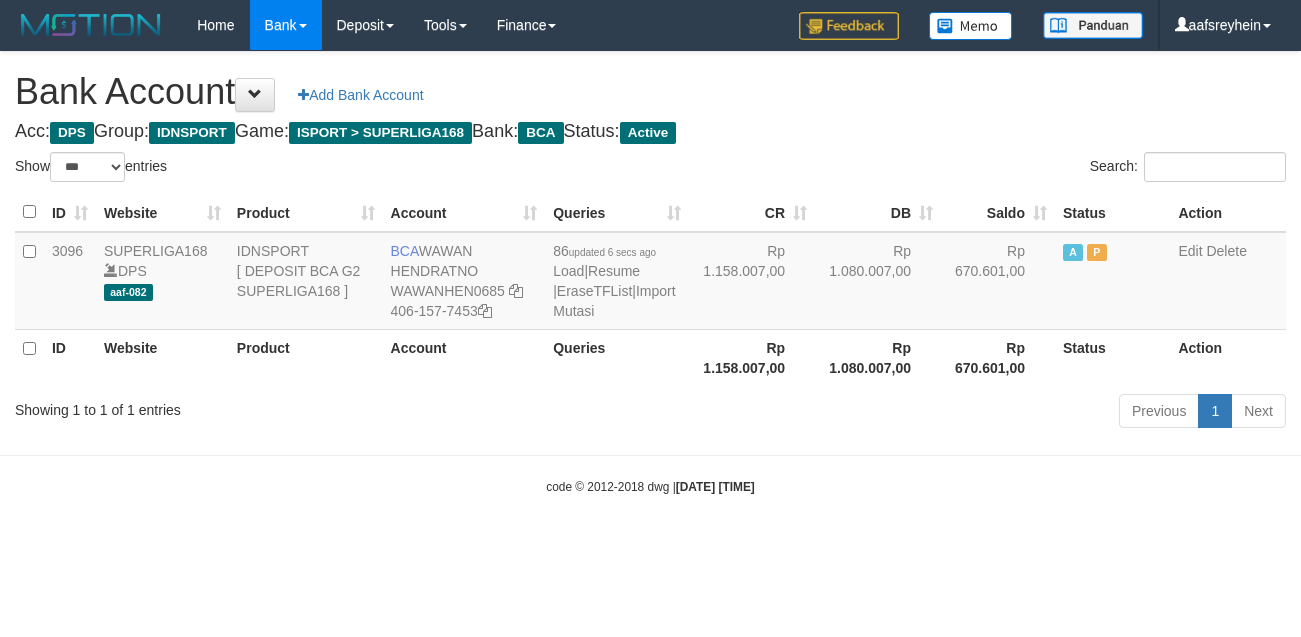 scroll, scrollTop: 0, scrollLeft: 0, axis: both 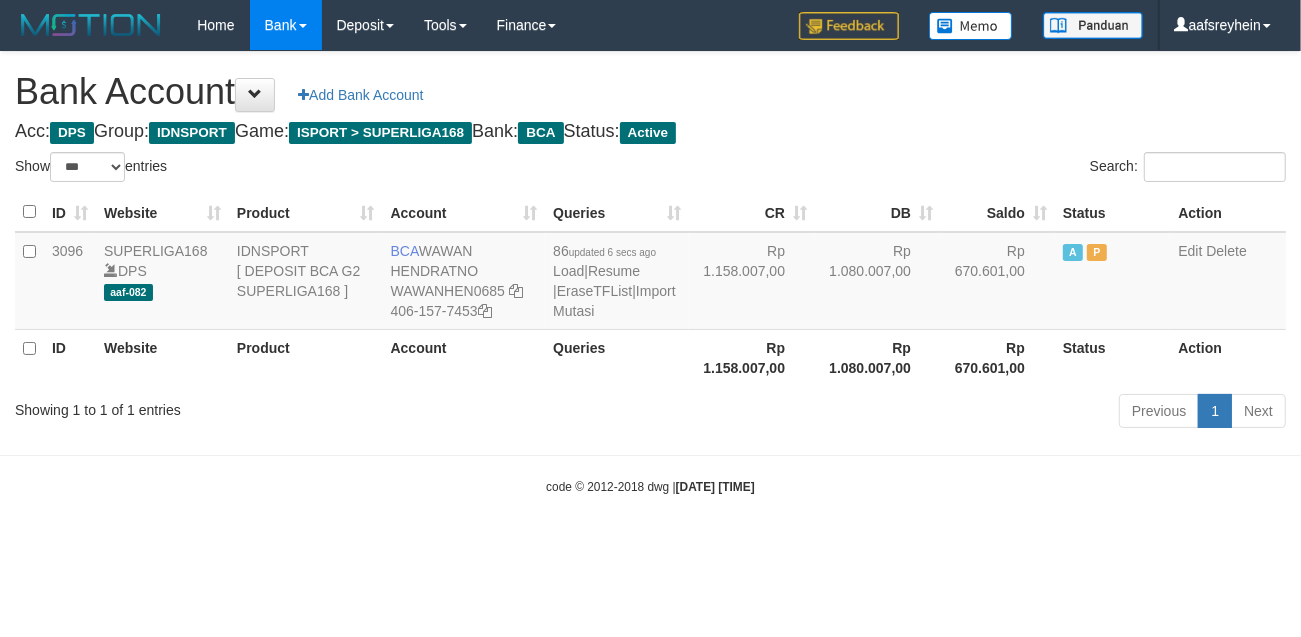click on "Search:" at bounding box center [976, 169] 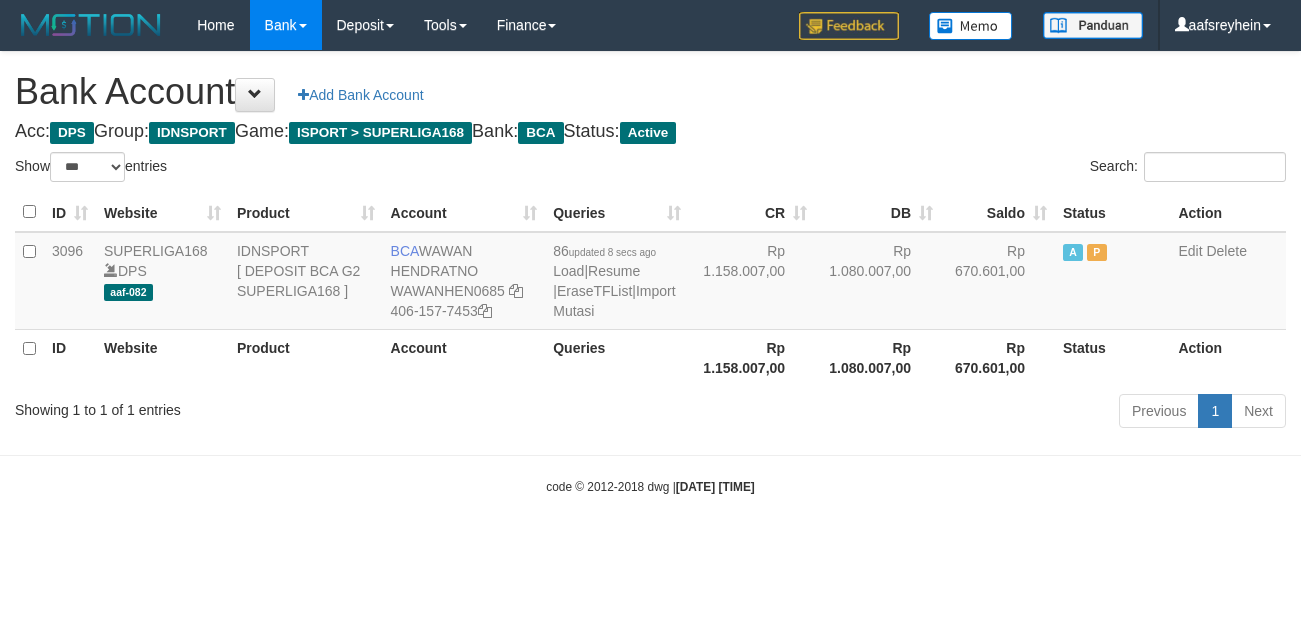 select on "***" 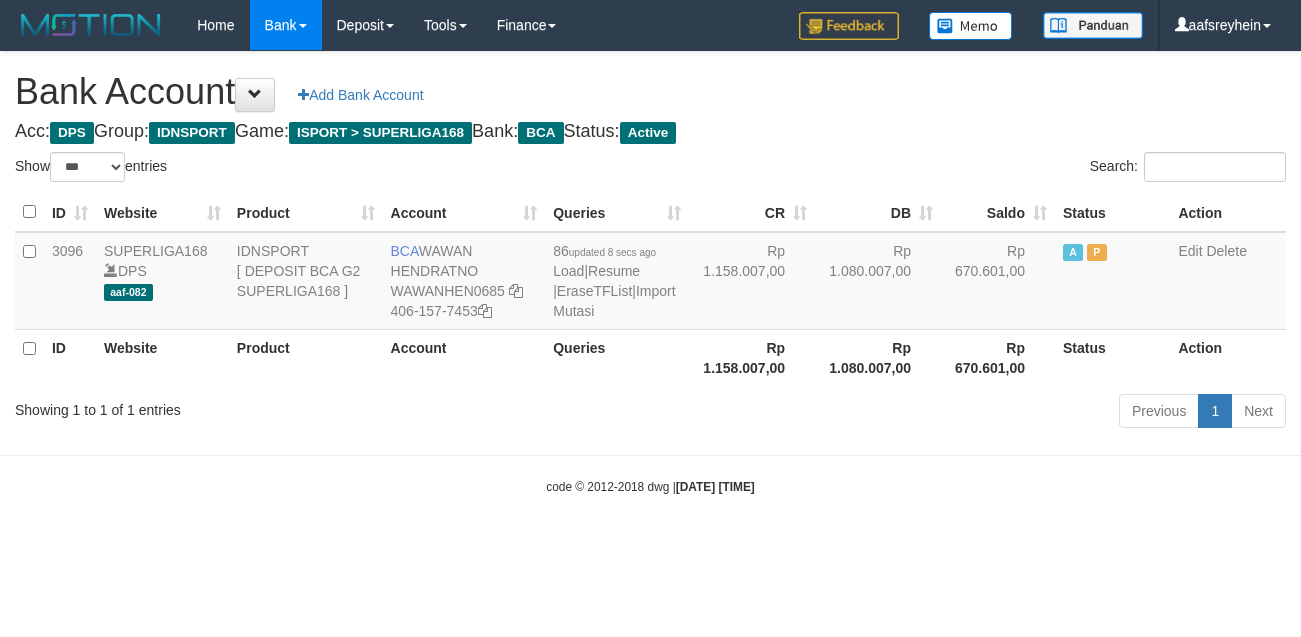 scroll, scrollTop: 0, scrollLeft: 0, axis: both 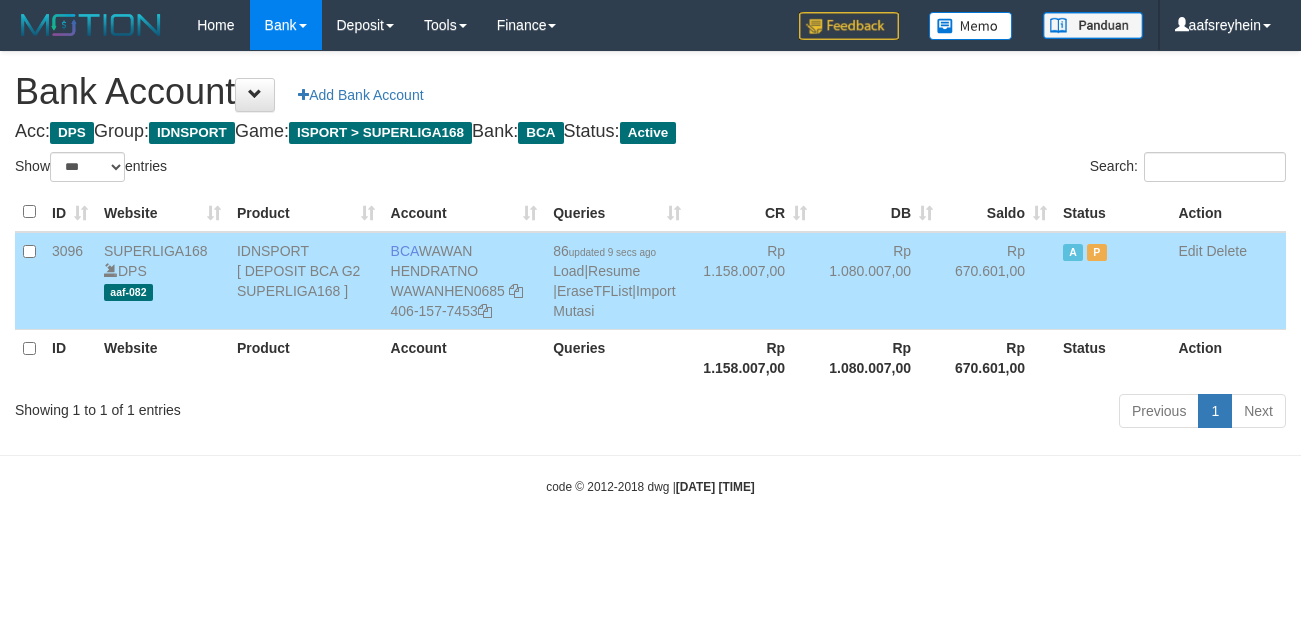 select on "***" 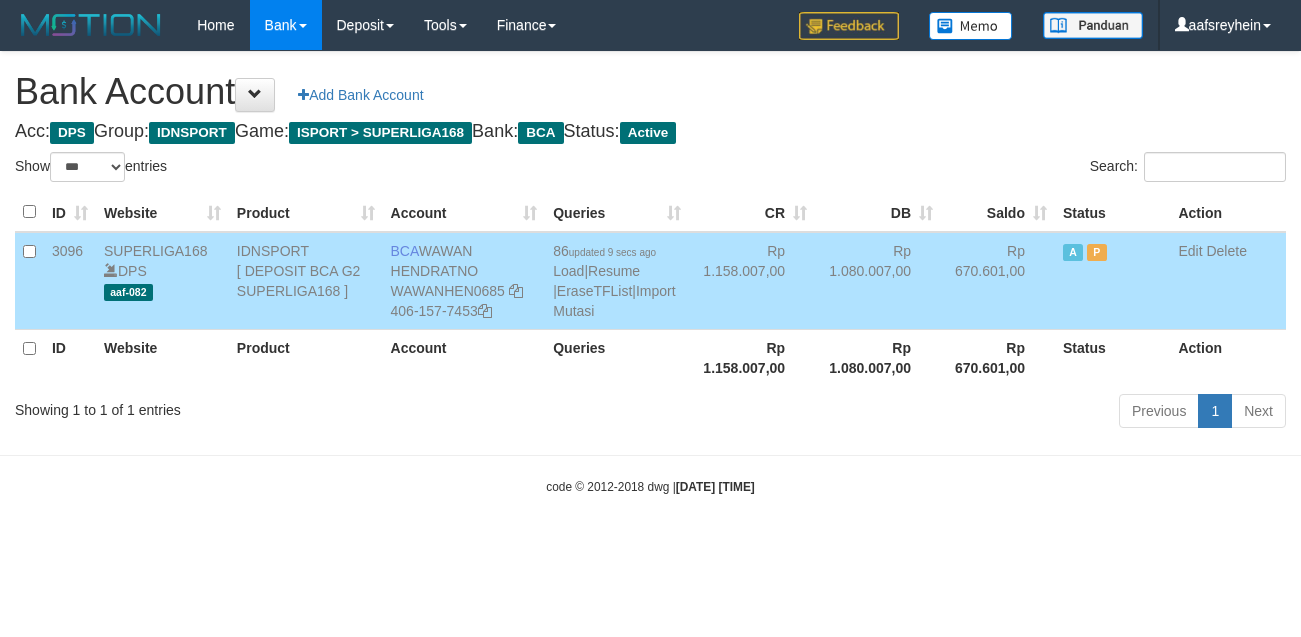 scroll, scrollTop: 0, scrollLeft: 0, axis: both 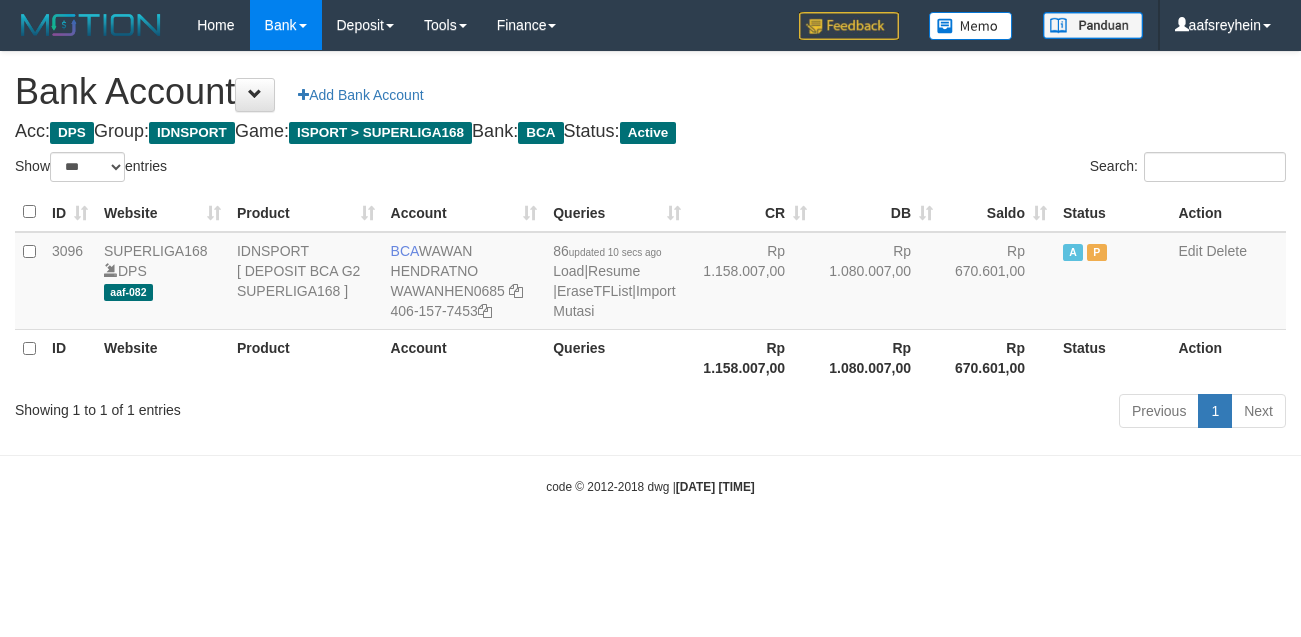 select on "***" 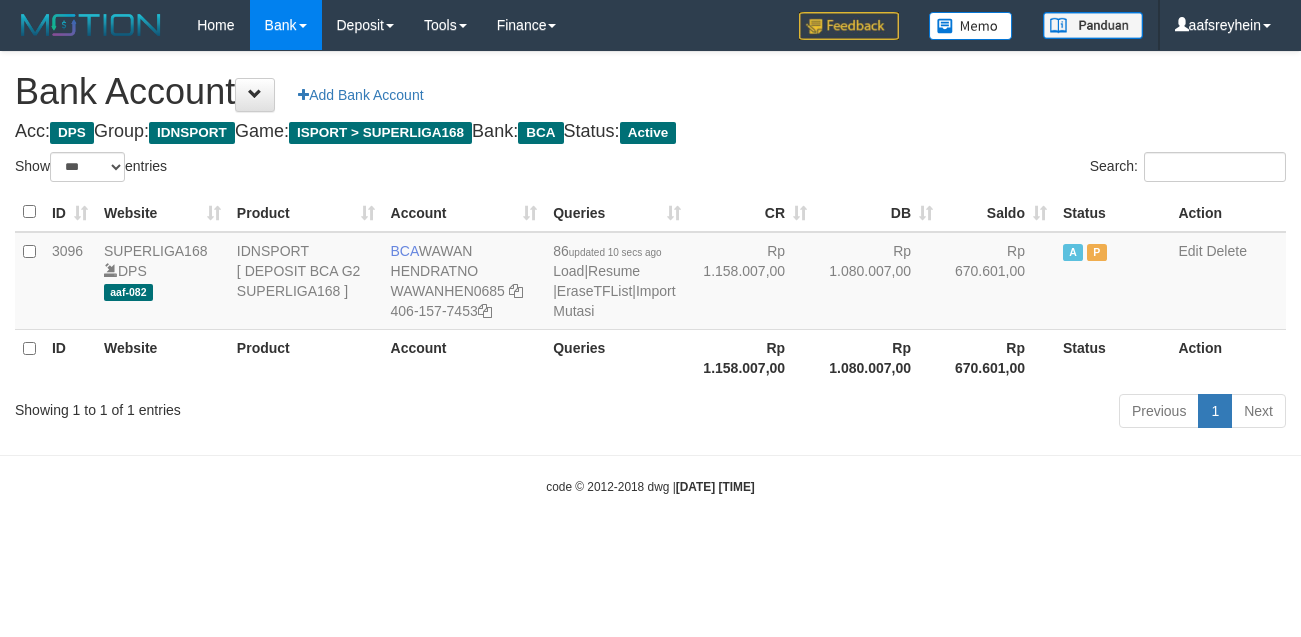 scroll, scrollTop: 0, scrollLeft: 0, axis: both 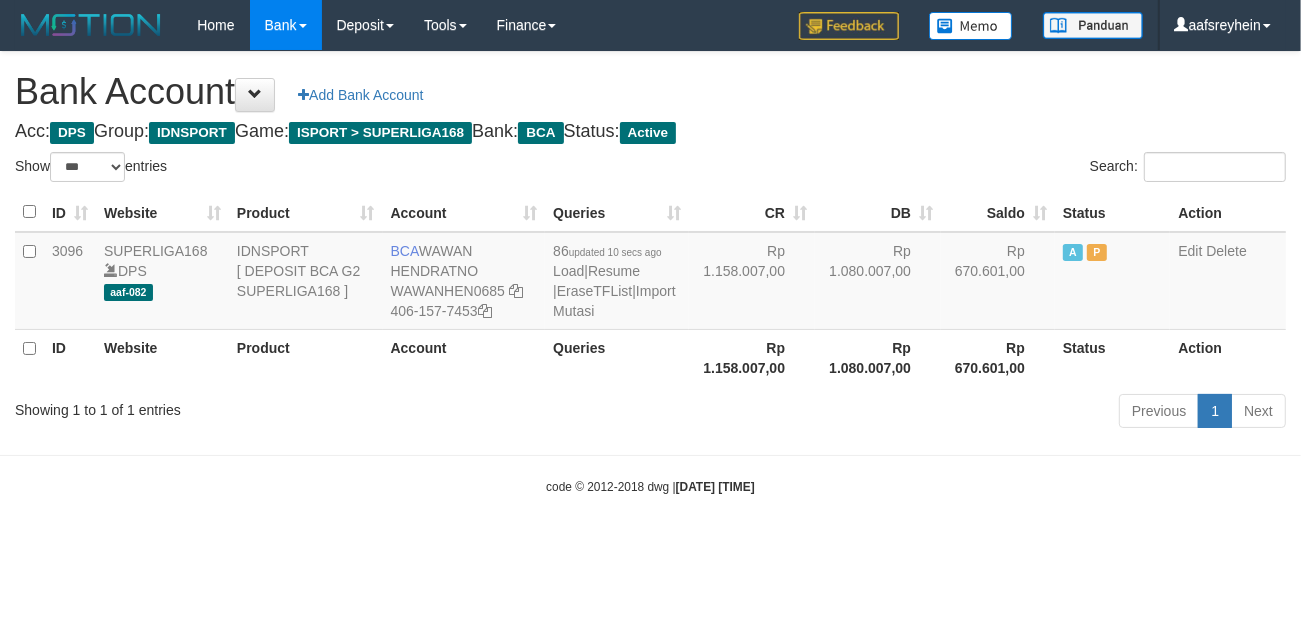 click on "Previous 1 Next" at bounding box center (921, 413) 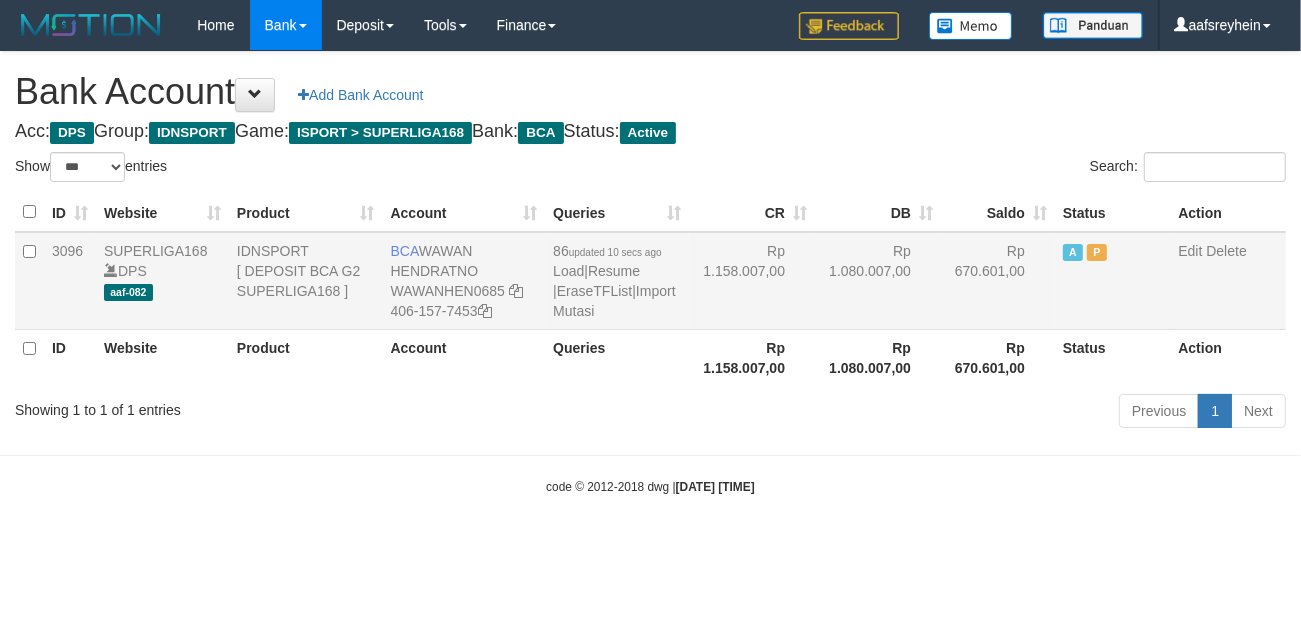 click on "Rp 670.601,00" at bounding box center [998, 281] 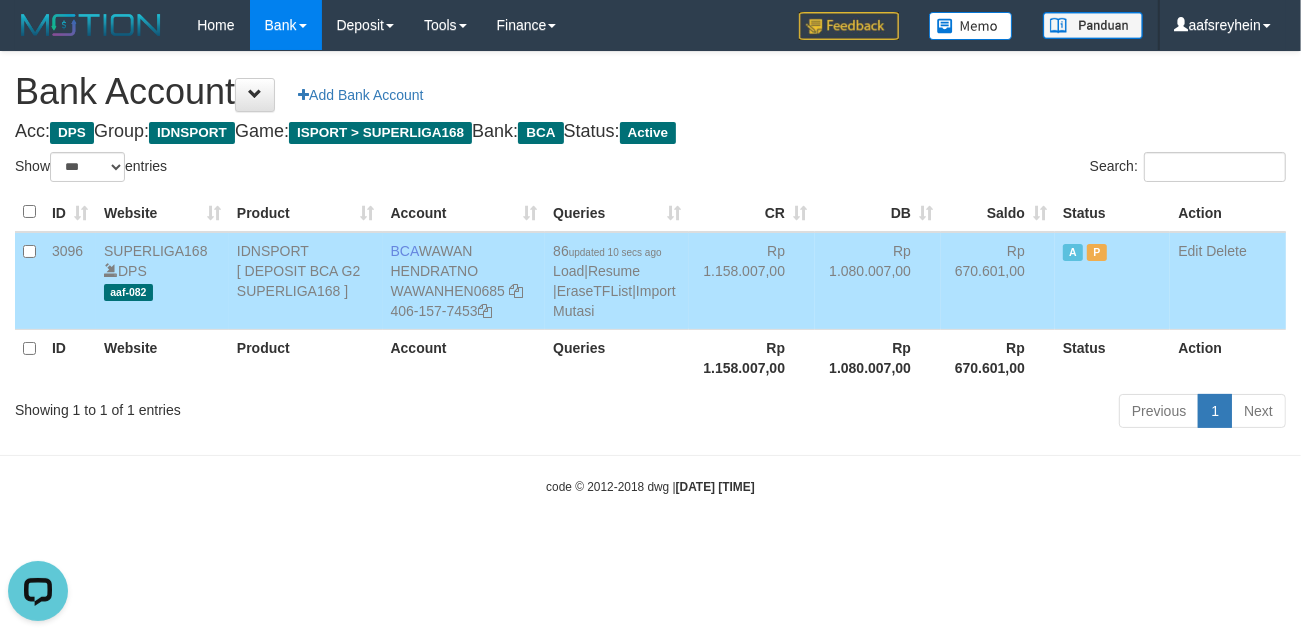 scroll, scrollTop: 0, scrollLeft: 0, axis: both 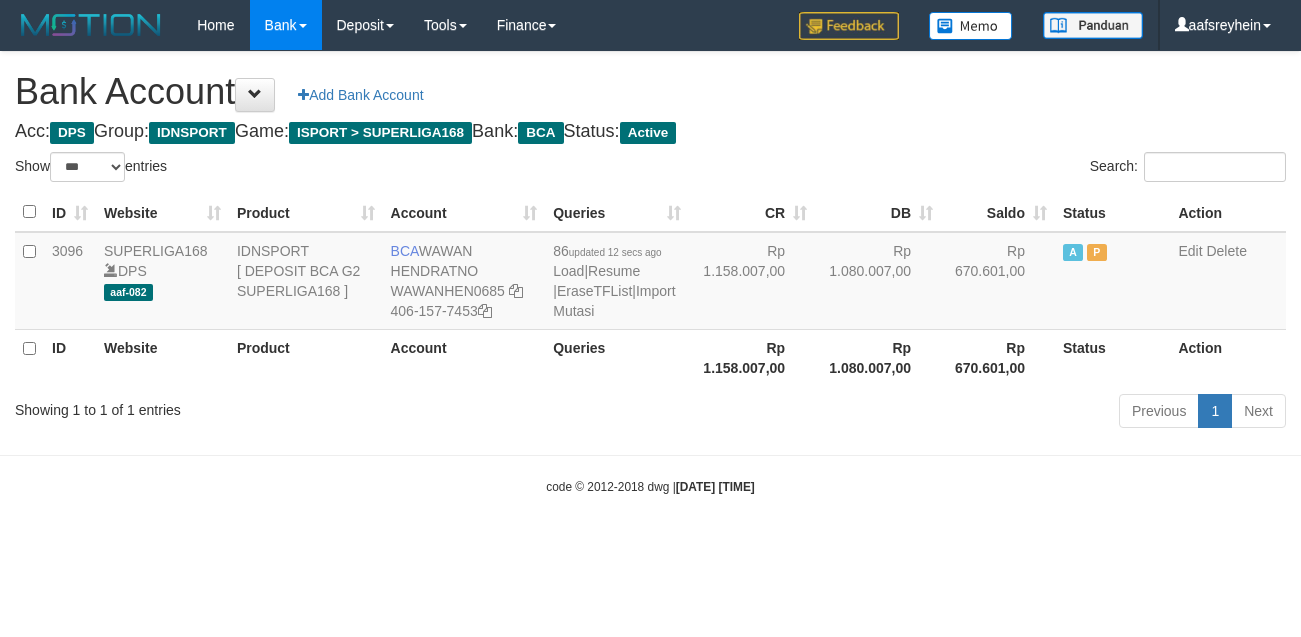 select on "***" 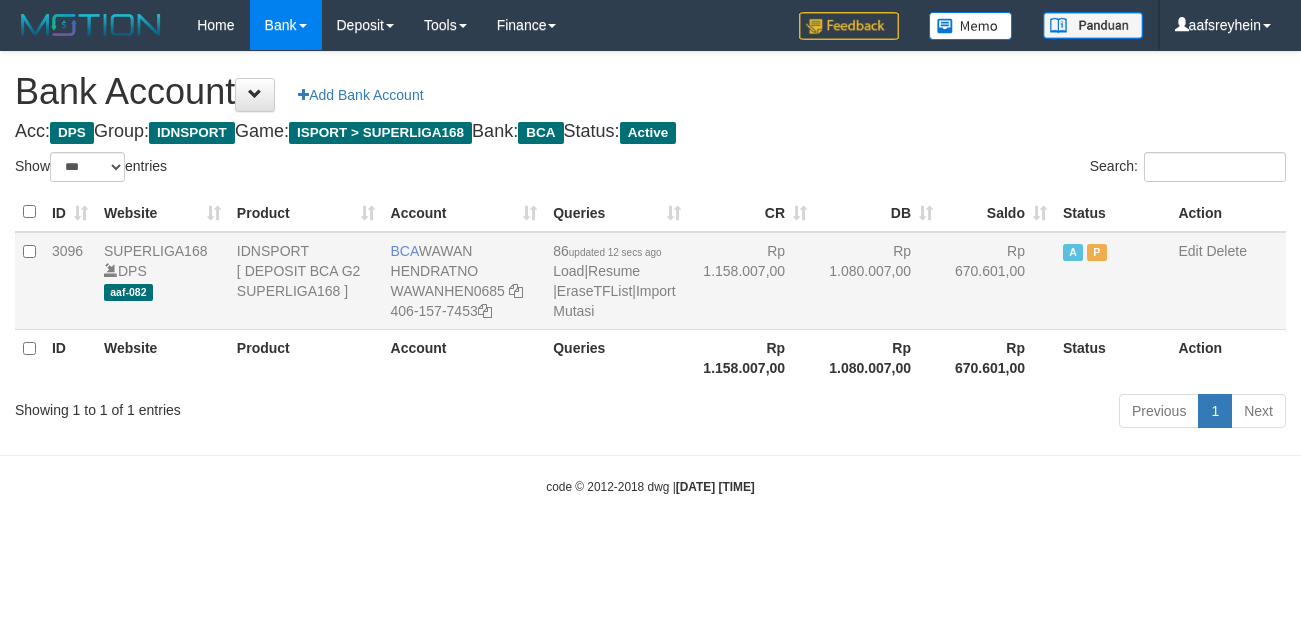 scroll, scrollTop: 0, scrollLeft: 0, axis: both 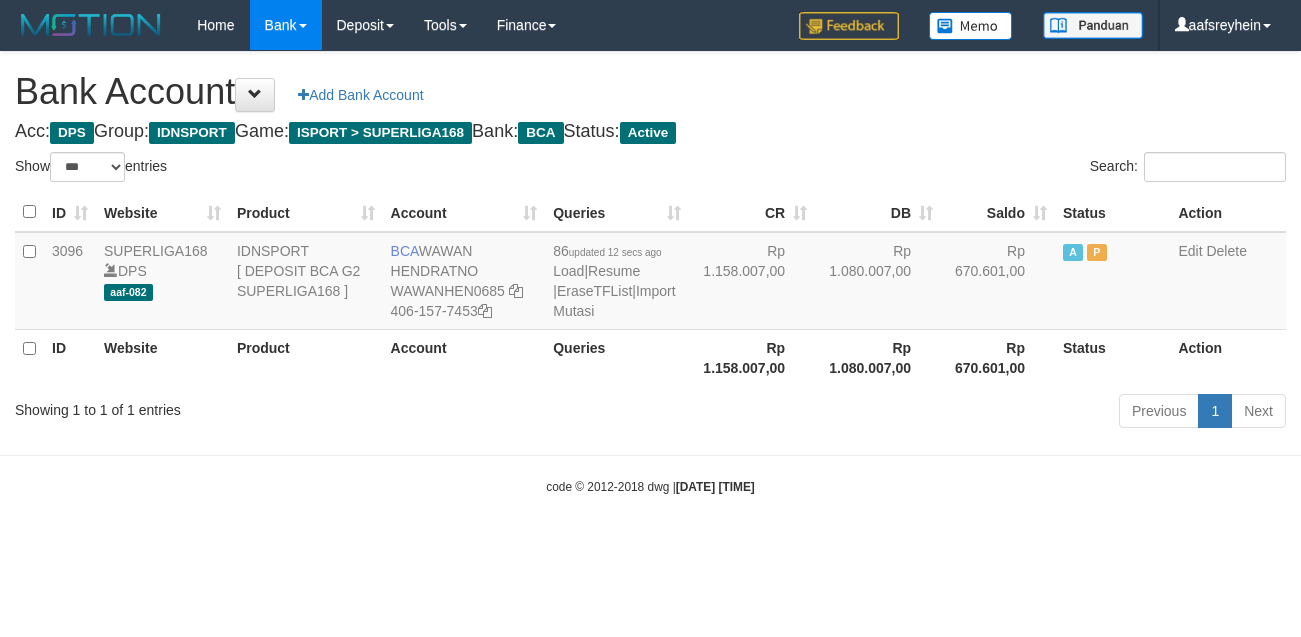 select on "***" 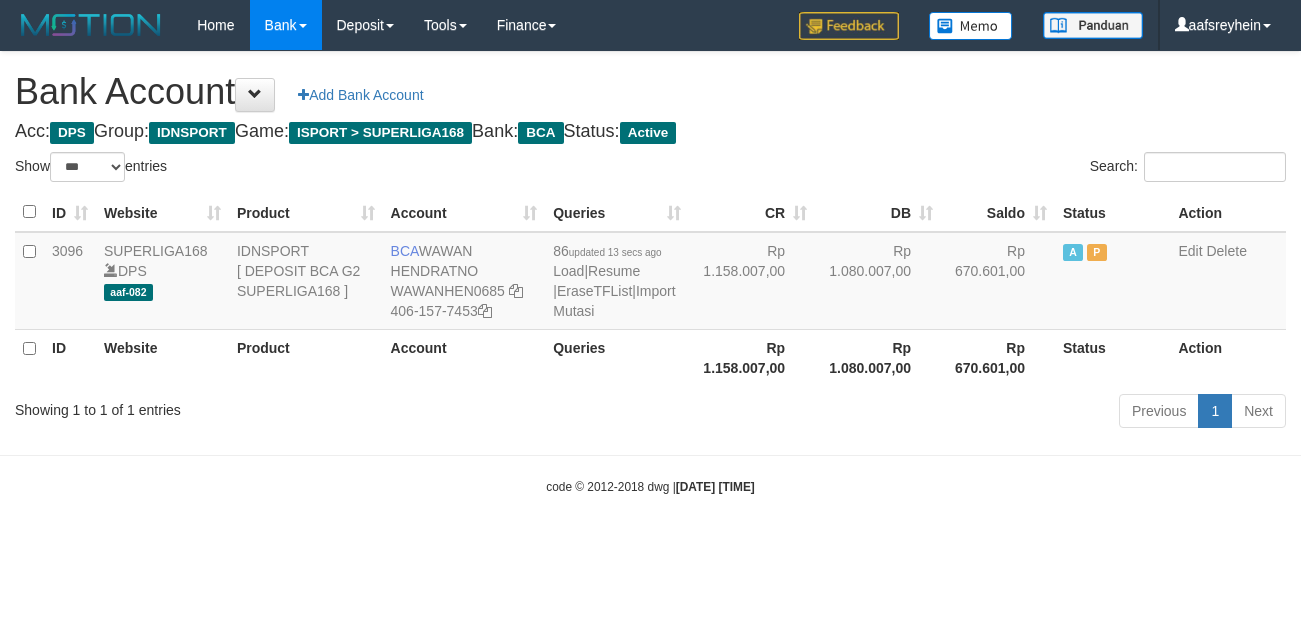 select on "***" 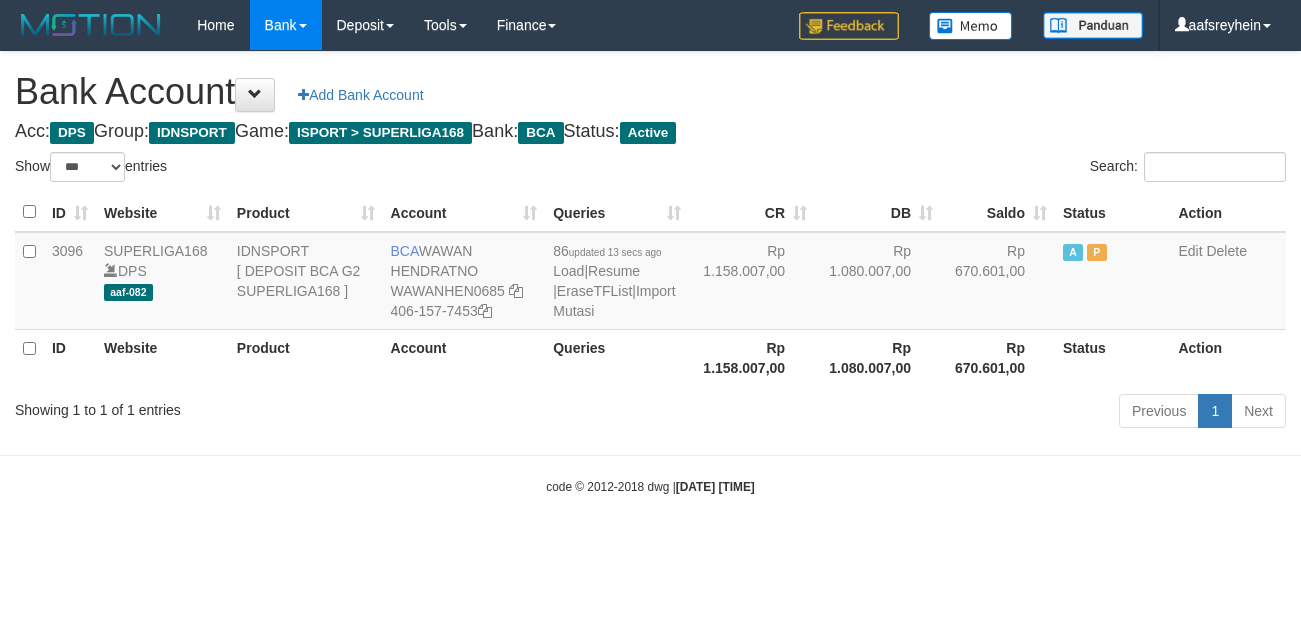 scroll, scrollTop: 0, scrollLeft: 0, axis: both 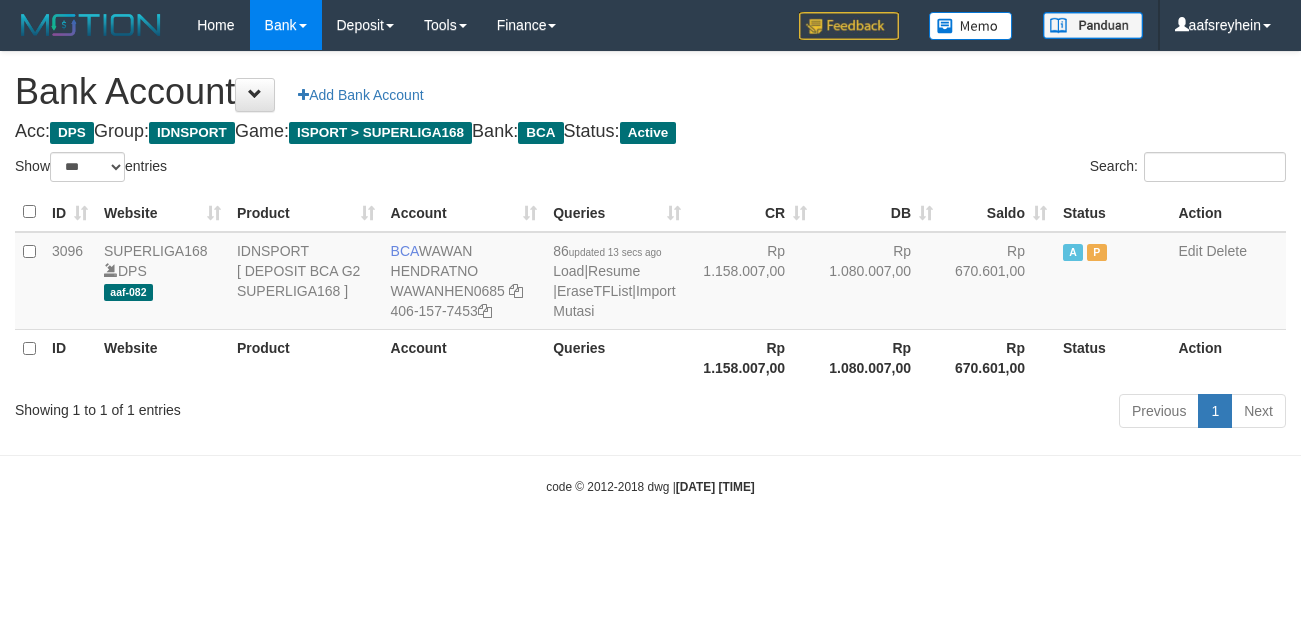 select on "***" 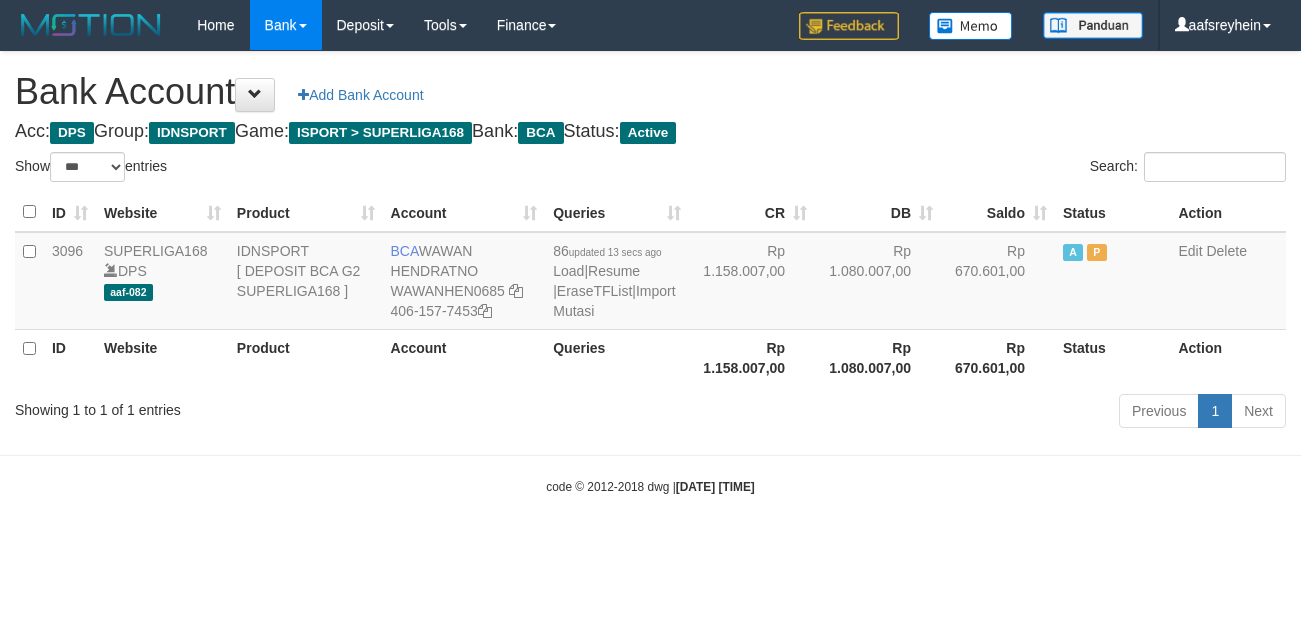 scroll, scrollTop: 0, scrollLeft: 0, axis: both 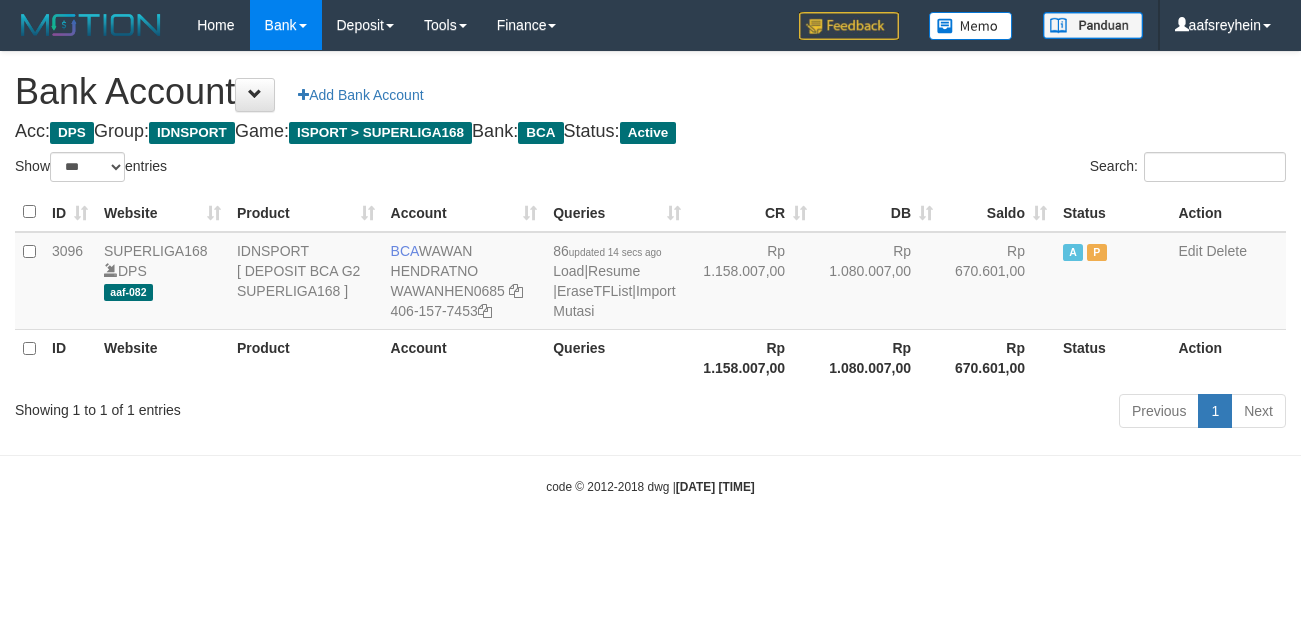 select on "***" 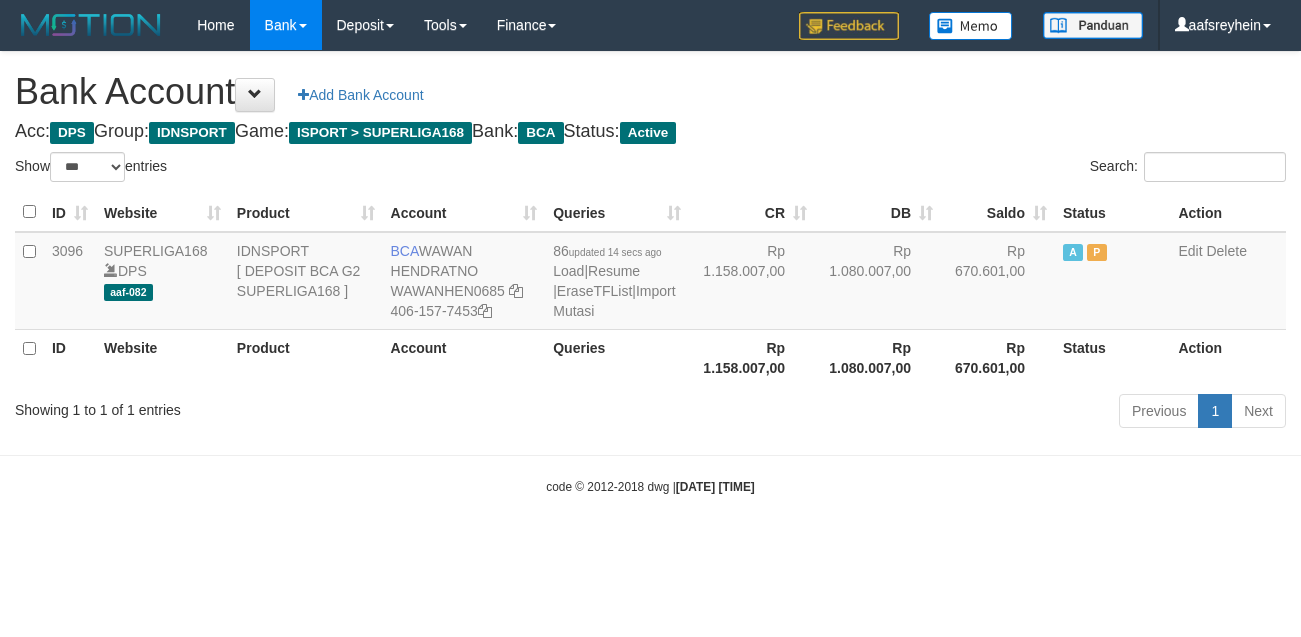 scroll, scrollTop: 0, scrollLeft: 0, axis: both 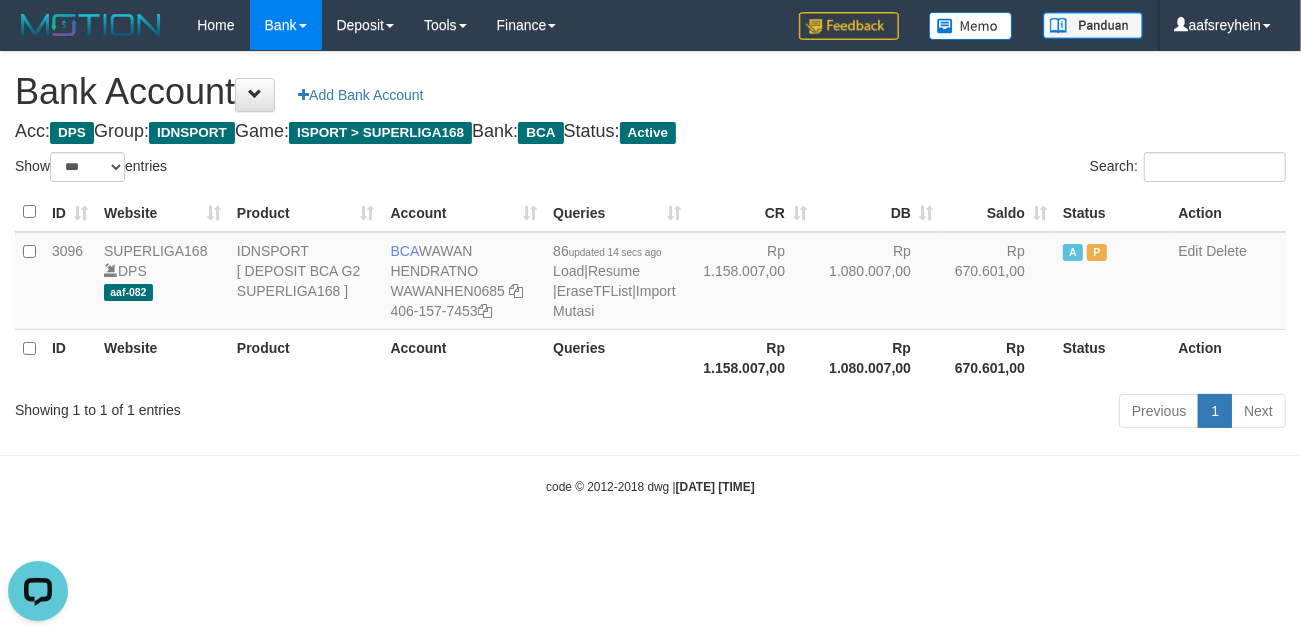 click on "Toggle navigation
Home
Bank
Account List
Load
By Website
Group
[ISPORT]													SUPERLIGA168
By Load Group (DPS)
-" at bounding box center [650, 273] 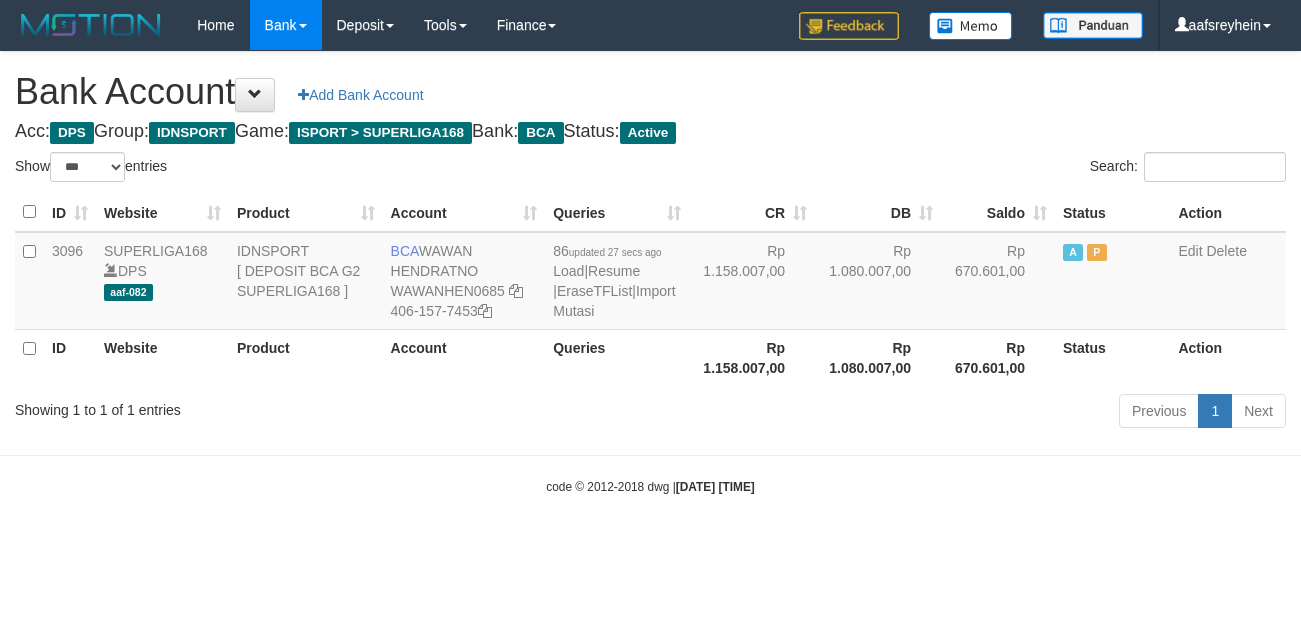 select on "***" 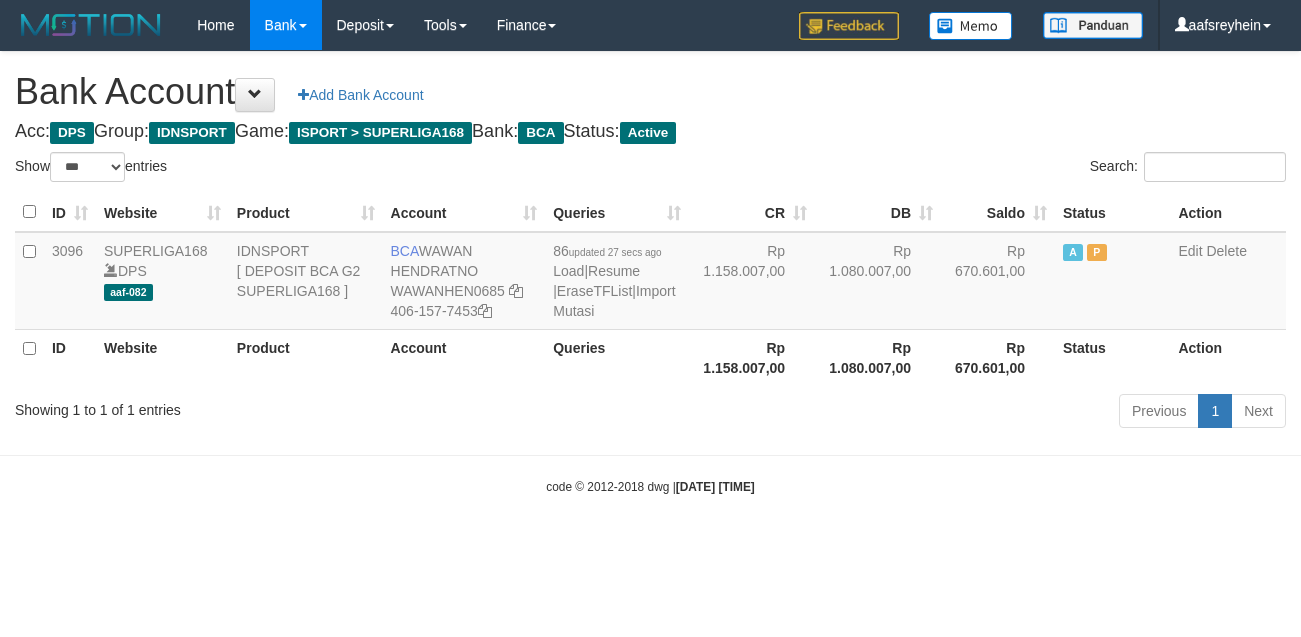 scroll, scrollTop: 0, scrollLeft: 0, axis: both 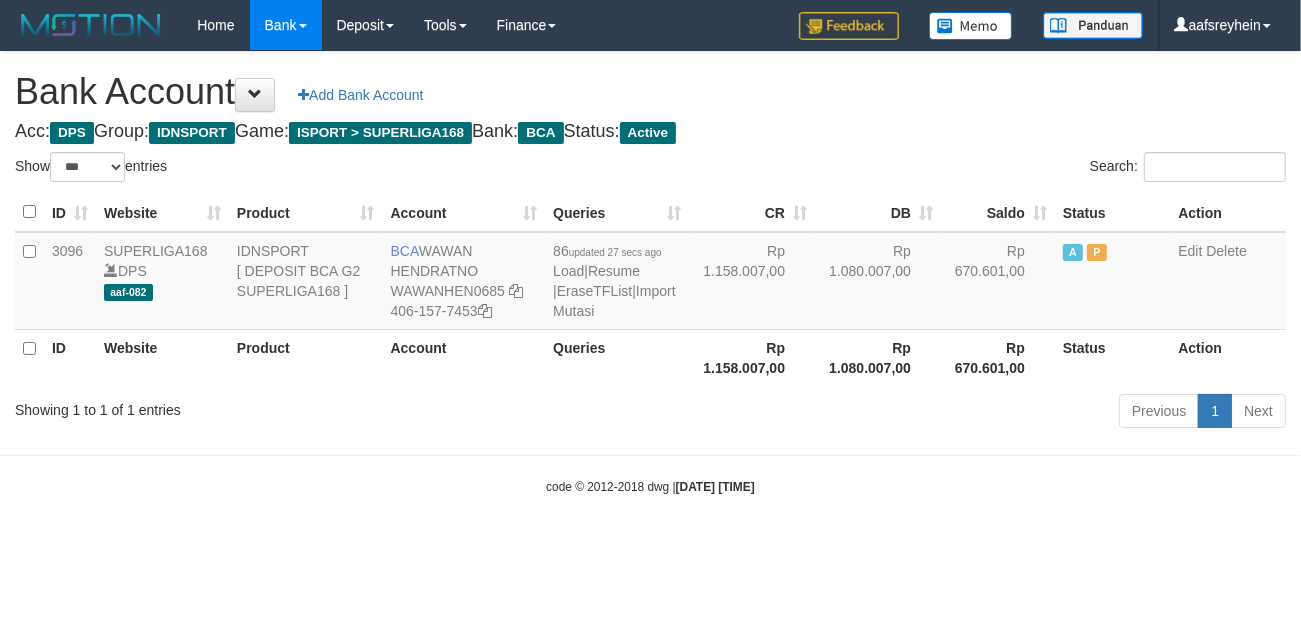 click on "Toggle navigation
Home
Bank
Account List
Load
By Website
Group
[ISPORT]													SUPERLIGA168
By Load Group (DPS)
-" at bounding box center (650, 273) 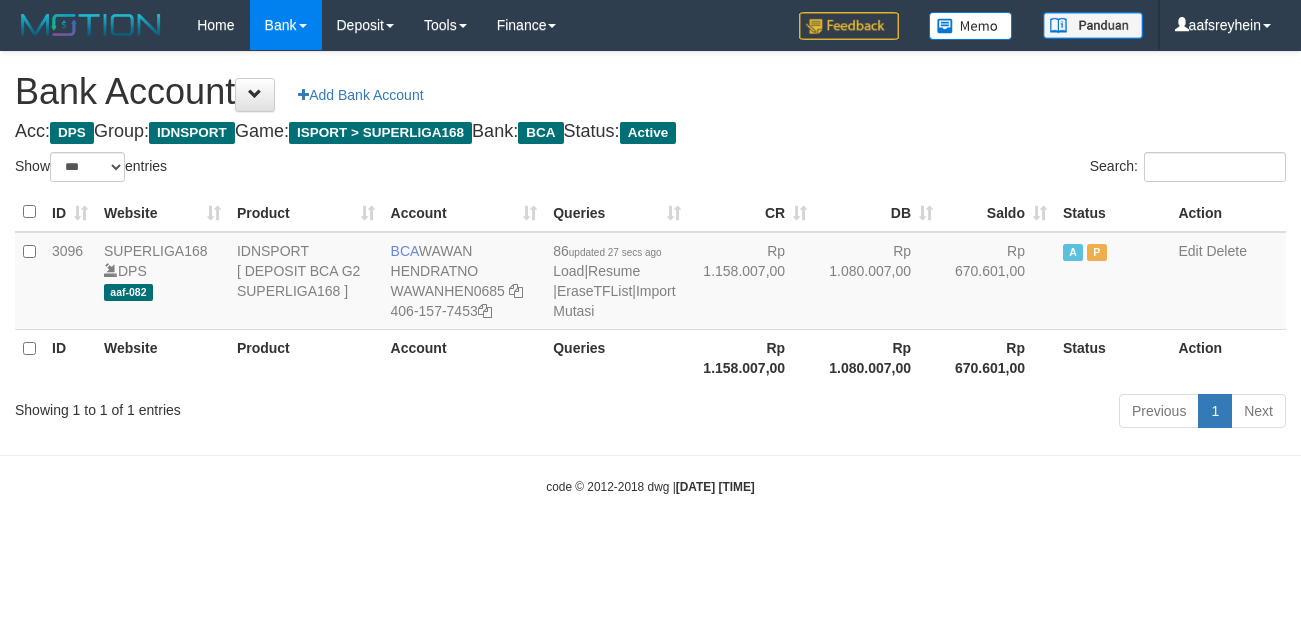 select on "***" 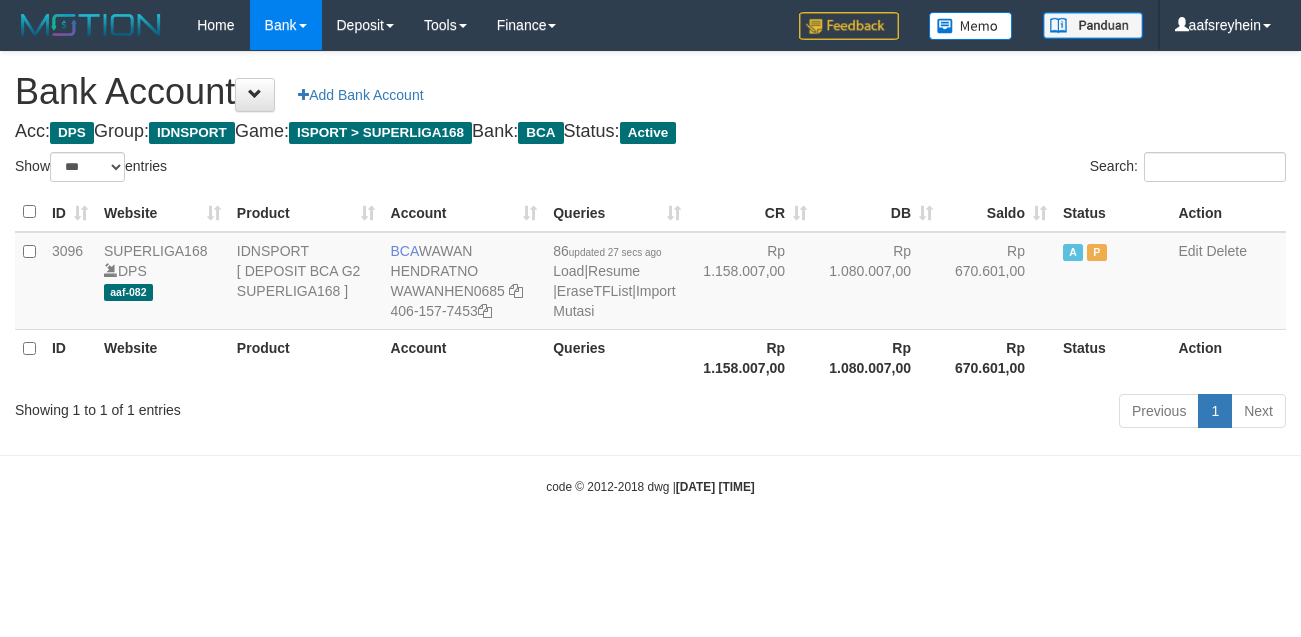 scroll, scrollTop: 0, scrollLeft: 0, axis: both 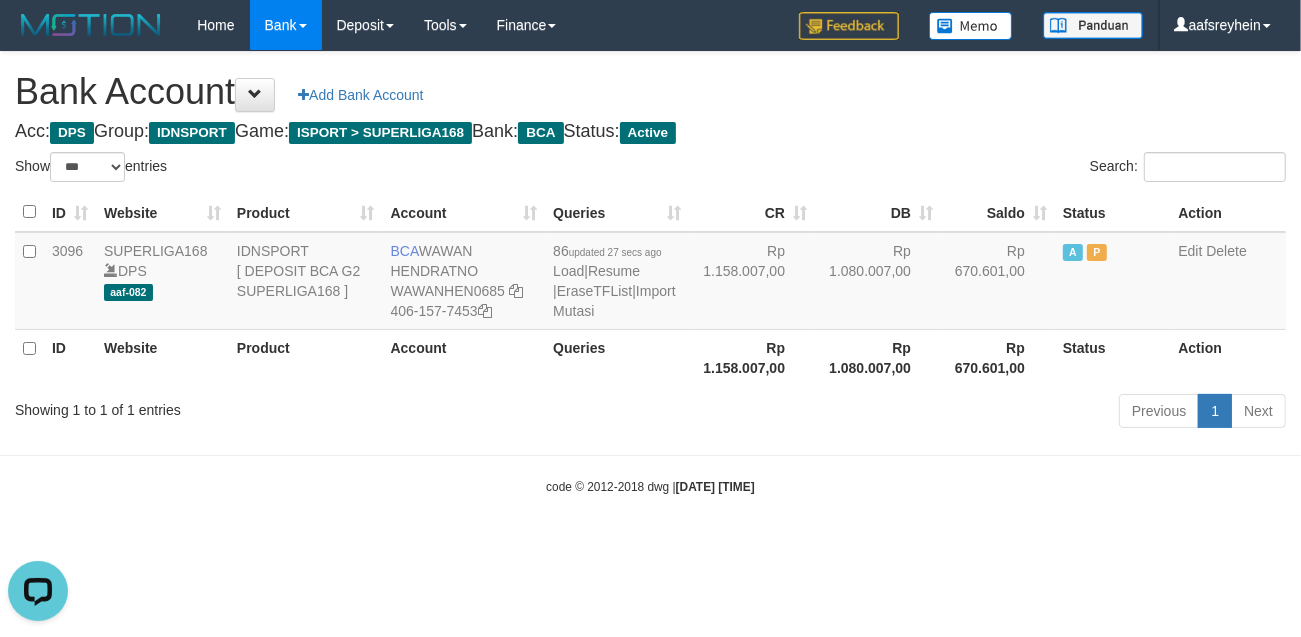 click on "Toggle navigation
Home
Bank
Account List
Load
By Website
Group
[ISPORT]													SUPERLIGA168
By Load Group (DPS)
-" at bounding box center [650, 273] 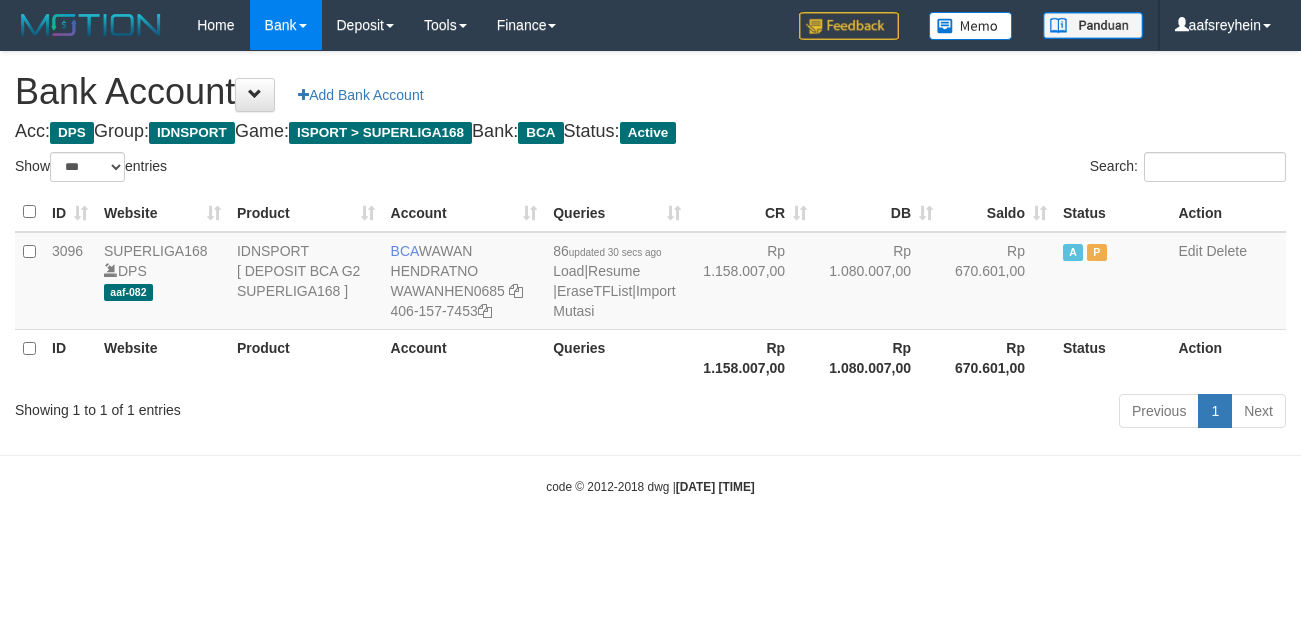 select on "***" 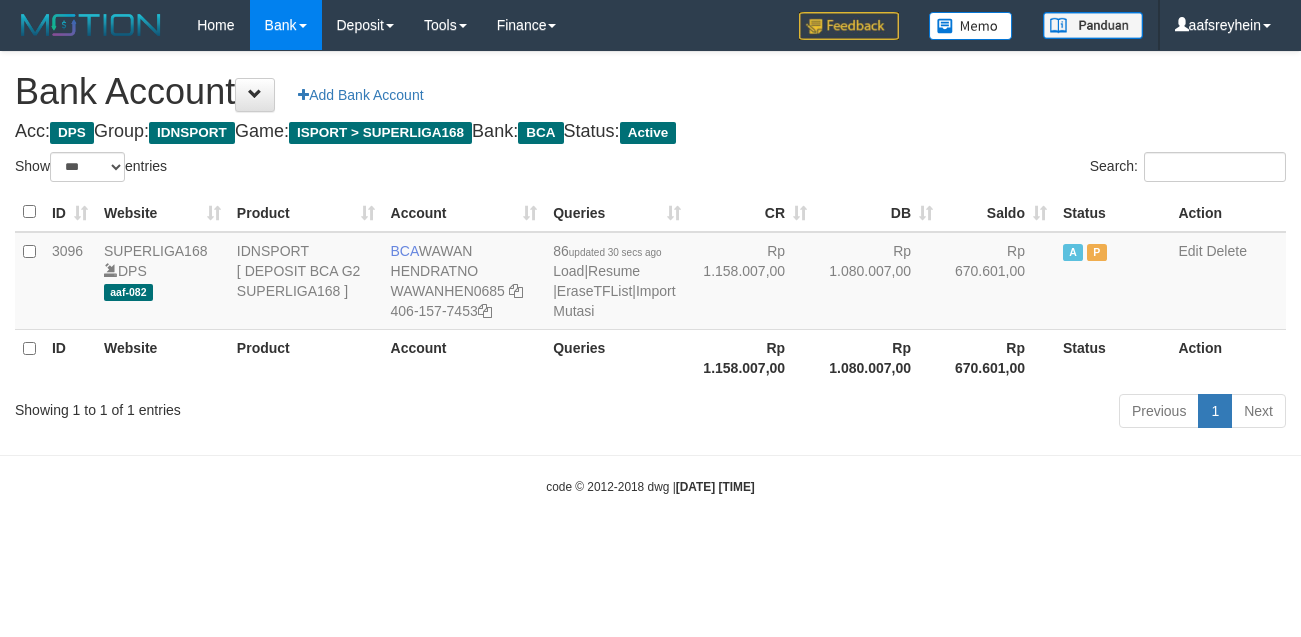 scroll, scrollTop: 0, scrollLeft: 0, axis: both 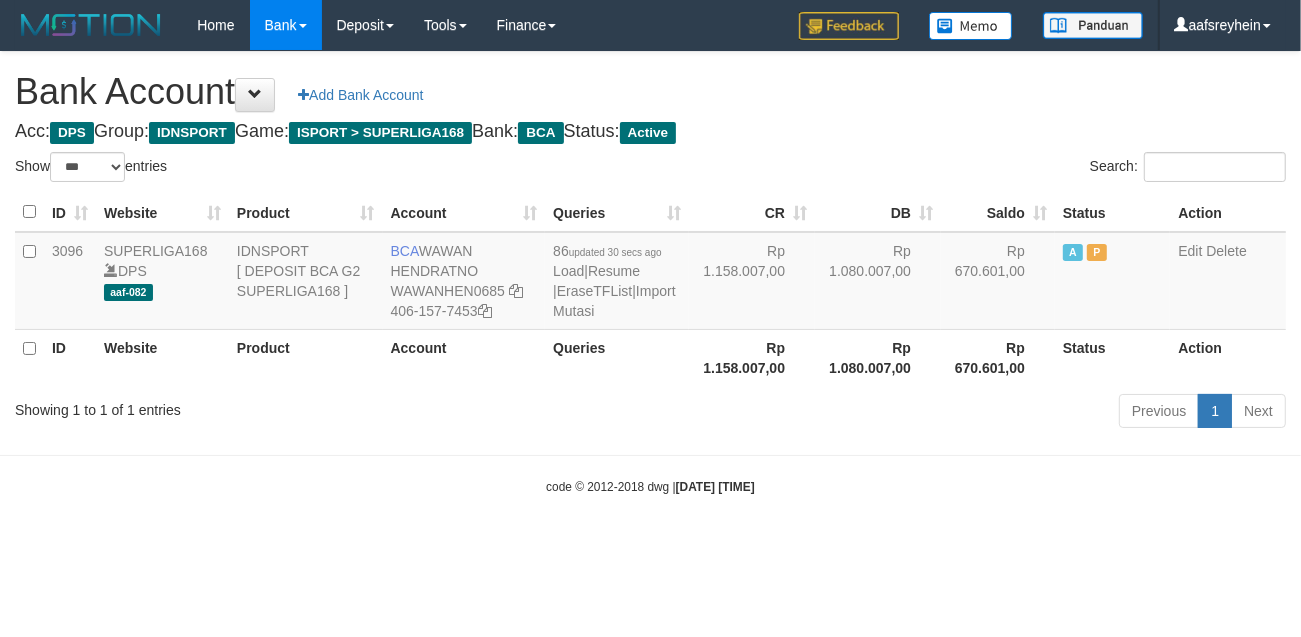click on "Toggle navigation
Home
Bank
Account List
Load
By Website
Group
[ISPORT]													SUPERLIGA168
By Load Group (DPS)
-" at bounding box center (650, 273) 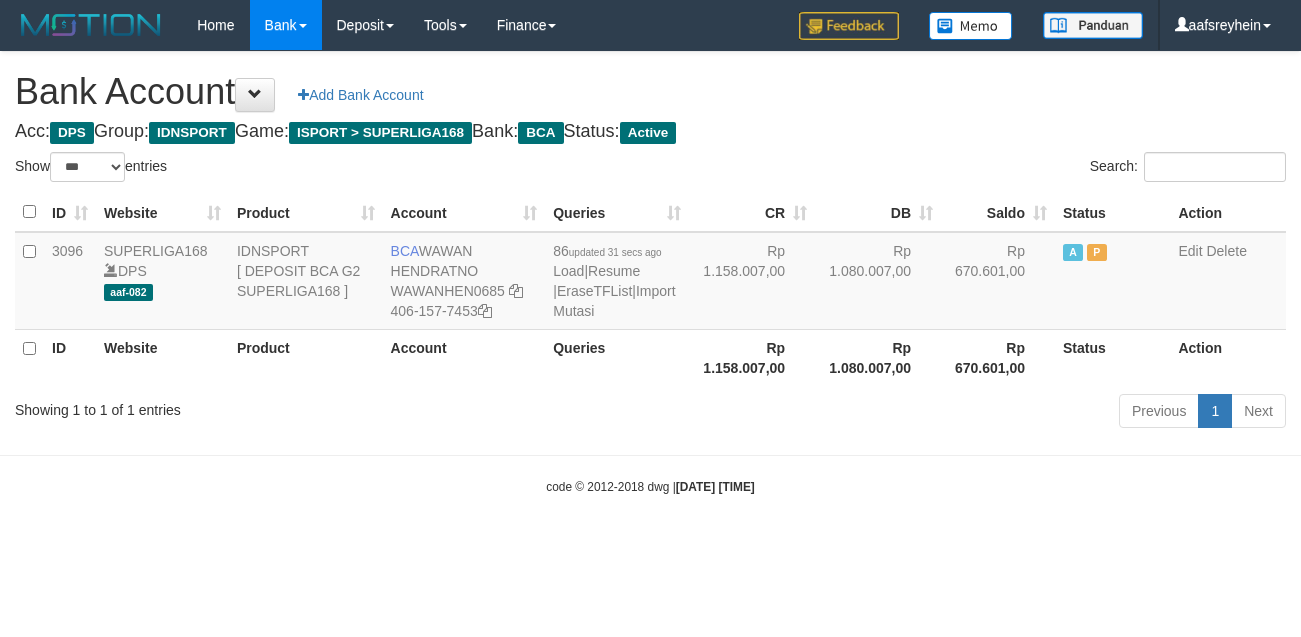 select on "***" 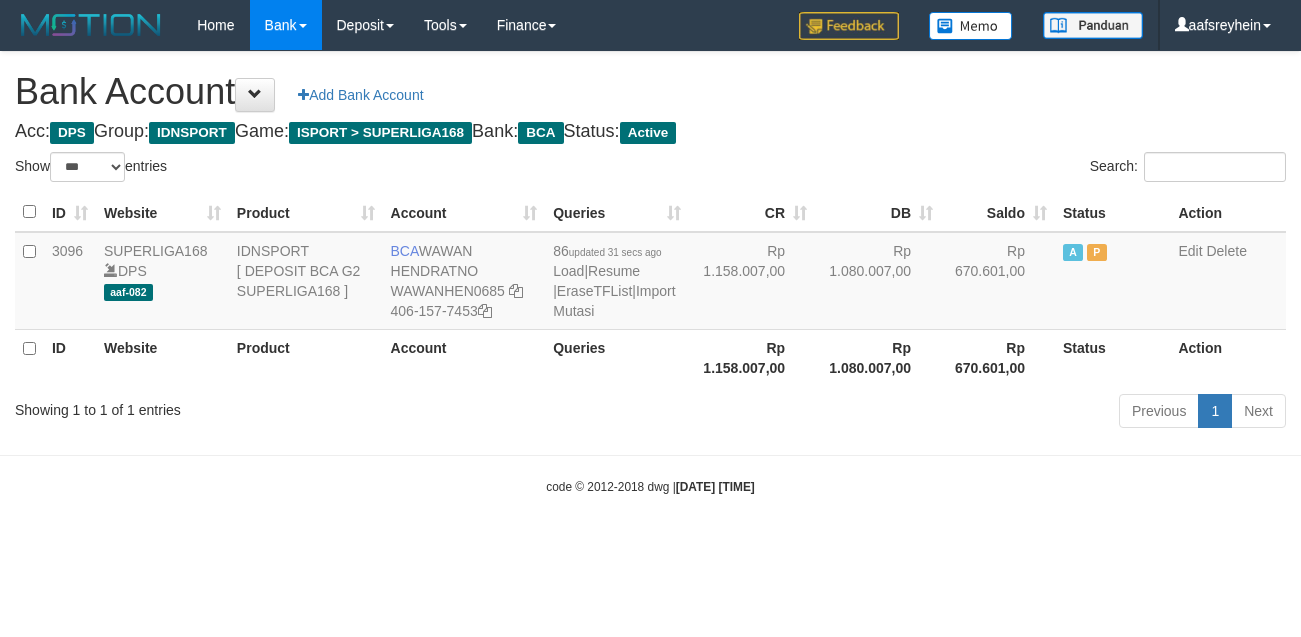 scroll, scrollTop: 0, scrollLeft: 0, axis: both 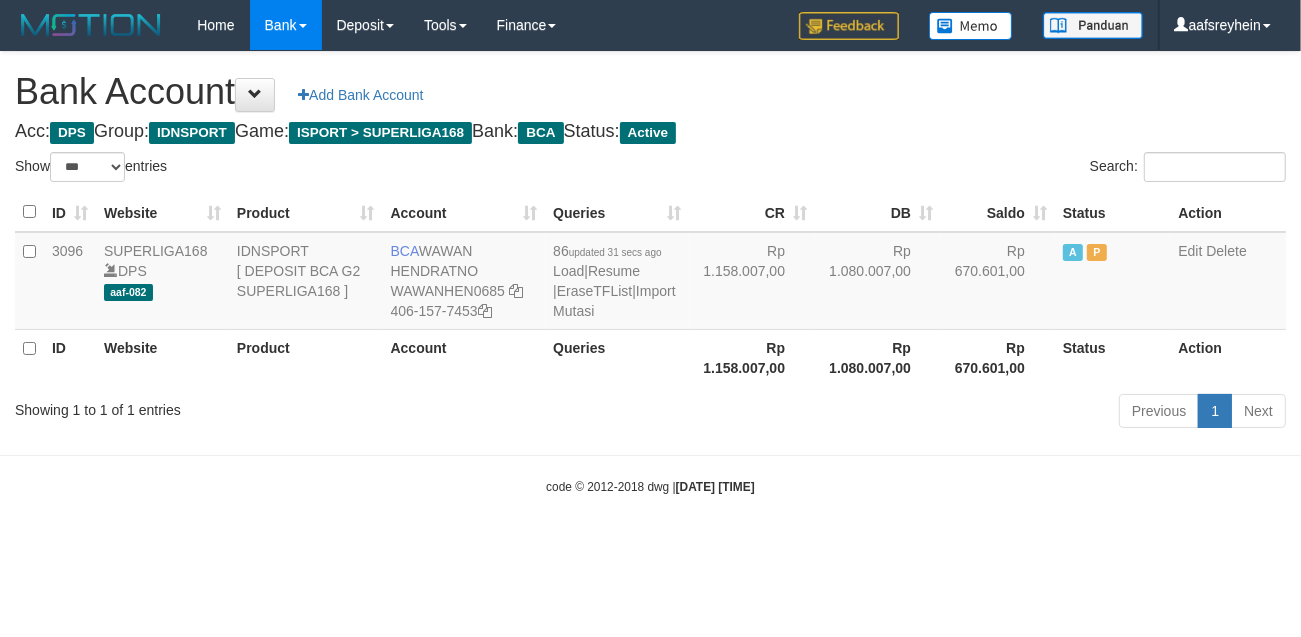 click on "Toggle navigation
Home
Bank
Account List
Load
By Website
Group
[ISPORT]													SUPERLIGA168
By Load Group (DPS)
-" at bounding box center (650, 273) 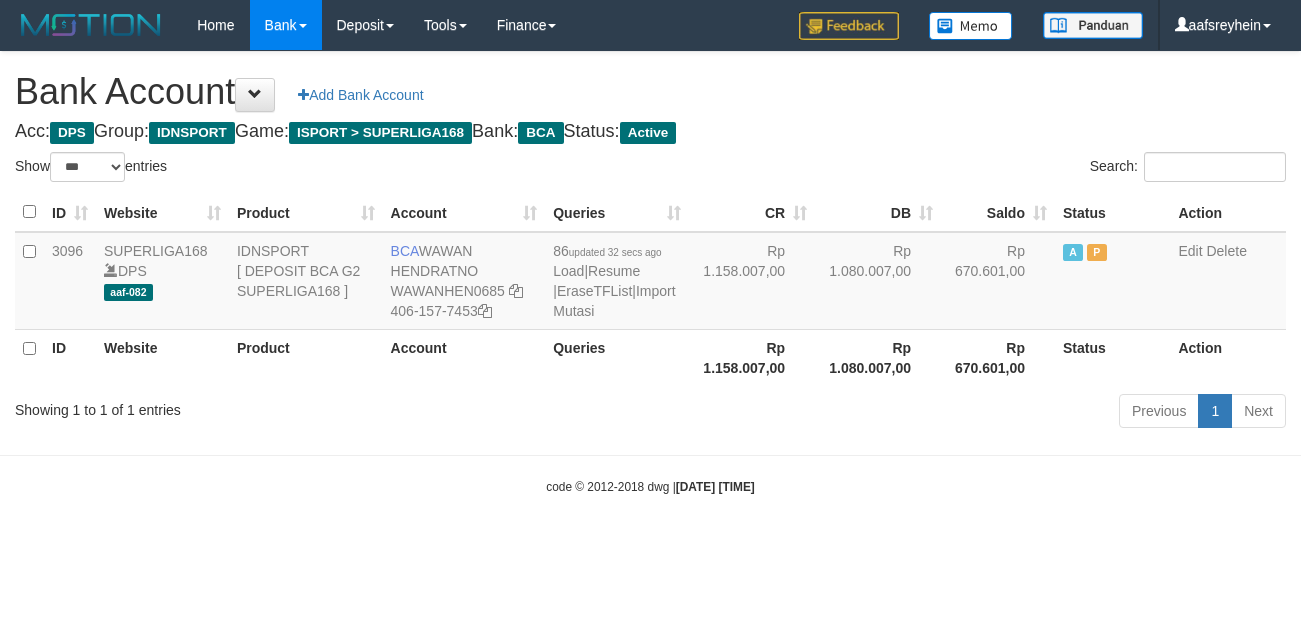 select on "***" 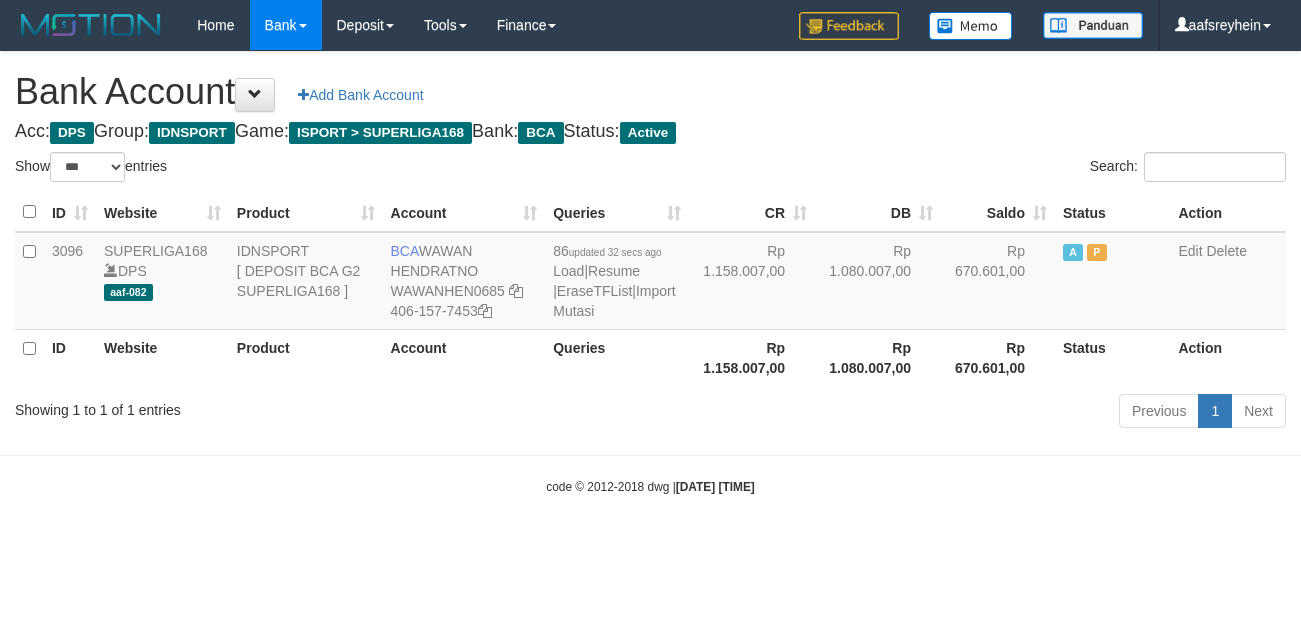 scroll, scrollTop: 0, scrollLeft: 0, axis: both 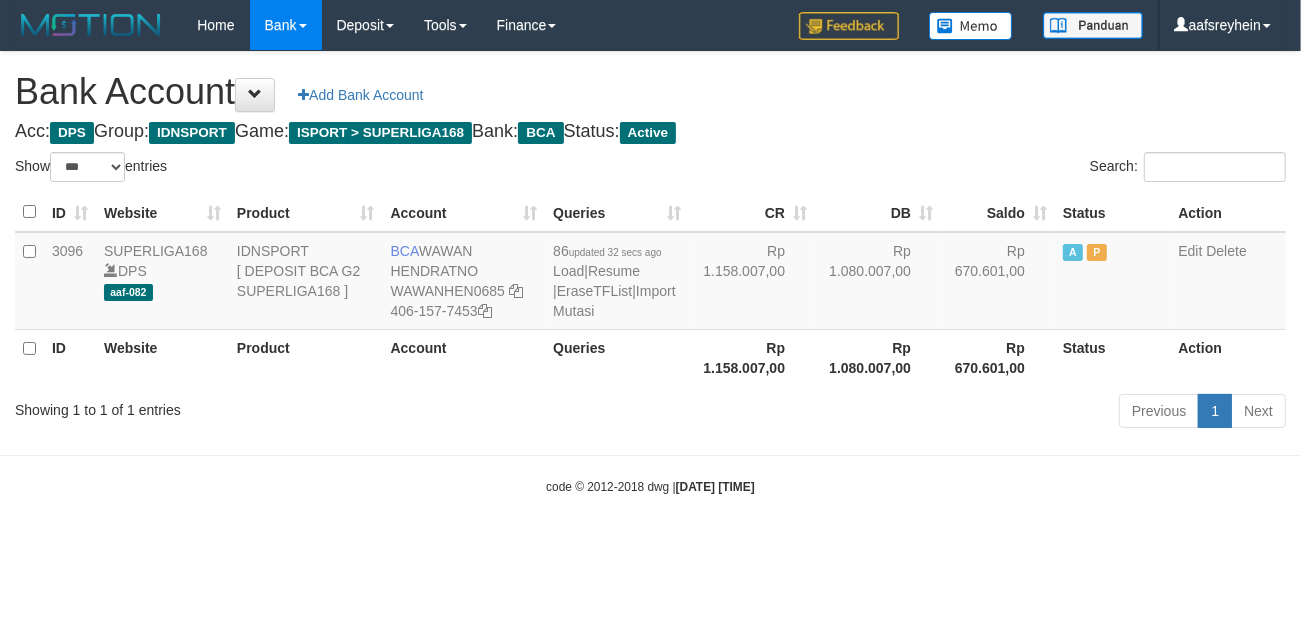 click on "Toggle navigation
Home
Bank
Account List
Load
By Website
Group
[ISPORT]													SUPERLIGA168
By Load Group (DPS)
-" at bounding box center (650, 273) 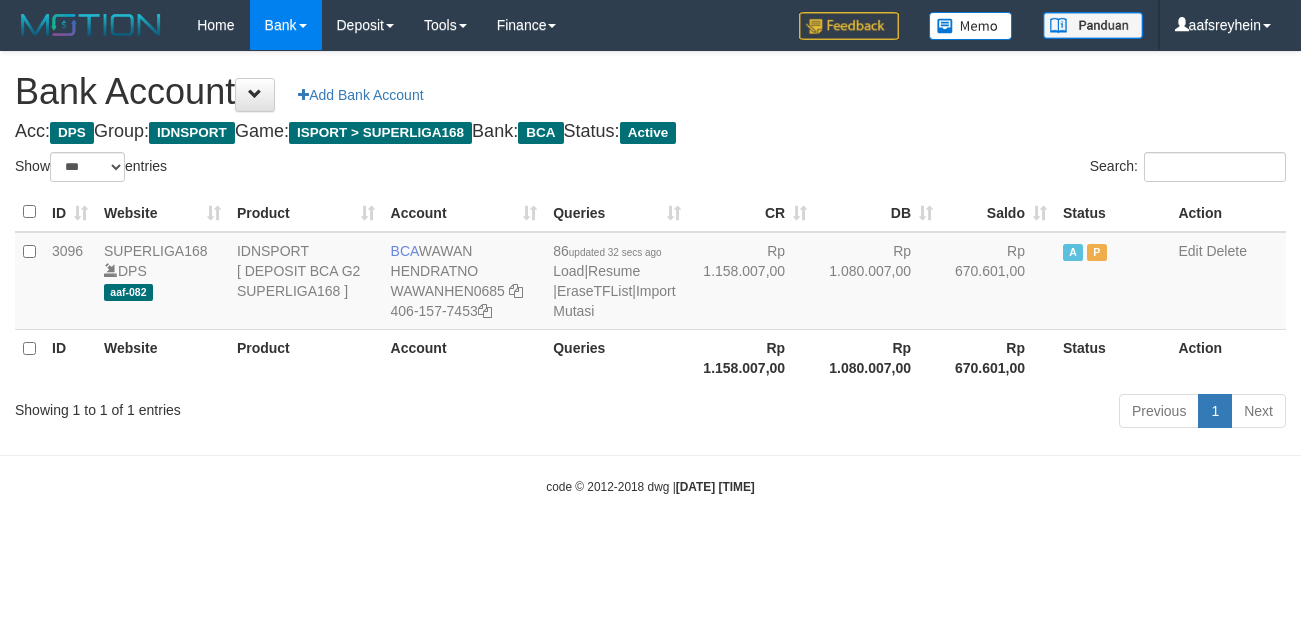 select on "***" 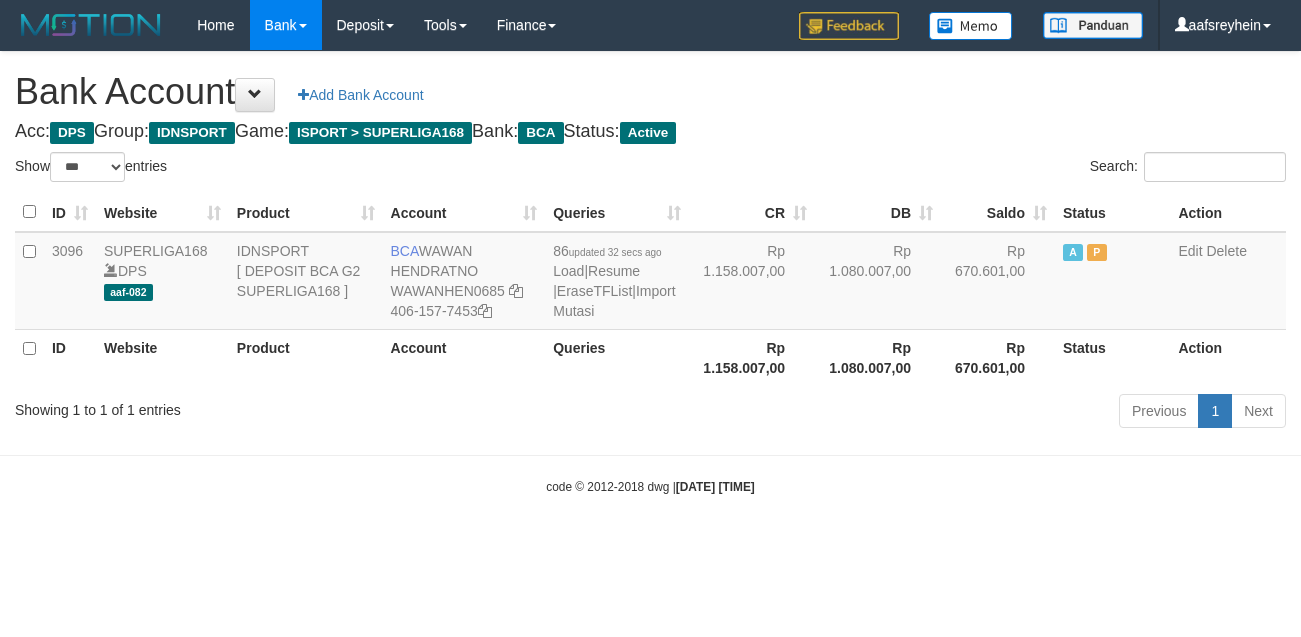 scroll, scrollTop: 0, scrollLeft: 0, axis: both 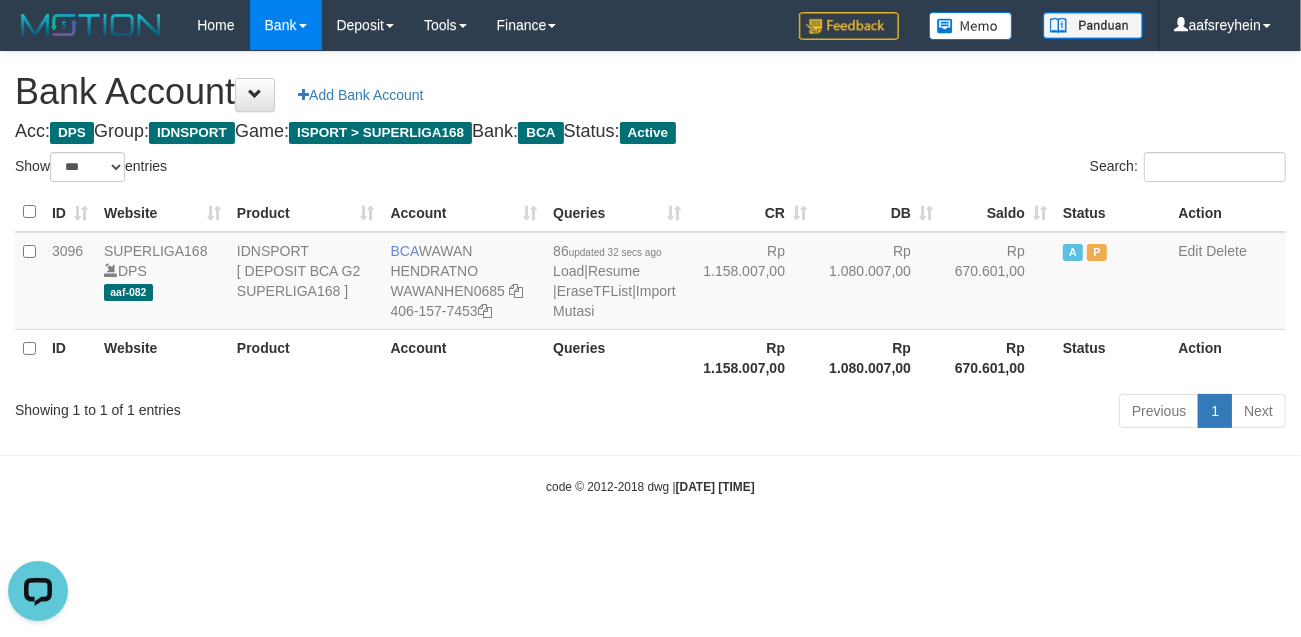 drag, startPoint x: 852, startPoint y: 513, endPoint x: 828, endPoint y: 496, distance: 29.410883 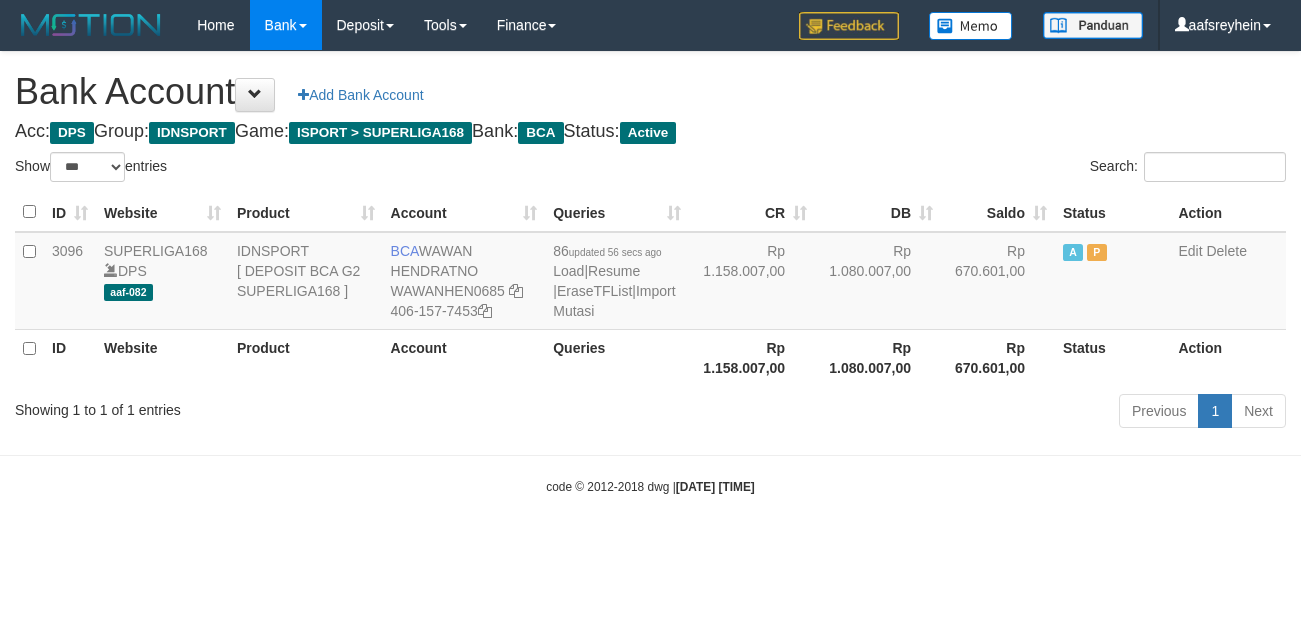 select on "***" 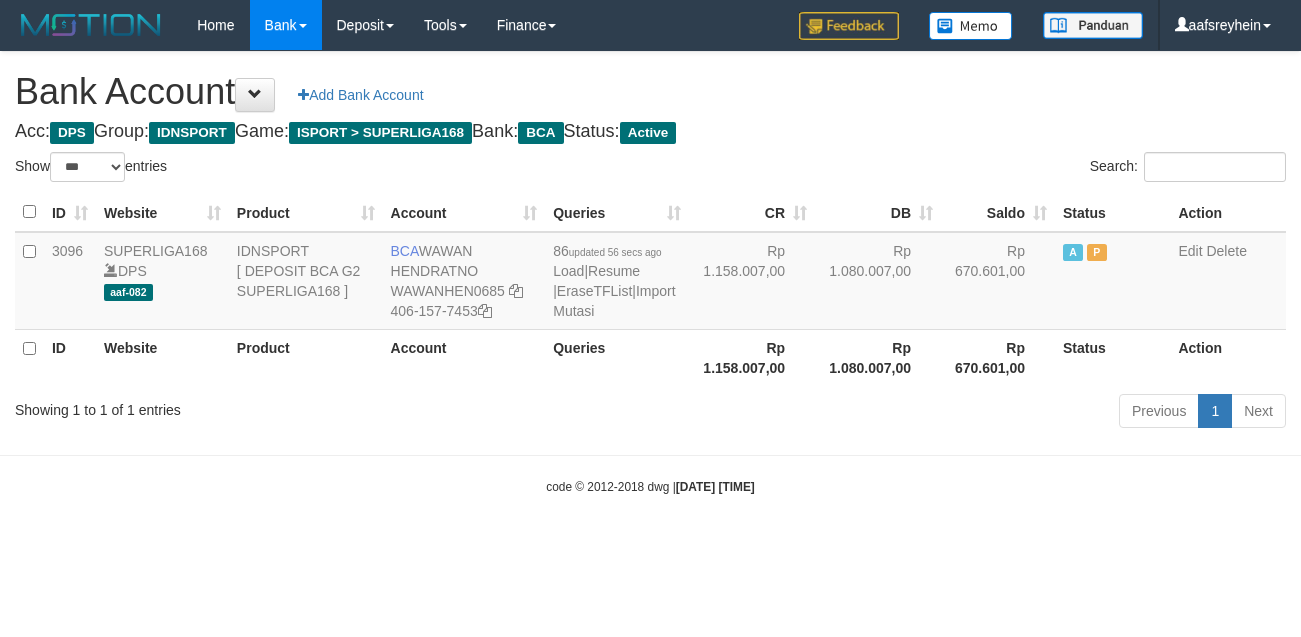 scroll, scrollTop: 0, scrollLeft: 0, axis: both 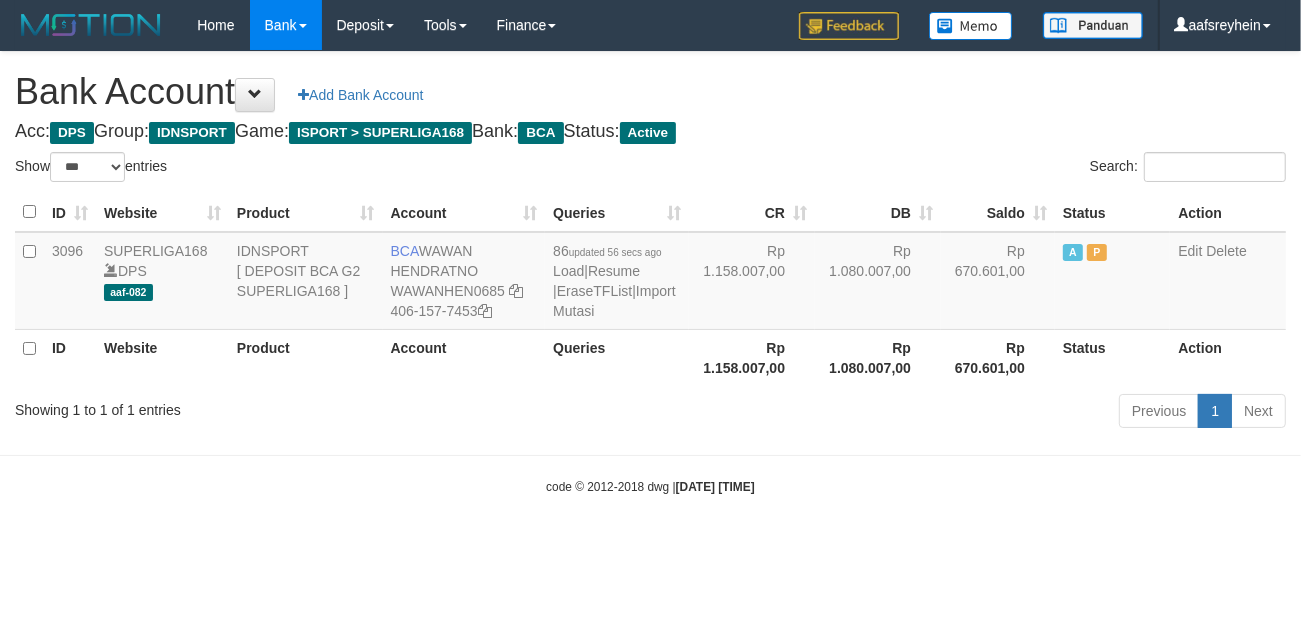 click on "Toggle navigation
Home
Bank
Account List
Load
By Website
Group
[ISPORT]													SUPERLIGA168
By Load Group (DPS)
-" at bounding box center [650, 273] 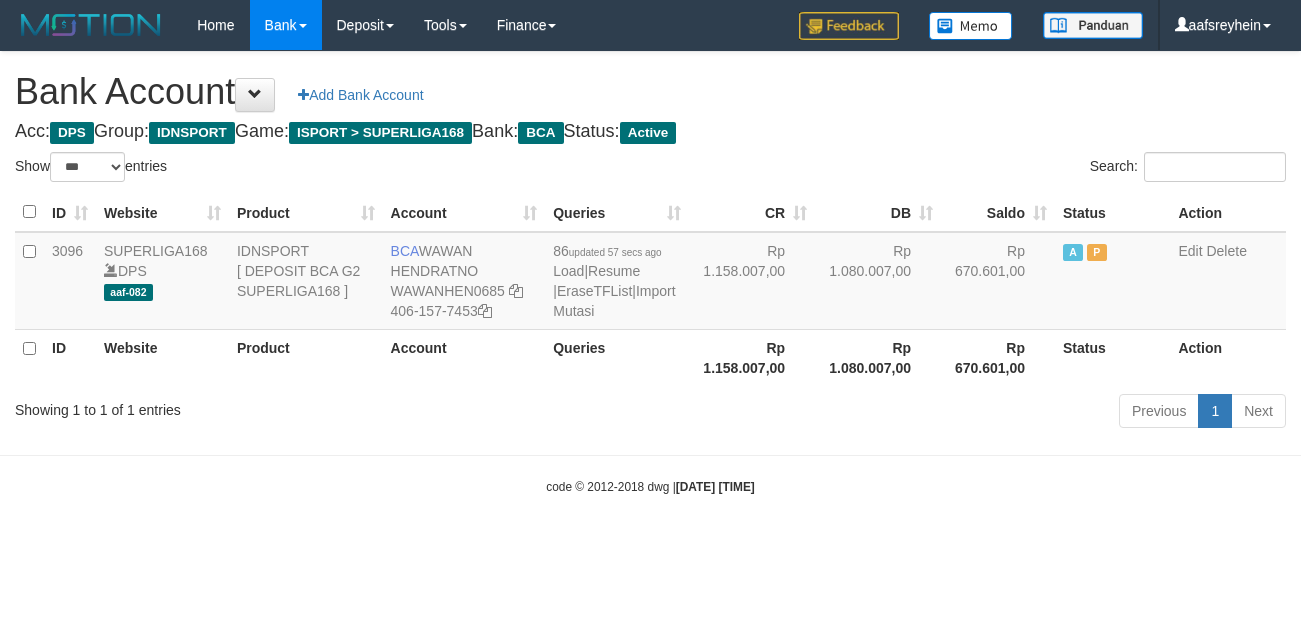 select on "***" 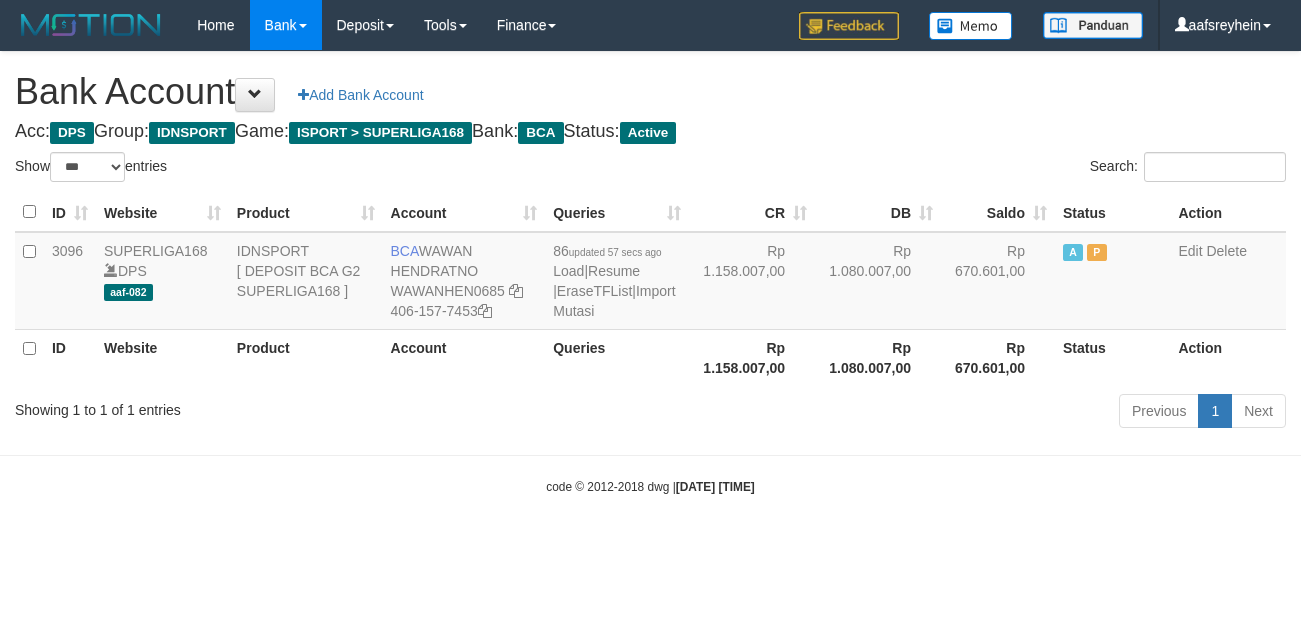 scroll, scrollTop: 0, scrollLeft: 0, axis: both 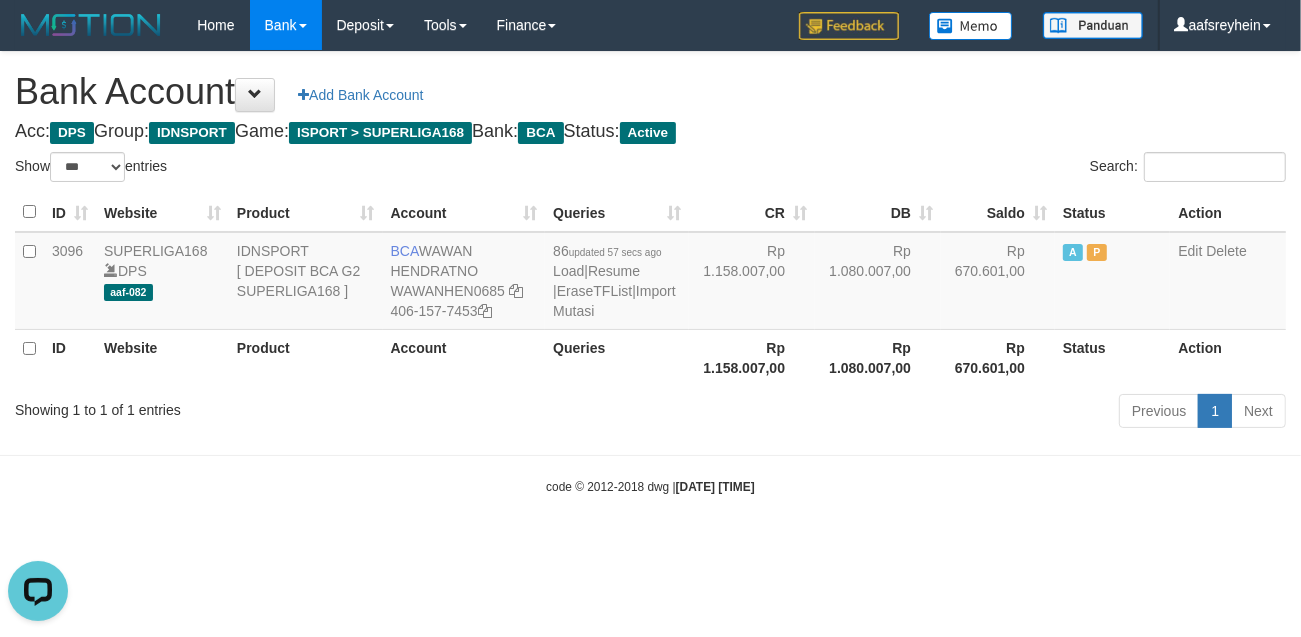 click on "Toggle navigation
Home
Bank
Account List
Load
By Website
Group
[ISPORT]													SUPERLIGA168
By Load Group (DPS)
-" at bounding box center (650, 273) 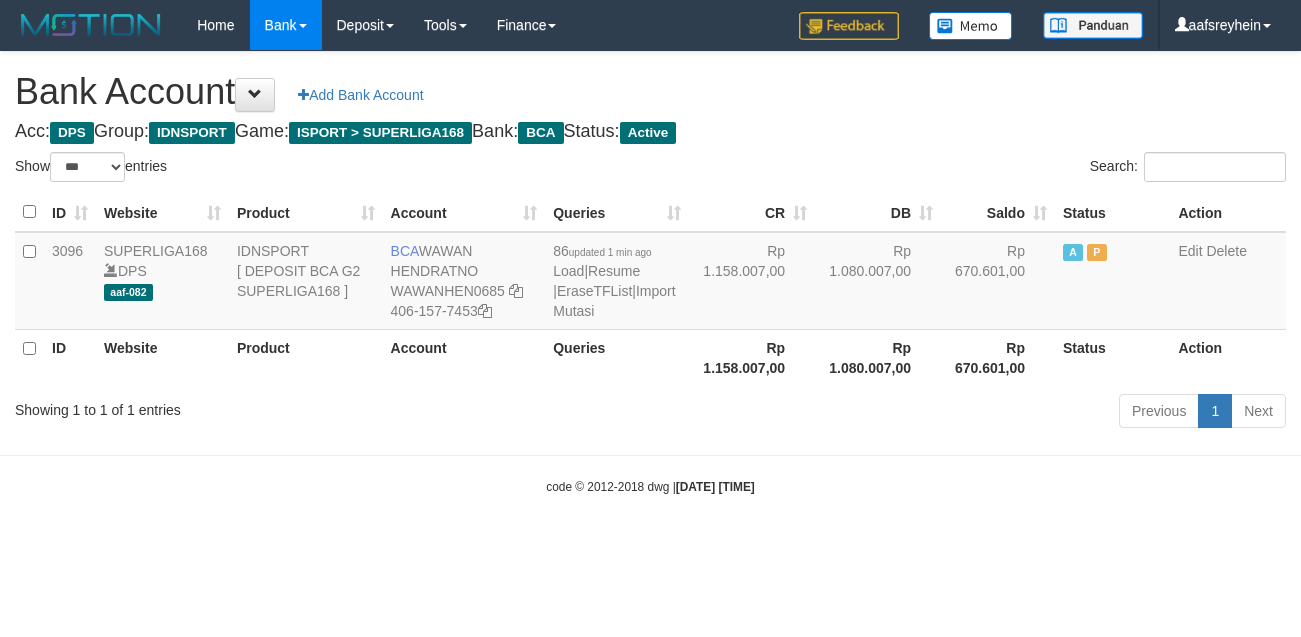 select on "***" 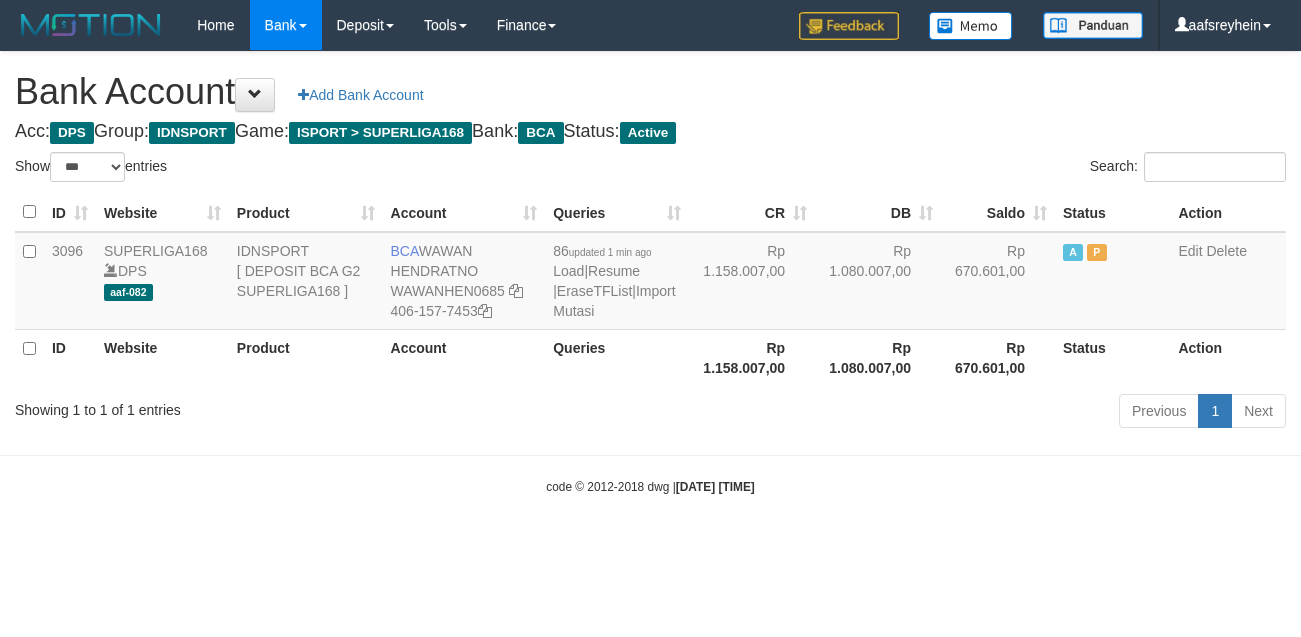 scroll, scrollTop: 0, scrollLeft: 0, axis: both 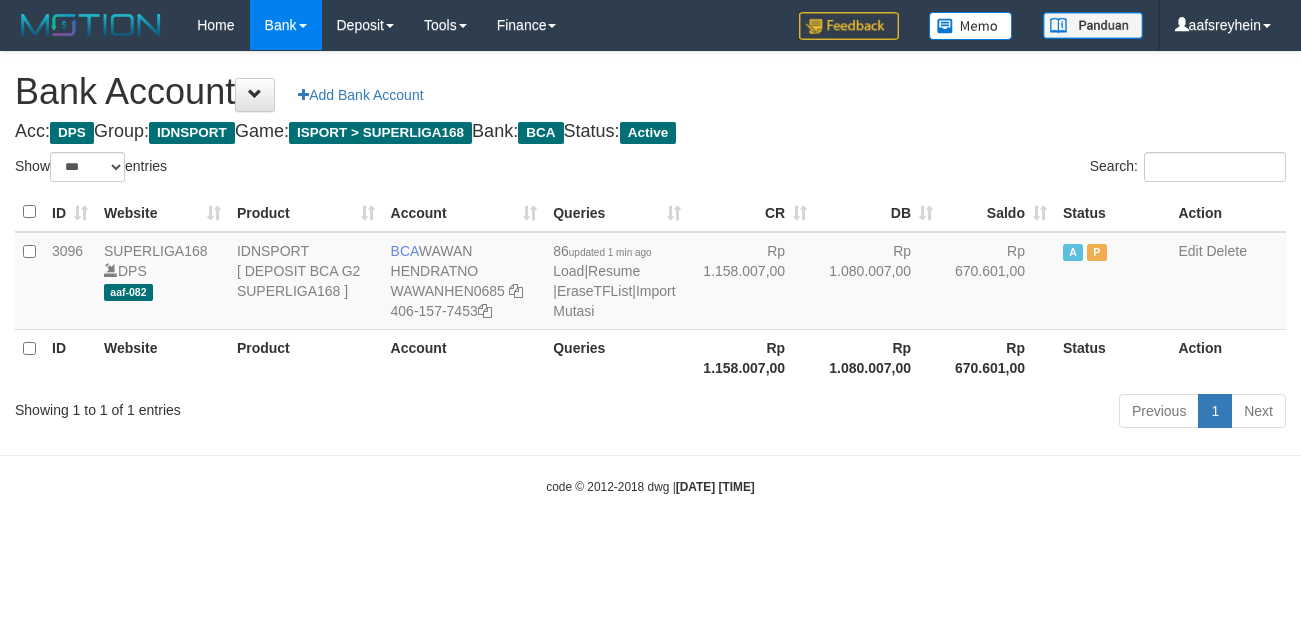 select on "***" 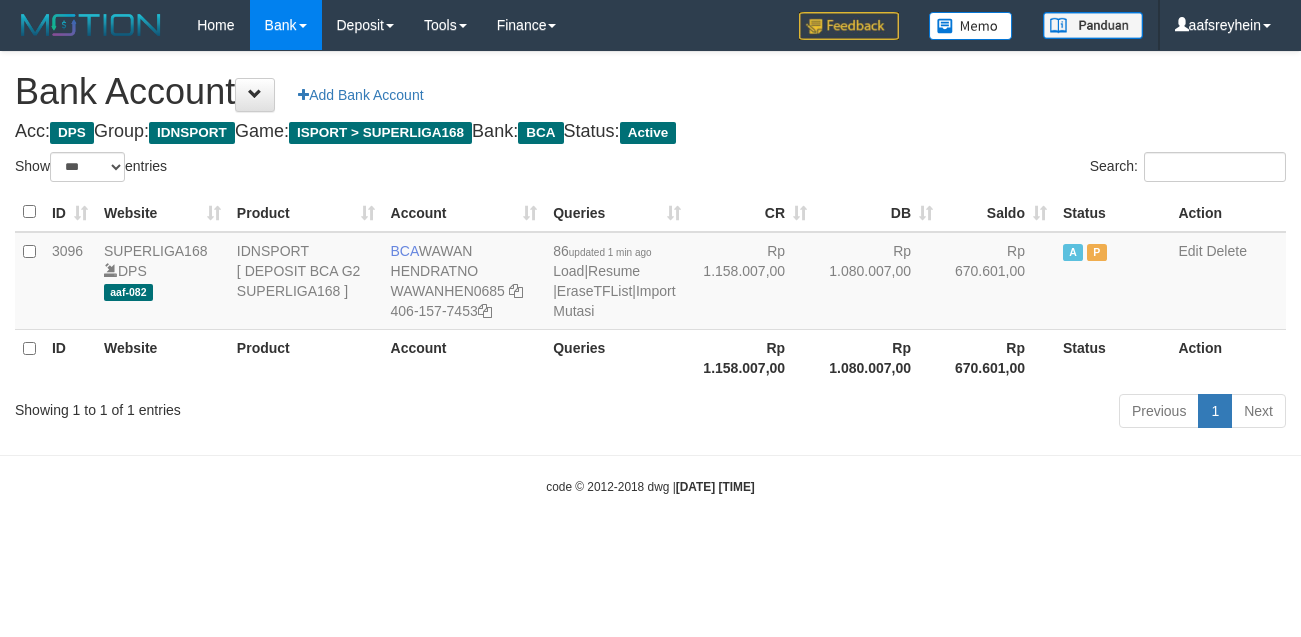 scroll, scrollTop: 0, scrollLeft: 0, axis: both 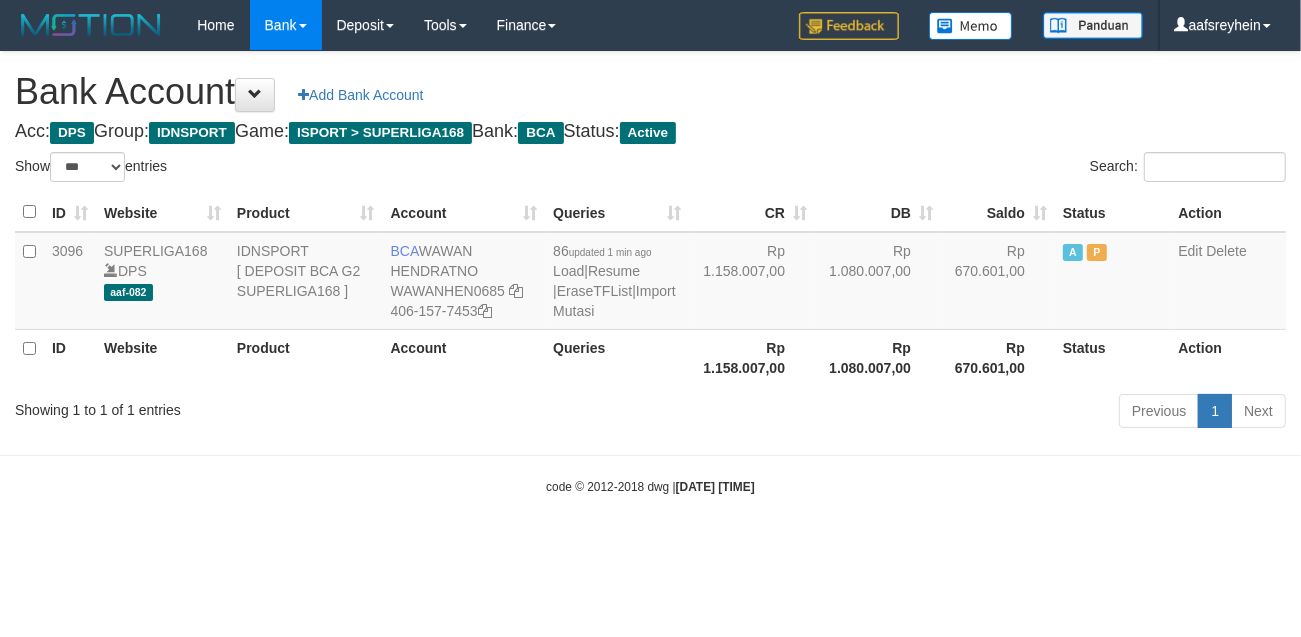 click on "Toggle navigation
Home
Bank
Account List
Load
By Website
Group
[ISPORT]													SUPERLIGA168
By Load Group (DPS)" at bounding box center [650, 273] 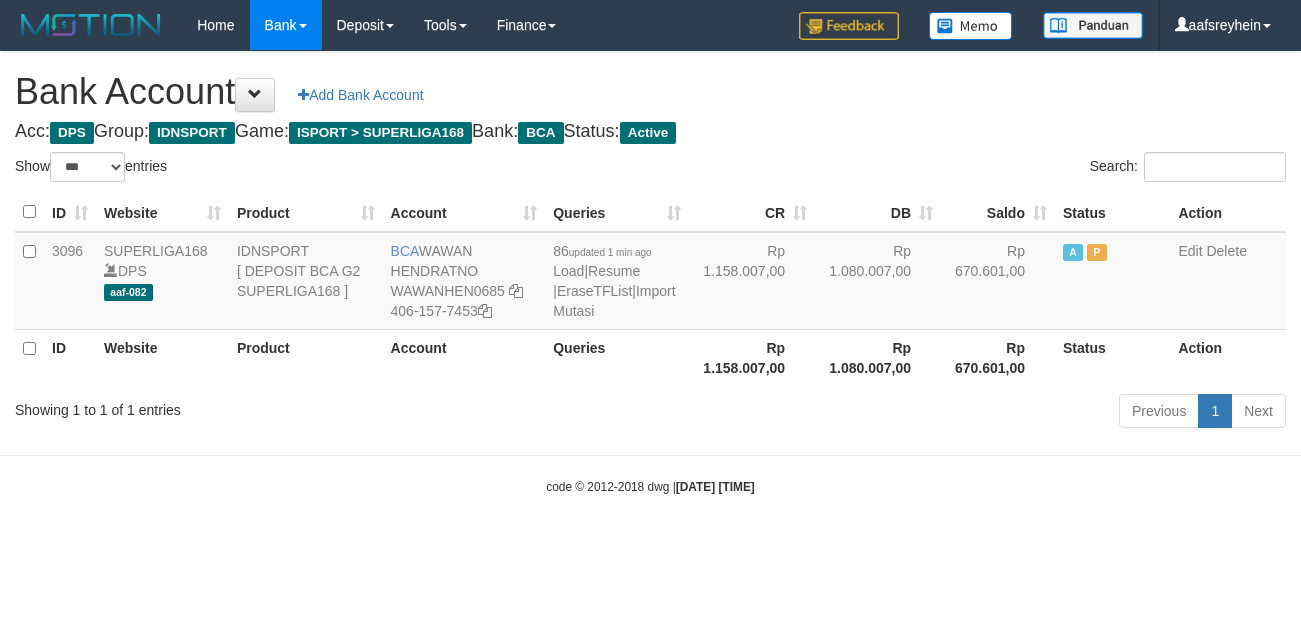 select on "***" 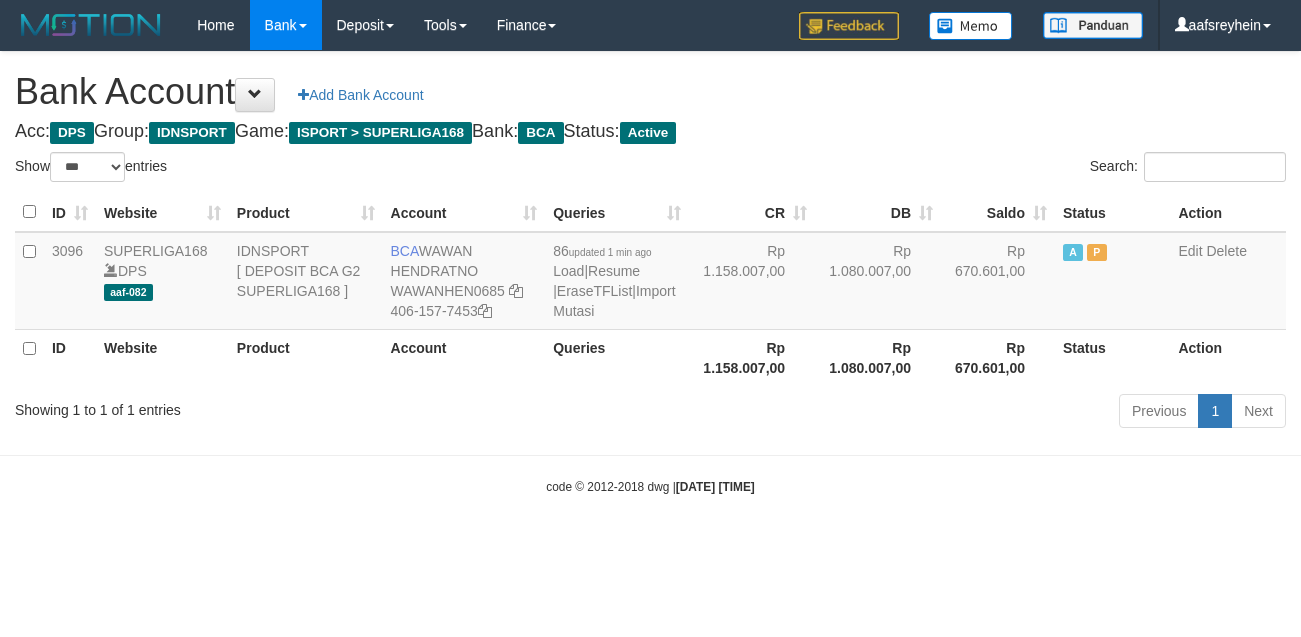 scroll, scrollTop: 0, scrollLeft: 0, axis: both 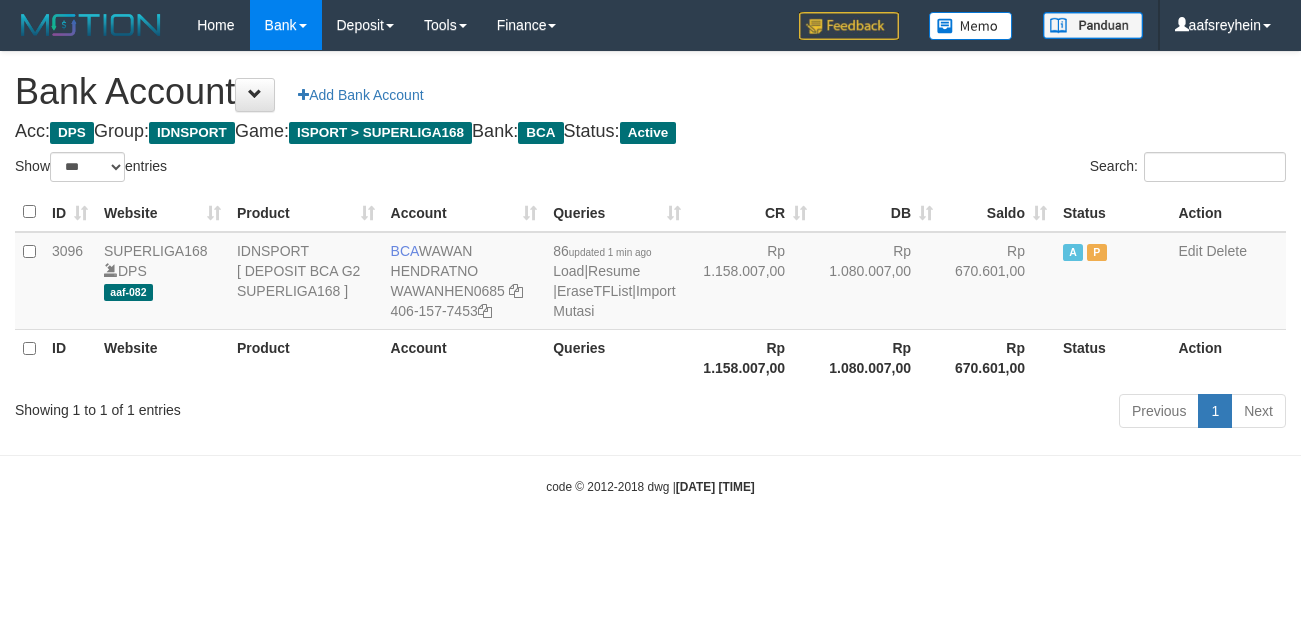 select on "***" 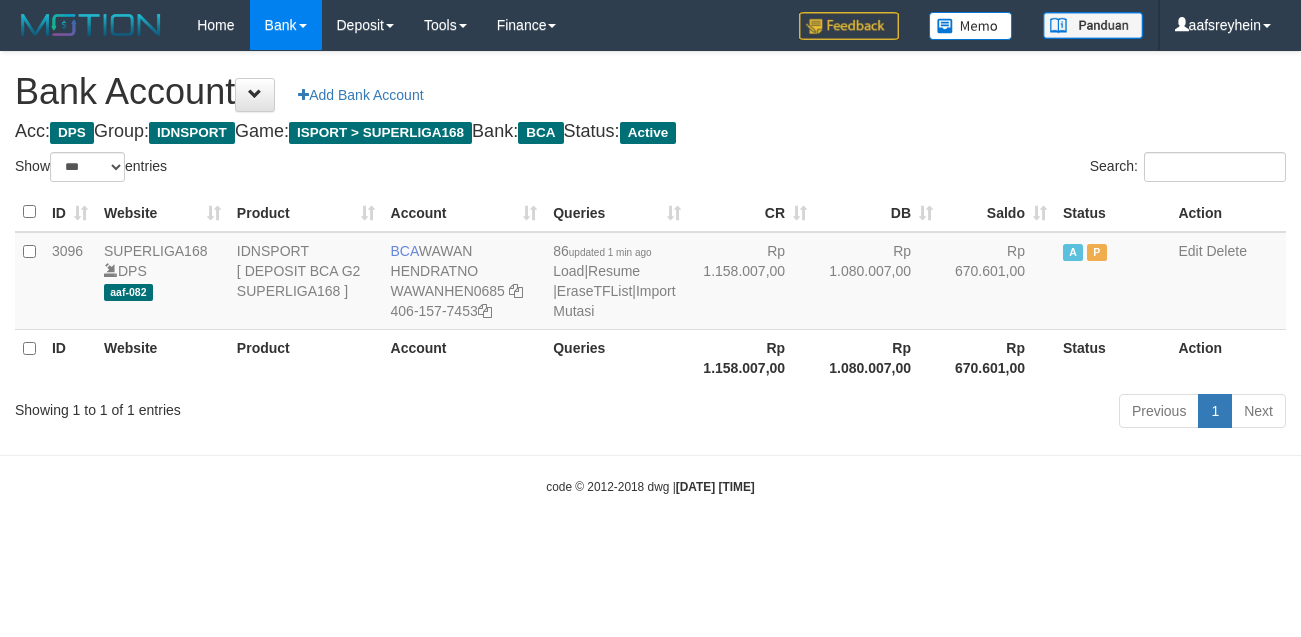 scroll, scrollTop: 0, scrollLeft: 0, axis: both 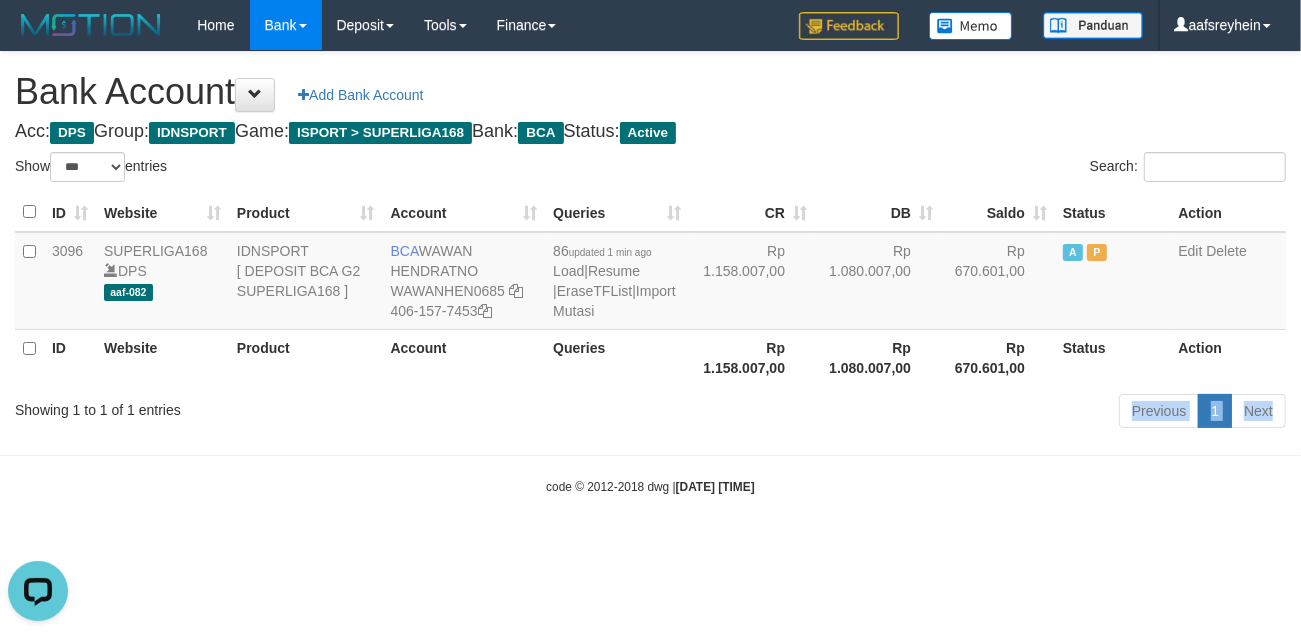 click on "Toggle navigation
Home
Bank
Account List
Load
By Website
Group
[ISPORT]													SUPERLIGA168
By Load Group (DPS)
-" at bounding box center (650, 273) 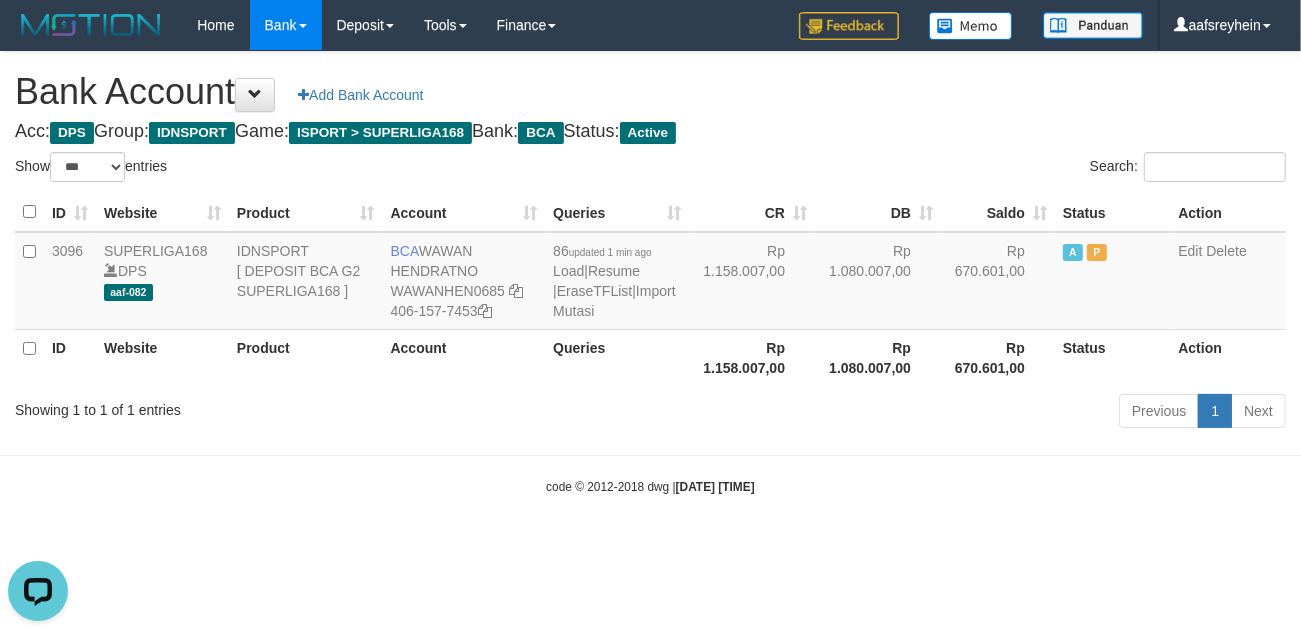 click on "Toggle navigation
Home
Bank
Account List
Load
By Website
Group
[ISPORT]													SUPERLIGA168
By Load Group (DPS)
-" at bounding box center [650, 273] 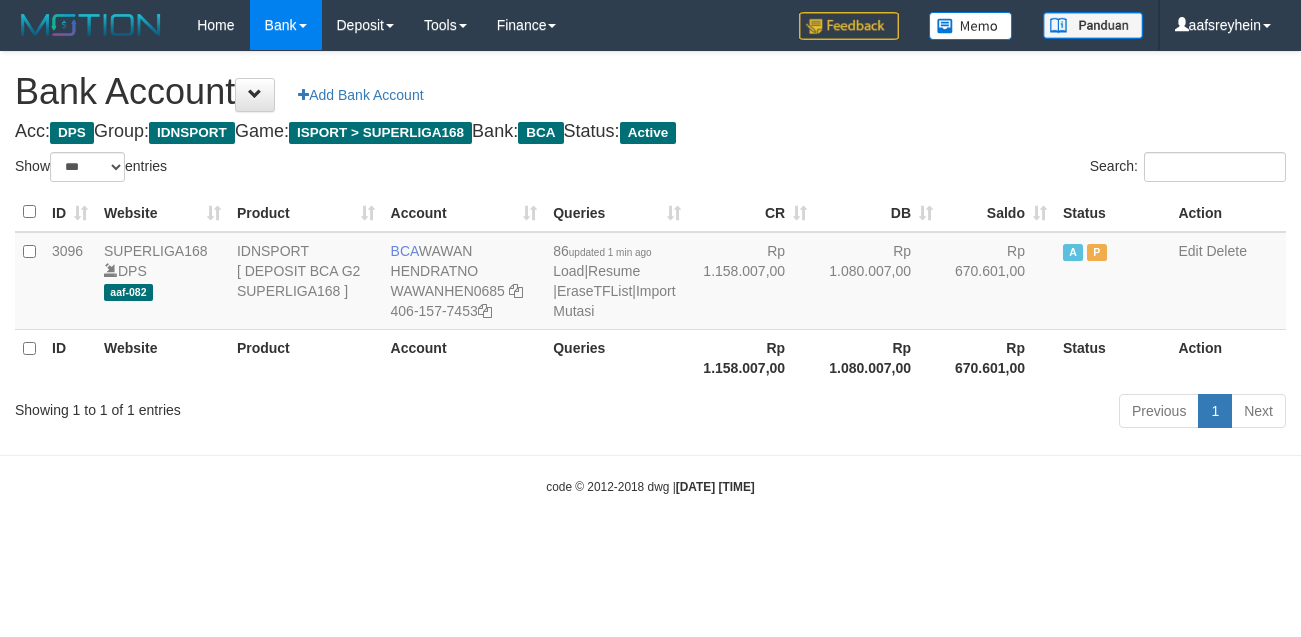 select on "***" 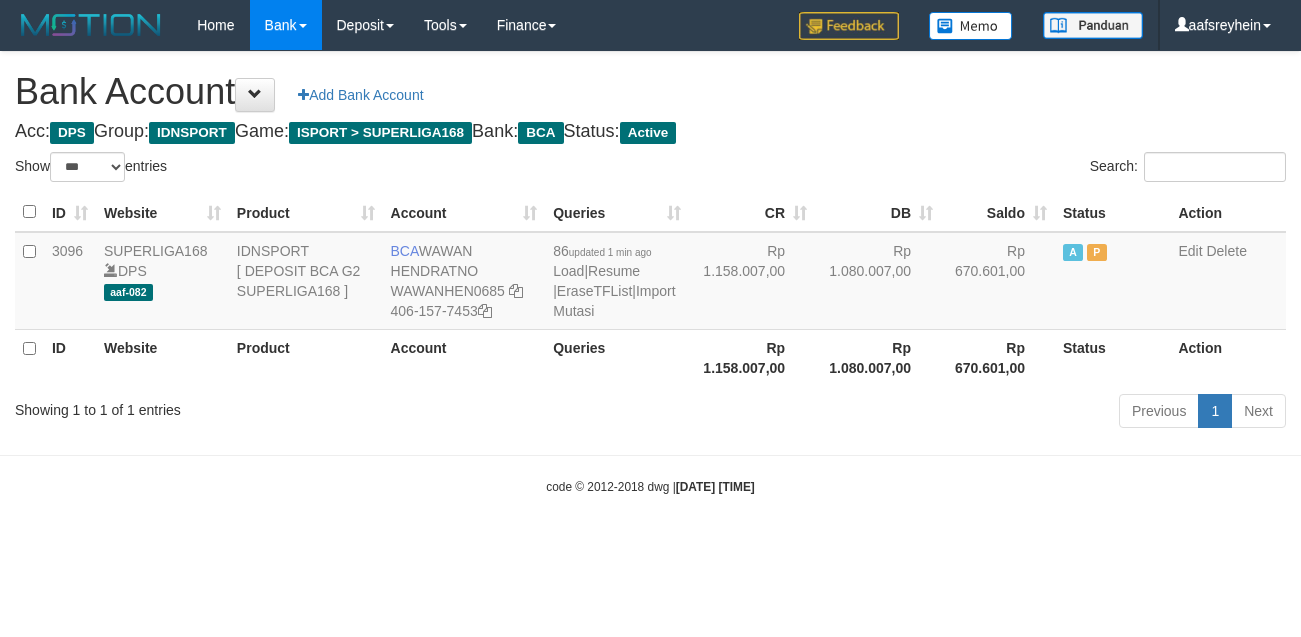 scroll, scrollTop: 0, scrollLeft: 0, axis: both 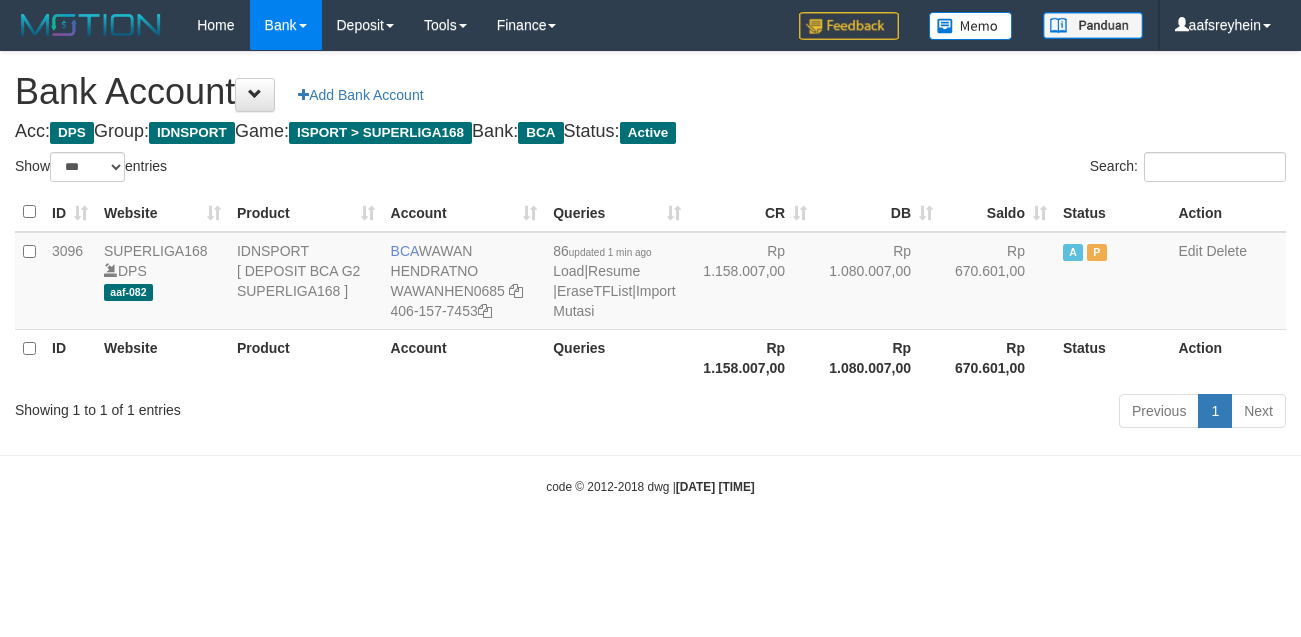 select on "***" 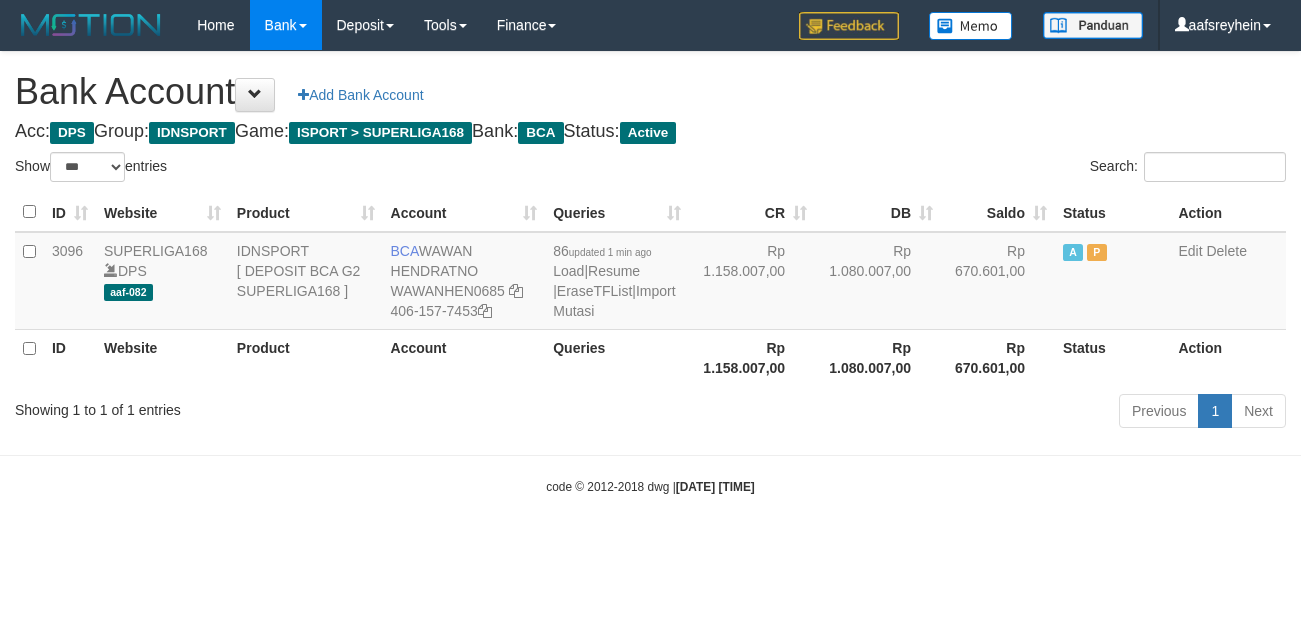 scroll, scrollTop: 0, scrollLeft: 0, axis: both 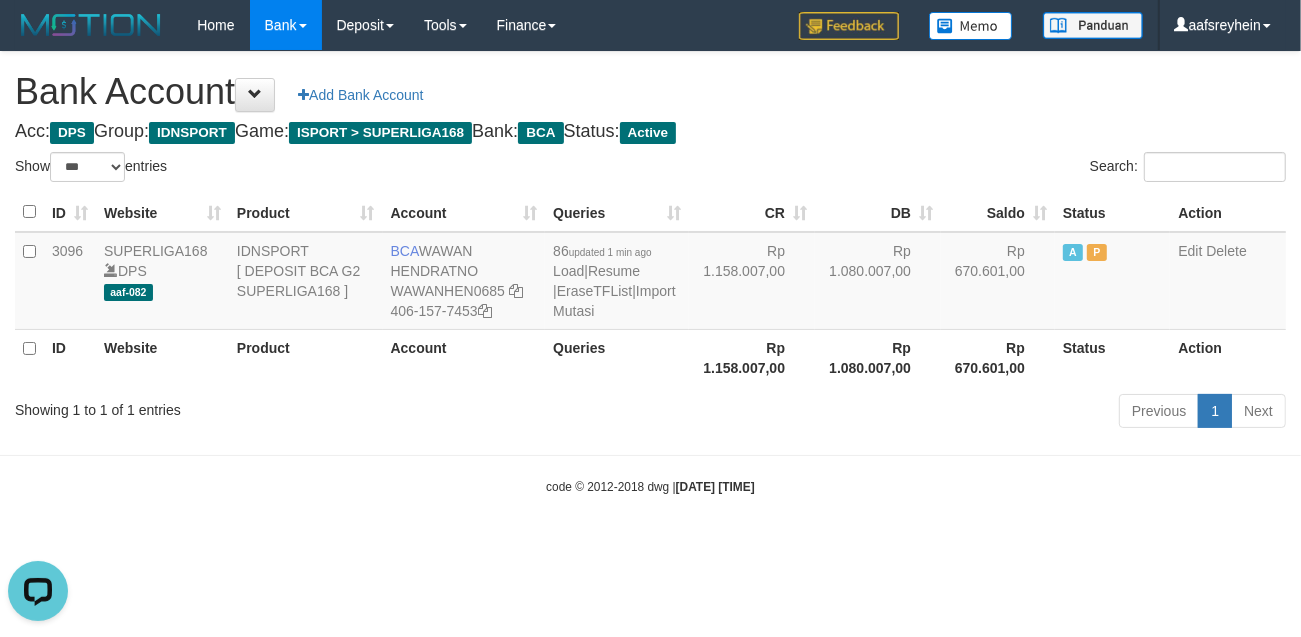 click on "Toggle navigation
Home
Bank
Account List
Load
By Website
Group
[ISPORT]													SUPERLIGA168
By Load Group (DPS)" at bounding box center (650, 273) 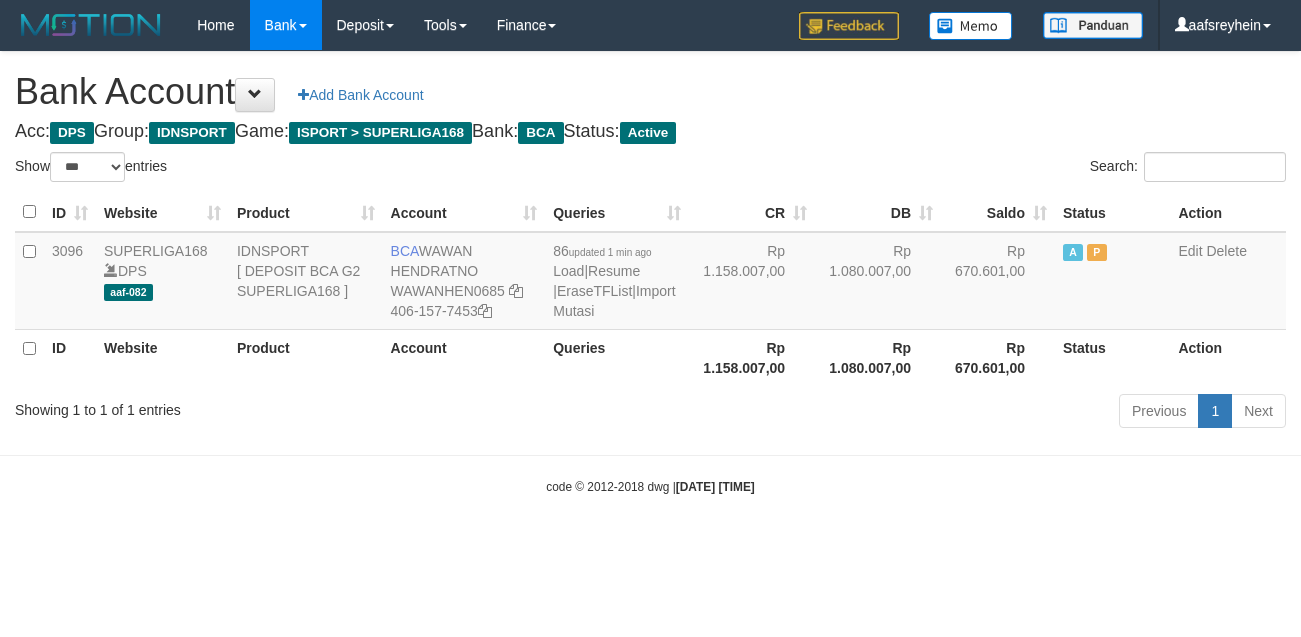 select on "***" 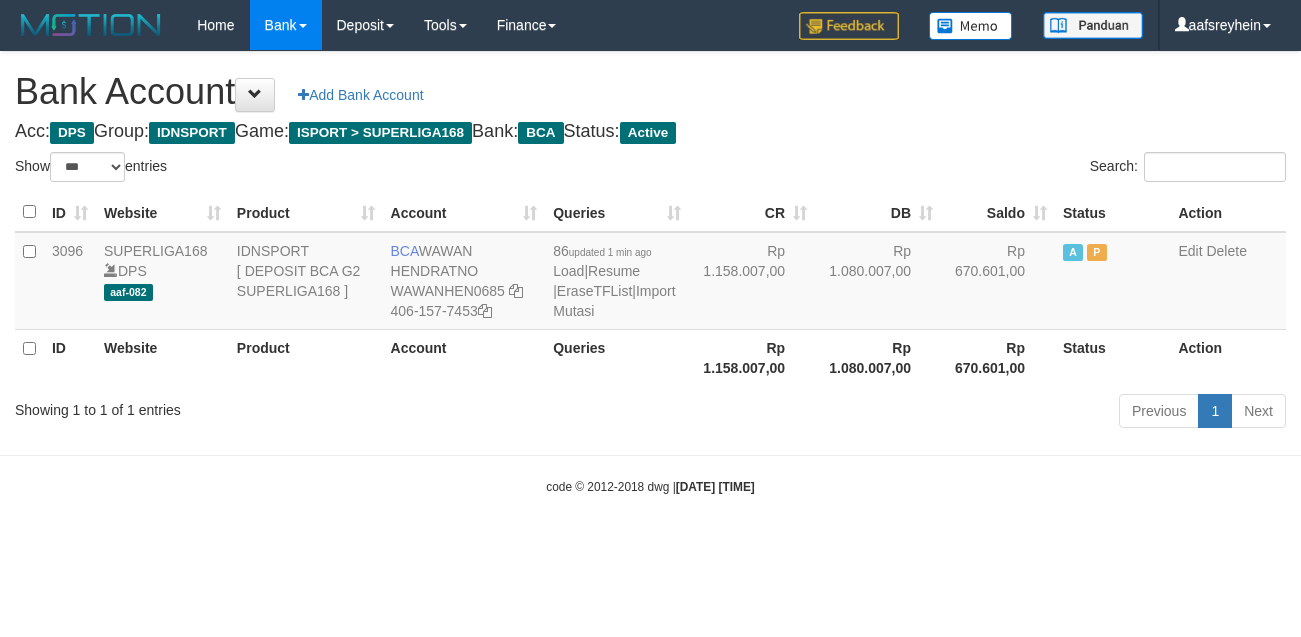 scroll, scrollTop: 0, scrollLeft: 0, axis: both 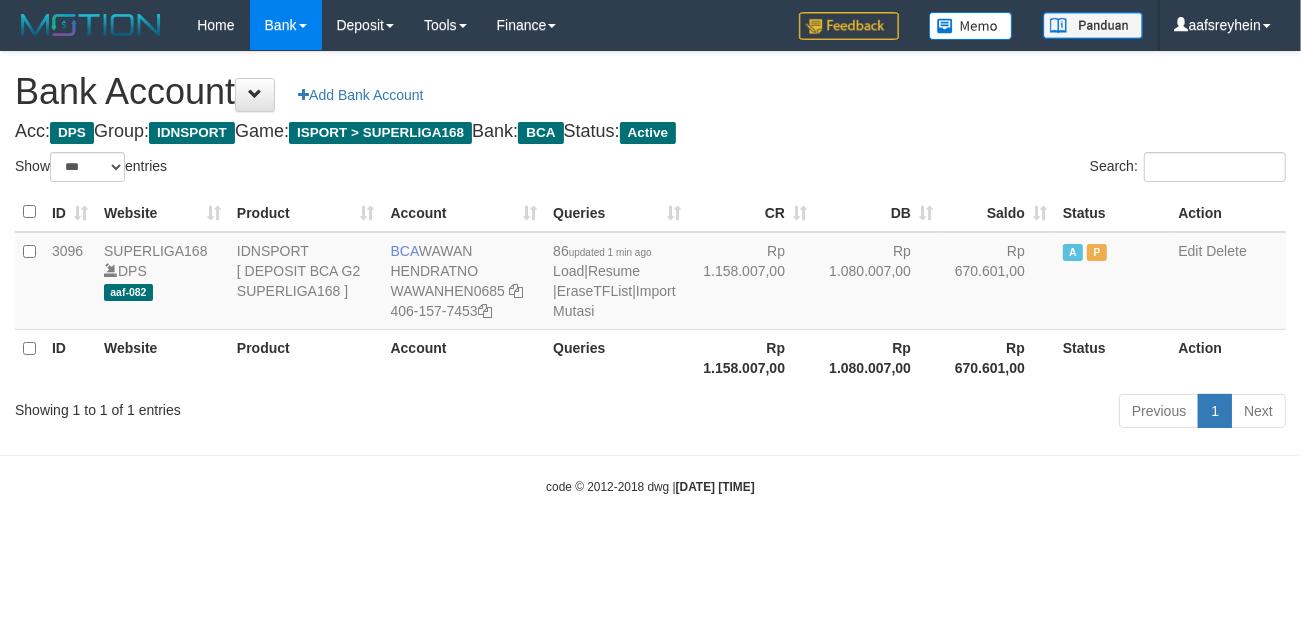click on "Toggle navigation
Home
Bank
Account List
Load
By Website
Group
[ISPORT]													SUPERLIGA168
By Load Group (DPS)
-" at bounding box center [650, 273] 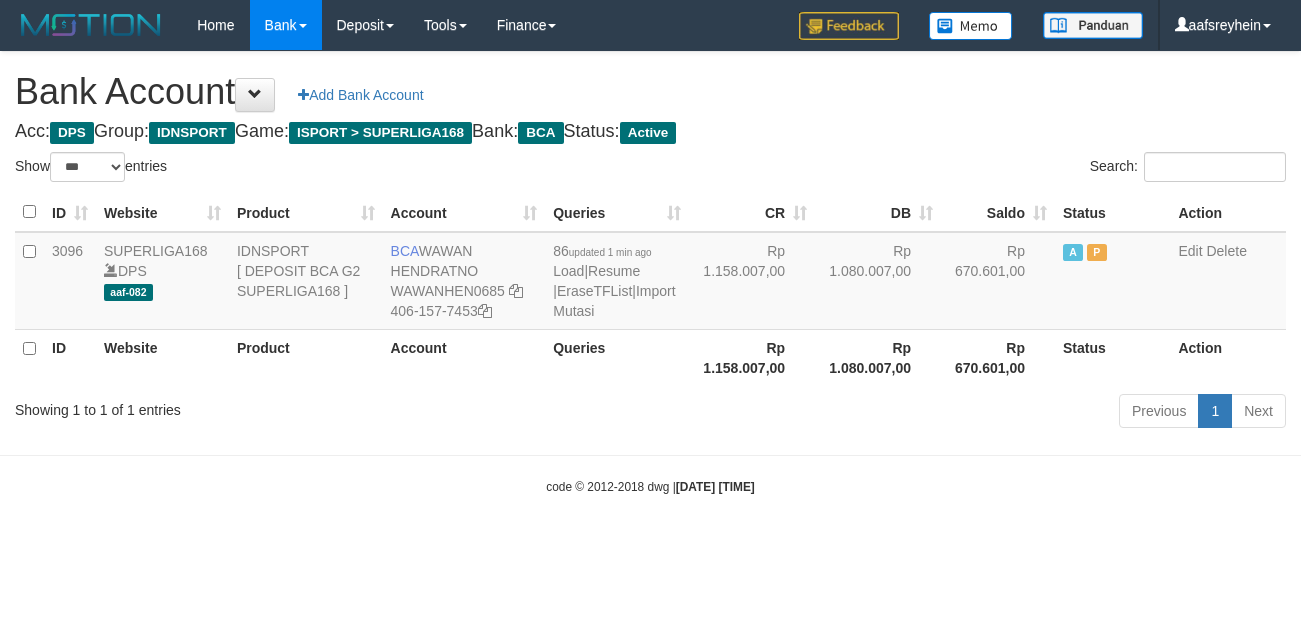 select on "***" 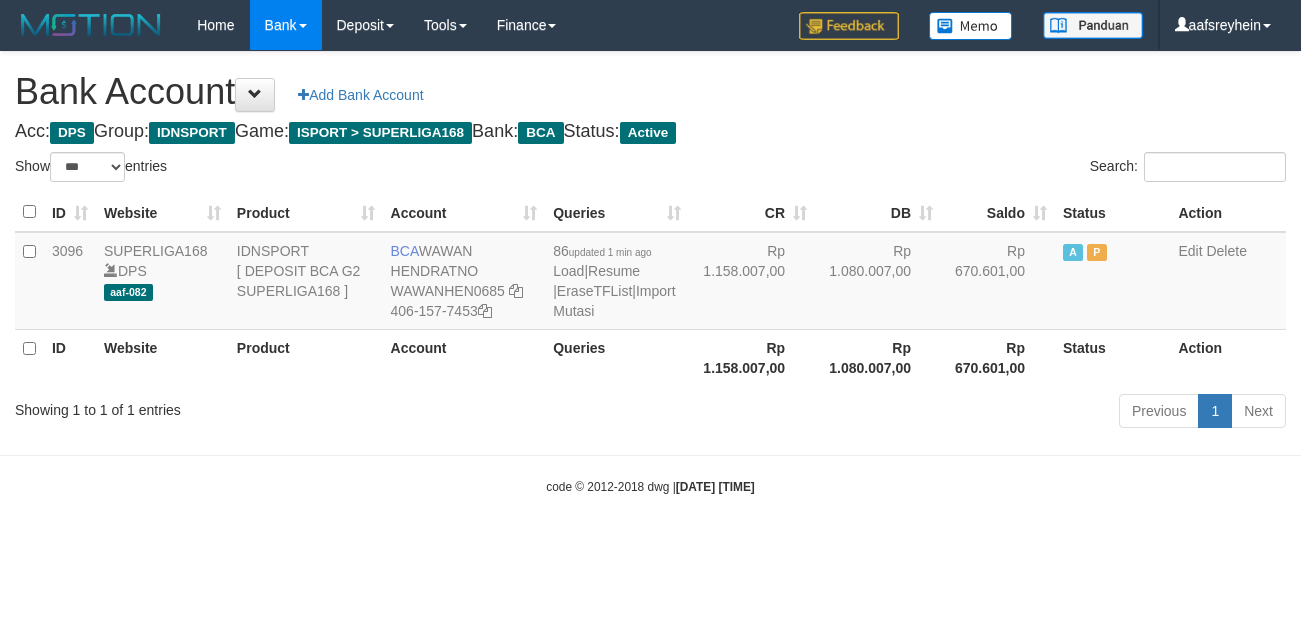 scroll, scrollTop: 0, scrollLeft: 0, axis: both 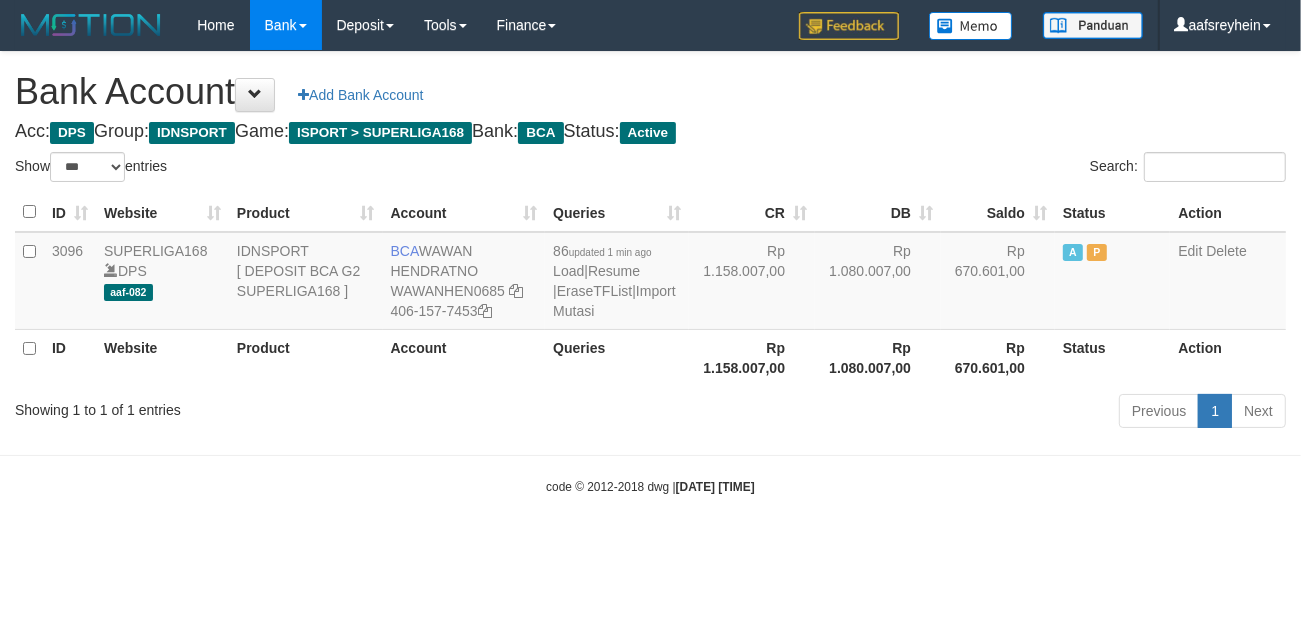click on "Toggle navigation
Home
Bank
Account List
Load
By Website
Group
[ISPORT]													SUPERLIGA168
By Load Group (DPS)
-" at bounding box center (650, 273) 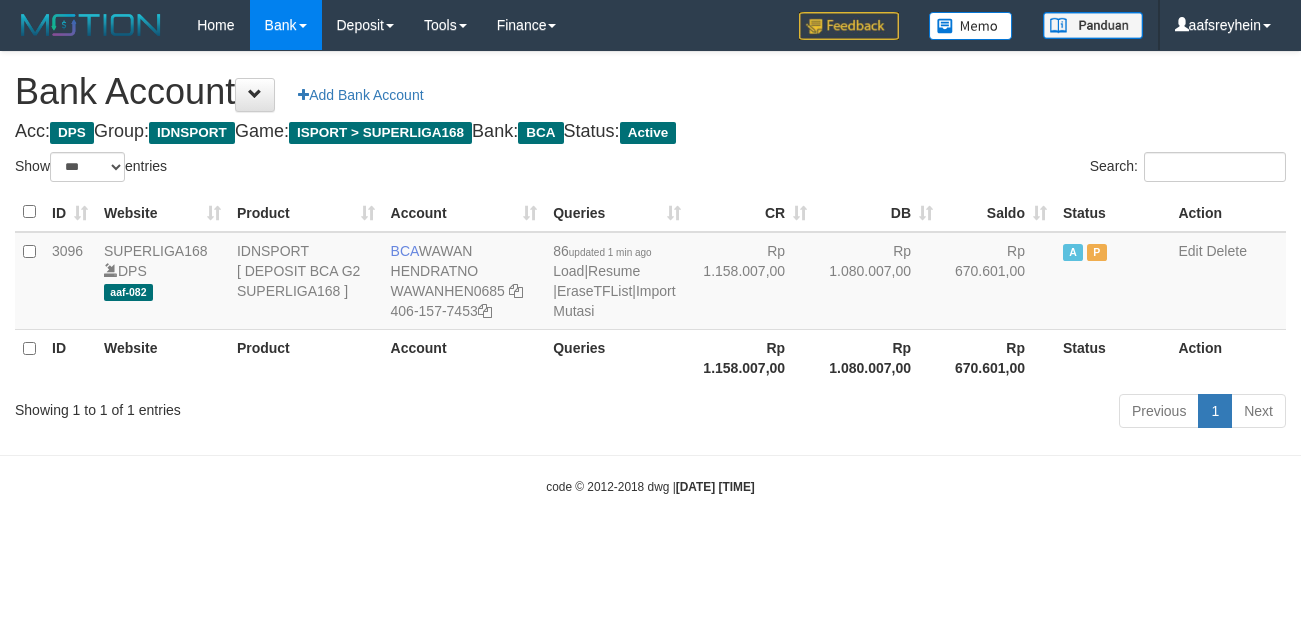 select on "***" 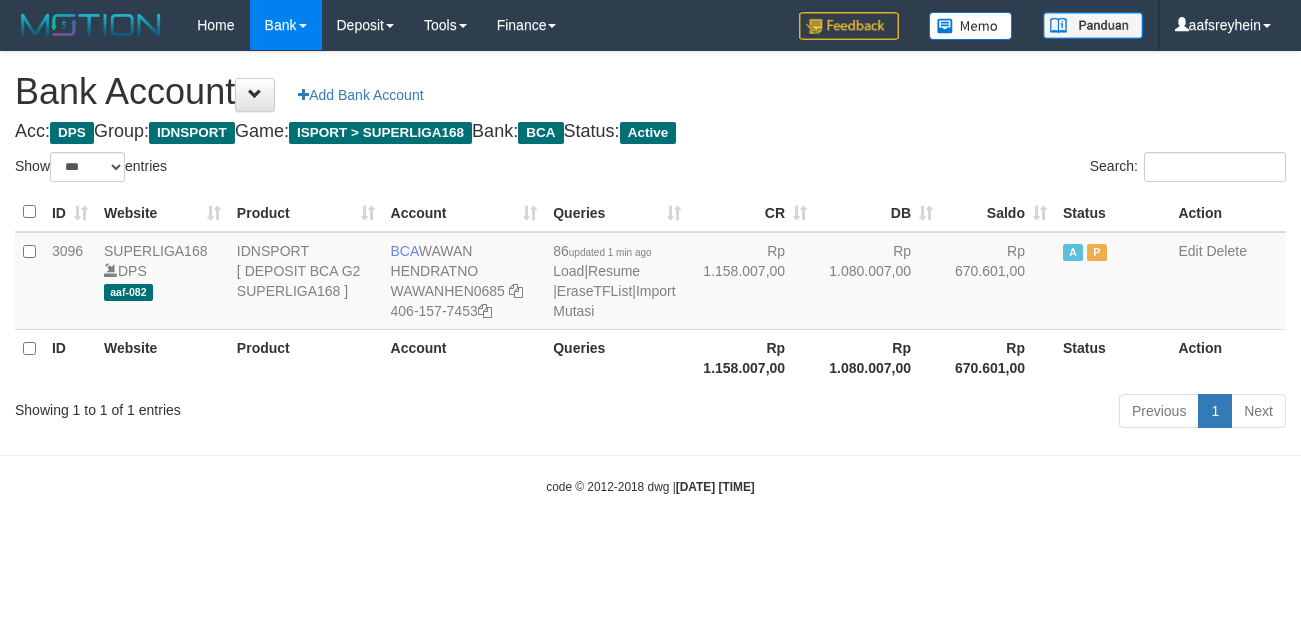 scroll, scrollTop: 0, scrollLeft: 0, axis: both 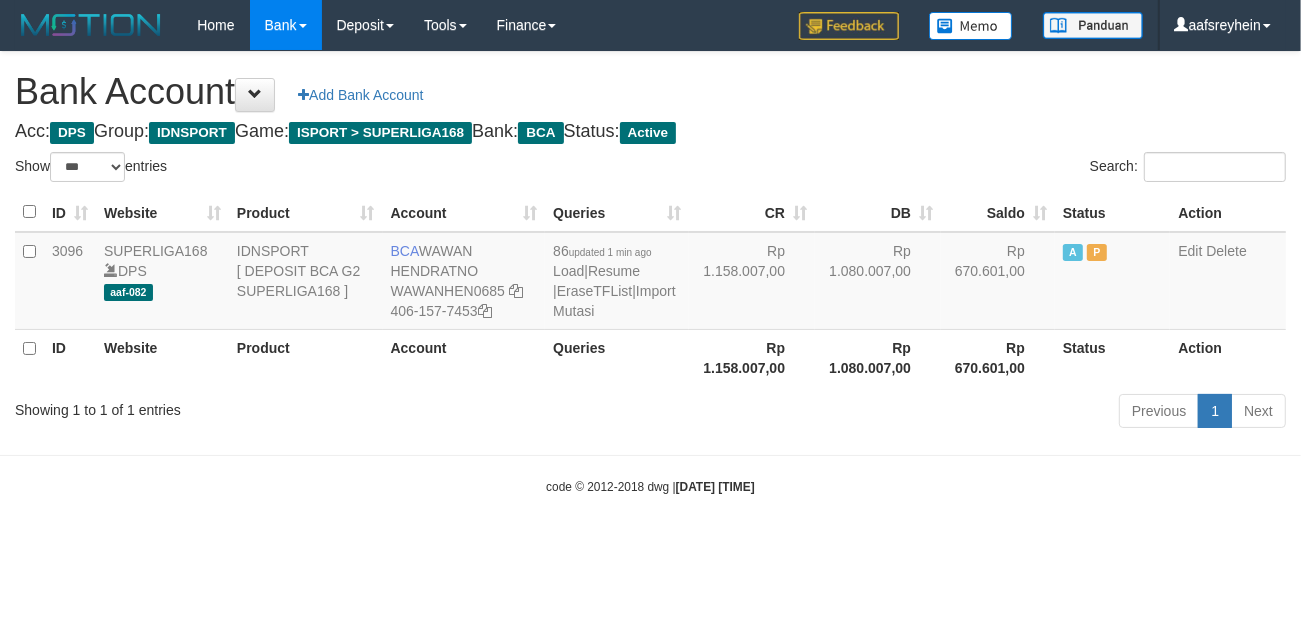 click on "Toggle navigation
Home
Bank
Account List
Load
By Website
Group
[ISPORT]													SUPERLIGA168
By Load Group (DPS)
-" at bounding box center [650, 273] 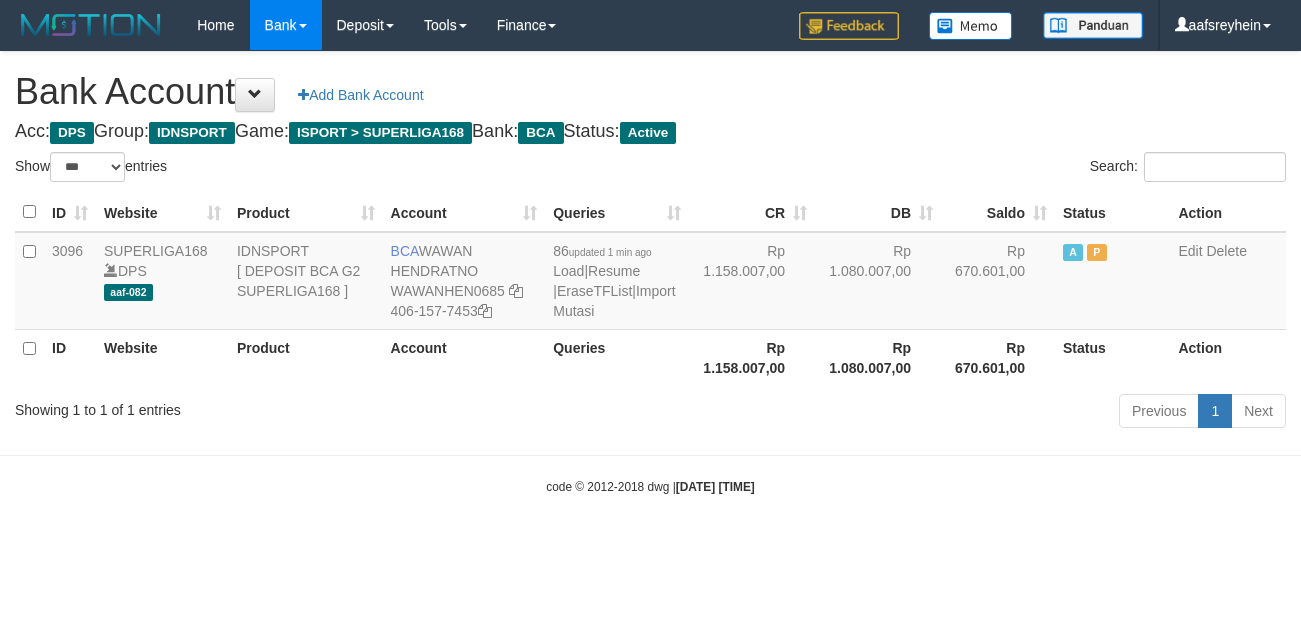 select on "***" 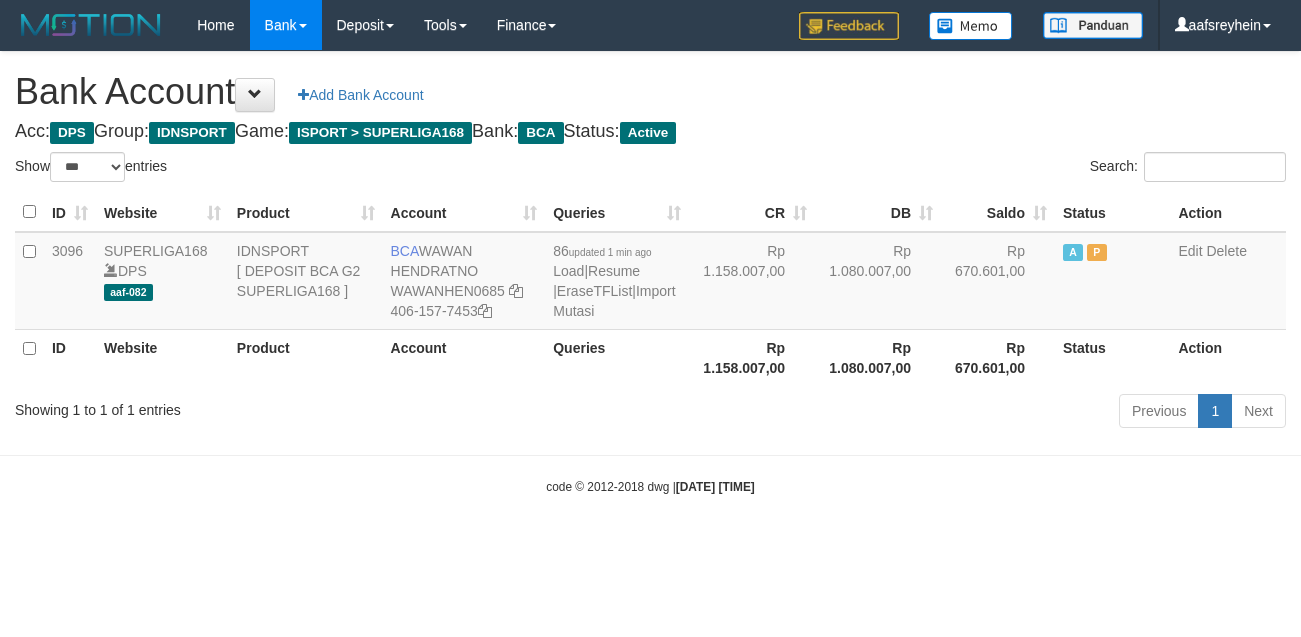 scroll, scrollTop: 0, scrollLeft: 0, axis: both 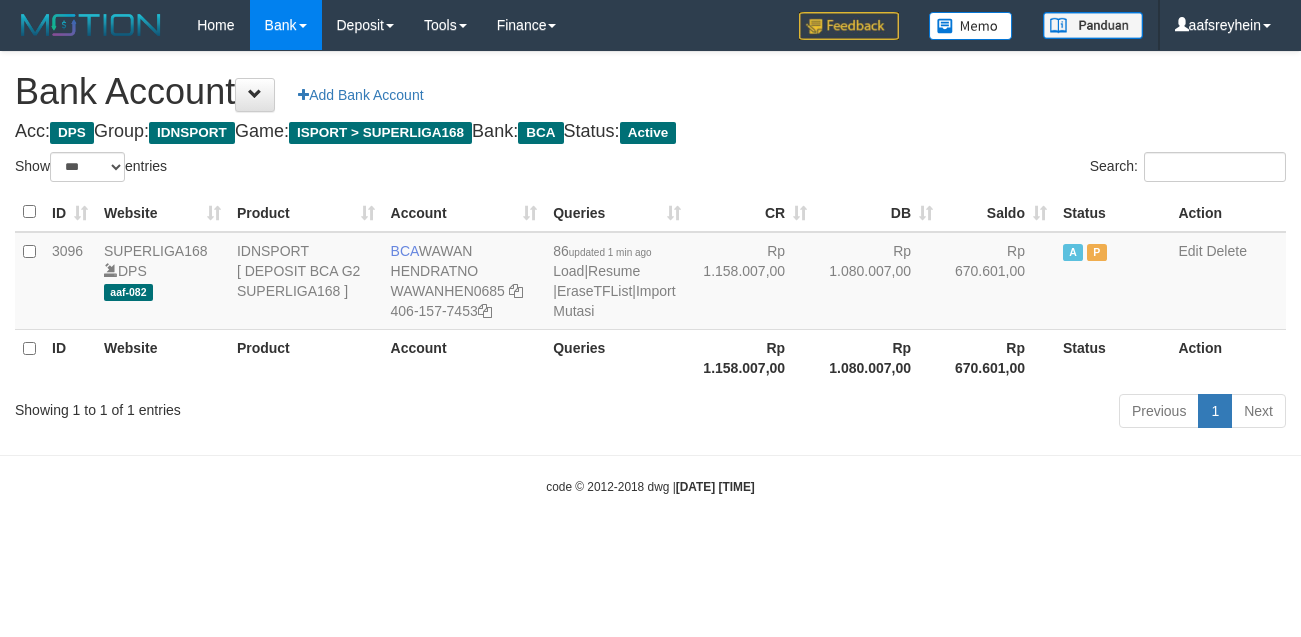 select on "***" 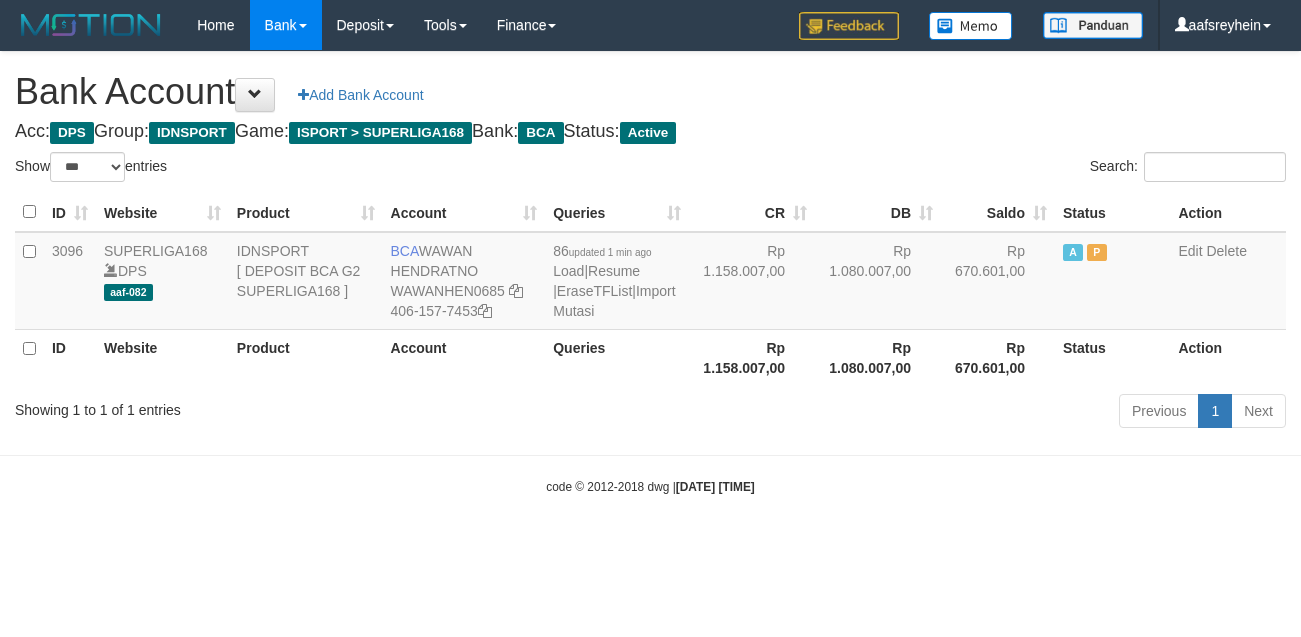 scroll, scrollTop: 0, scrollLeft: 0, axis: both 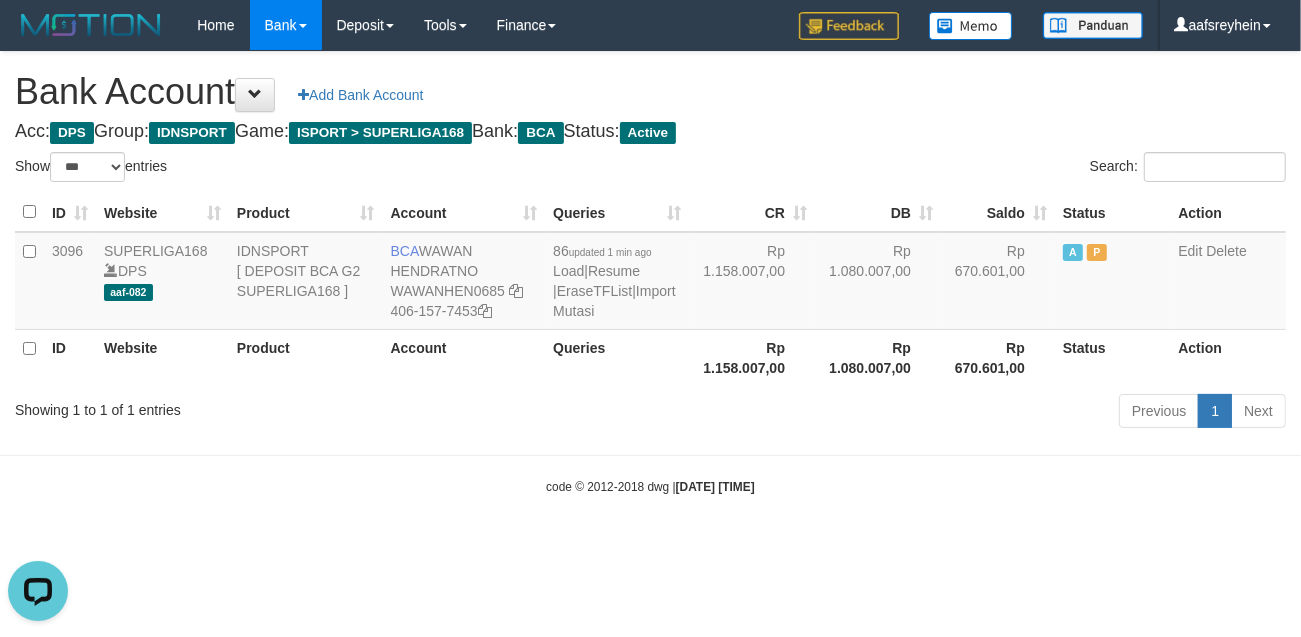 drag, startPoint x: 450, startPoint y: 546, endPoint x: 500, endPoint y: 538, distance: 50.635956 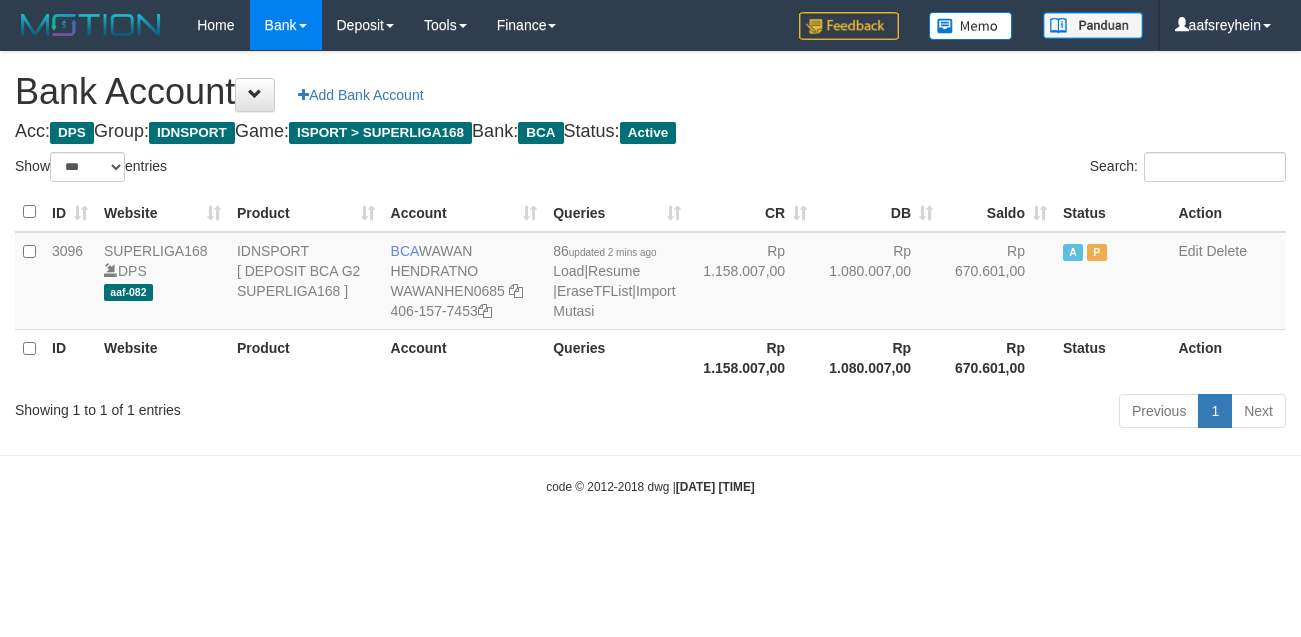 select on "***" 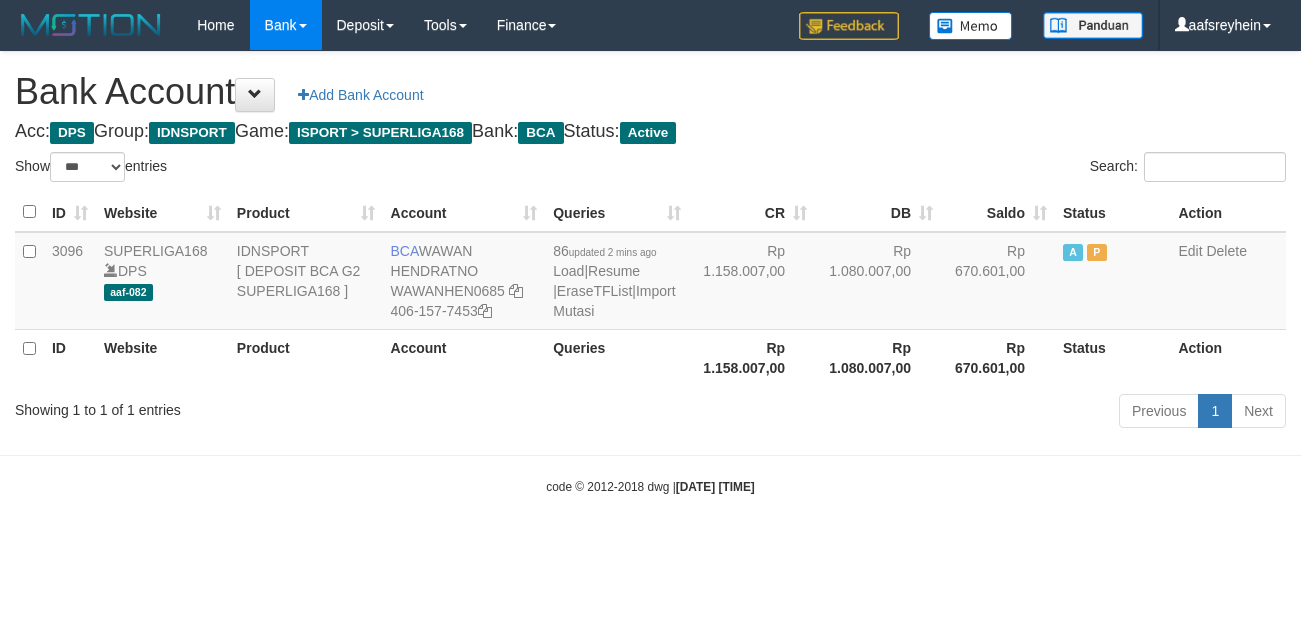 scroll, scrollTop: 0, scrollLeft: 0, axis: both 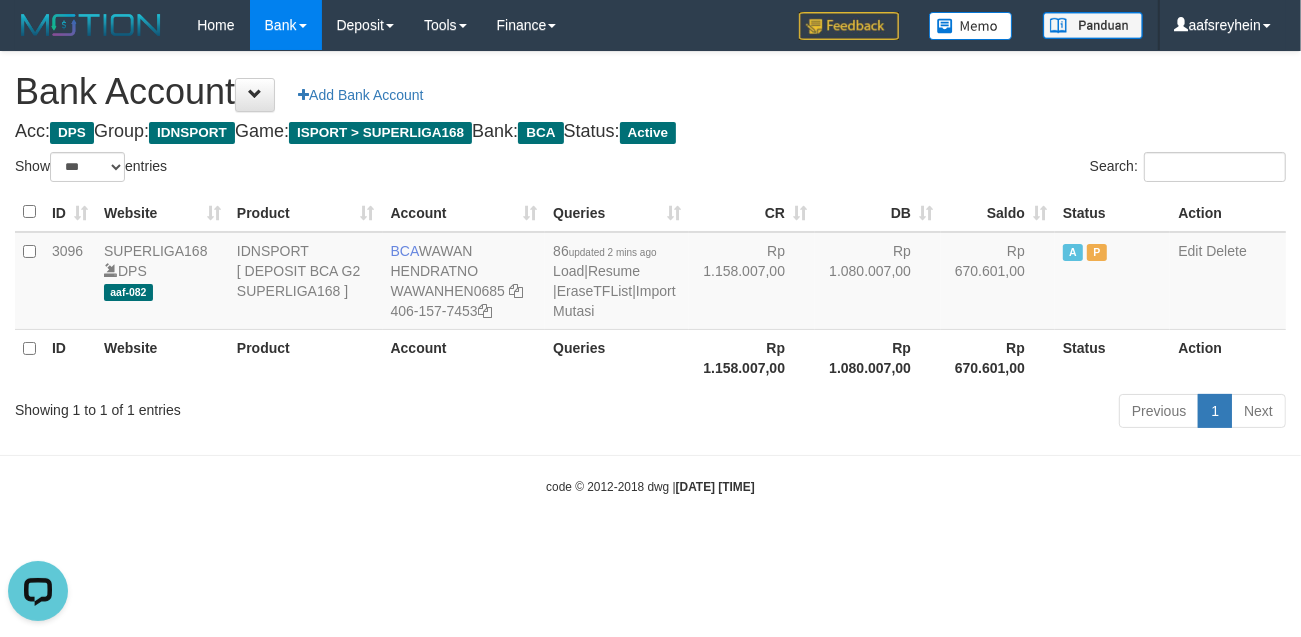 click on "code © 2012-2018 dwg |  2025/07/12 07:59:08" at bounding box center [650, 486] 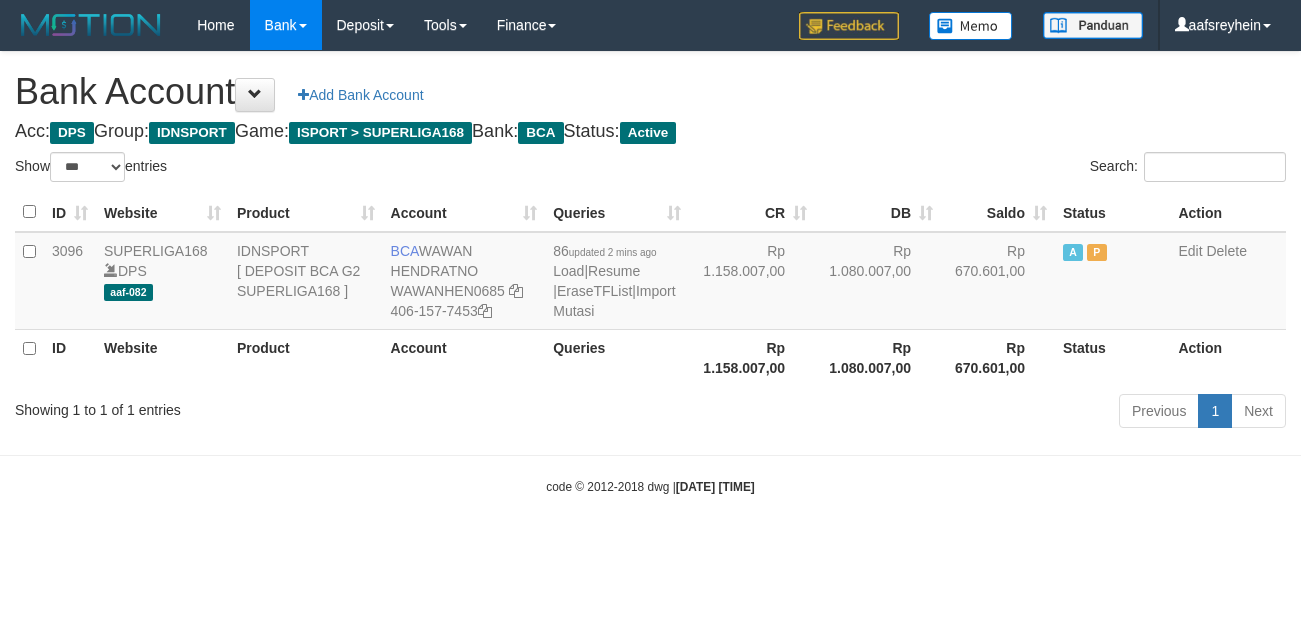 select on "***" 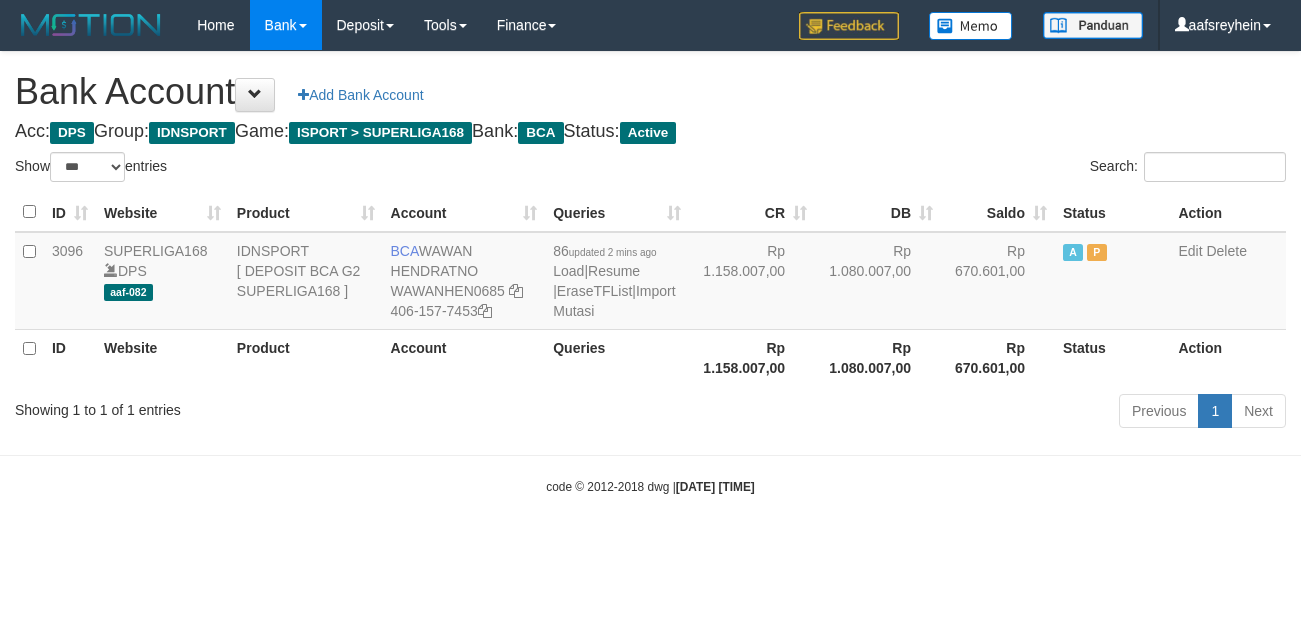 scroll, scrollTop: 0, scrollLeft: 0, axis: both 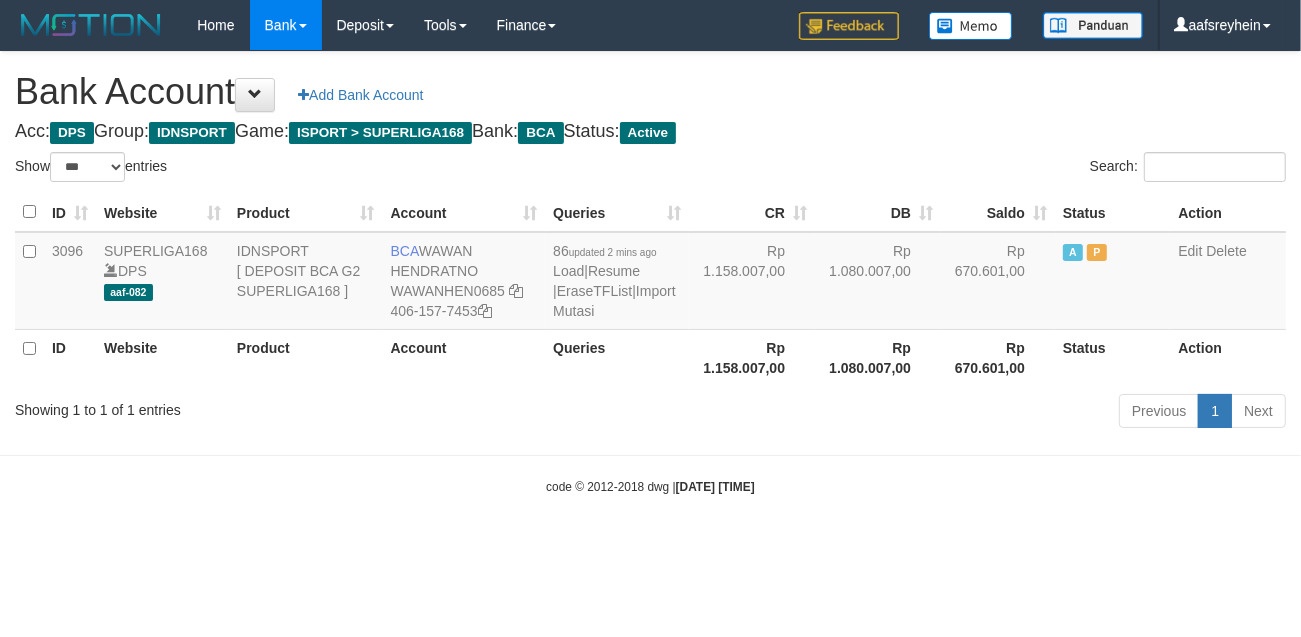 click on "Toggle navigation
Home
Bank
Account List
Load
By Website
Group
[ISPORT]													SUPERLIGA168
By Load Group (DPS)
-" at bounding box center (650, 273) 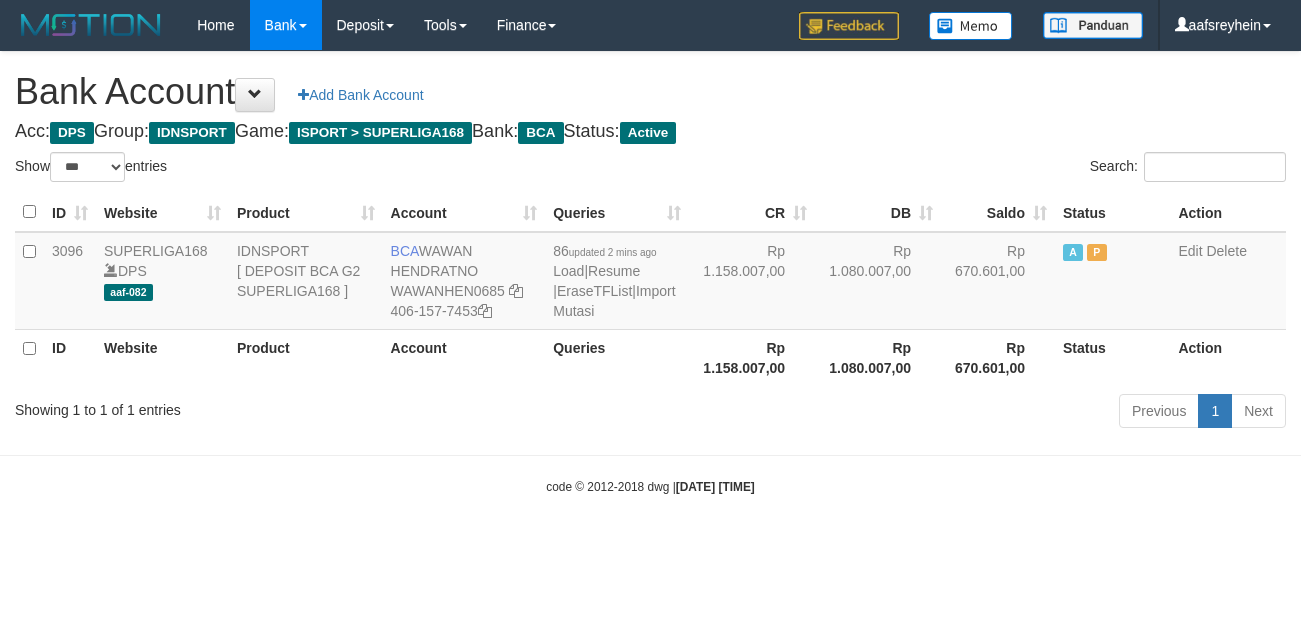 select on "***" 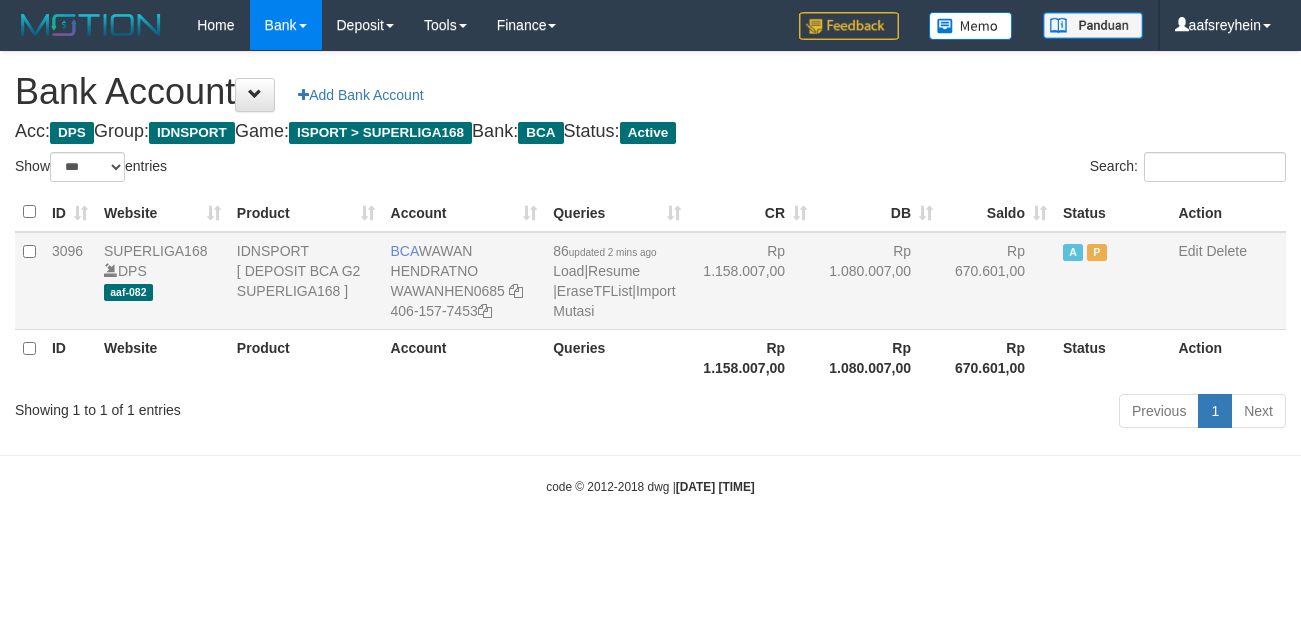 scroll, scrollTop: 0, scrollLeft: 0, axis: both 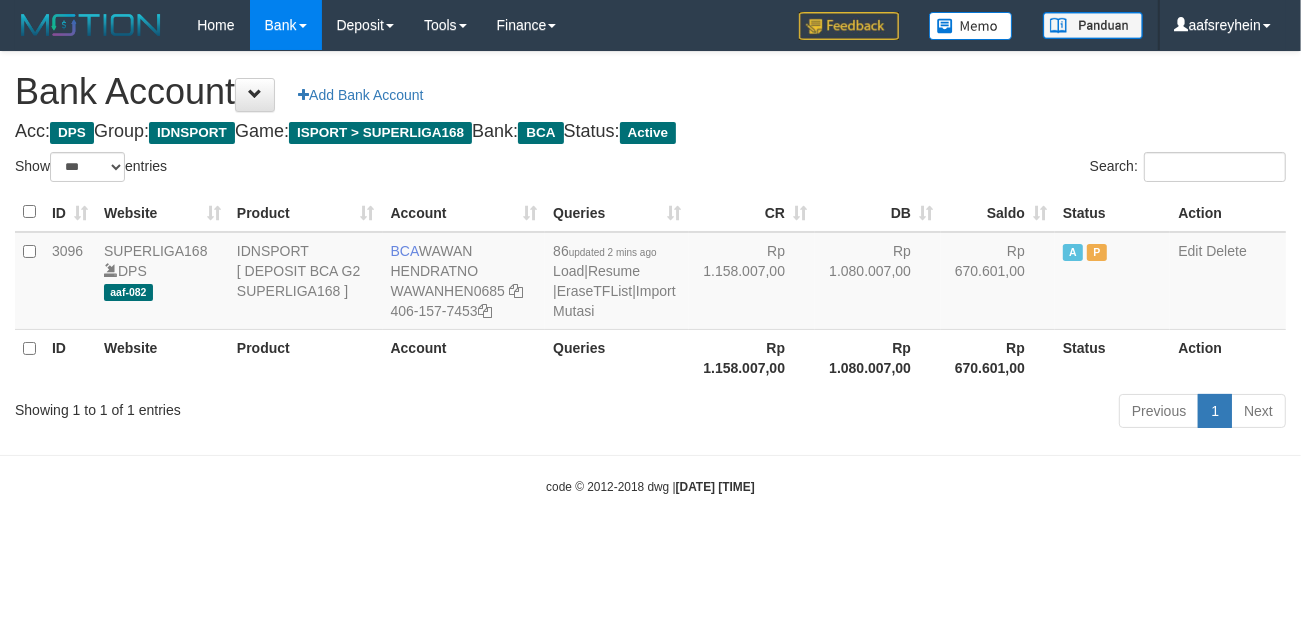 drag, startPoint x: 948, startPoint y: 92, endPoint x: 938, endPoint y: 161, distance: 69.72087 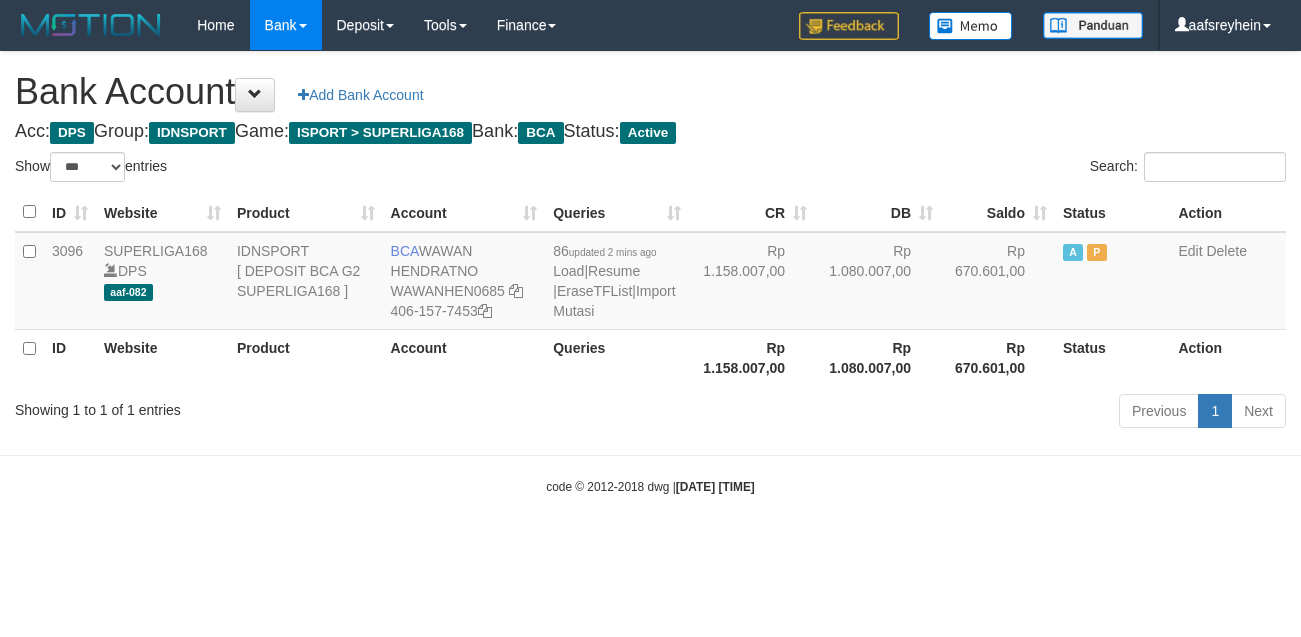 select on "***" 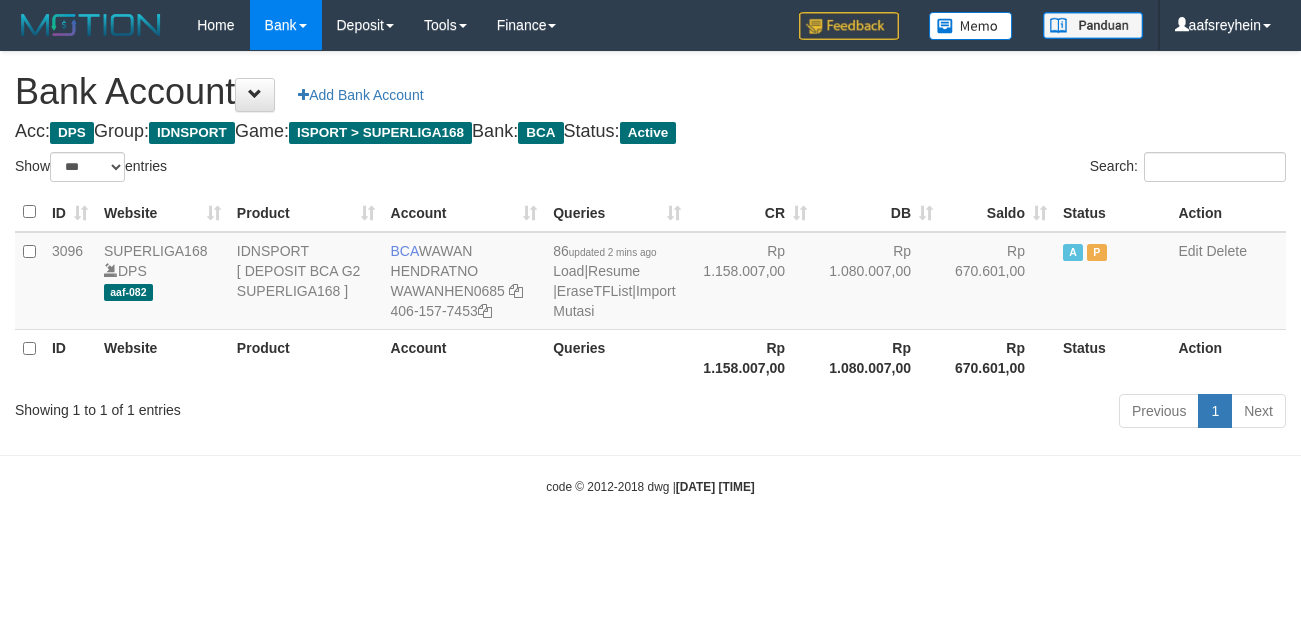 scroll, scrollTop: 0, scrollLeft: 0, axis: both 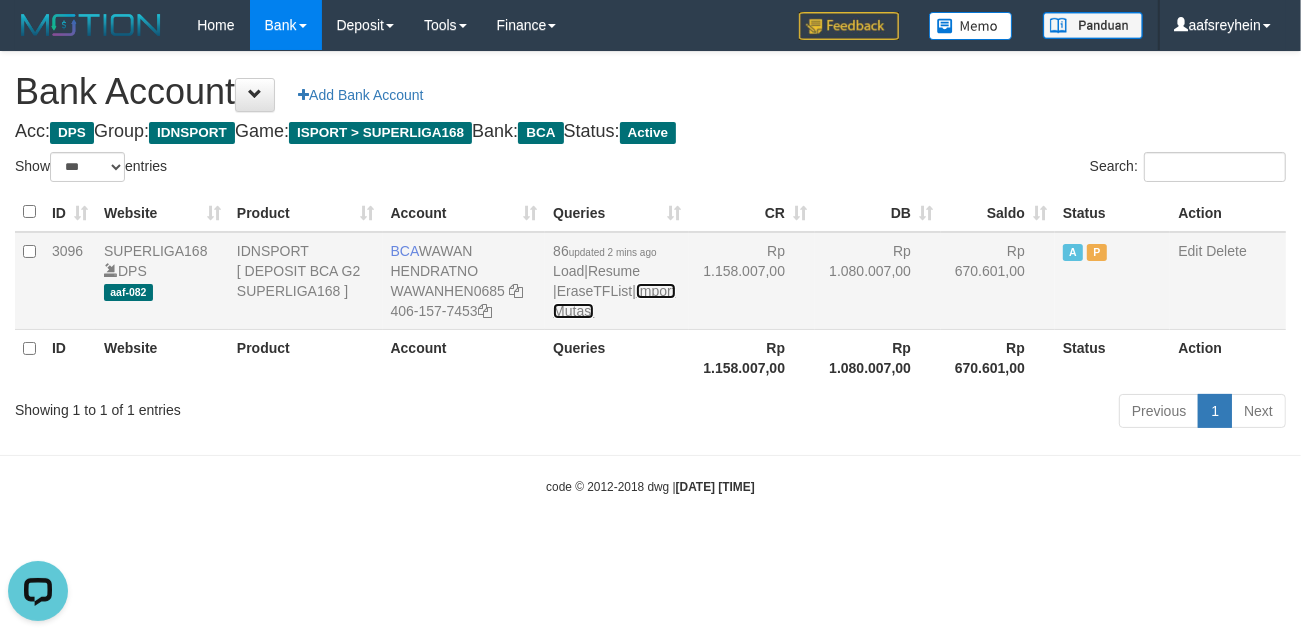 click on "Import Mutasi" at bounding box center (614, 301) 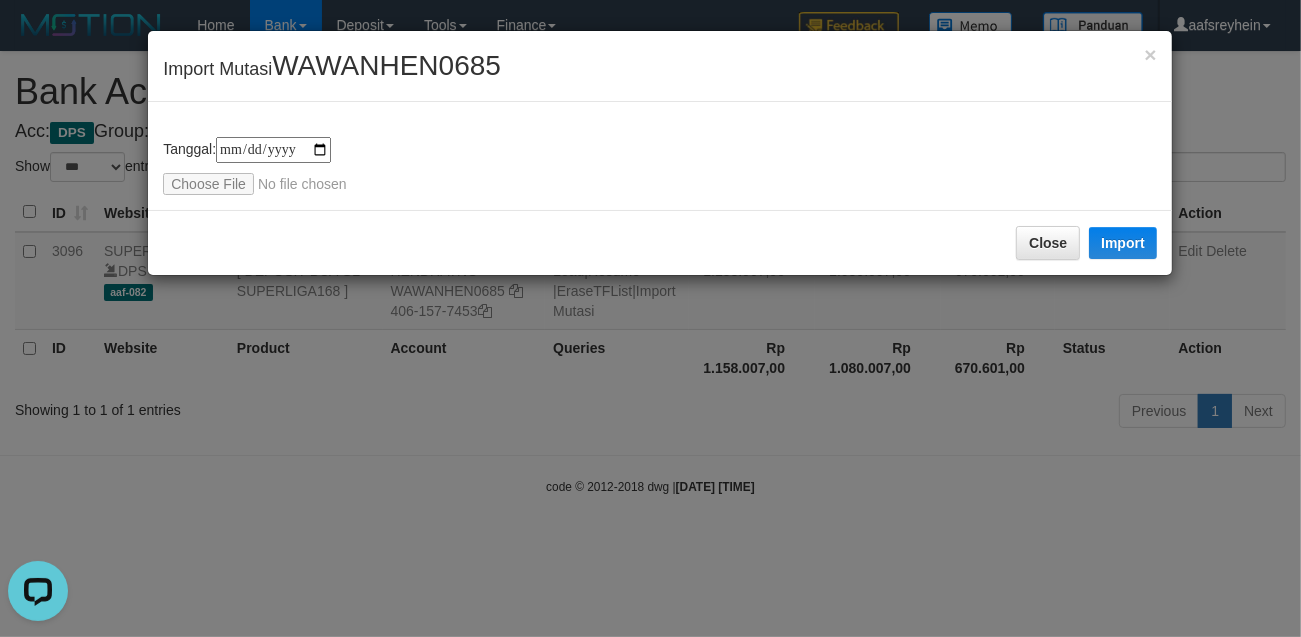type on "**********" 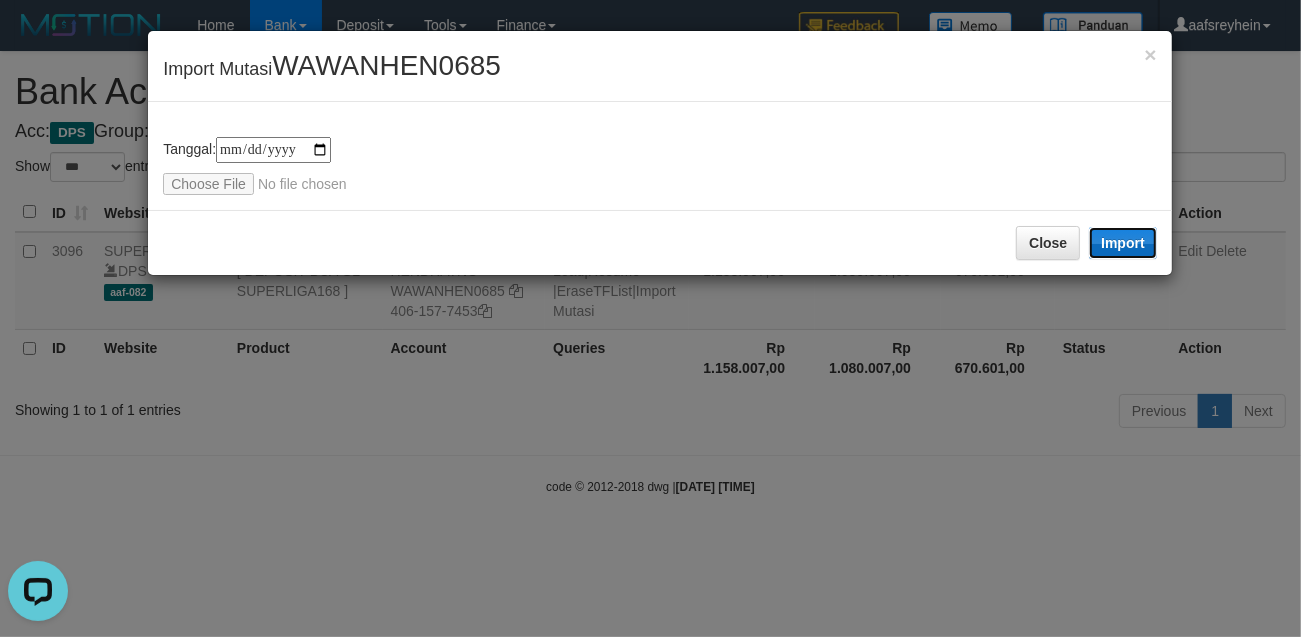 click on "Import" at bounding box center [1123, 243] 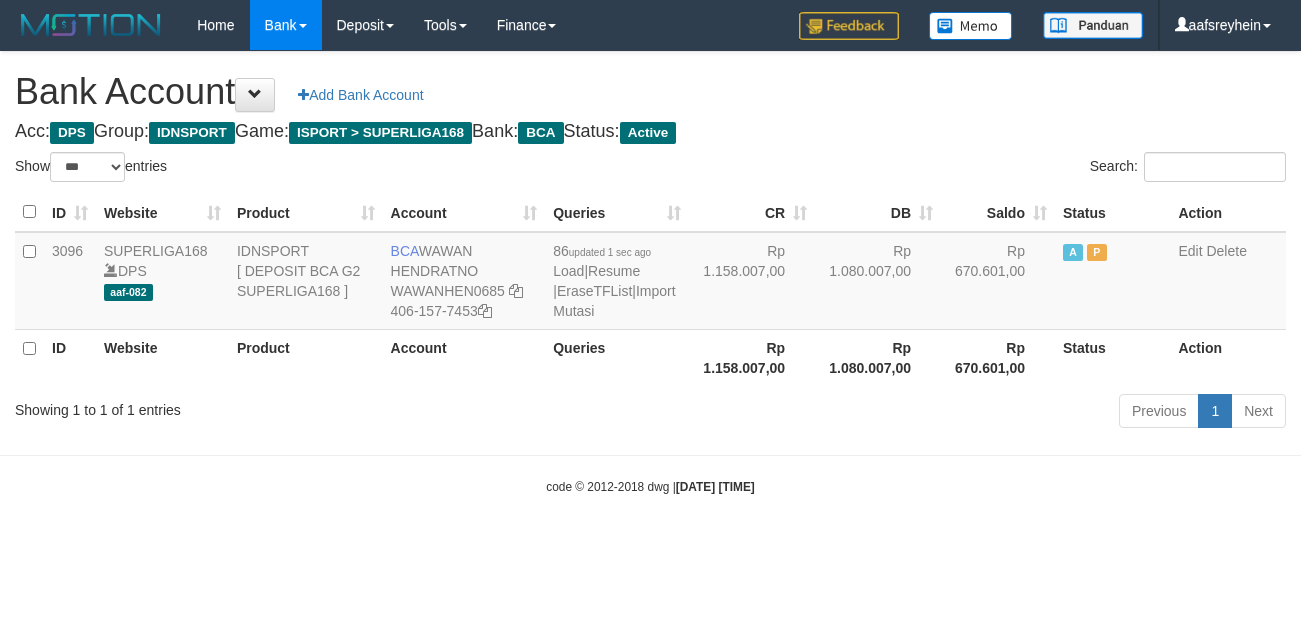 select on "***" 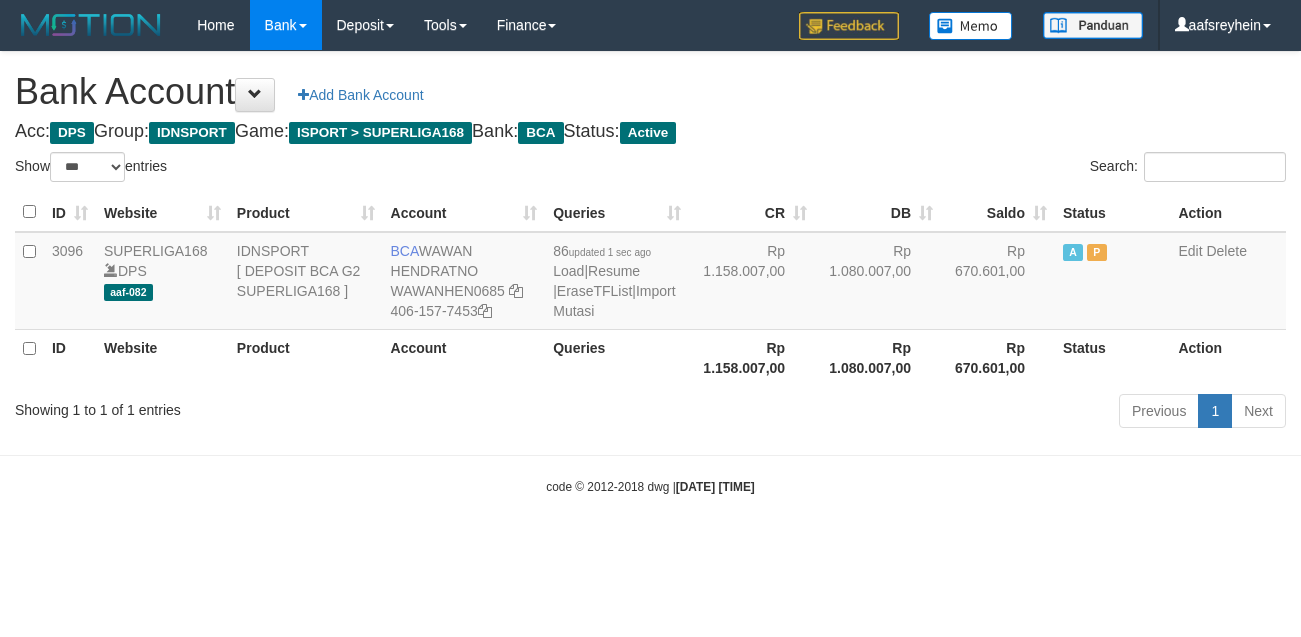 scroll, scrollTop: 0, scrollLeft: 0, axis: both 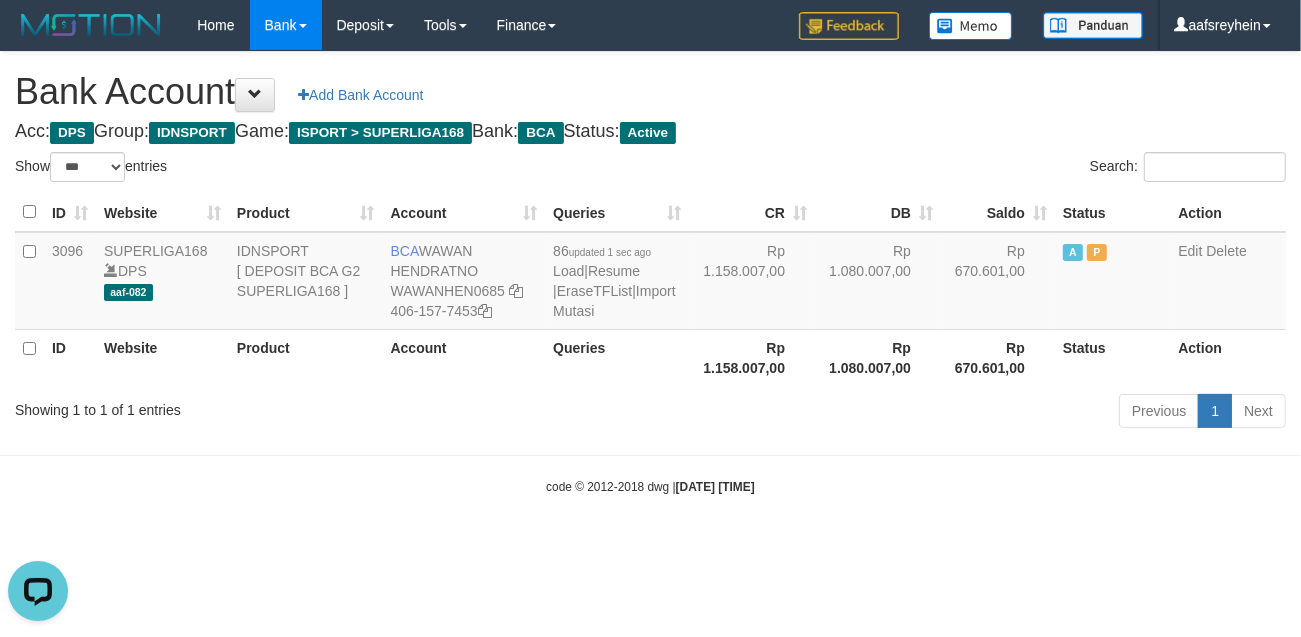 click on "Toggle navigation
Home
Bank
Account List
Load
By Website
Group
[ISPORT]													SUPERLIGA168
By Load Group (DPS)
-" at bounding box center (650, 273) 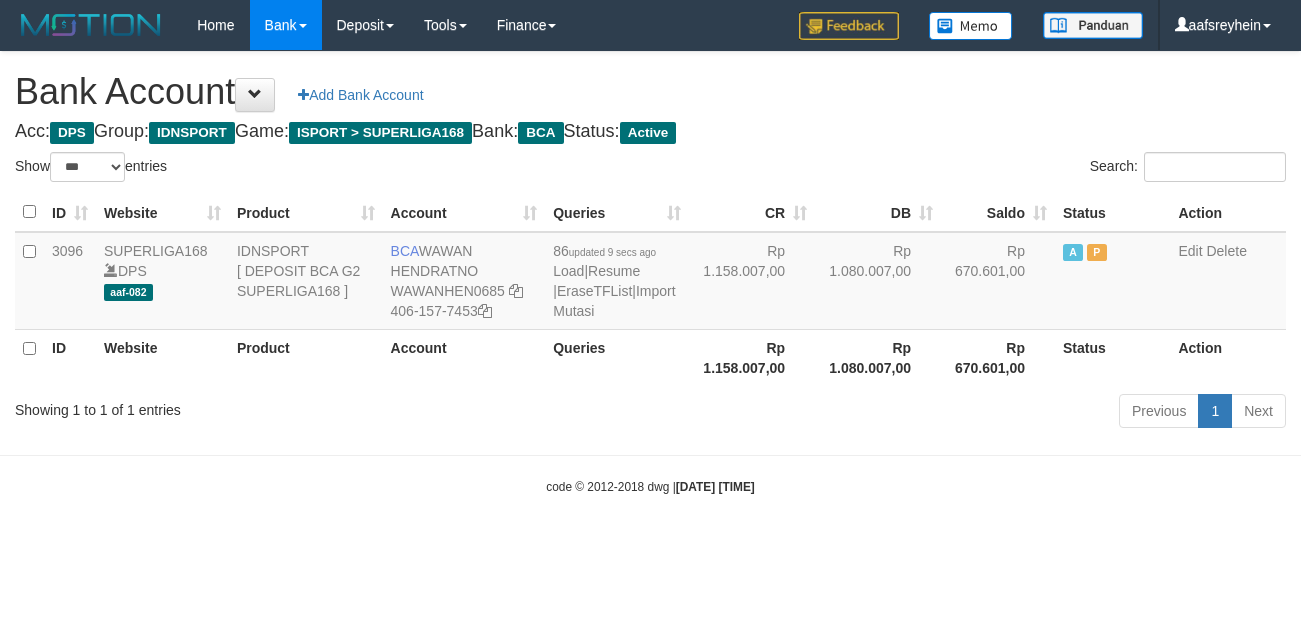 select on "***" 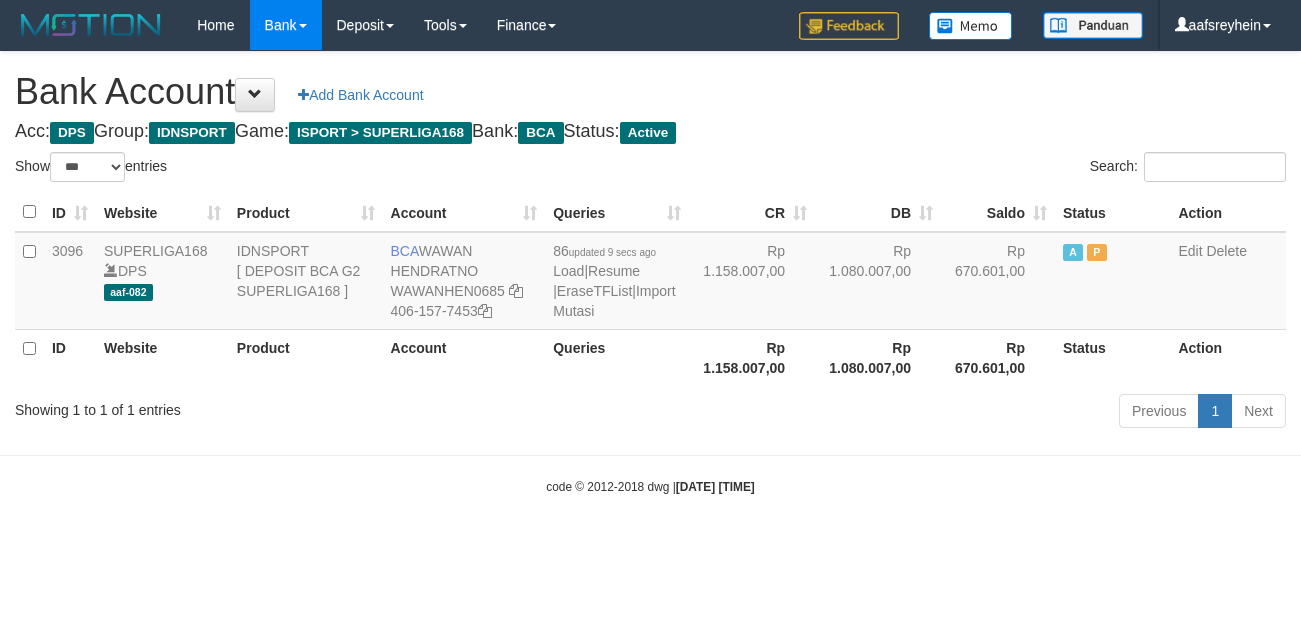 scroll, scrollTop: 0, scrollLeft: 0, axis: both 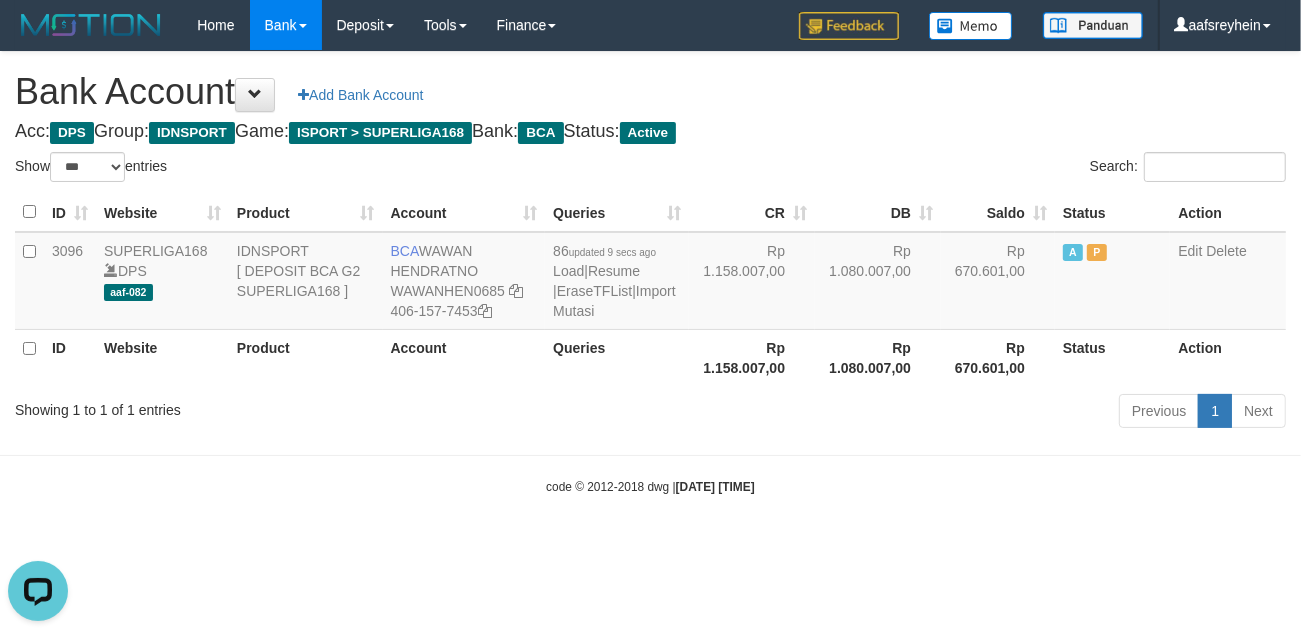 click on "Toggle navigation
Home
Bank
Account List
Load
By Website
Group
[ISPORT]													SUPERLIGA168
By Load Group (DPS)
-" at bounding box center (650, 273) 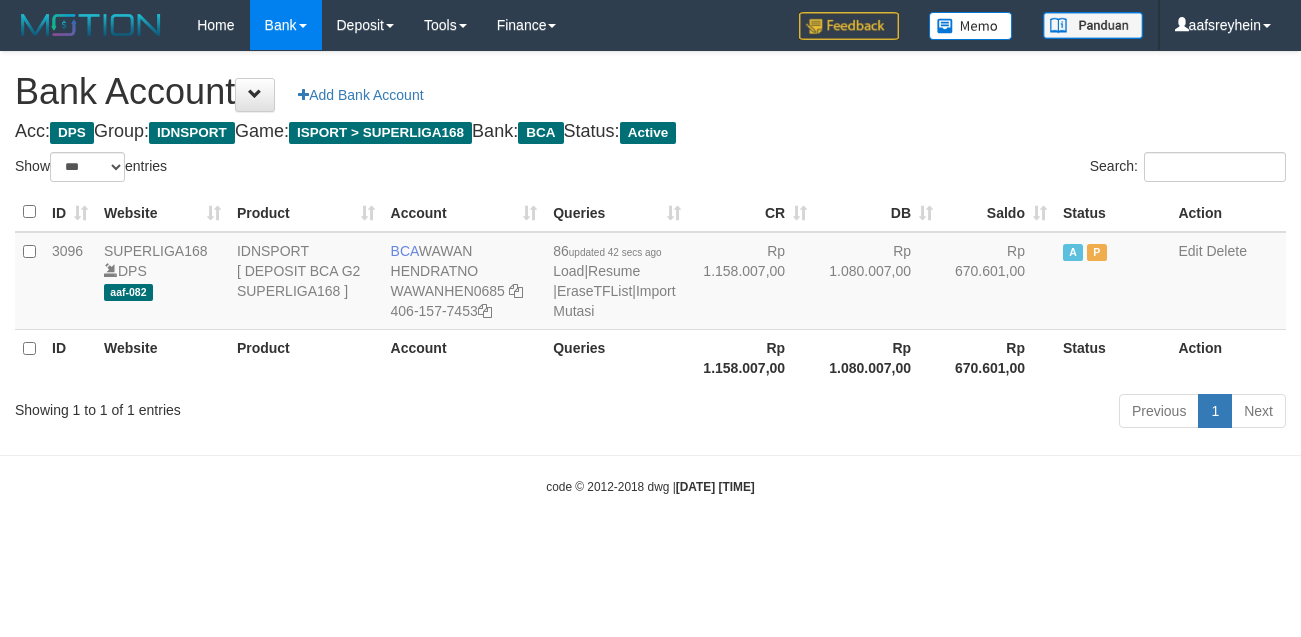 select on "***" 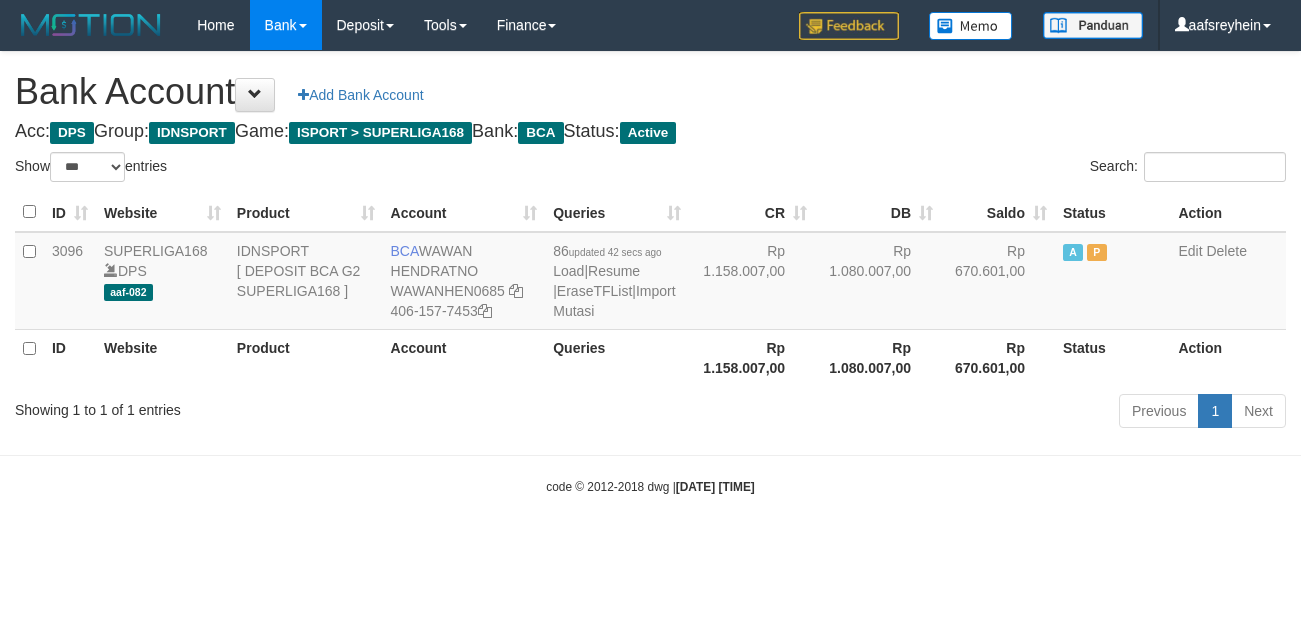 scroll, scrollTop: 0, scrollLeft: 0, axis: both 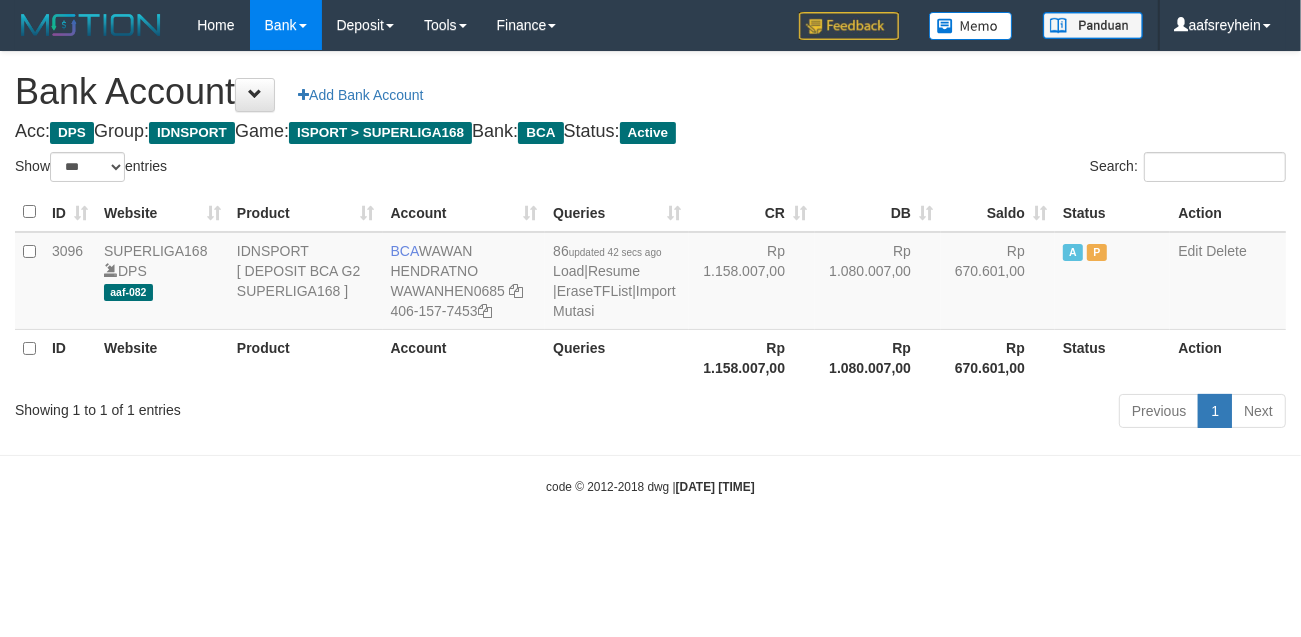 click on "Toggle navigation
Home
Bank
Account List
Load
By Website
Group
[ISPORT]													SUPERLIGA168
By Load Group (DPS)
-" at bounding box center (650, 273) 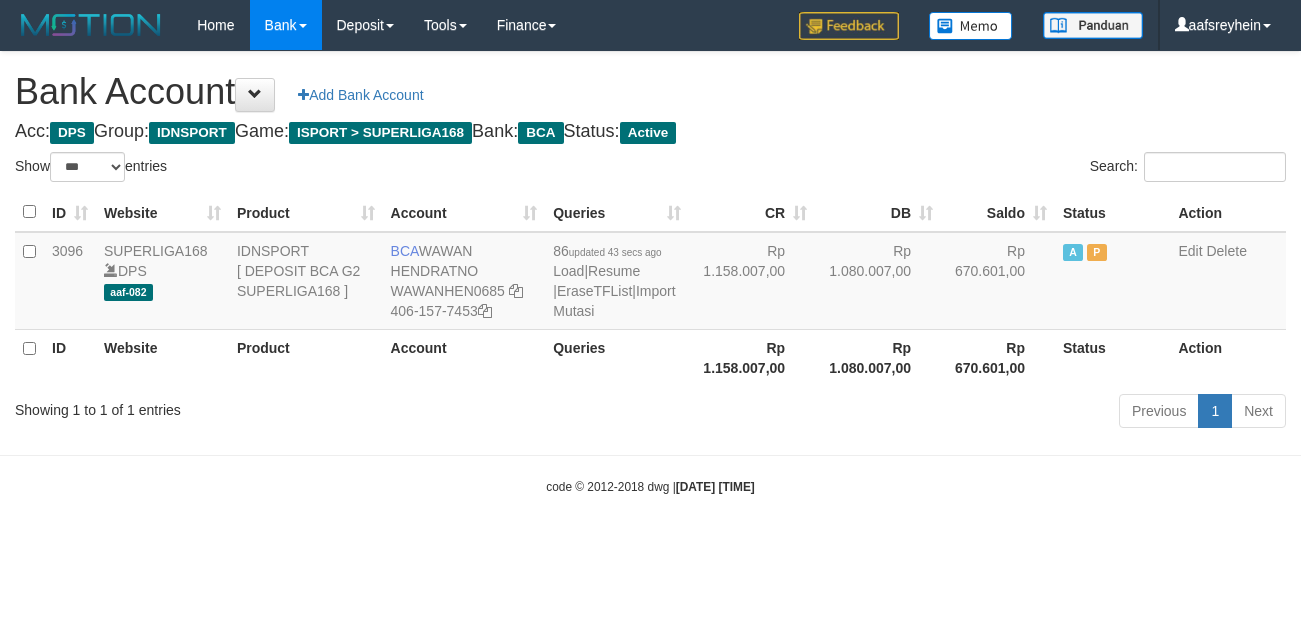 select on "***" 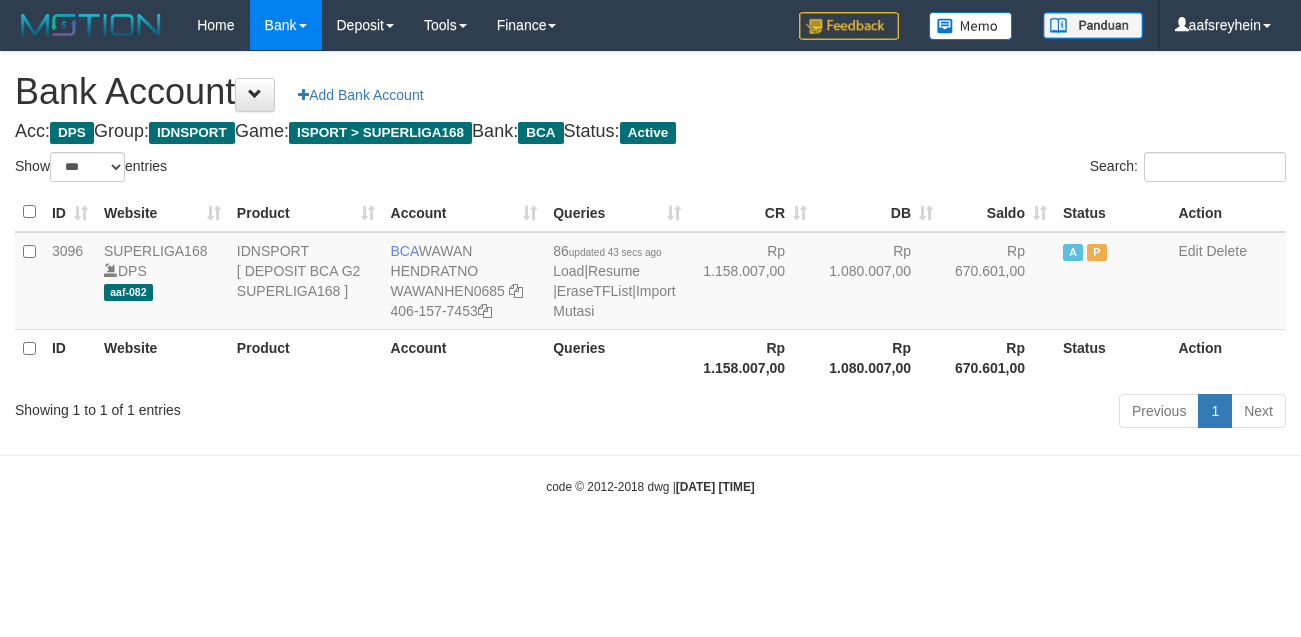 scroll, scrollTop: 0, scrollLeft: 0, axis: both 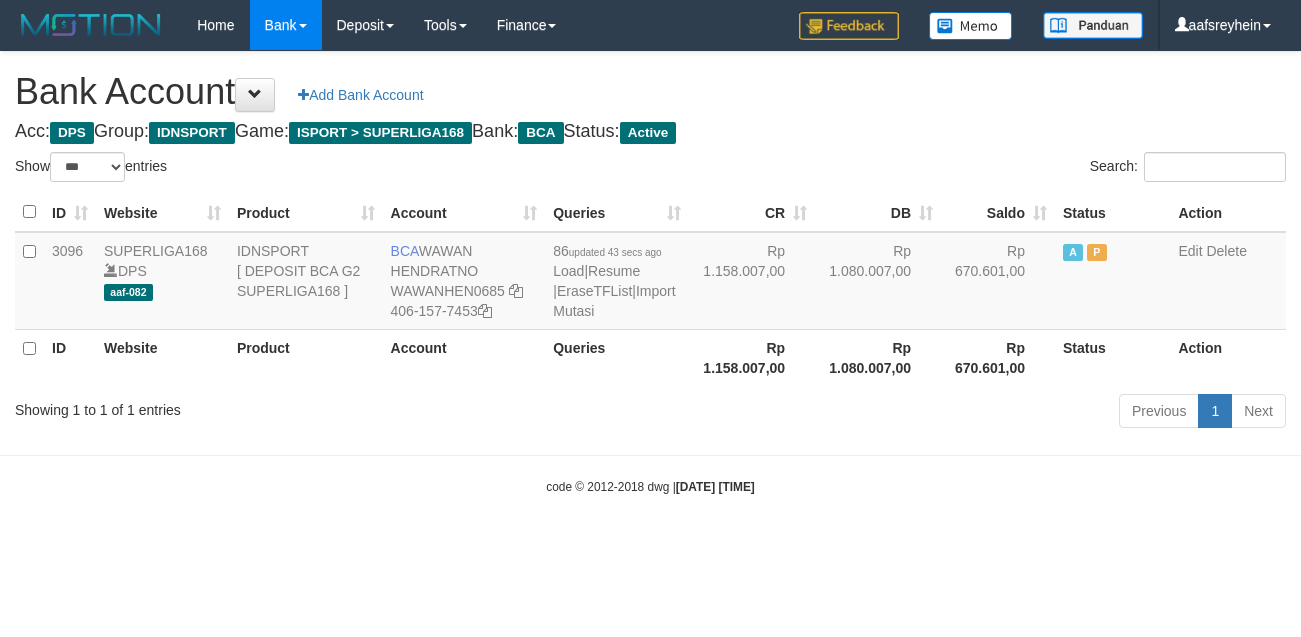 select on "***" 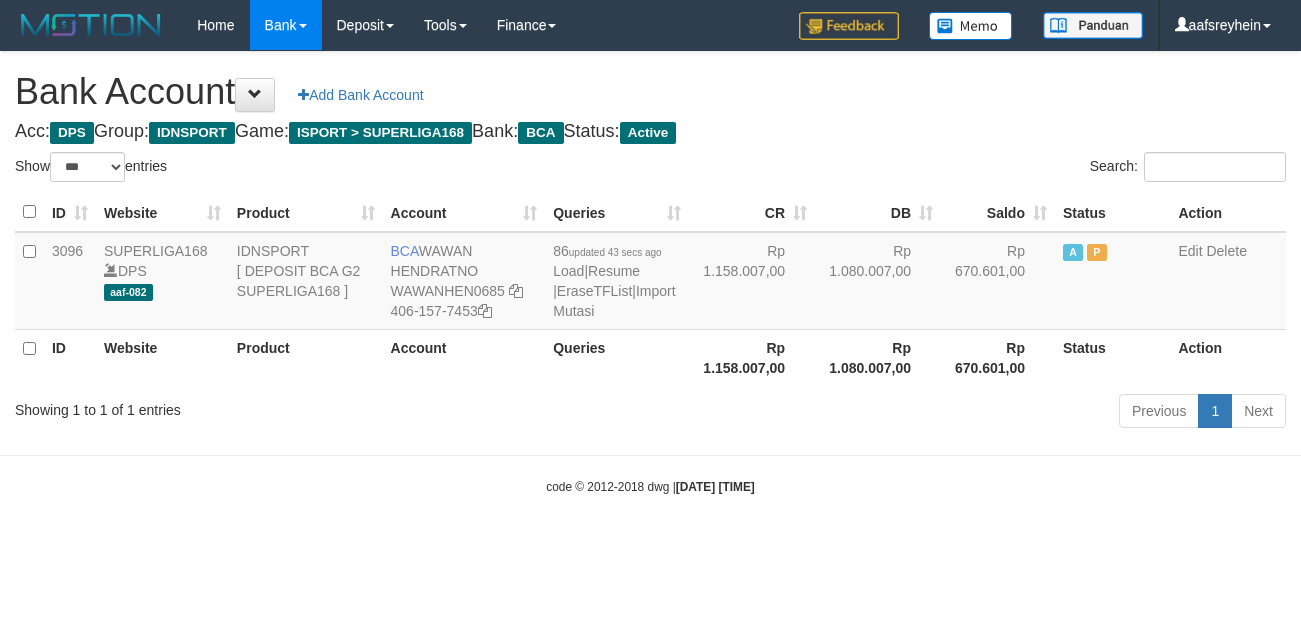 scroll, scrollTop: 0, scrollLeft: 0, axis: both 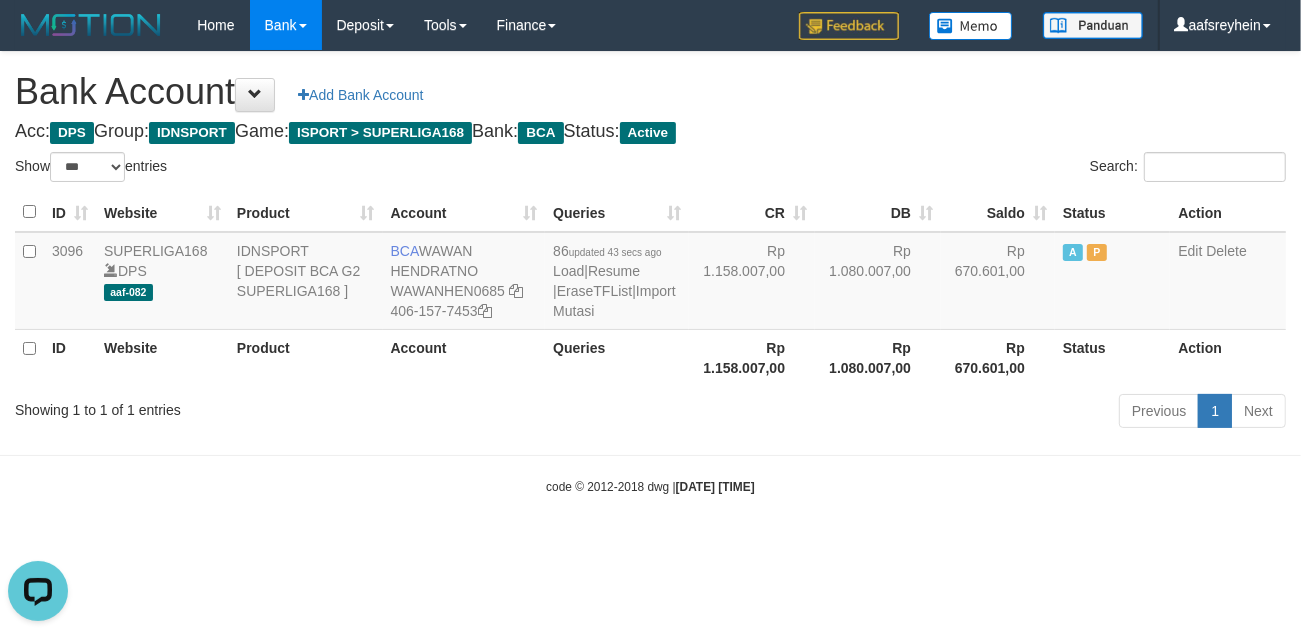 click on "Toggle navigation
Home
Bank
Account List
Load
By Website
Group
[ISPORT]													SUPERLIGA168
By Load Group (DPS)
-" at bounding box center (650, 273) 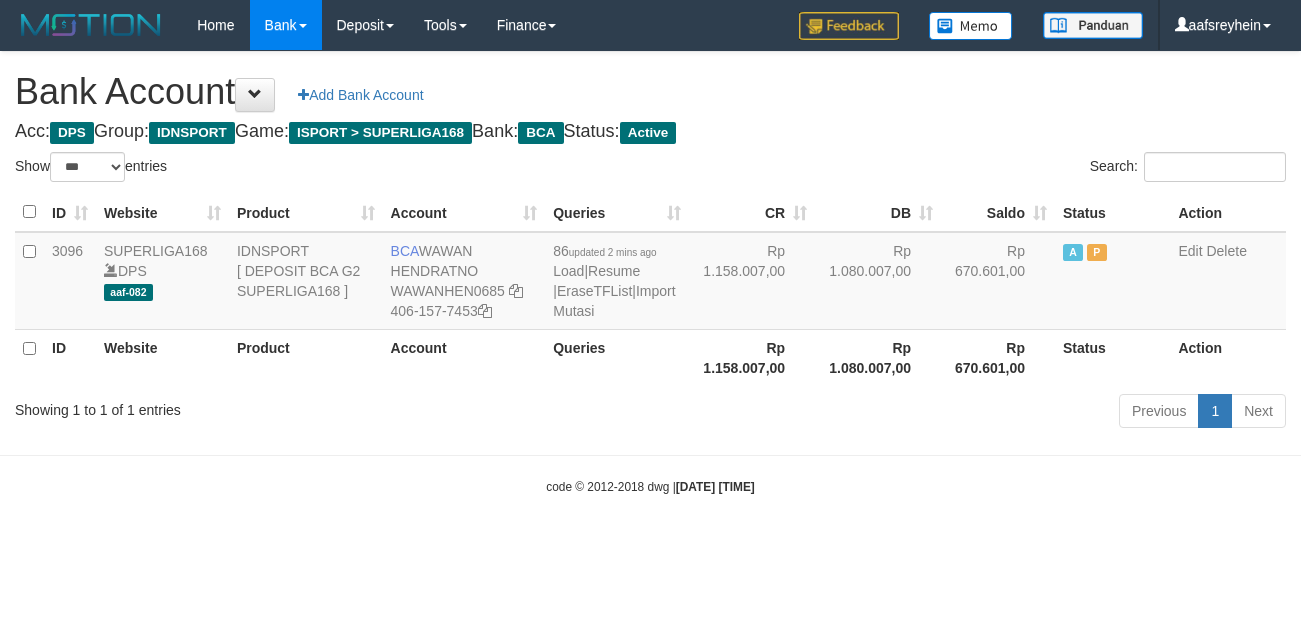 select on "***" 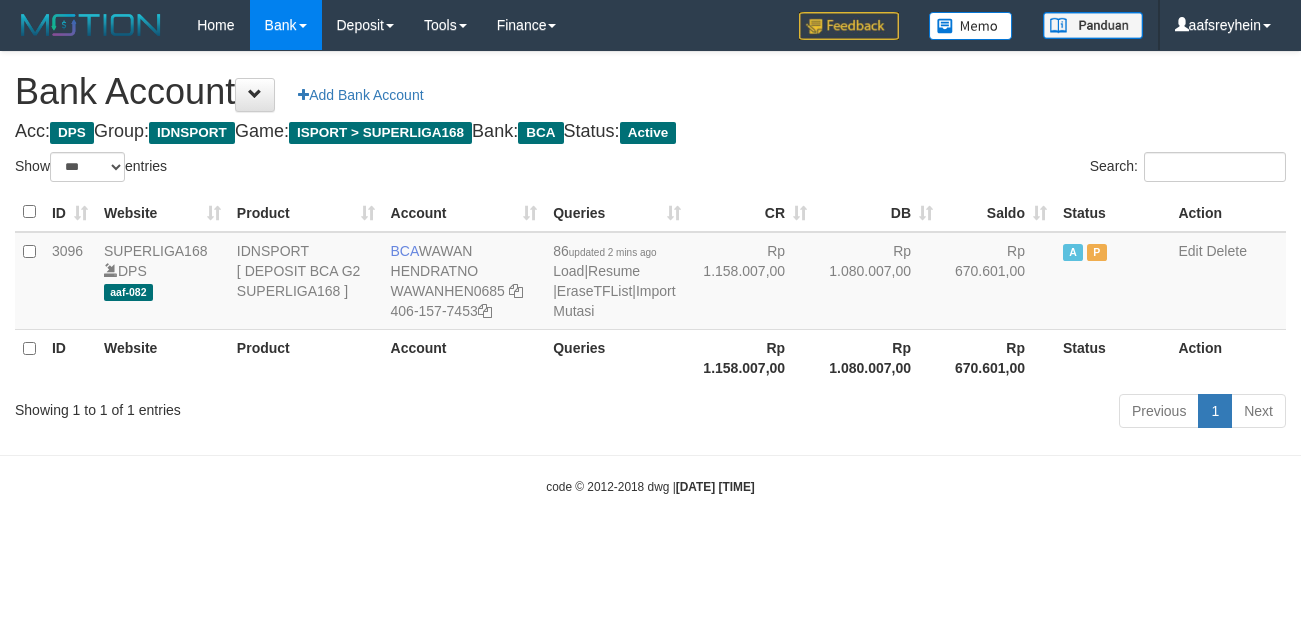 scroll, scrollTop: 0, scrollLeft: 0, axis: both 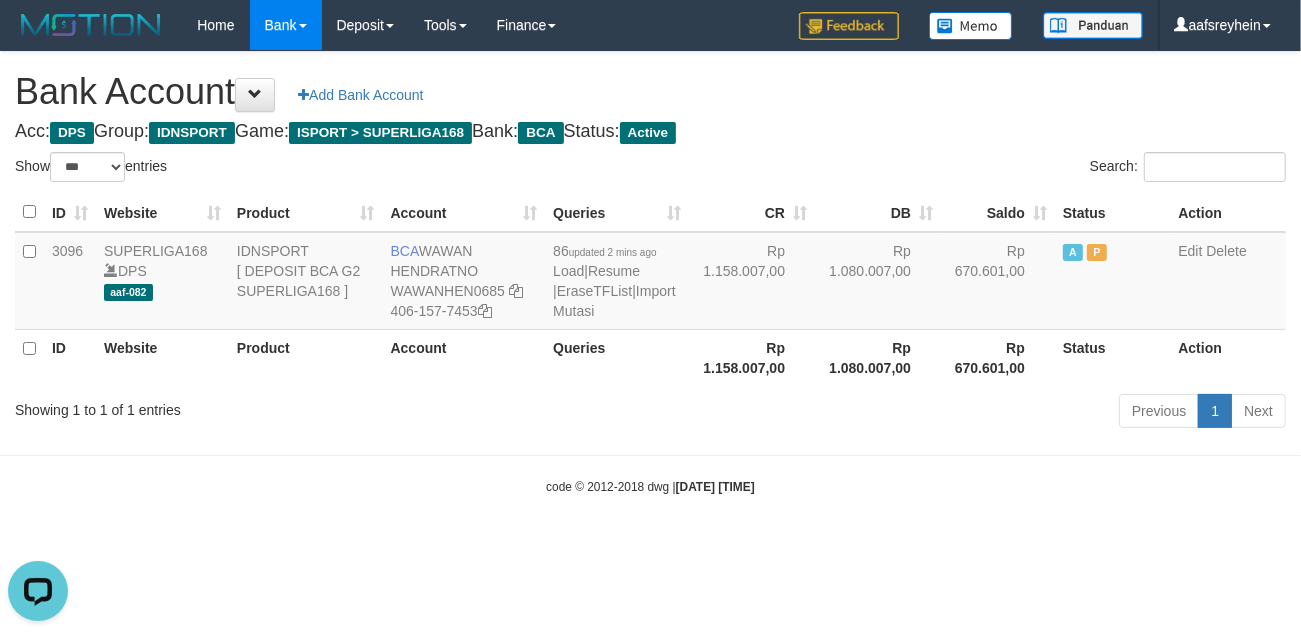 click on "Toggle navigation
Home
Bank
Account List
Load
By Website
Group
[ISPORT]													SUPERLIGA168
By Load Group (DPS)" at bounding box center (650, 273) 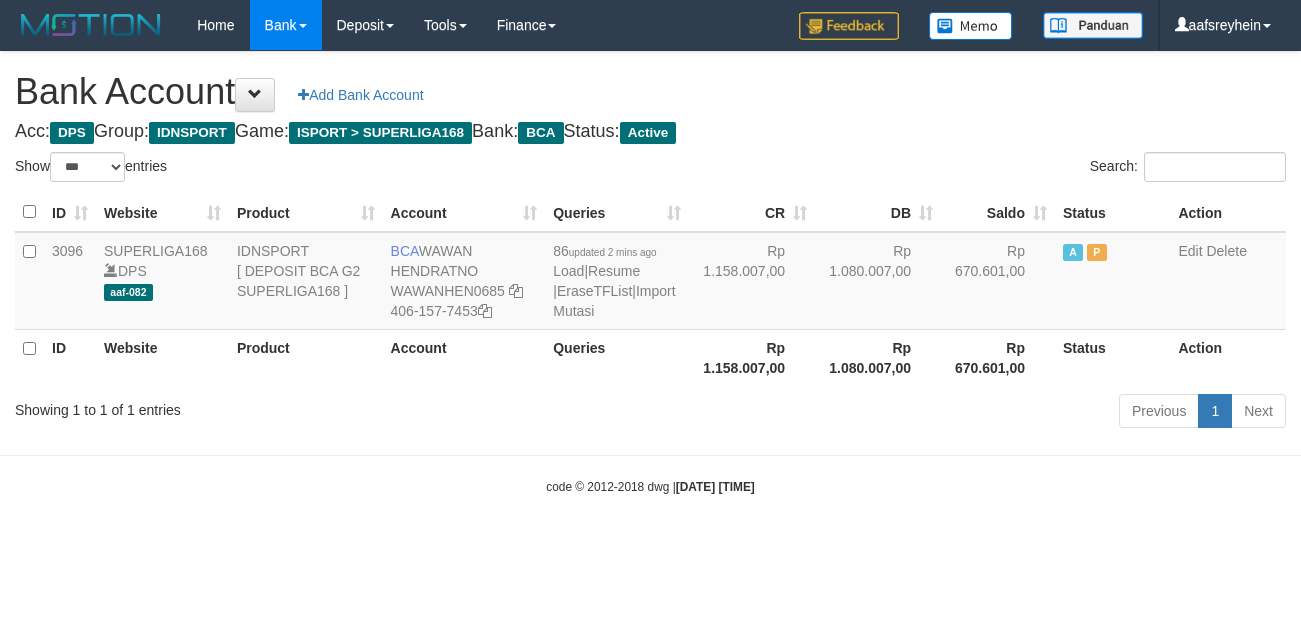 select on "***" 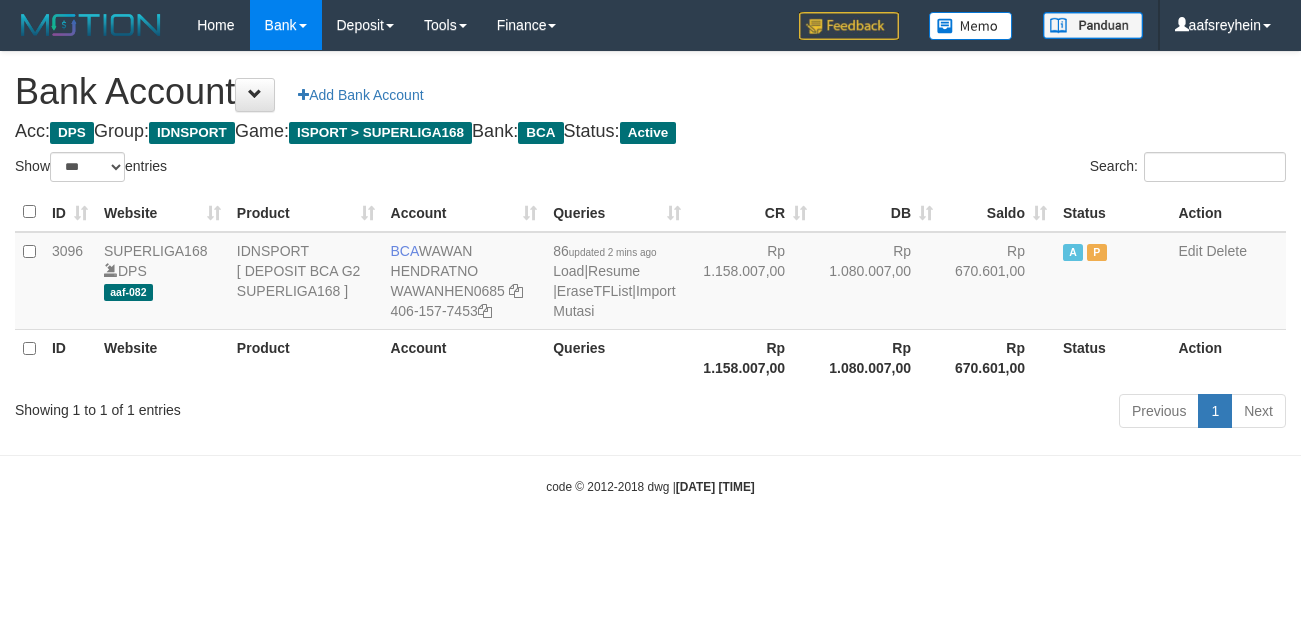 scroll, scrollTop: 0, scrollLeft: 0, axis: both 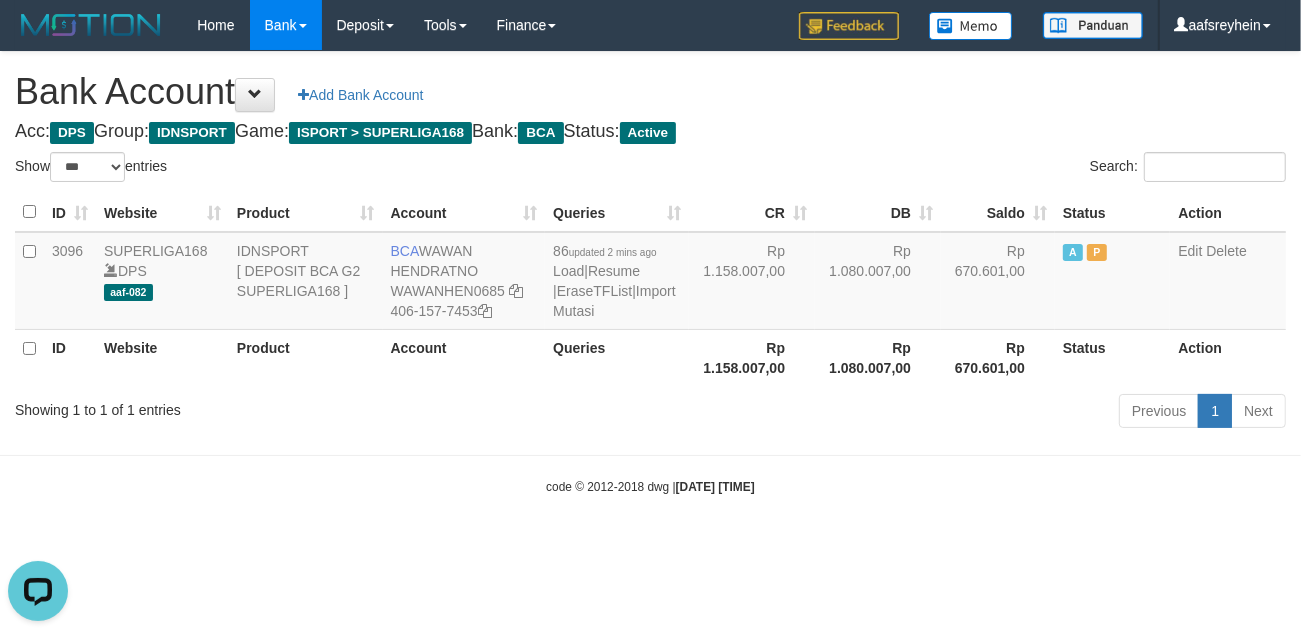 click on "Toggle navigation
Home
Bank
Account List
Load
By Website
Group
[ISPORT]													SUPERLIGA168
By Load Group (DPS)
-" at bounding box center [650, 273] 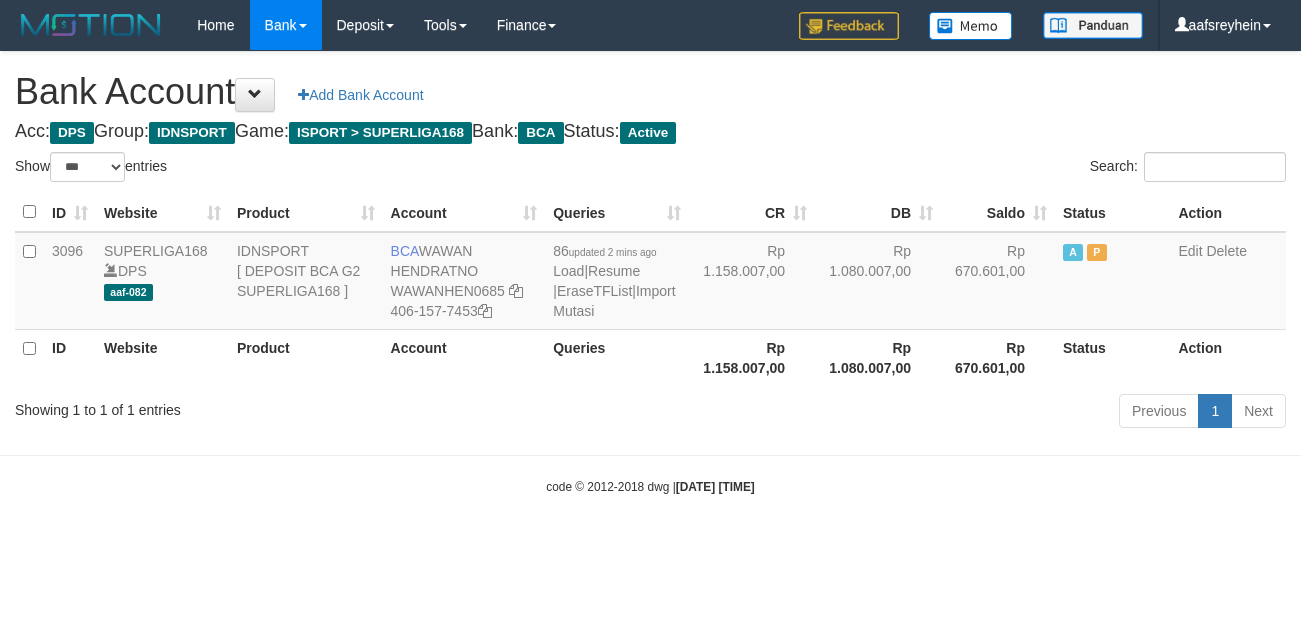 select on "***" 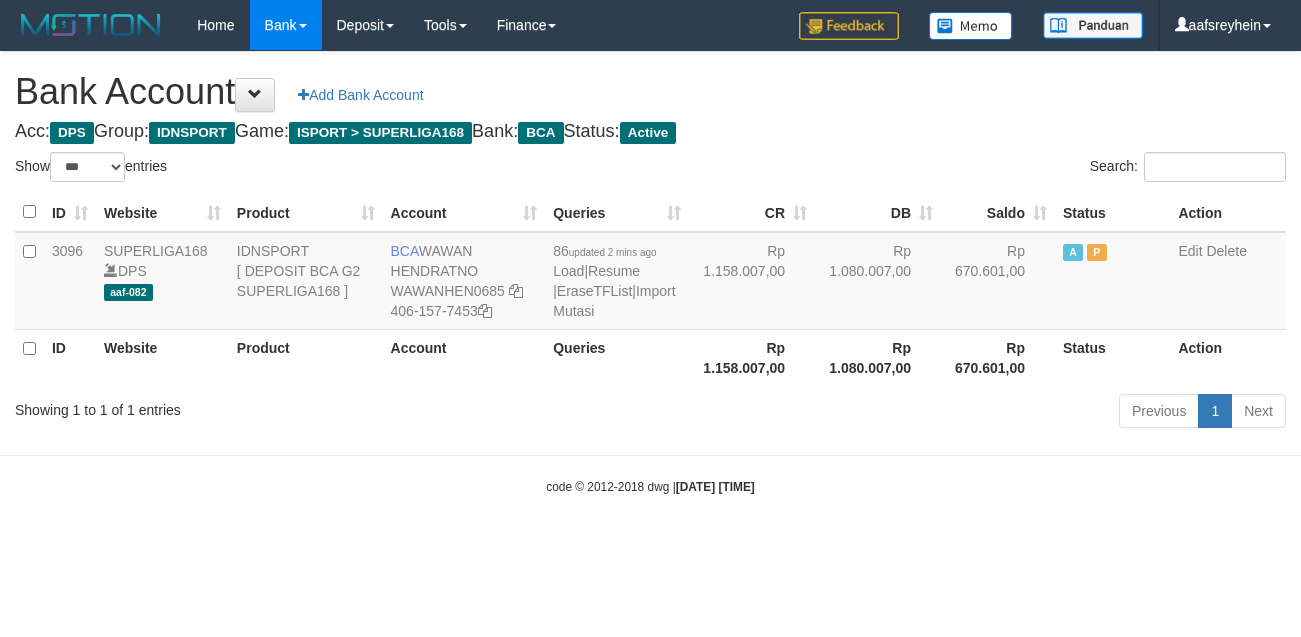 scroll, scrollTop: 0, scrollLeft: 0, axis: both 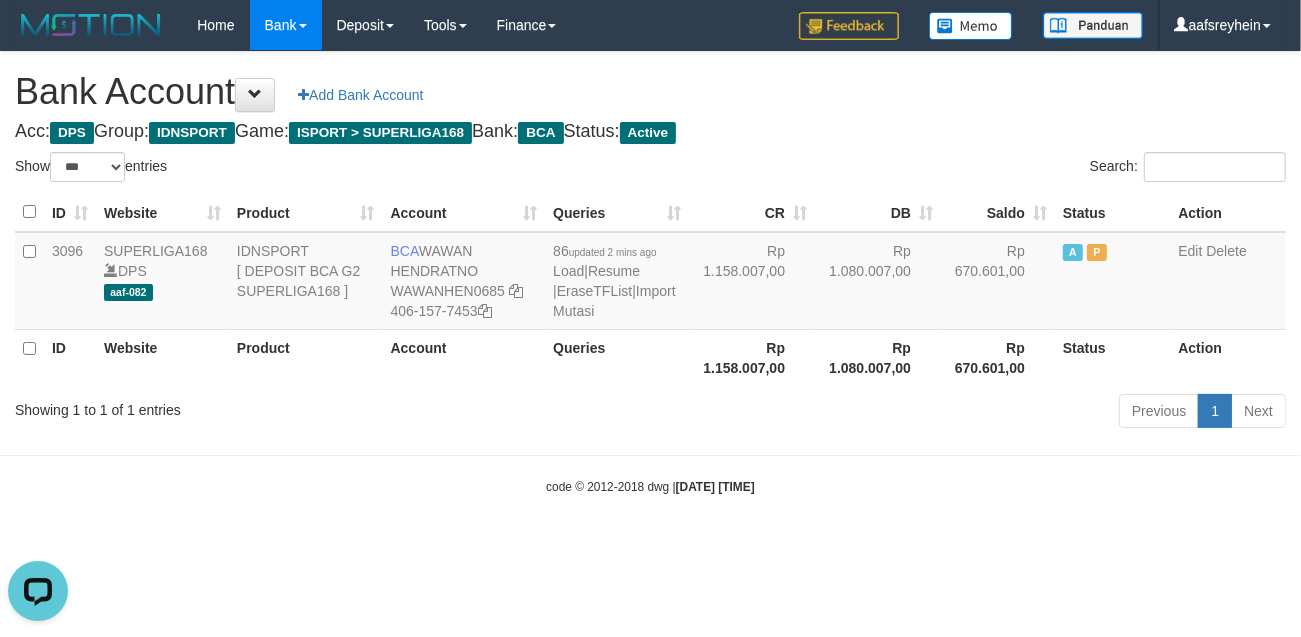 click on "code © [YEAR]-[YEAR] dwg |  [DATE] [TIME]" at bounding box center [650, 486] 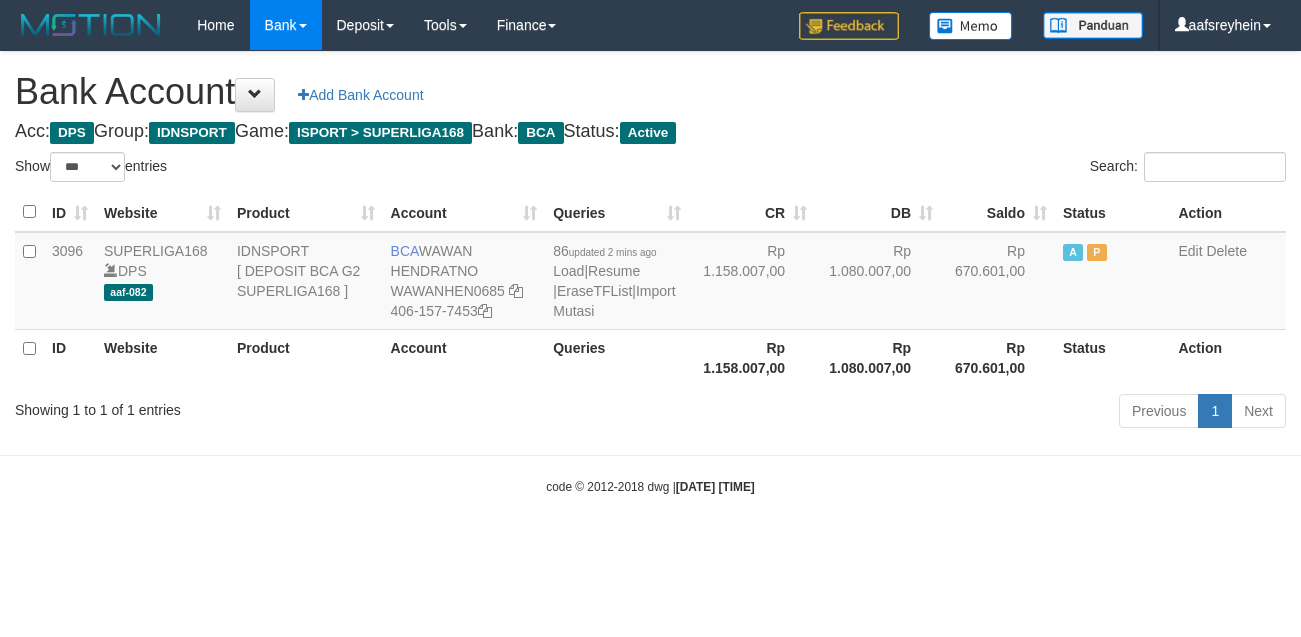 select on "***" 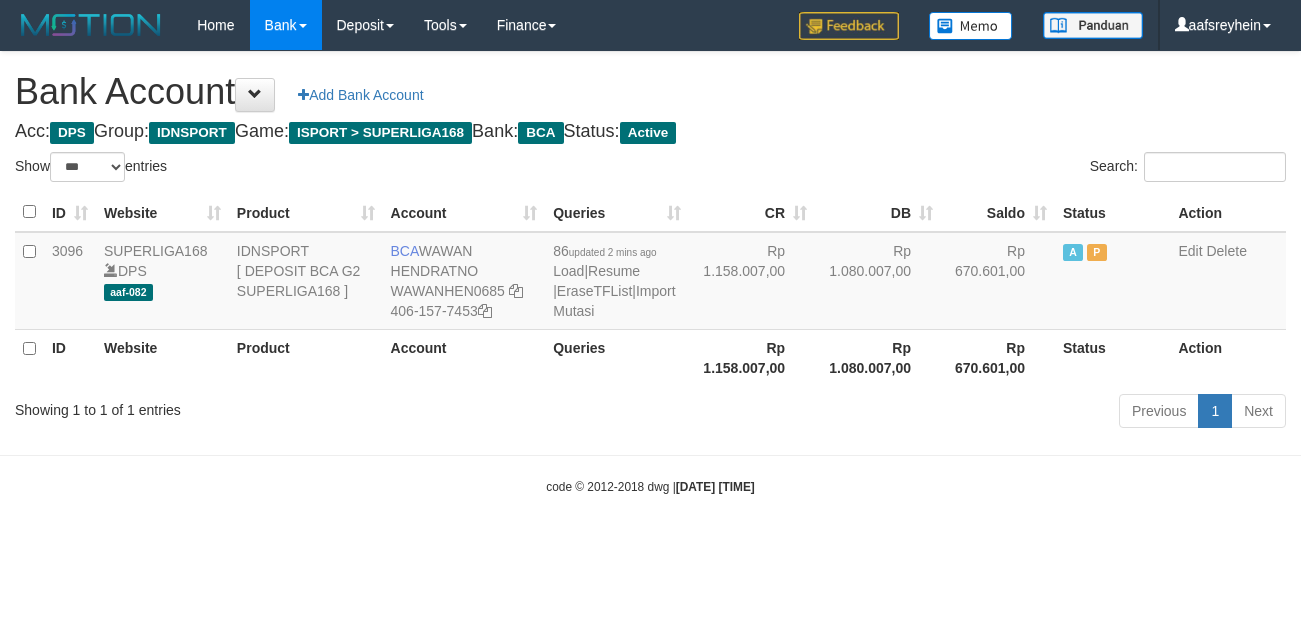 scroll, scrollTop: 0, scrollLeft: 0, axis: both 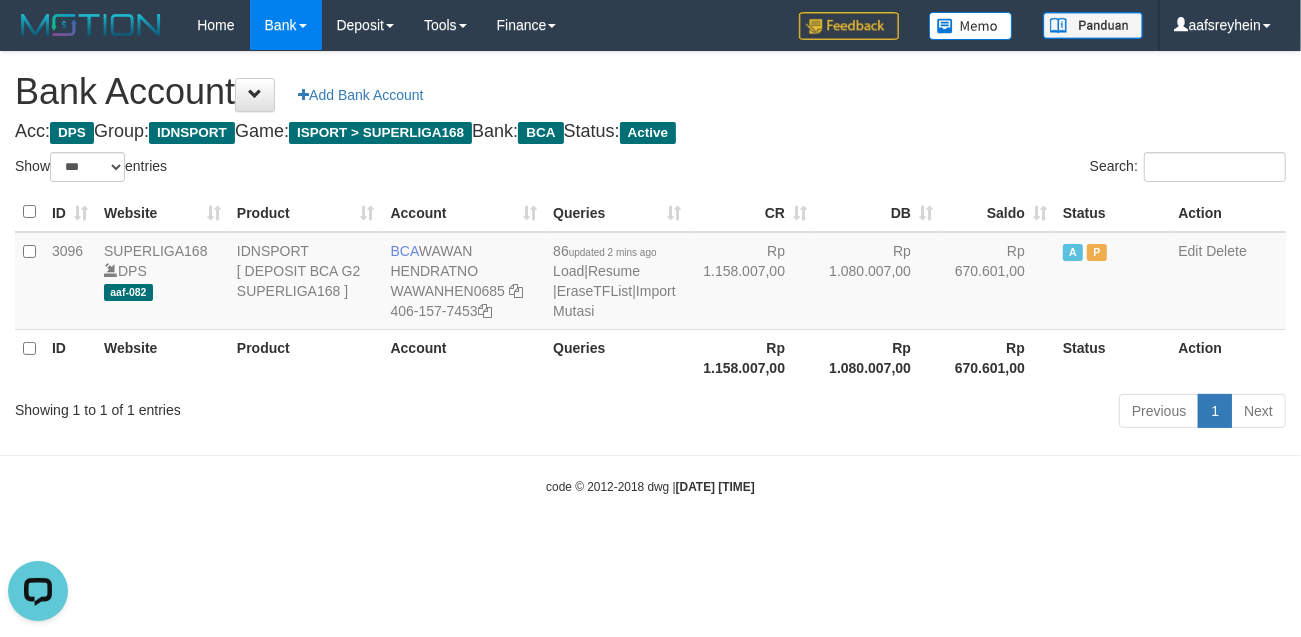 click on "Previous 1 Next" at bounding box center [921, 413] 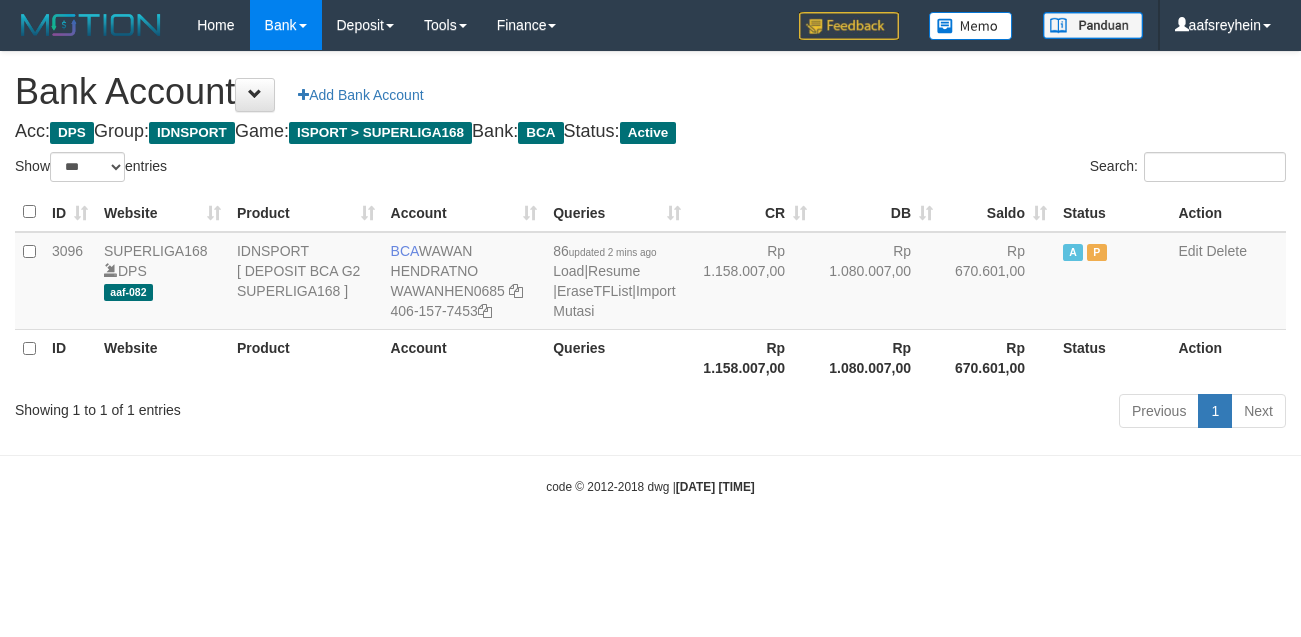 select on "***" 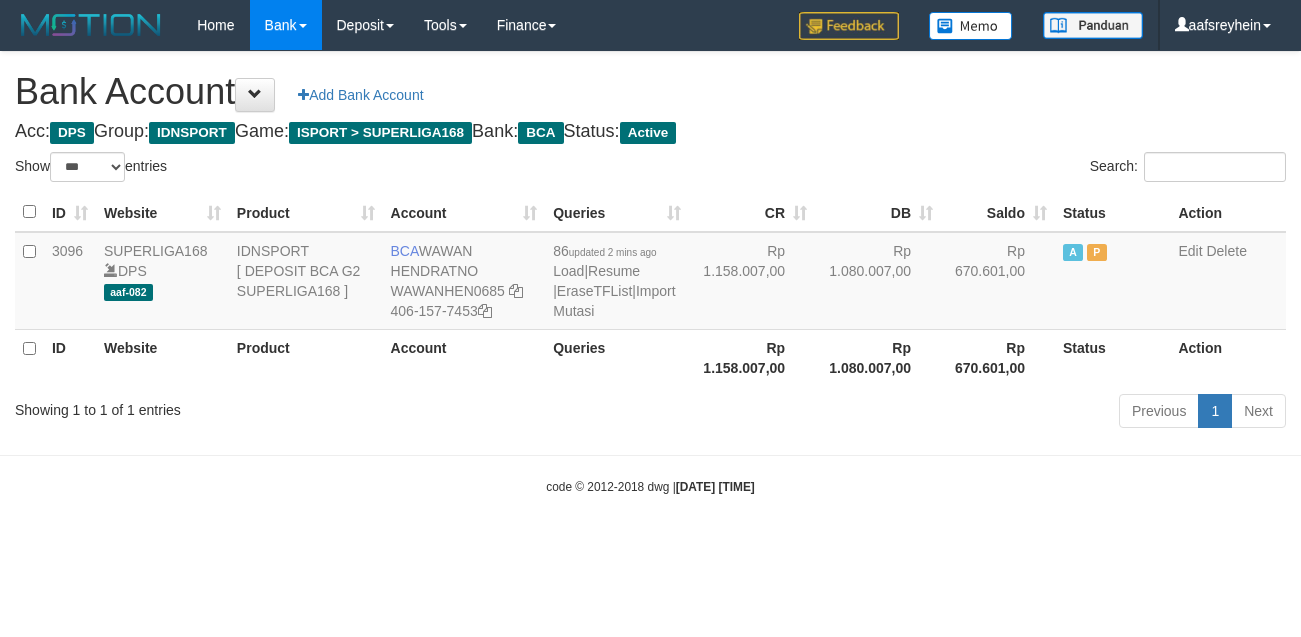 scroll, scrollTop: 0, scrollLeft: 0, axis: both 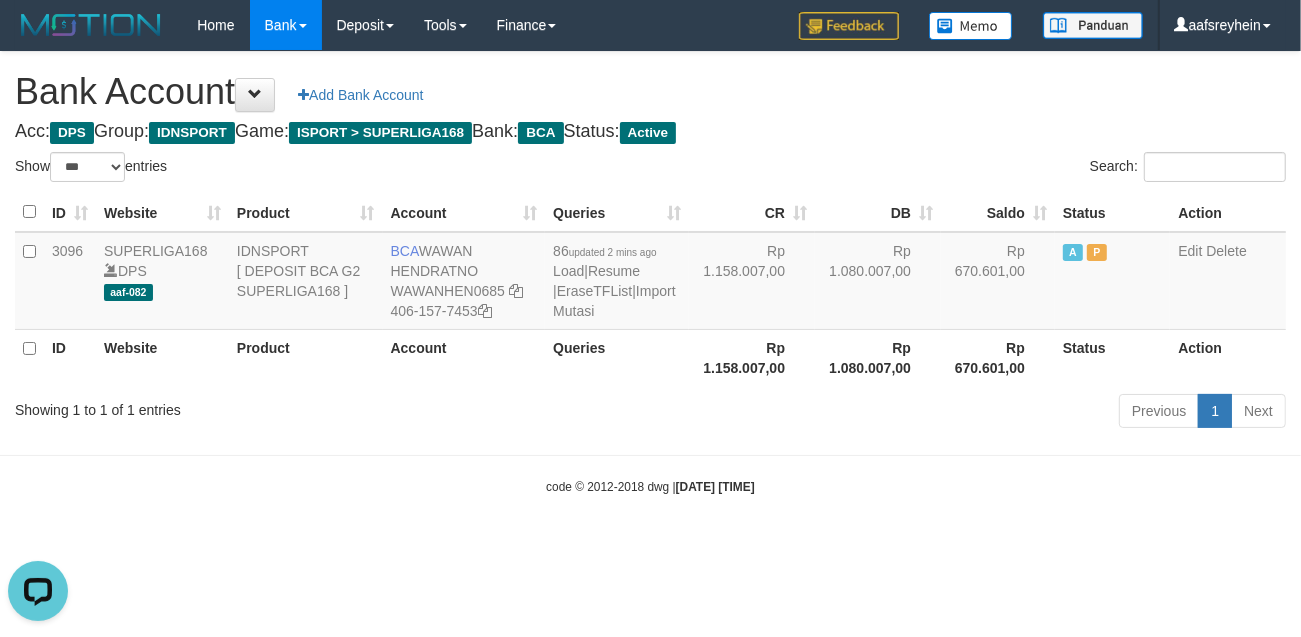 click on "Toggle navigation
Home
Bank
Account List
Load
By Website
Group
[ISPORT]													SUPERLIGA168
By Load Group (DPS)
-" at bounding box center [650, 273] 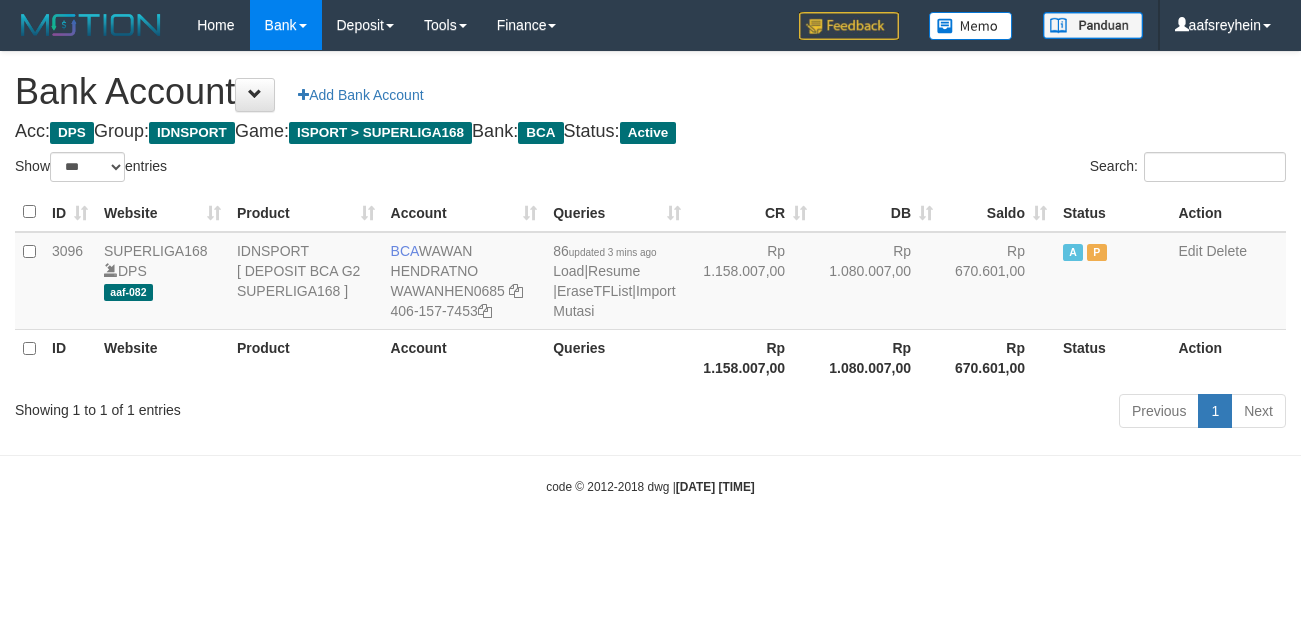 select on "***" 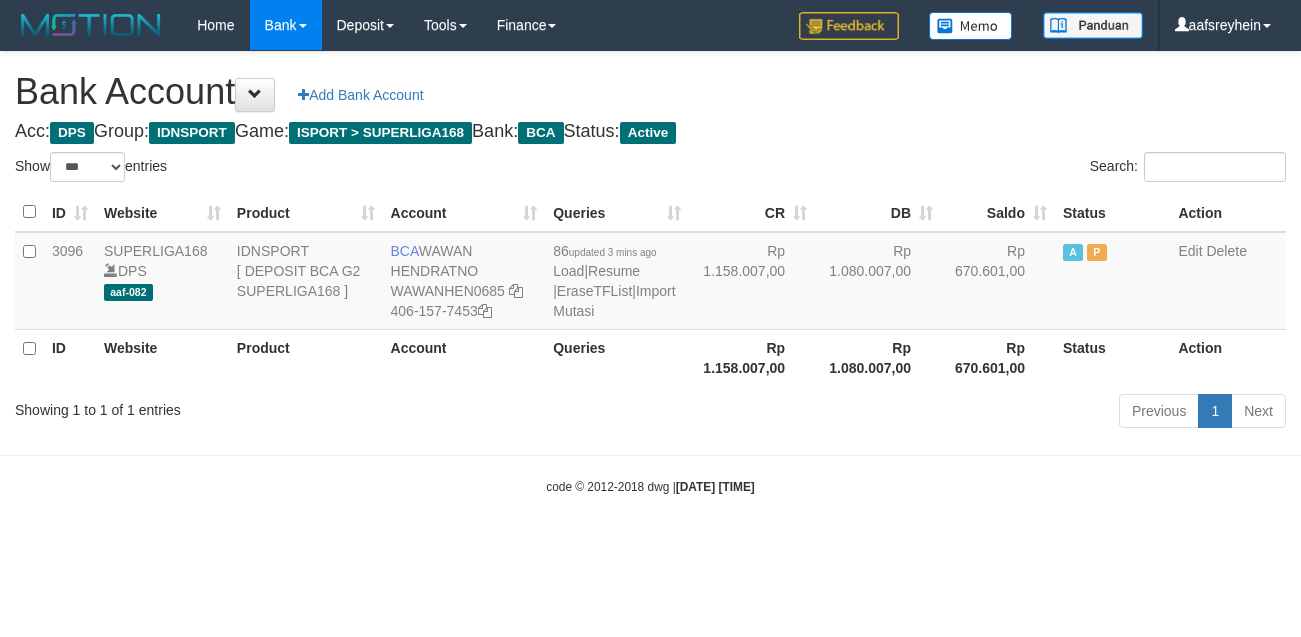 scroll, scrollTop: 0, scrollLeft: 0, axis: both 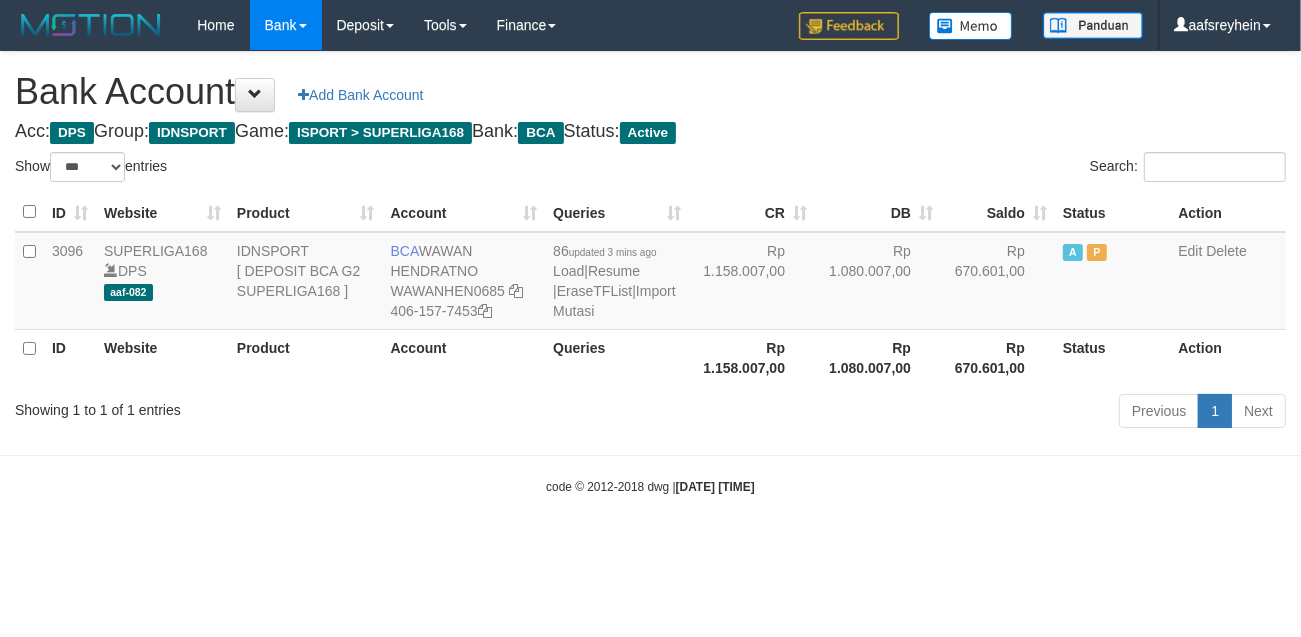 click on "Toggle navigation
Home
Bank
Account List
Load
By Website
Group
[ISPORT]													SUPERLIGA168
By Load Group (DPS)
-" at bounding box center (650, 273) 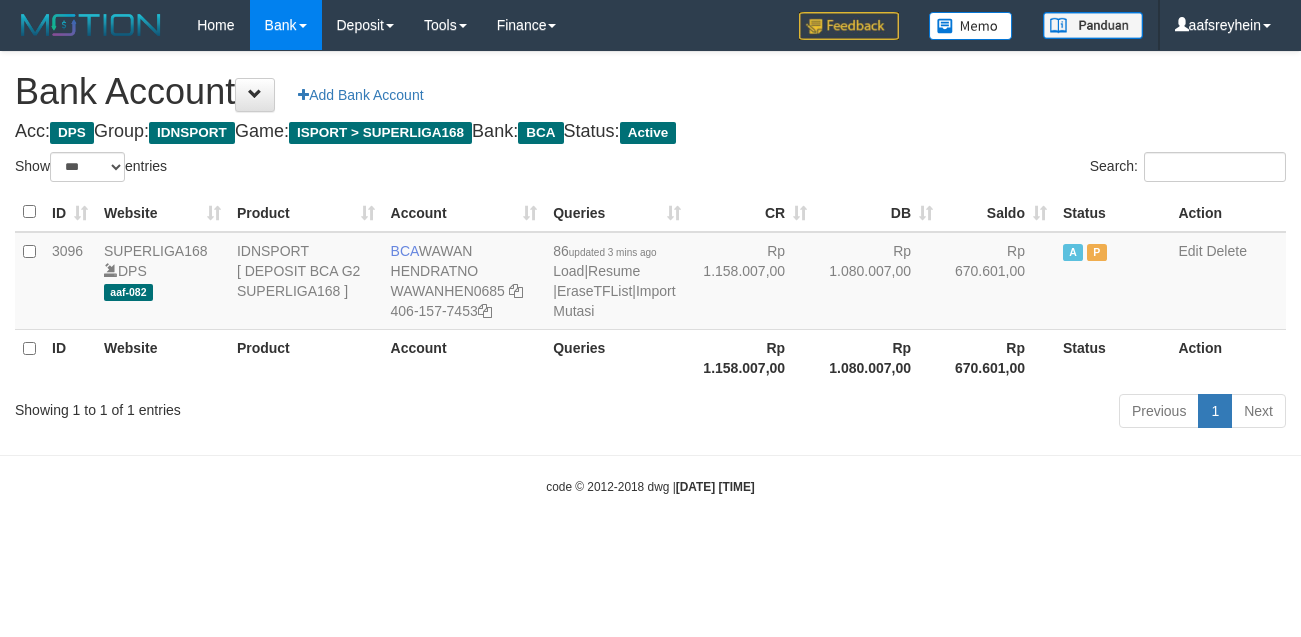select on "***" 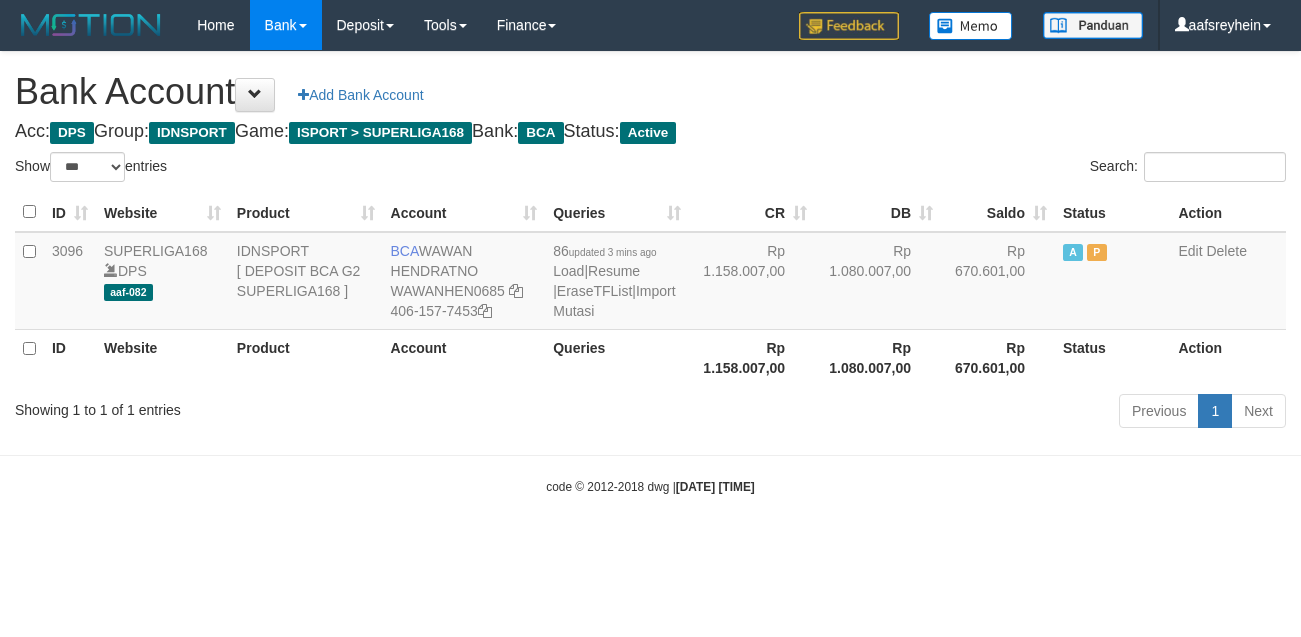 scroll, scrollTop: 0, scrollLeft: 0, axis: both 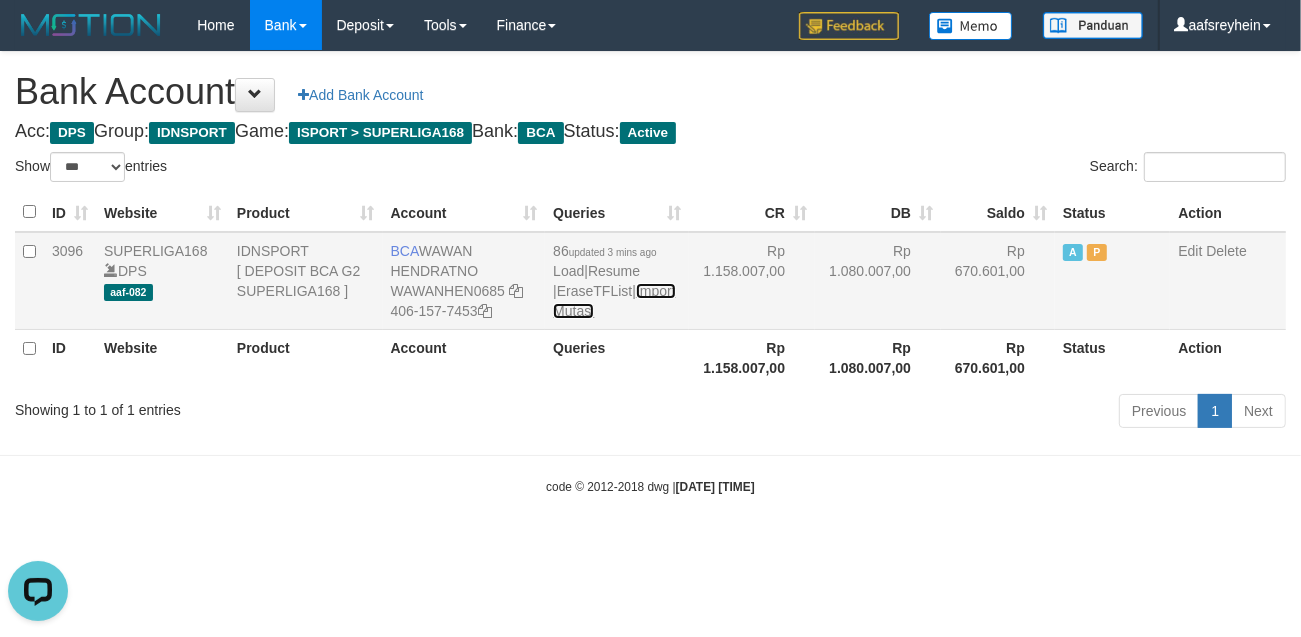click on "Import Mutasi" at bounding box center (614, 301) 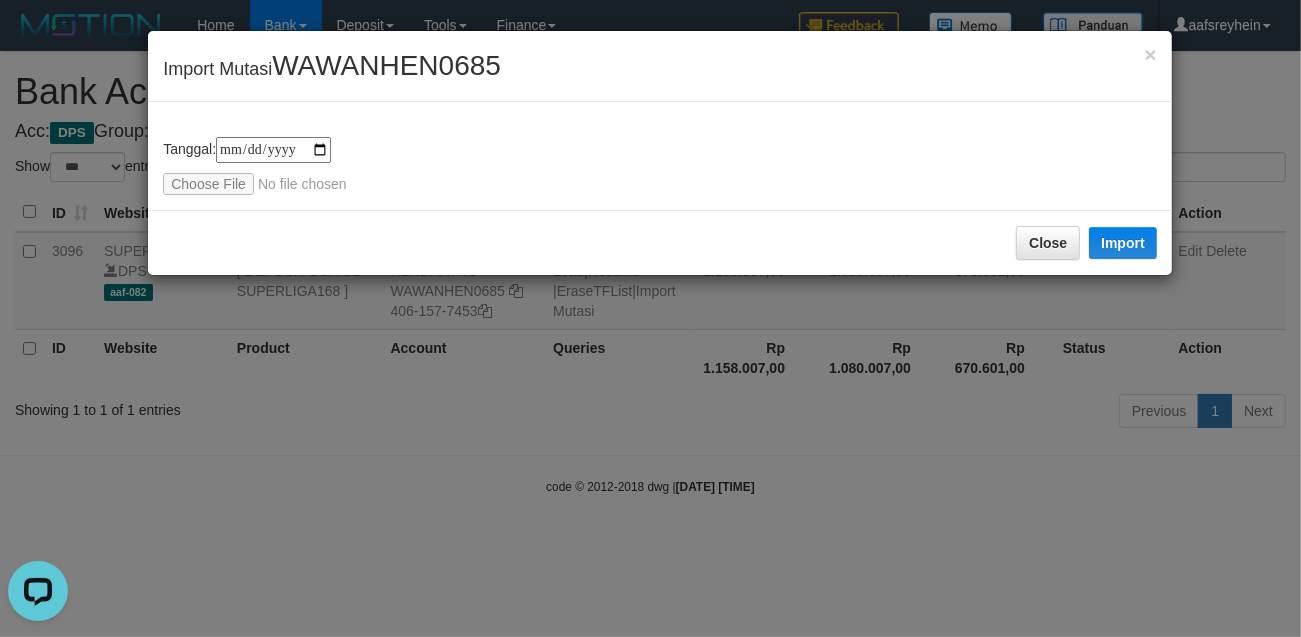type on "**********" 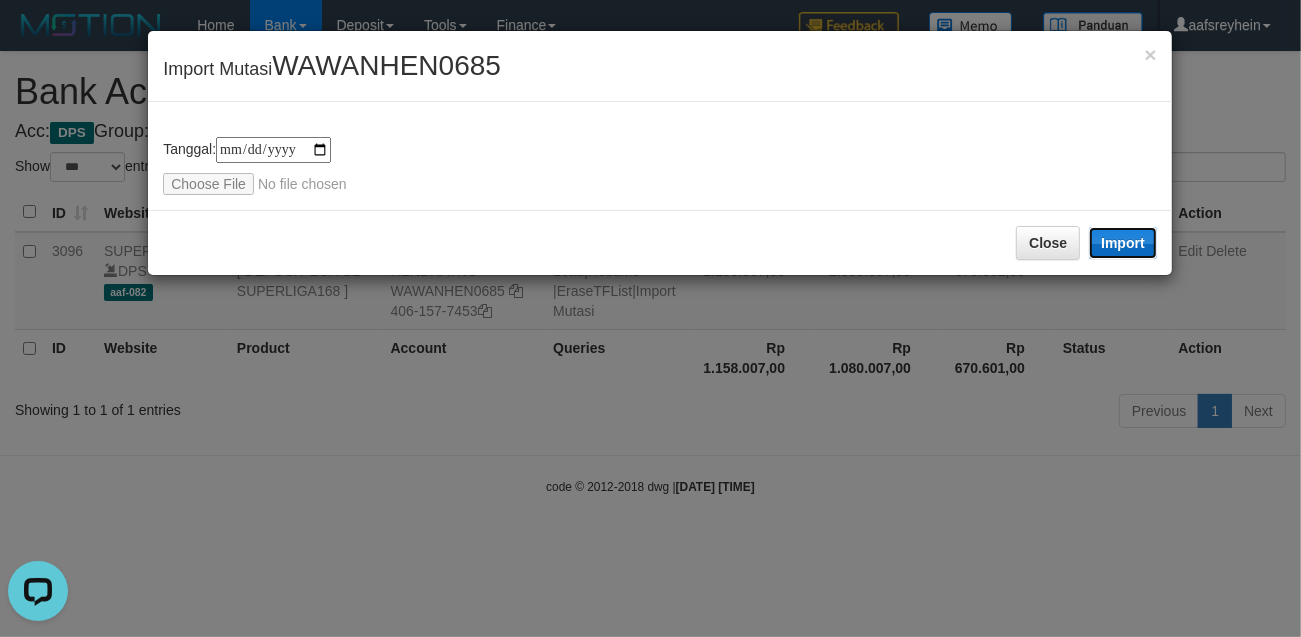 click on "Import" at bounding box center [1123, 243] 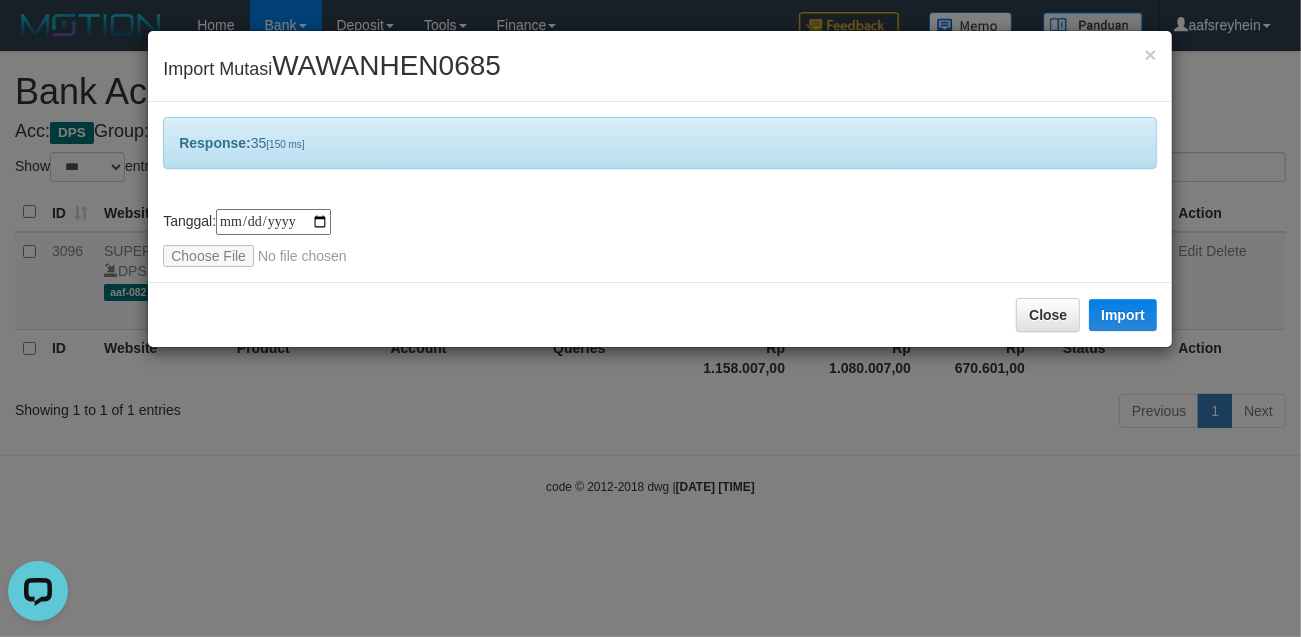 click on "**********" at bounding box center [650, 318] 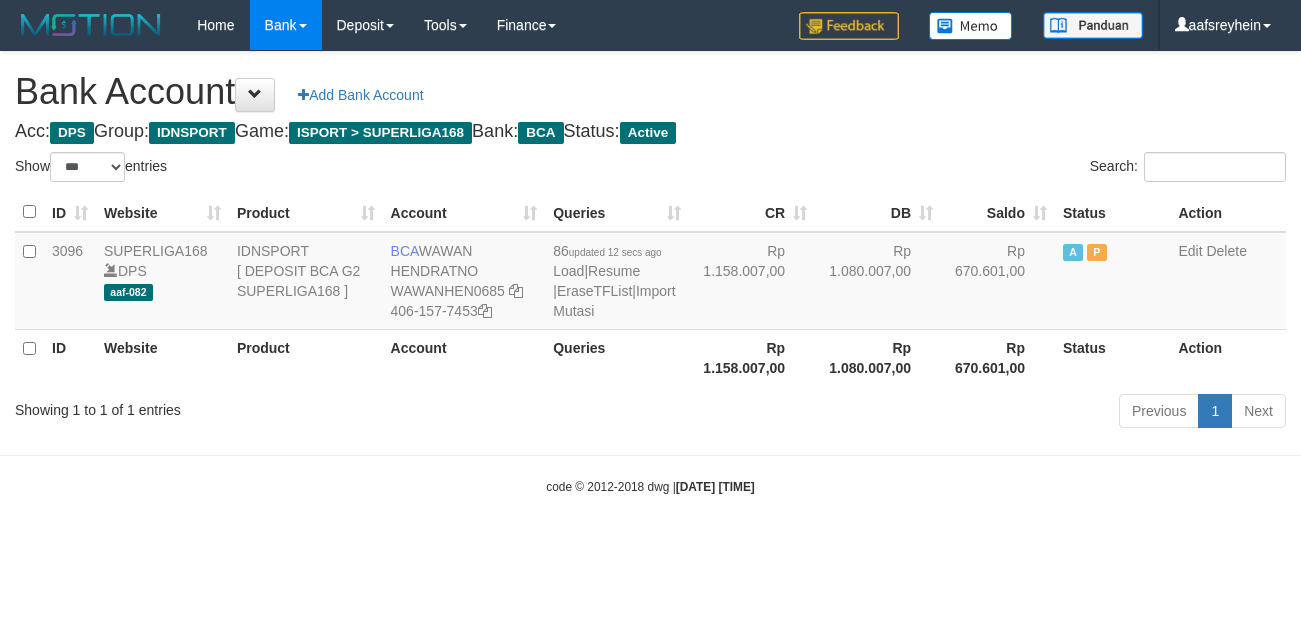 select on "***" 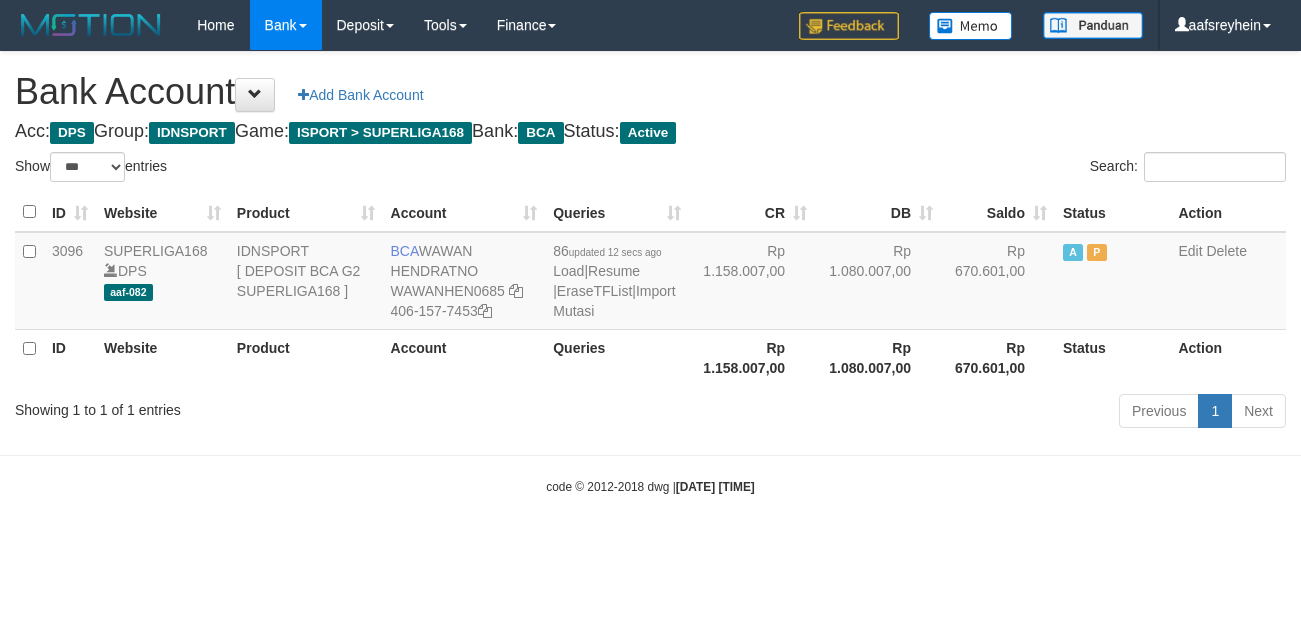 scroll, scrollTop: 0, scrollLeft: 0, axis: both 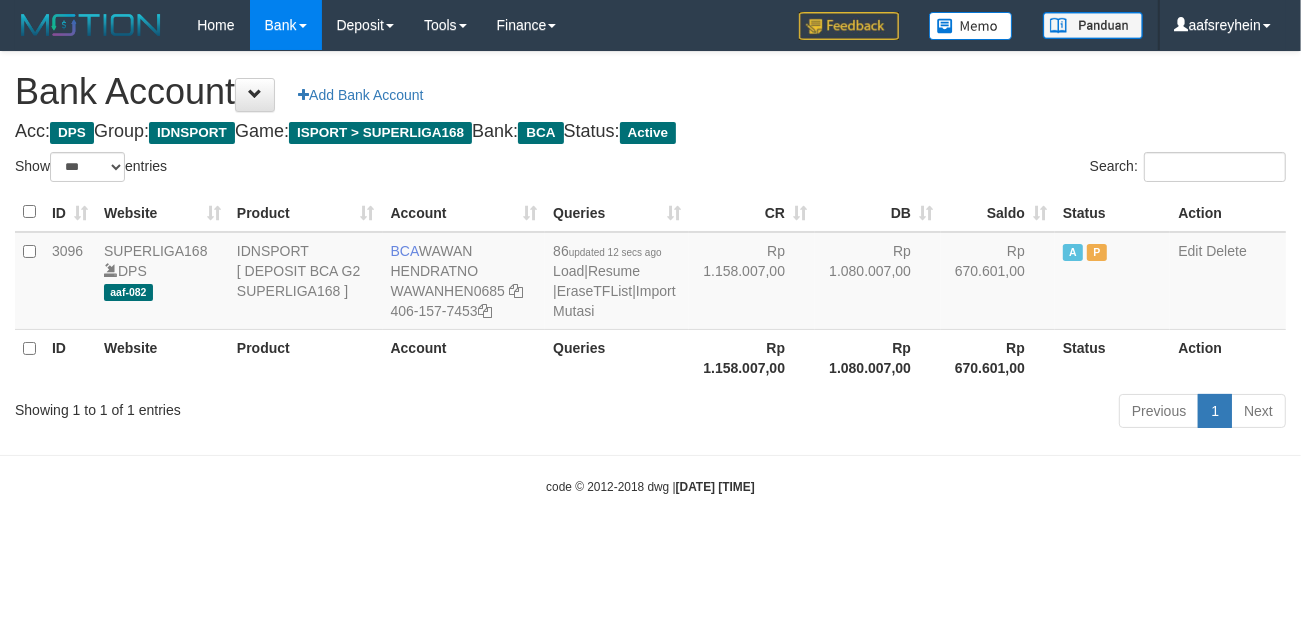 click on "code © 2012-2018 dwg |  2025/07/12 08:02:34" at bounding box center (650, 486) 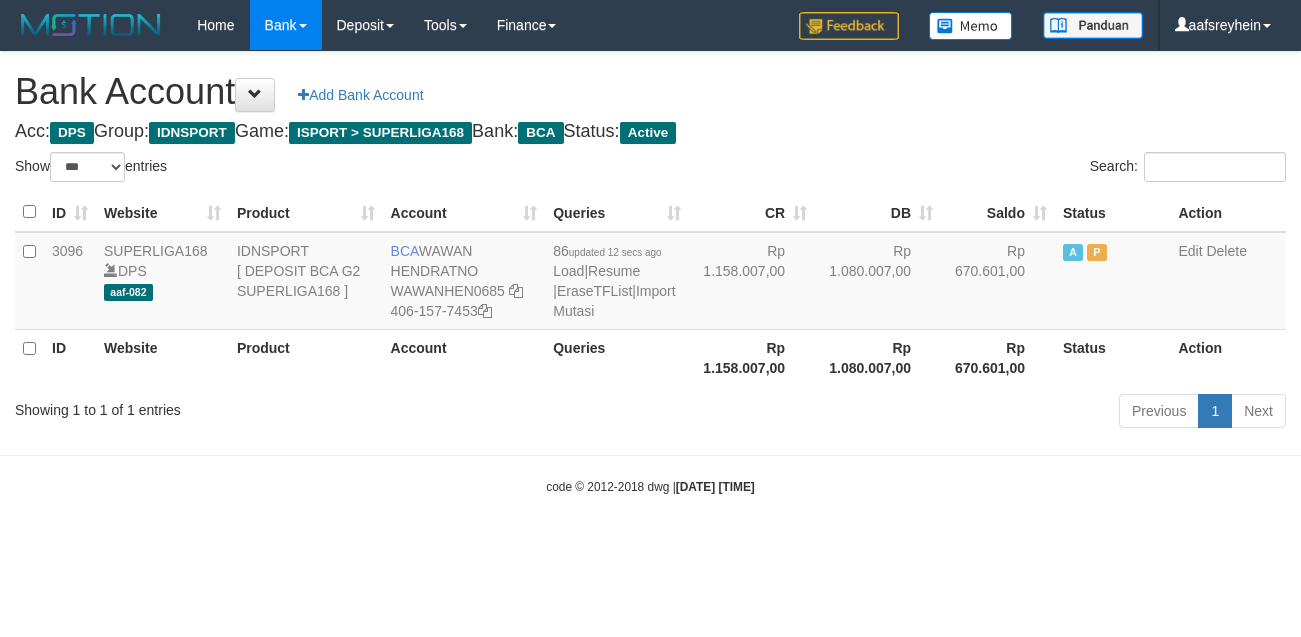 select on "***" 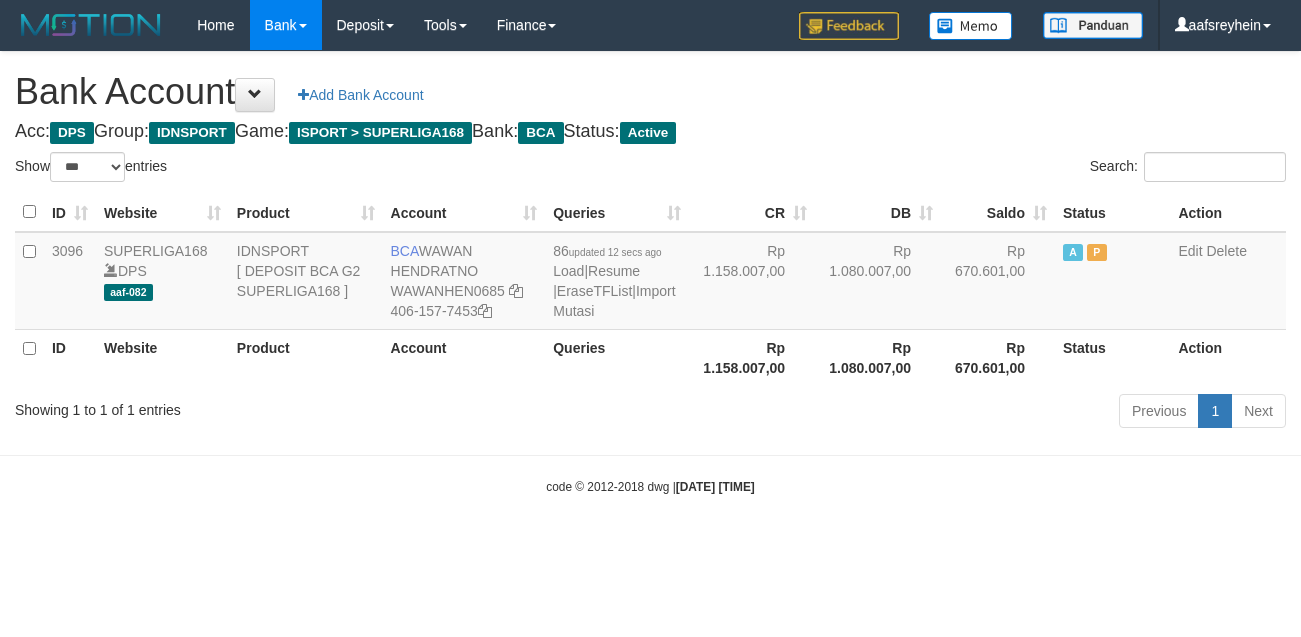 scroll, scrollTop: 0, scrollLeft: 0, axis: both 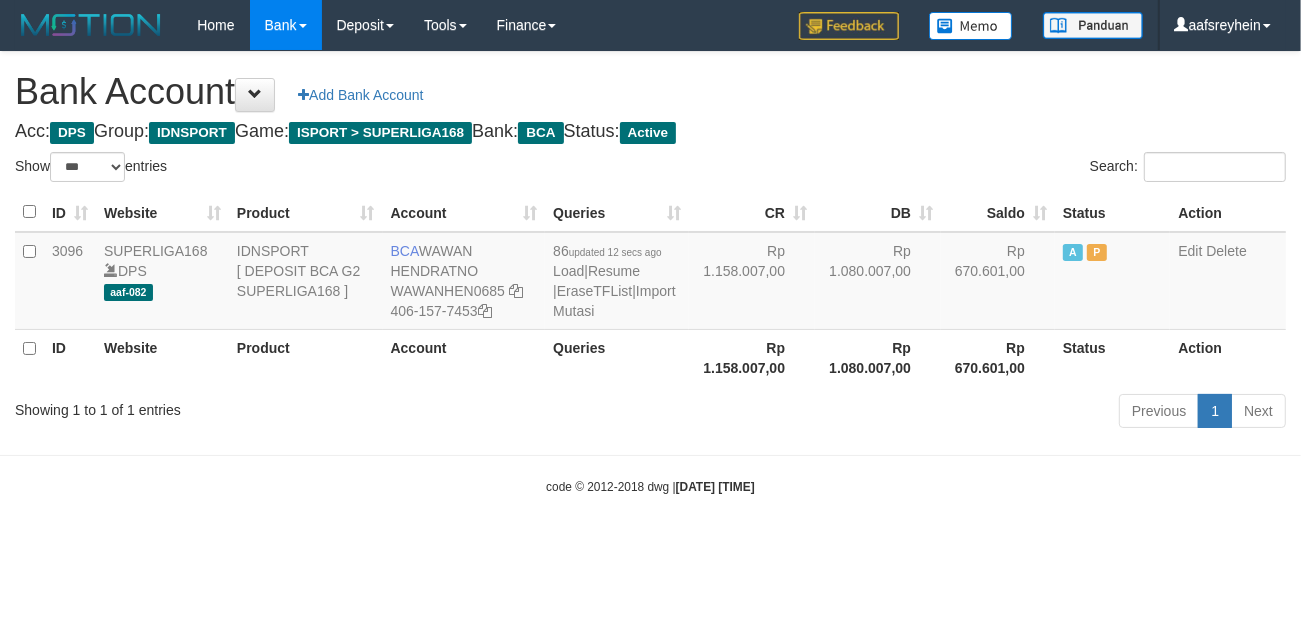 click on "Toggle navigation
Home
Bank
Account List
Load
By Website
Group
[ISPORT]													SUPERLIGA168
By Load Group (DPS)
-" at bounding box center (650, 273) 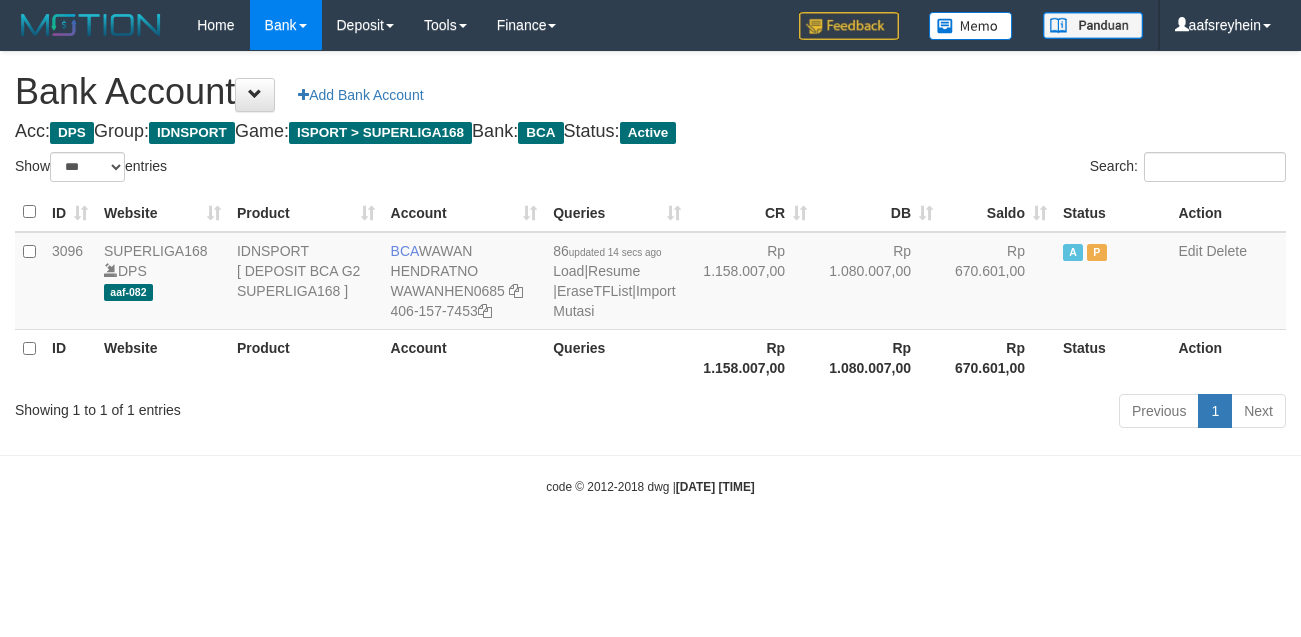 select on "***" 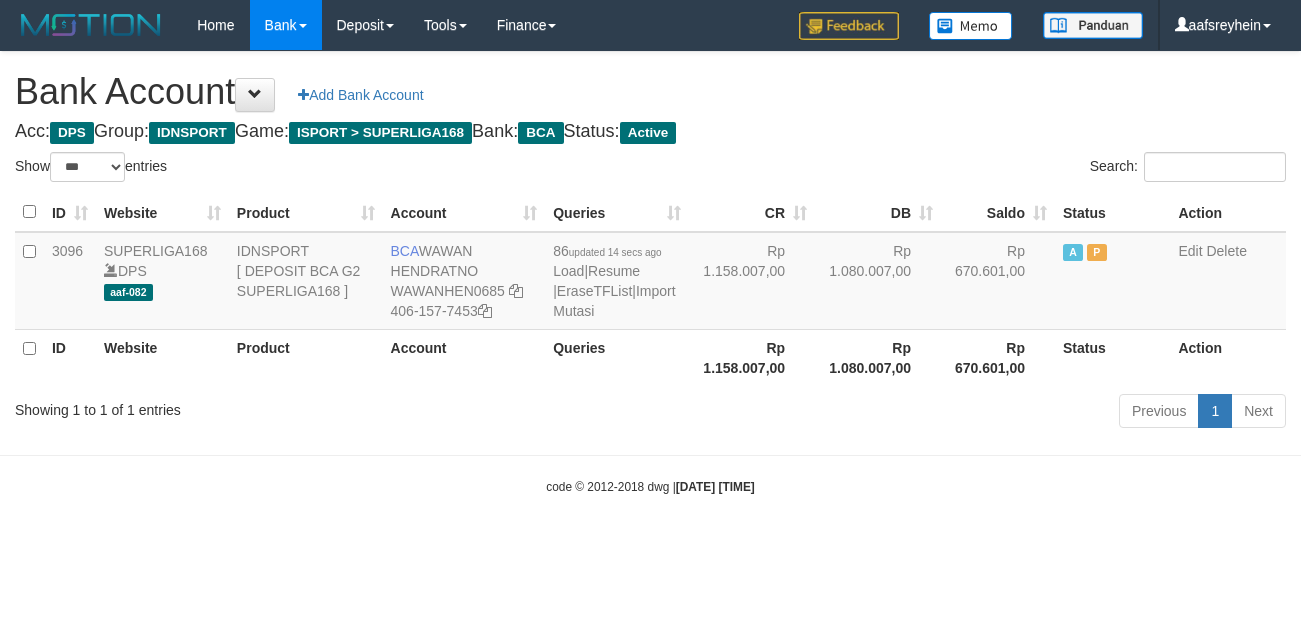 scroll, scrollTop: 0, scrollLeft: 0, axis: both 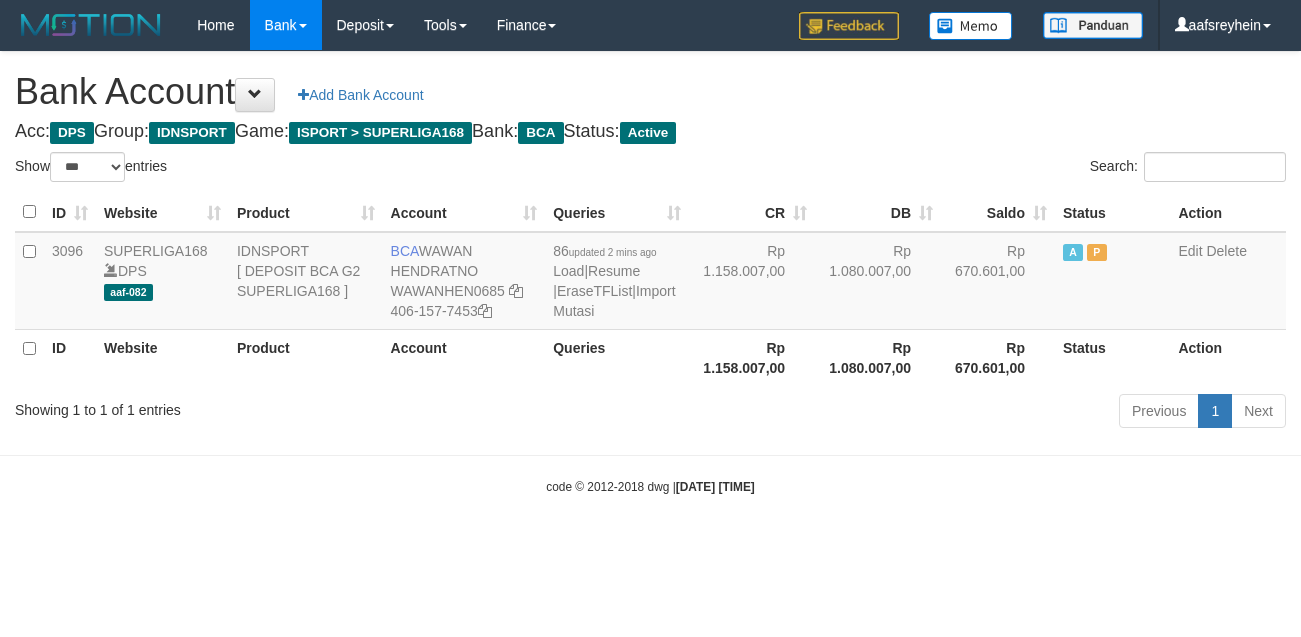 select on "***" 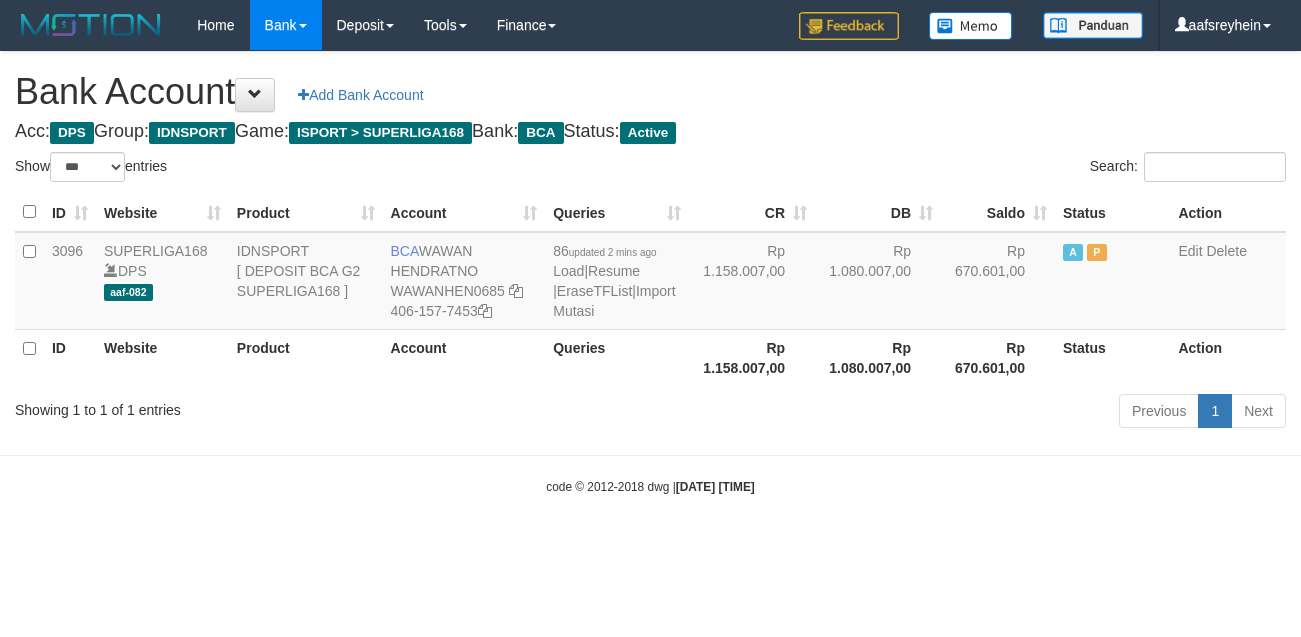 scroll, scrollTop: 0, scrollLeft: 0, axis: both 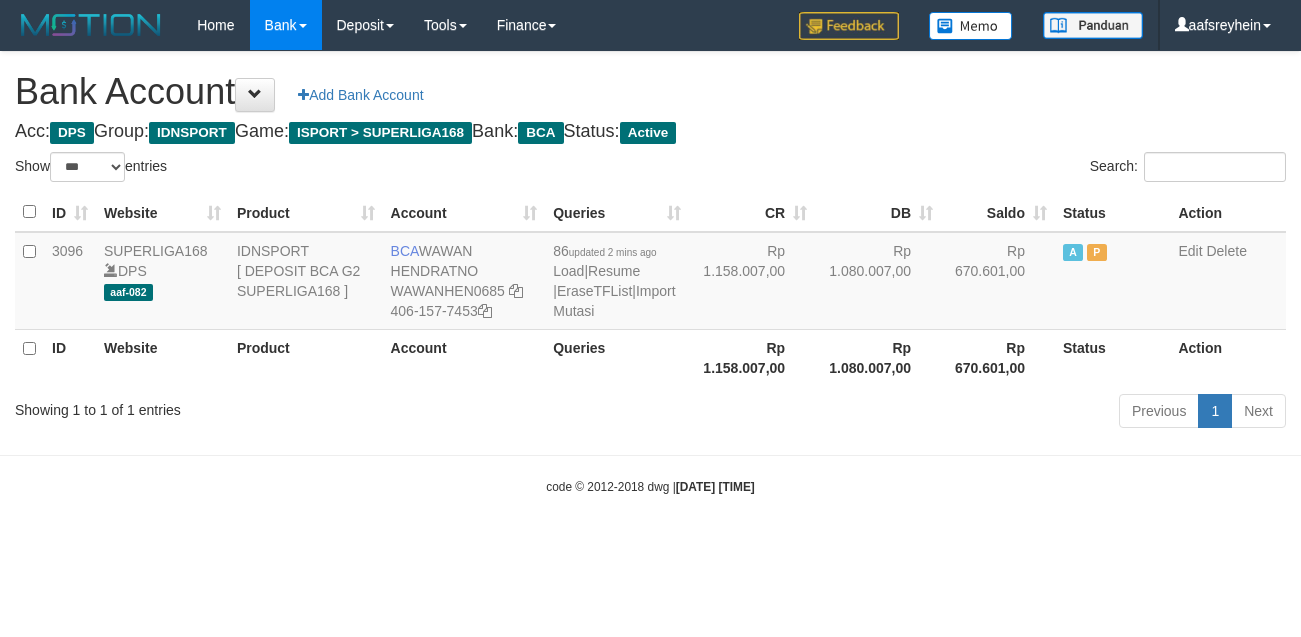 select on "***" 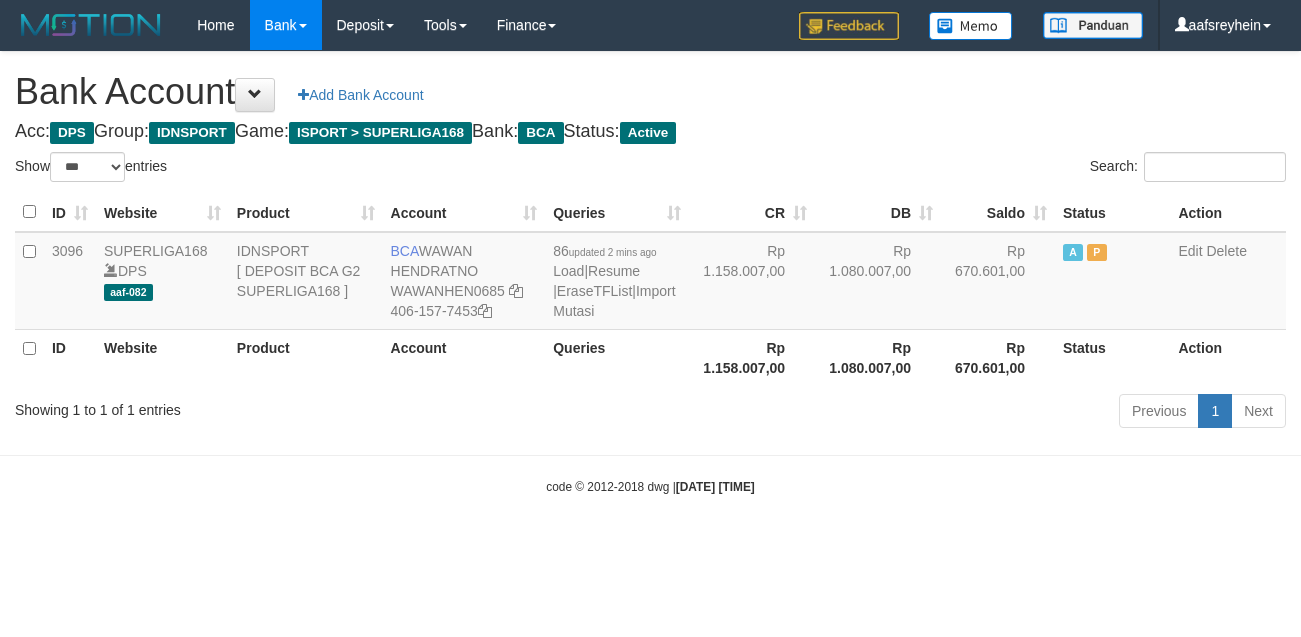 scroll, scrollTop: 0, scrollLeft: 0, axis: both 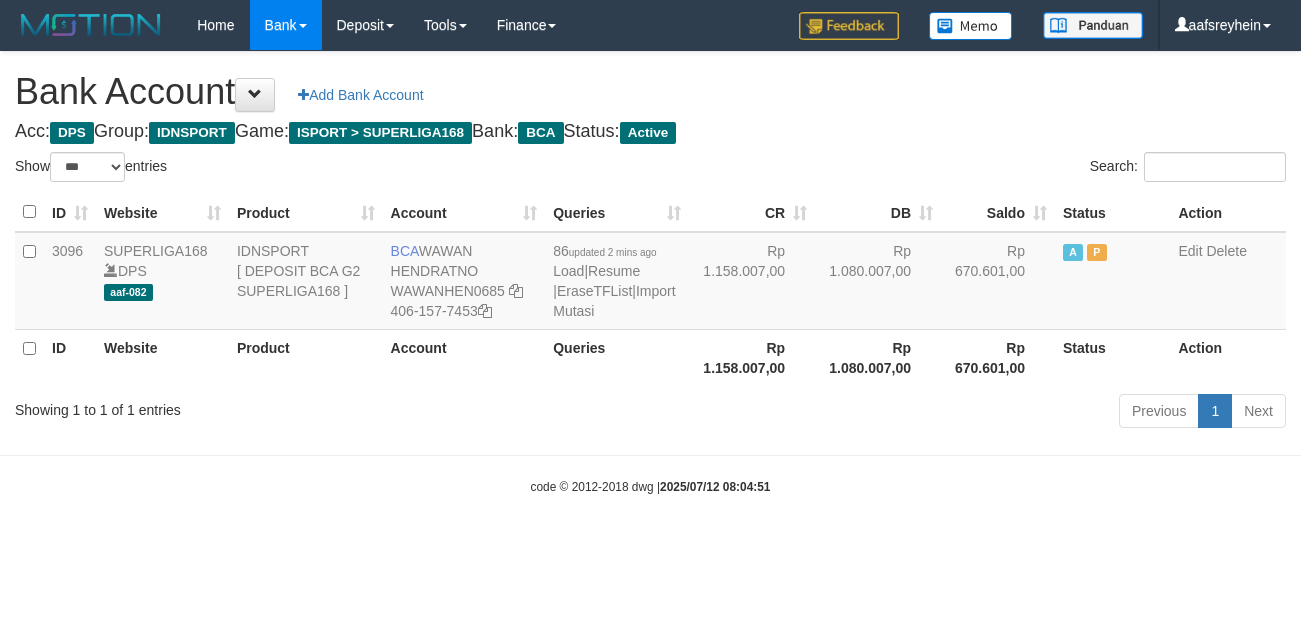 select on "***" 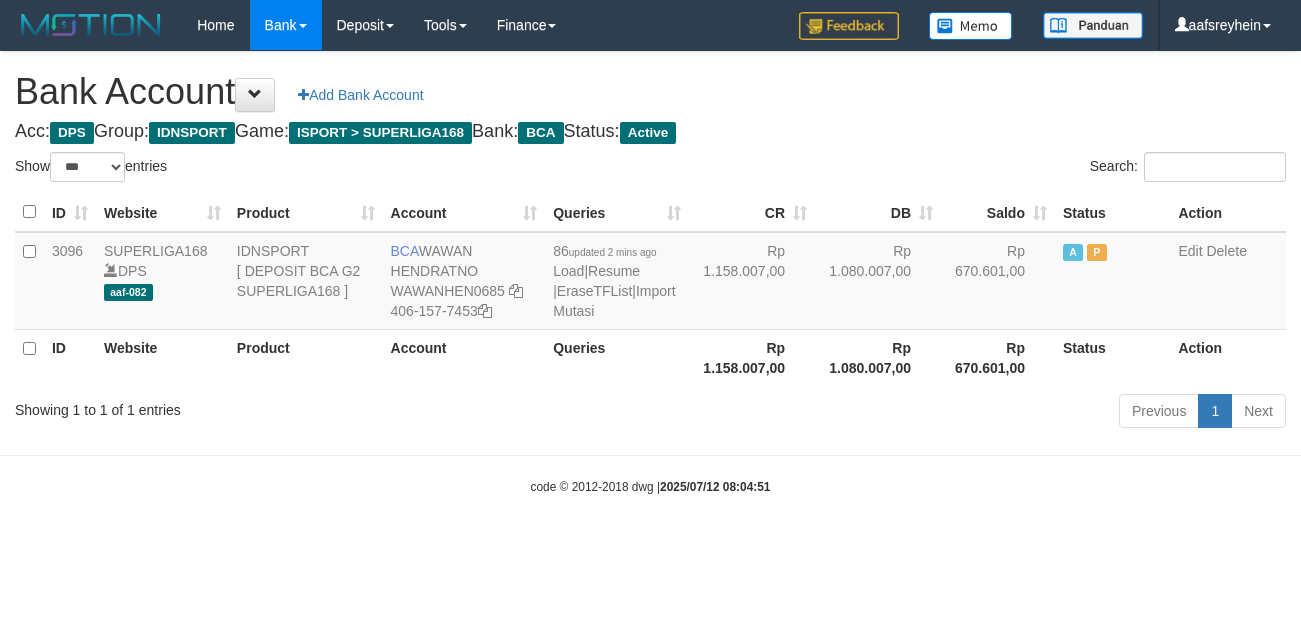 scroll, scrollTop: 0, scrollLeft: 0, axis: both 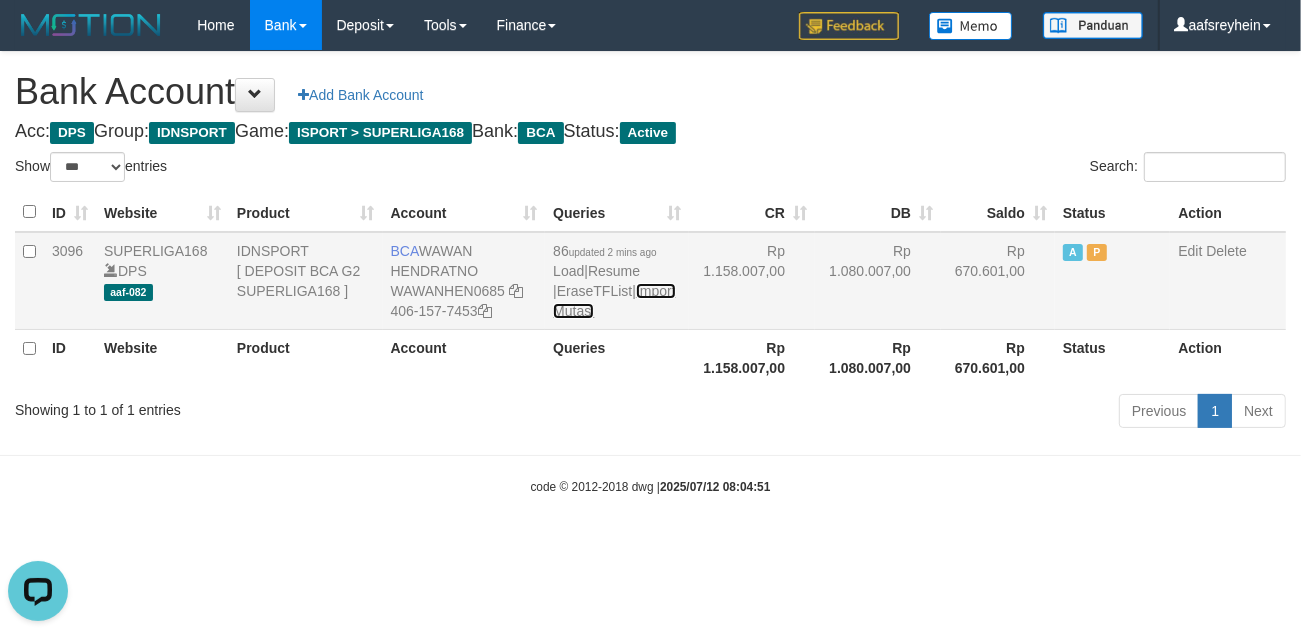 click on "Import Mutasi" at bounding box center [614, 301] 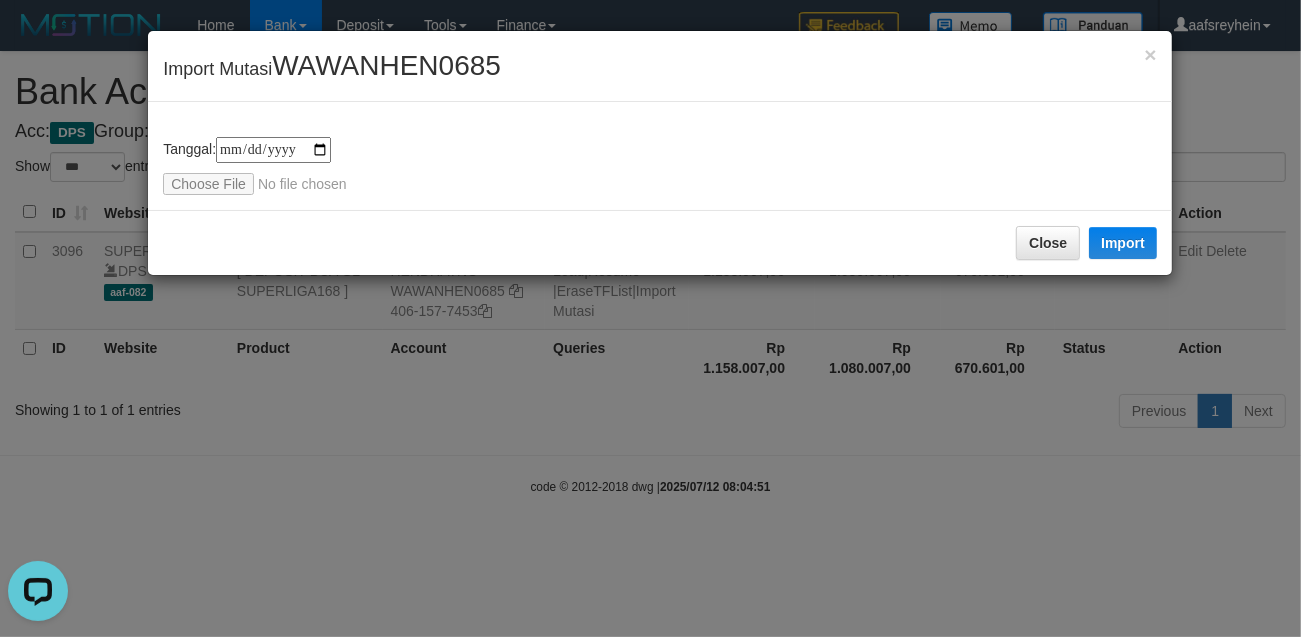 type on "**********" 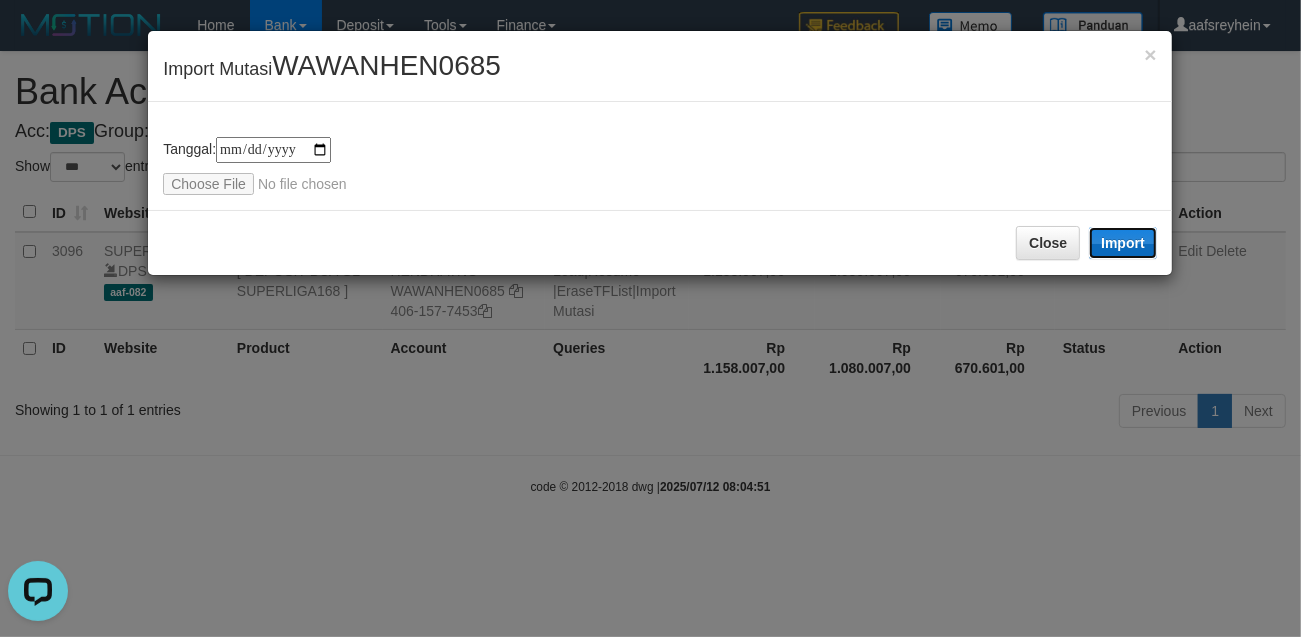 click on "Import" at bounding box center (1123, 243) 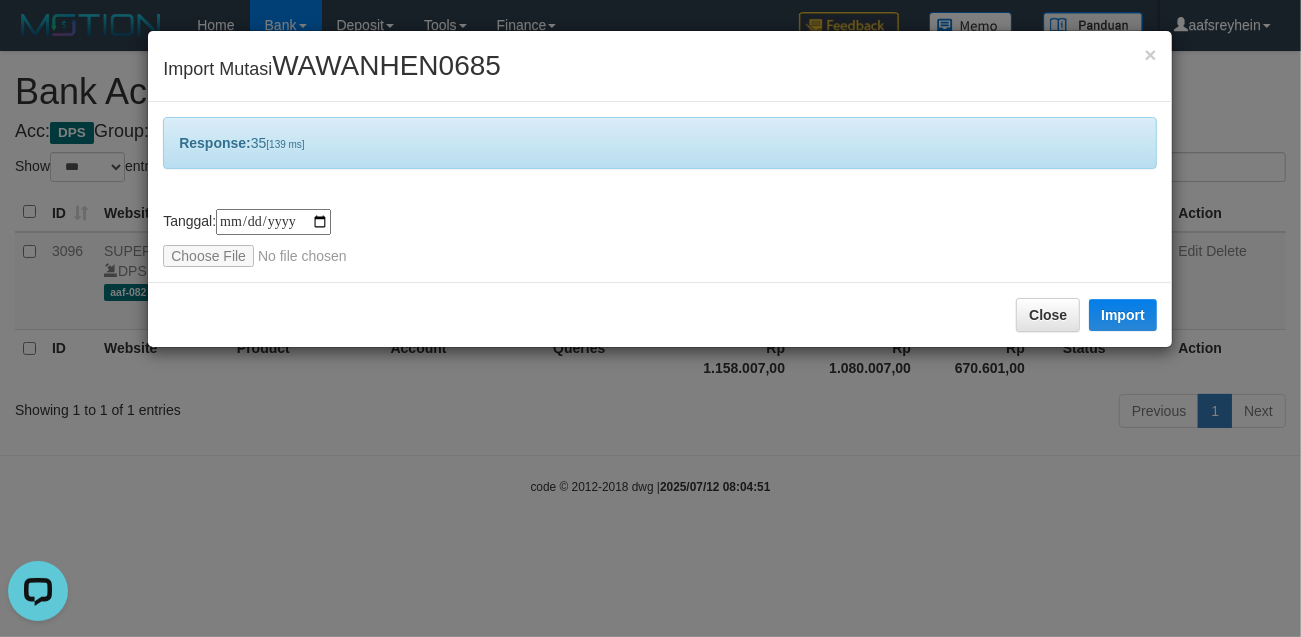 click on "**********" at bounding box center [660, 192] 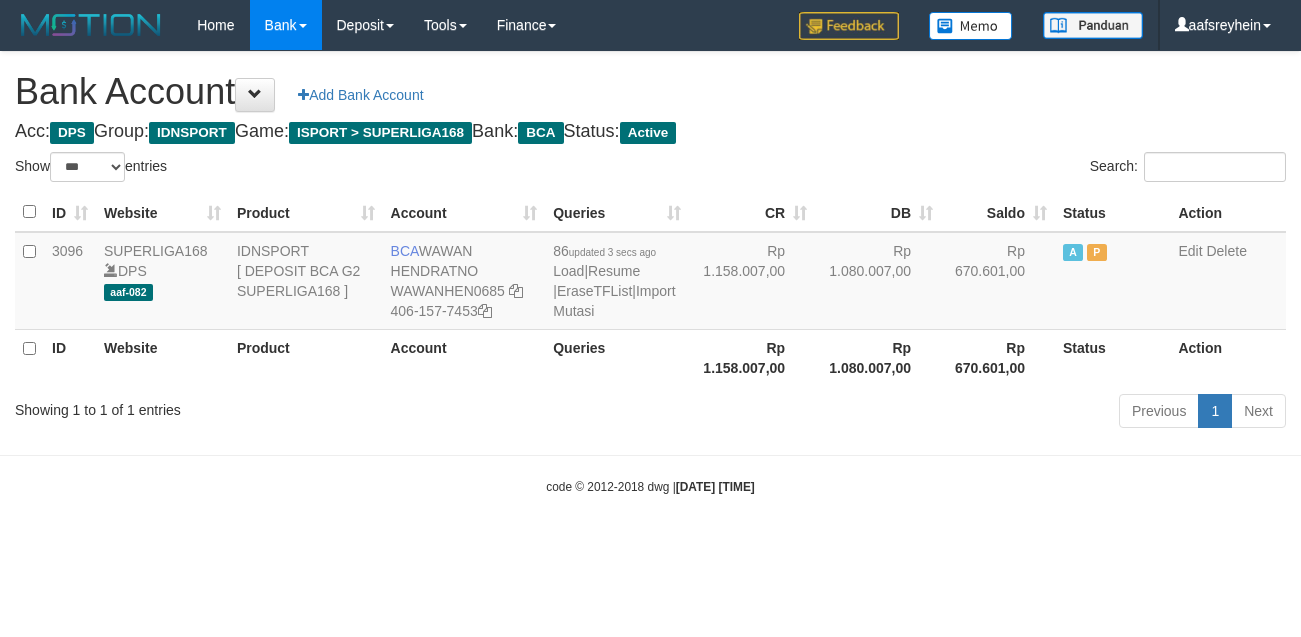 select on "***" 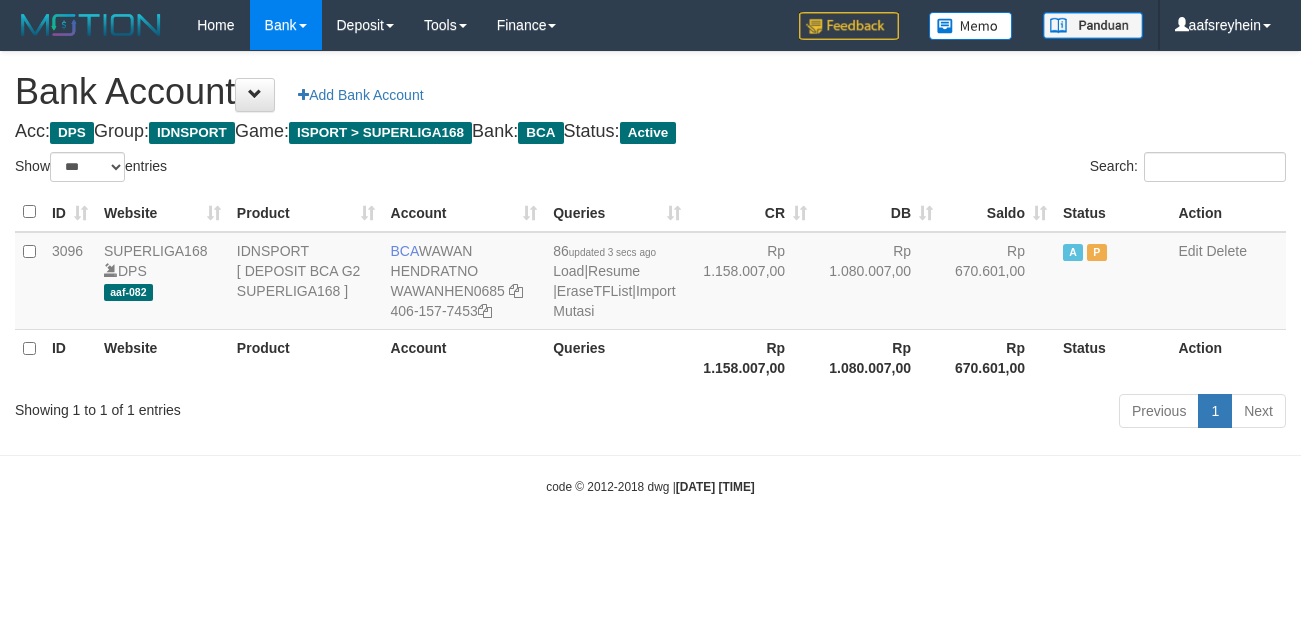 scroll, scrollTop: 0, scrollLeft: 0, axis: both 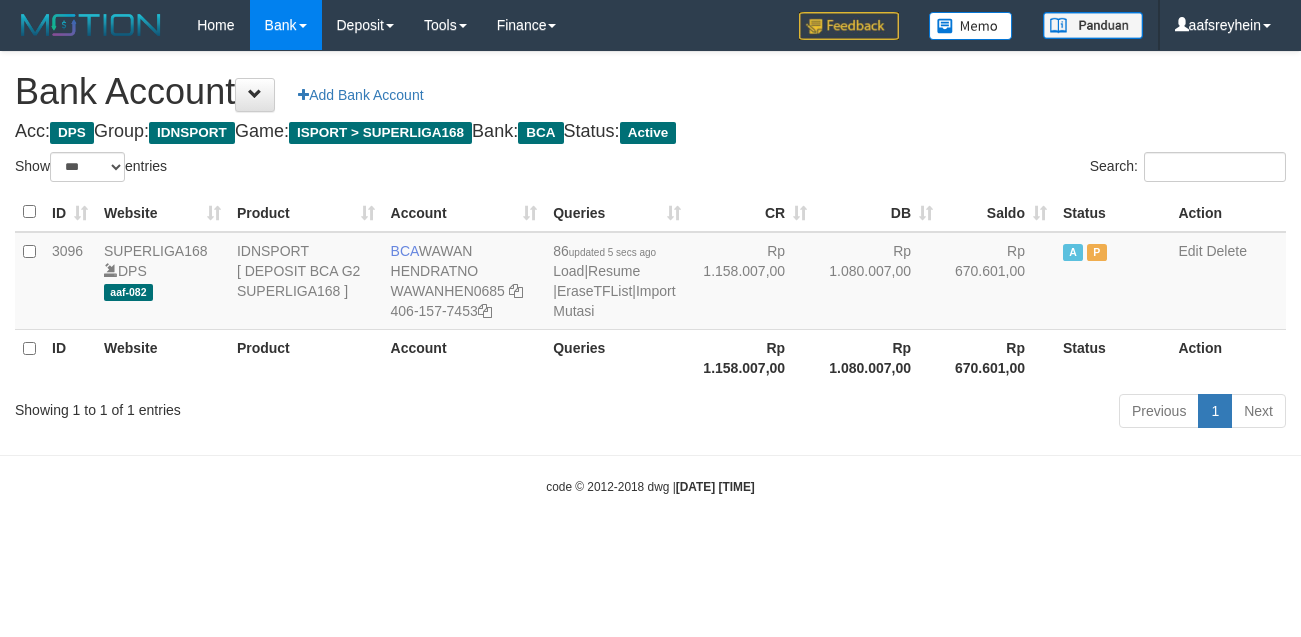 select on "***" 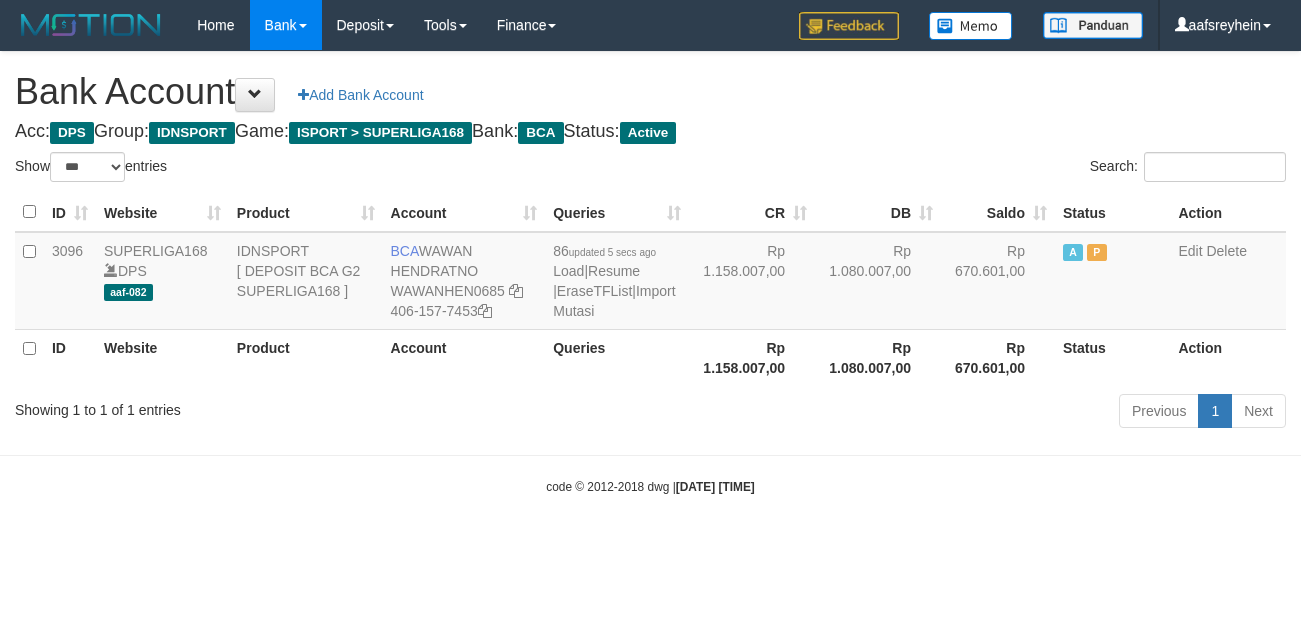 scroll, scrollTop: 0, scrollLeft: 0, axis: both 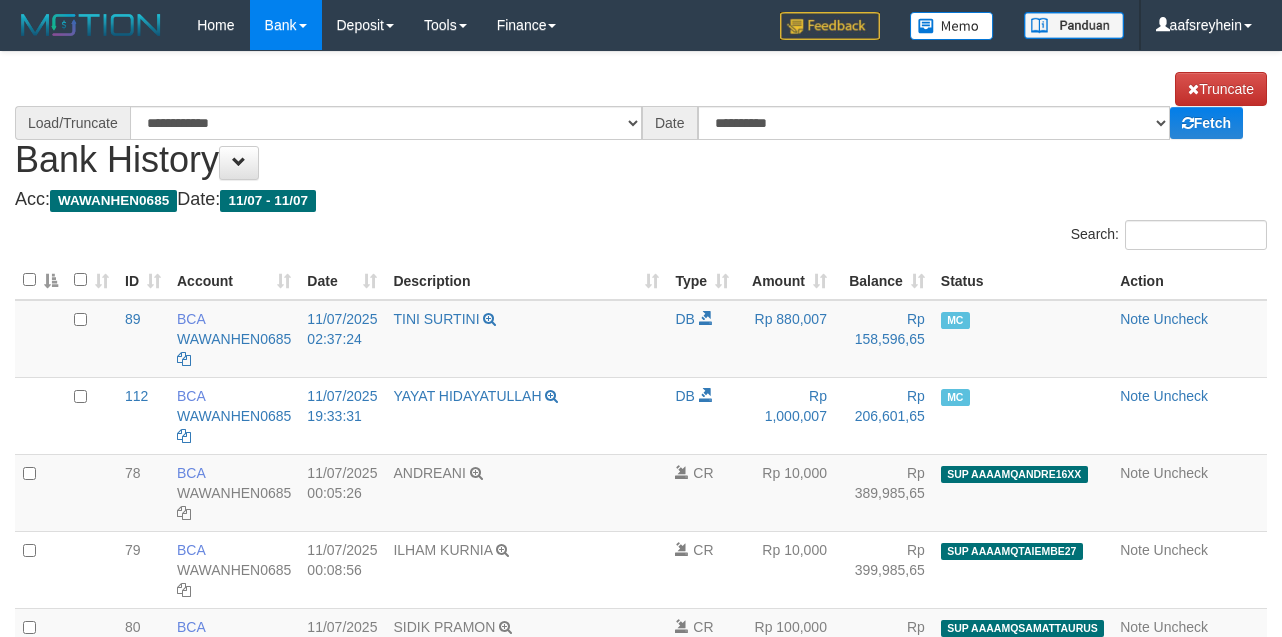 select on "****" 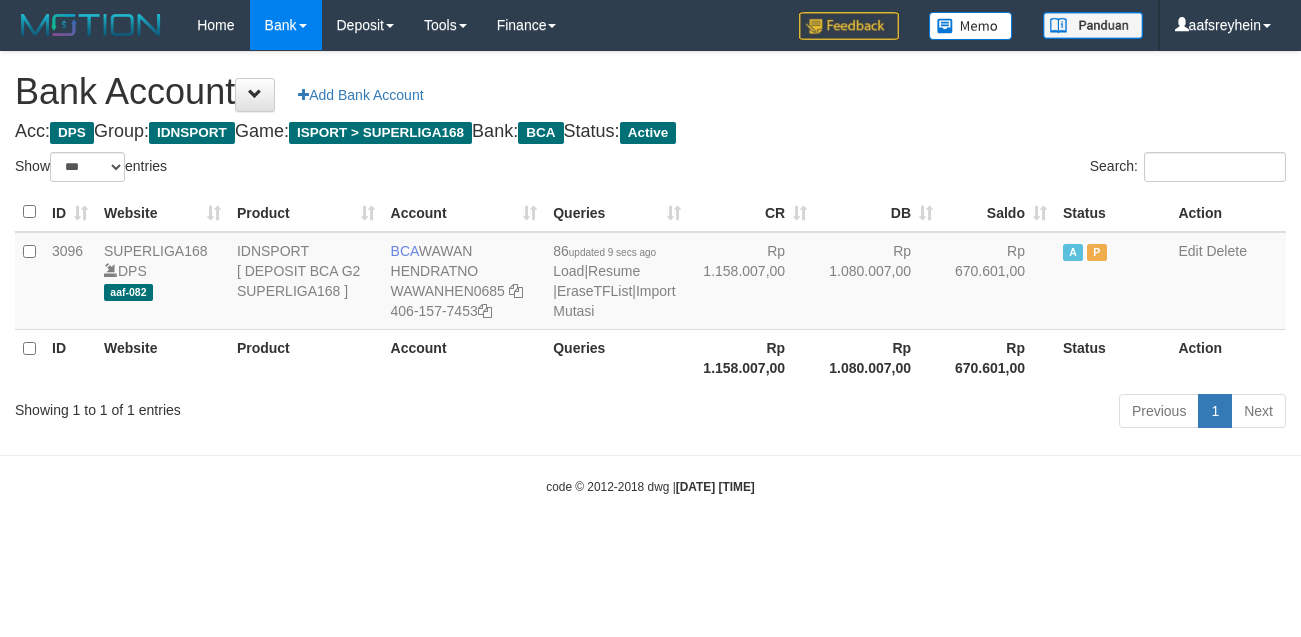 select on "***" 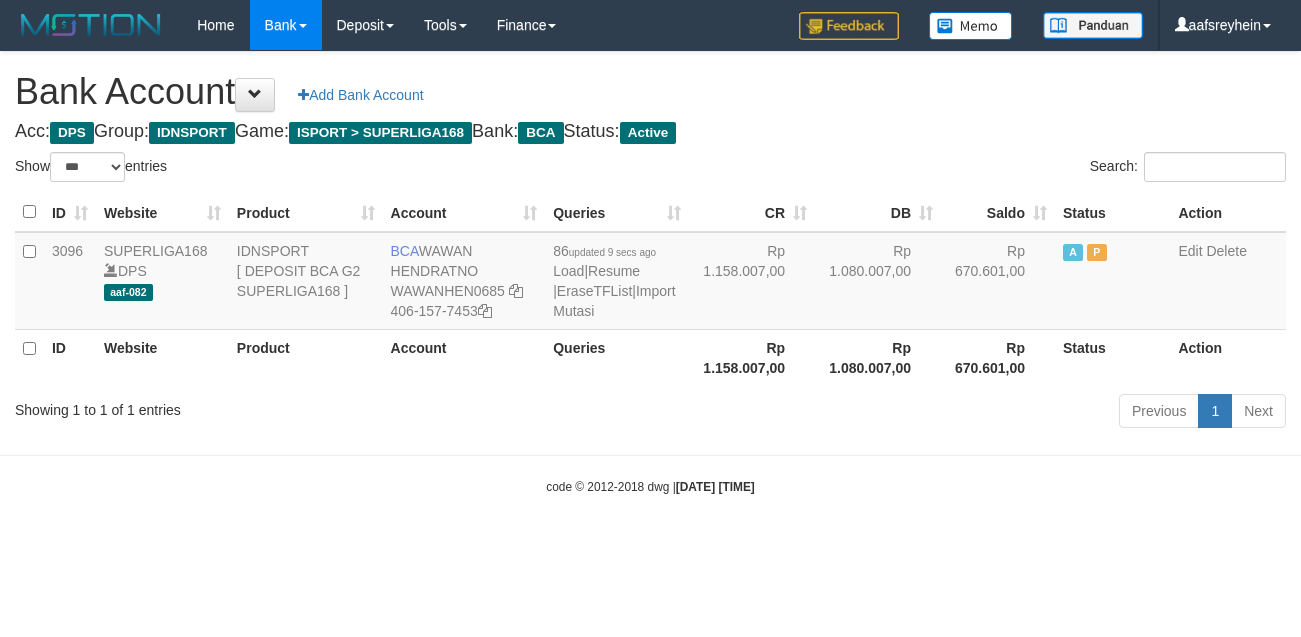 scroll, scrollTop: 0, scrollLeft: 0, axis: both 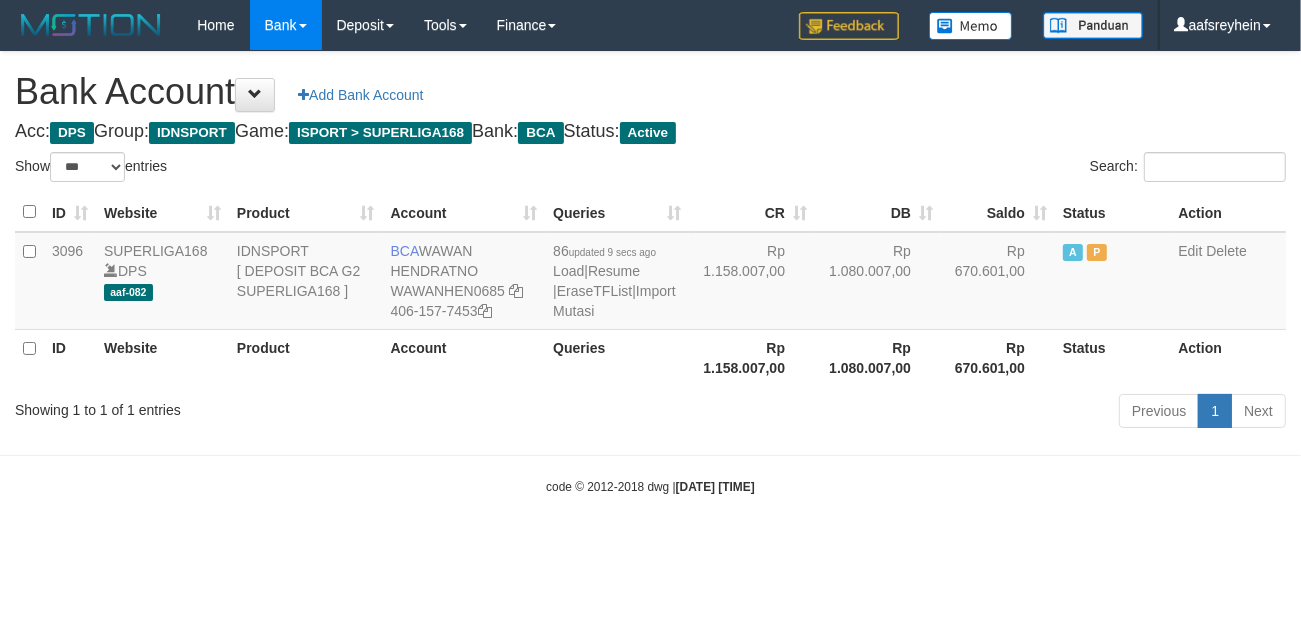 click on "Toggle navigation
Home
Bank
Account List
Load
By Website
Group
[ISPORT]													SUPERLIGA168
By Load Group (DPS)
-" at bounding box center [650, 273] 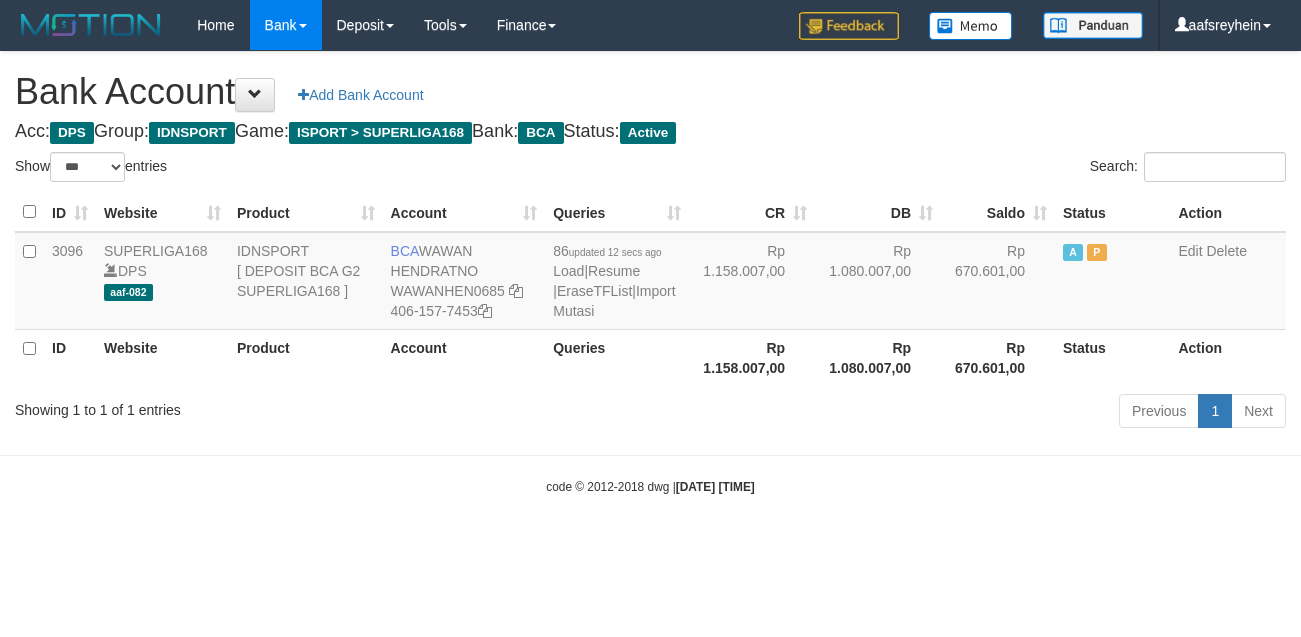 select on "***" 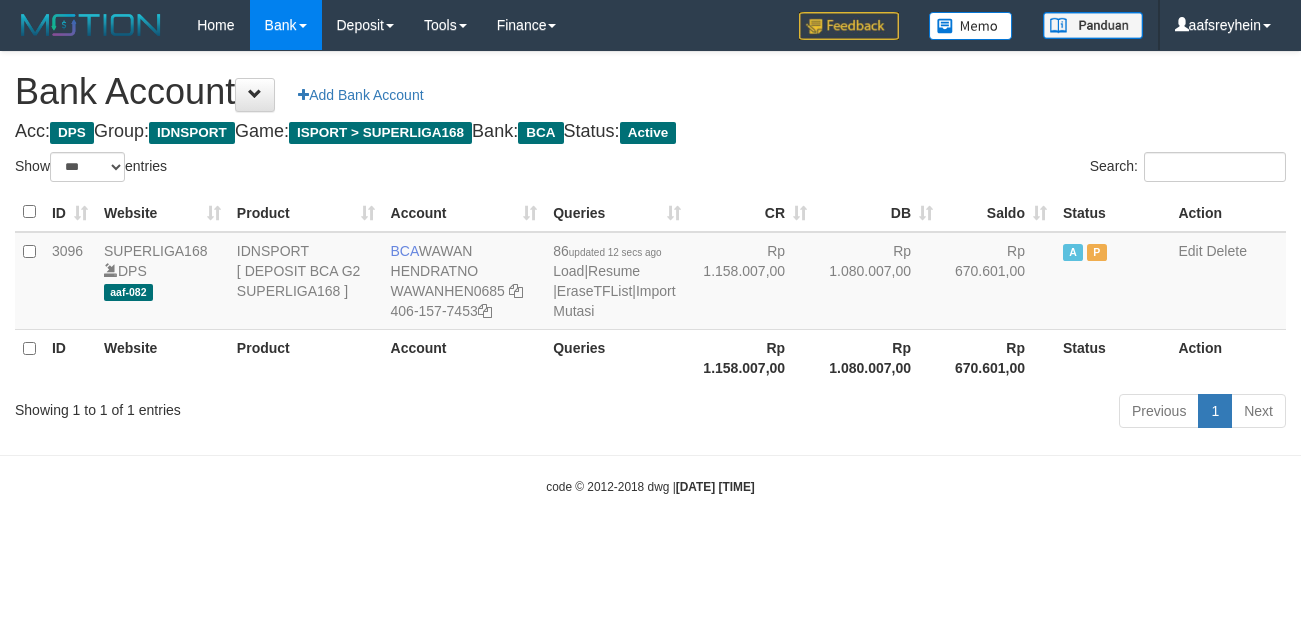 scroll, scrollTop: 0, scrollLeft: 0, axis: both 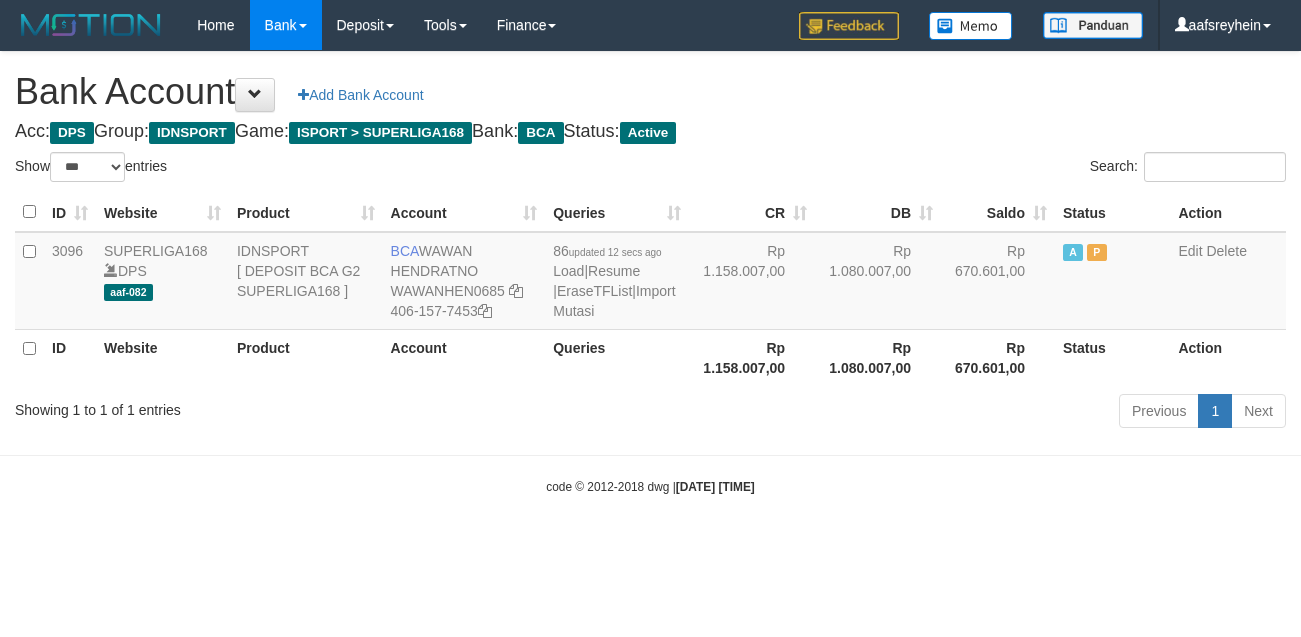 select on "***" 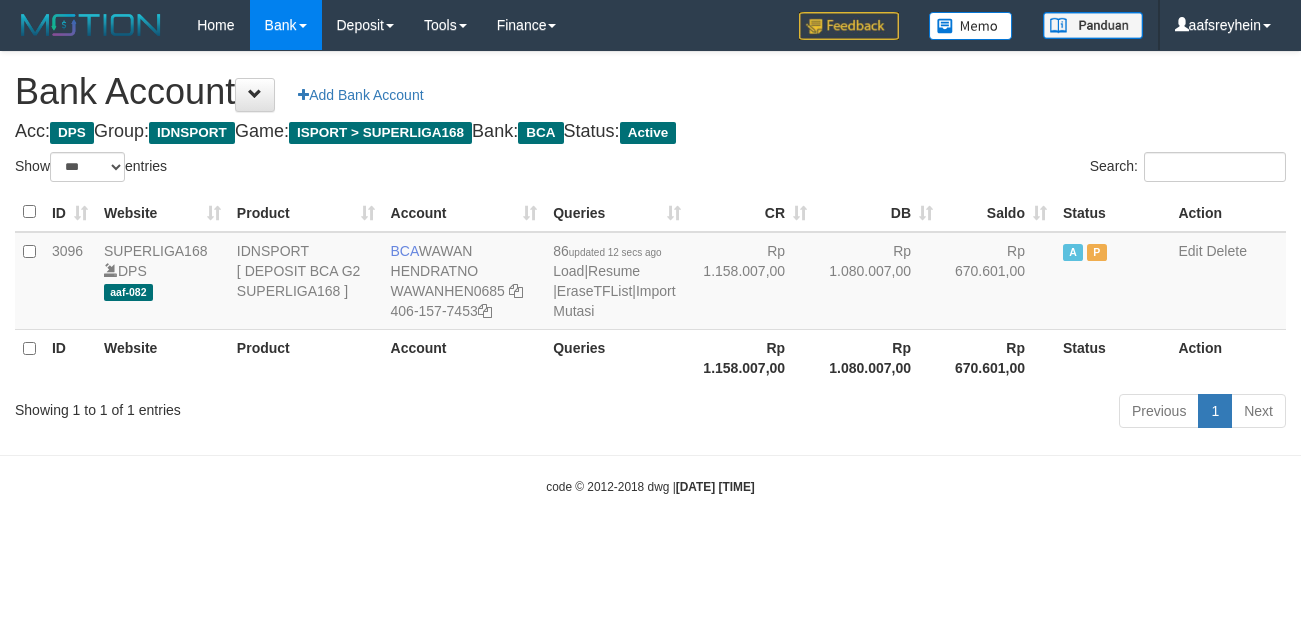 scroll, scrollTop: 0, scrollLeft: 0, axis: both 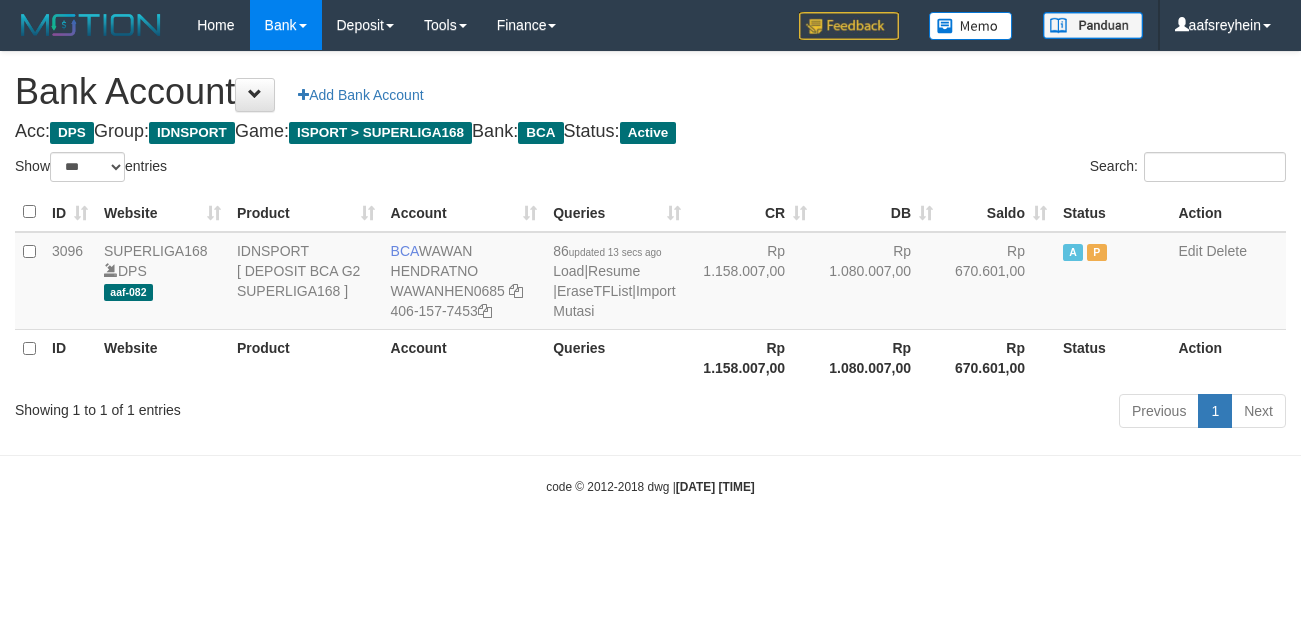 select on "***" 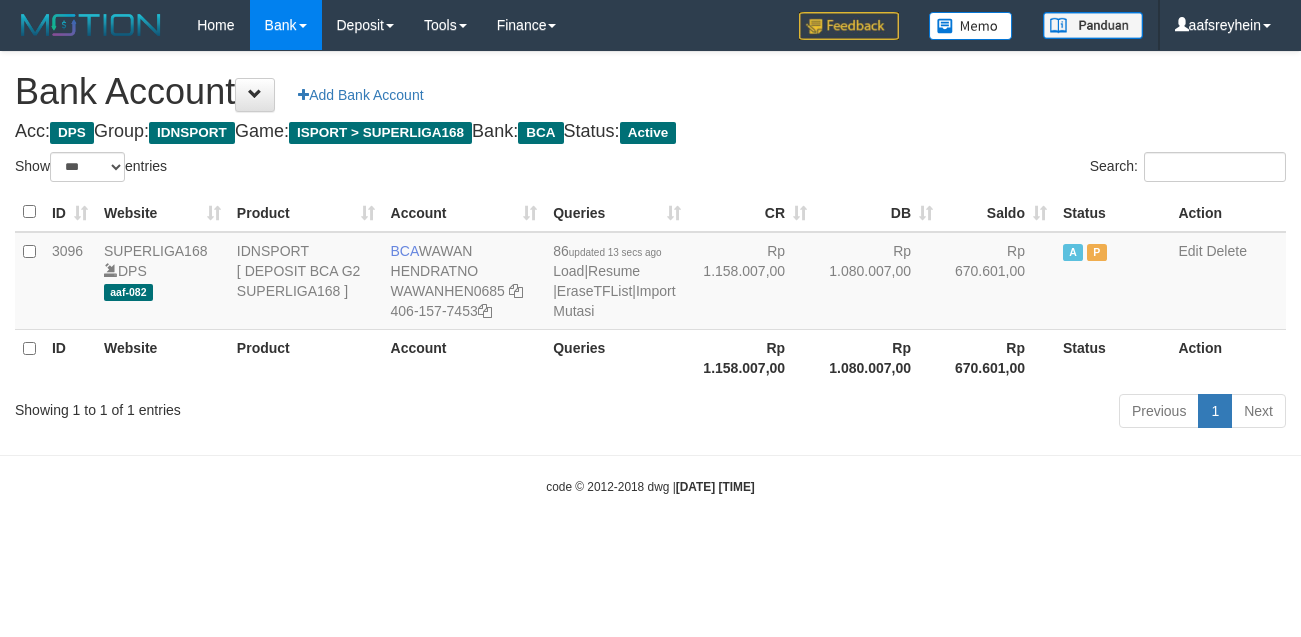 scroll, scrollTop: 0, scrollLeft: 0, axis: both 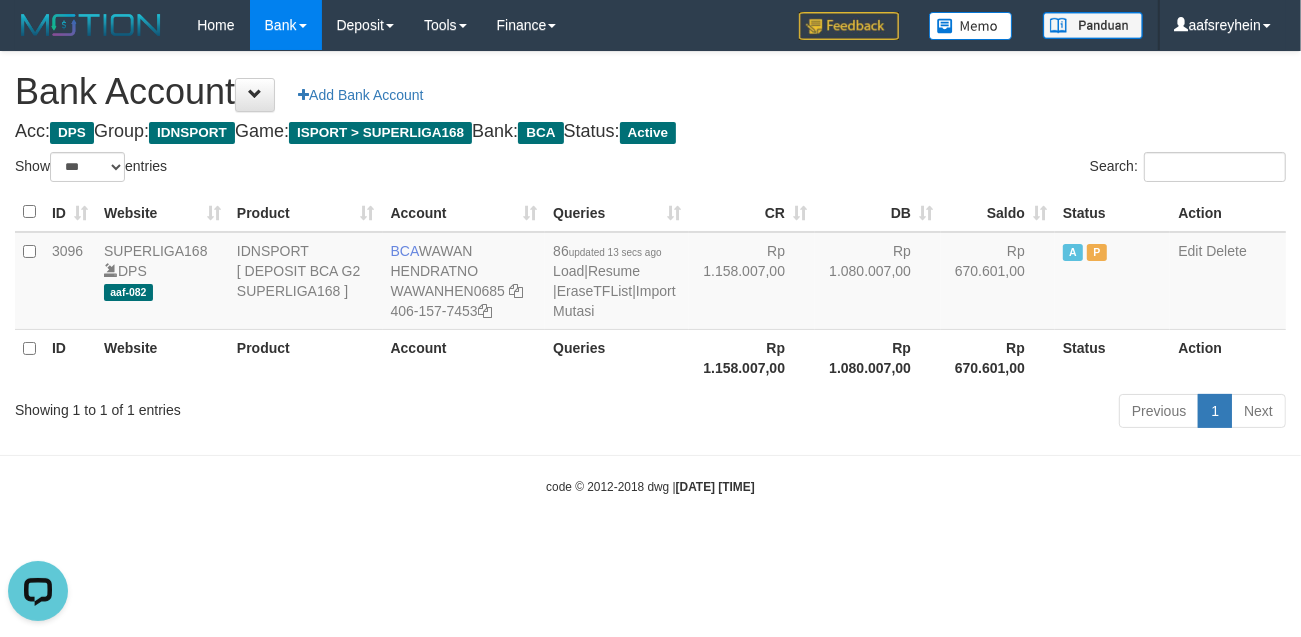 click on "Toggle navigation
Home
Bank
Account List
Load
By Website
Group
[ISPORT]													SUPERLIGA168
By Load Group (DPS)
-" at bounding box center (650, 273) 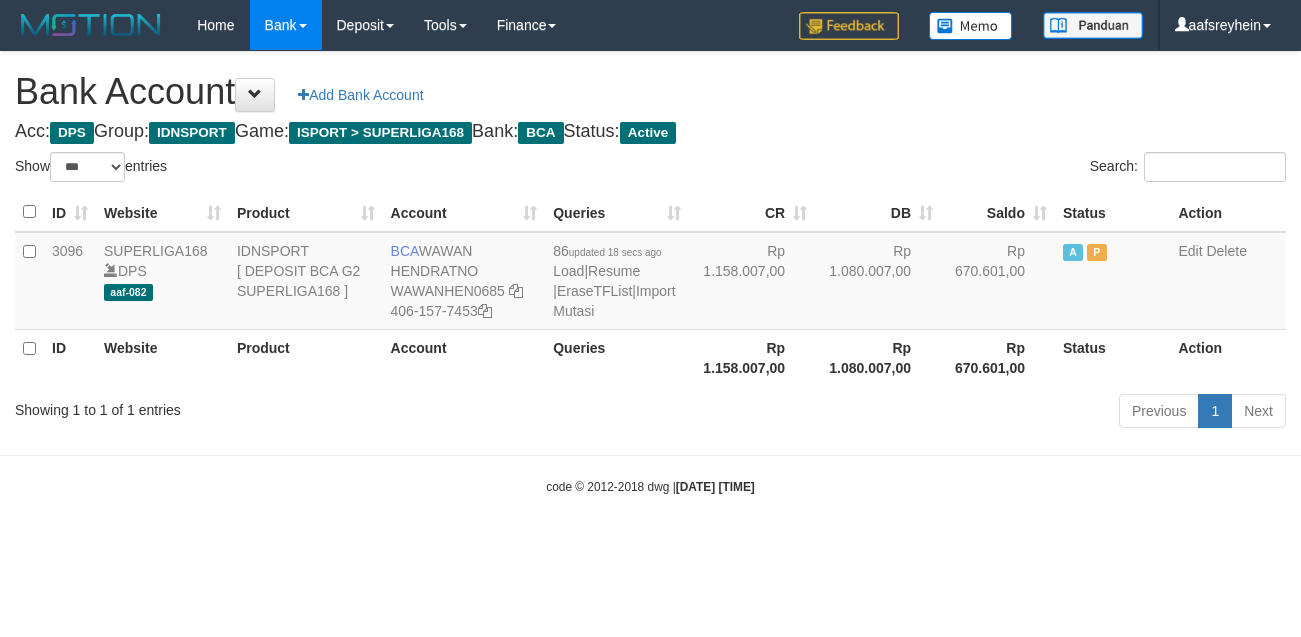 select on "***" 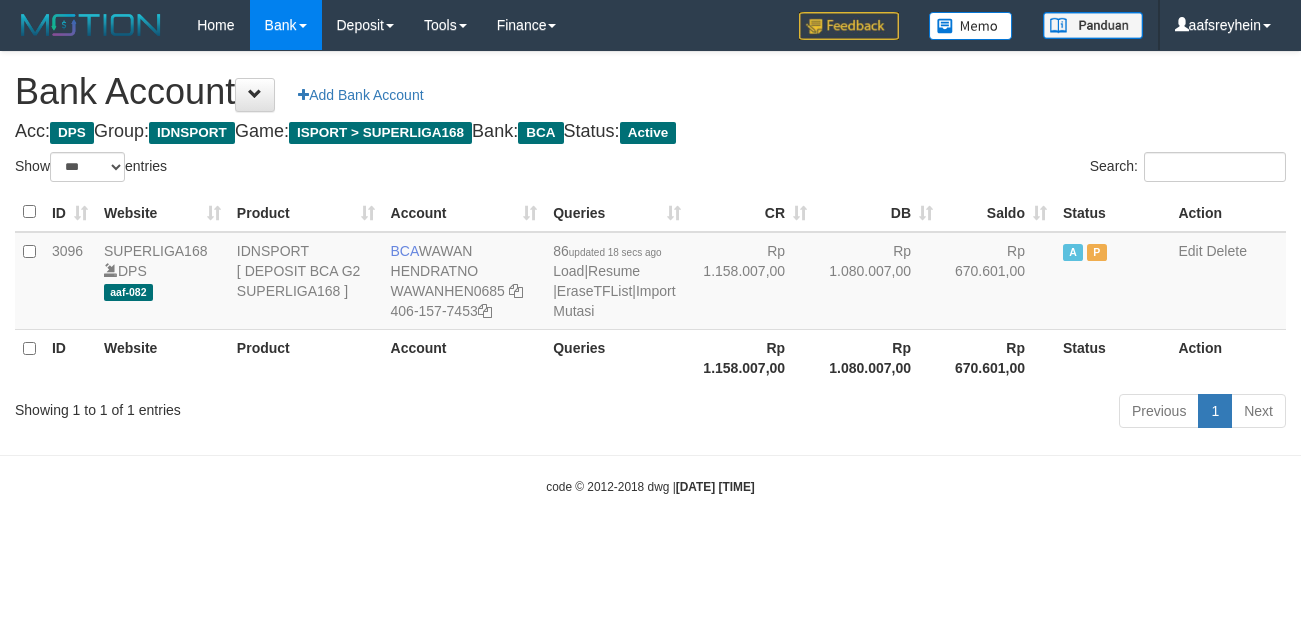 scroll, scrollTop: 0, scrollLeft: 0, axis: both 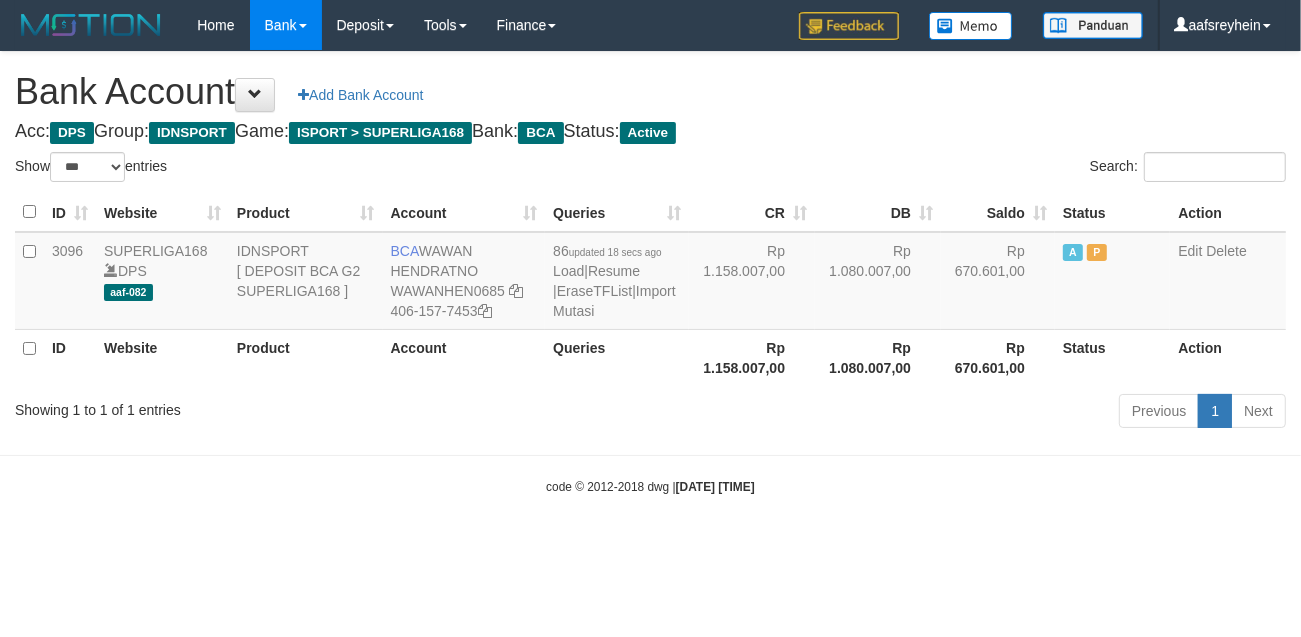 click on "Toggle navigation
Home
Bank
Account List
Load
By Website
Group
[ISPORT]													SUPERLIGA168
By Load Group (DPS)
-" at bounding box center [650, 273] 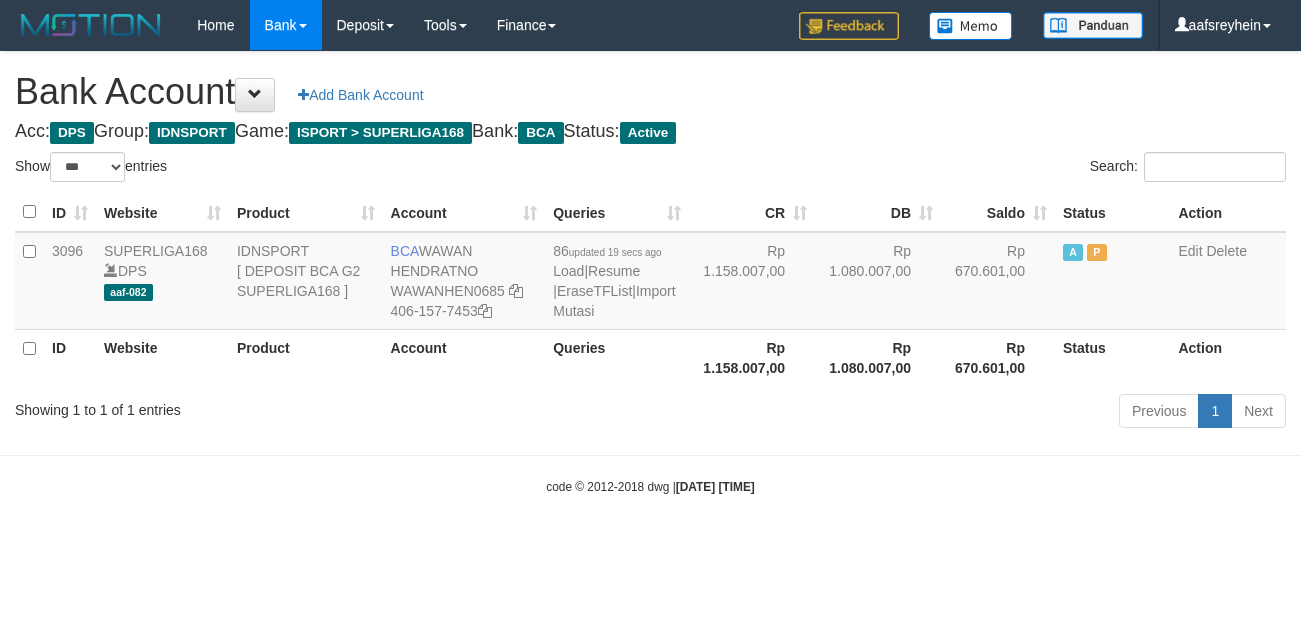 select on "***" 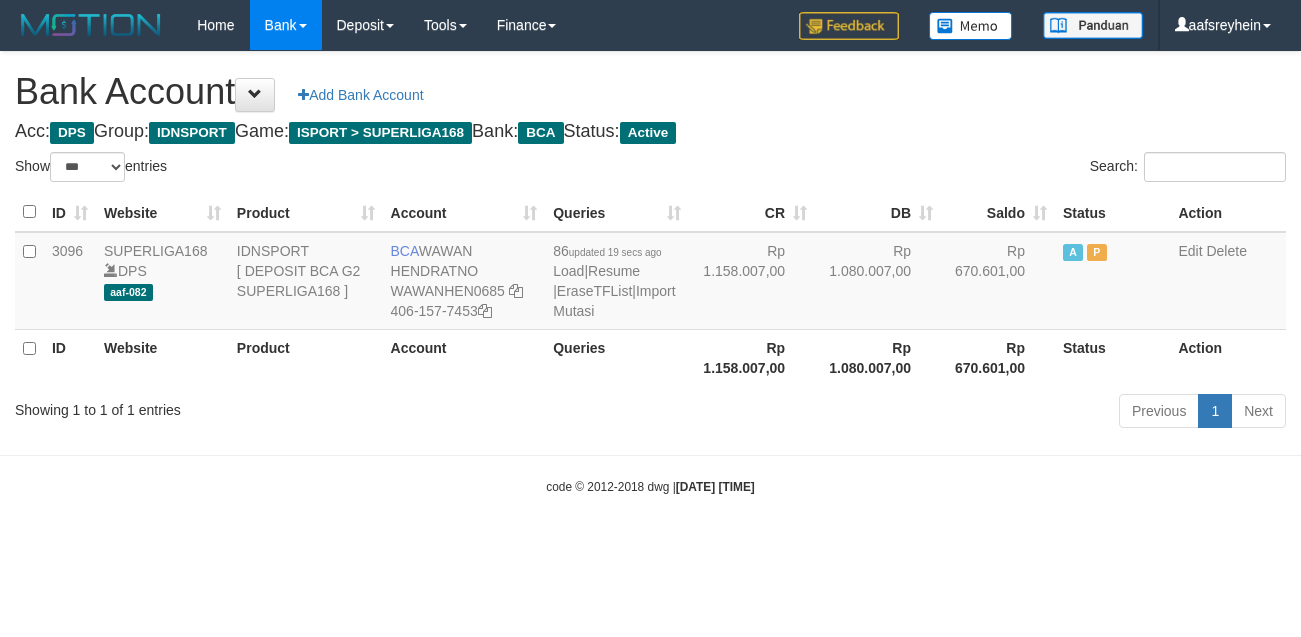 scroll, scrollTop: 0, scrollLeft: 0, axis: both 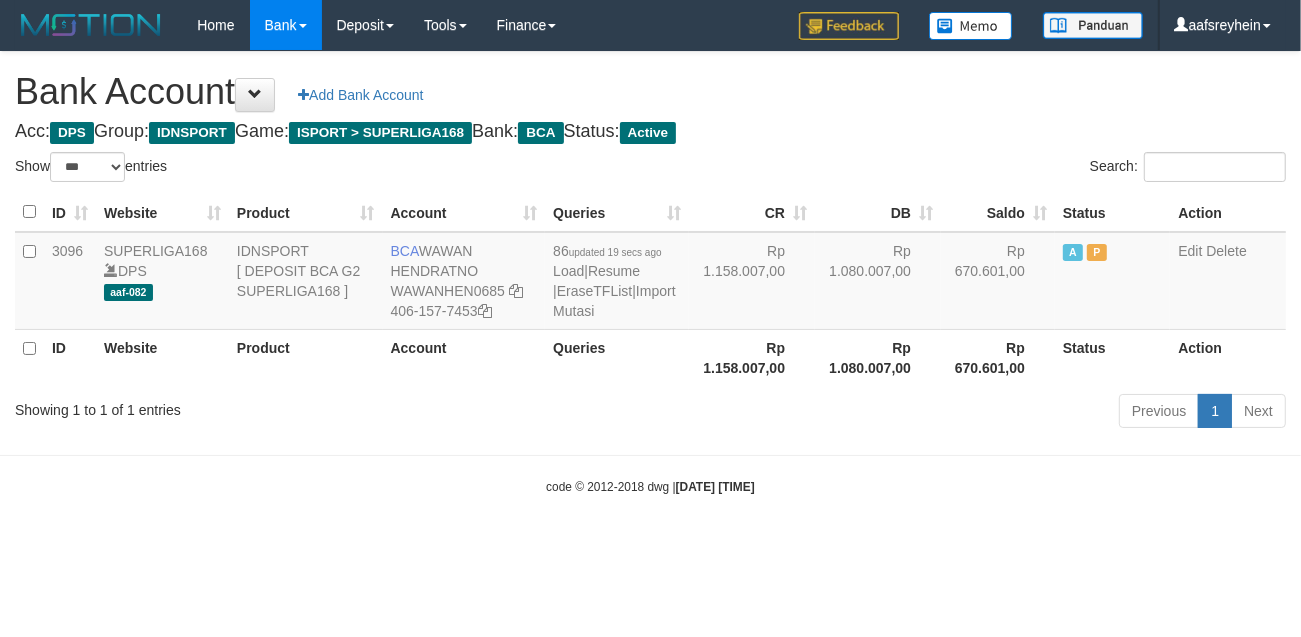 click on "Toggle navigation
Home
Bank
Account List
Load
By Website
Group
[ISPORT]													SUPERLIGA168
By Load Group (DPS)
-" at bounding box center [650, 273] 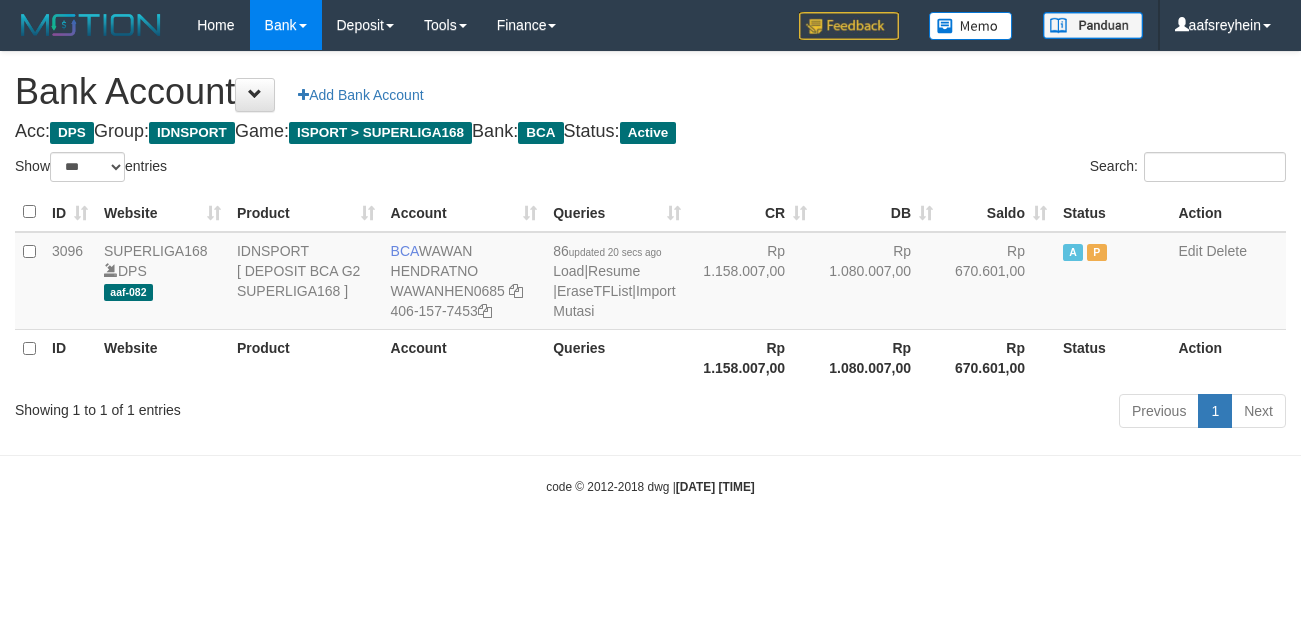 select on "***" 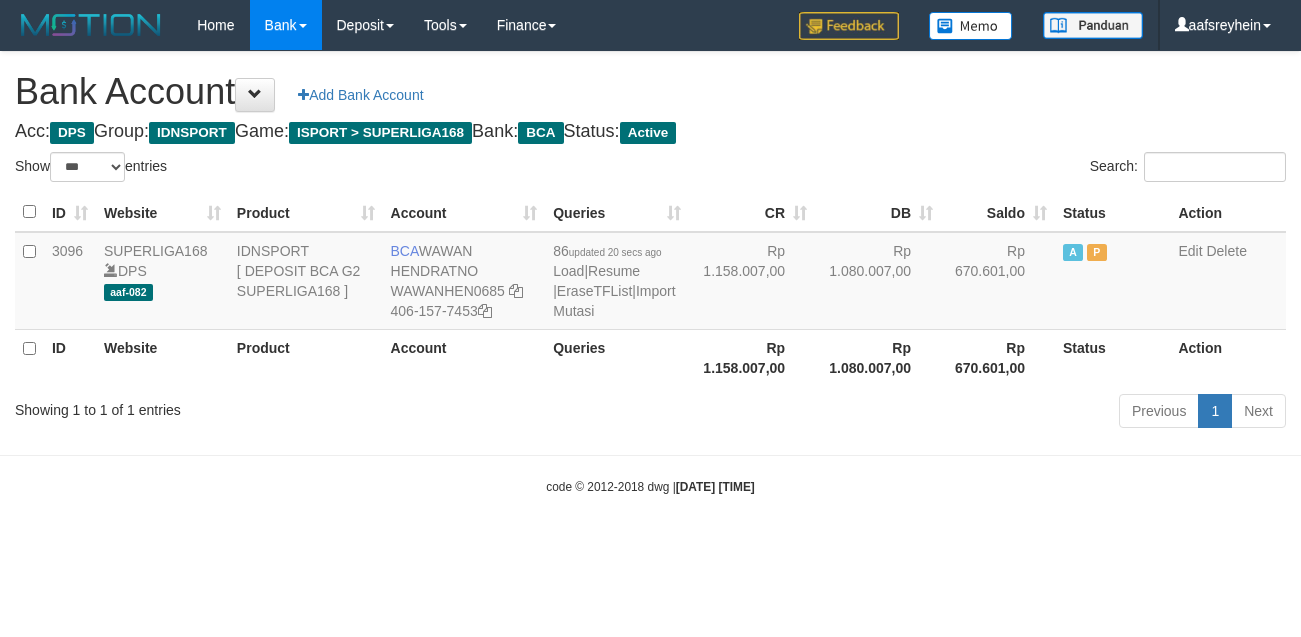scroll, scrollTop: 0, scrollLeft: 0, axis: both 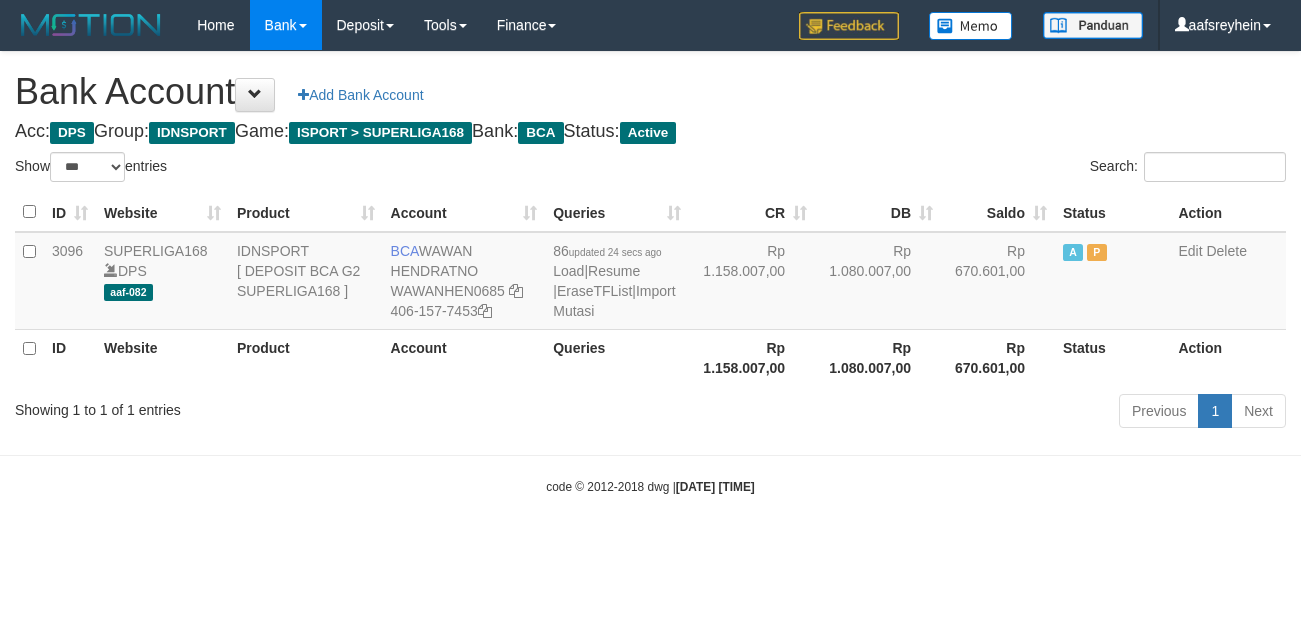 select on "***" 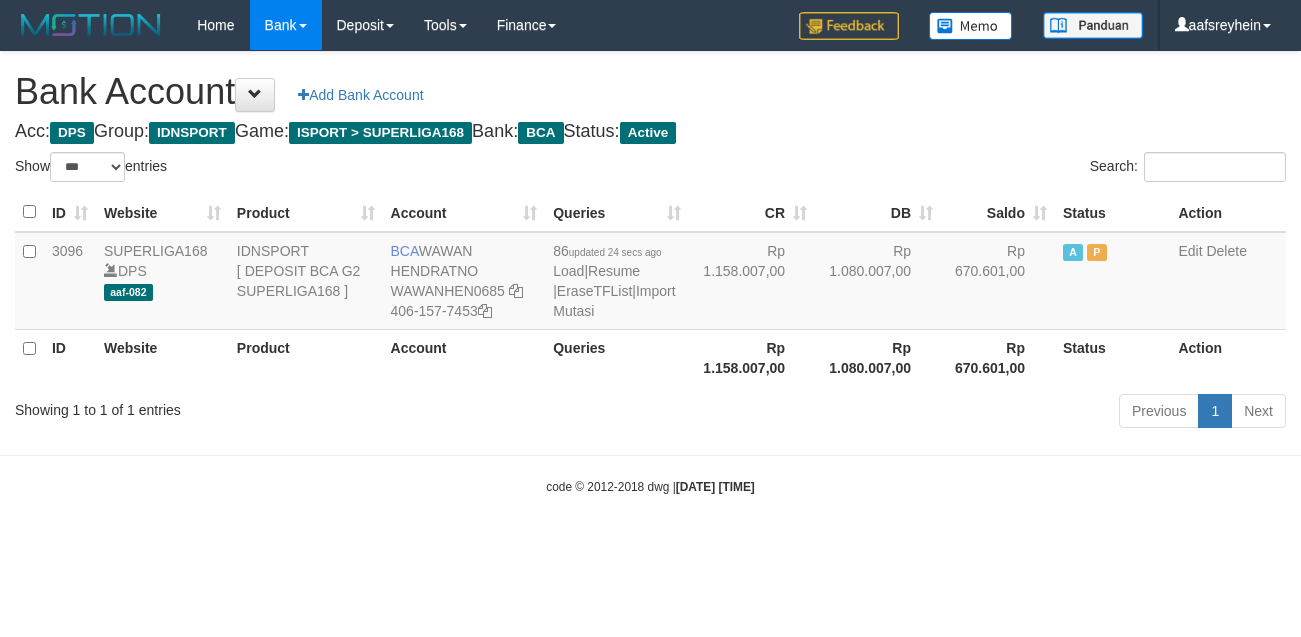 scroll, scrollTop: 0, scrollLeft: 0, axis: both 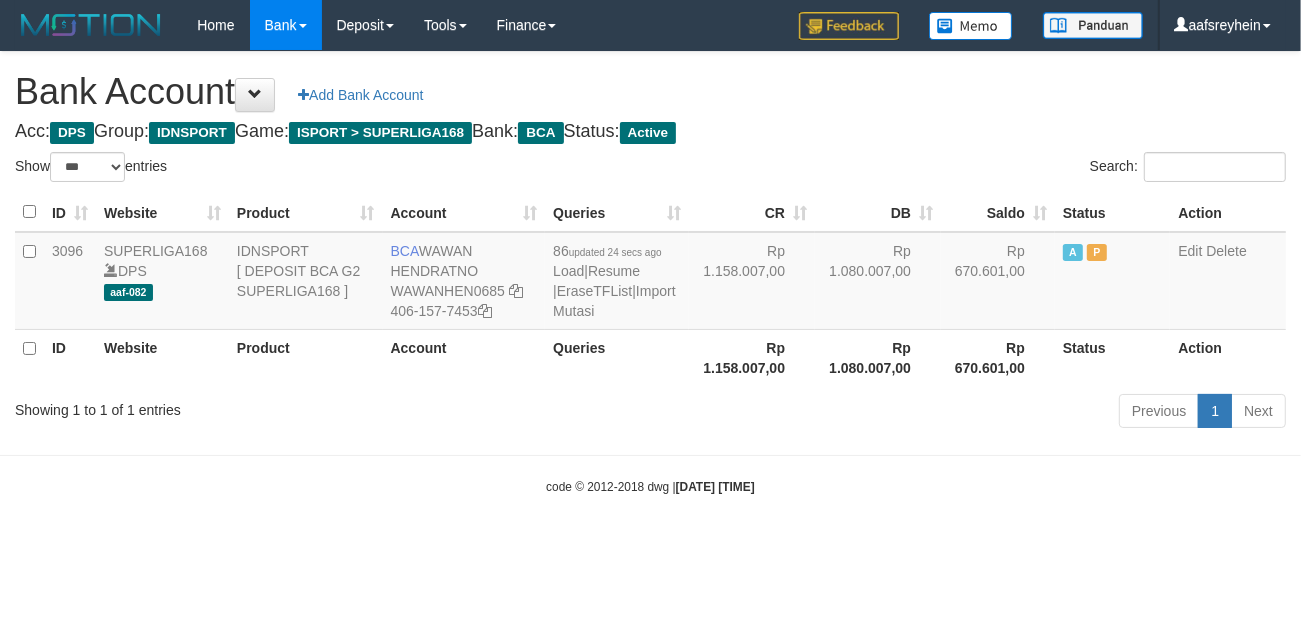 click on "code © 2012-2018 dwg |  [DATE] [TIME]" at bounding box center (650, 486) 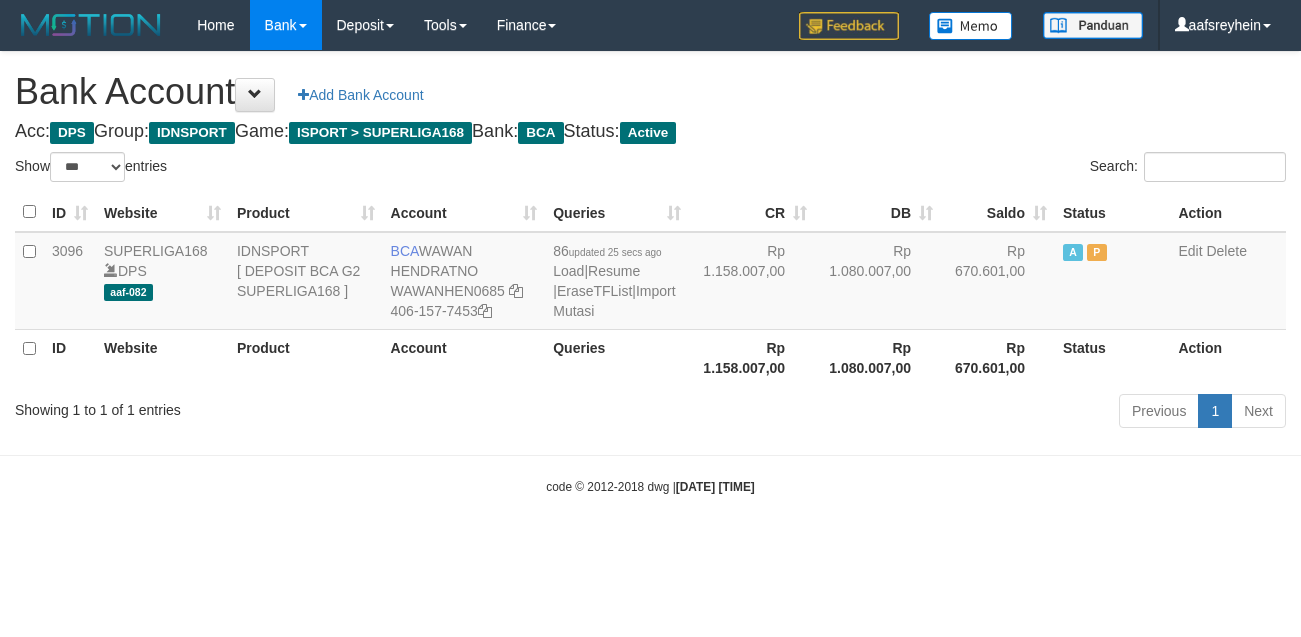 select on "***" 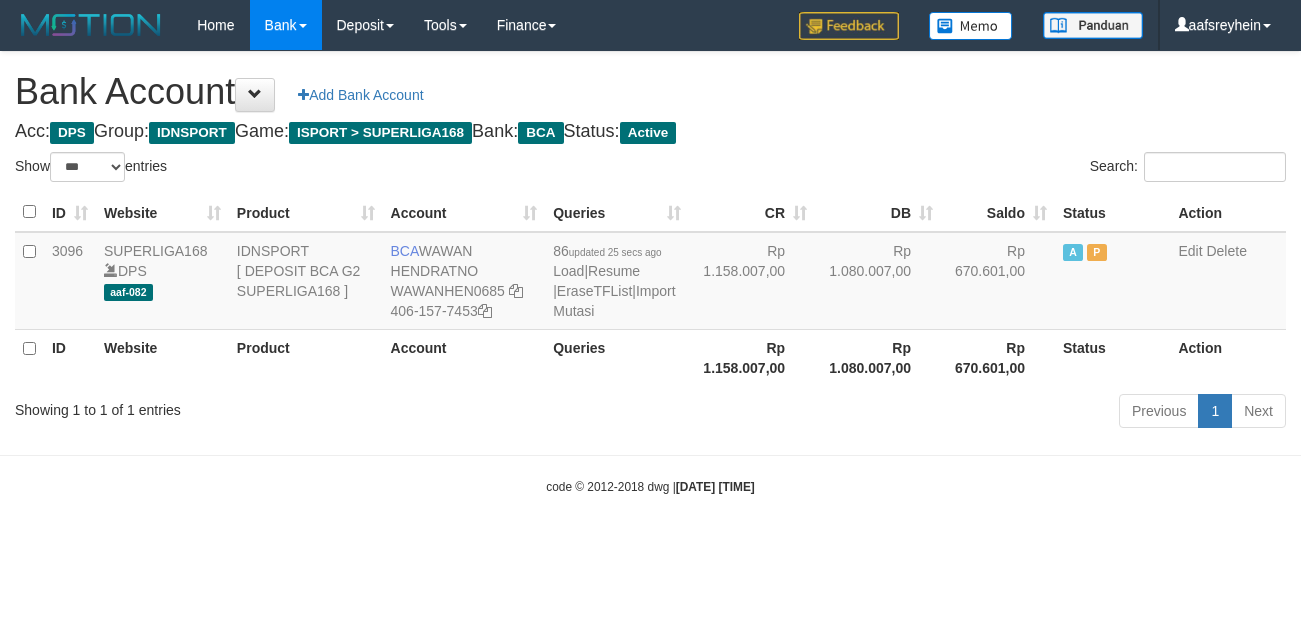 scroll, scrollTop: 0, scrollLeft: 0, axis: both 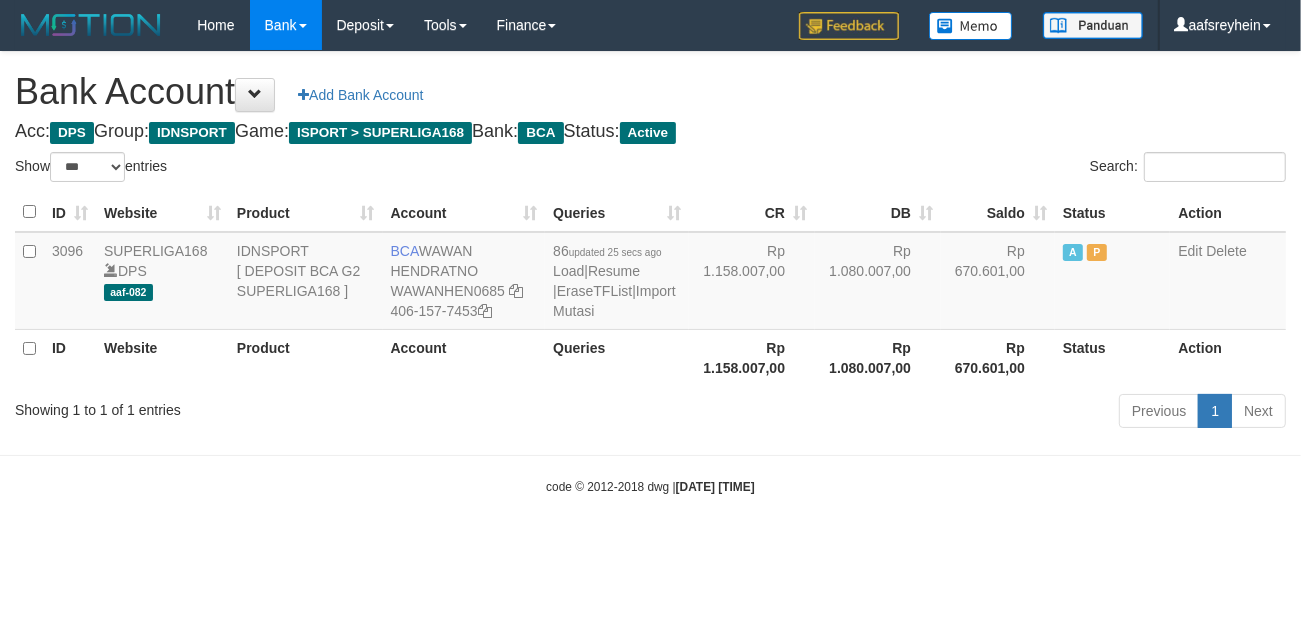 click on "code © 2012-2018 dwg |  2025/07/12 08:05:24" at bounding box center [650, 486] 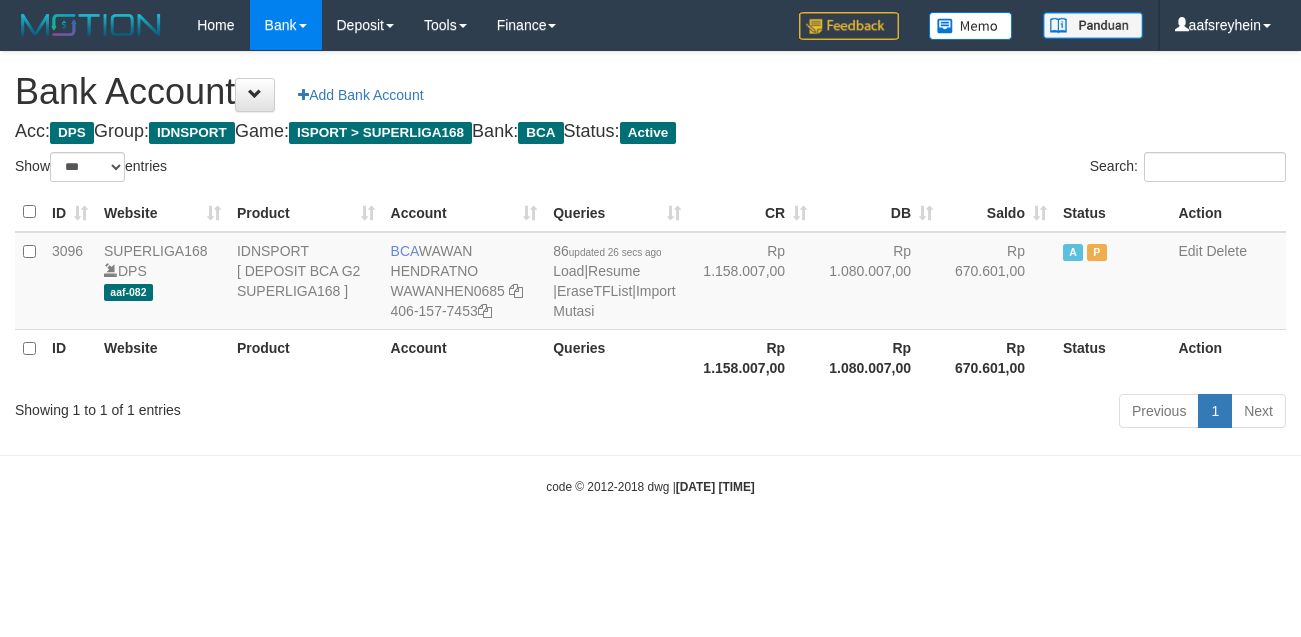 select on "***" 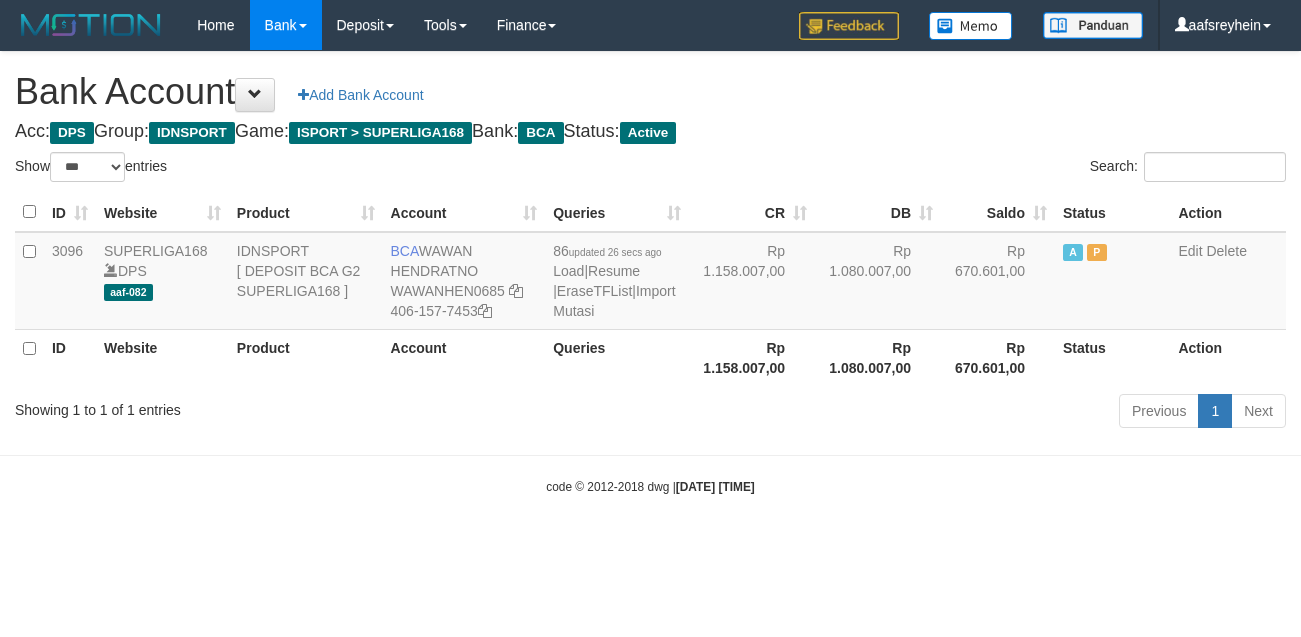 scroll, scrollTop: 0, scrollLeft: 0, axis: both 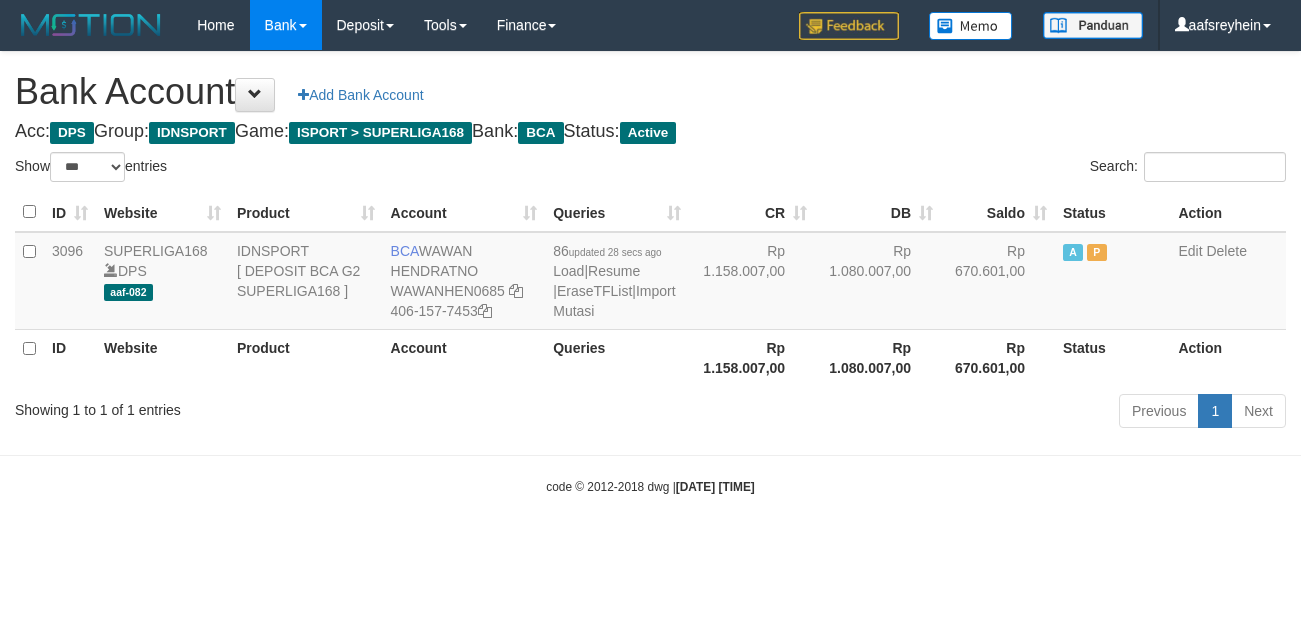 select on "***" 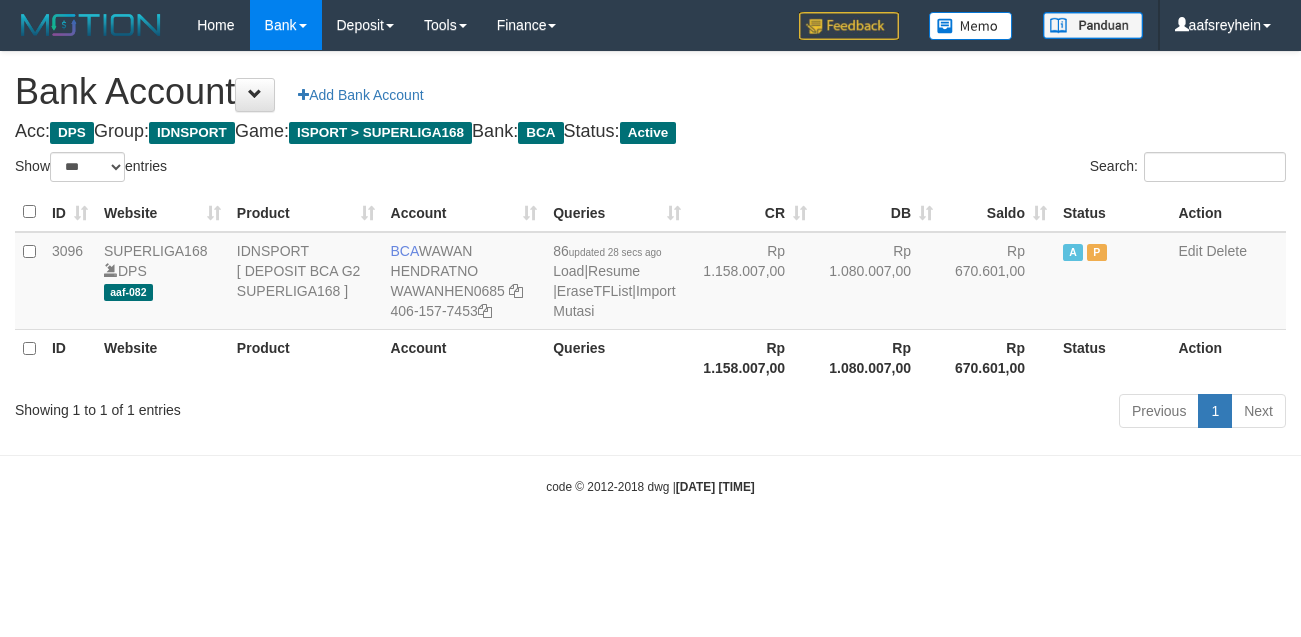 scroll, scrollTop: 0, scrollLeft: 0, axis: both 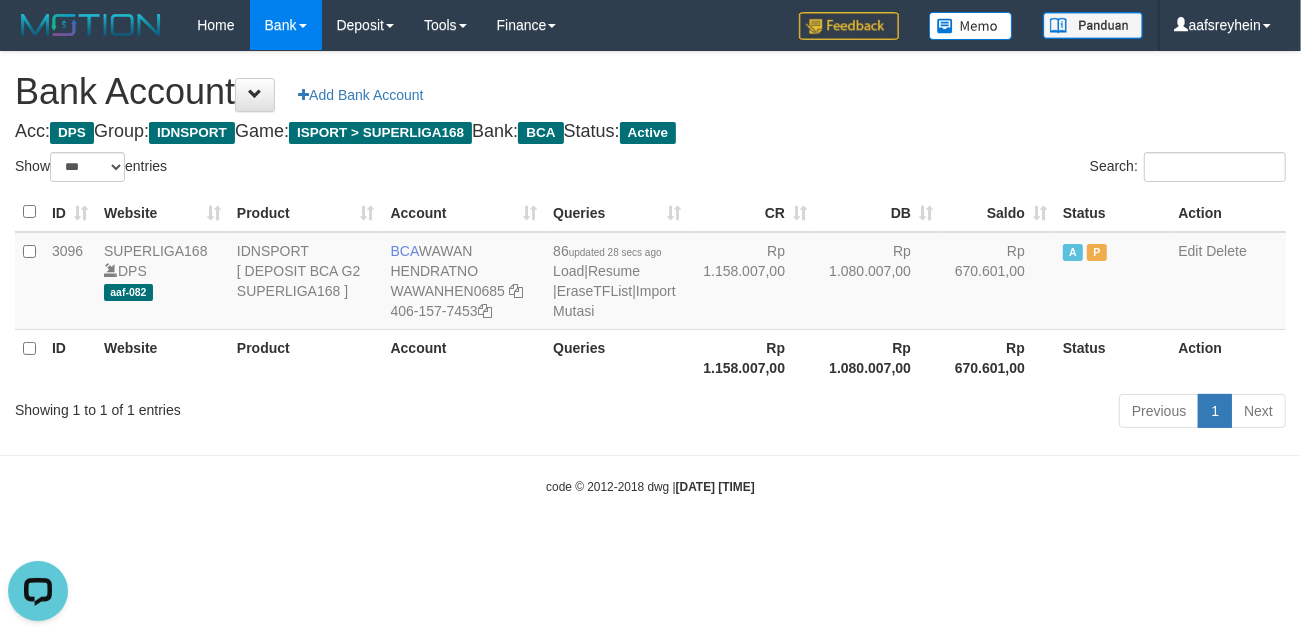 click on "code © 2012-2018 dwg |  2025/07/12 08:05:27" at bounding box center [650, 486] 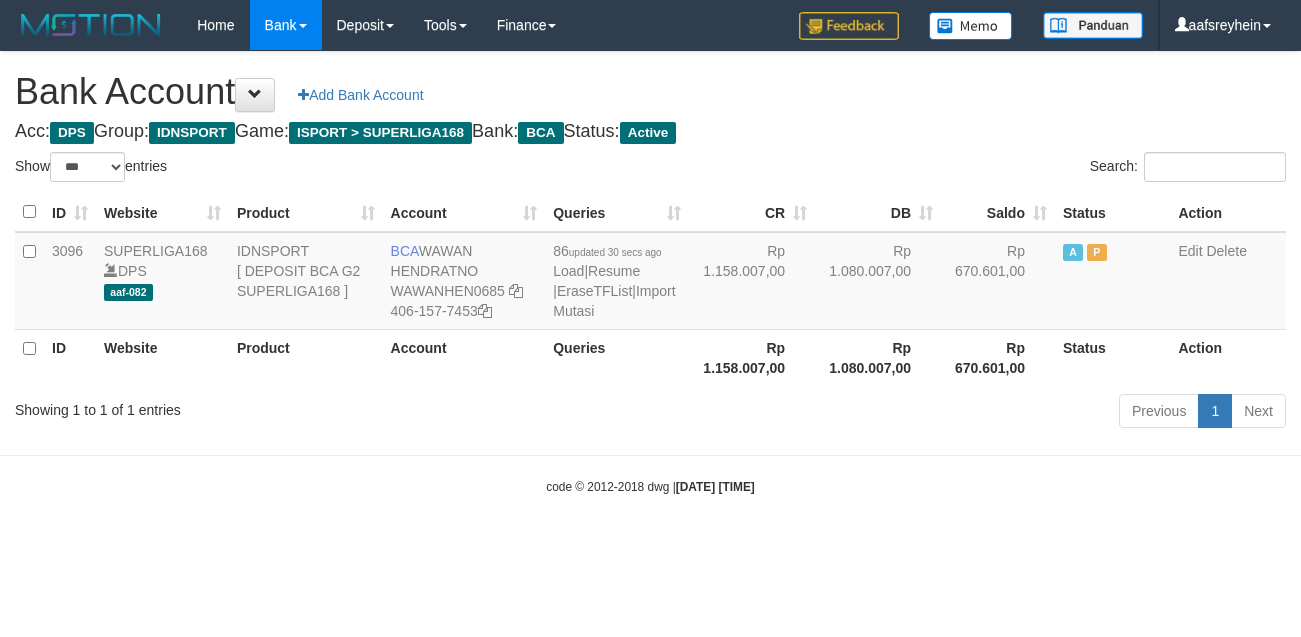 select on "***" 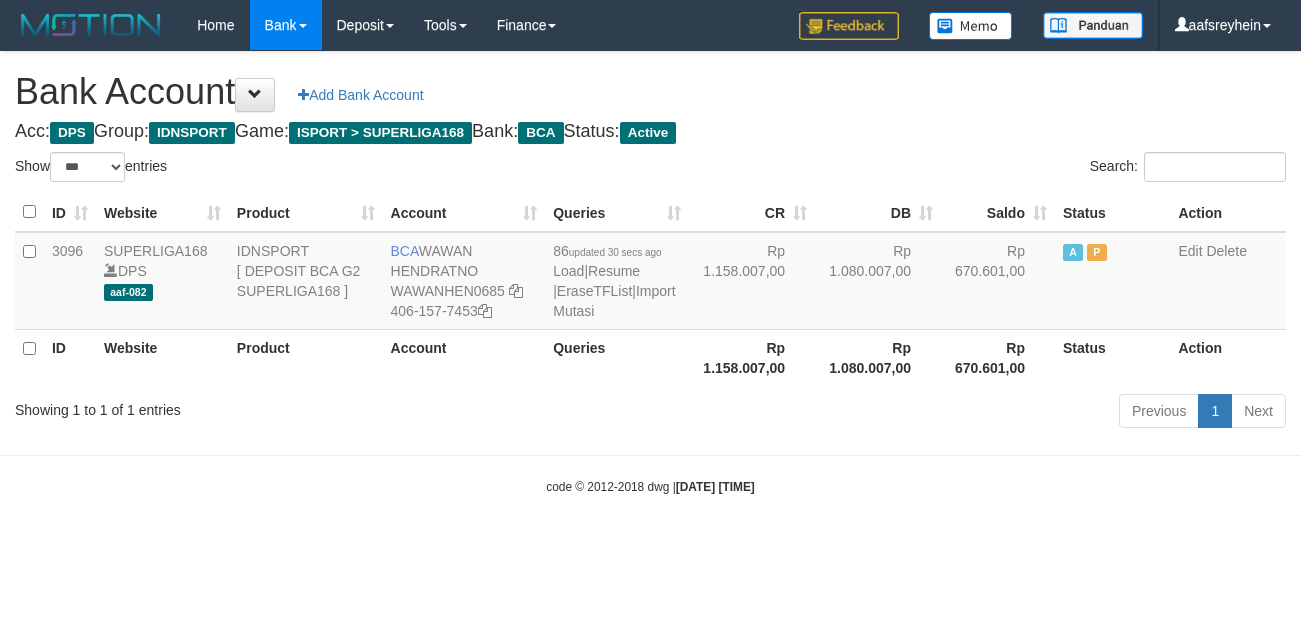 scroll, scrollTop: 0, scrollLeft: 0, axis: both 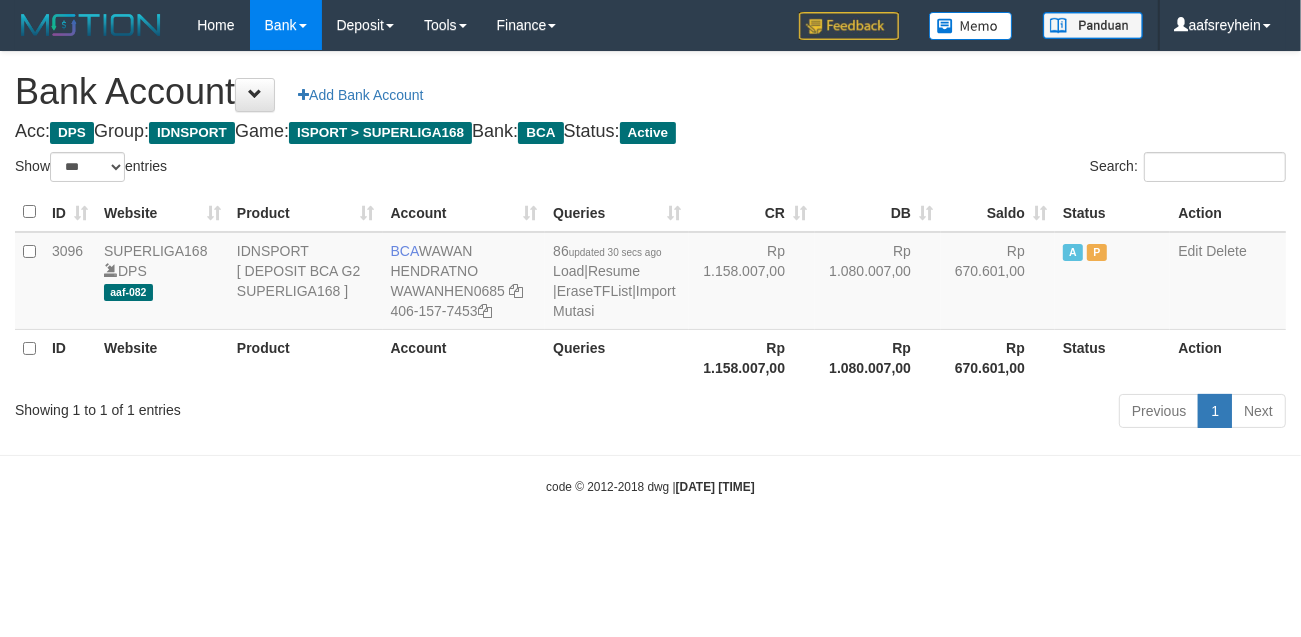 click on "Toggle navigation
Home
Bank
Account List
Load
By Website
Group
[ISPORT]													SUPERLIGA168
By Load Group (DPS)
-" at bounding box center [650, 273] 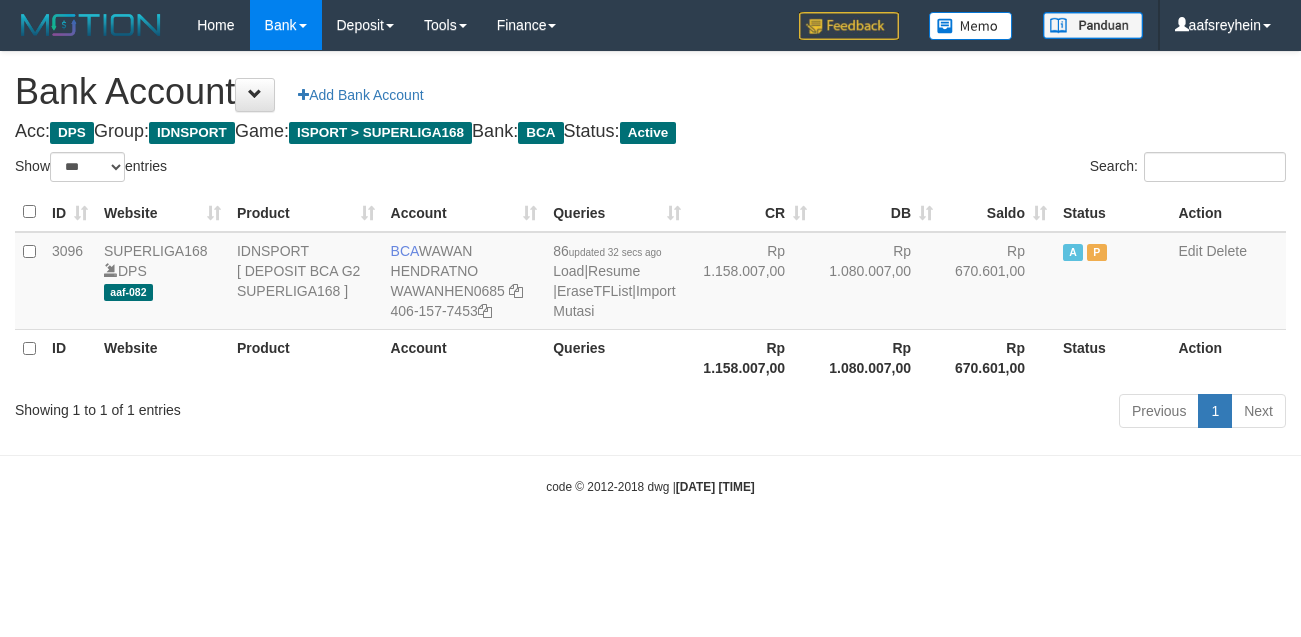 select on "***" 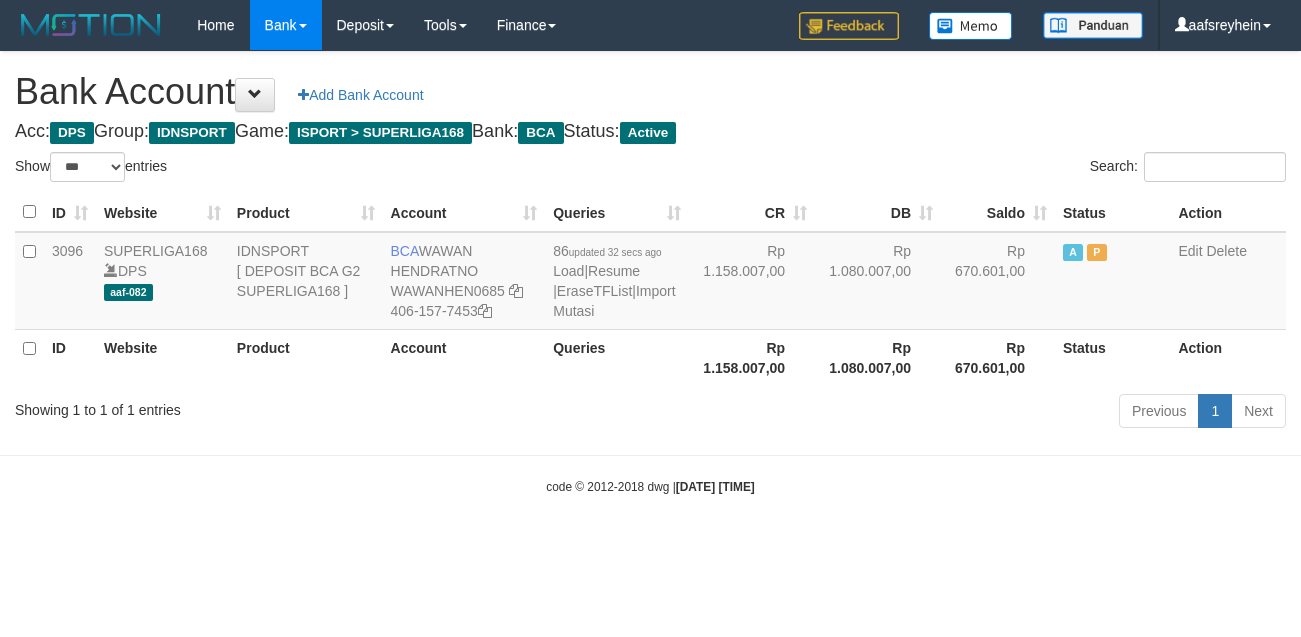 scroll, scrollTop: 0, scrollLeft: 0, axis: both 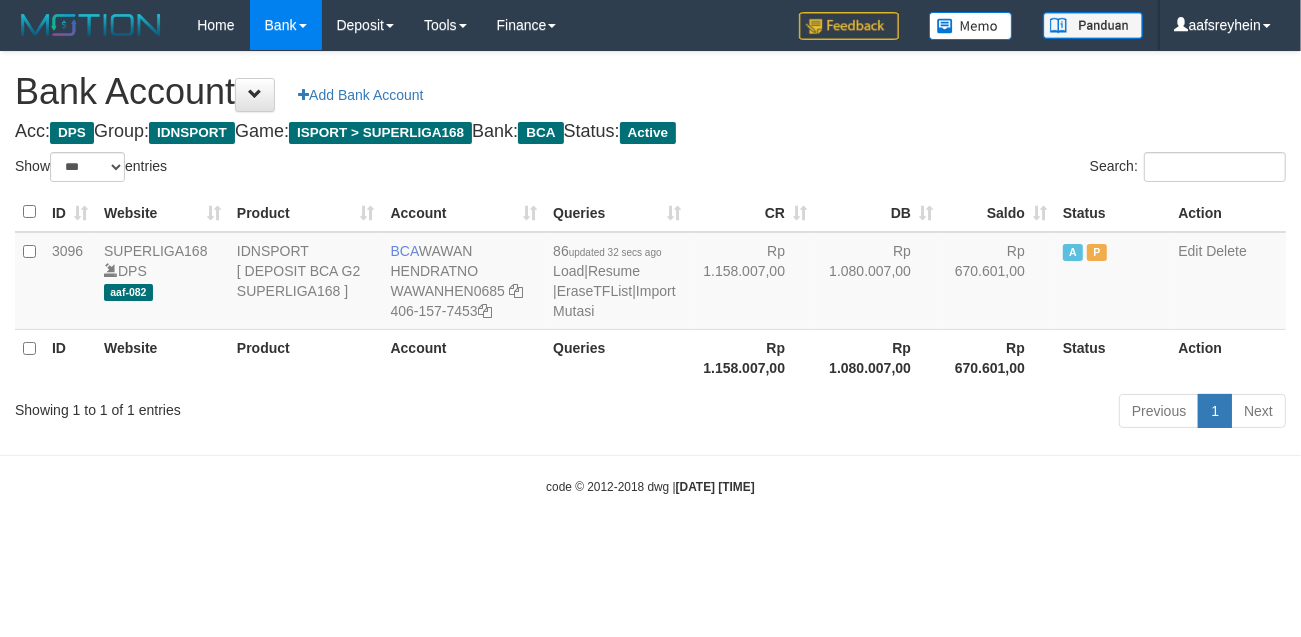 click on "Toggle navigation
Home
Bank
Account List
Load
By Website
Group
[ISPORT]													SUPERLIGA168
By Load Group (DPS)
-" at bounding box center (650, 273) 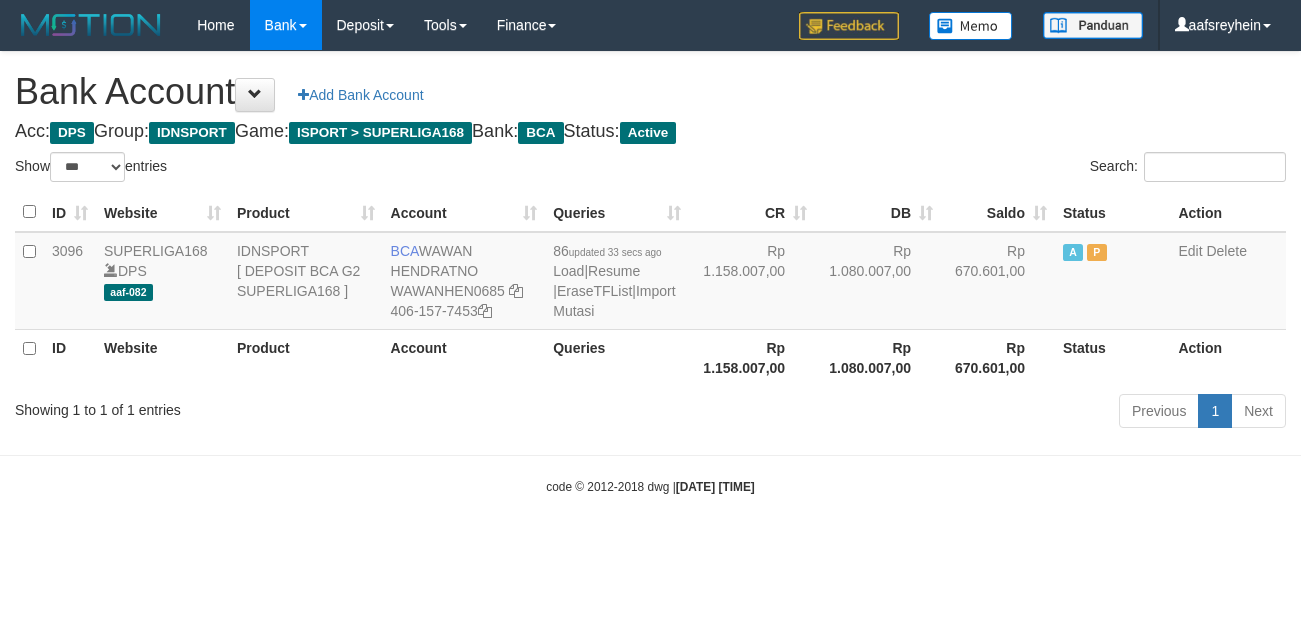 select on "***" 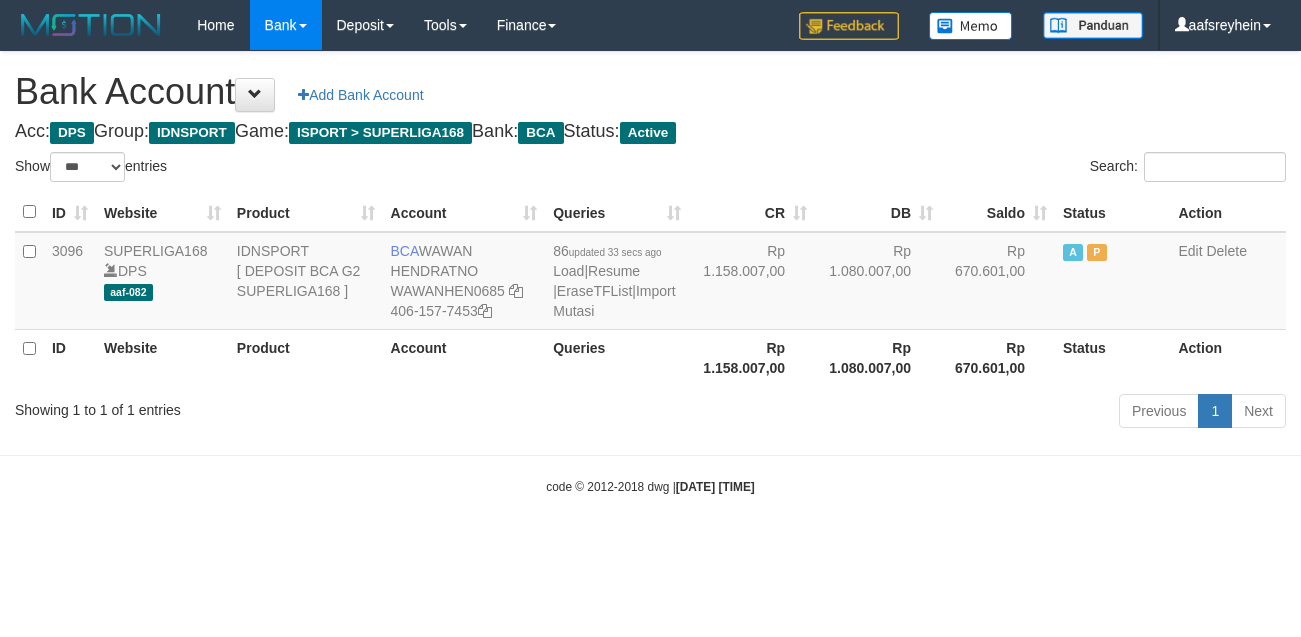 scroll, scrollTop: 0, scrollLeft: 0, axis: both 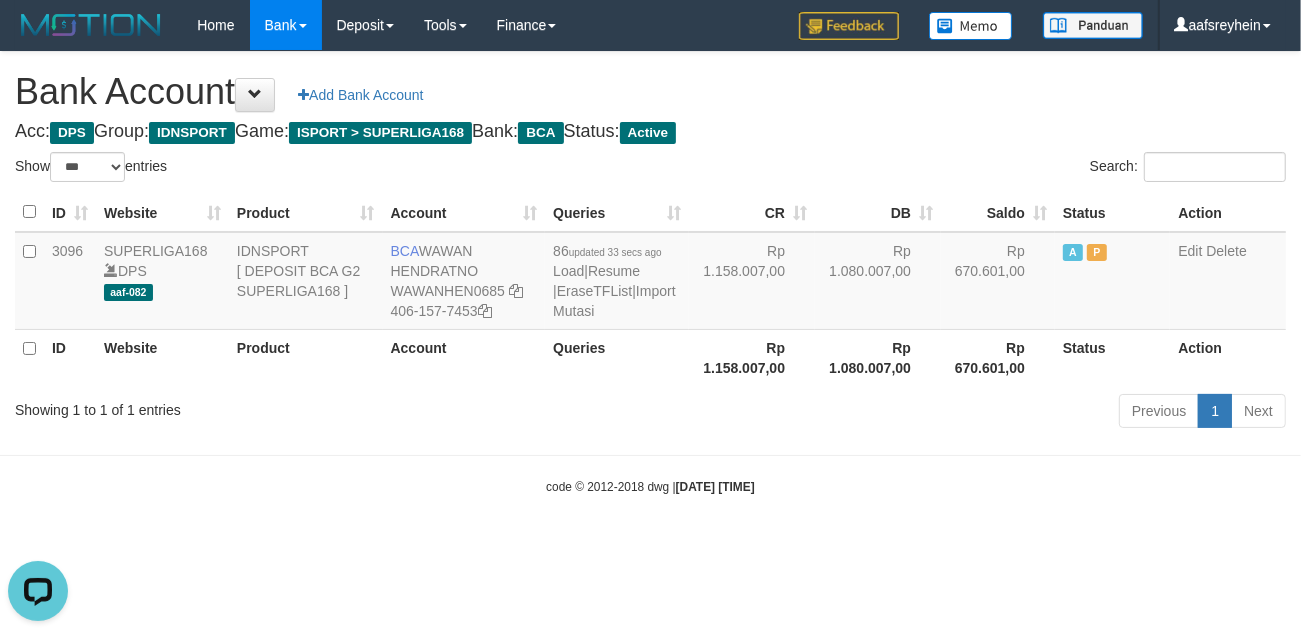 drag, startPoint x: 987, startPoint y: 471, endPoint x: 1298, endPoint y: 396, distance: 319.91562 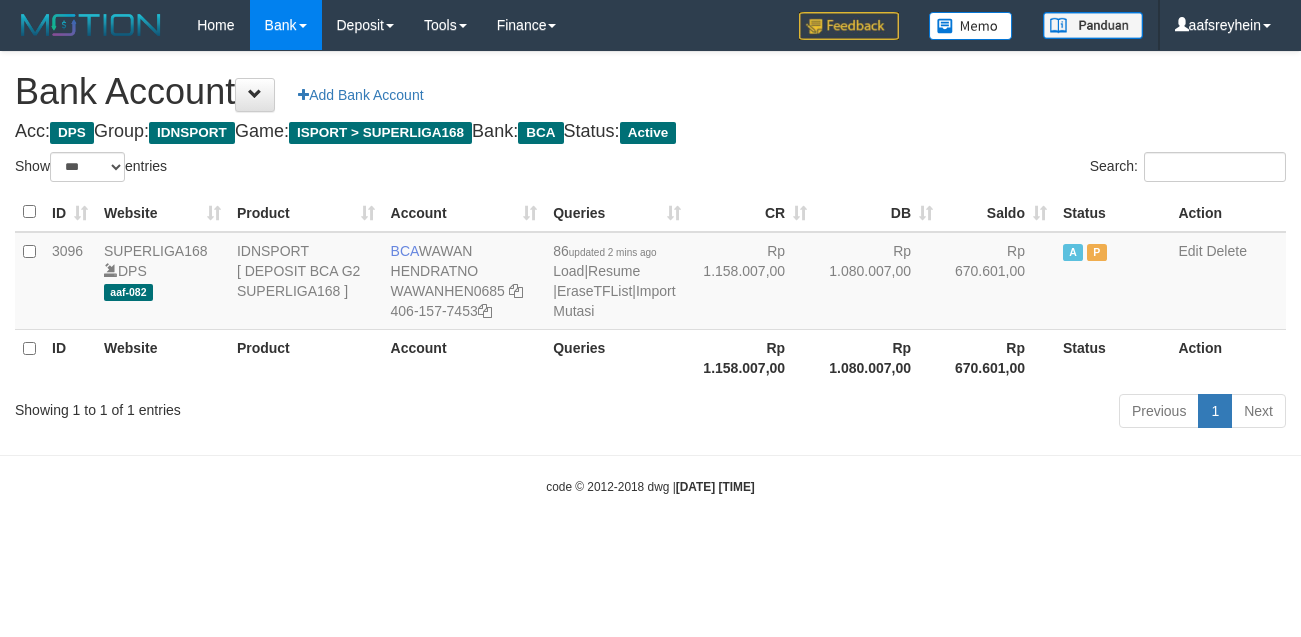 select on "***" 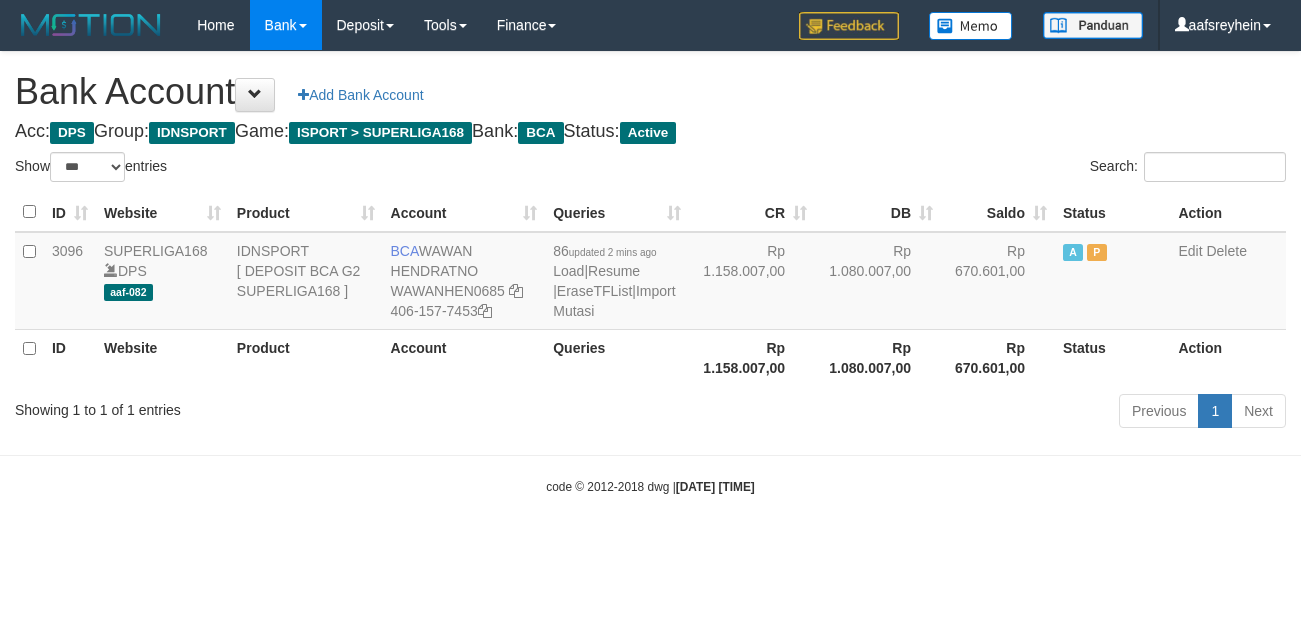 scroll, scrollTop: 0, scrollLeft: 0, axis: both 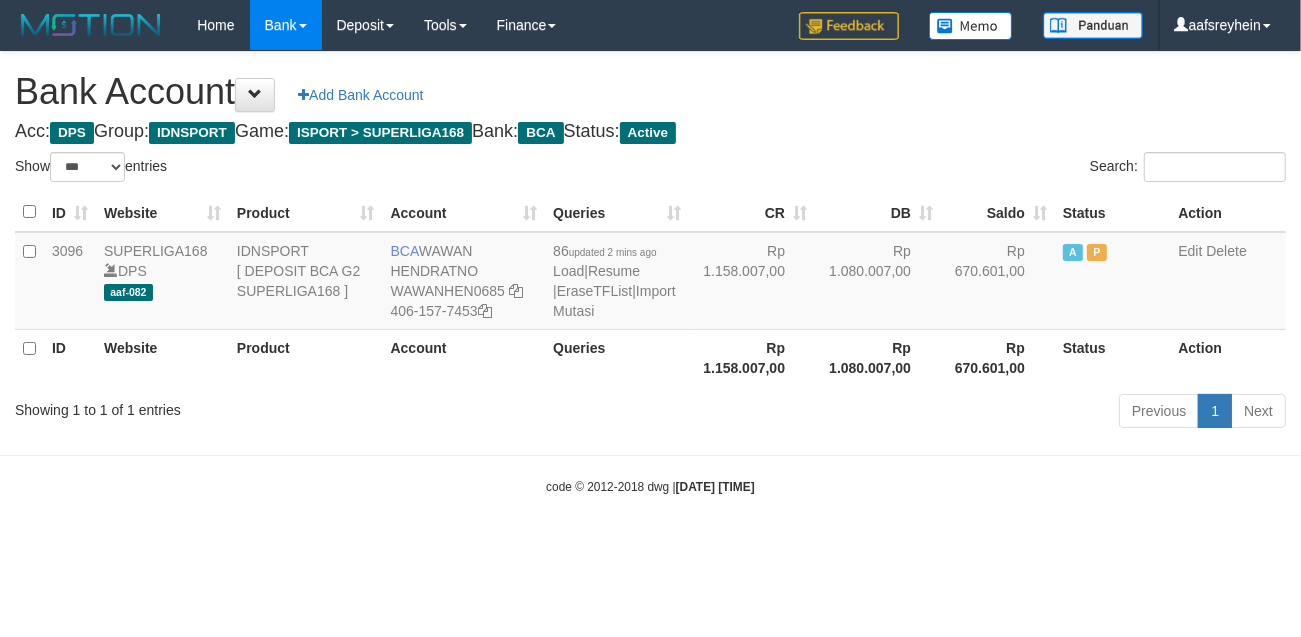 click on "Previous 1 Next" at bounding box center [921, 413] 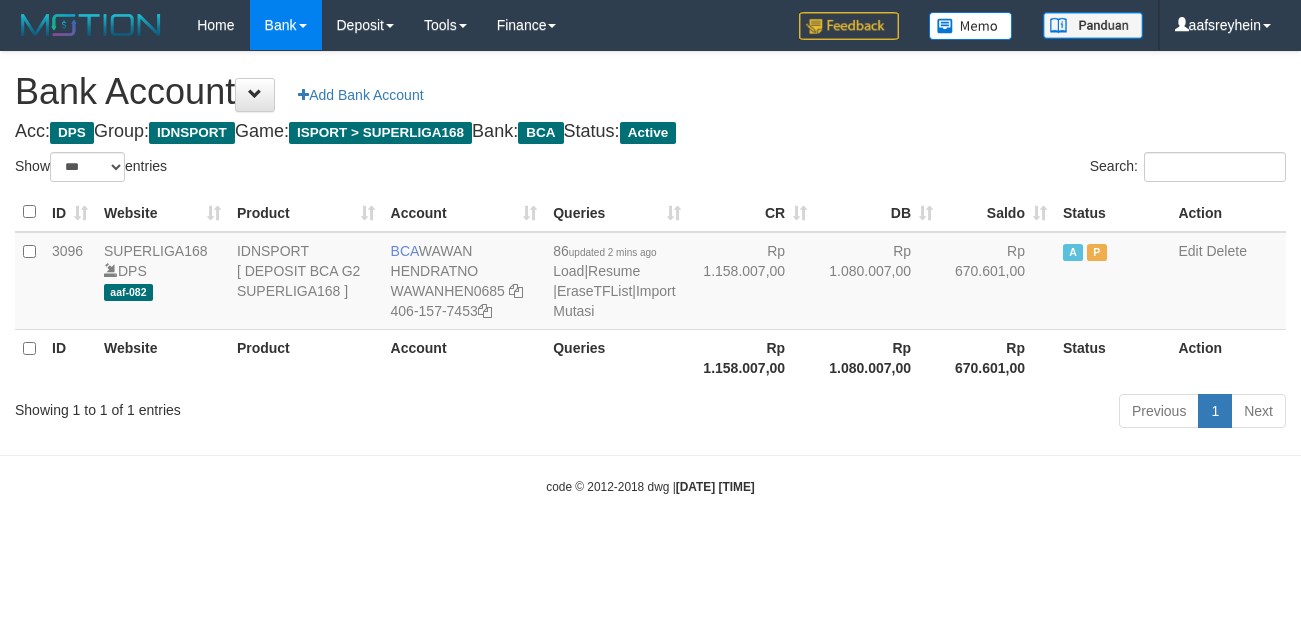 select on "***" 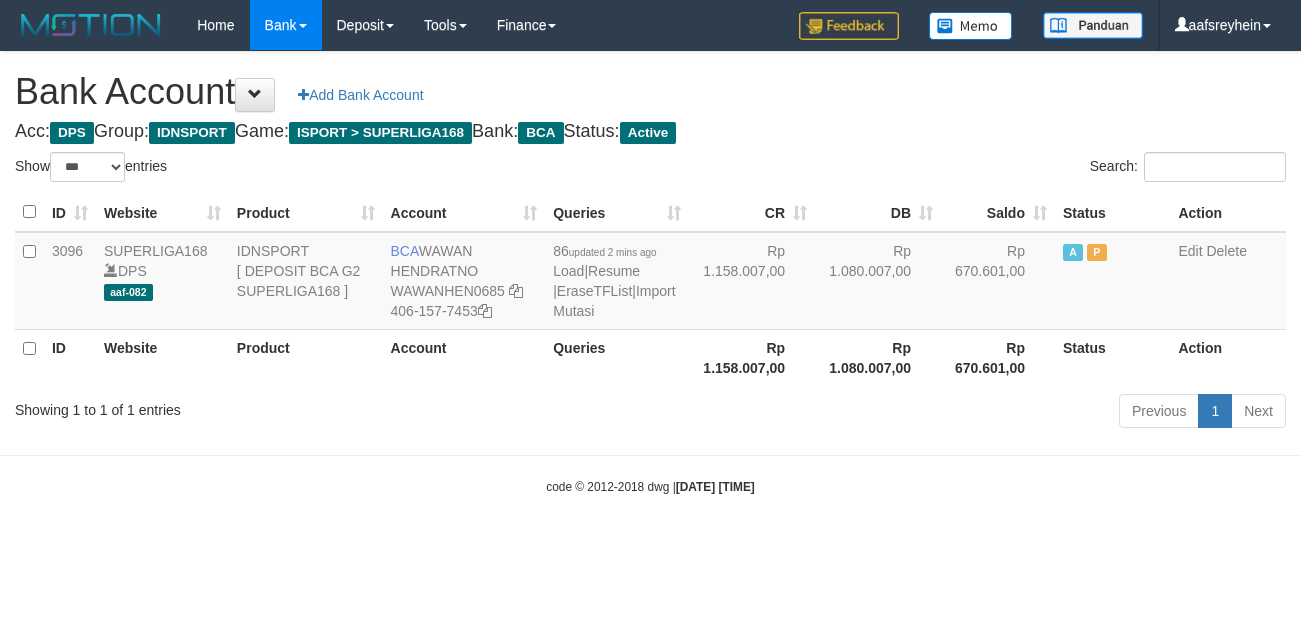 scroll, scrollTop: 0, scrollLeft: 0, axis: both 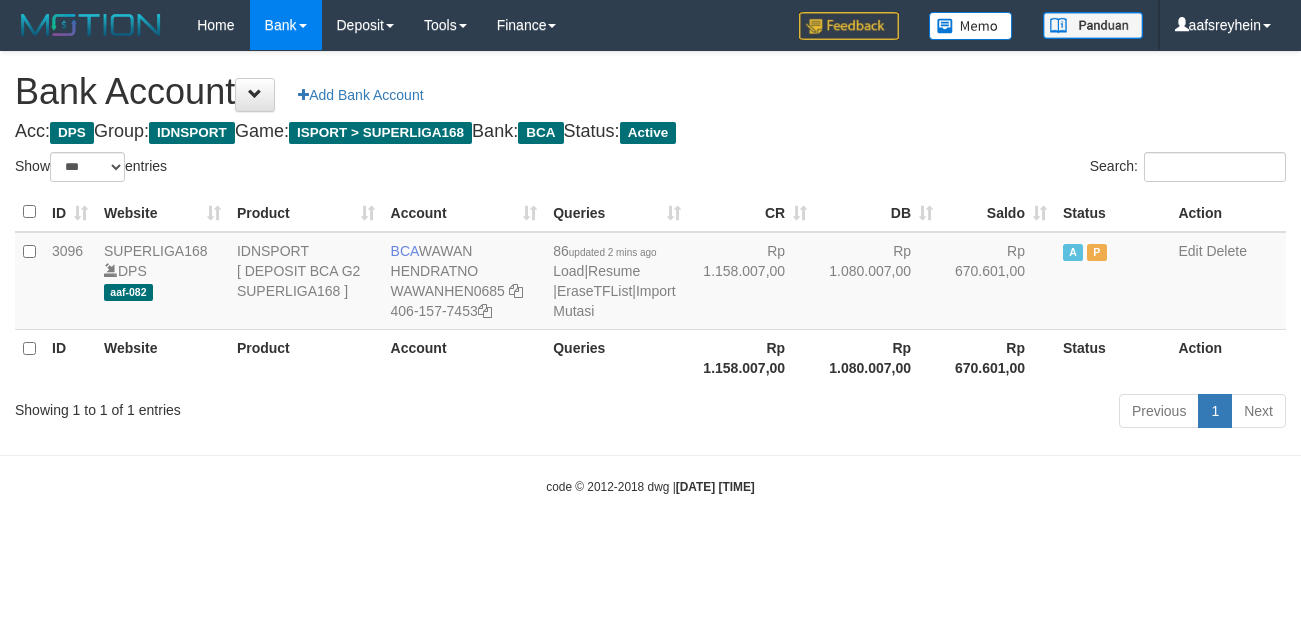 select on "***" 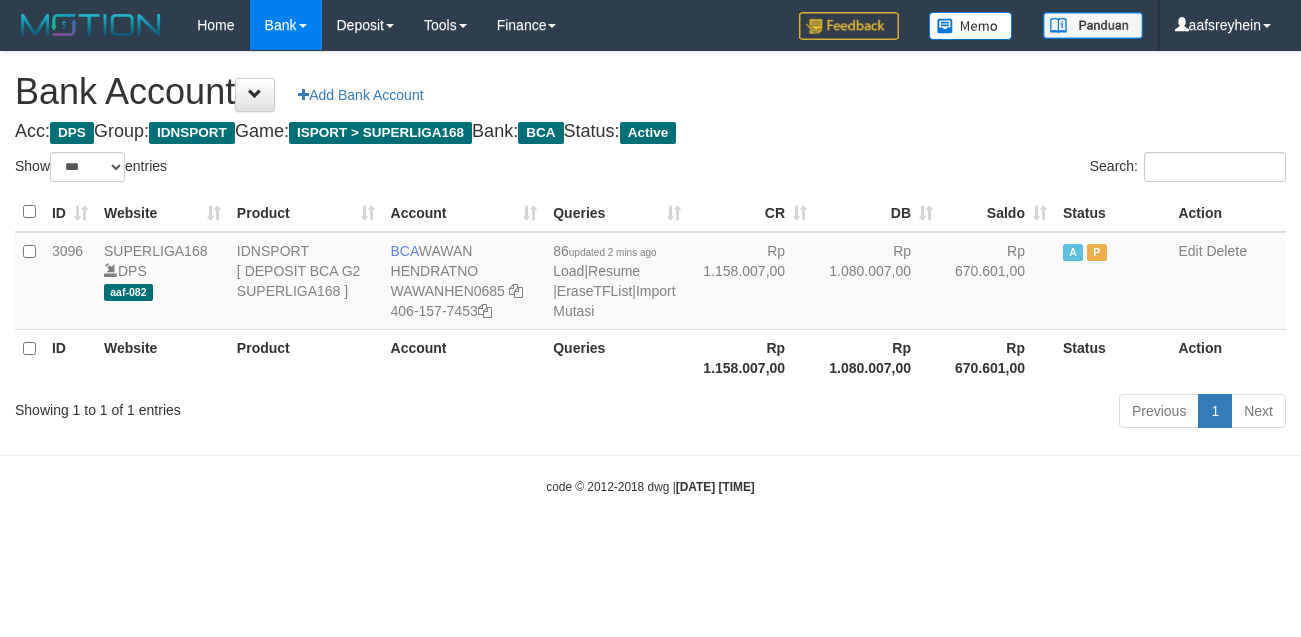 scroll, scrollTop: 0, scrollLeft: 0, axis: both 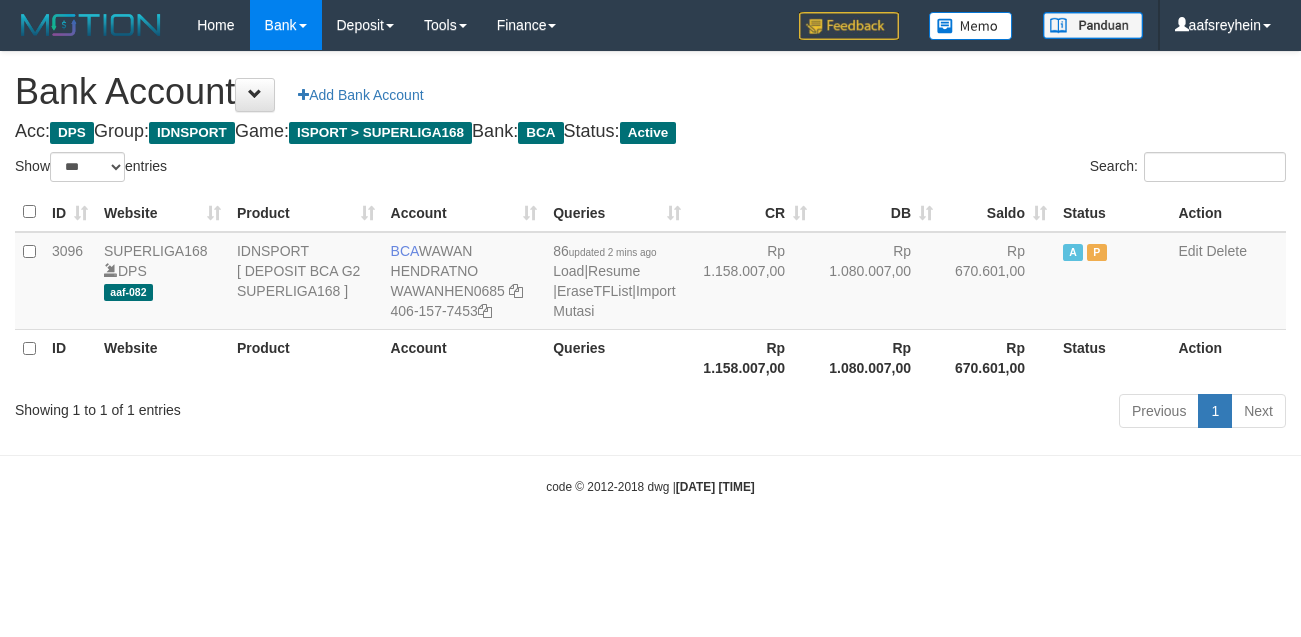 select on "***" 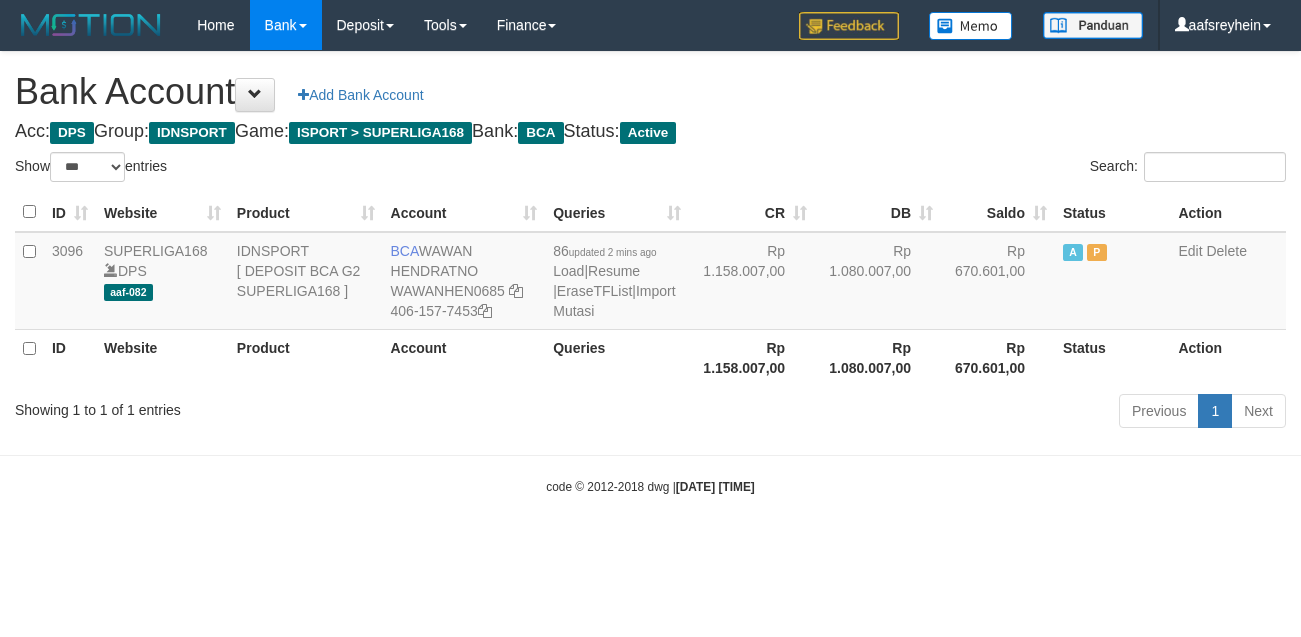 scroll, scrollTop: 0, scrollLeft: 0, axis: both 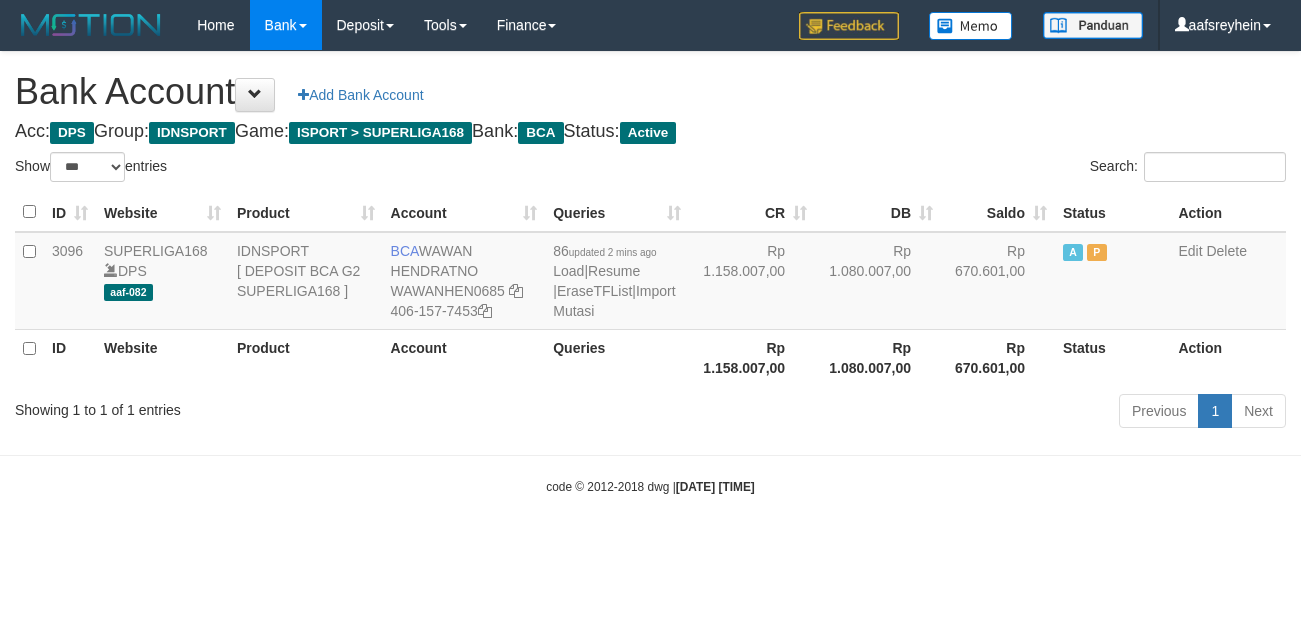 select on "***" 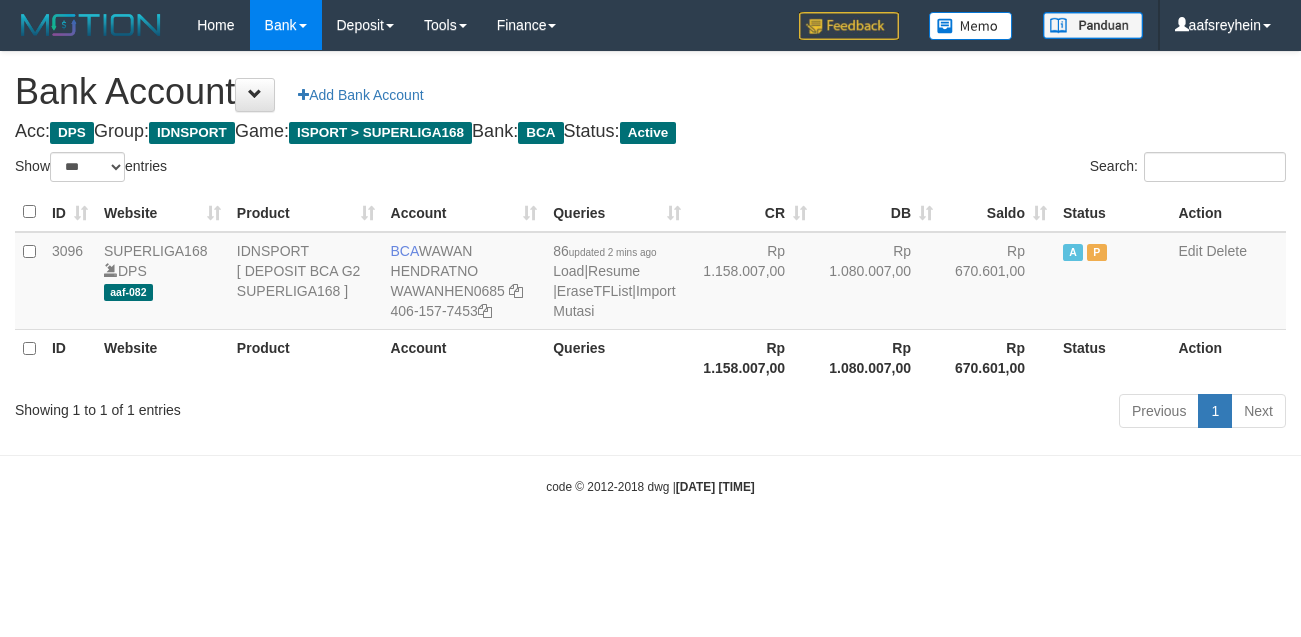 scroll, scrollTop: 0, scrollLeft: 0, axis: both 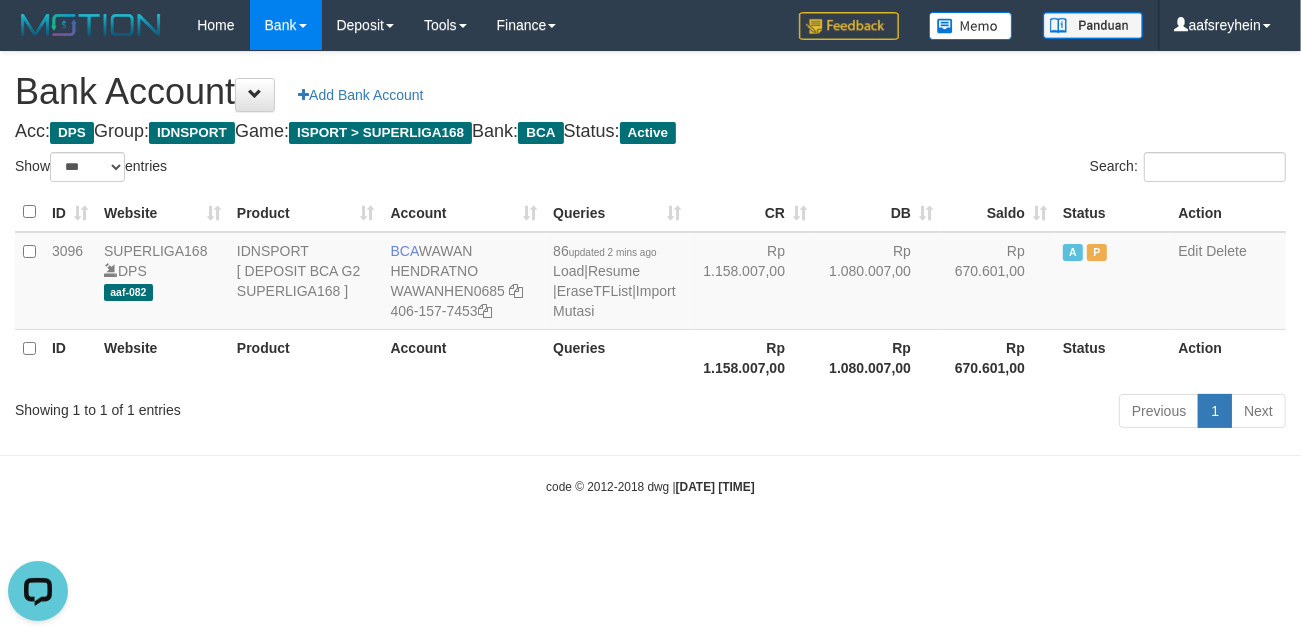 click on "Previous 1 Next" at bounding box center (921, 413) 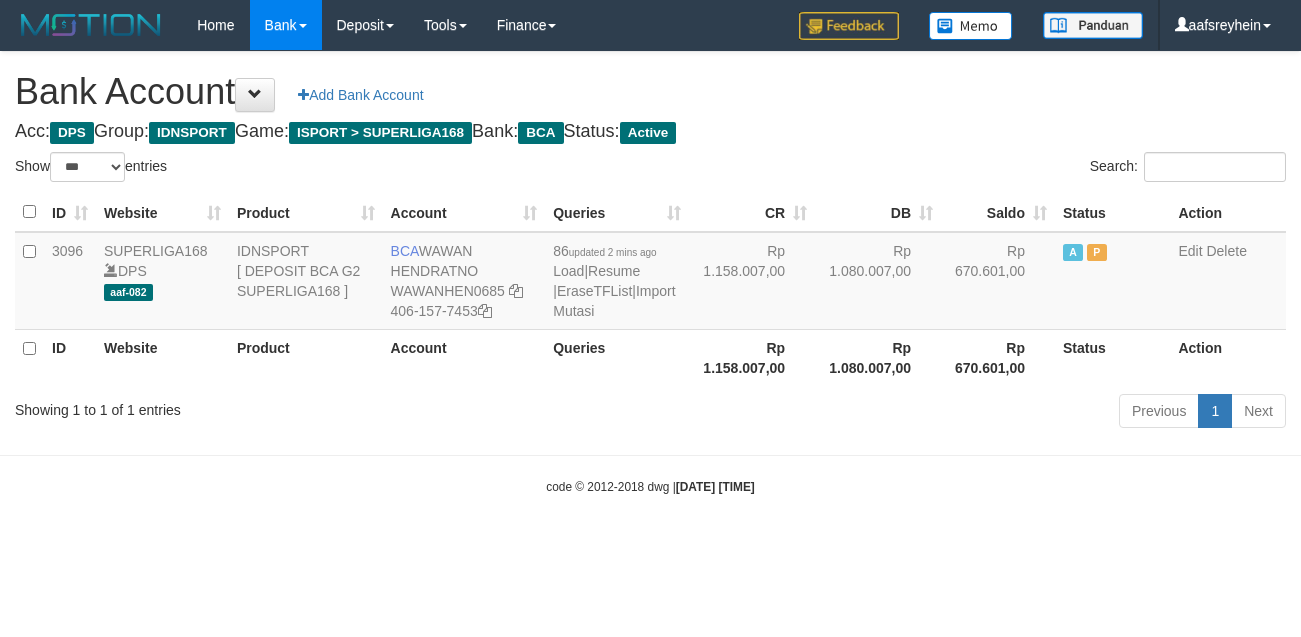 select on "***" 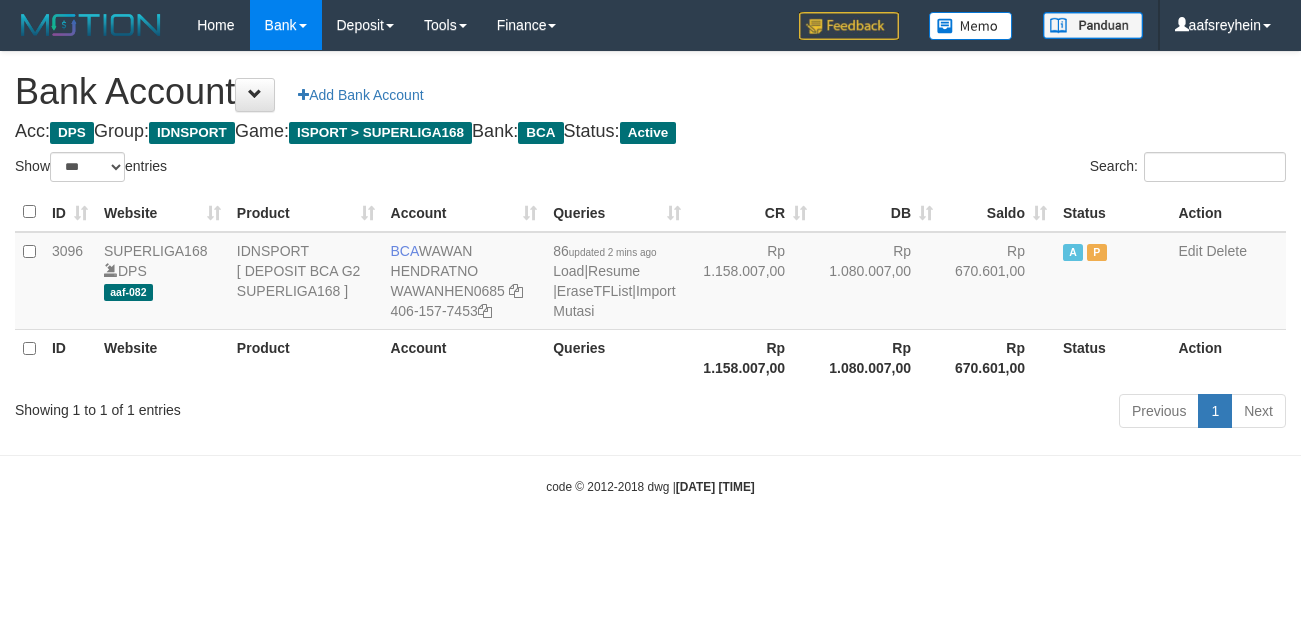 scroll, scrollTop: 0, scrollLeft: 0, axis: both 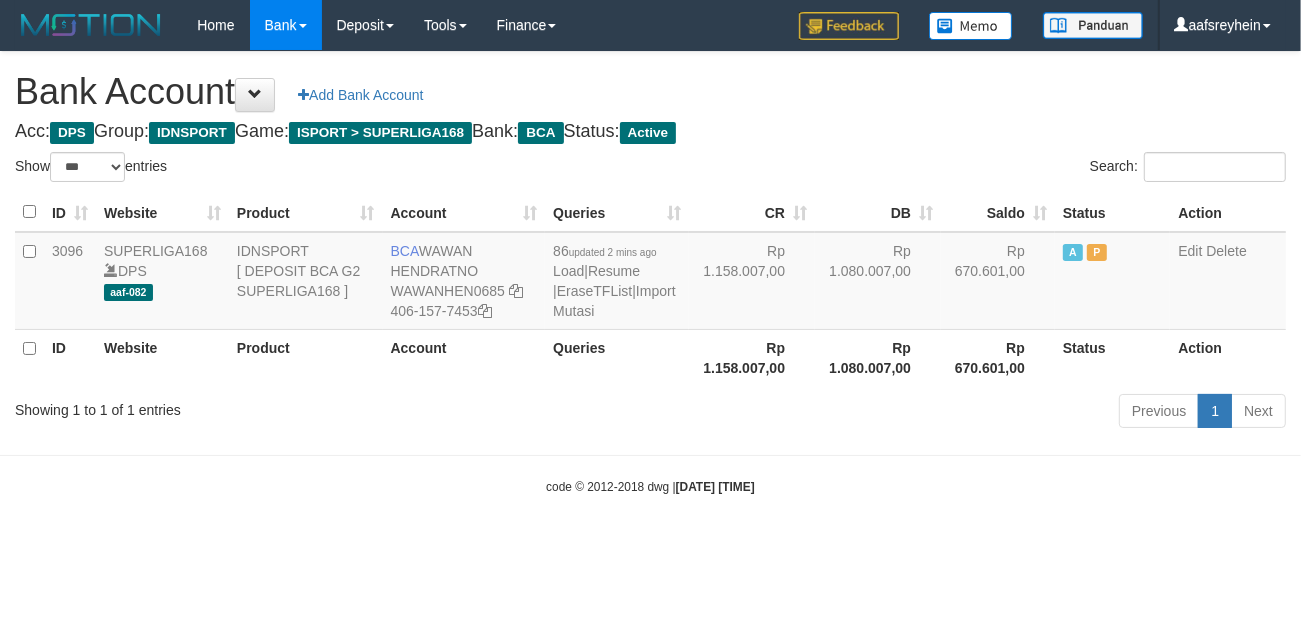 click on "Toggle navigation
Home
Bank
Account List
Load
By Website
Group
[ISPORT]													SUPERLIGA168
By Load Group (DPS)
-" at bounding box center [650, 273] 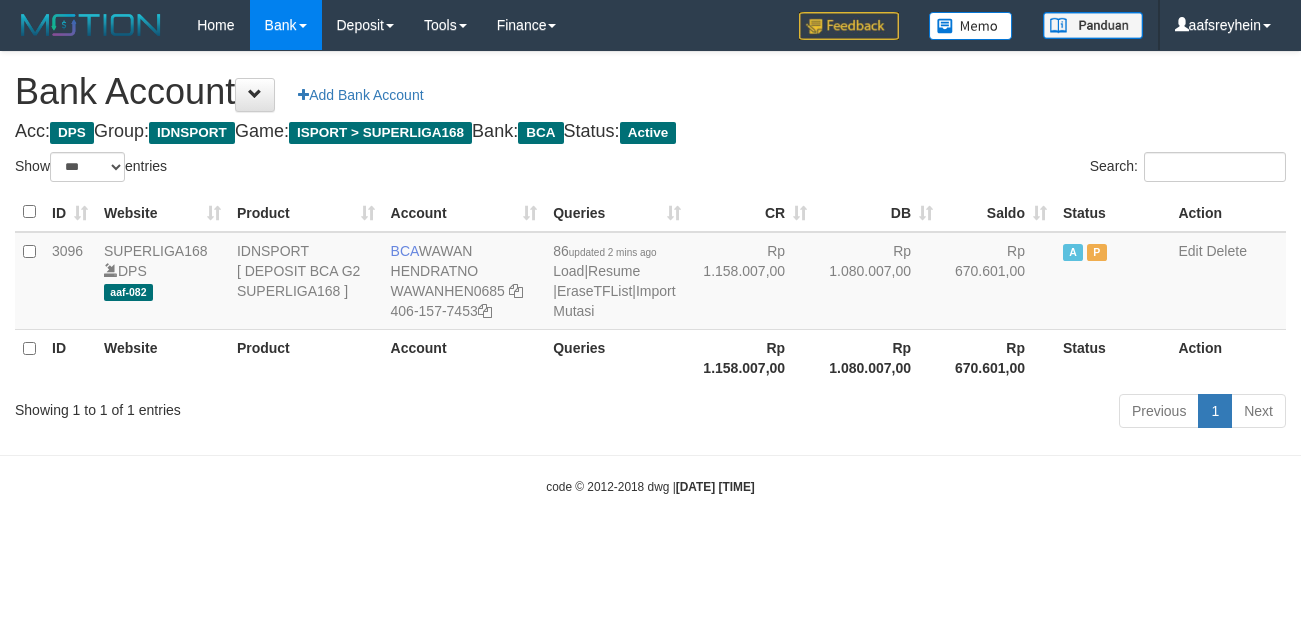 select on "***" 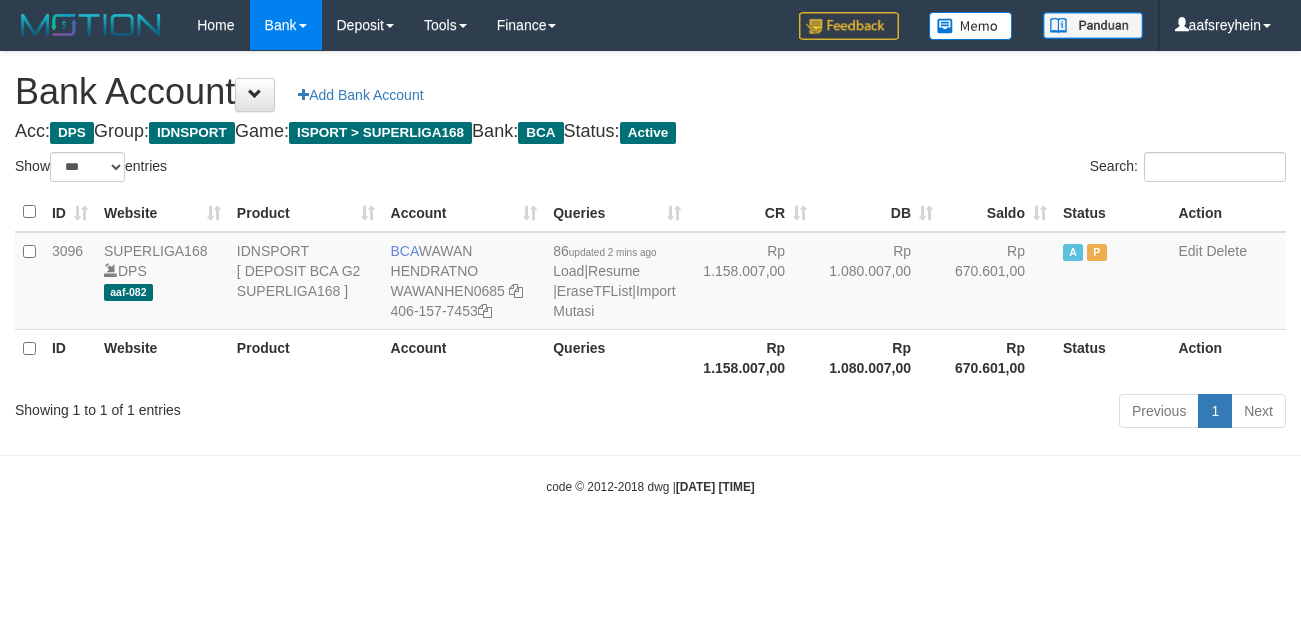 scroll, scrollTop: 0, scrollLeft: 0, axis: both 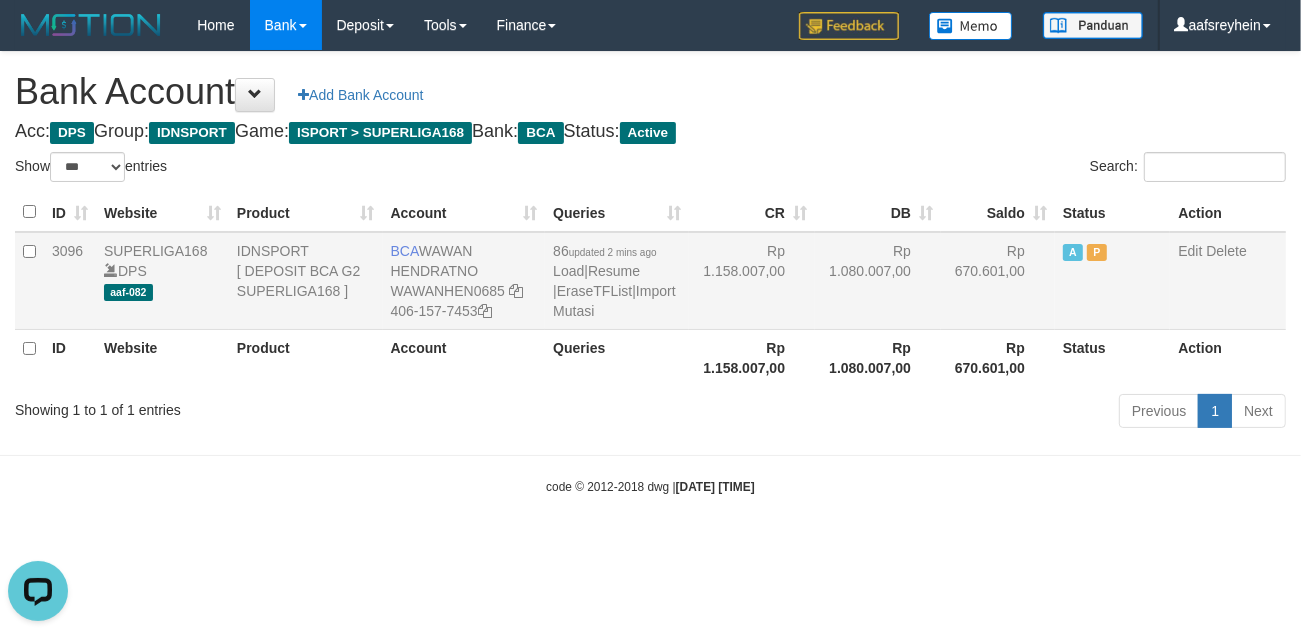 click on "86  updated 2 mins ago
Load
|
Resume
|
EraseTFList
|
Import Mutasi" at bounding box center [617, 281] 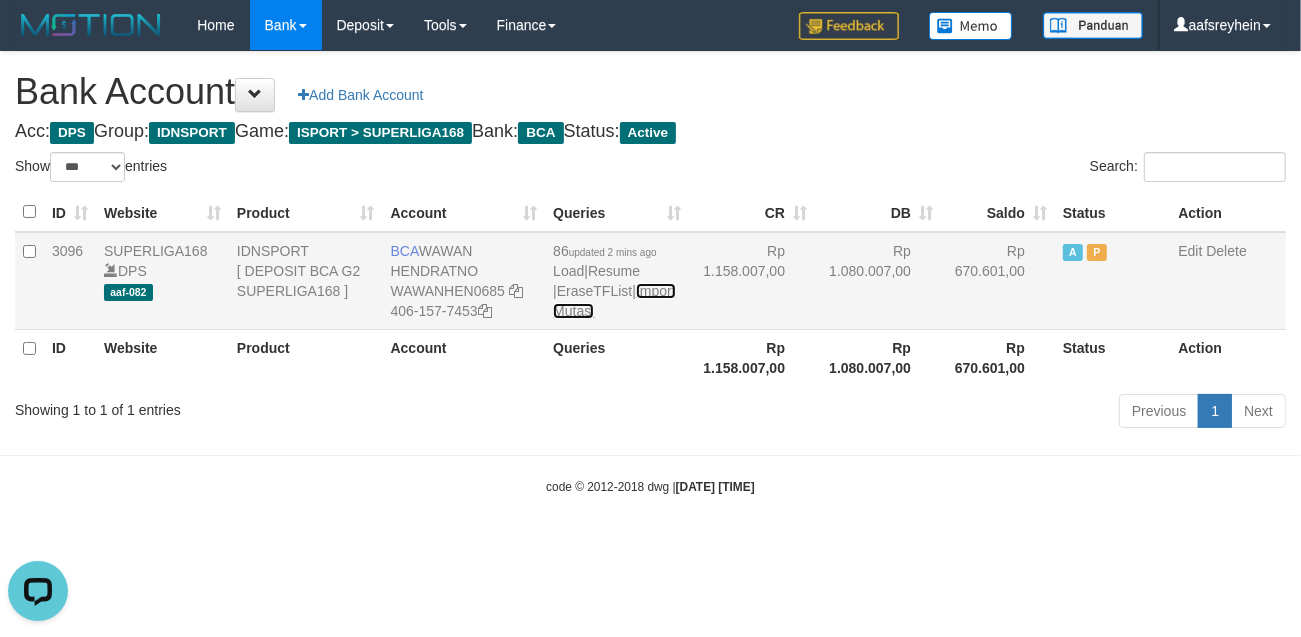 click on "Import Mutasi" at bounding box center [614, 301] 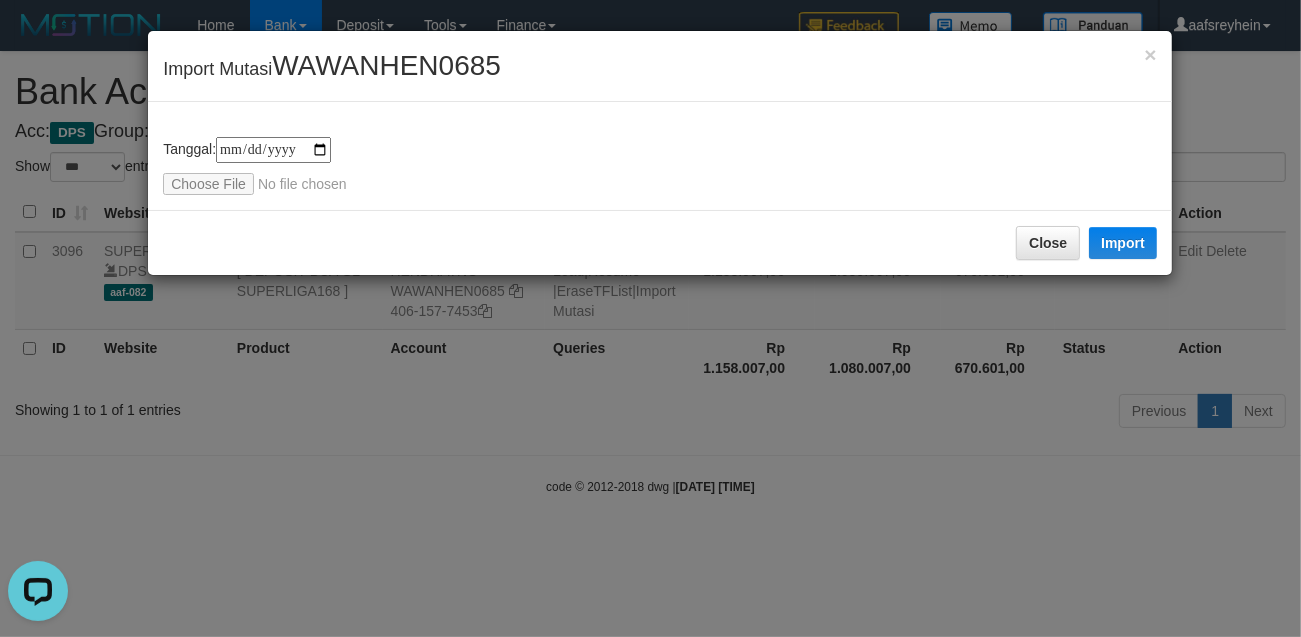 type on "**********" 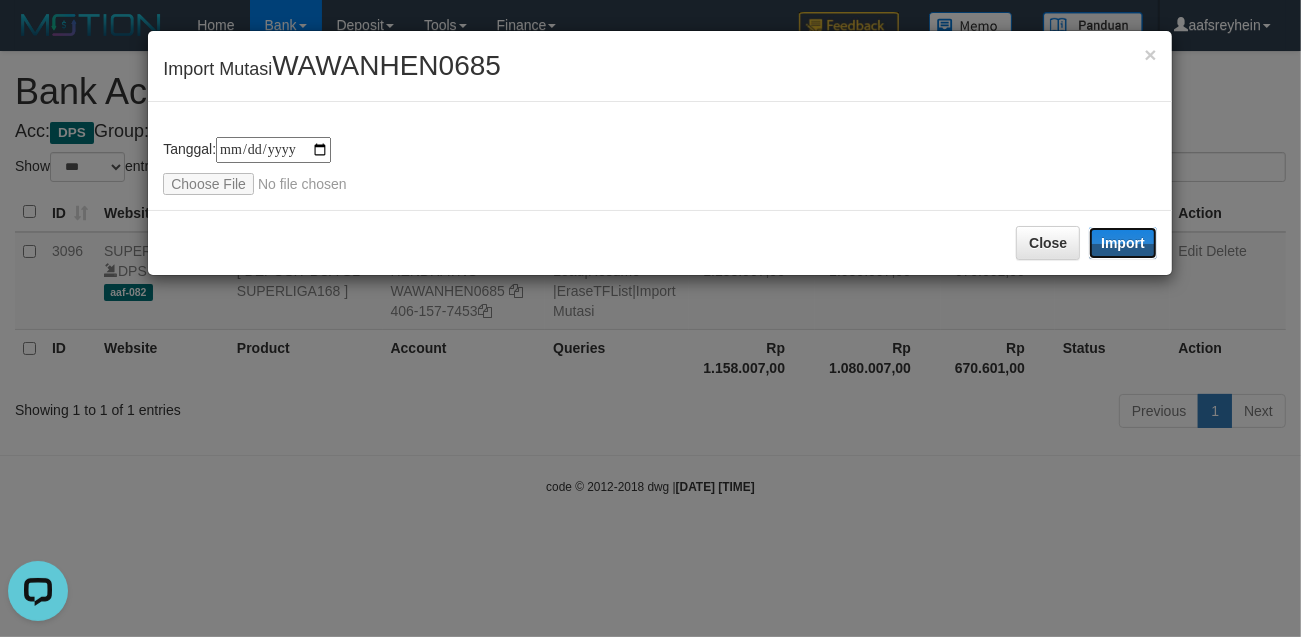 drag, startPoint x: 1126, startPoint y: 246, endPoint x: 975, endPoint y: 263, distance: 151.95393 